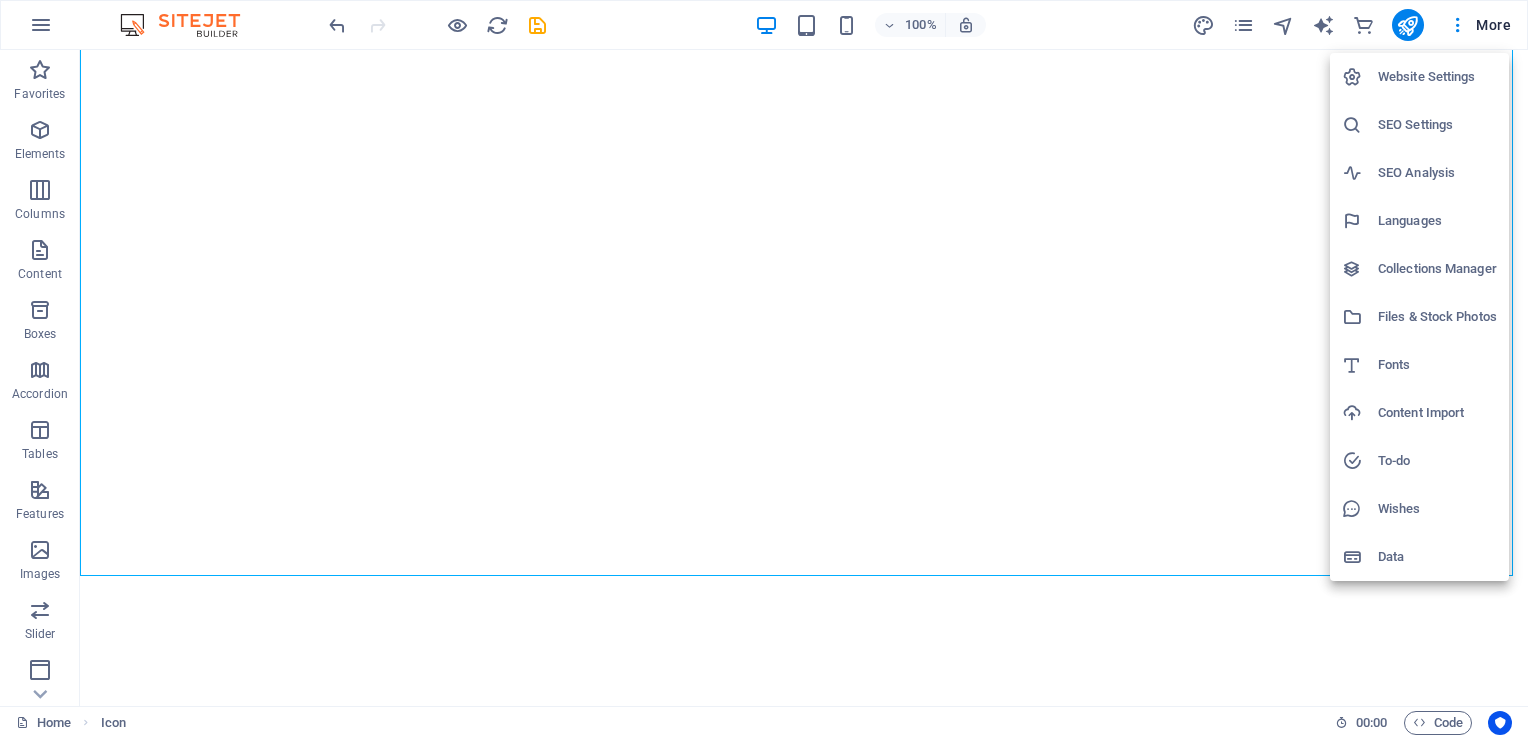 scroll, scrollTop: 0, scrollLeft: 0, axis: both 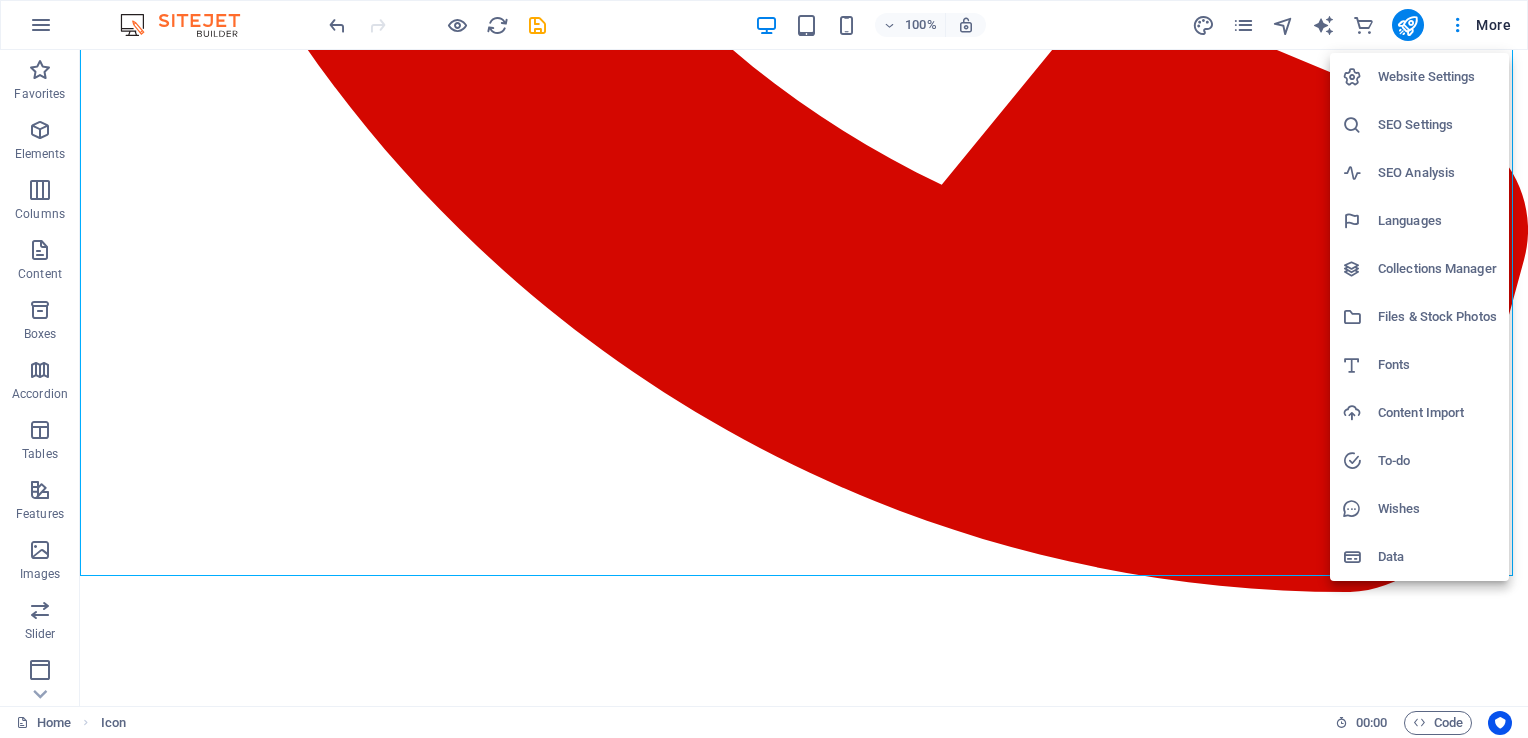 click at bounding box center (764, 369) 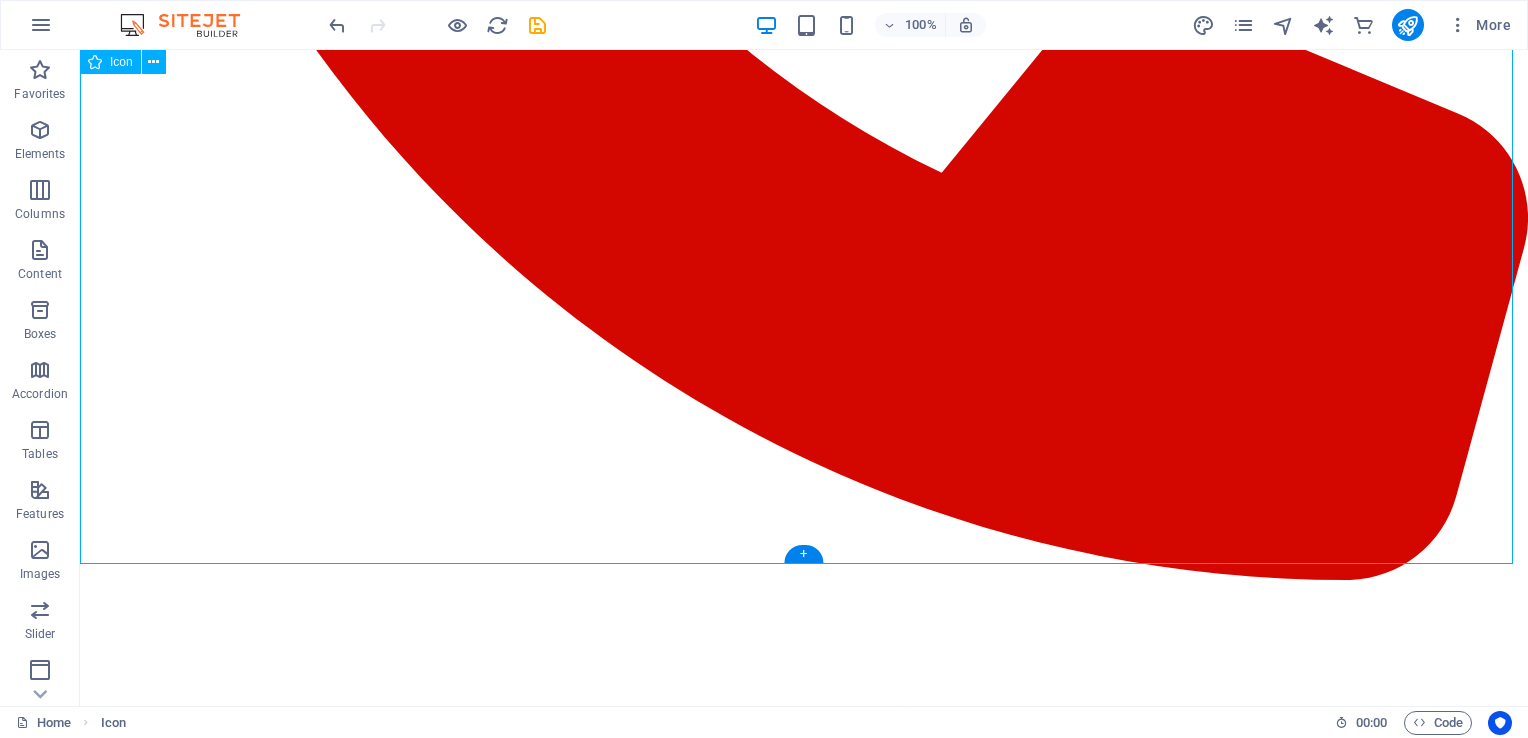 scroll, scrollTop: 1087, scrollLeft: 0, axis: vertical 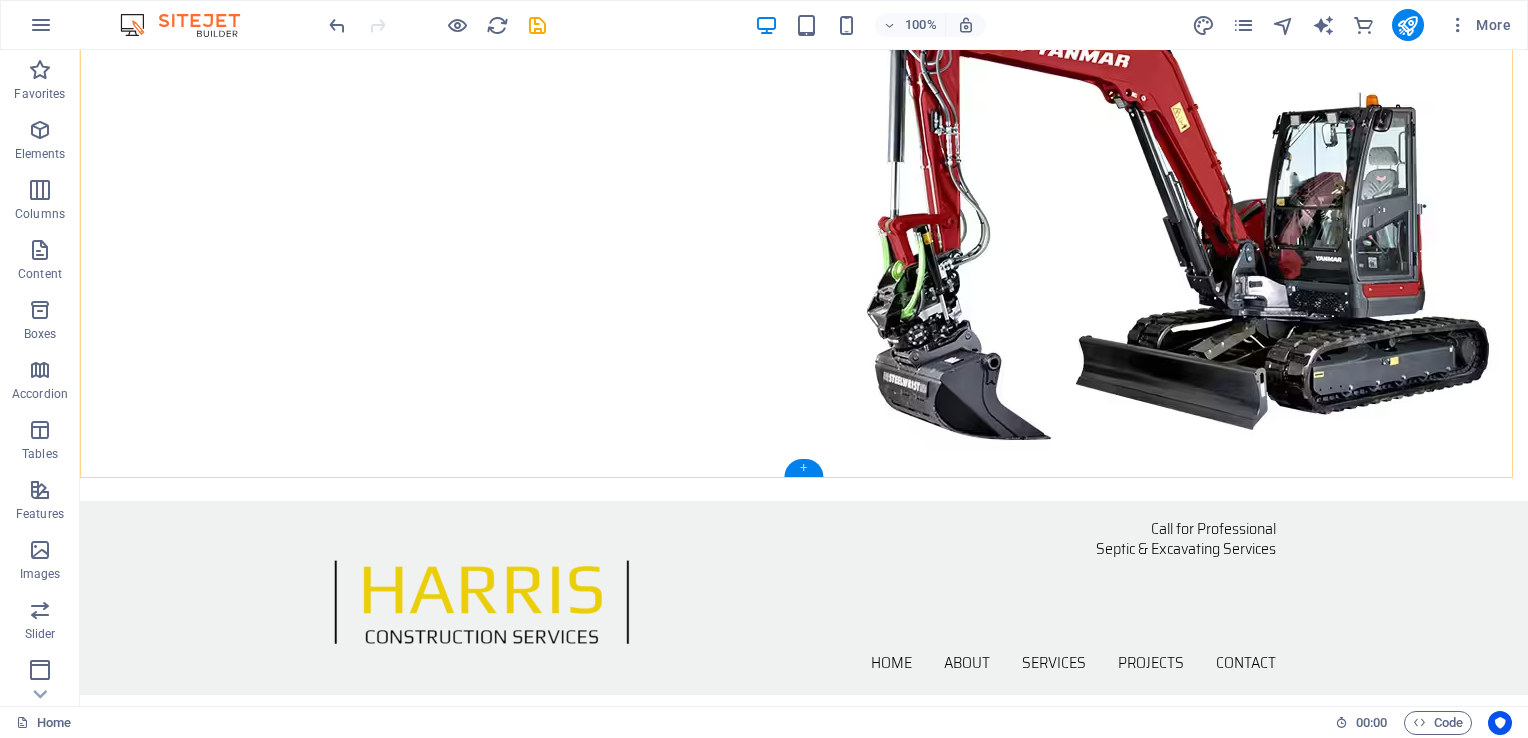 click on "+" at bounding box center [803, 468] 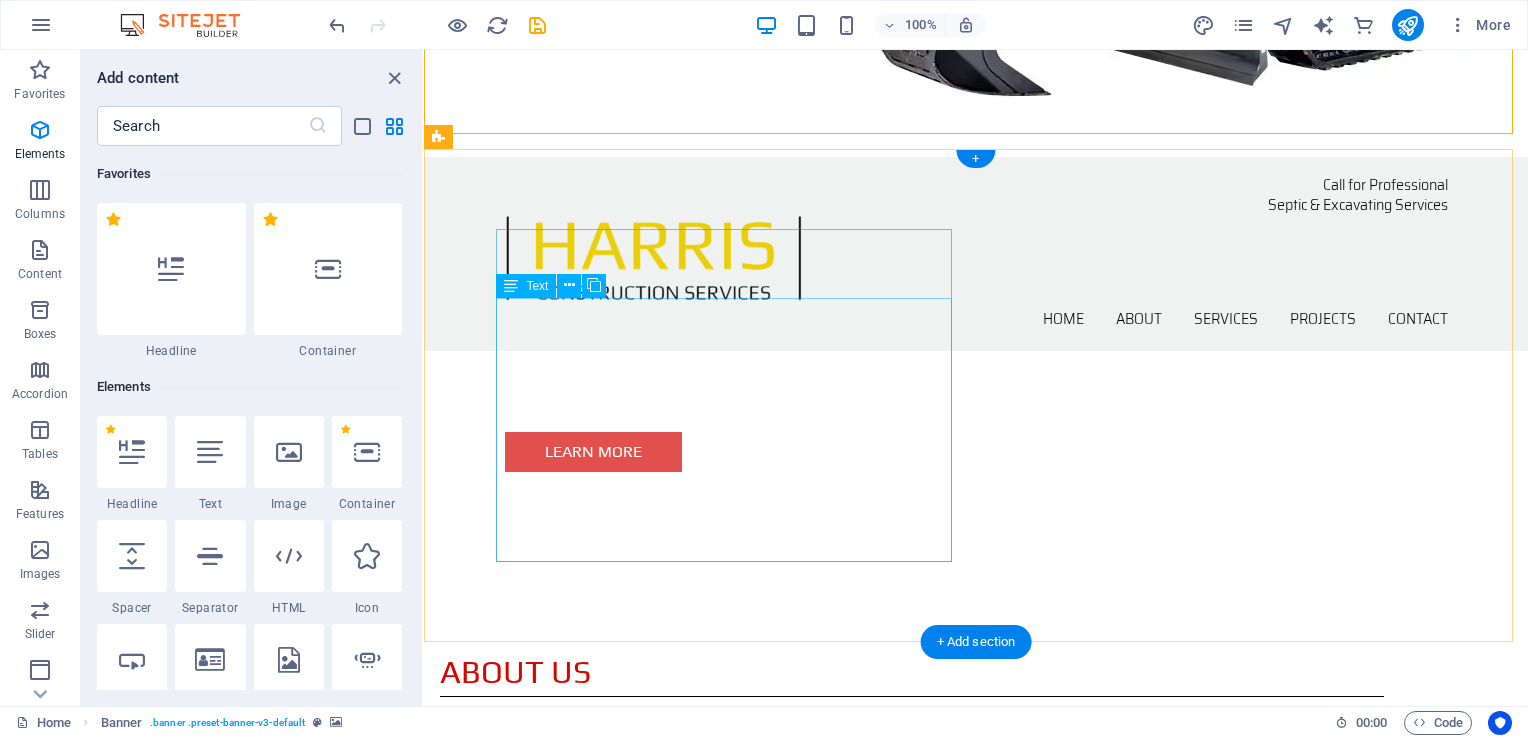 scroll, scrollTop: 3499, scrollLeft: 0, axis: vertical 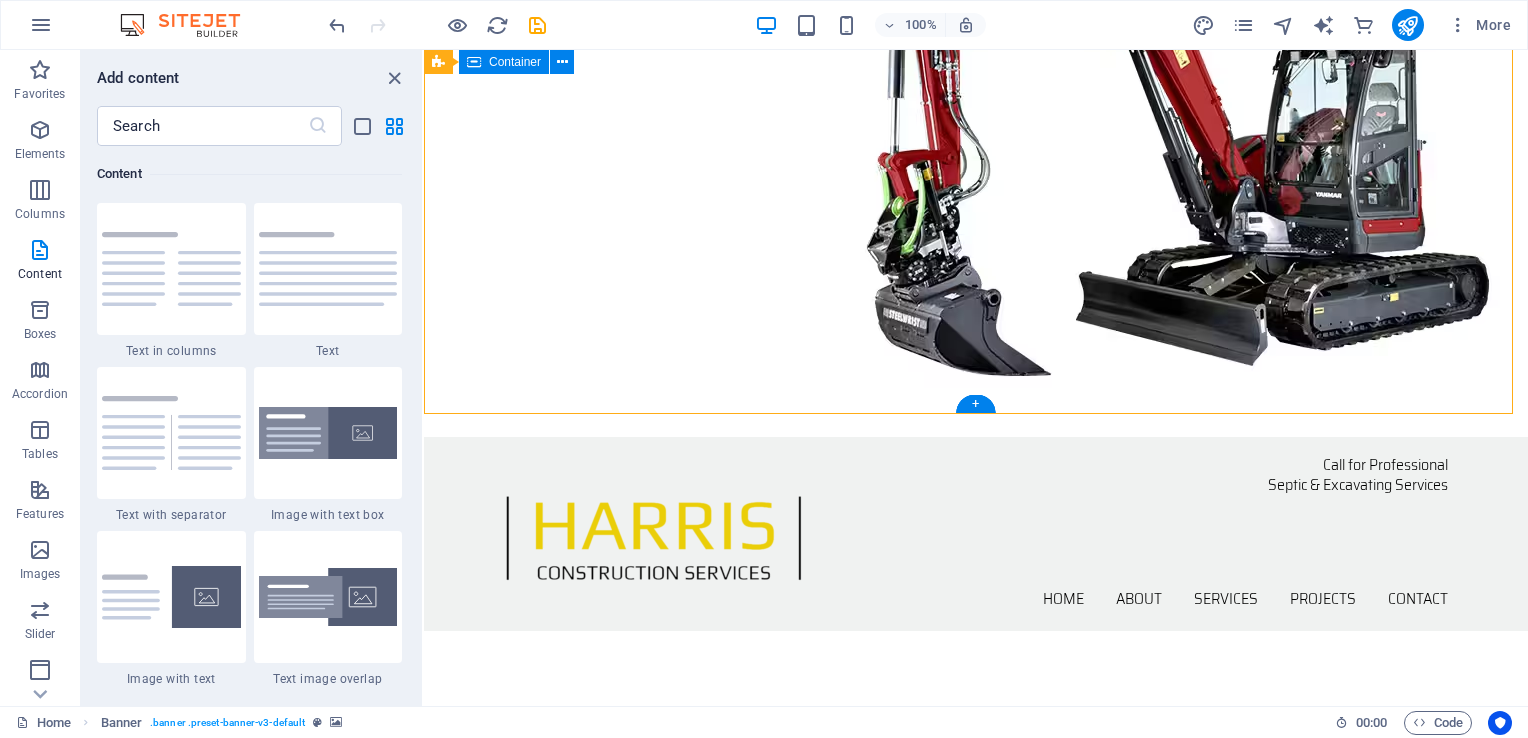 click on "Learn more" at bounding box center [976, 732] 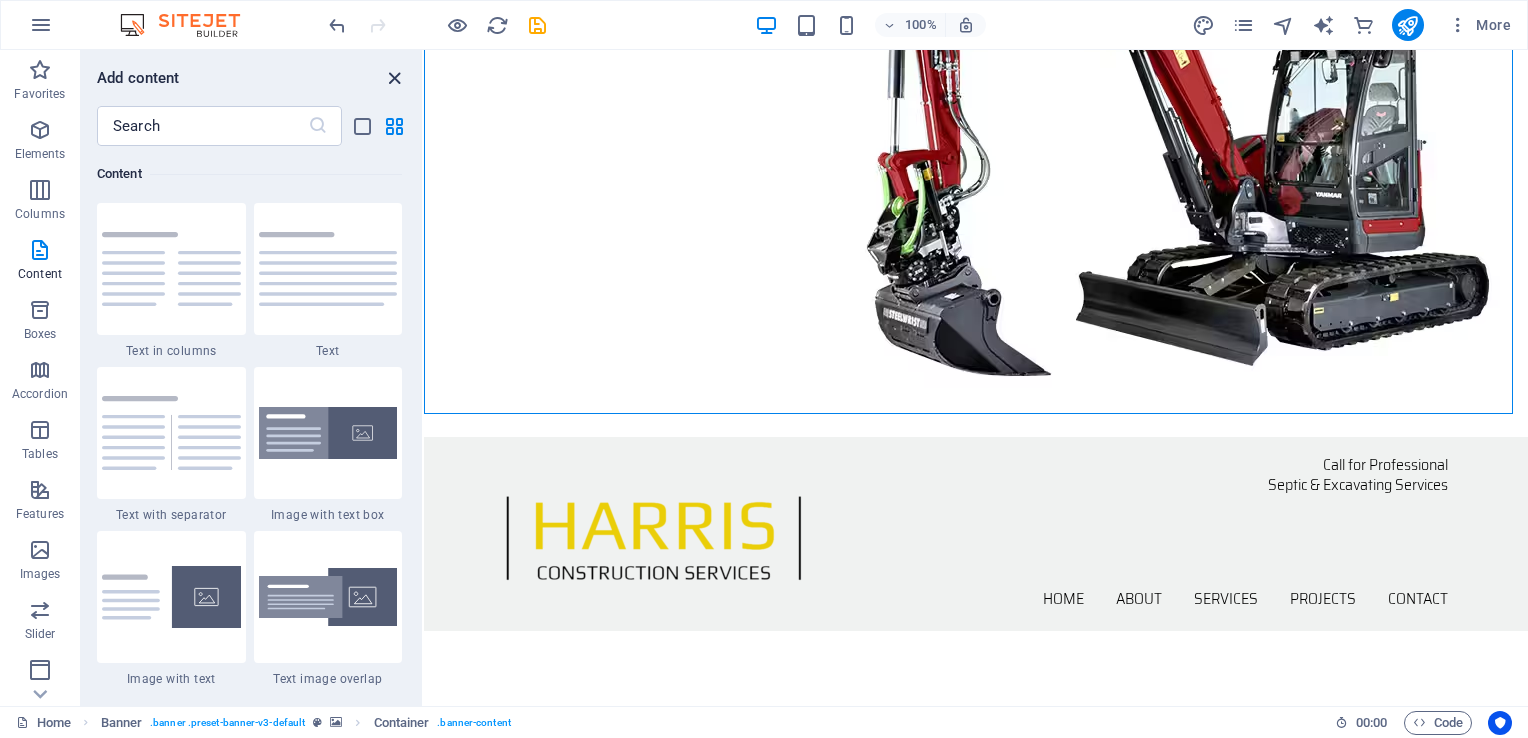 click at bounding box center (394, 78) 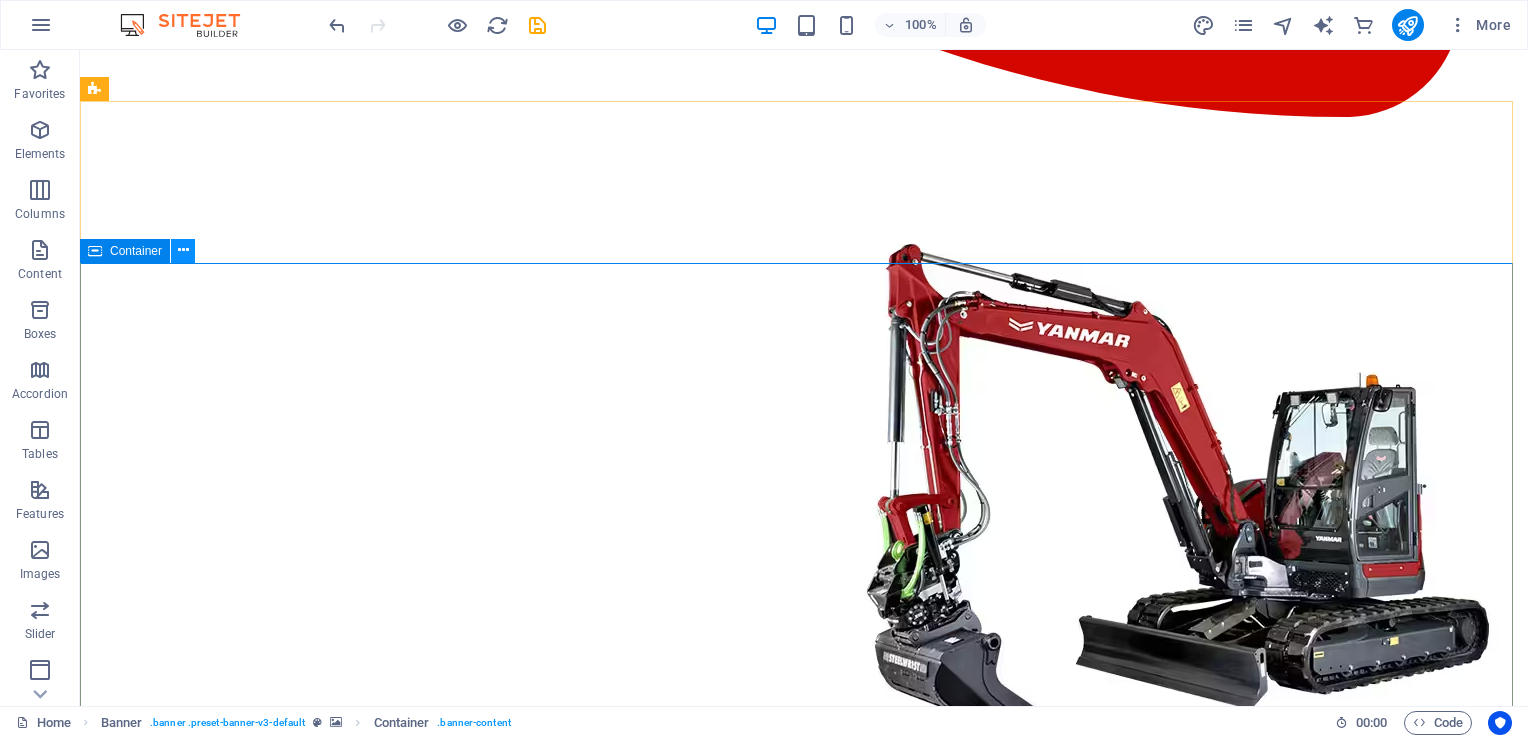 click at bounding box center [183, 250] 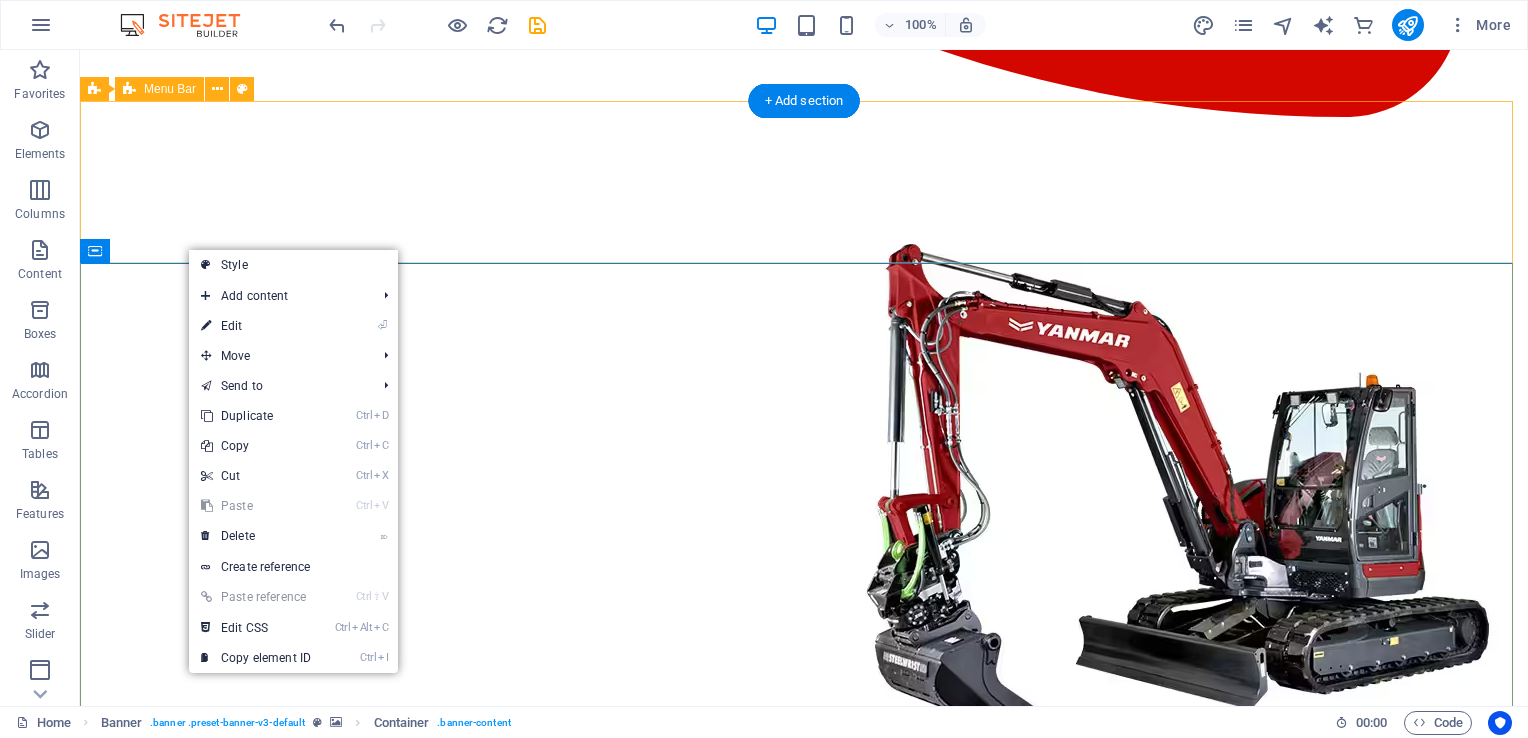 click on "Call for Professional  Septic & Excavating Services Home About Services Projects Contact" at bounding box center (804, 878) 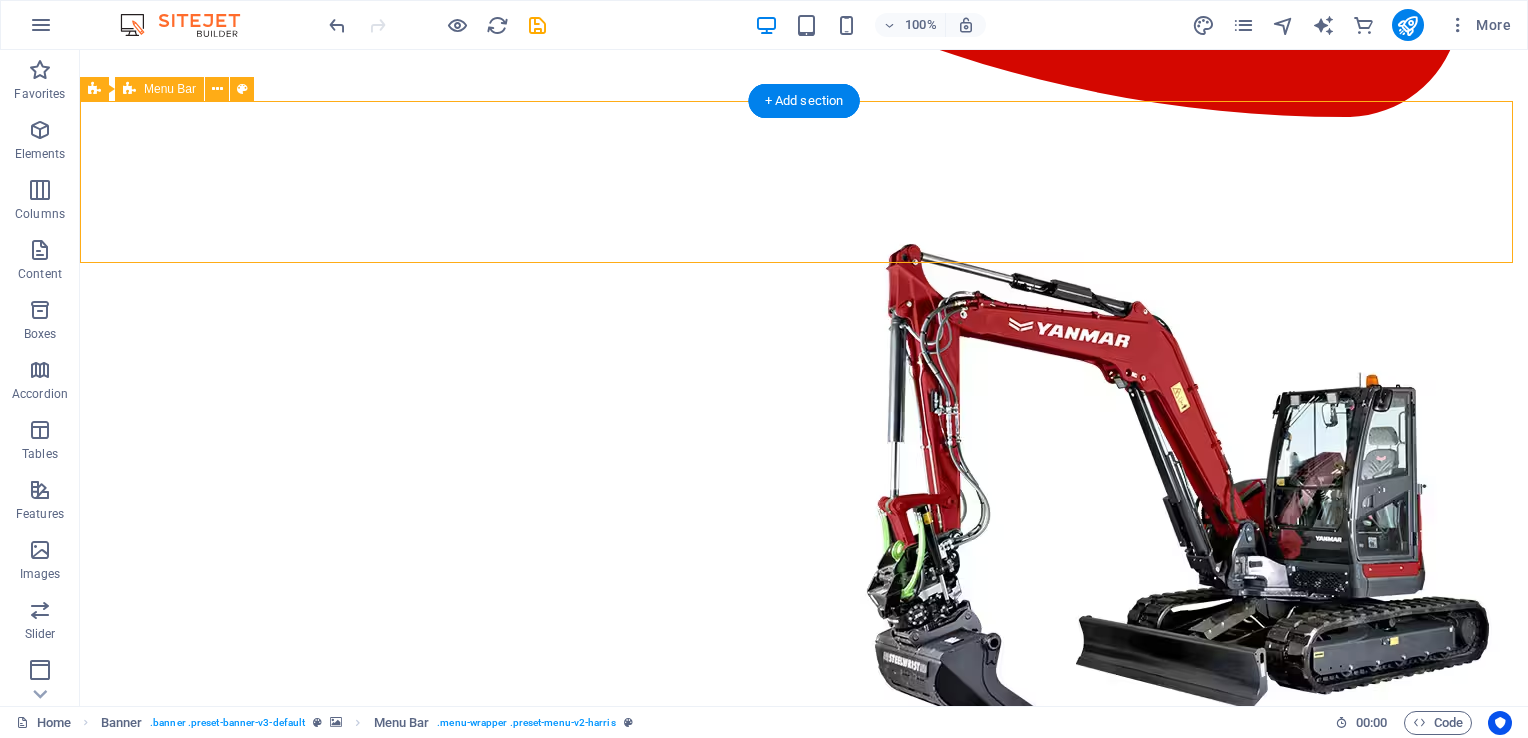 click on "Call for Professional  Septic & Excavating Services Home About Services Projects Contact" at bounding box center (804, 878) 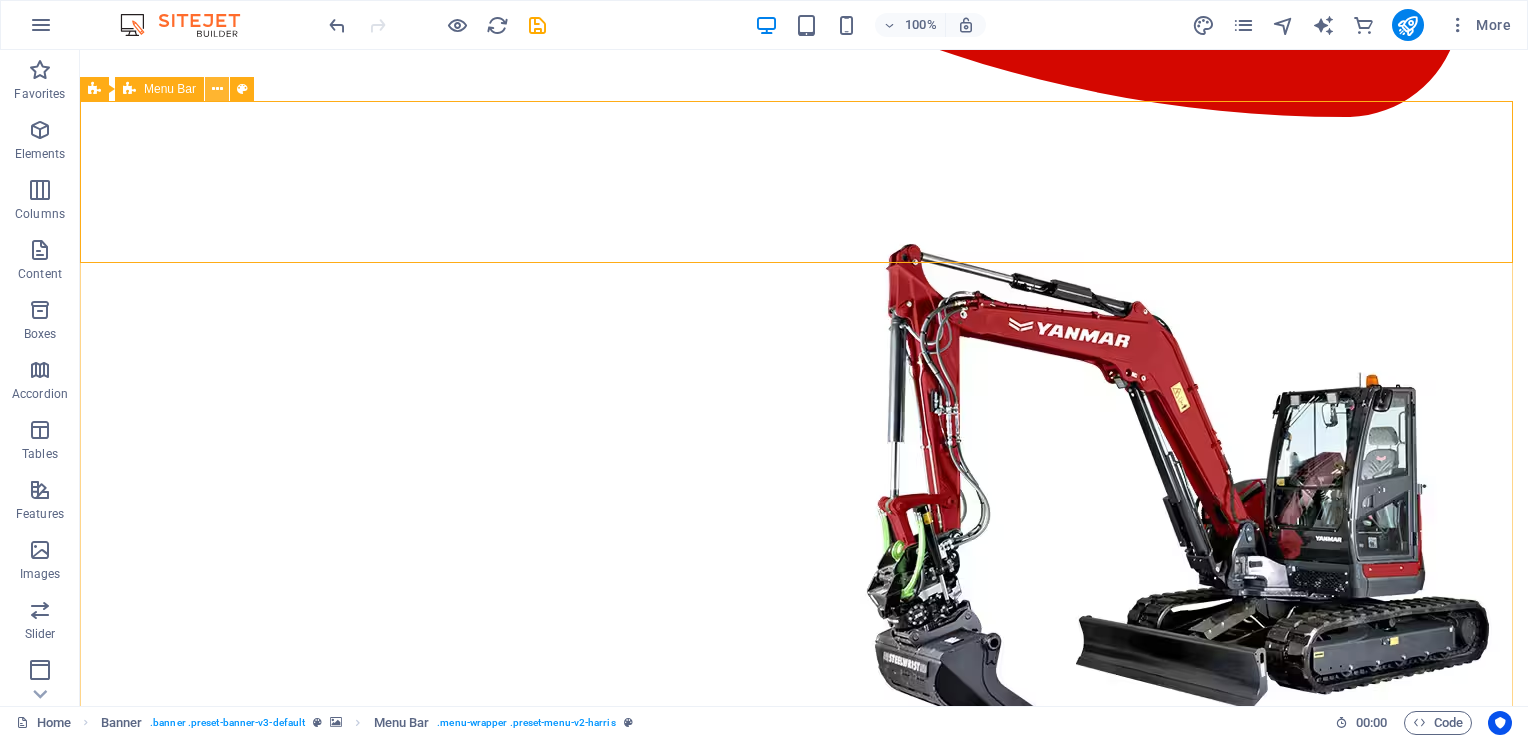 click at bounding box center (217, 89) 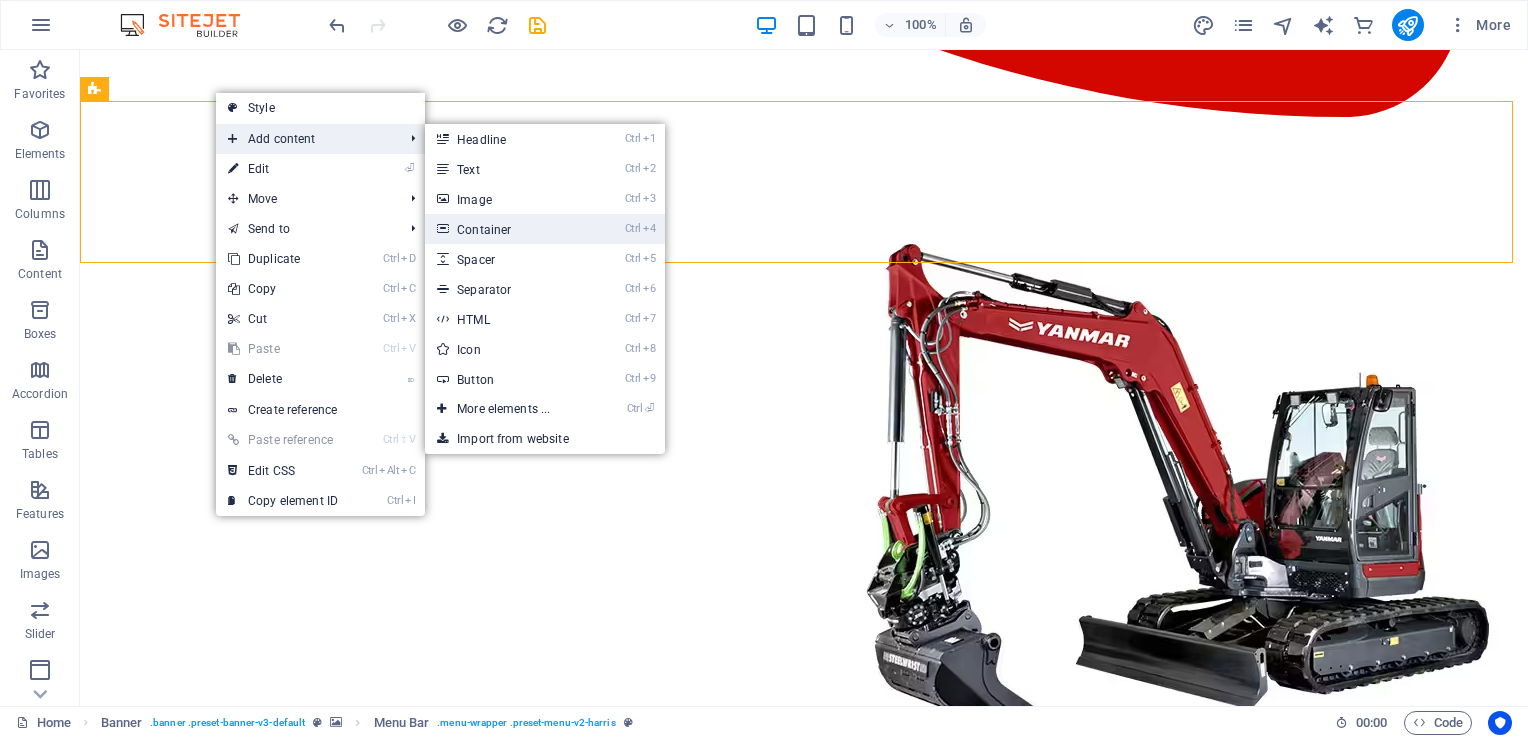 click on "Ctrl 4  Container" at bounding box center [507, 229] 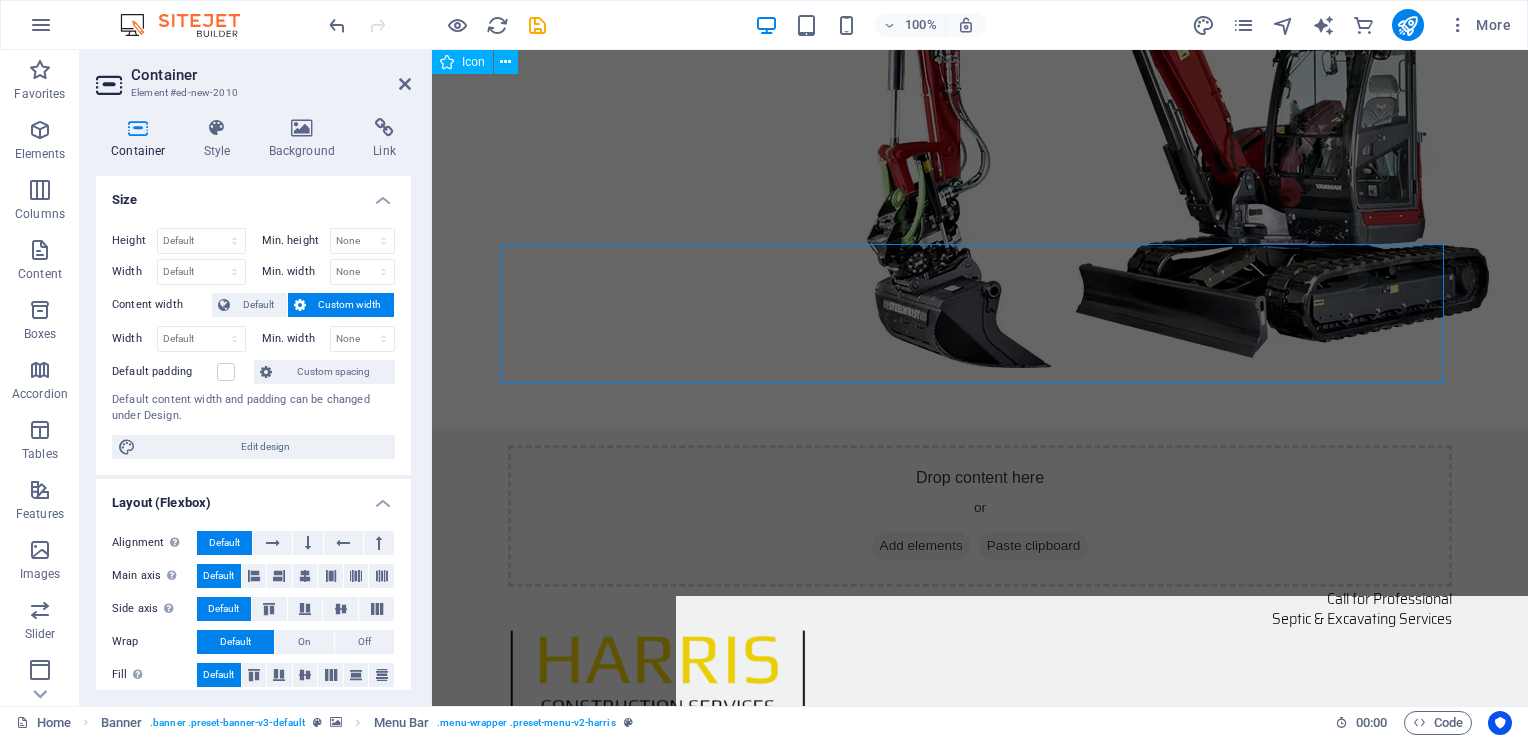 scroll, scrollTop: 1071, scrollLeft: 0, axis: vertical 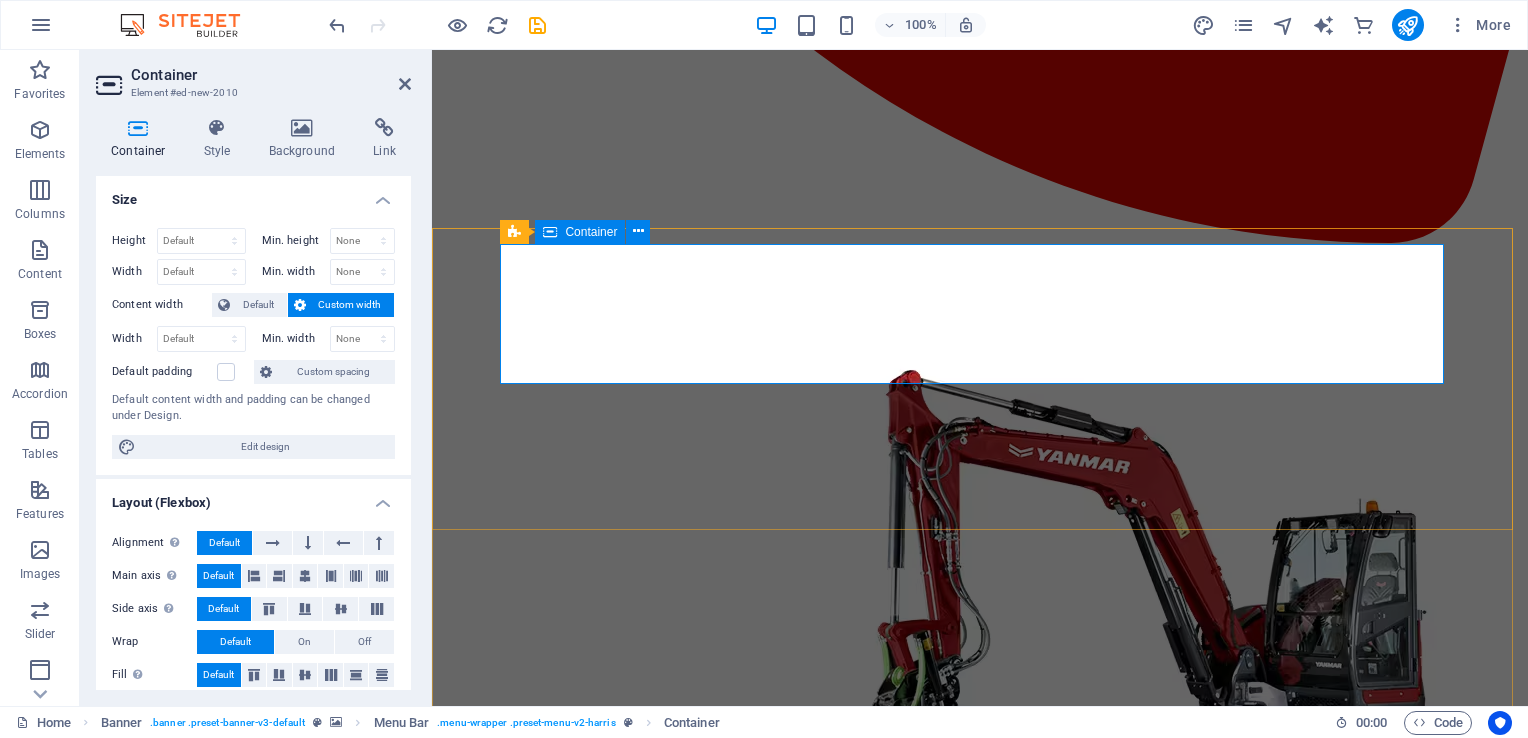 click on "Drop content here or  Add elements  Paste clipboard" at bounding box center [980, 994] 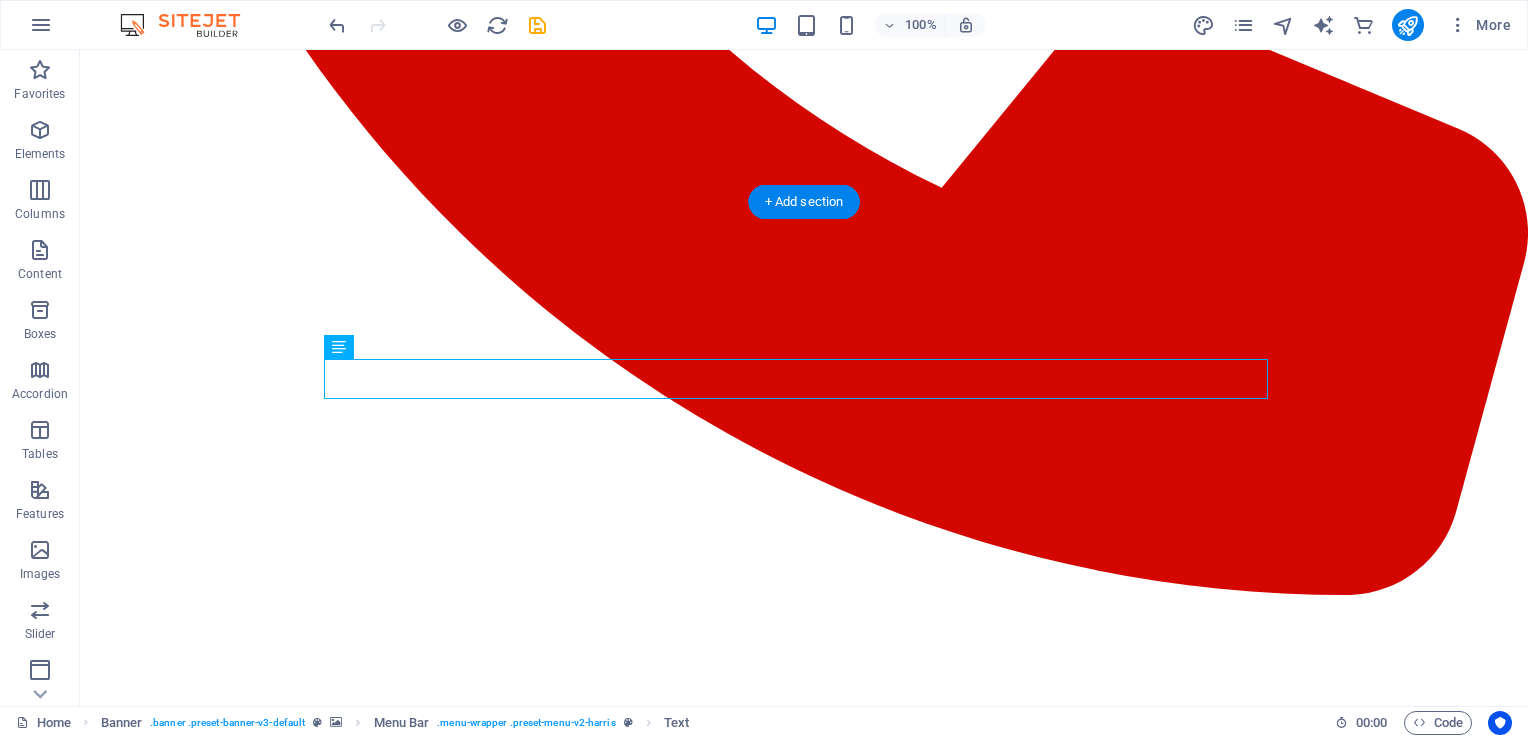 scroll, scrollTop: 1448, scrollLeft: 0, axis: vertical 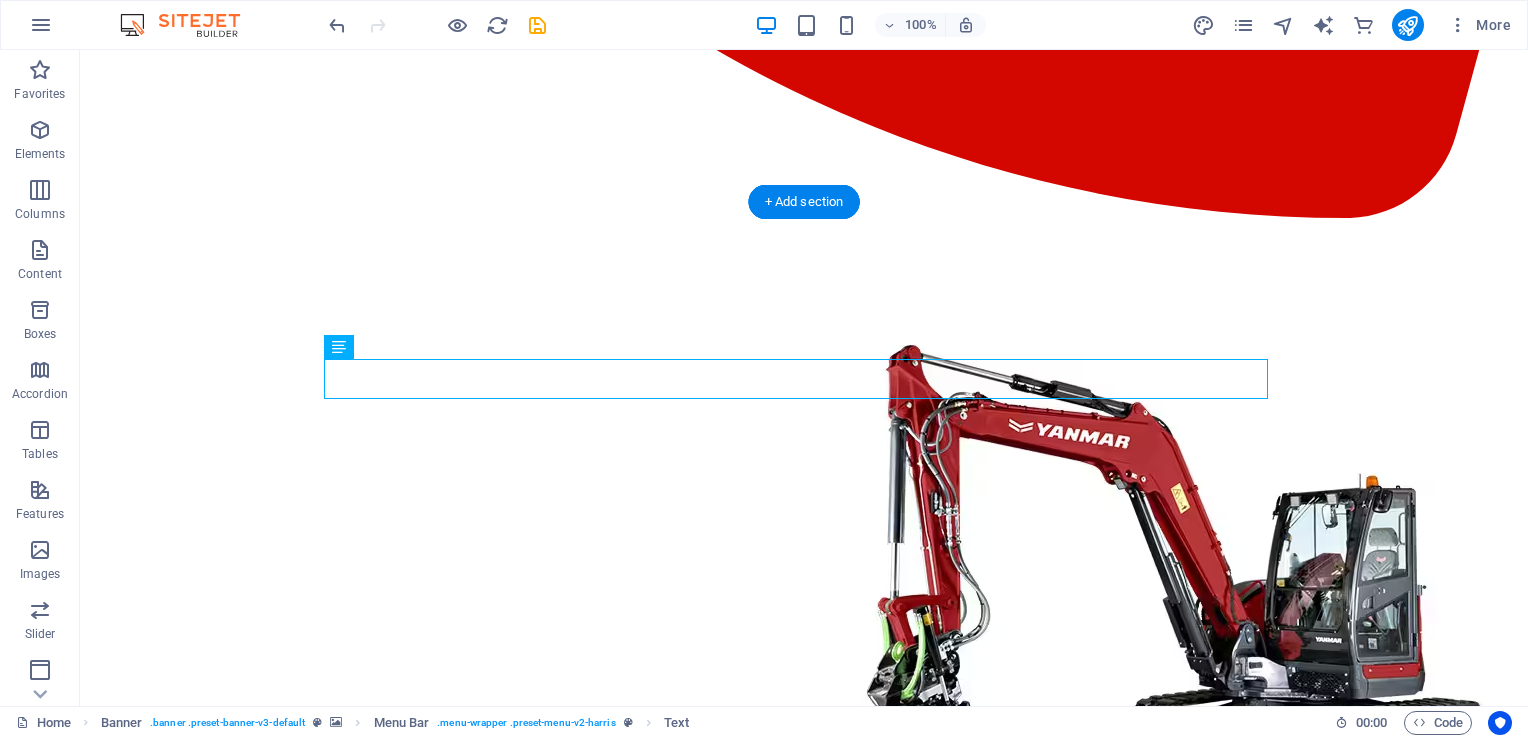 drag, startPoint x: 581, startPoint y: 429, endPoint x: 815, endPoint y: 350, distance: 246.97571 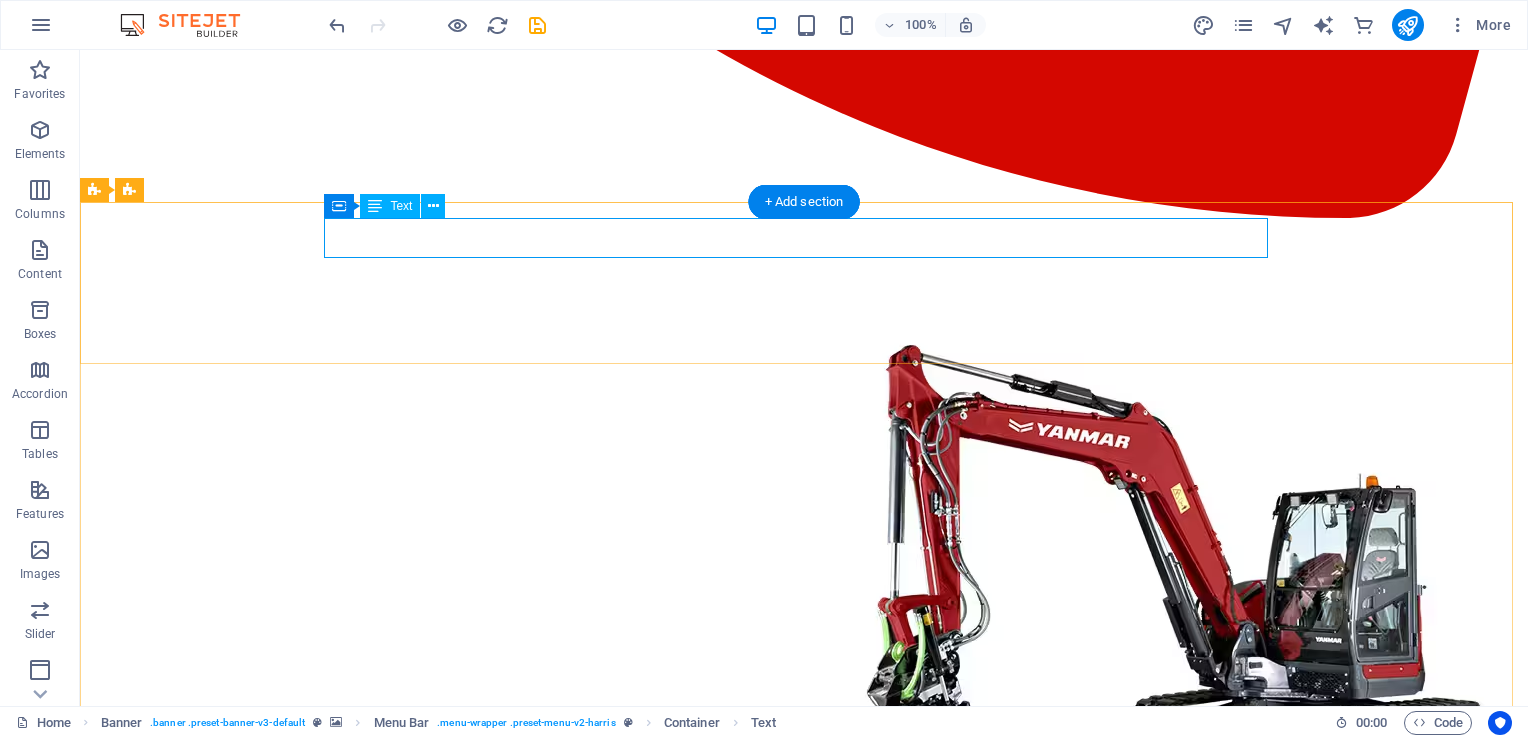 click on "Call for Professional  Septic & Excavating Services" at bounding box center [804, 918] 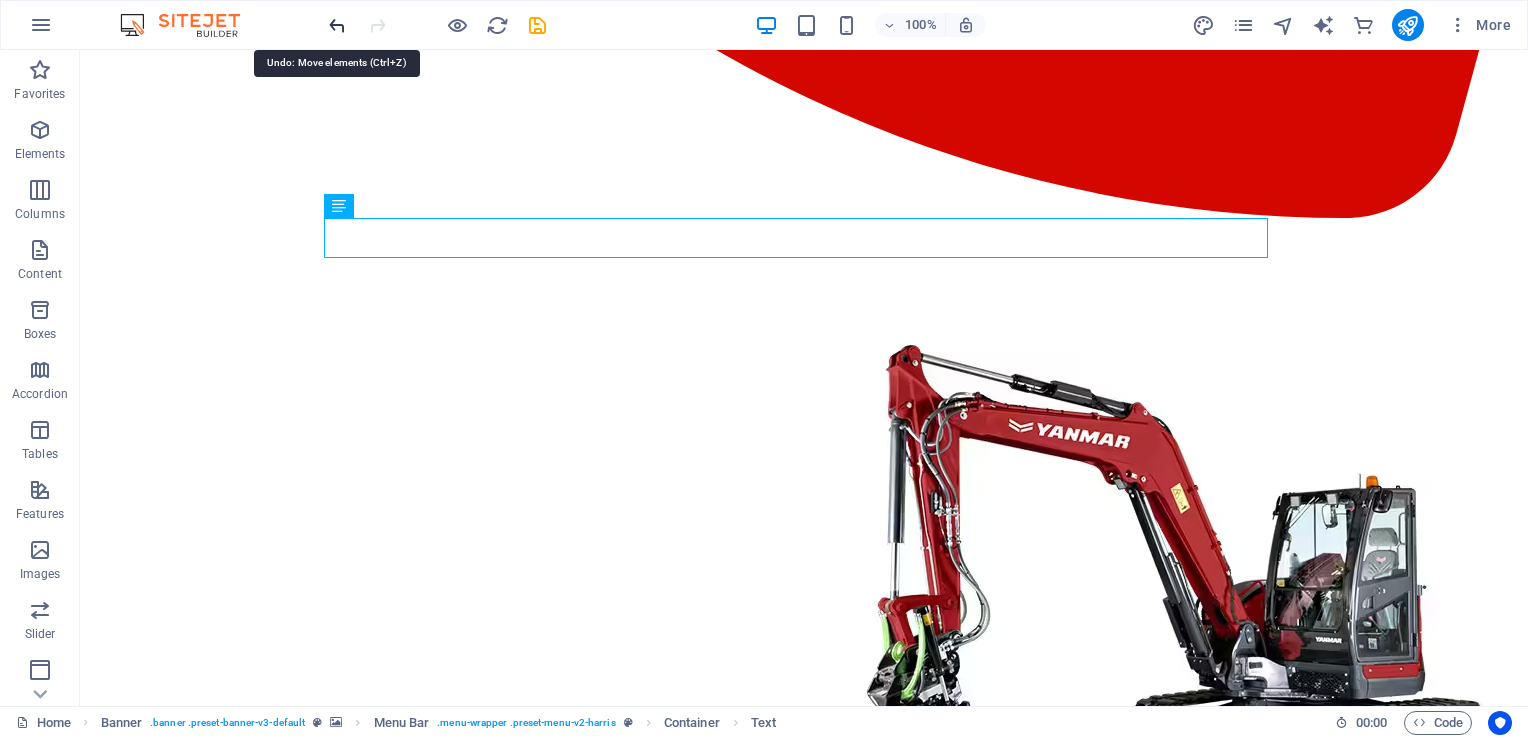 click at bounding box center (337, 25) 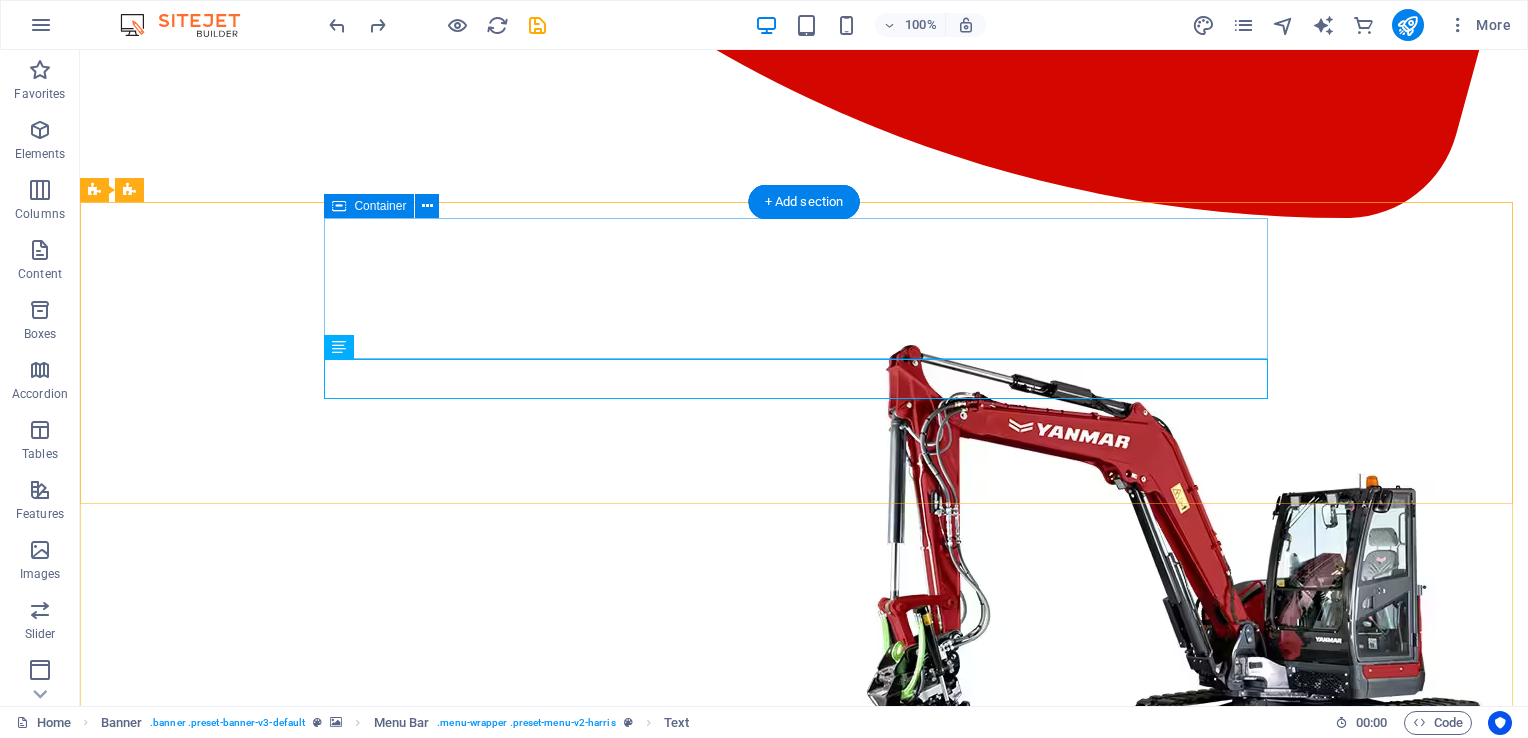 click on "Drop content here or  Add elements  Paste clipboard" at bounding box center (804, 969) 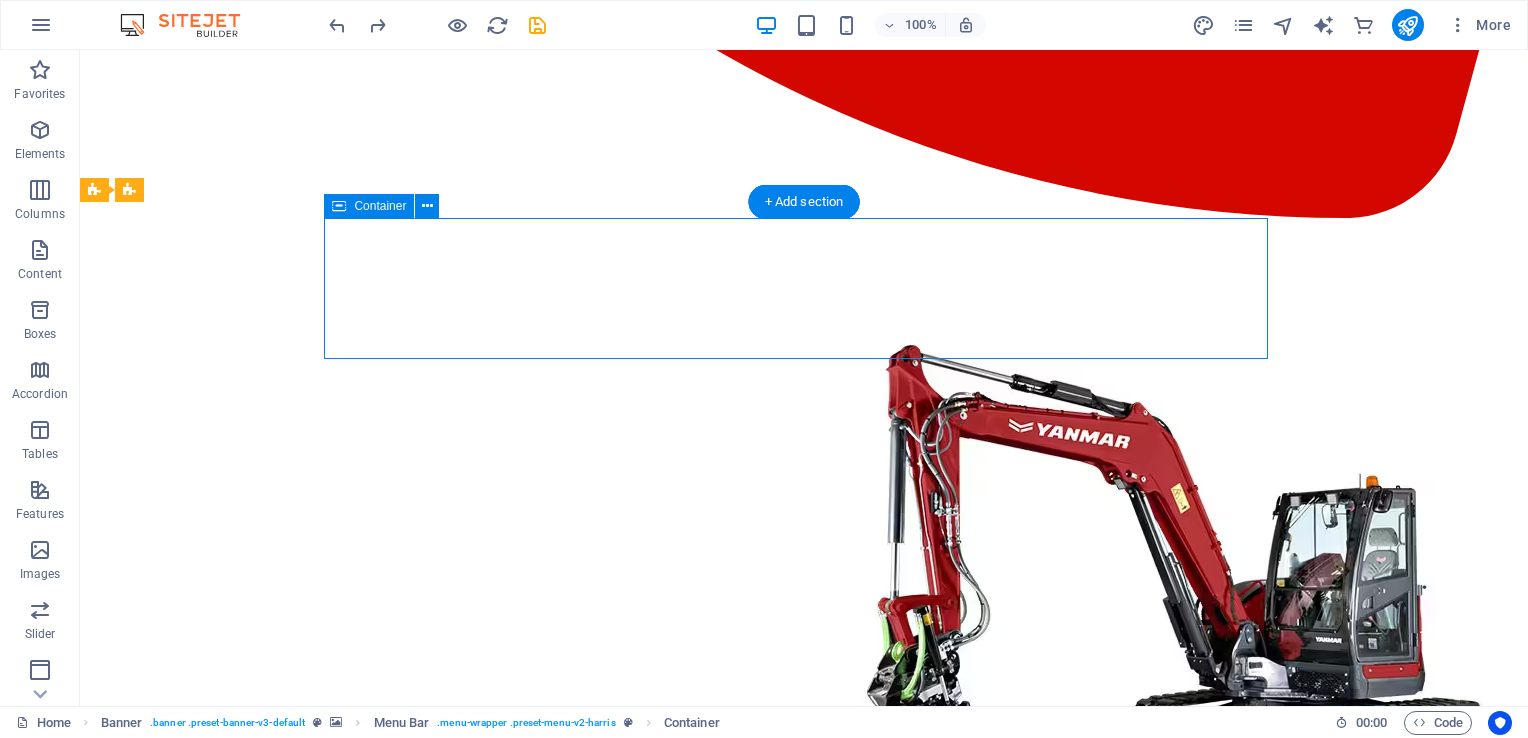 click on "Add elements" at bounding box center (745, 999) 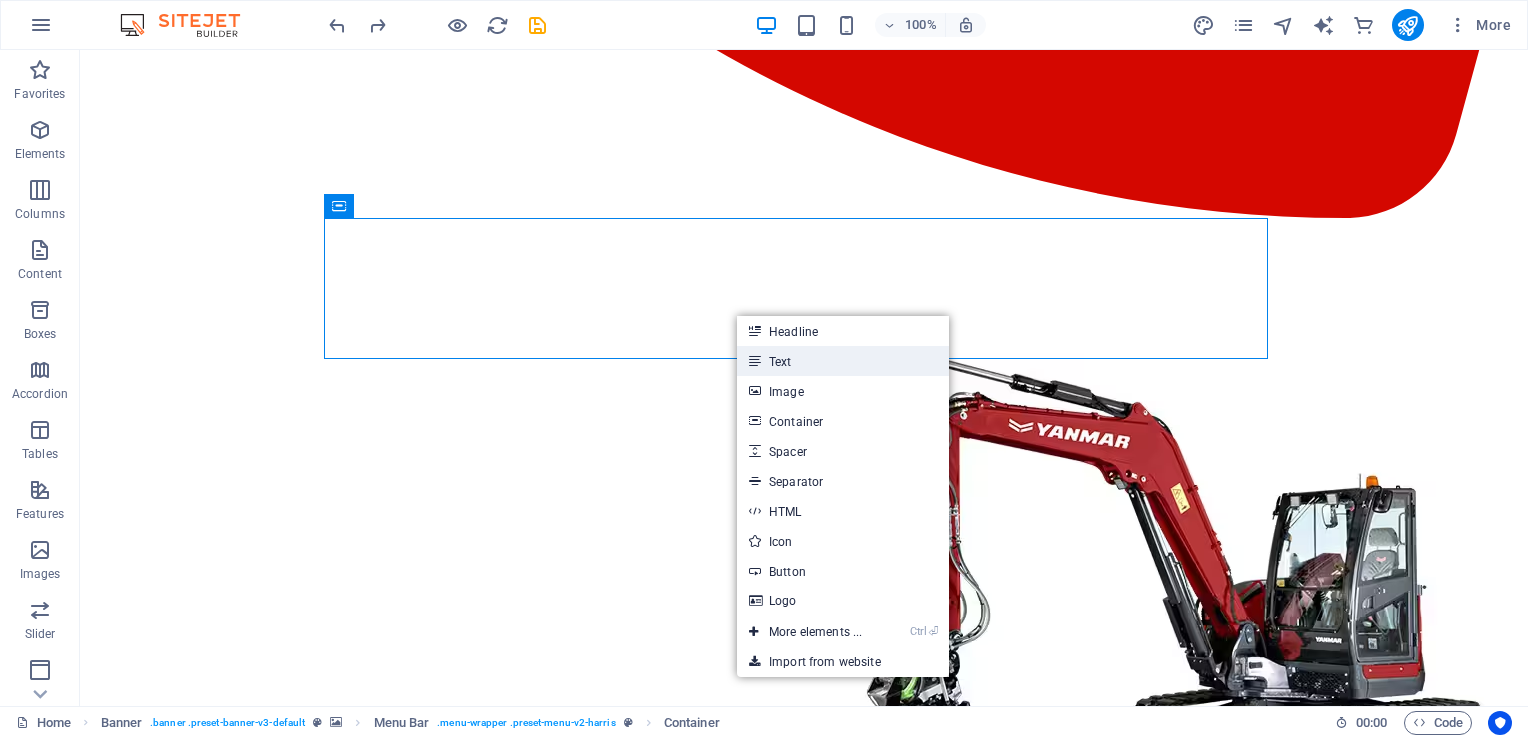 click on "Text" at bounding box center (843, 361) 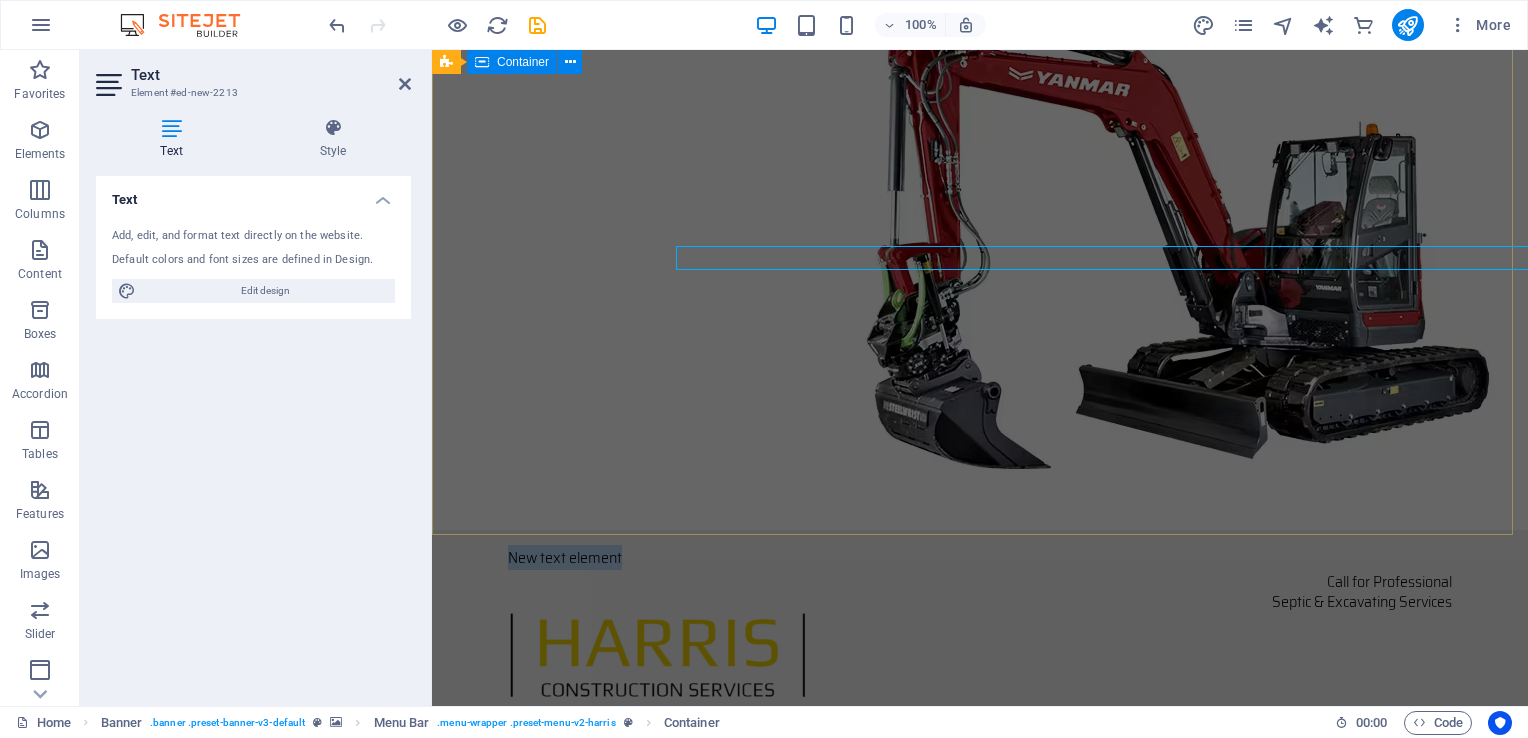 scroll, scrollTop: 948, scrollLeft: 0, axis: vertical 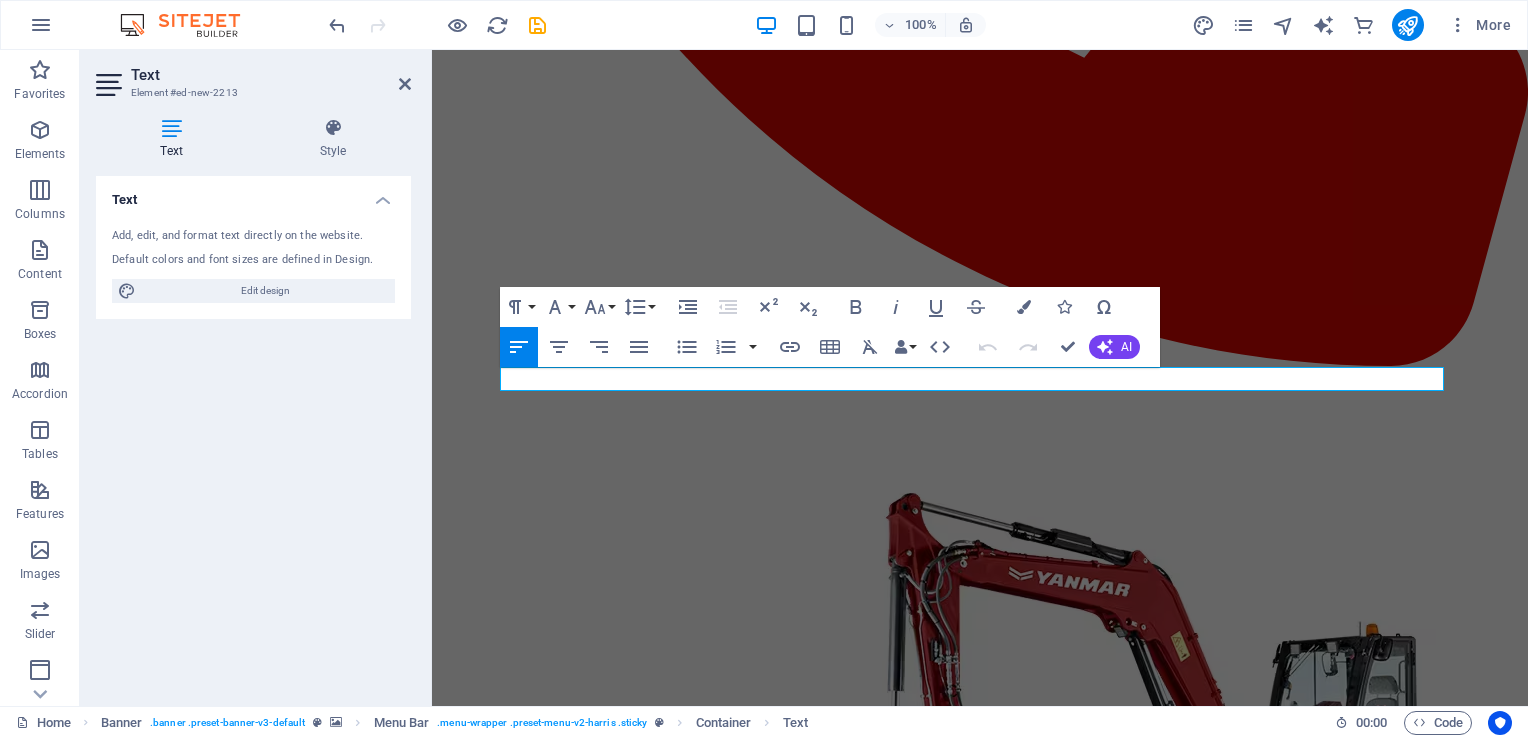 type 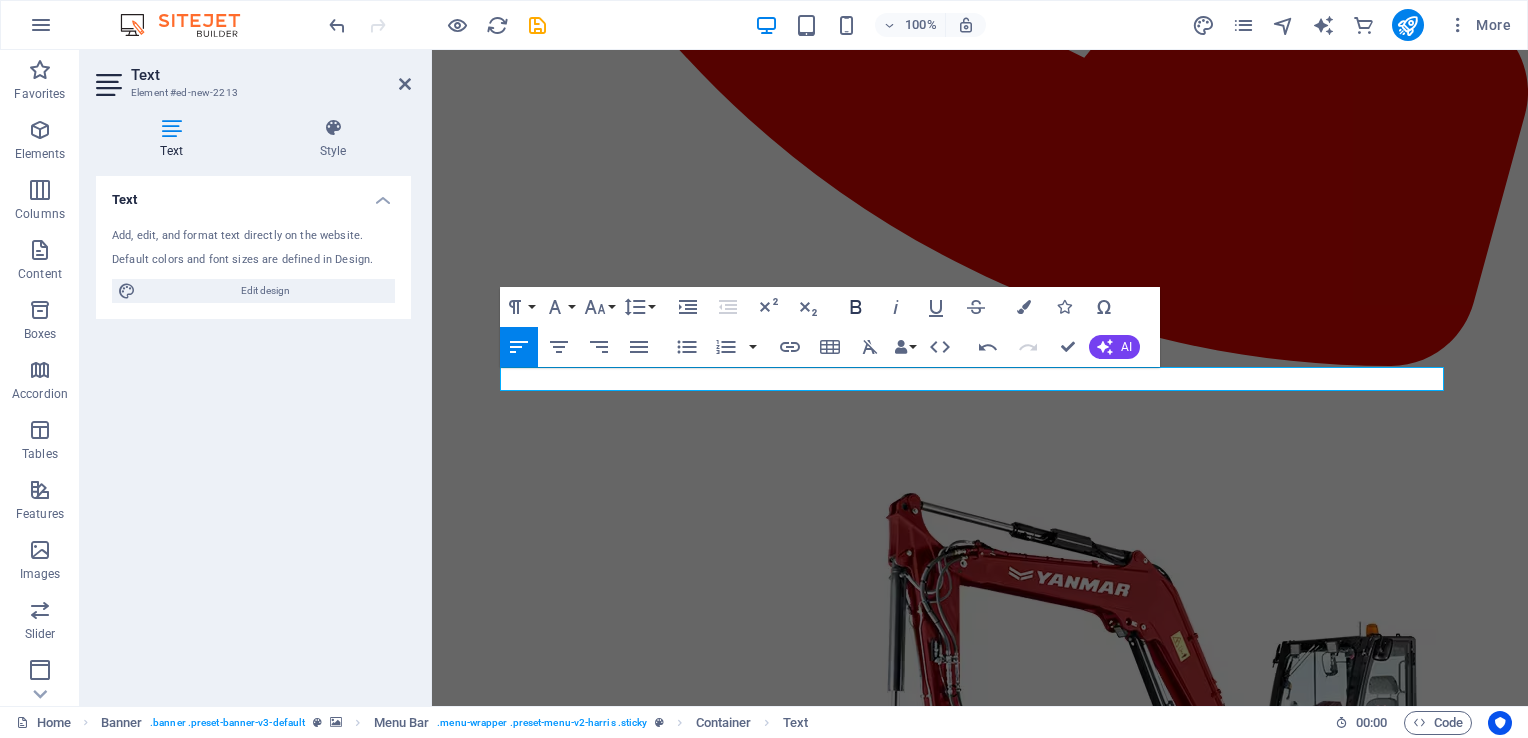 click 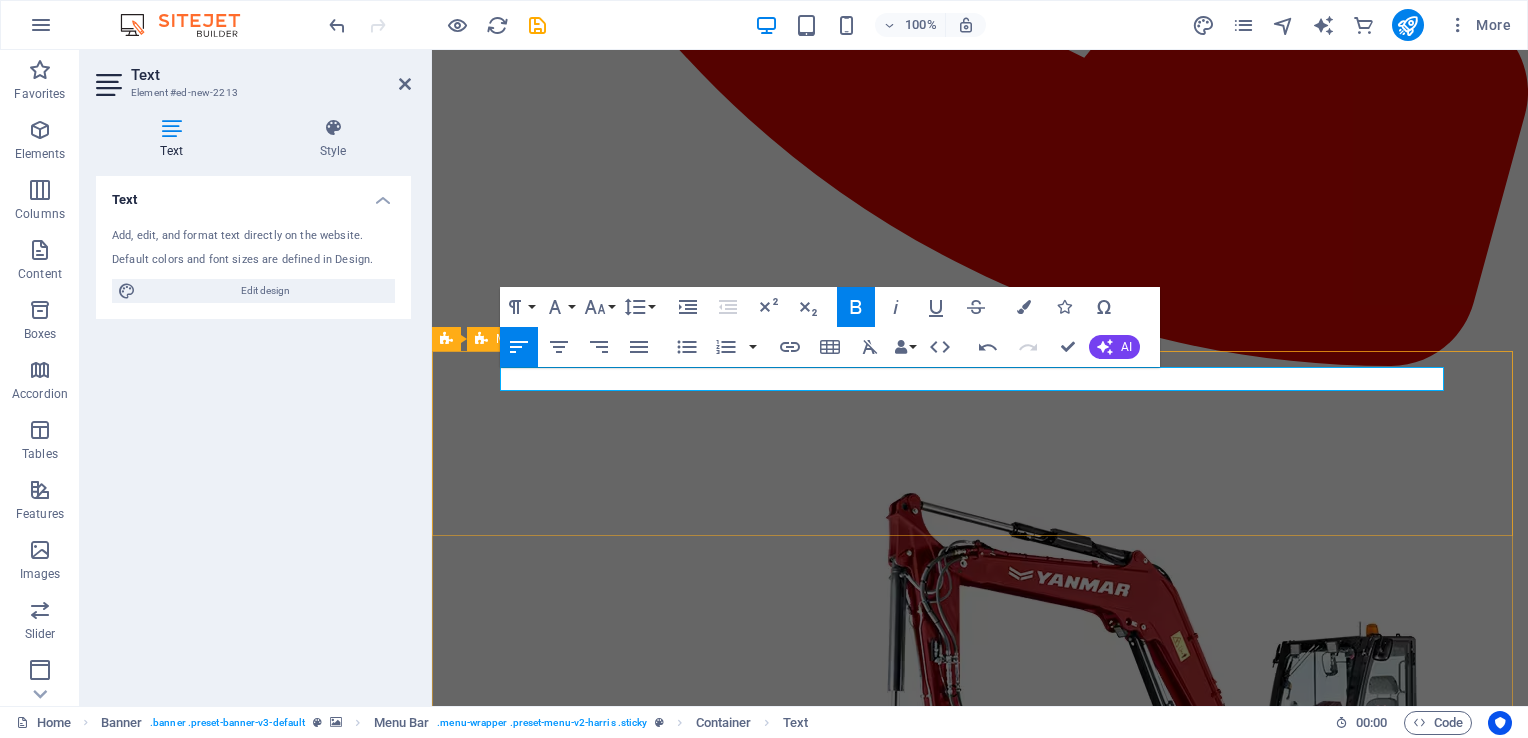 drag, startPoint x: 612, startPoint y: 382, endPoint x: 499, endPoint y: 381, distance: 113.004425 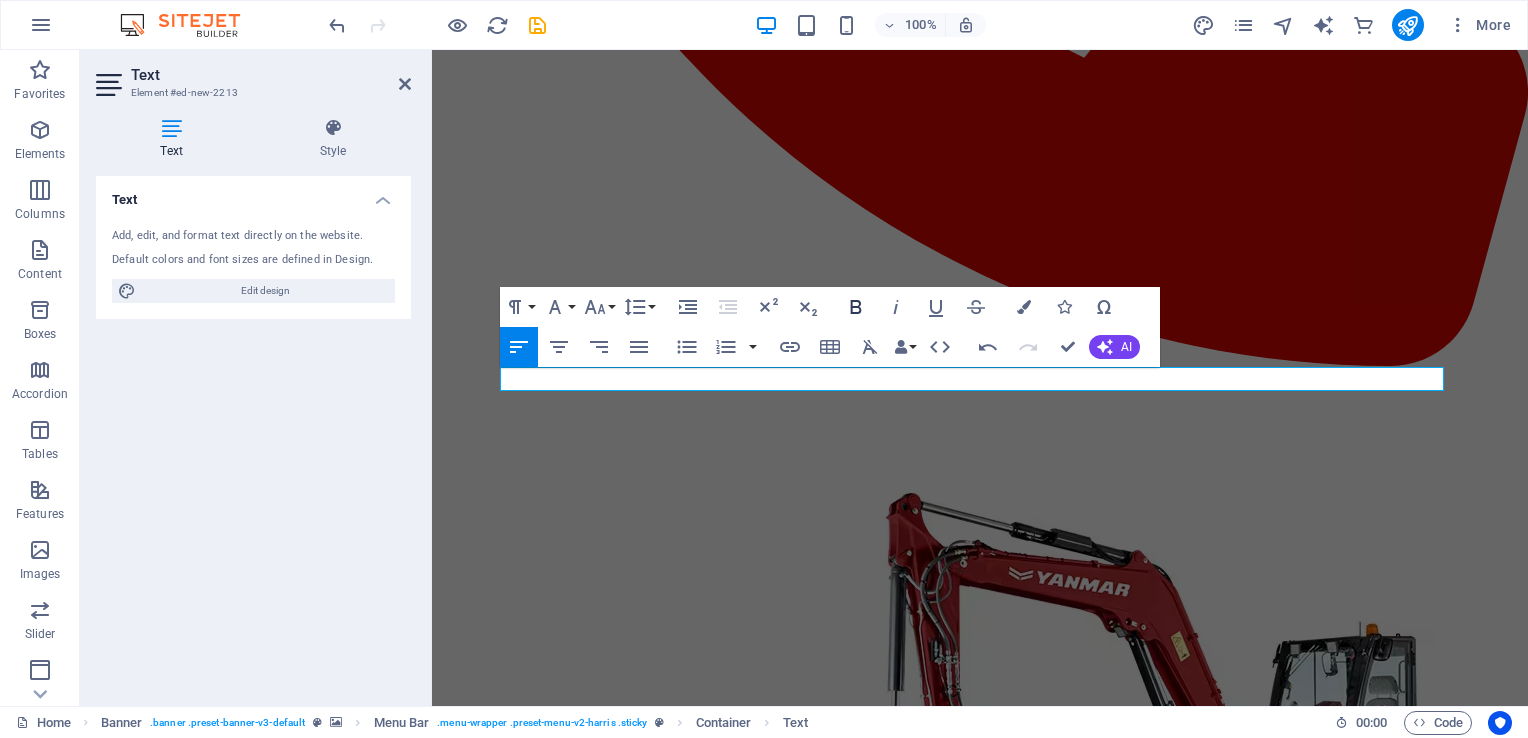 click 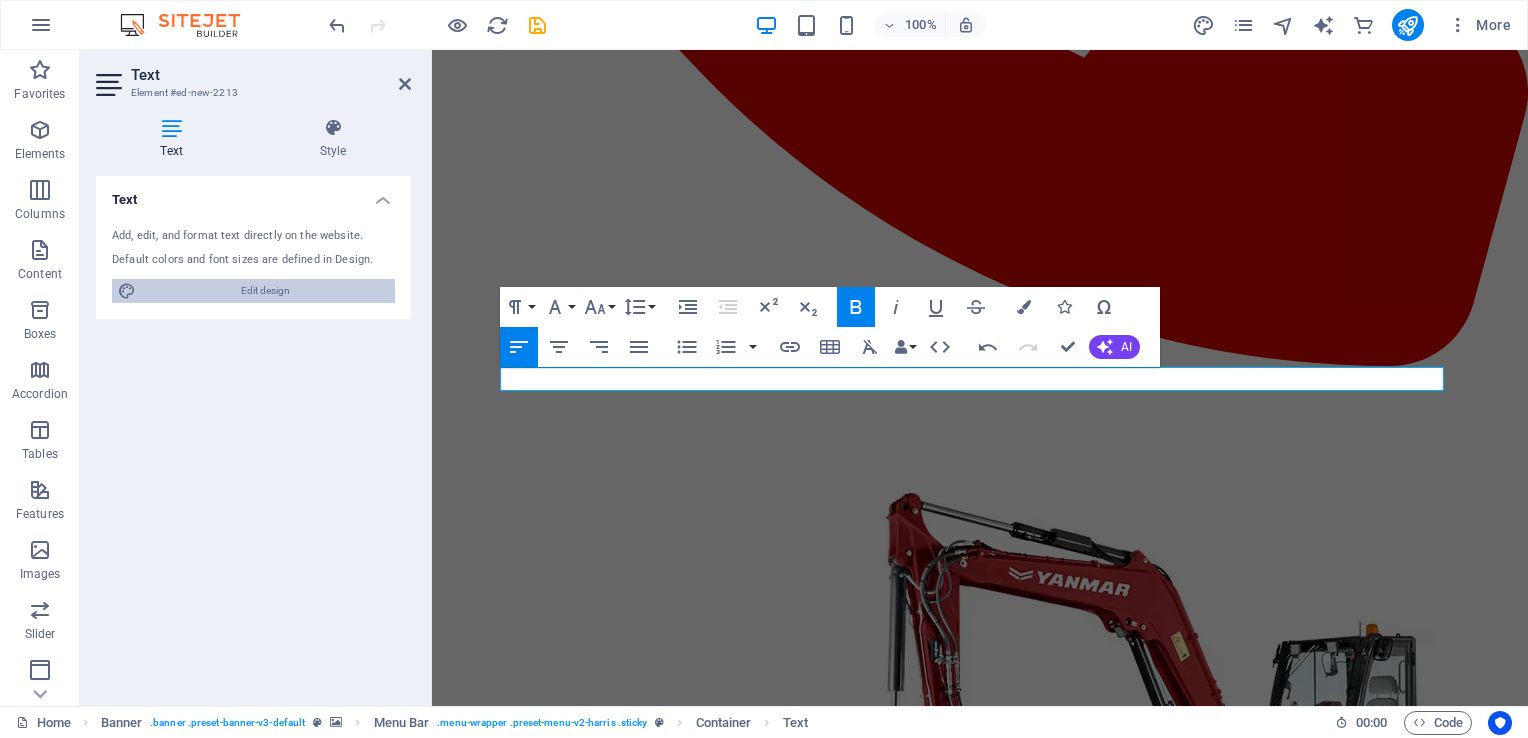click on "Edit design" at bounding box center (265, 291) 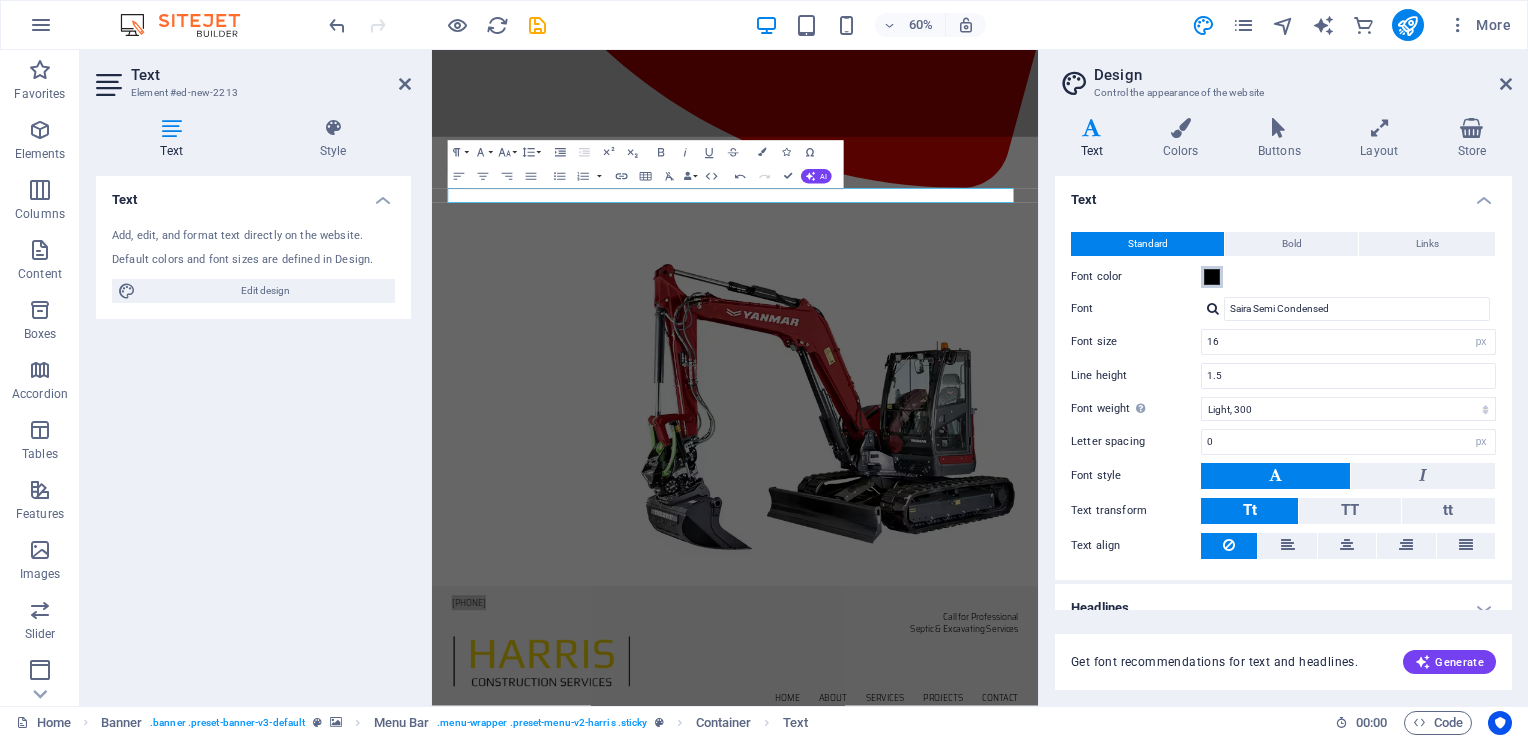 click at bounding box center [1212, 277] 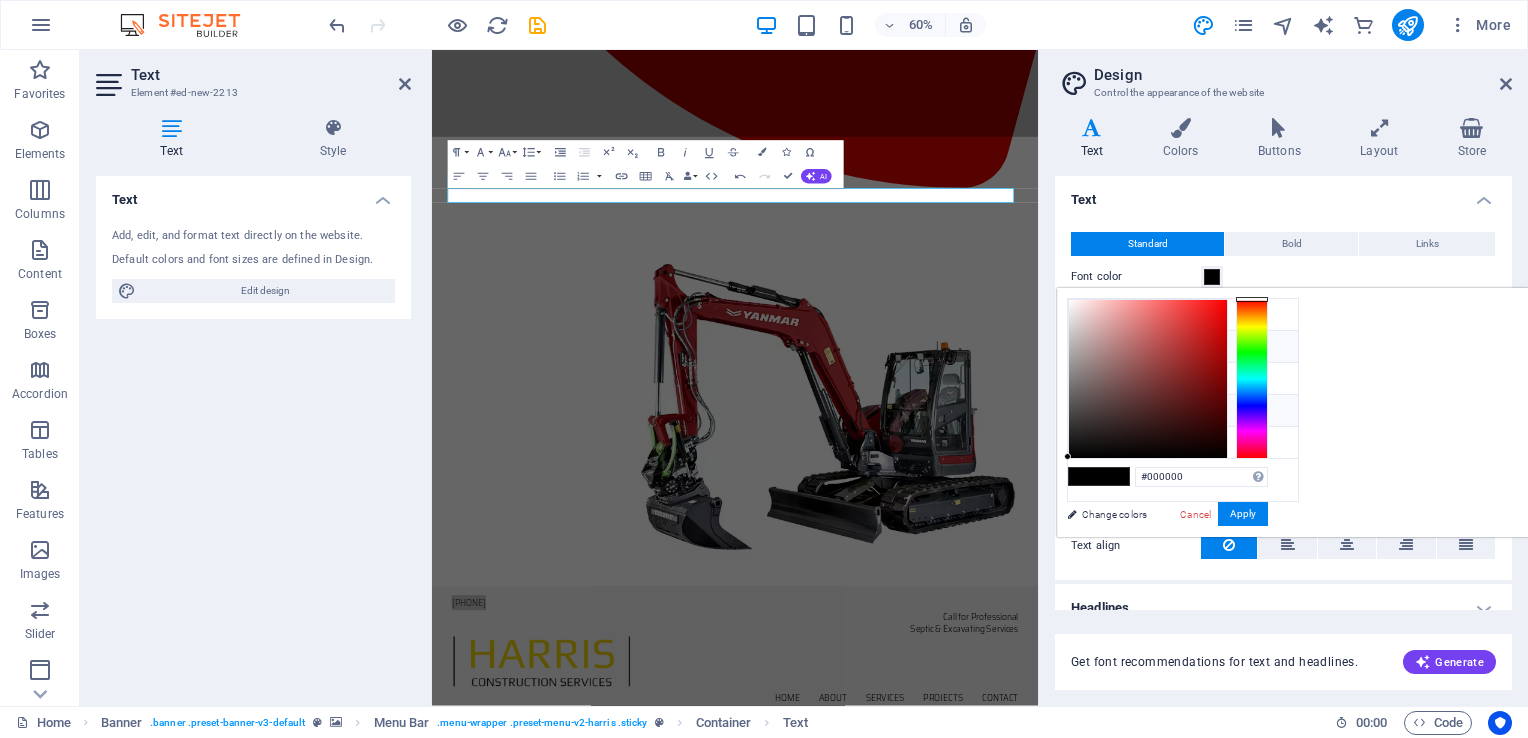 click on "Primary color
#d40700" at bounding box center (1183, 347) 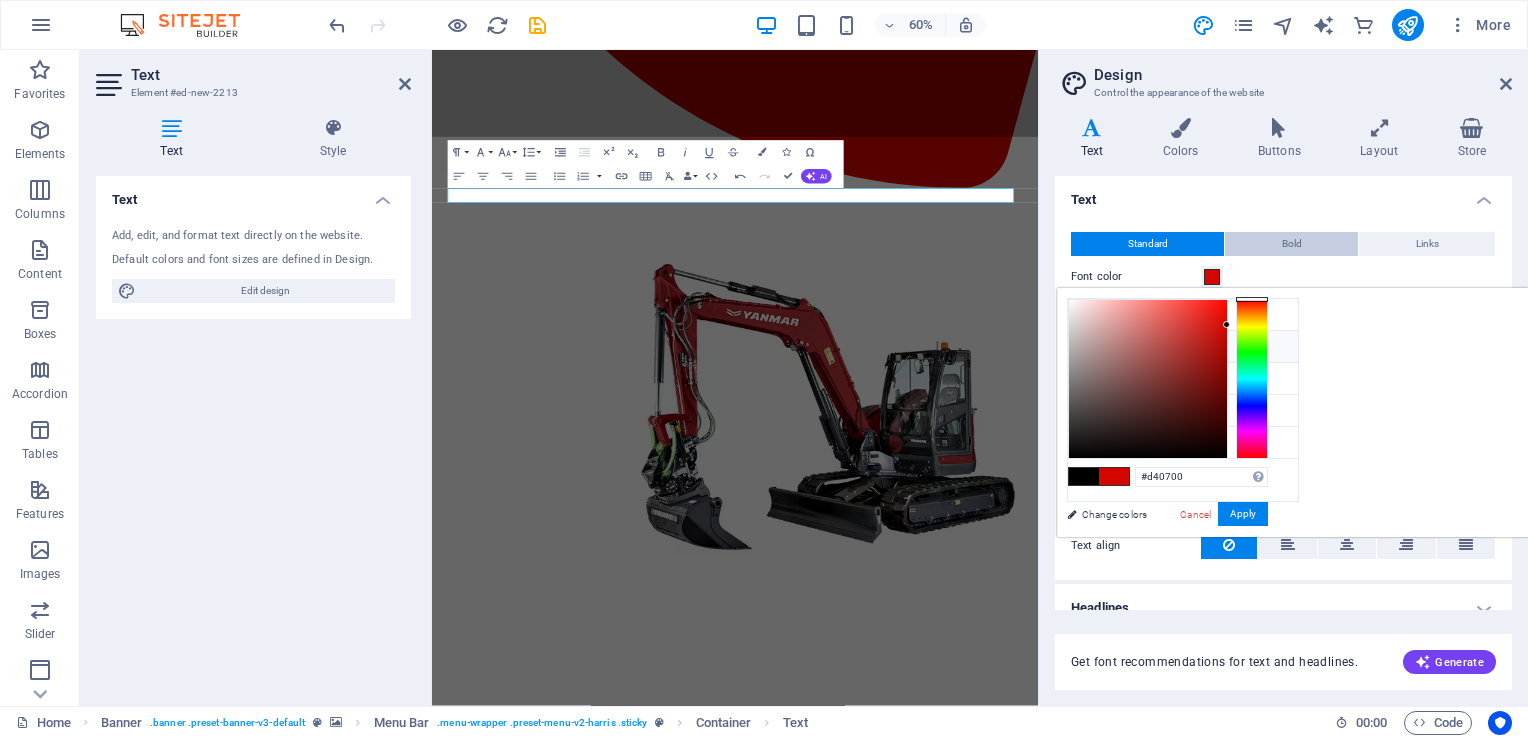 click on "Bold" at bounding box center [1292, 244] 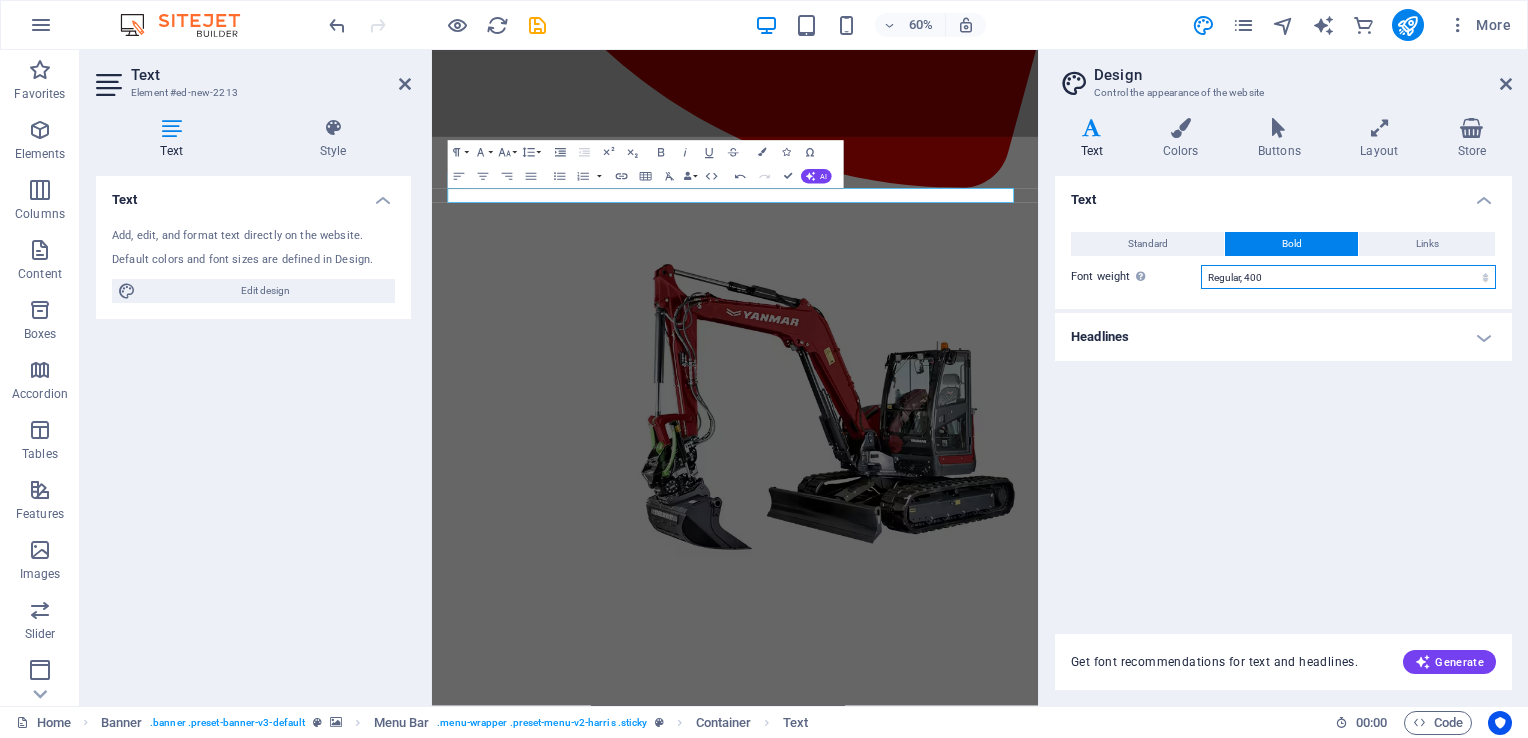 click on "Thin, 100 Extra-light, 200 Light, 300 Regular, 400 Medium, 500 Semi-bold, 600 Bold, 700 Extra-bold, 800 Black, 900" at bounding box center (1348, 277) 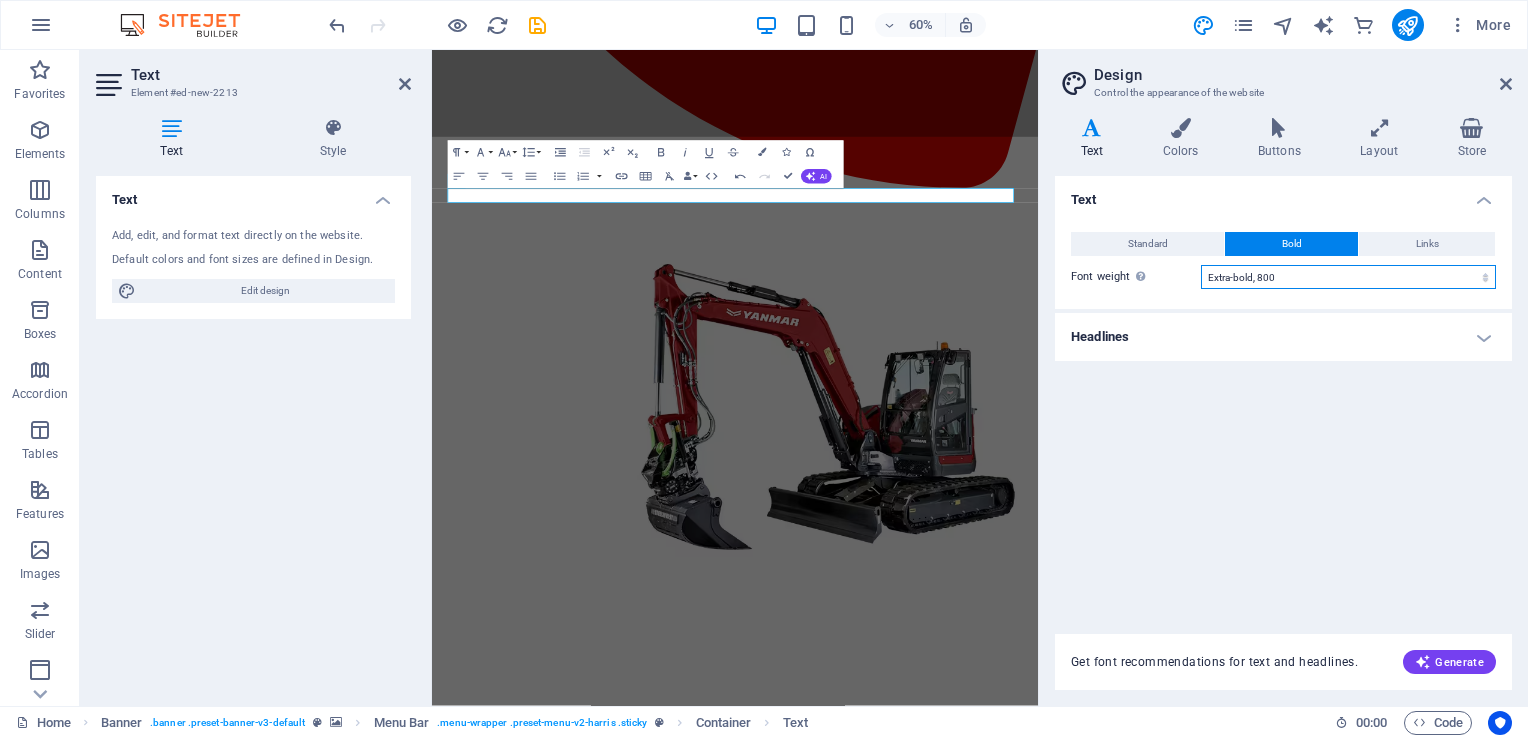 click on "Thin, 100 Extra-light, 200 Light, 300 Regular, 400 Medium, 500 Semi-bold, 600 Bold, 700 Extra-bold, 800 Black, 900" at bounding box center [1348, 277] 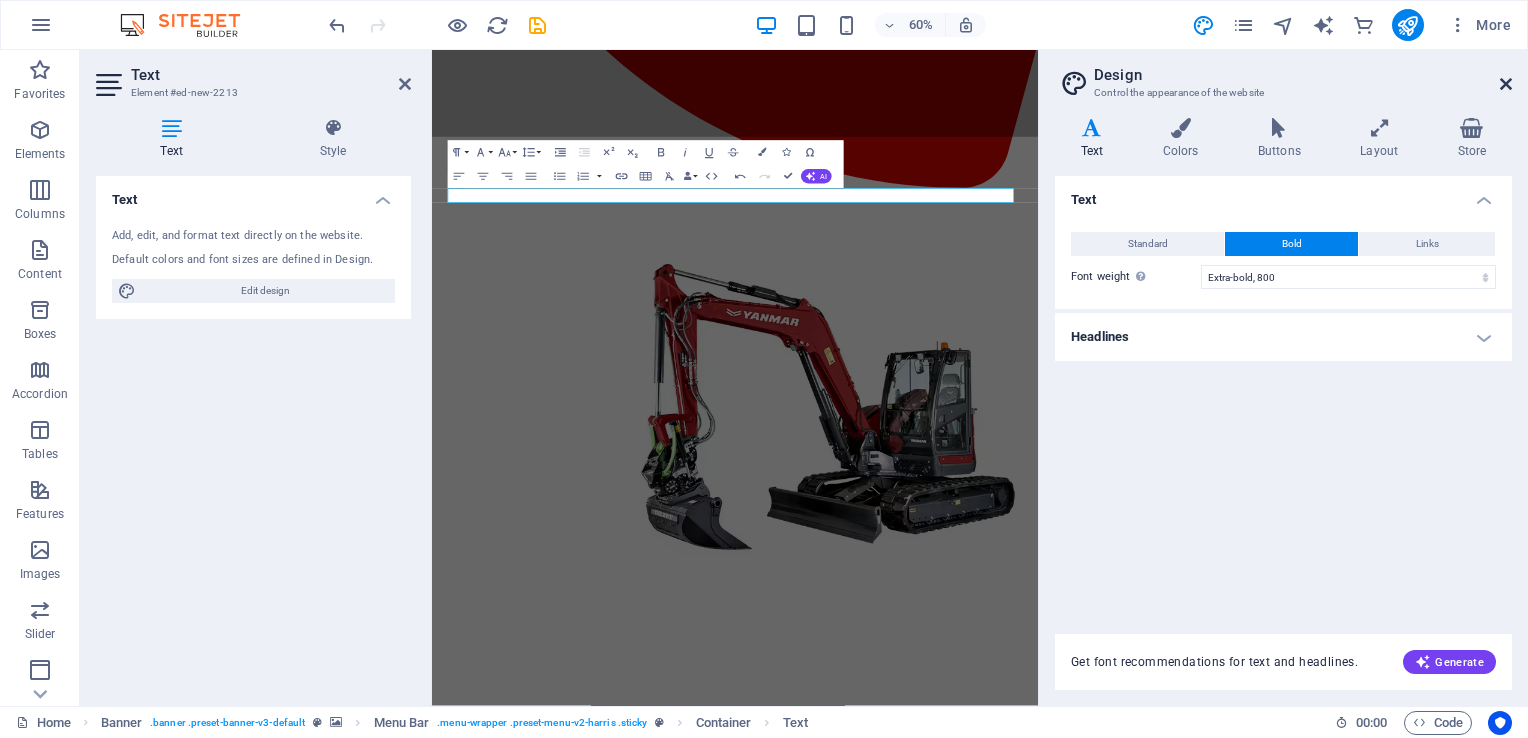 click at bounding box center [1506, 84] 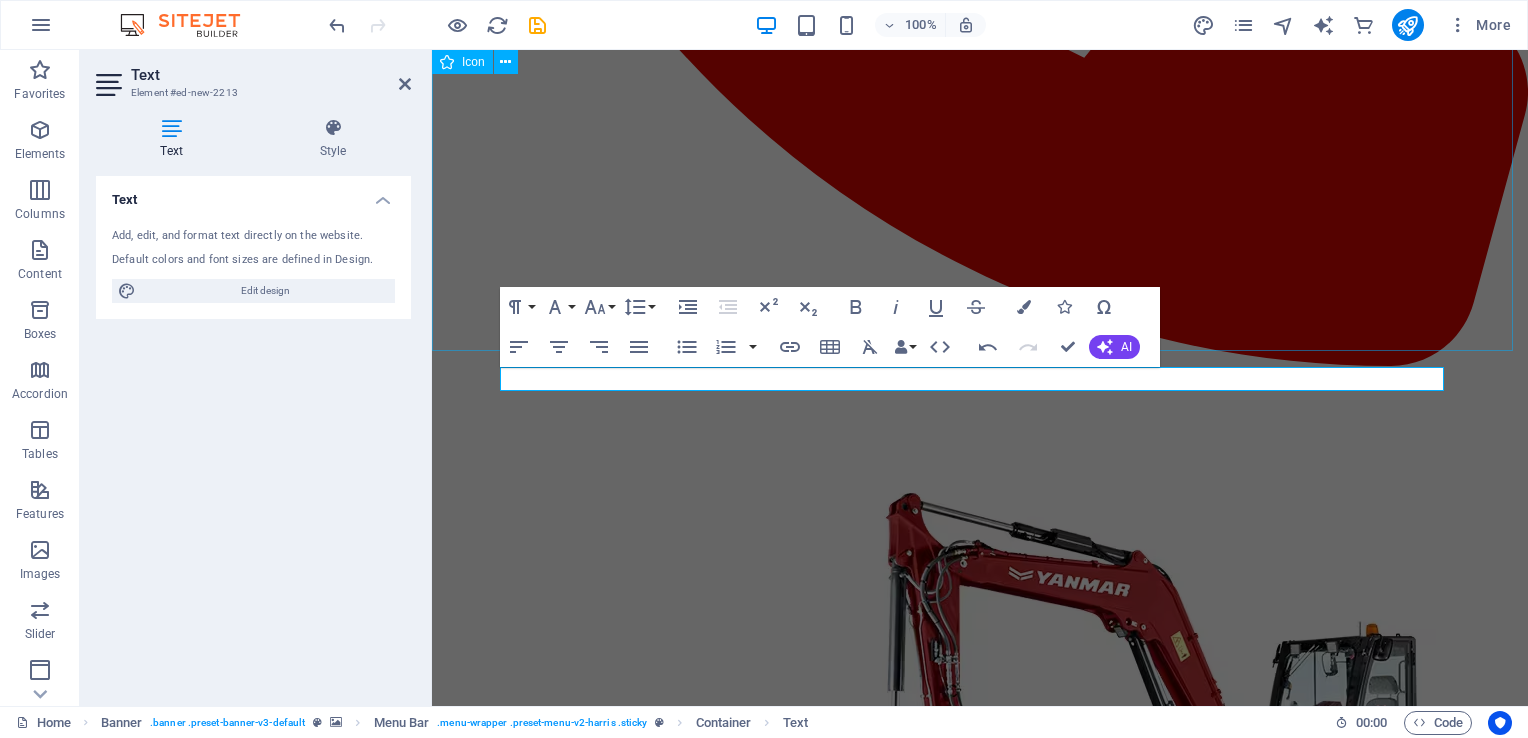 click at bounding box center (980, -179) 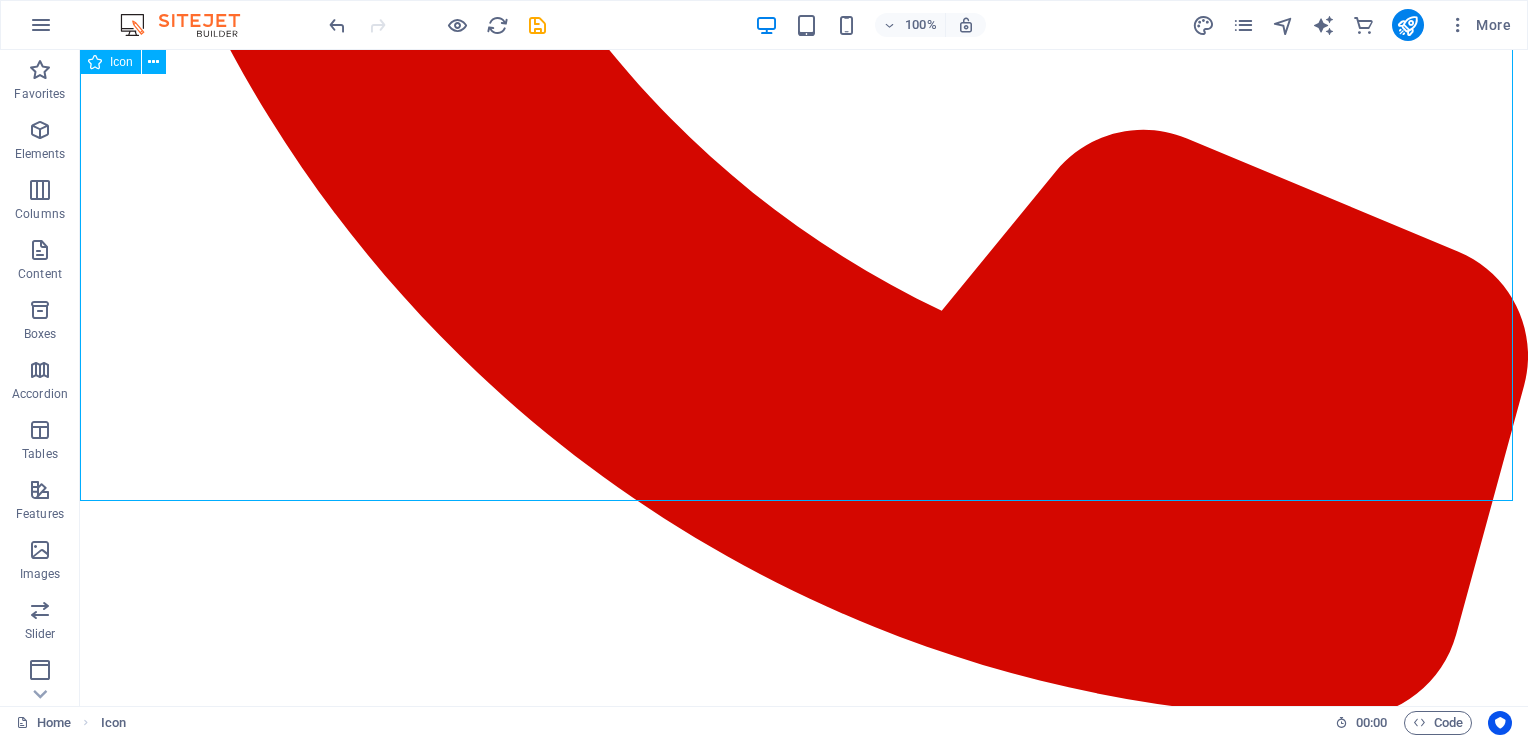 scroll, scrollTop: 1300, scrollLeft: 0, axis: vertical 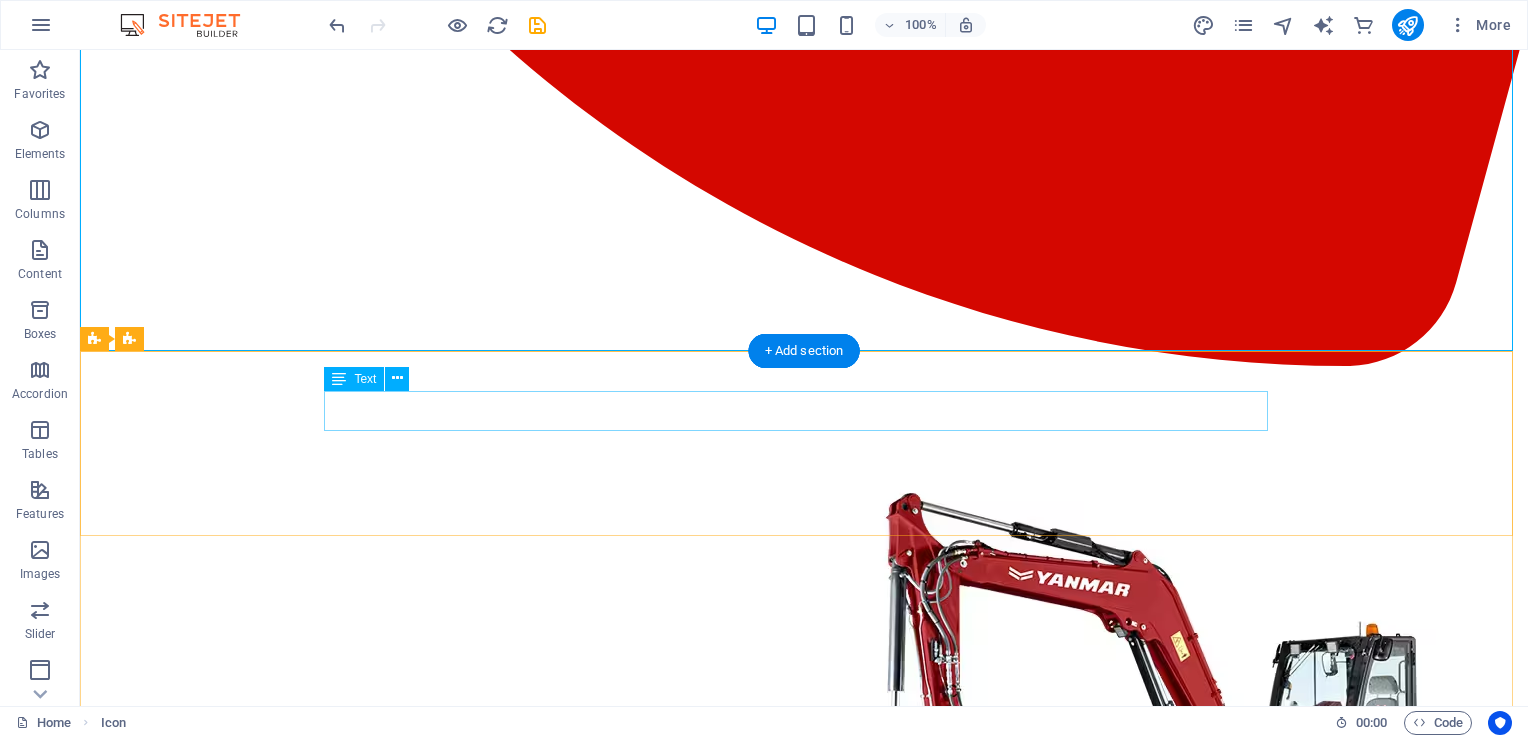 click on "Call for Professional  Septic & Excavating Services" at bounding box center (804, 1090) 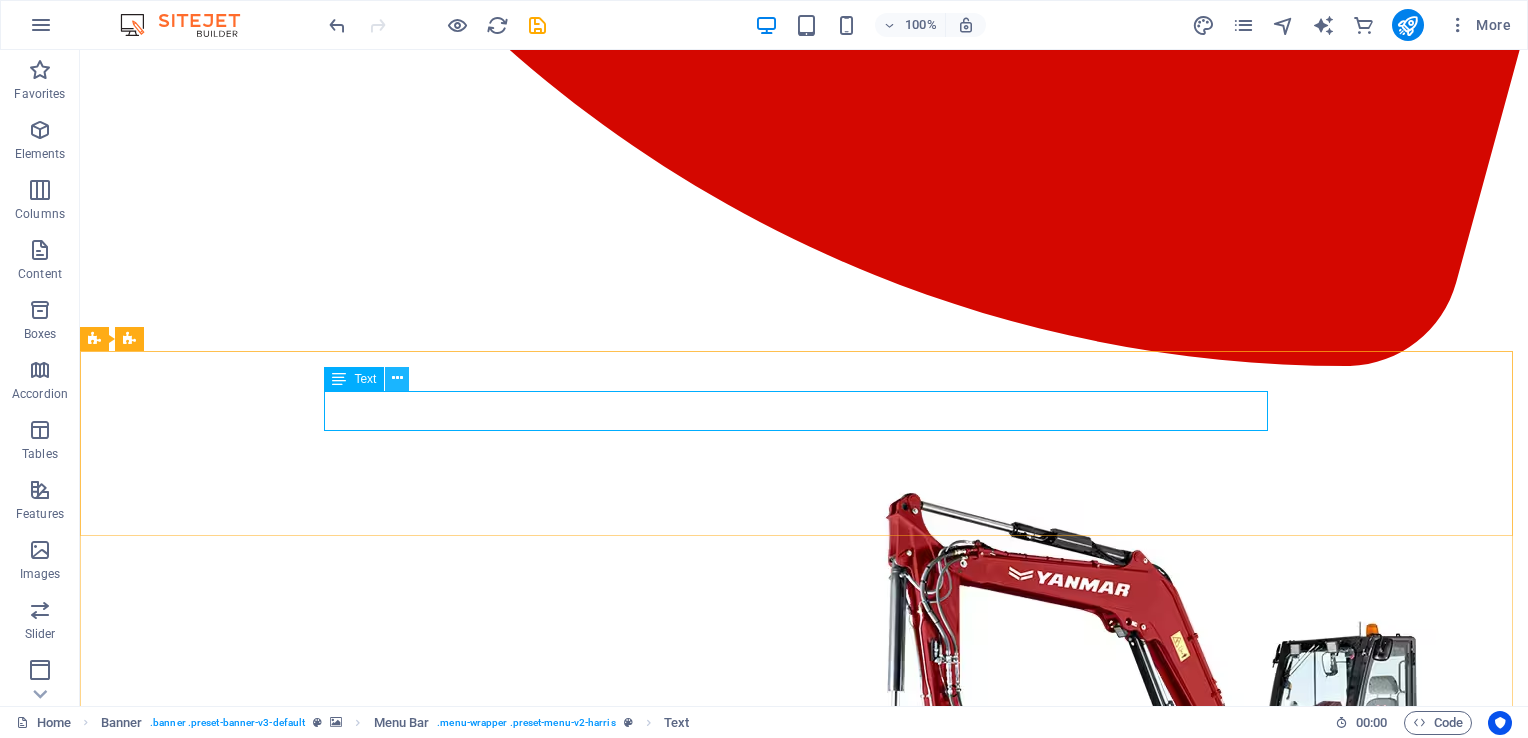 click at bounding box center [397, 378] 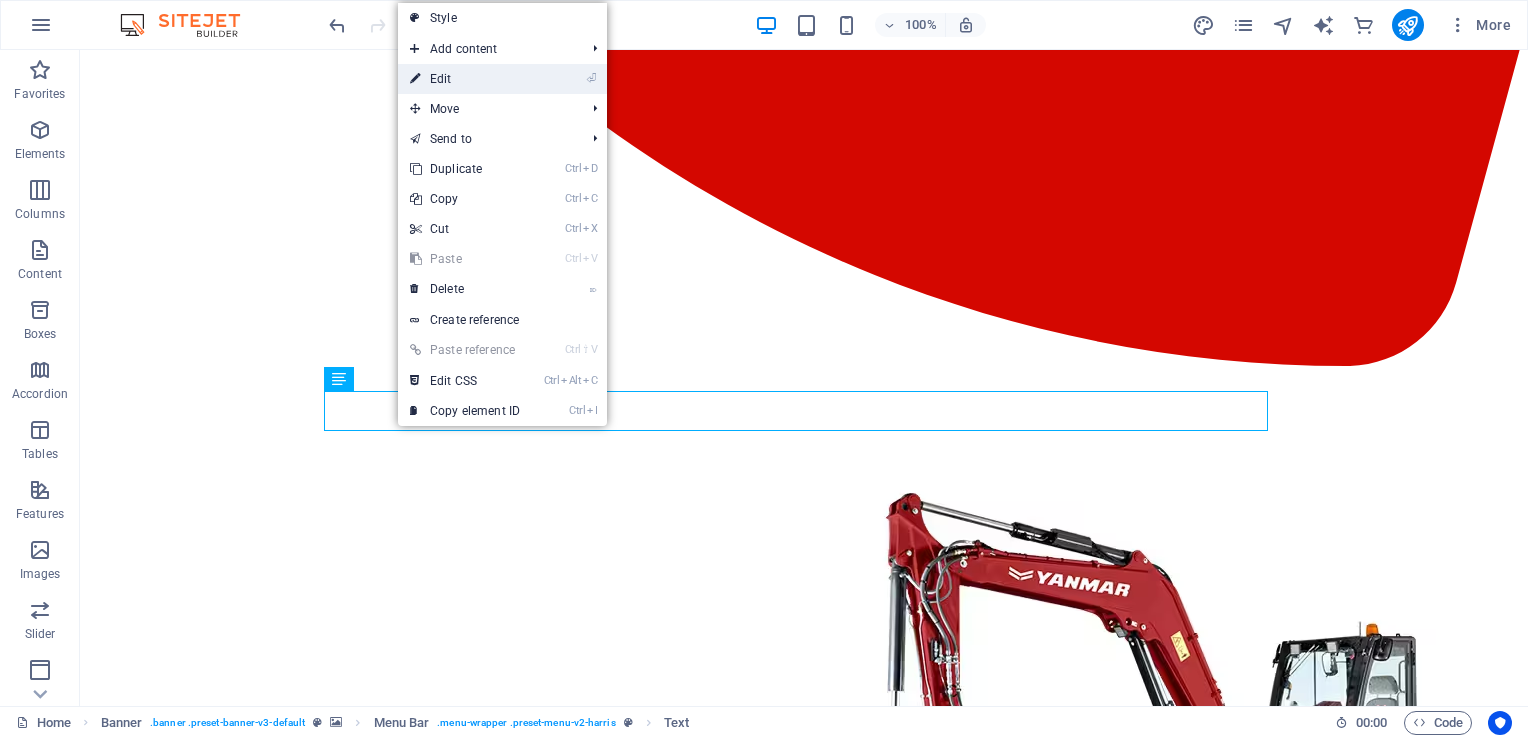 click on "⏎  Edit" at bounding box center [465, 79] 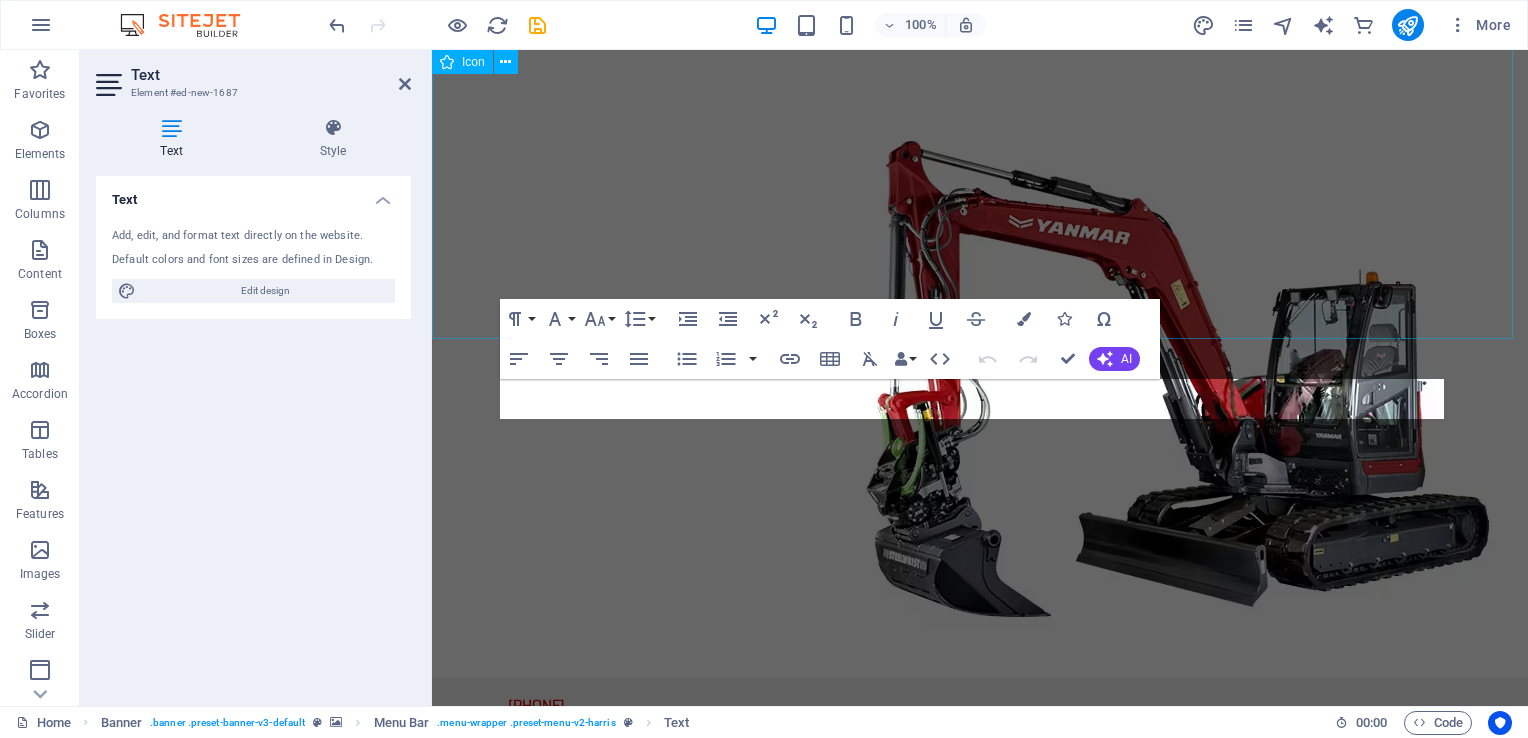 scroll, scrollTop: 960, scrollLeft: 0, axis: vertical 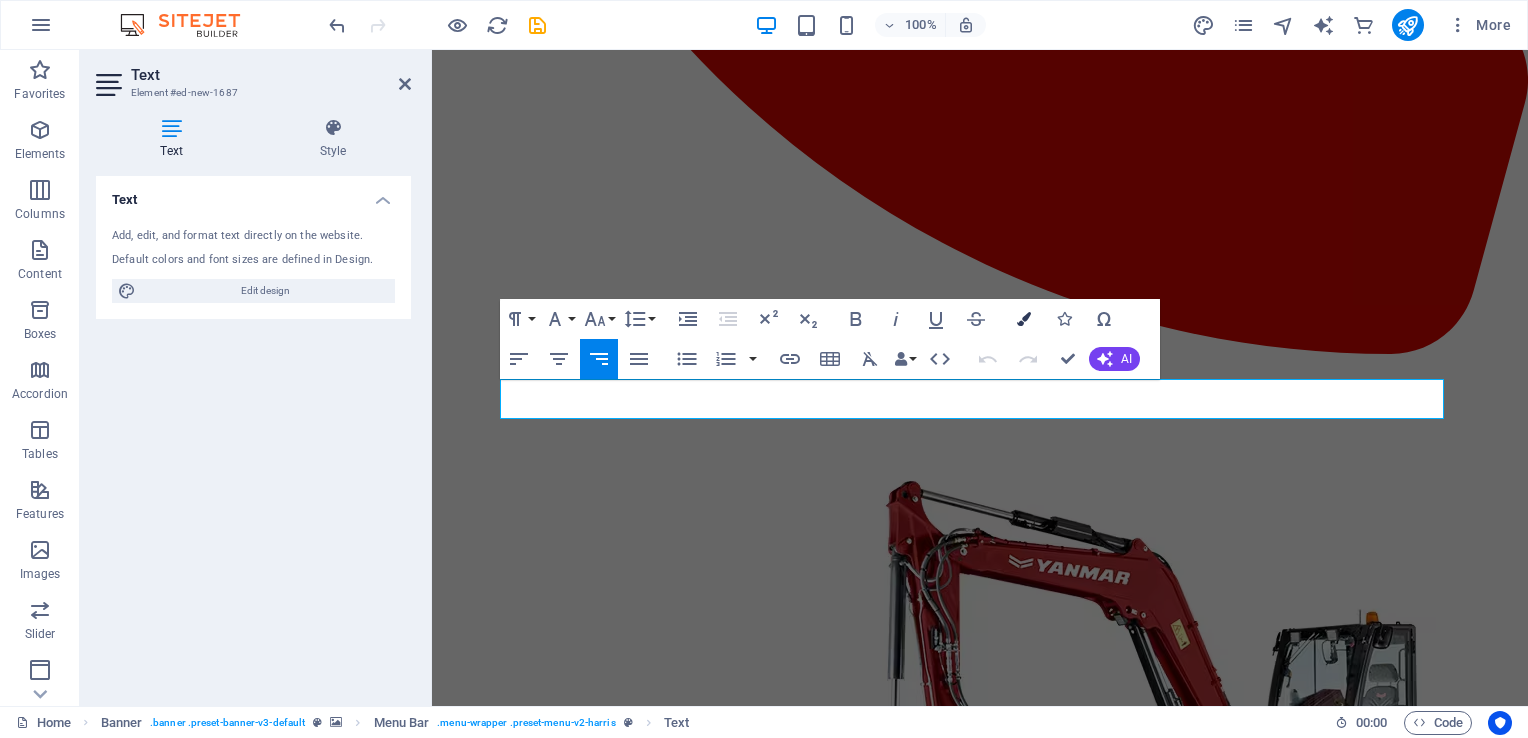 click at bounding box center [1024, 319] 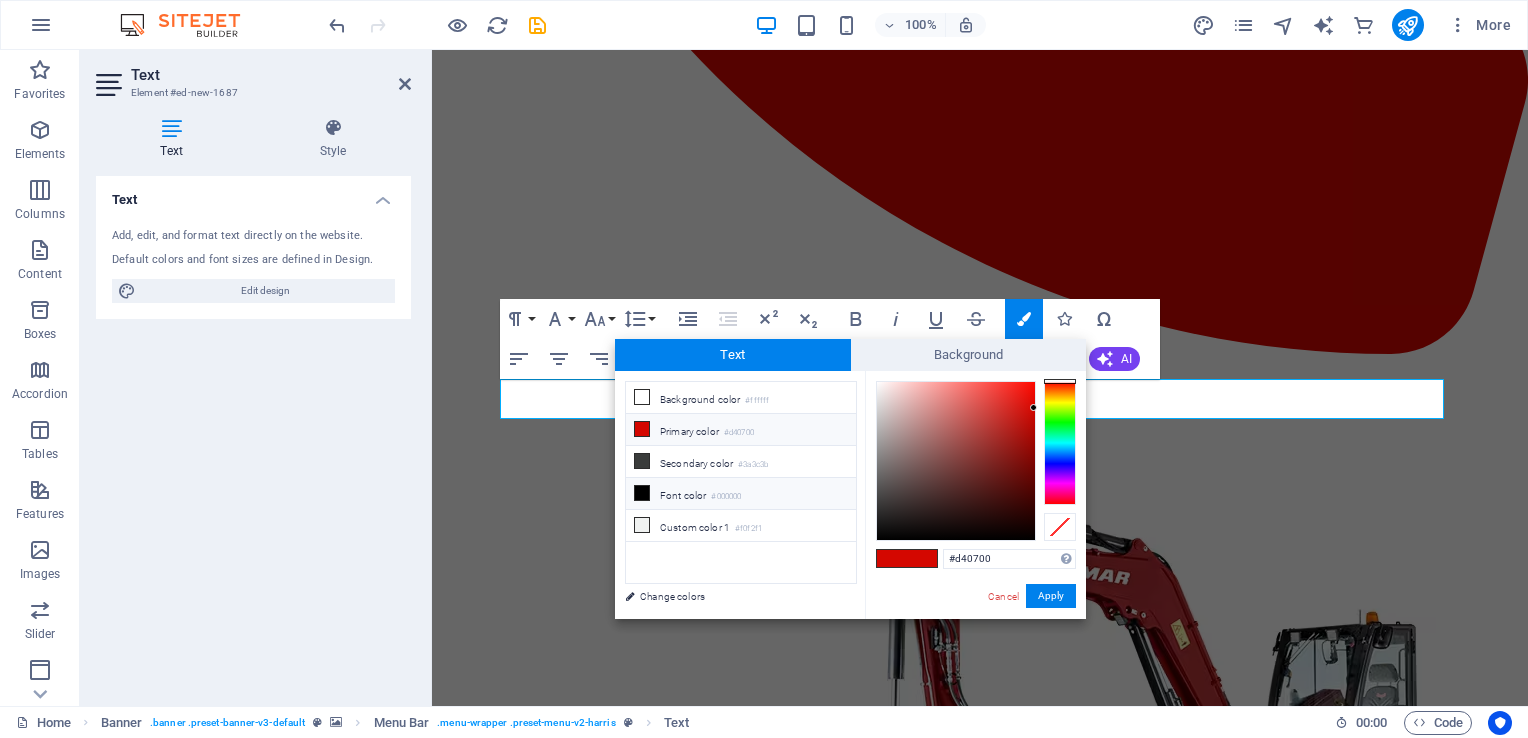 click on "Font color
#000000" at bounding box center [741, 494] 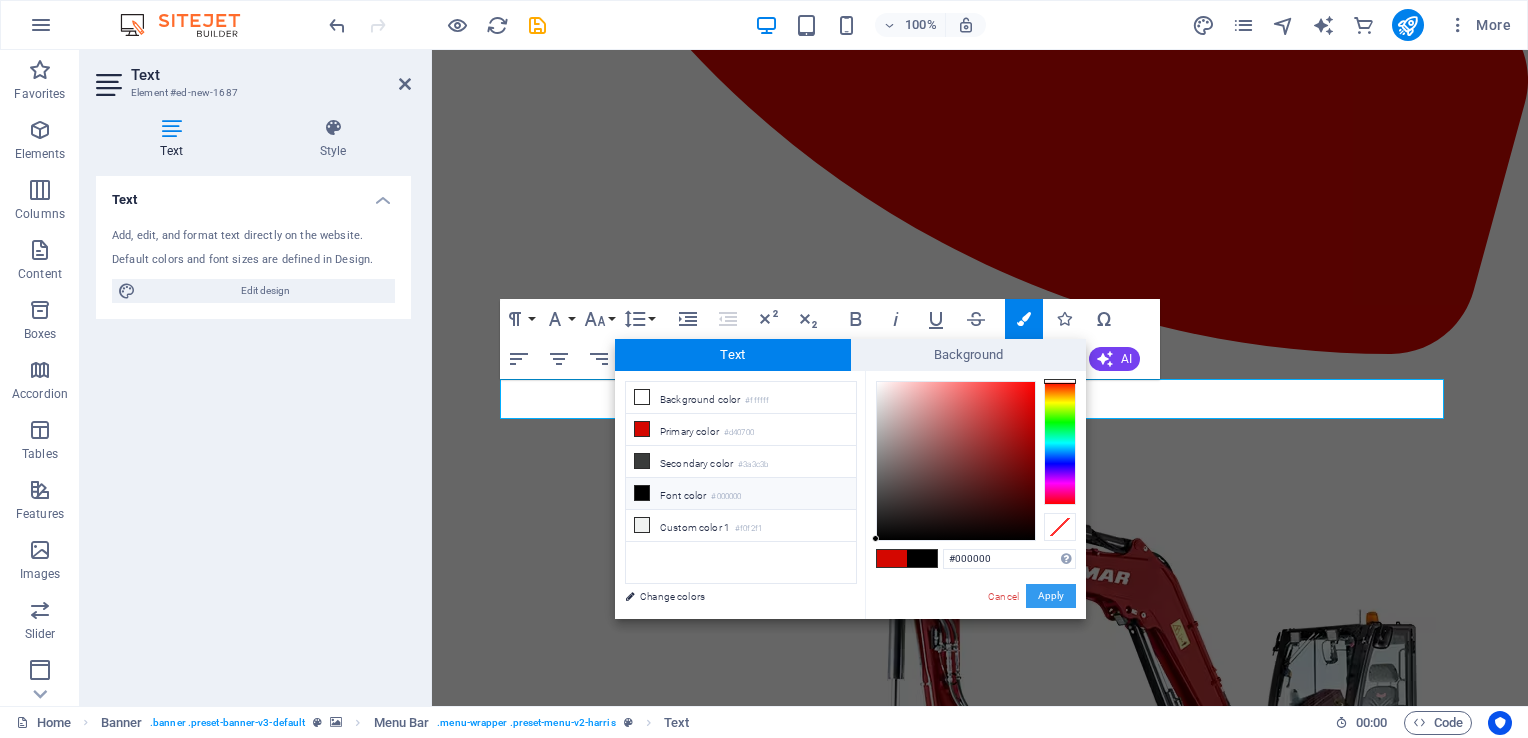 click on "Apply" at bounding box center [1051, 596] 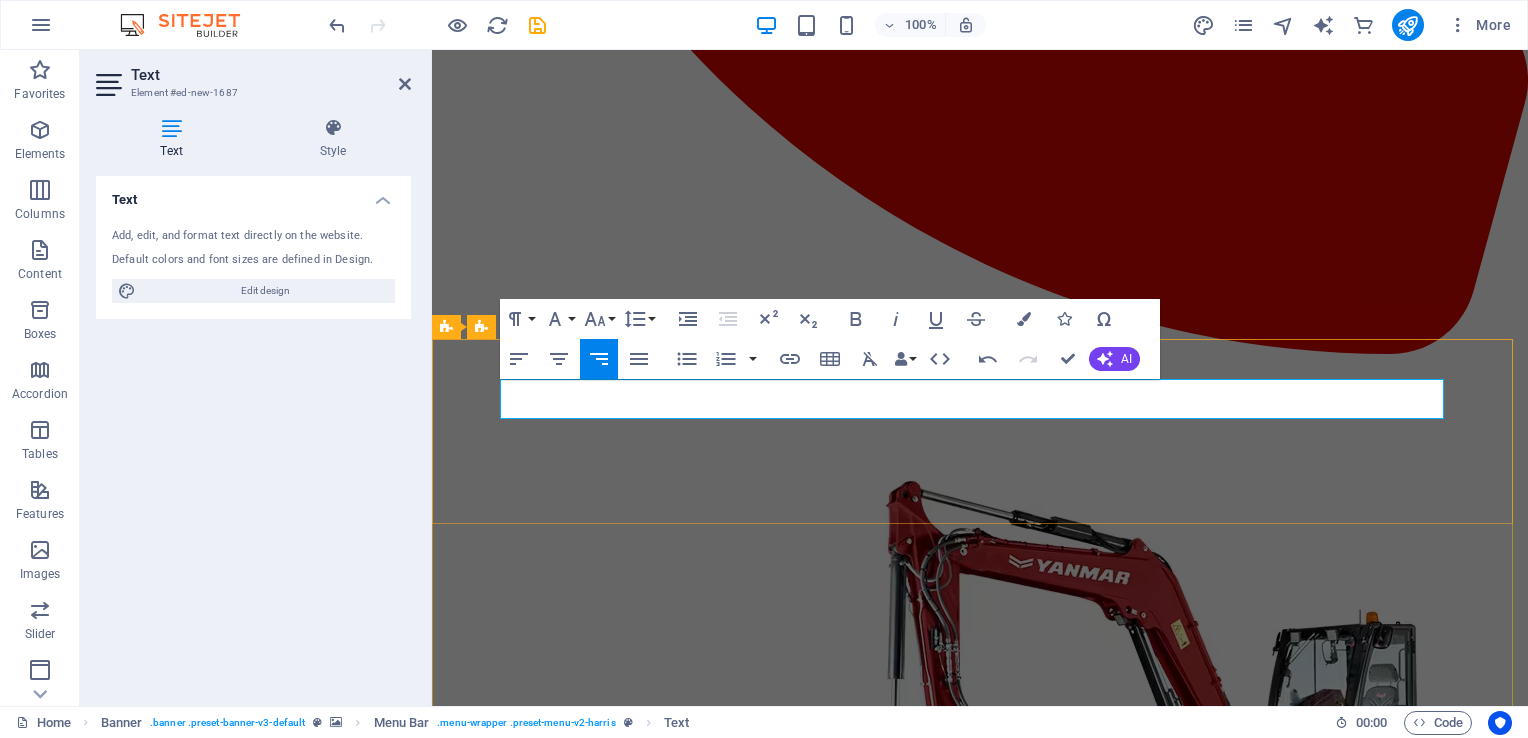 click on "Septic & Excavating Services" at bounding box center (980, 1090) 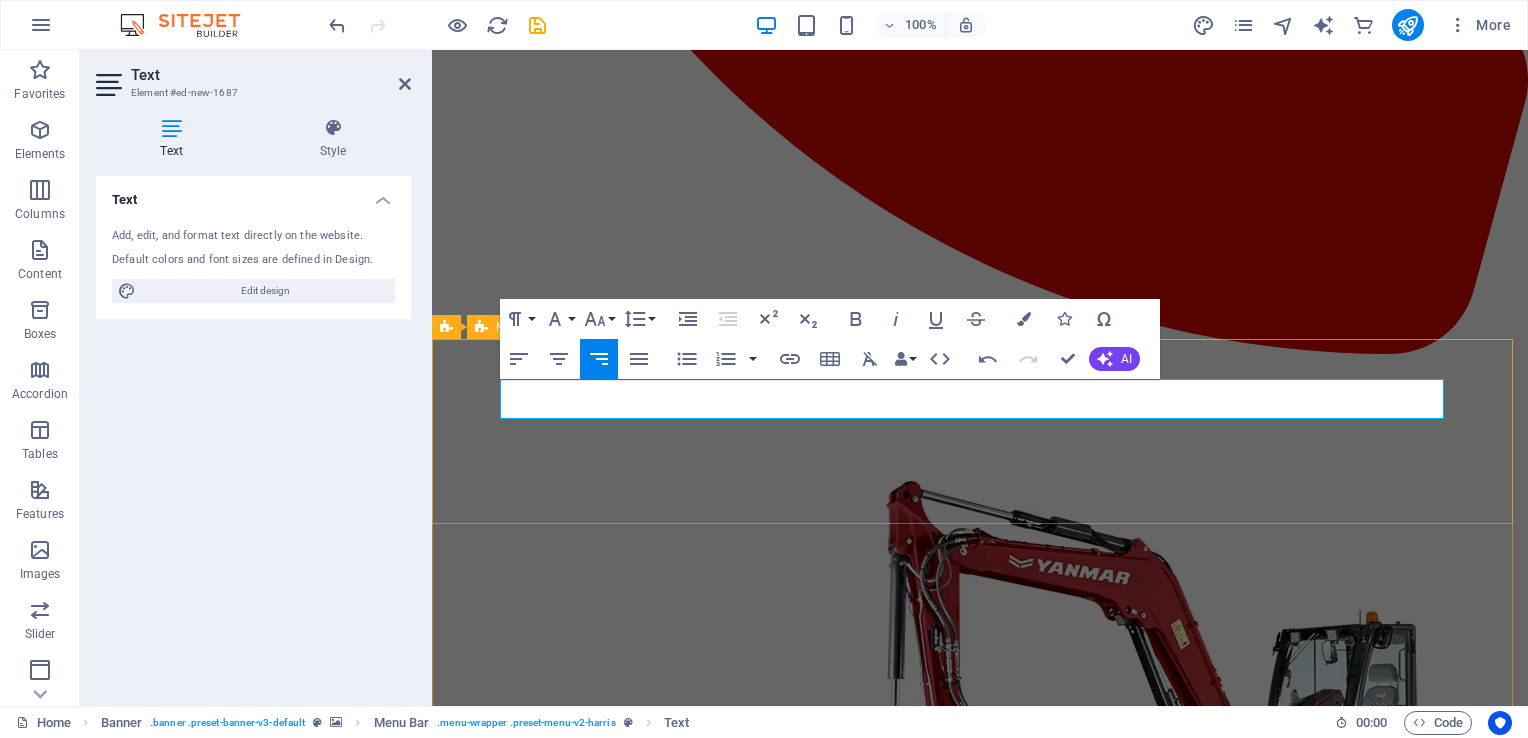 drag, startPoint x: 1312, startPoint y: 390, endPoint x: 1450, endPoint y: 405, distance: 138.81282 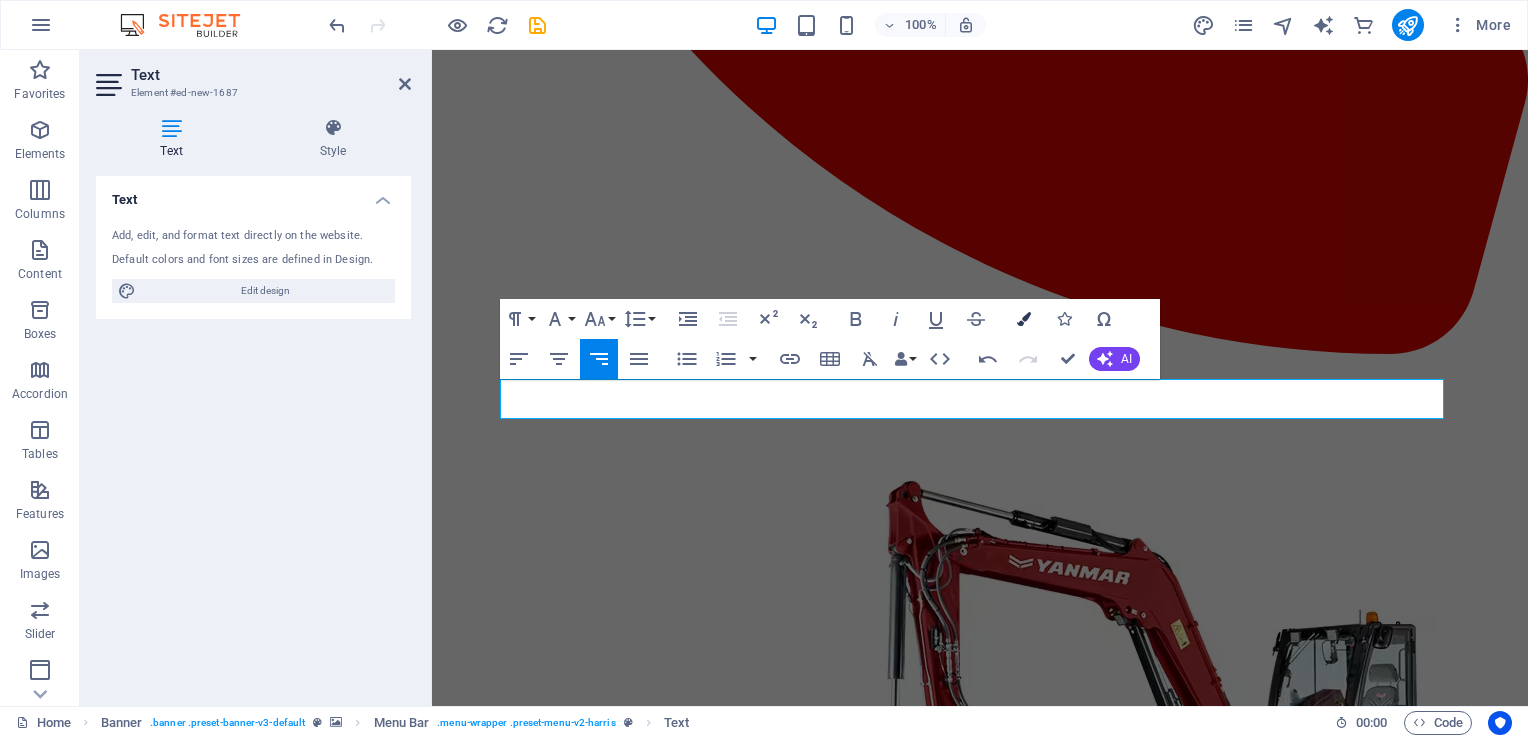 click at bounding box center [1024, 319] 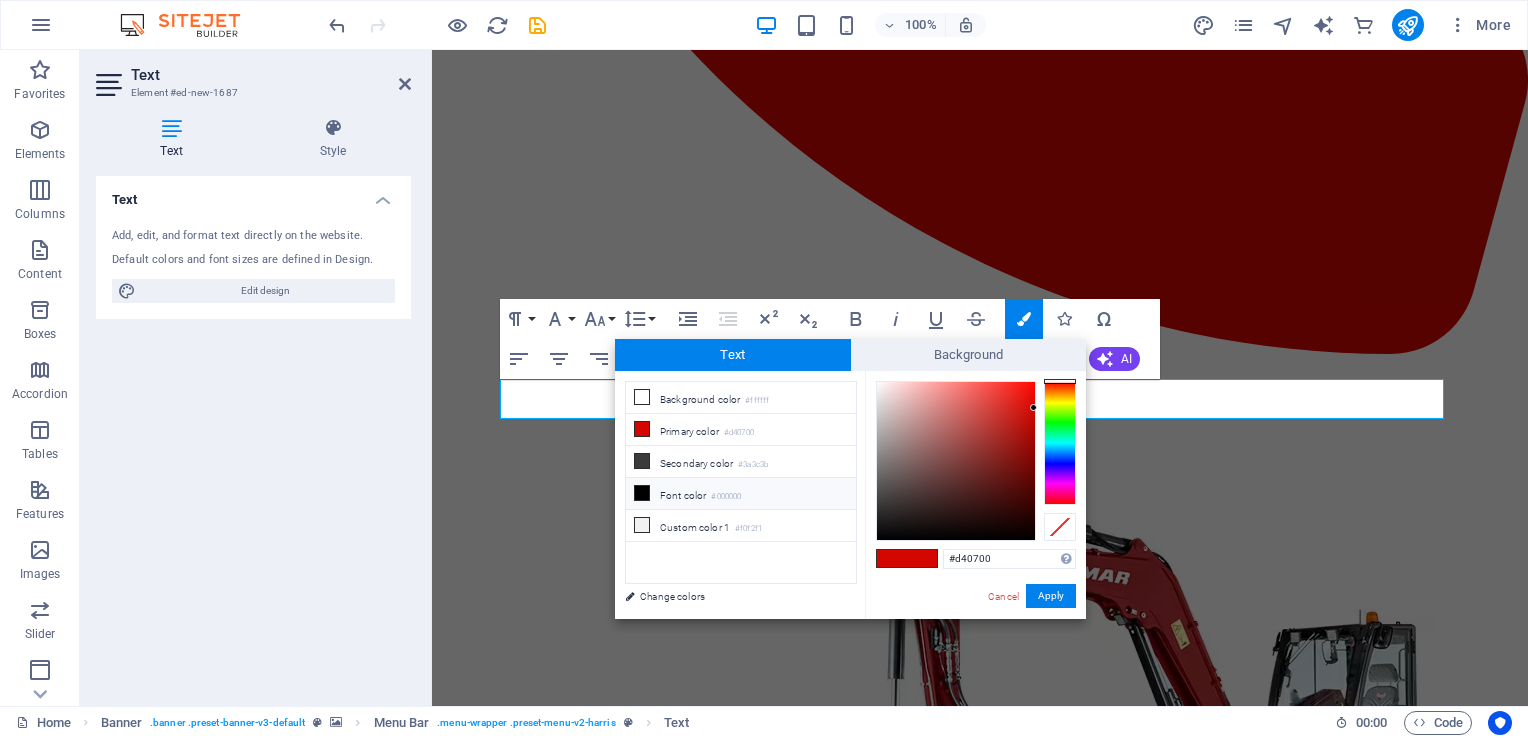 click on "#000000" at bounding box center (726, 497) 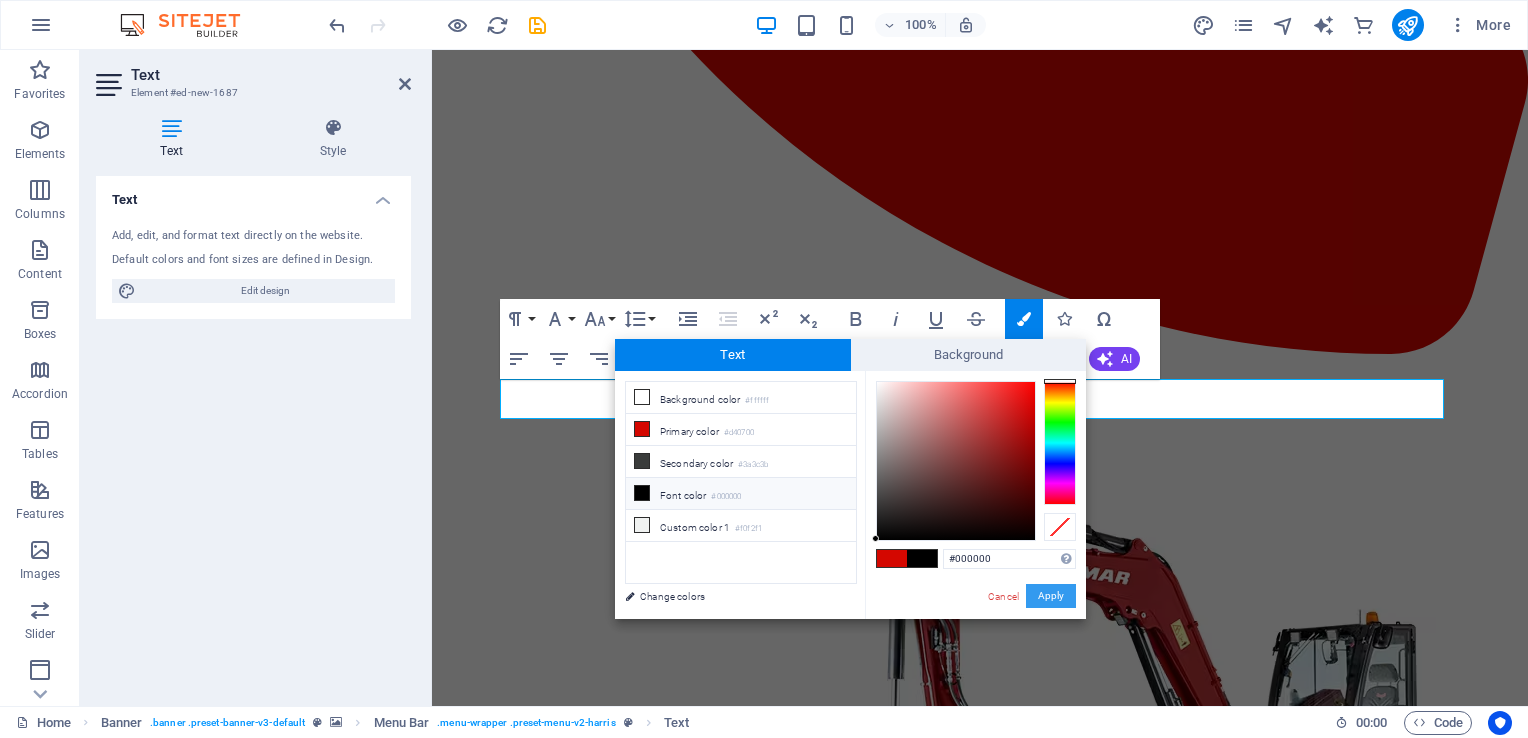 click on "Apply" at bounding box center [1051, 596] 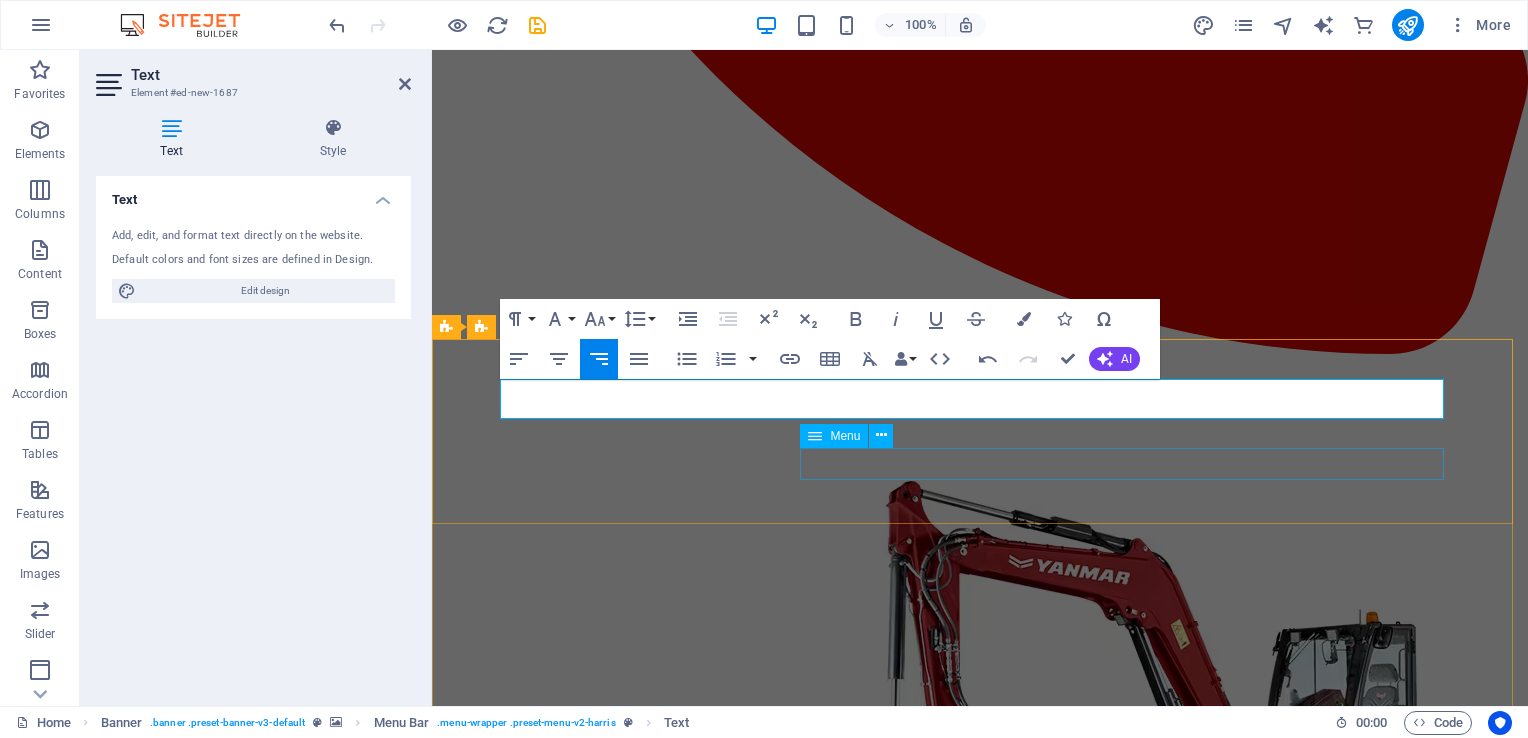 click on "Home About Services Projects Contact" at bounding box center (980, 1204) 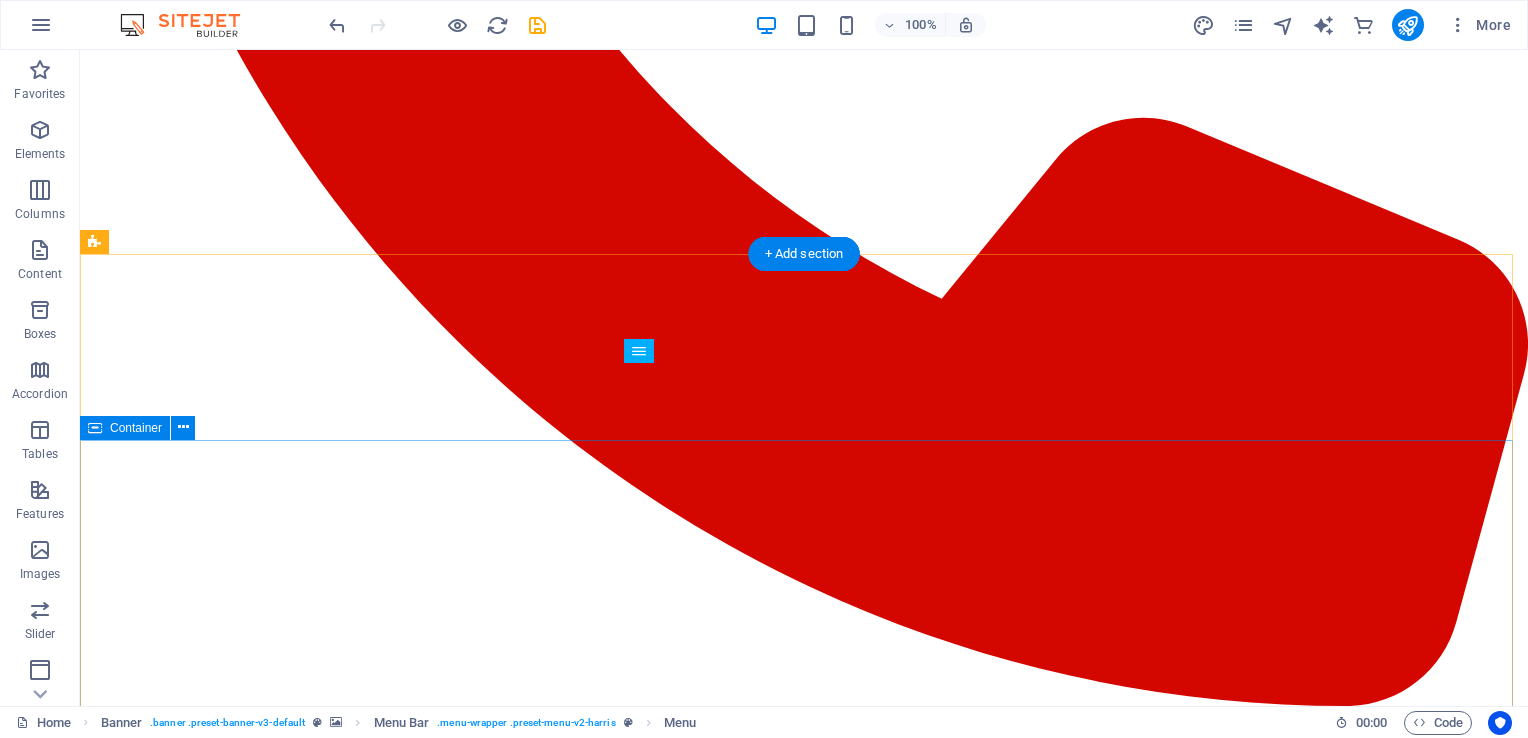 scroll, scrollTop: 1396, scrollLeft: 0, axis: vertical 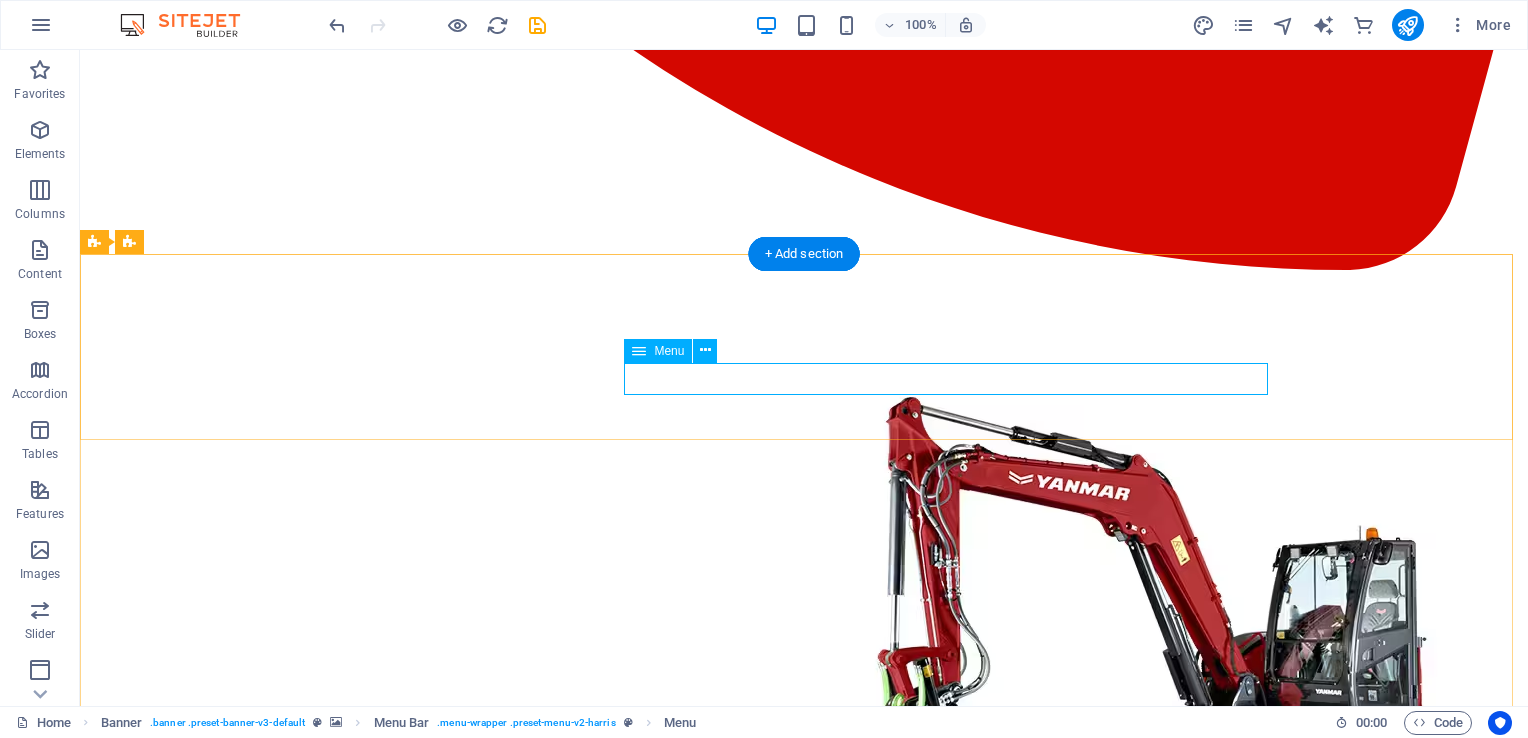 click on "Home About Services Projects Contact" at bounding box center [804, 1120] 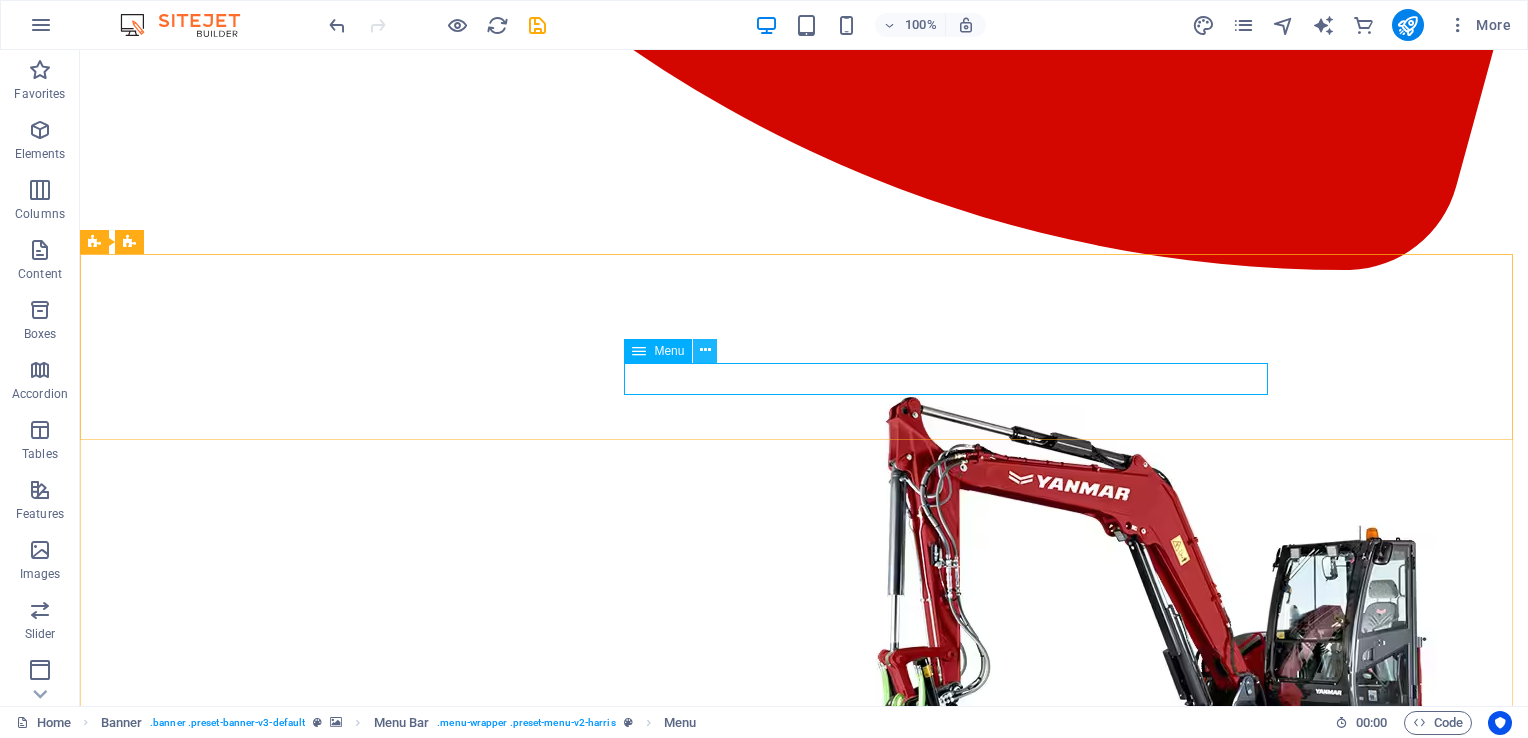 click at bounding box center (705, 350) 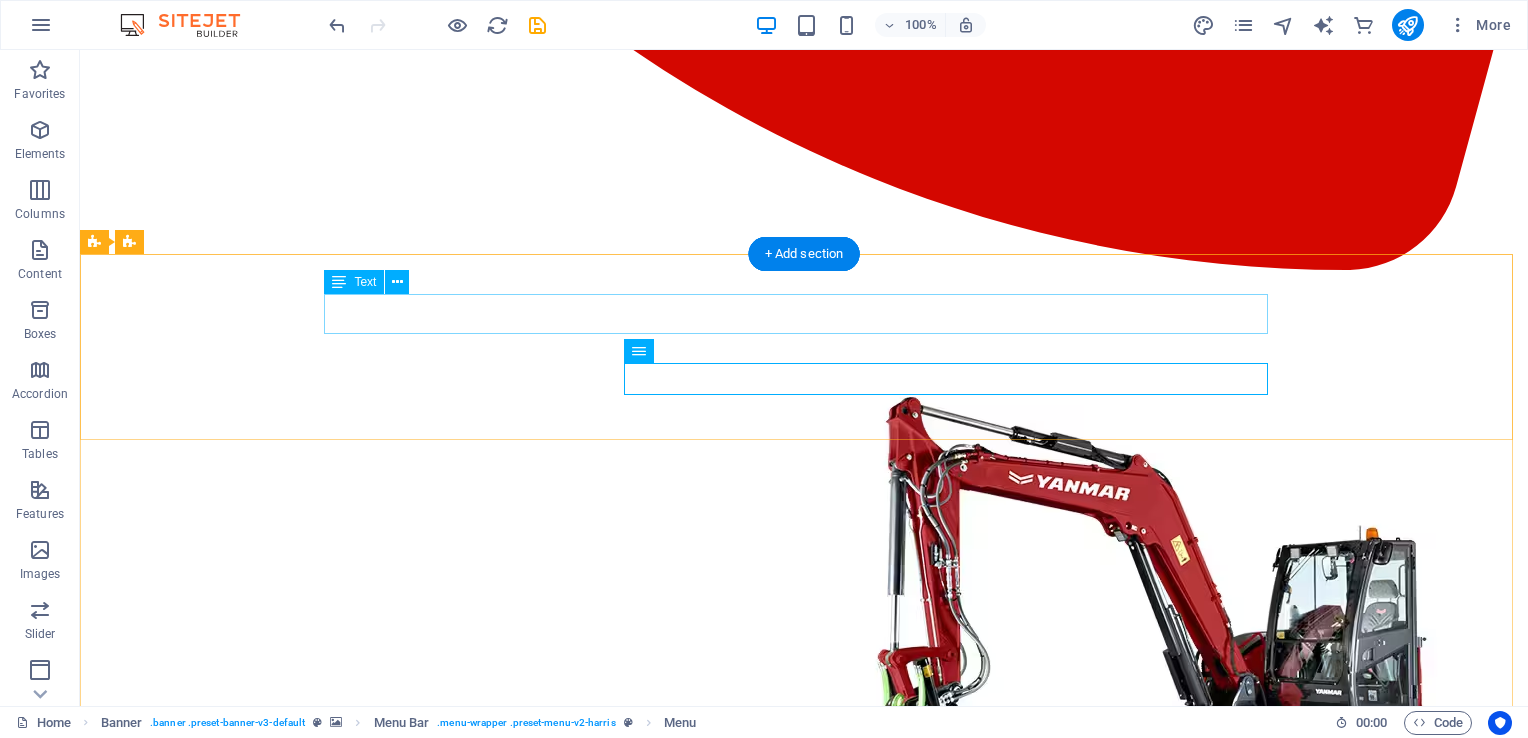 click on "Call for Professional  Septic & Excavating Services" at bounding box center [804, 994] 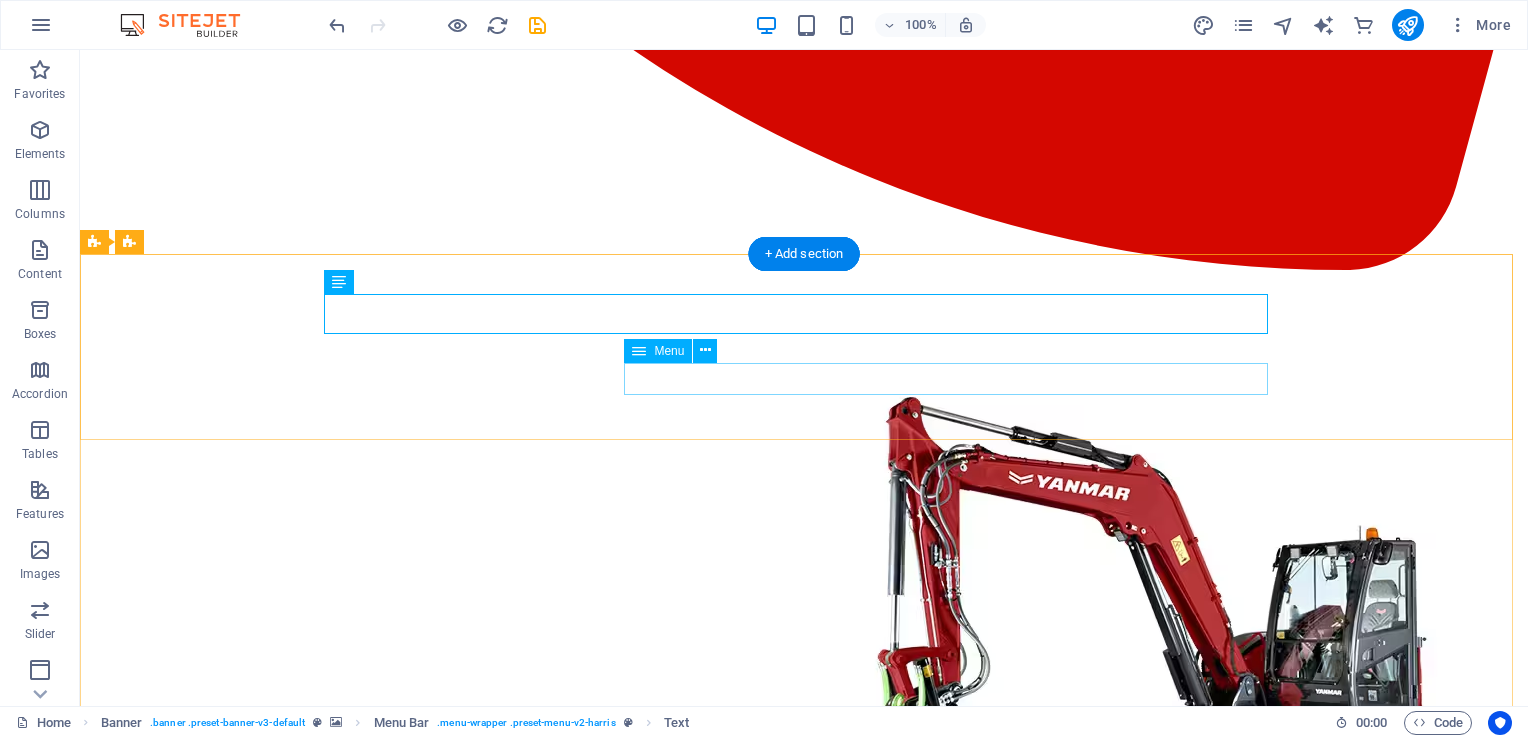 click on "Home About Services Projects Contact" at bounding box center (804, 1120) 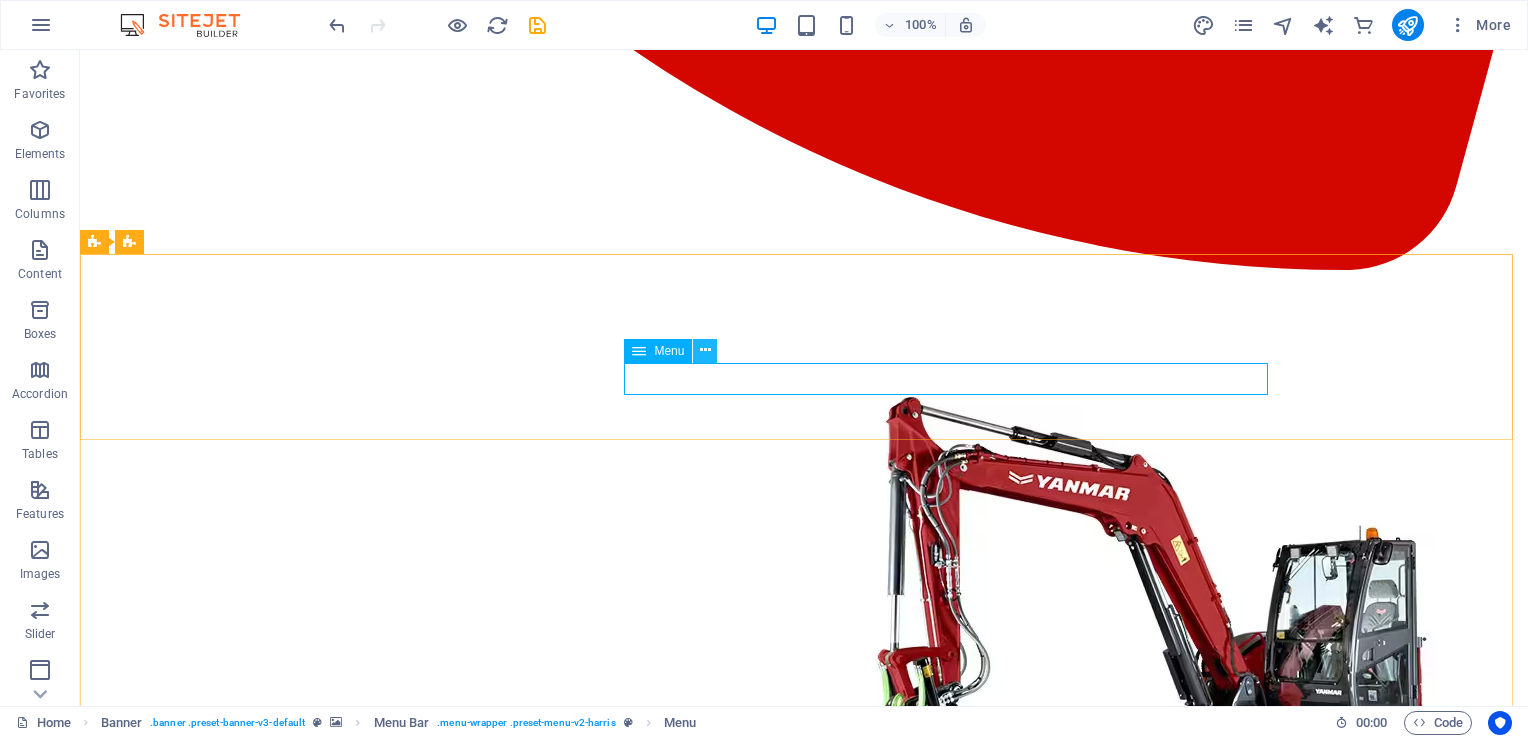 click at bounding box center (705, 350) 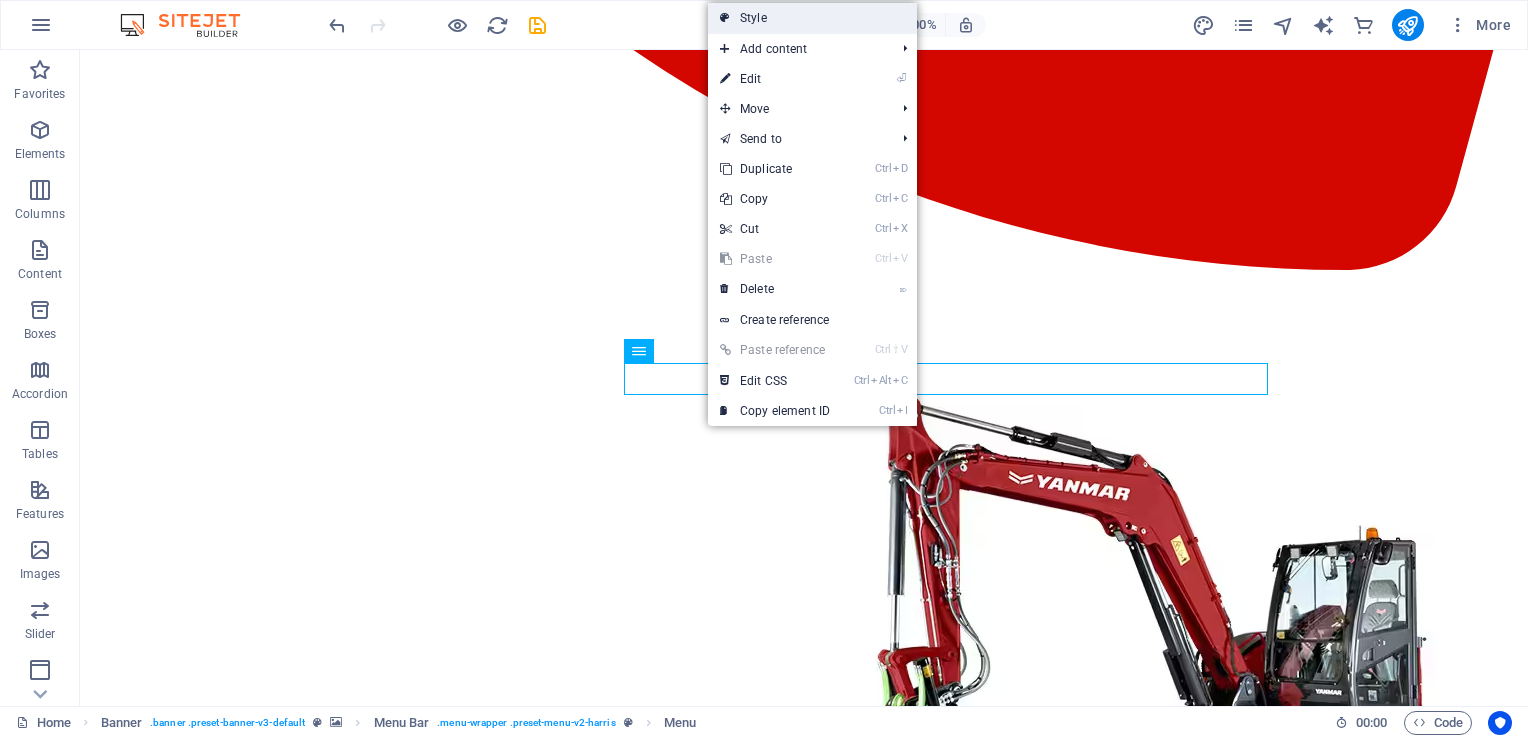 click on "Style" at bounding box center [812, 18] 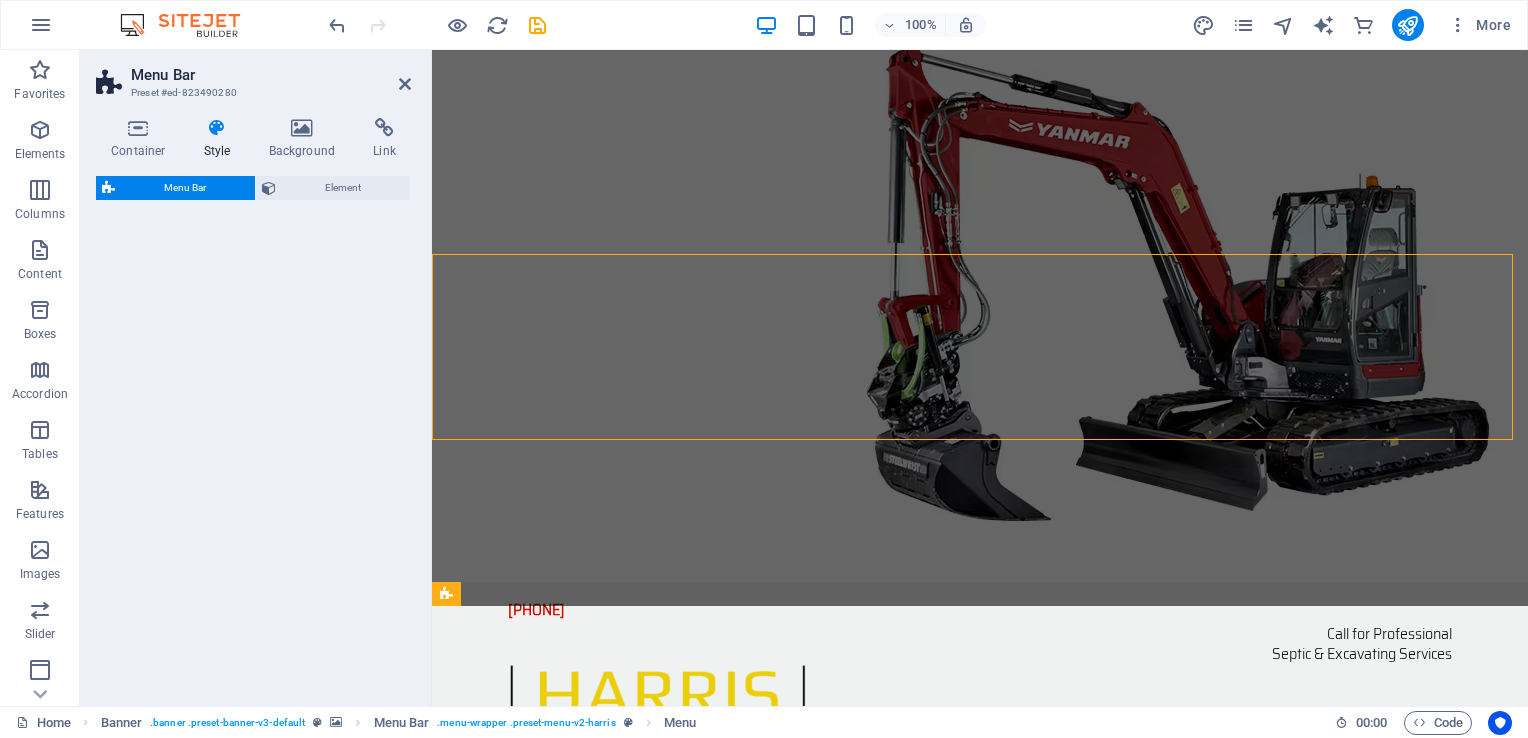 select on "rem" 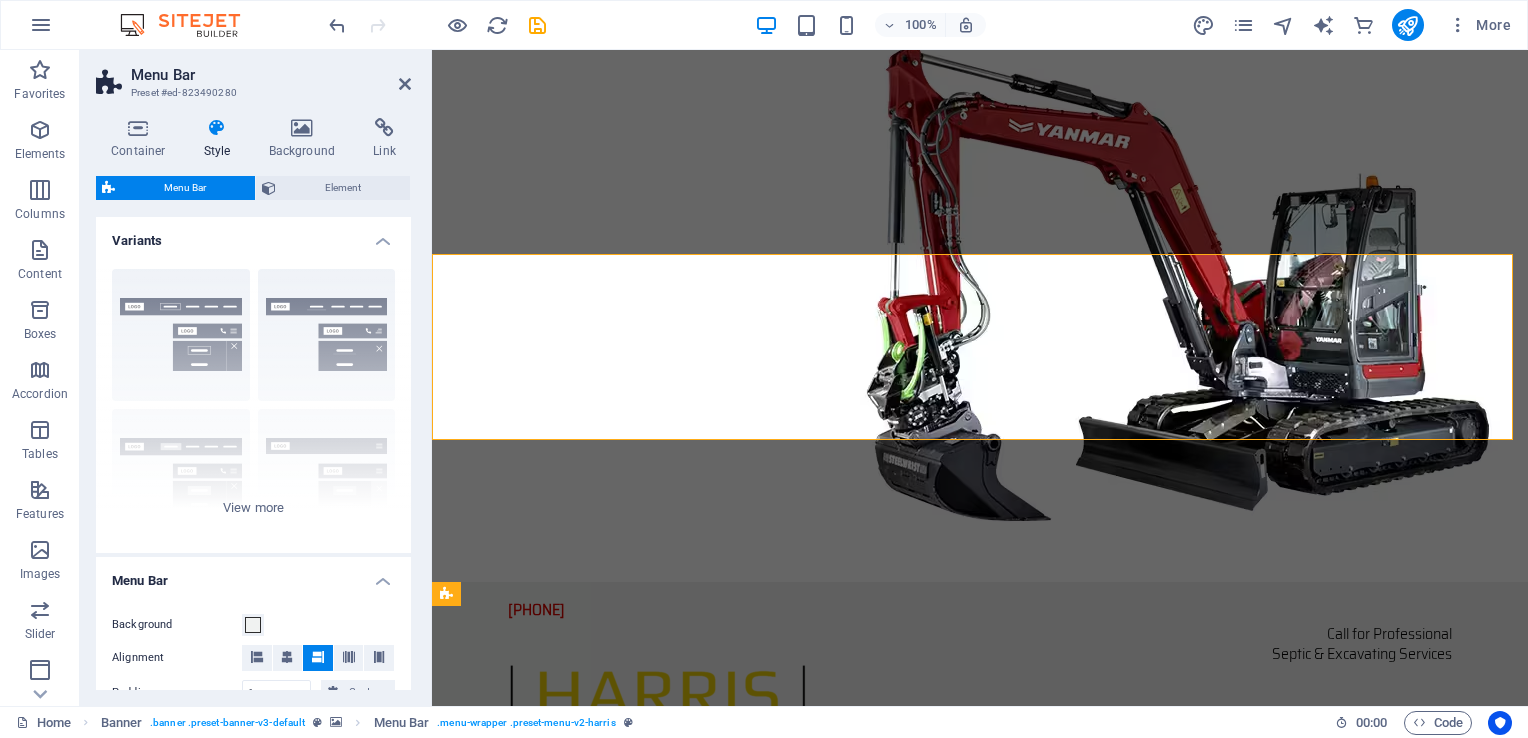 scroll, scrollTop: 1044, scrollLeft: 0, axis: vertical 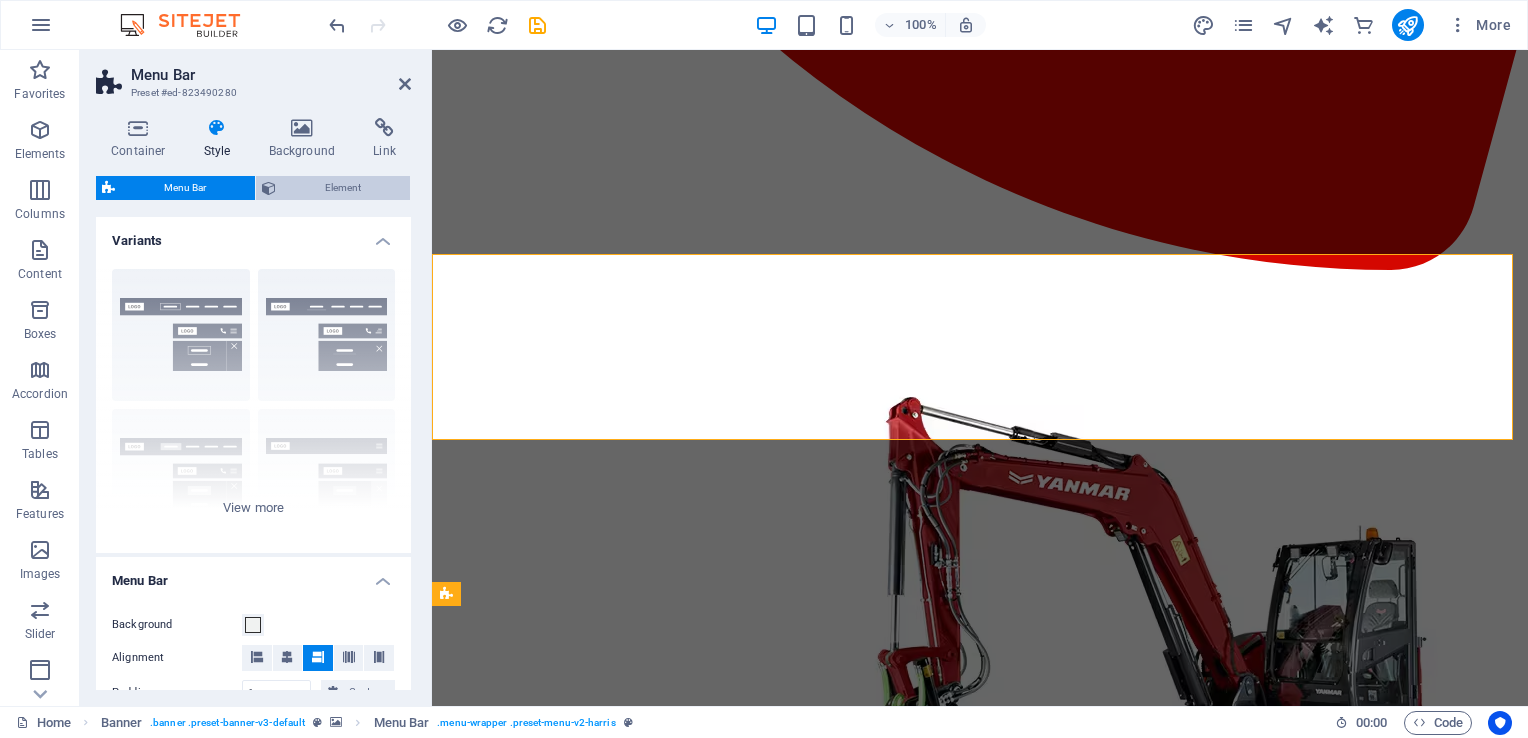 click on "Element" at bounding box center [343, 188] 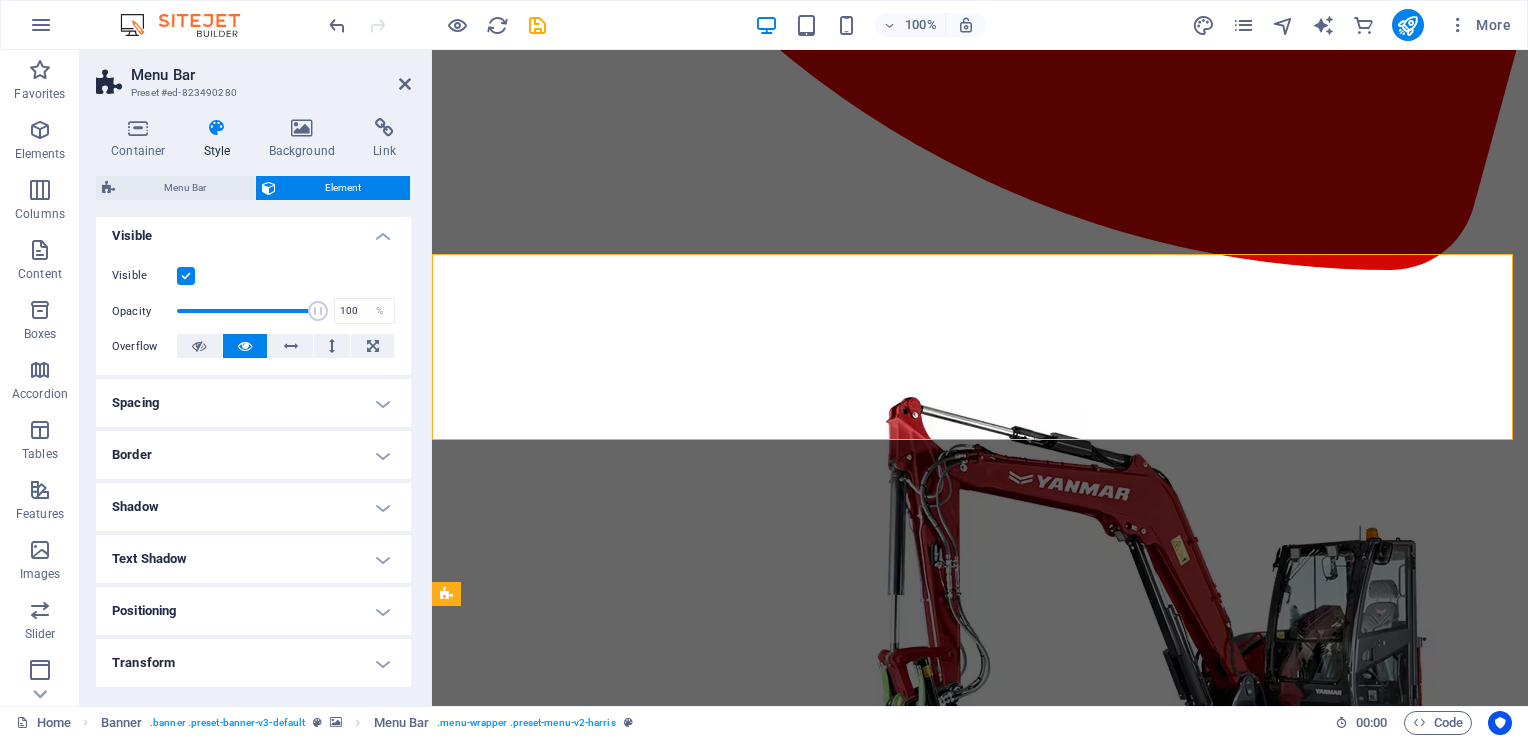 scroll, scrollTop: 220, scrollLeft: 0, axis: vertical 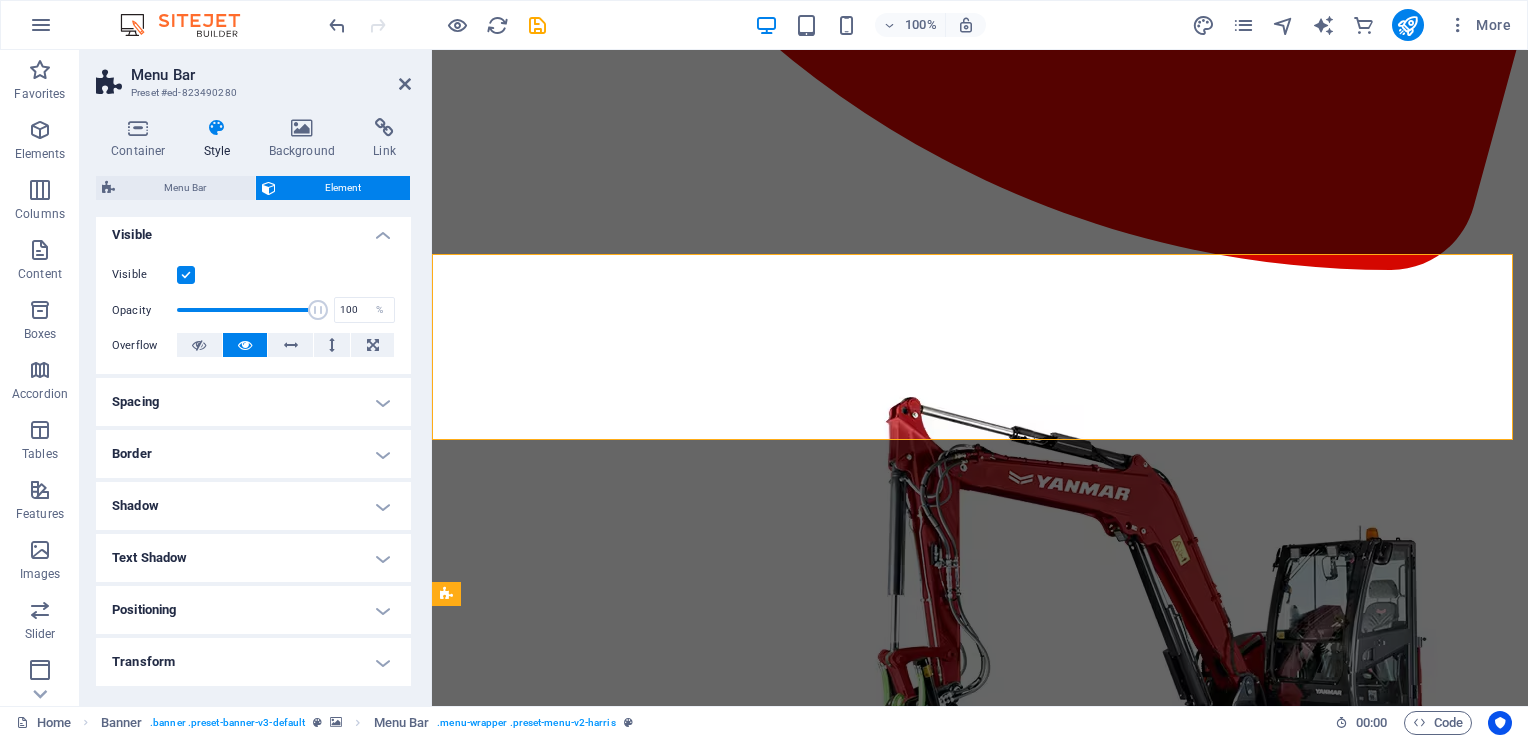 click on "Spacing" at bounding box center [253, 402] 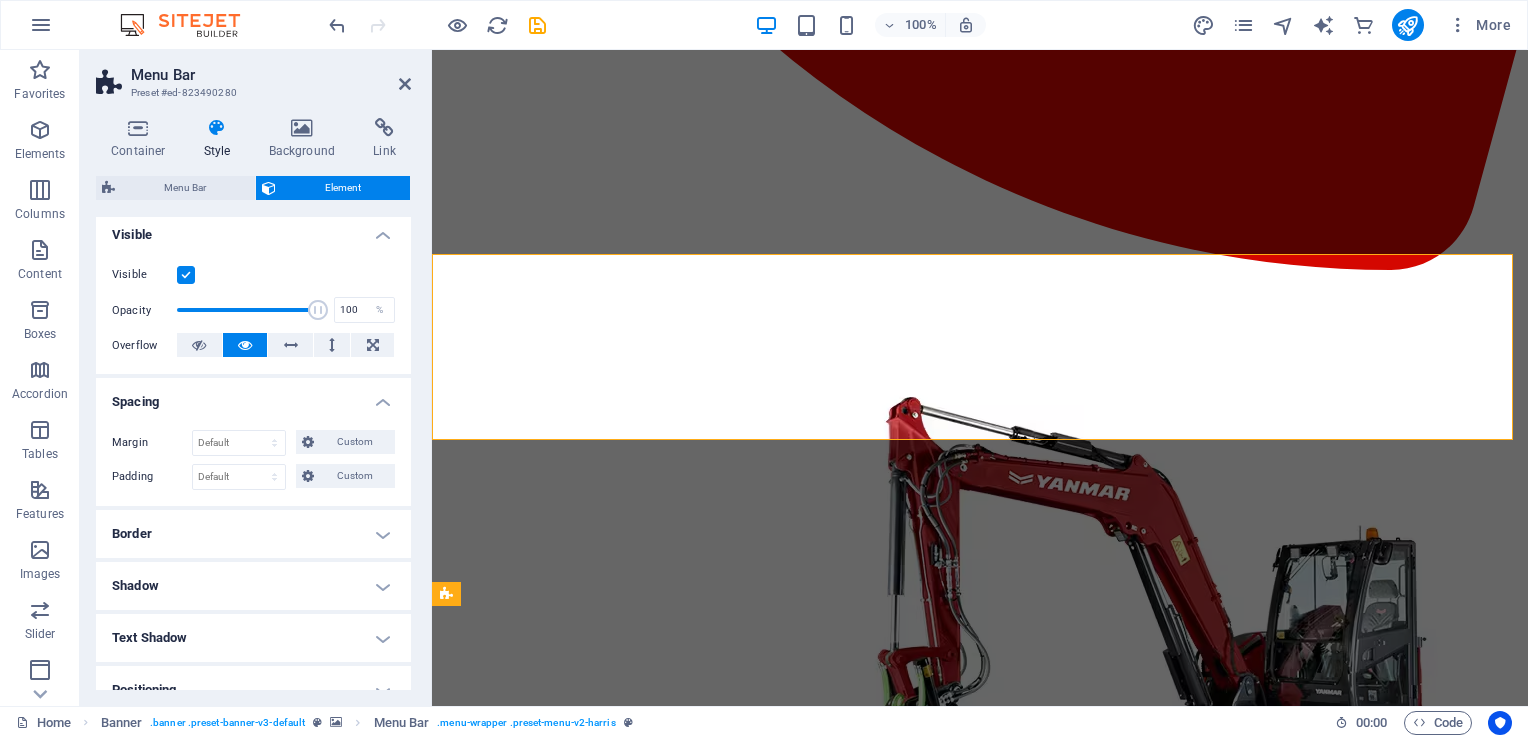 click on "Spacing" at bounding box center [253, 396] 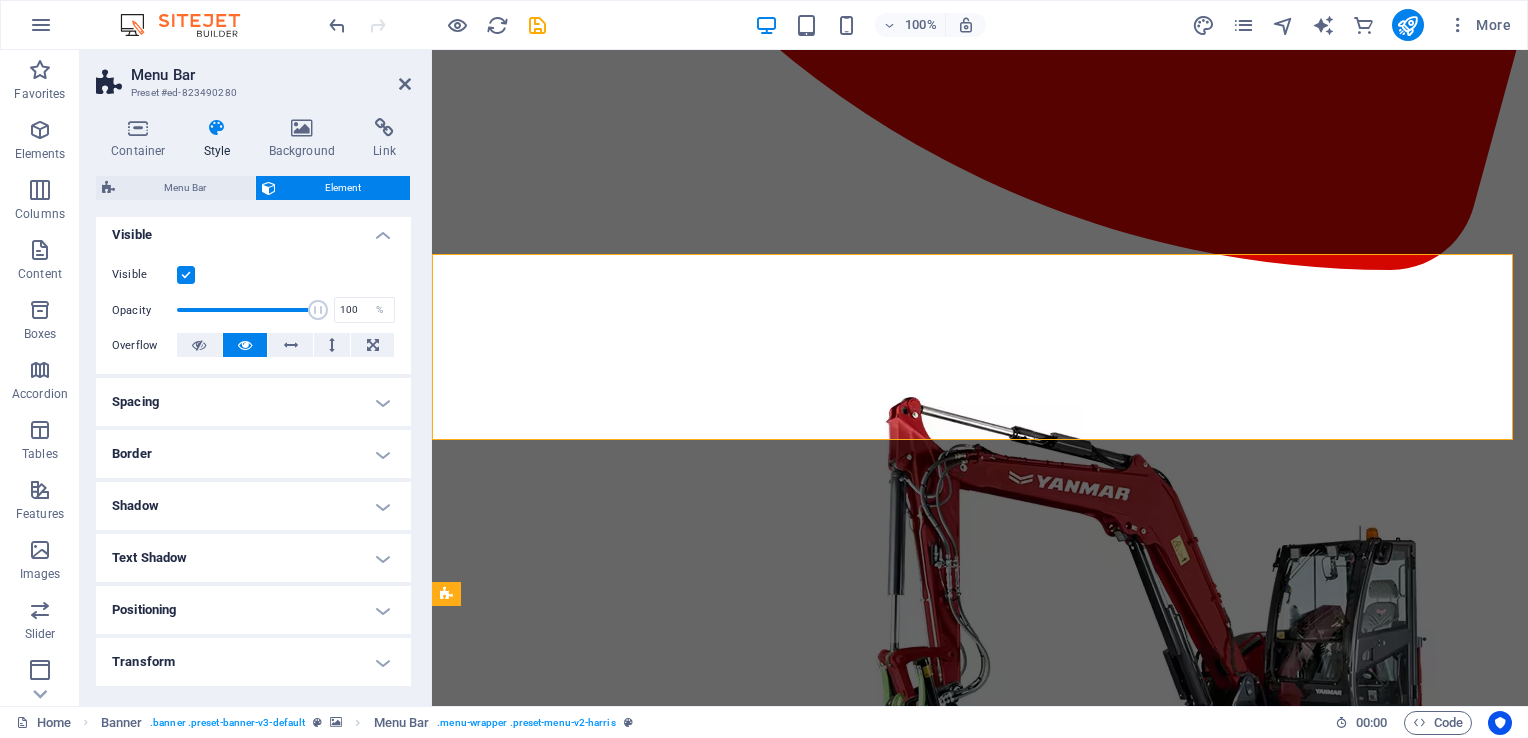 click on "Border" at bounding box center (253, 454) 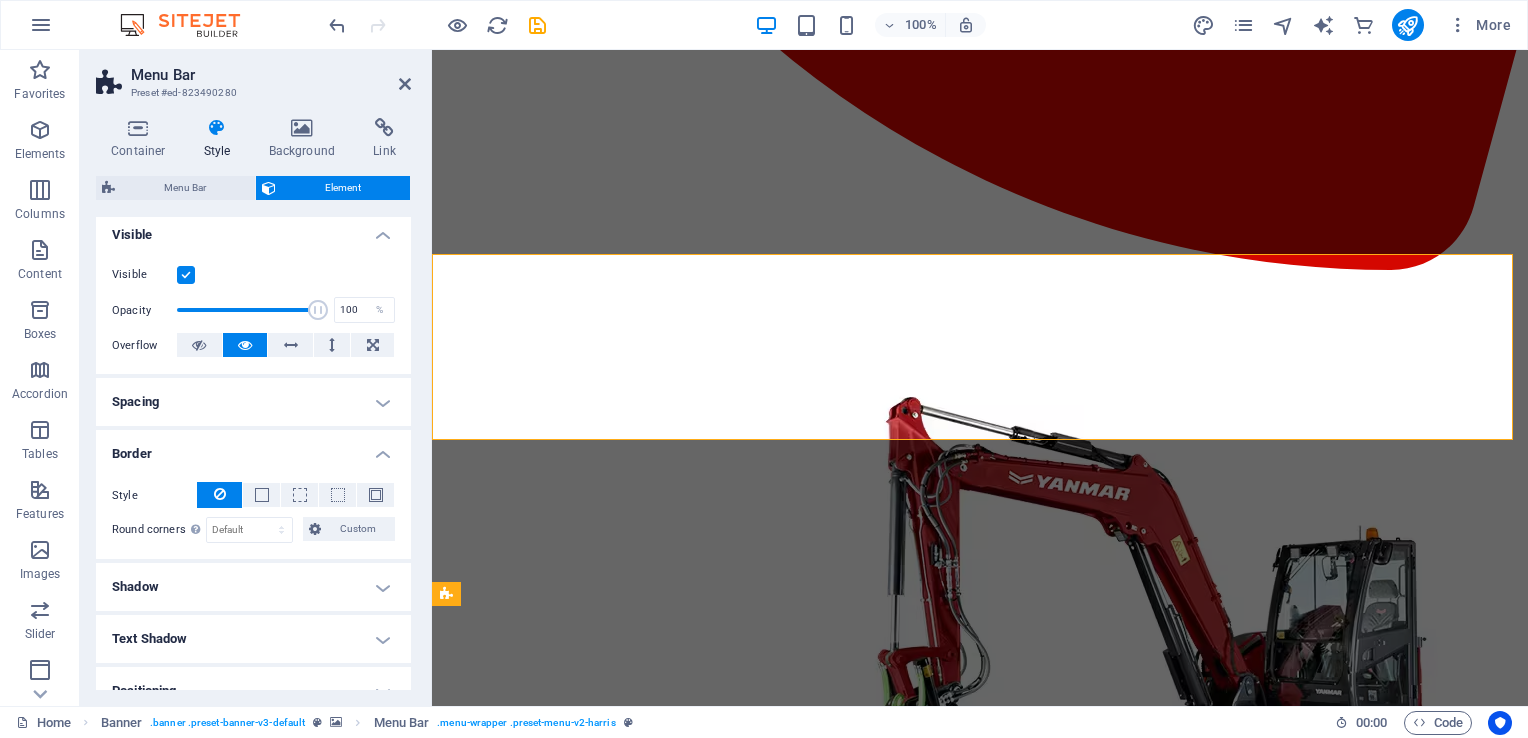 click on "Border" at bounding box center [253, 448] 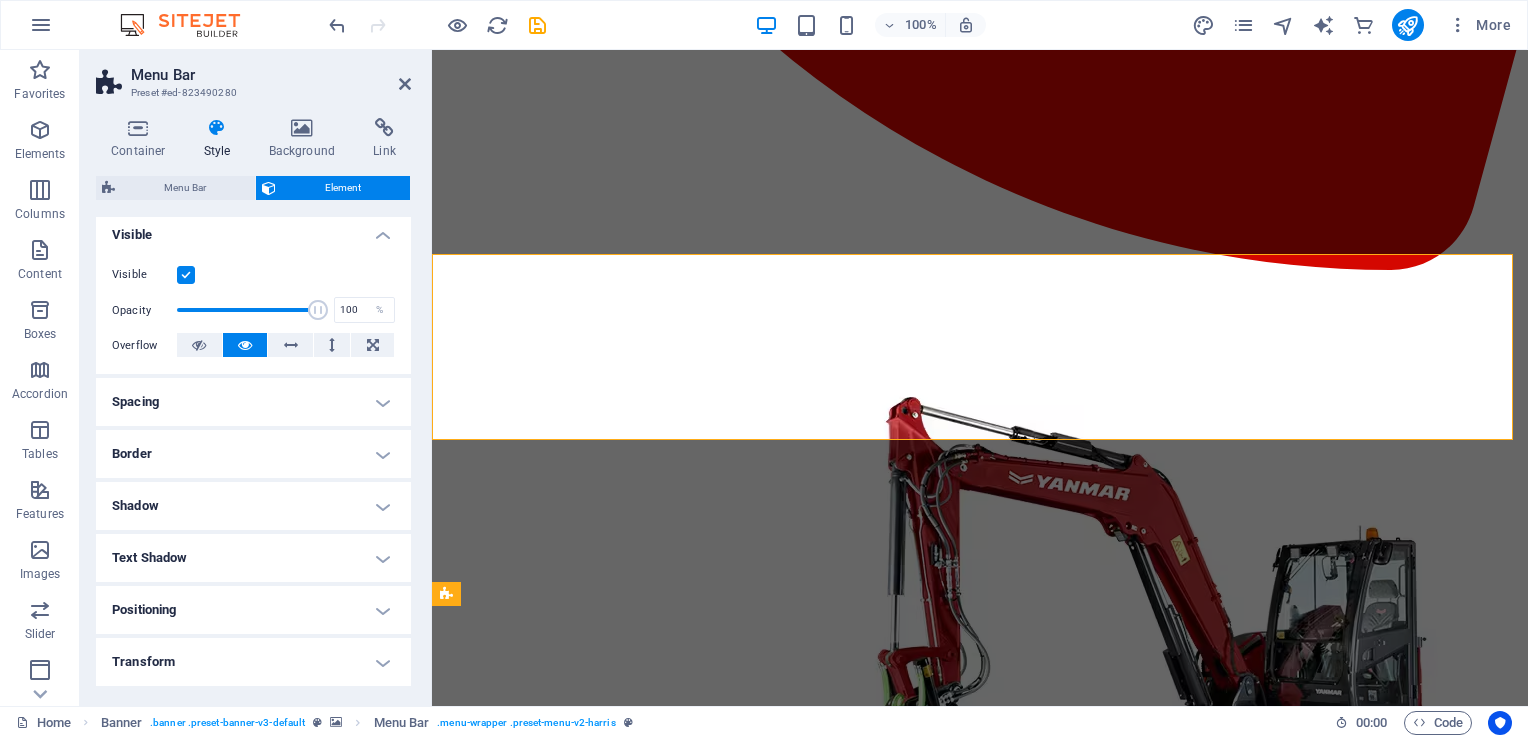 click on "Positioning" at bounding box center (253, 610) 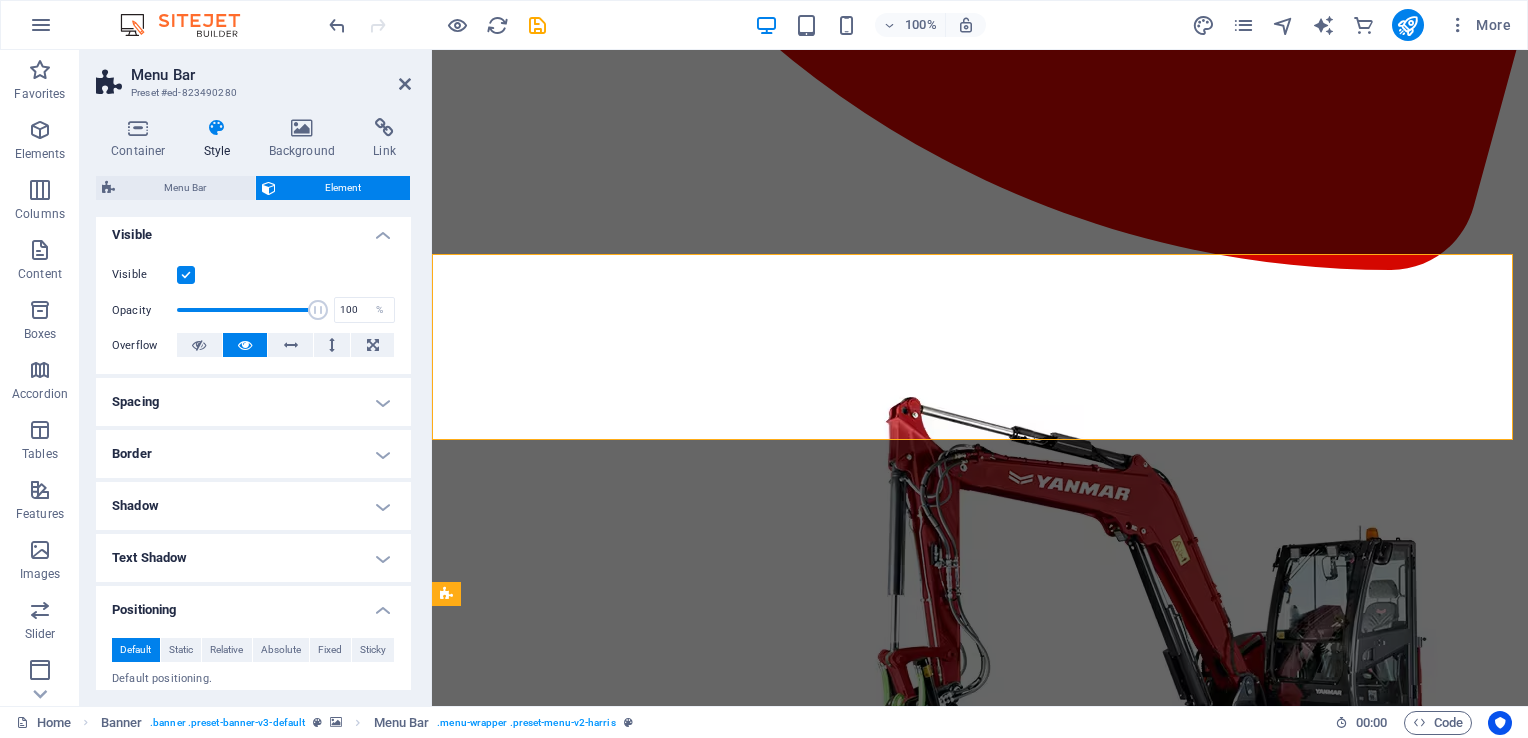 scroll, scrollTop: 440, scrollLeft: 0, axis: vertical 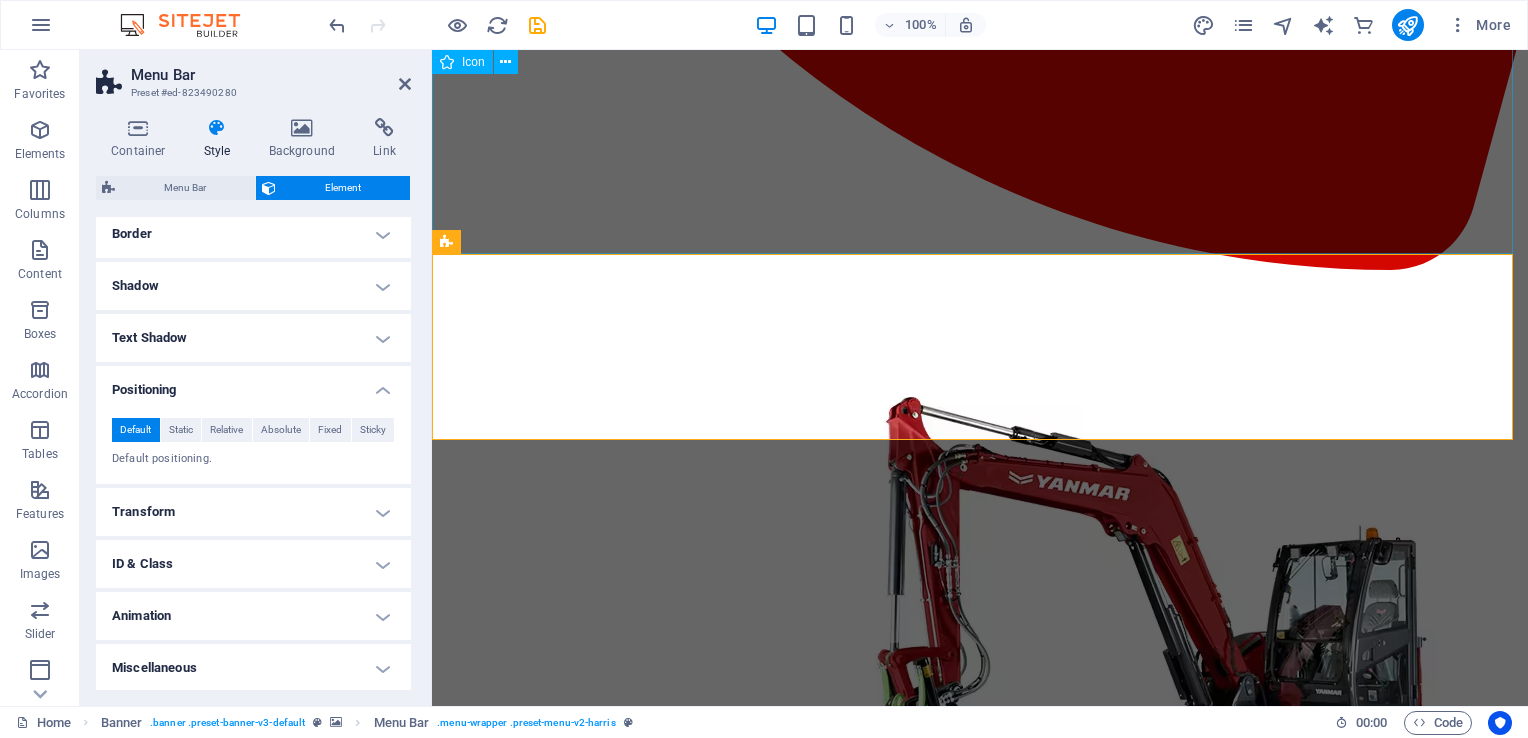 click at bounding box center [980, -275] 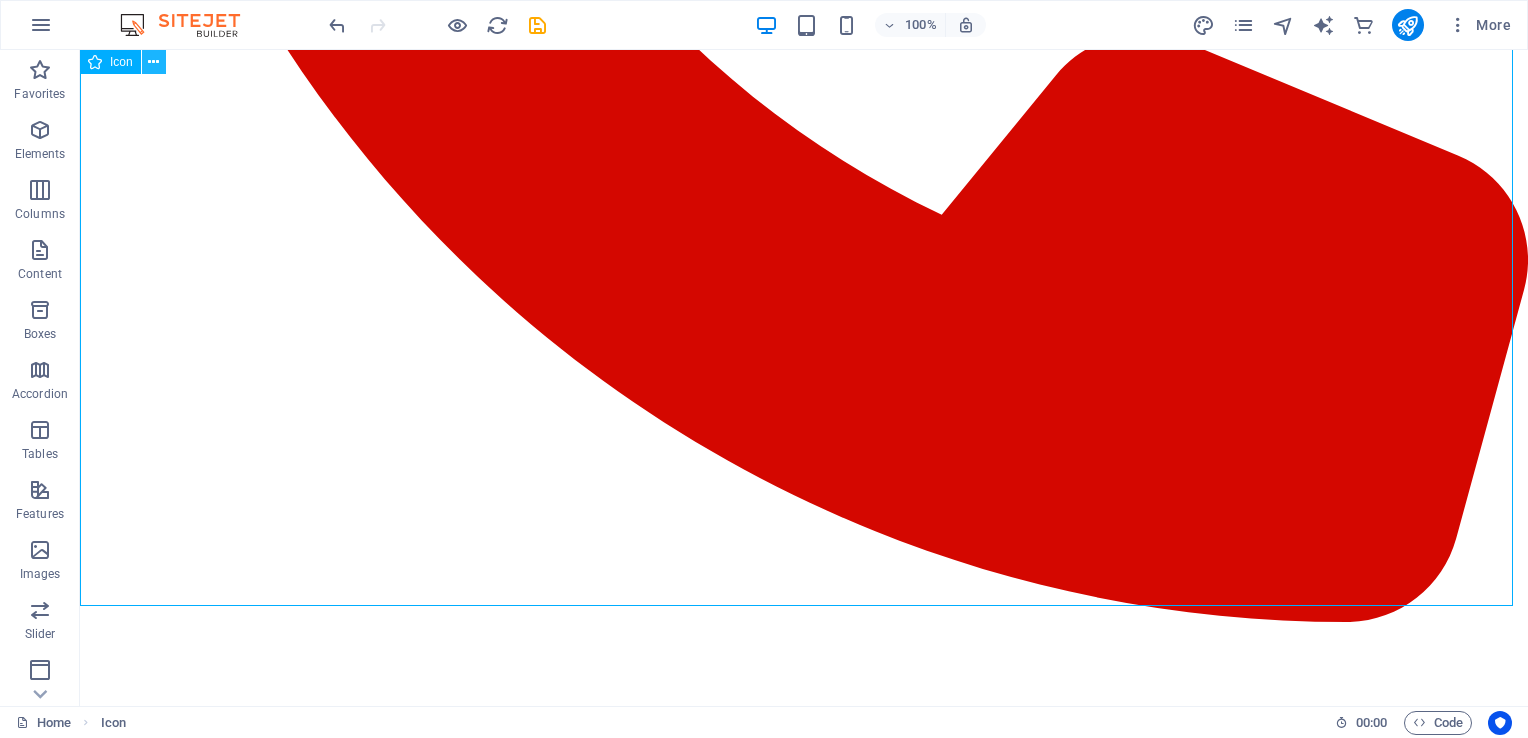 click at bounding box center [153, 62] 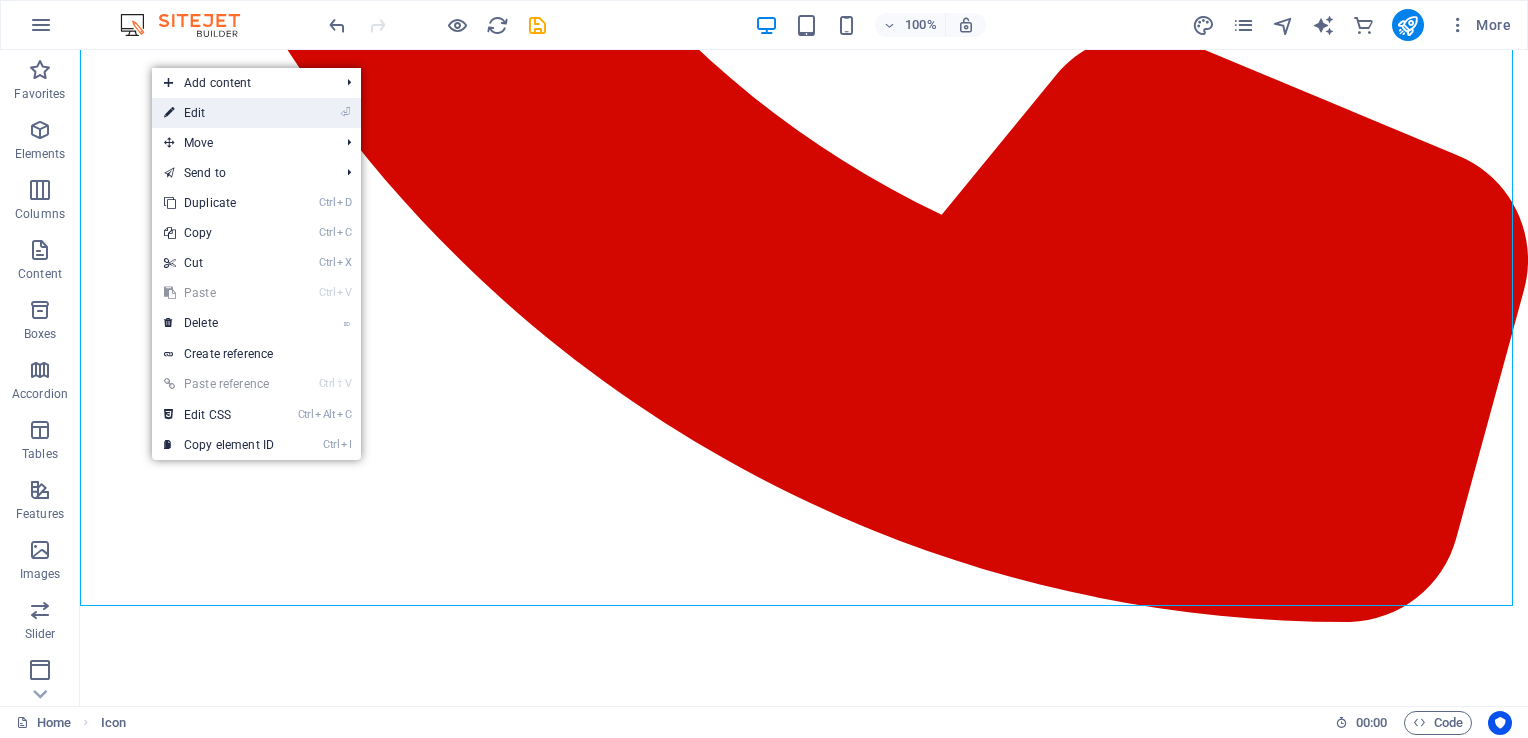 click on "⏎  Edit" at bounding box center (219, 113) 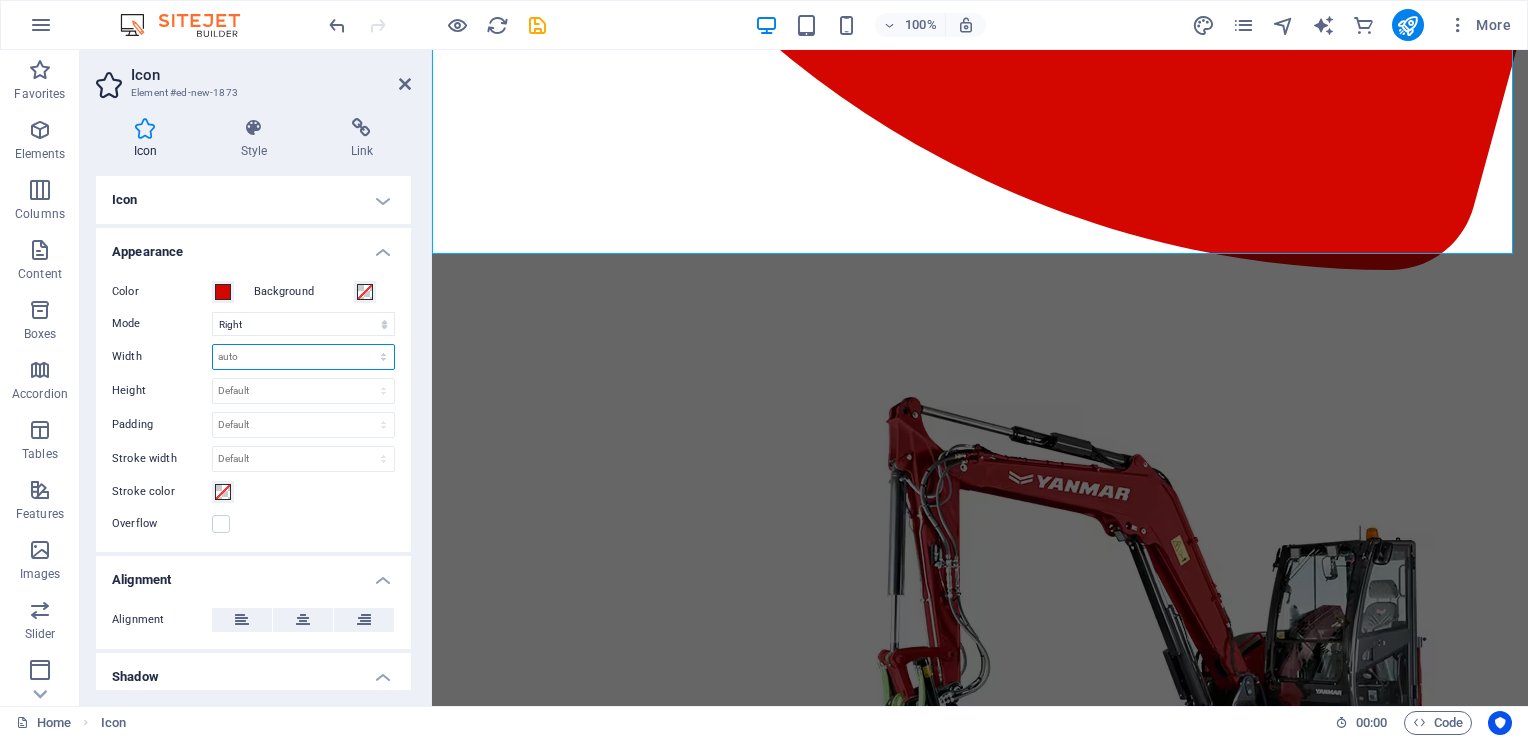 click on "Default auto px rem % em vh vw" at bounding box center [303, 357] 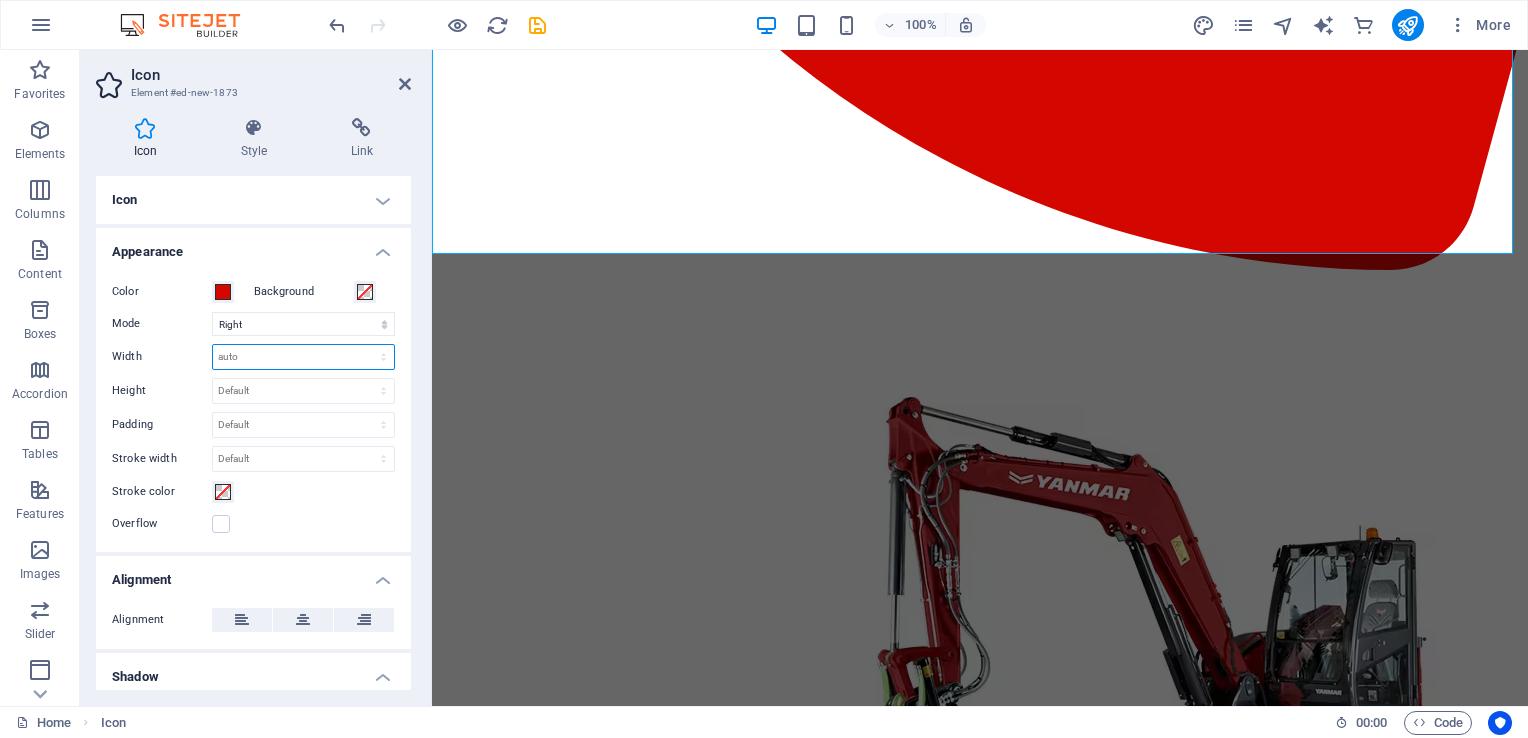 select on "vh" 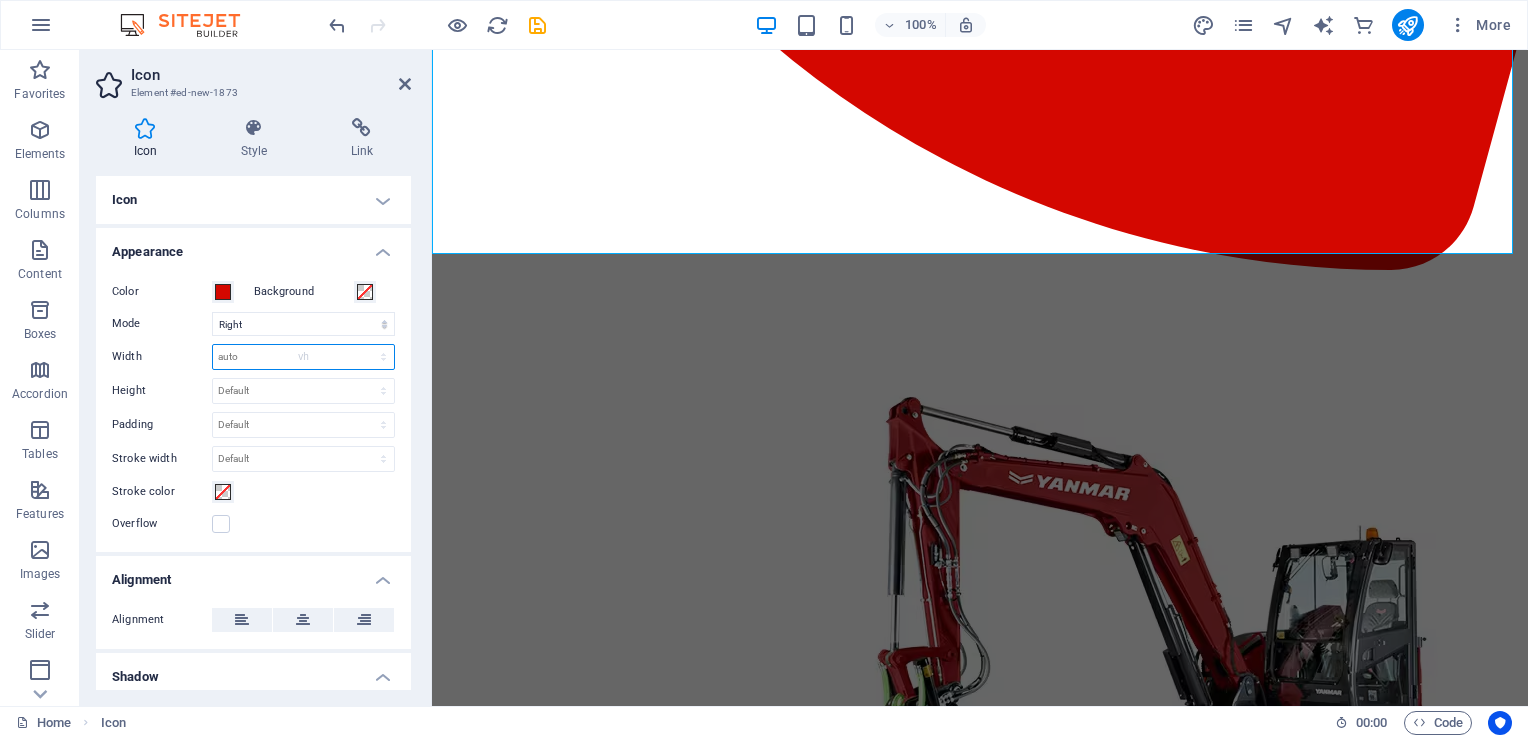click on "Default auto px rem % em vh vw" at bounding box center (303, 357) 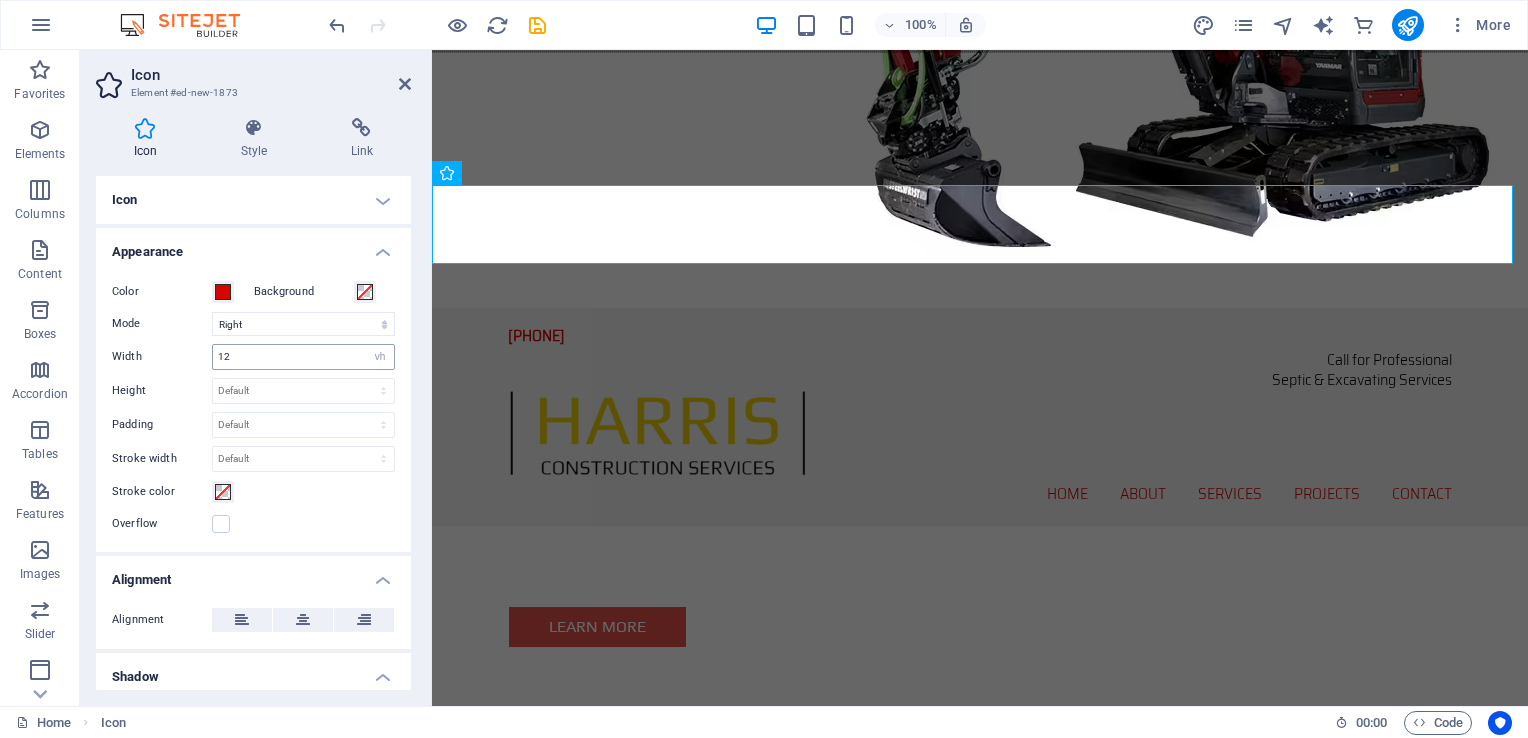 scroll, scrollTop: 0, scrollLeft: 0, axis: both 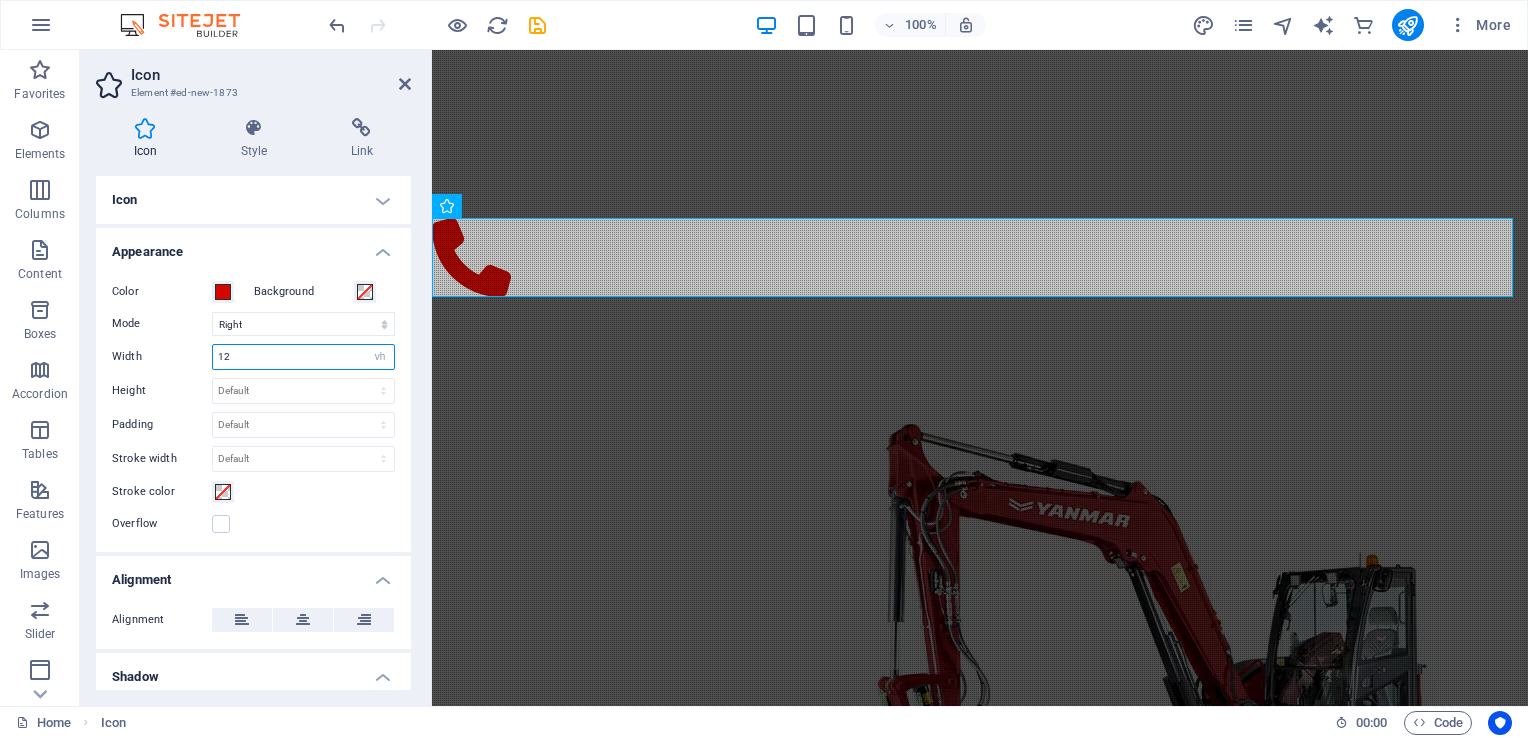 click on "12" at bounding box center (303, 357) 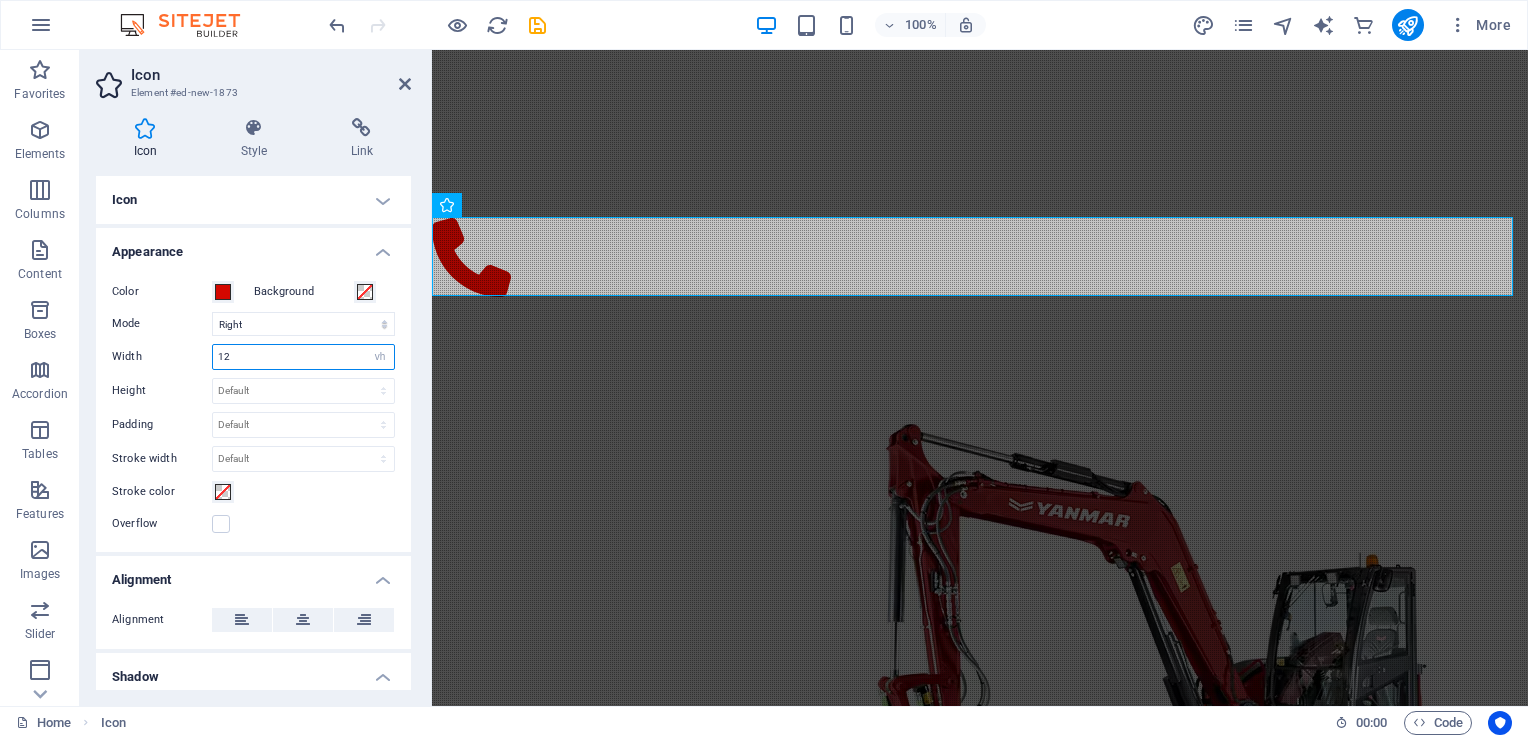 type on "1" 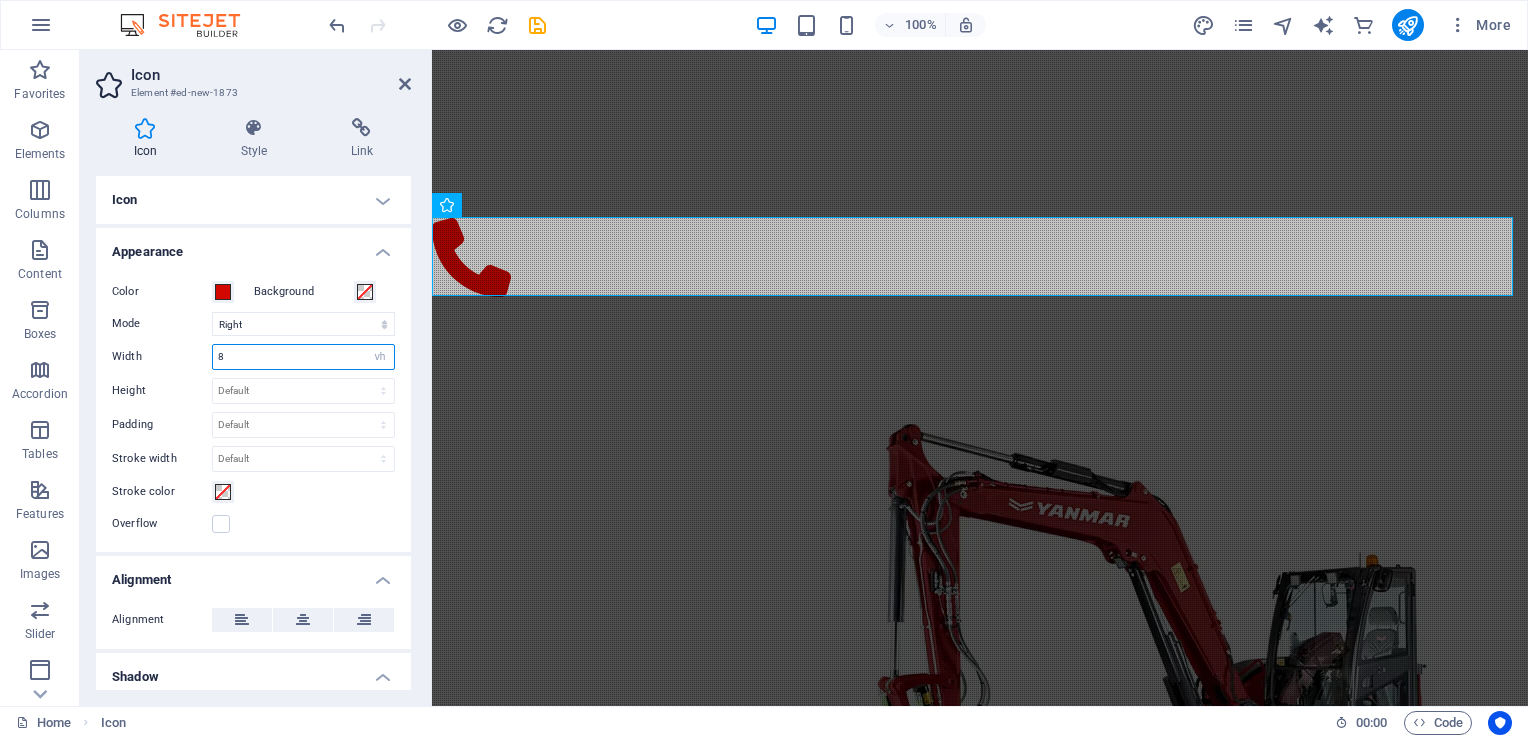 type on "8" 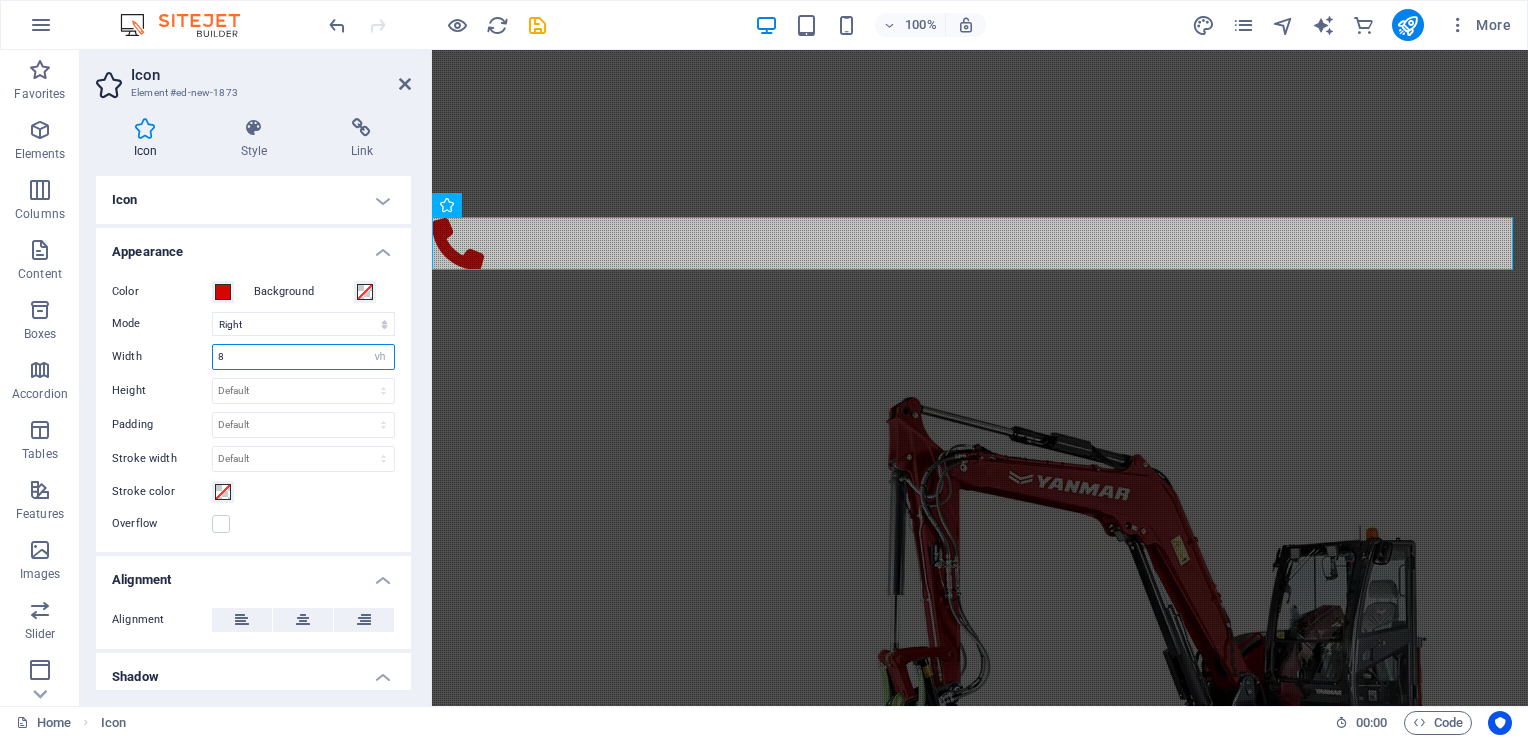 click on "8" at bounding box center (303, 357) 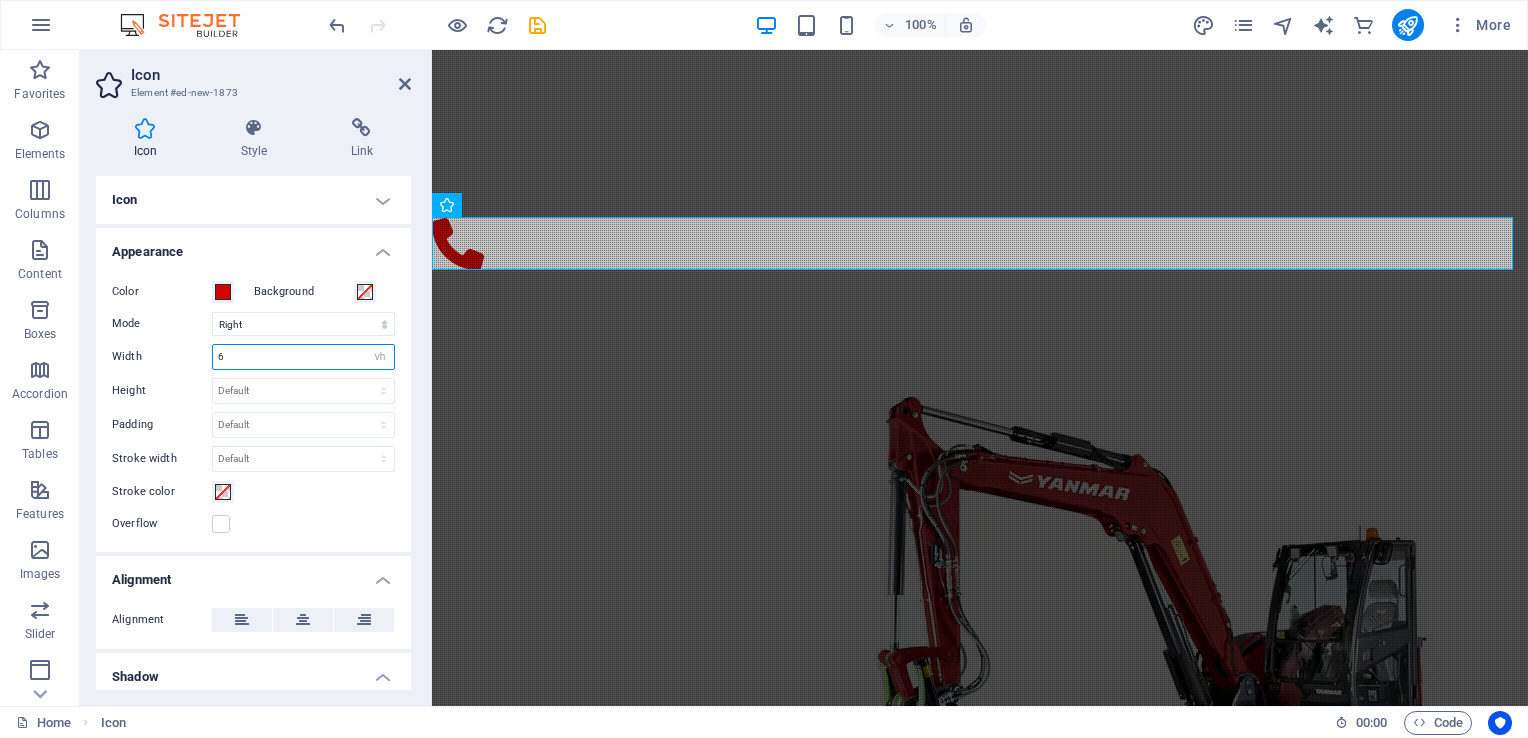 type on "6" 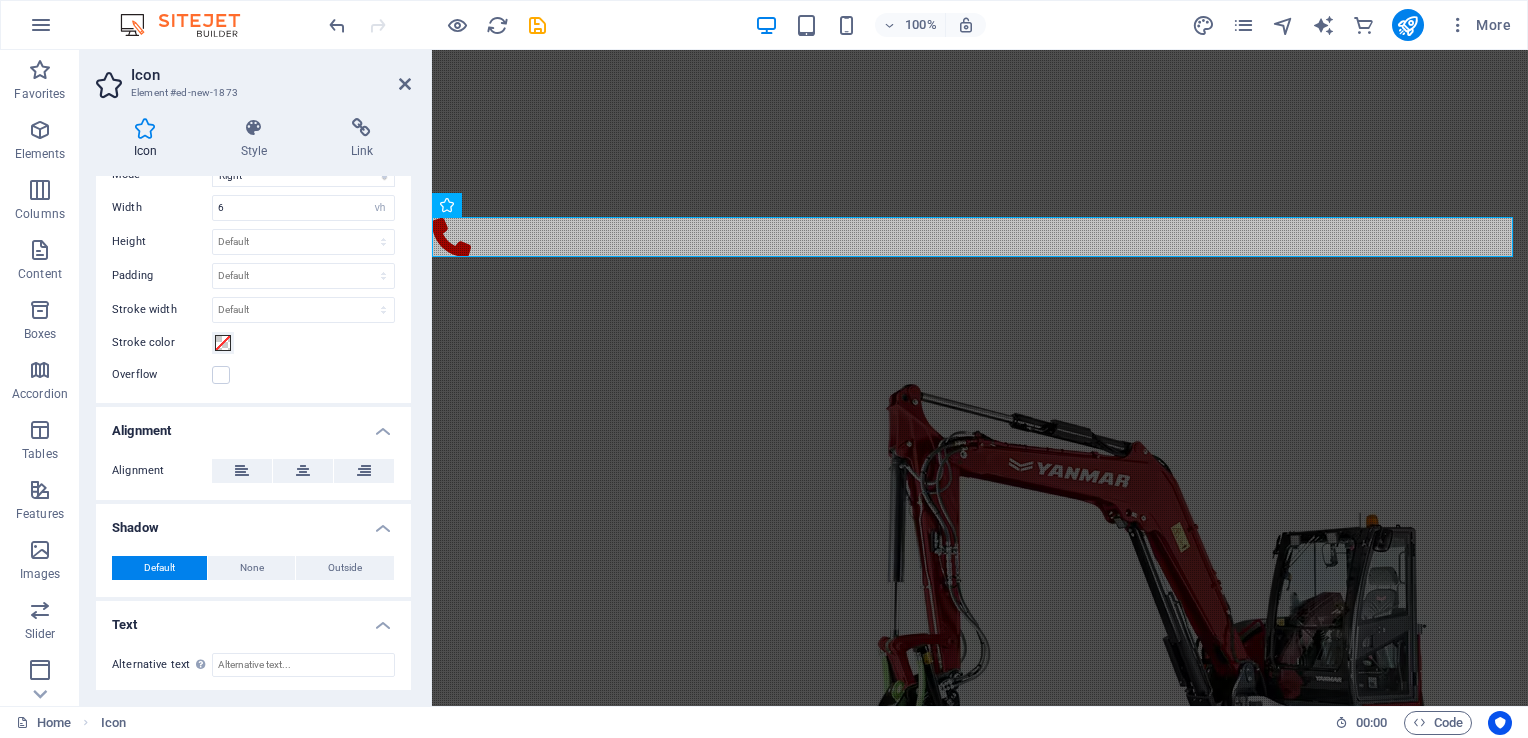 scroll, scrollTop: 0, scrollLeft: 0, axis: both 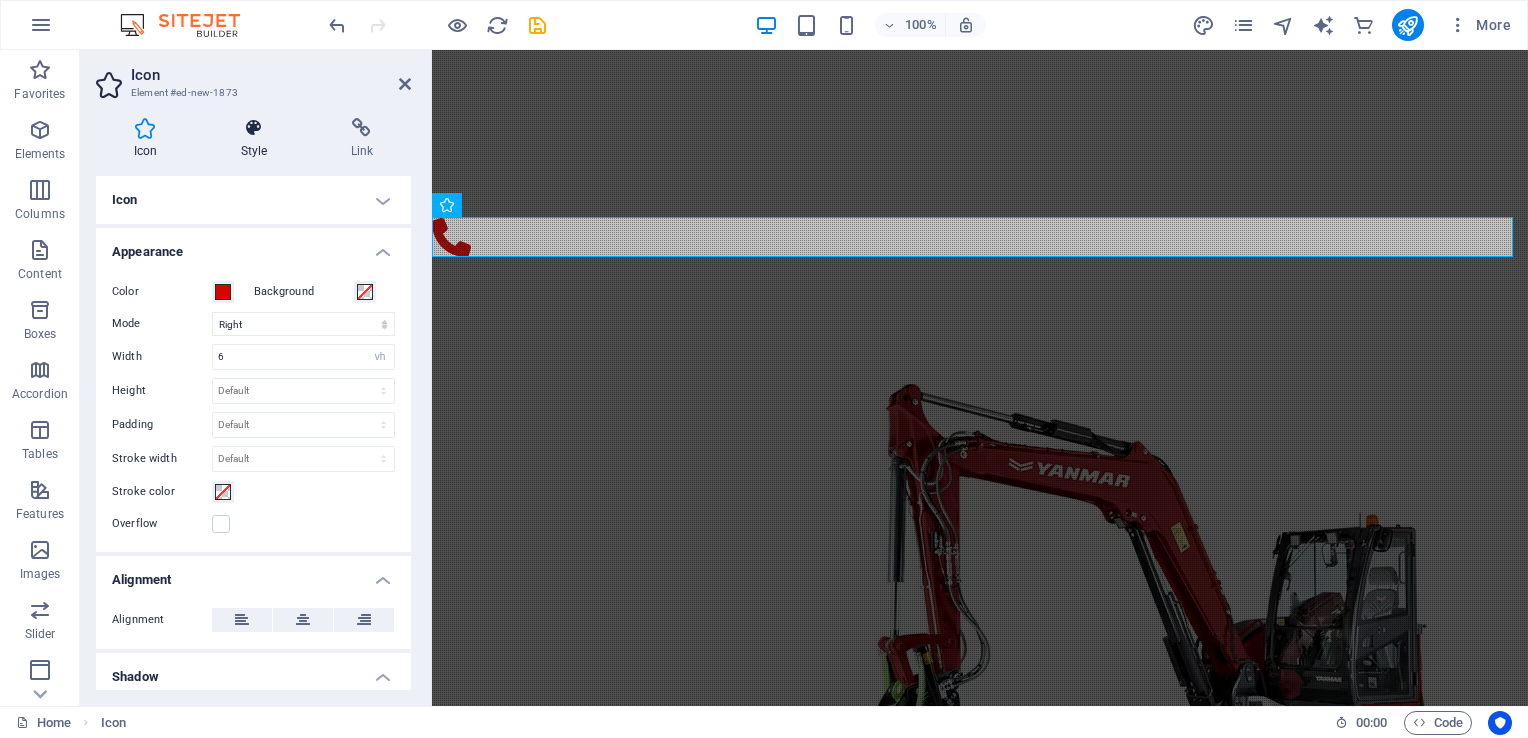 click at bounding box center (254, 128) 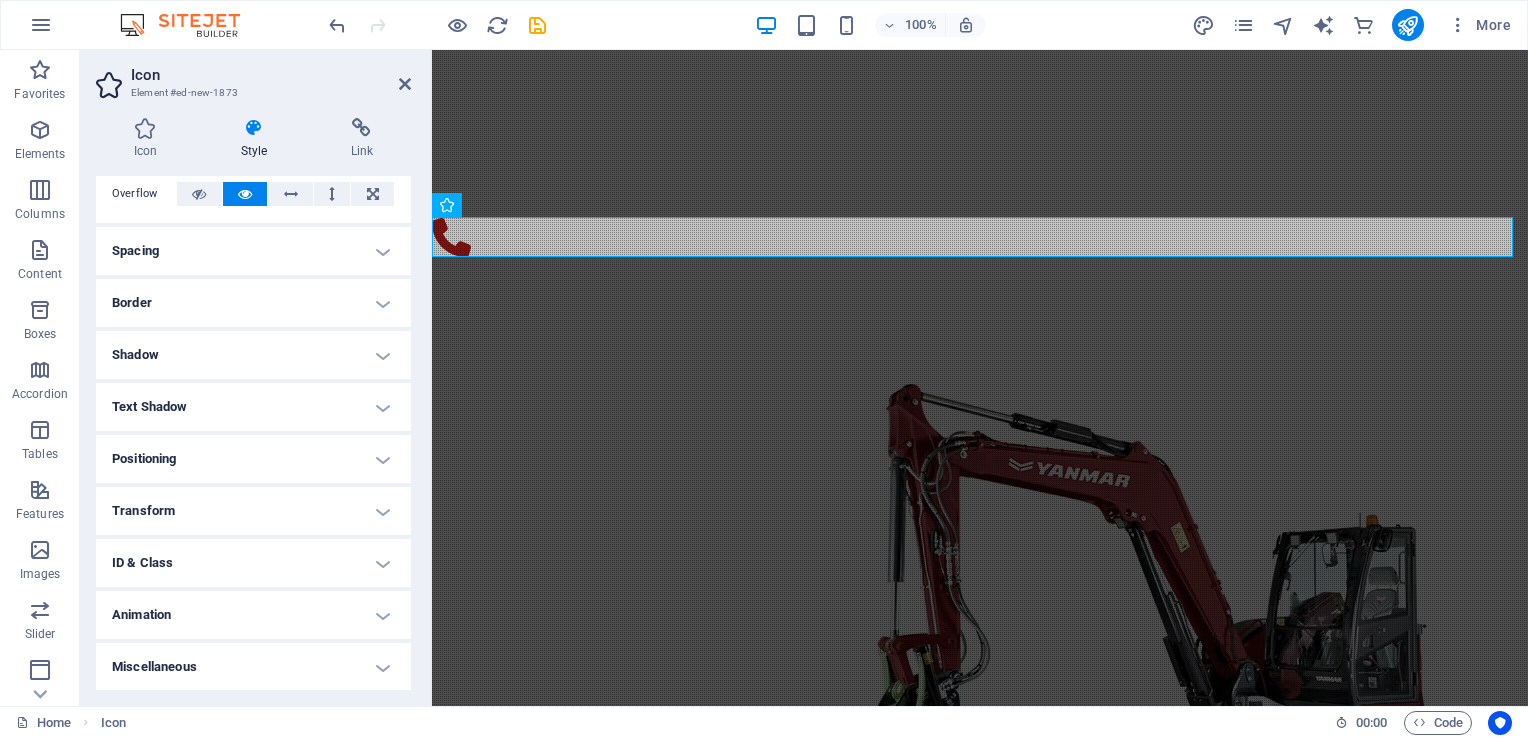 scroll, scrollTop: 0, scrollLeft: 0, axis: both 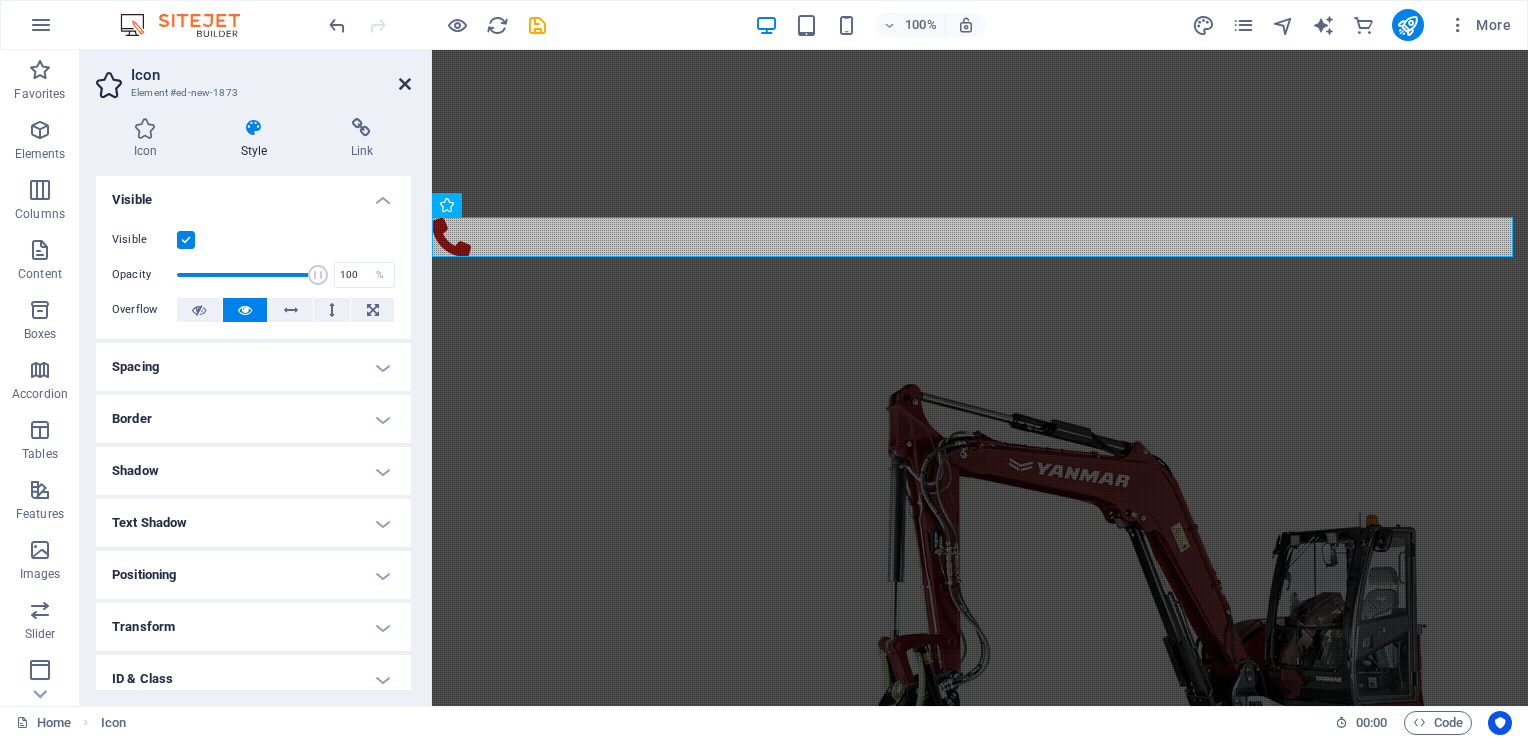 click at bounding box center [405, 84] 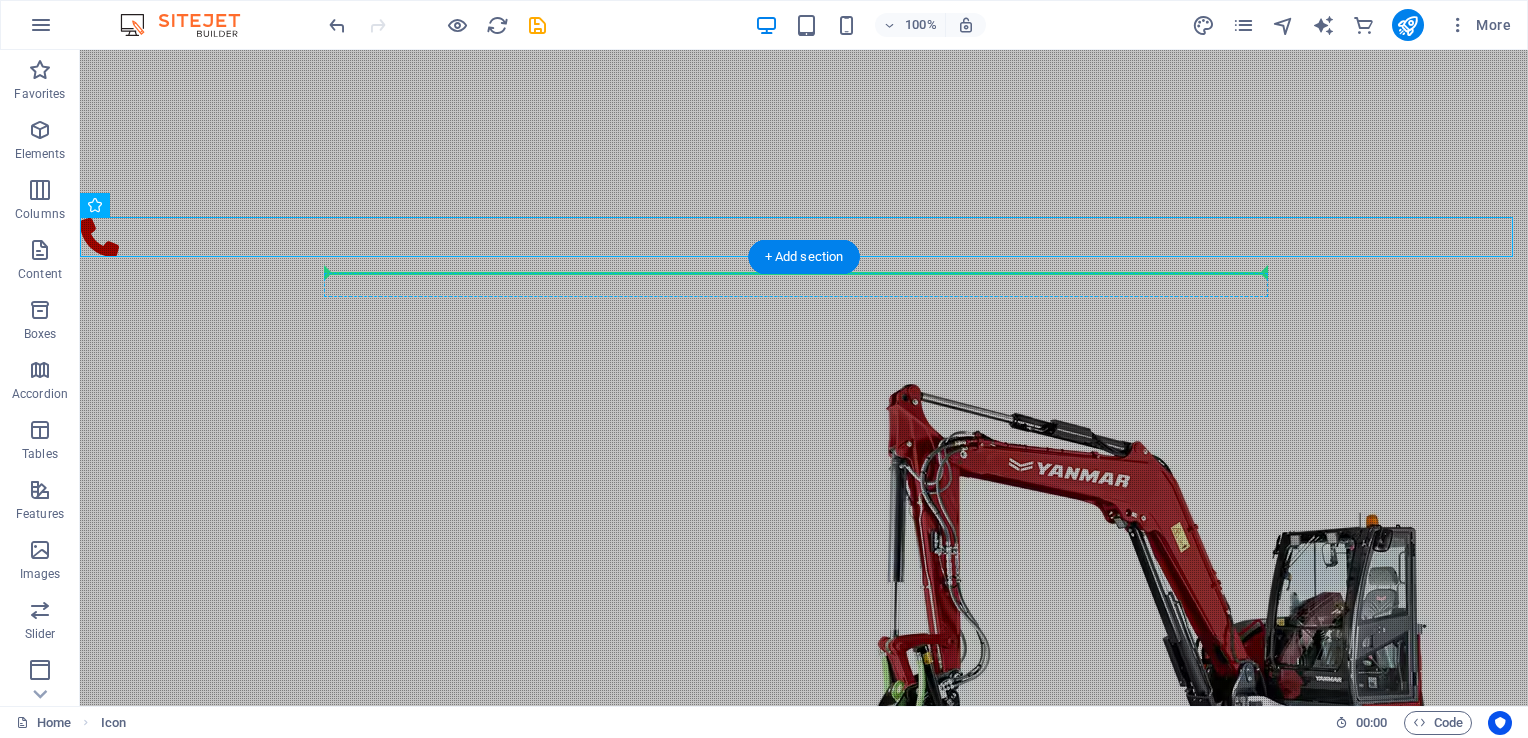 drag, startPoint x: 484, startPoint y: 233, endPoint x: 574, endPoint y: 283, distance: 102.9563 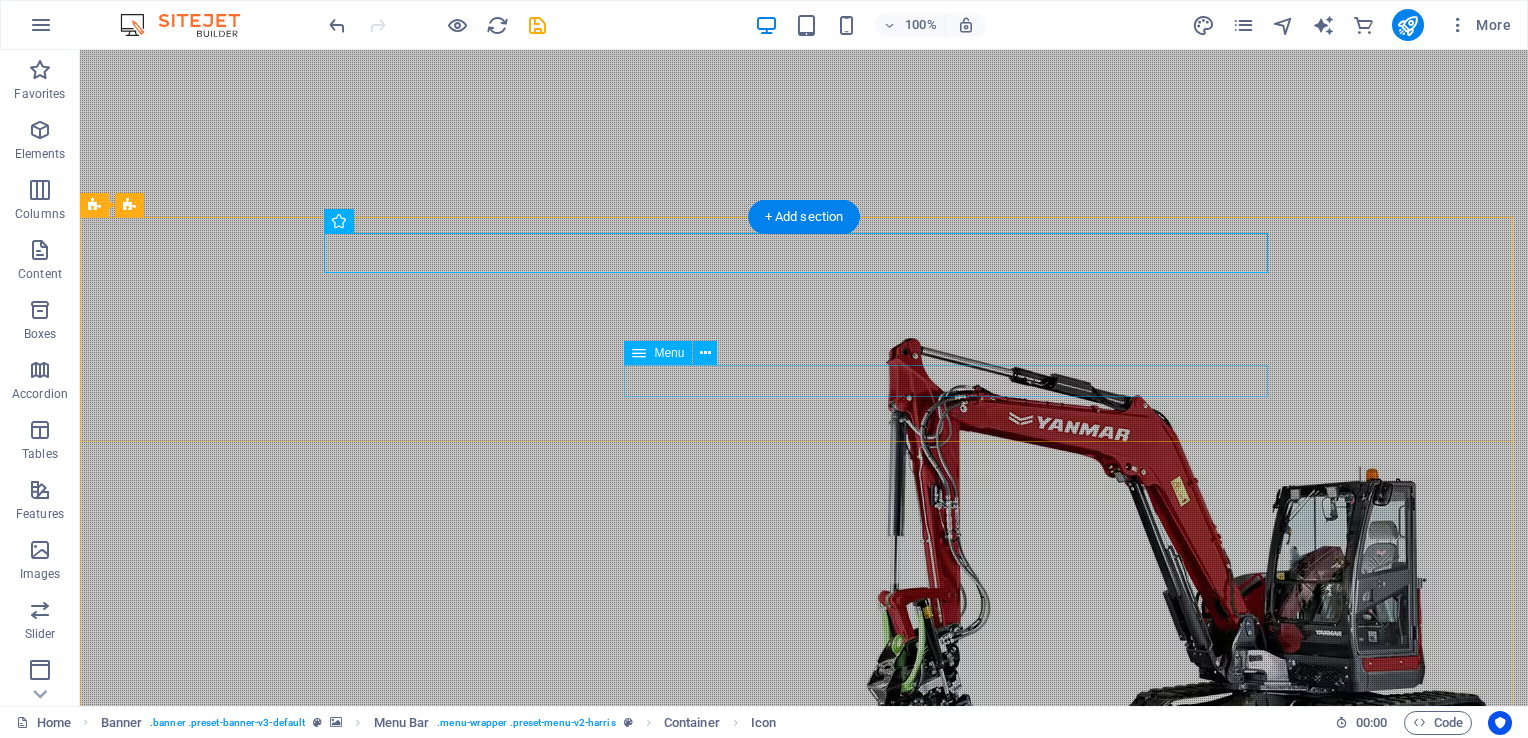 click on "Home About Services Projects Contact" at bounding box center (804, 1107) 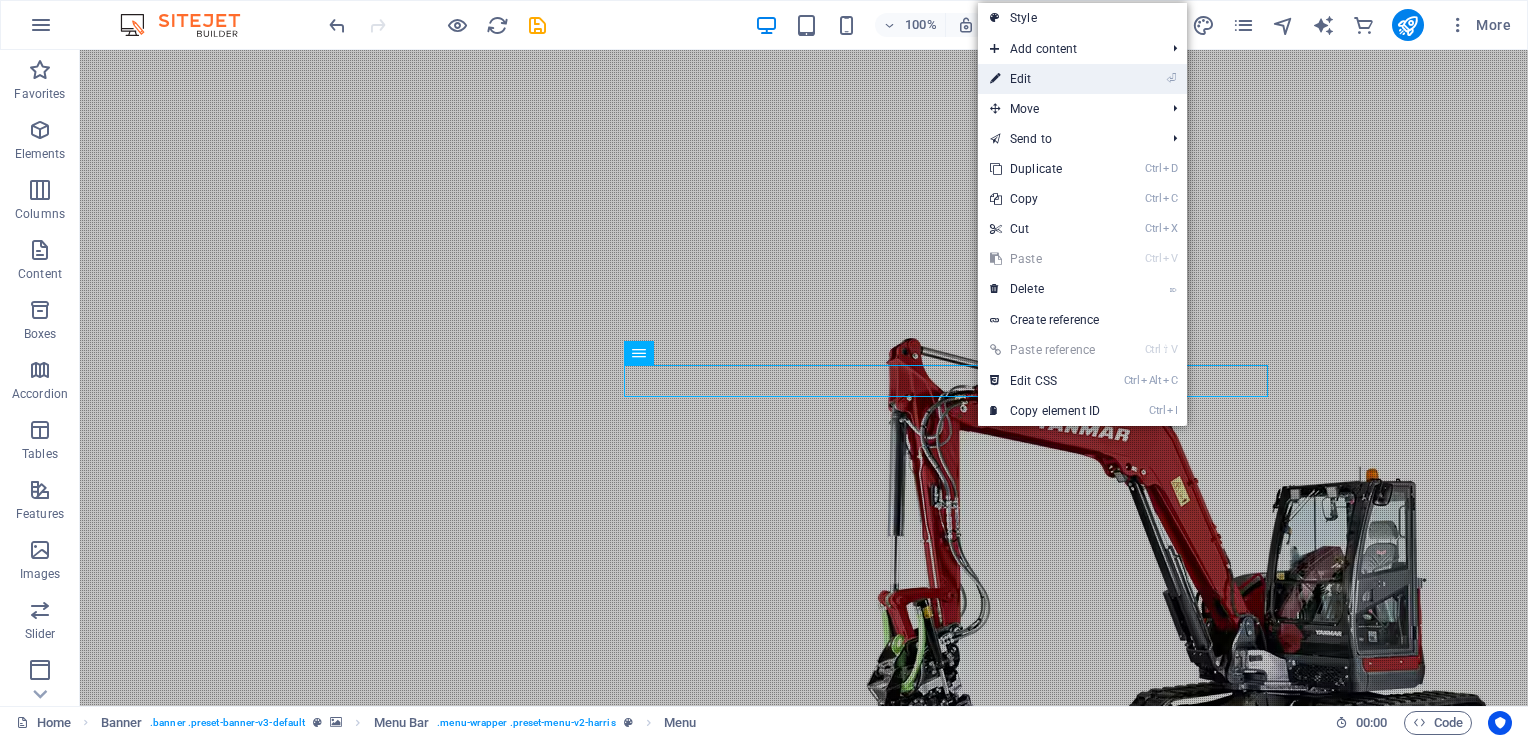 click on "⏎  Edit" at bounding box center (1045, 79) 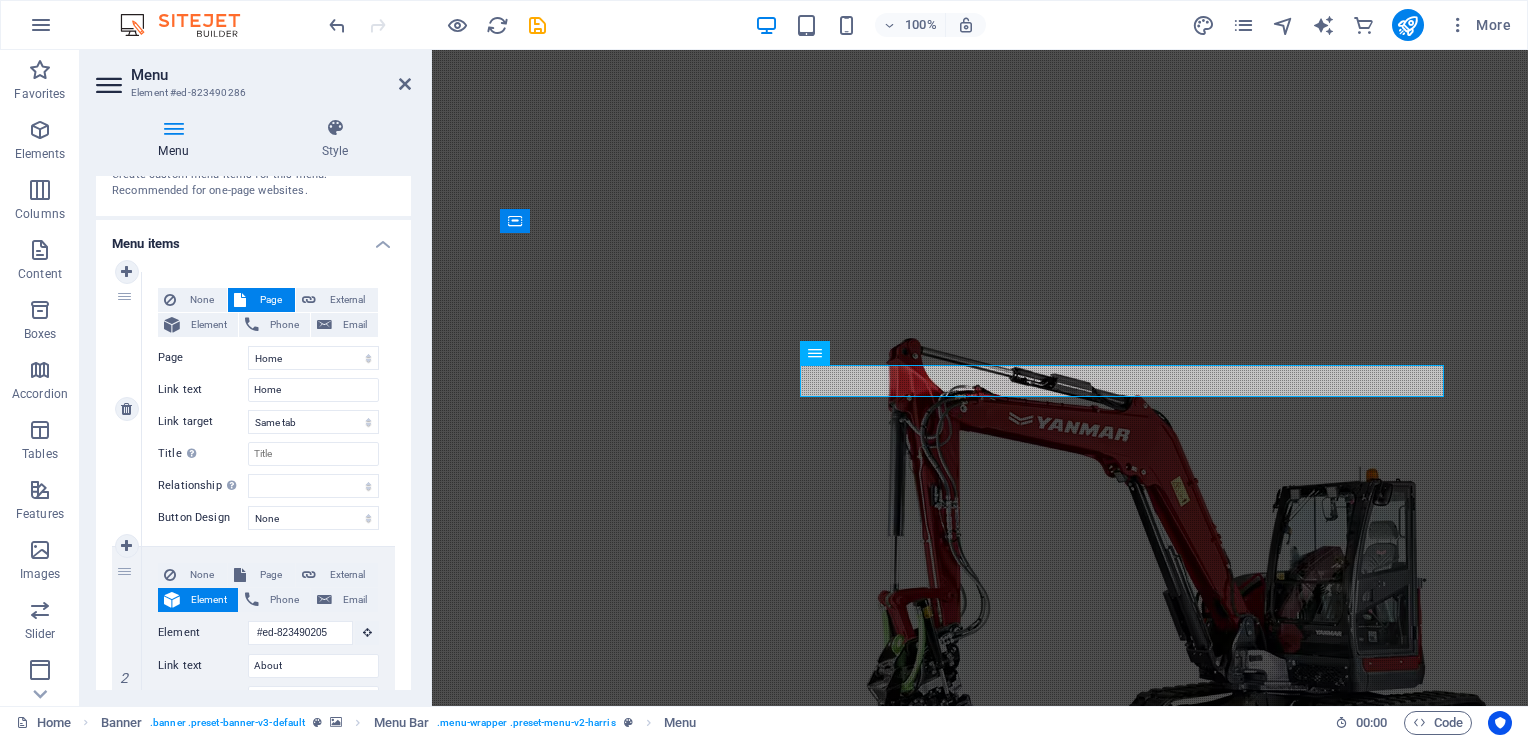 scroll, scrollTop: 111, scrollLeft: 0, axis: vertical 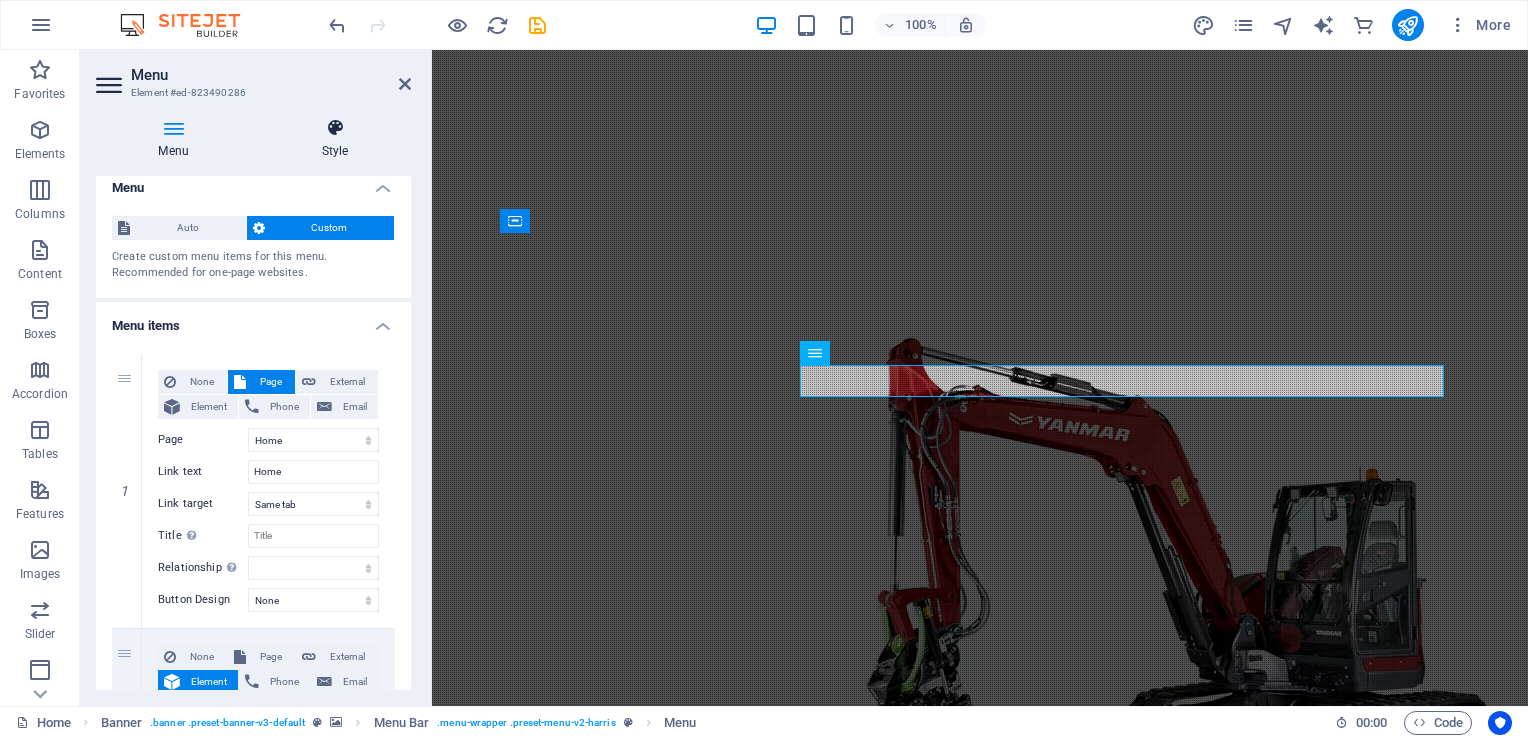 click at bounding box center (335, 128) 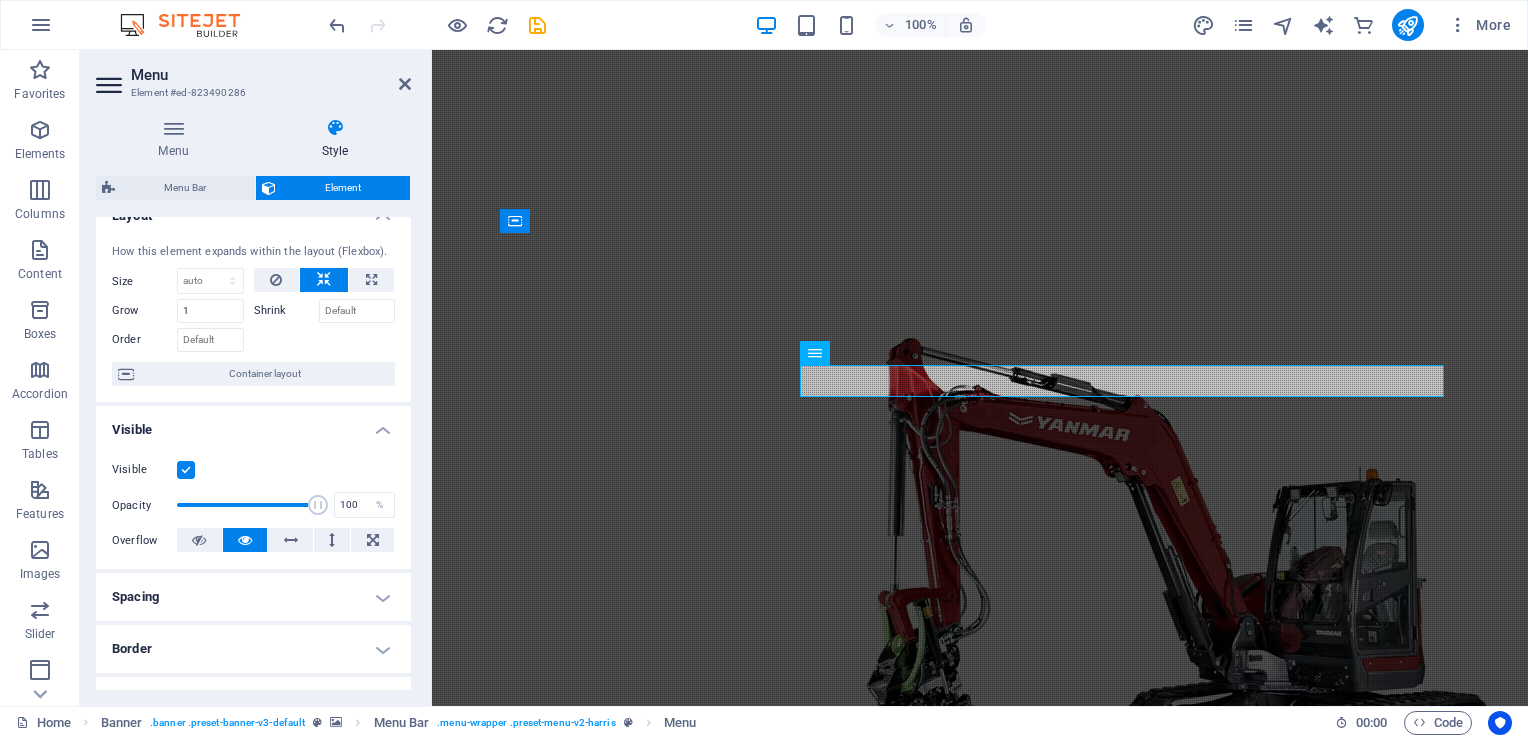 scroll, scrollTop: 0, scrollLeft: 0, axis: both 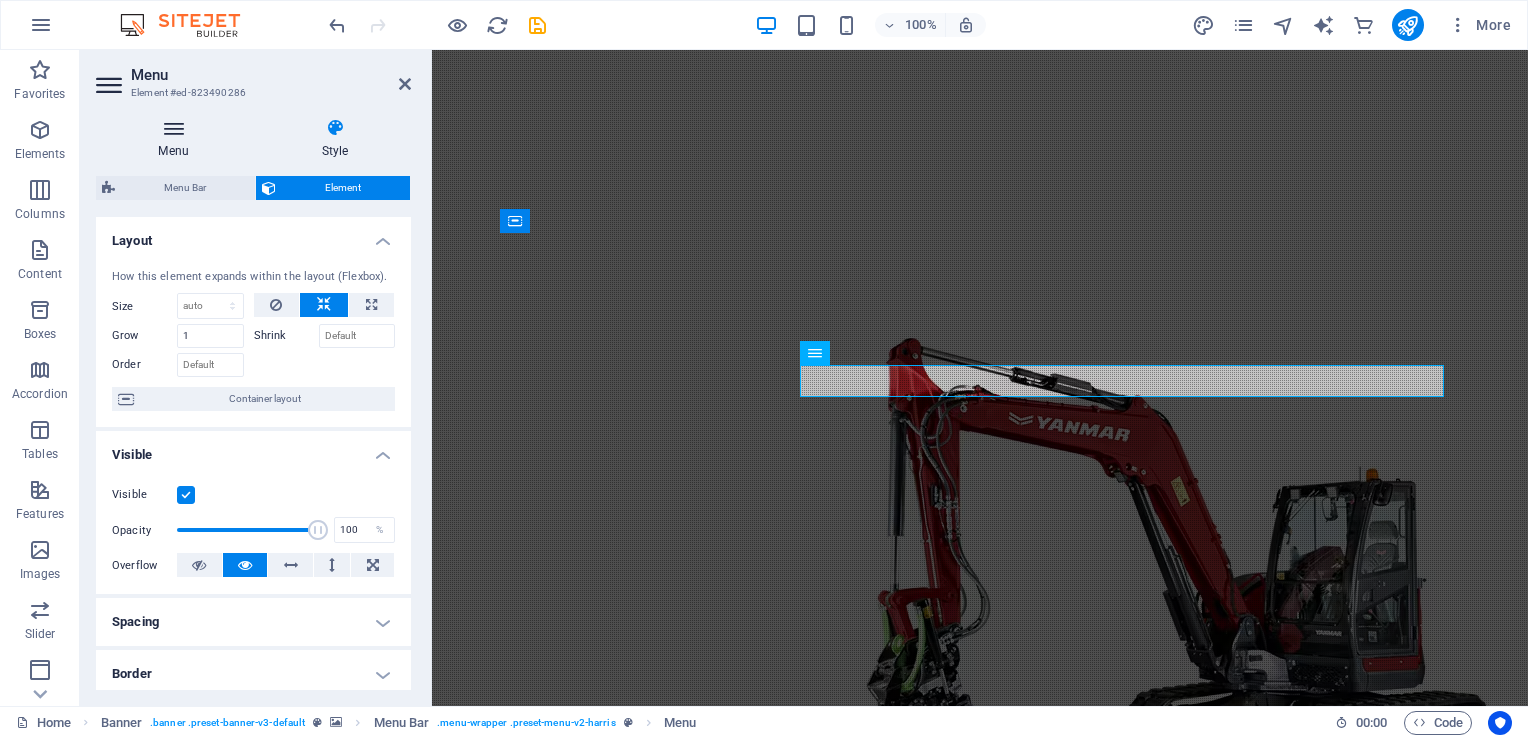 click on "Menu" at bounding box center (177, 139) 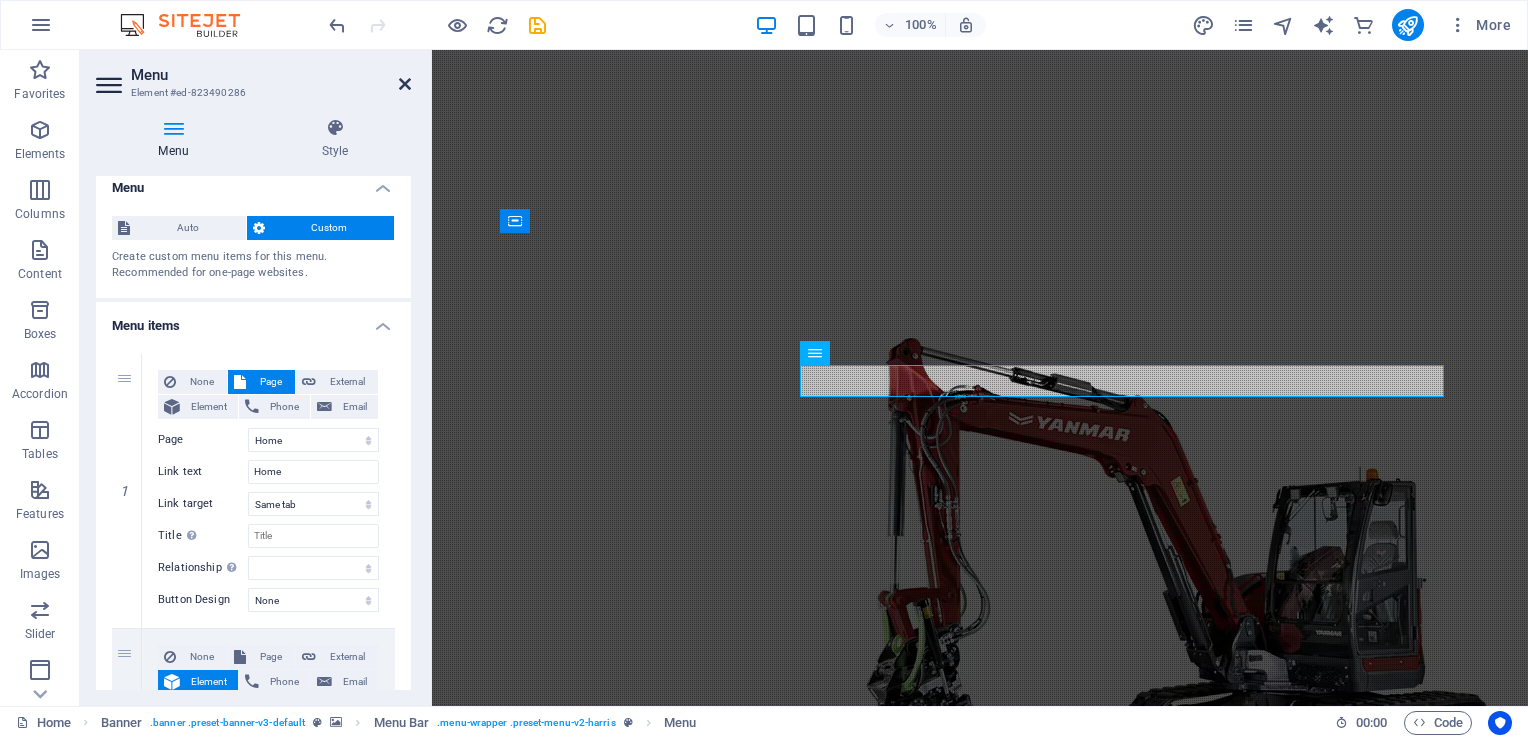 click at bounding box center (405, 84) 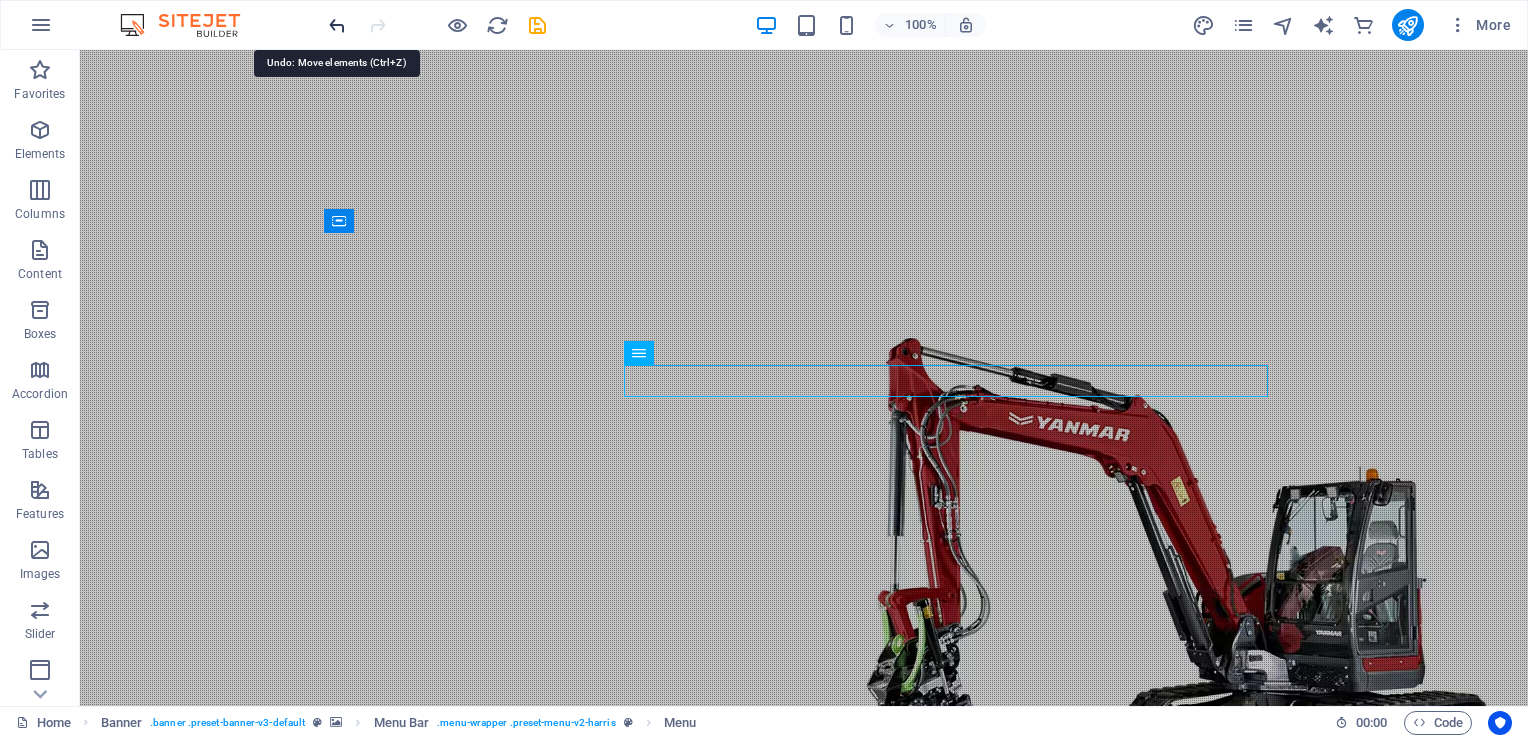 click at bounding box center [337, 25] 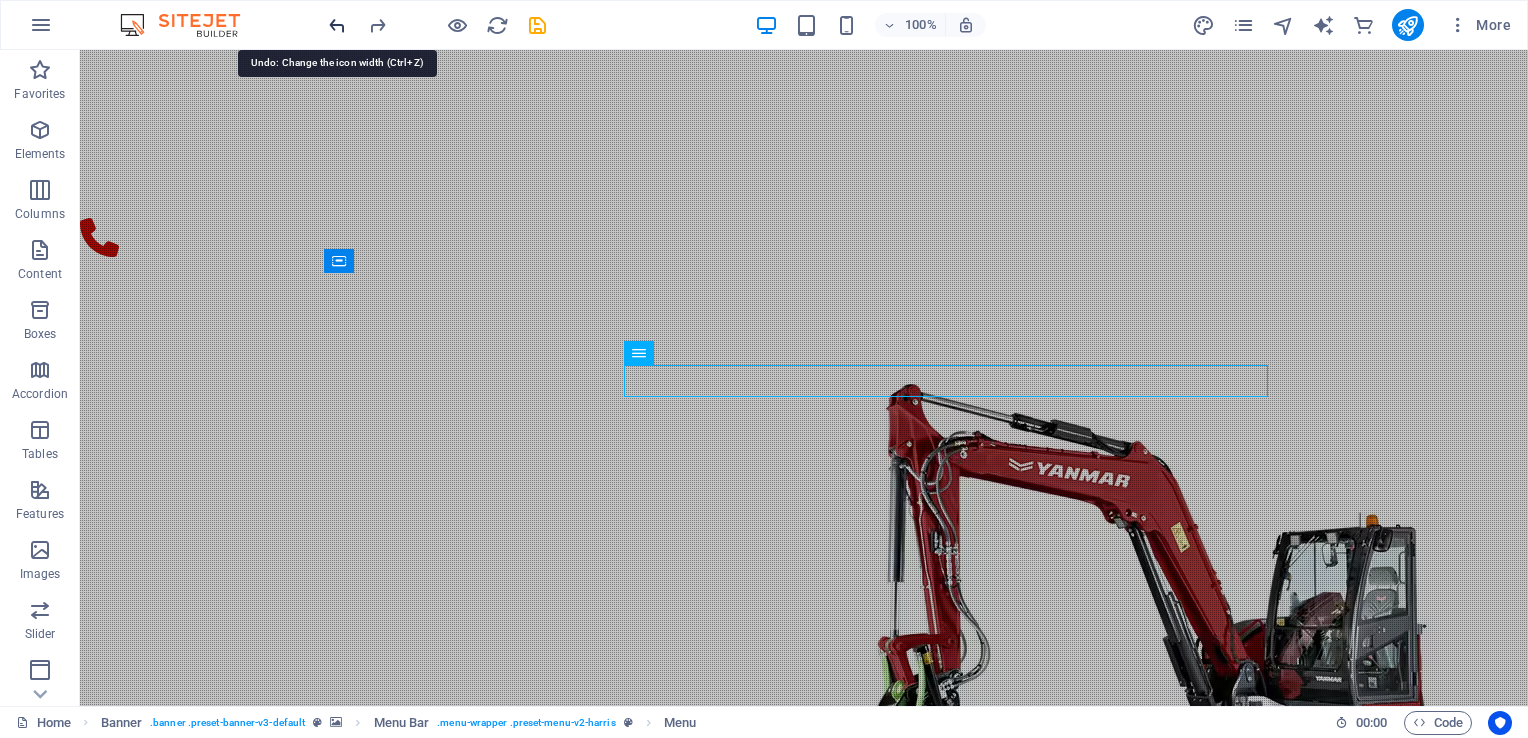 click at bounding box center [337, 25] 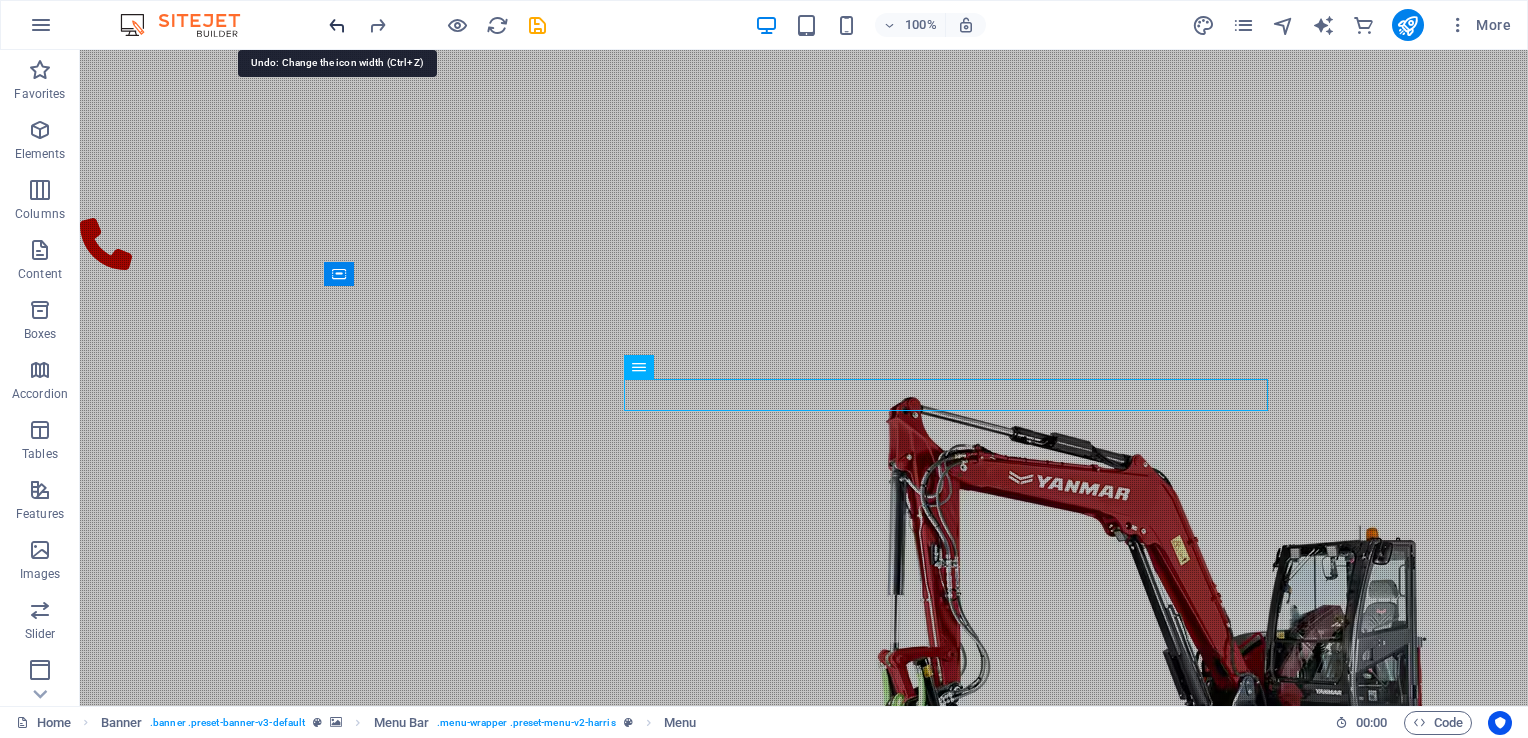 click at bounding box center [337, 25] 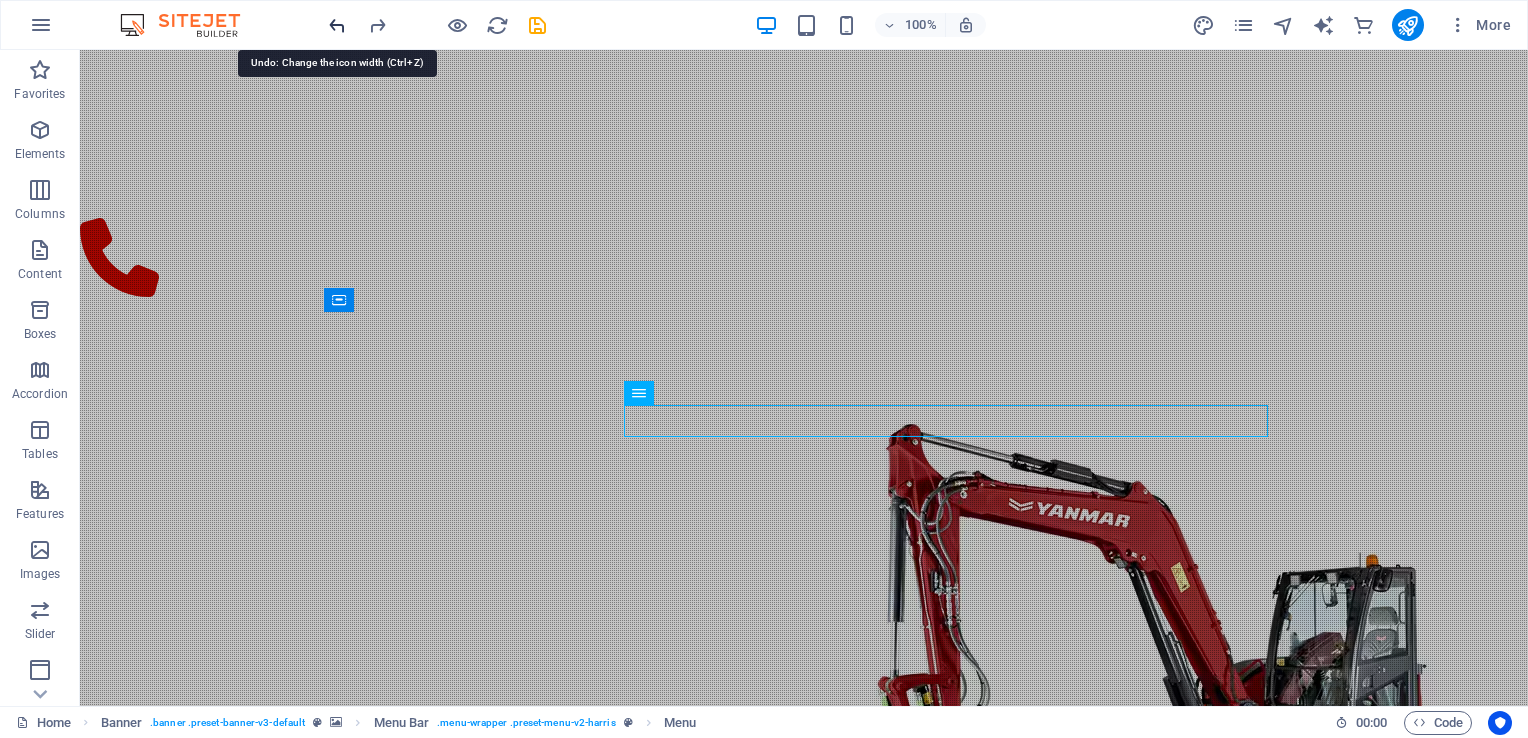 click at bounding box center (337, 25) 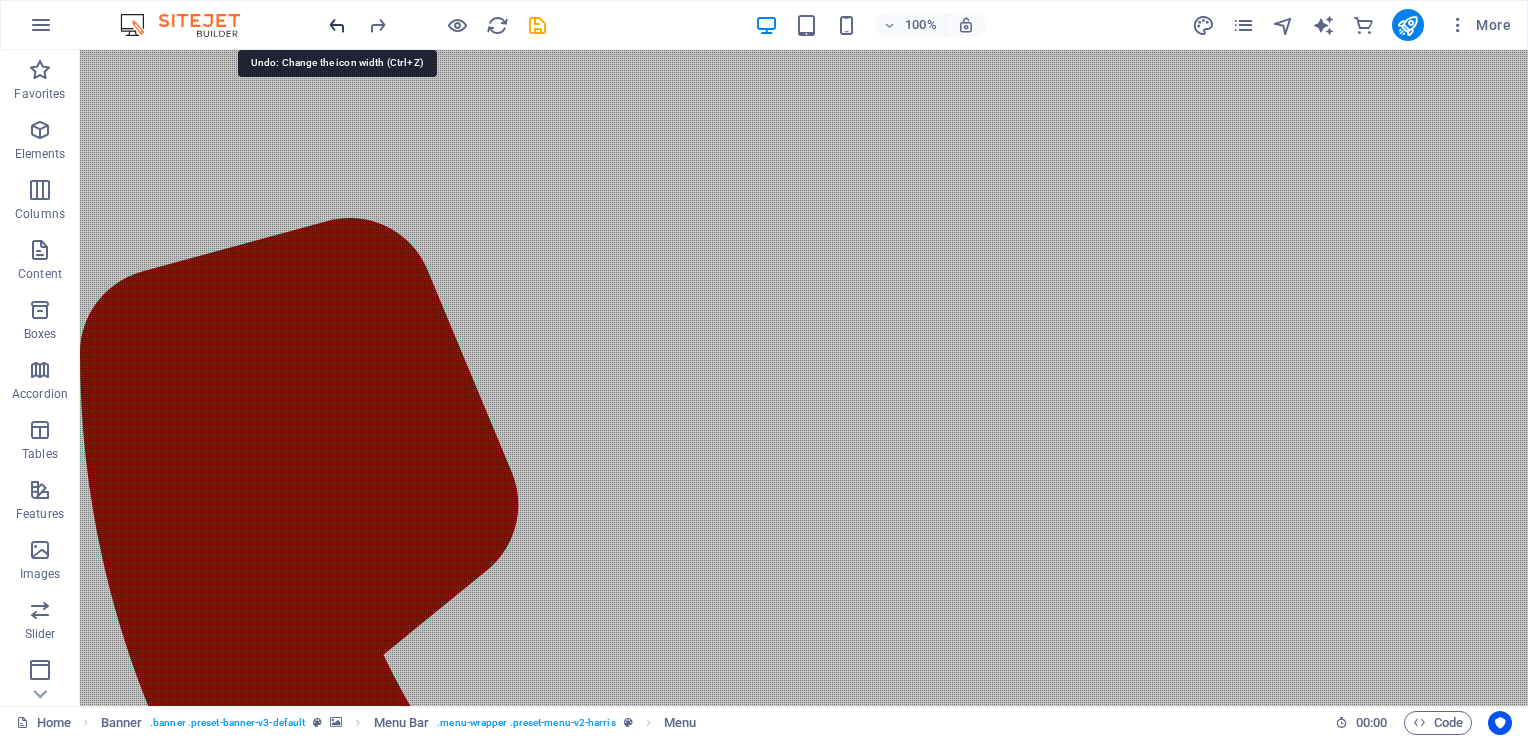 click at bounding box center [337, 25] 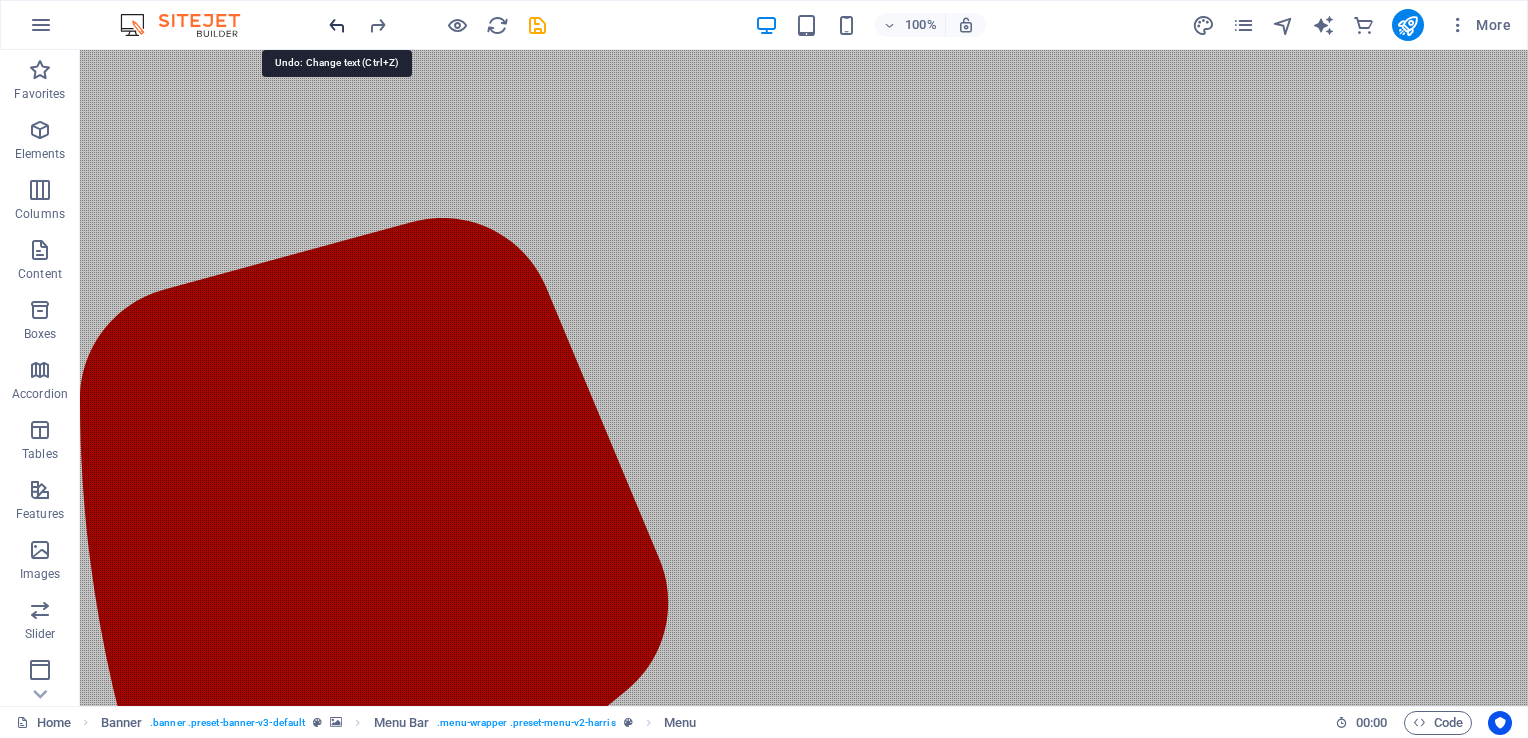 click at bounding box center (337, 25) 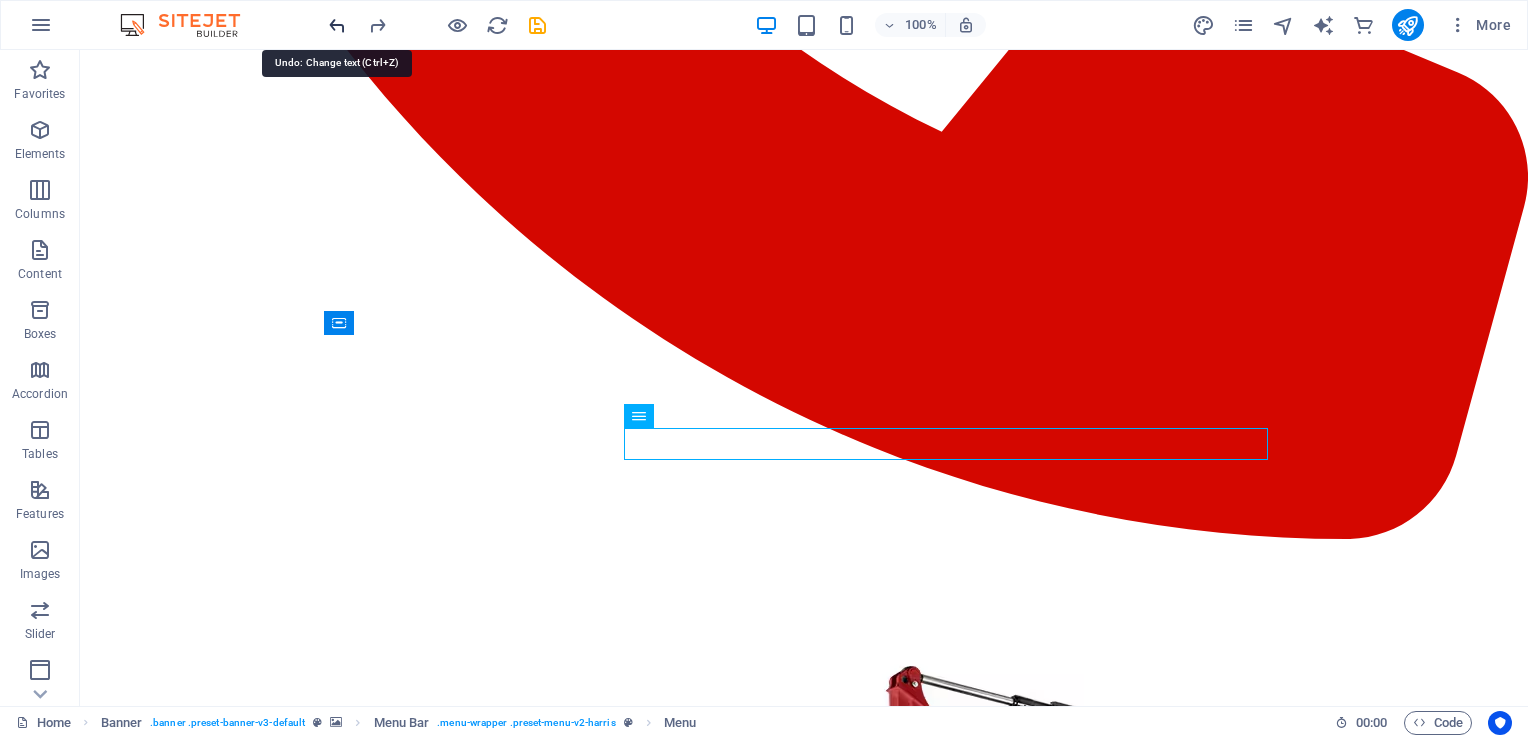 scroll, scrollTop: 1332, scrollLeft: 0, axis: vertical 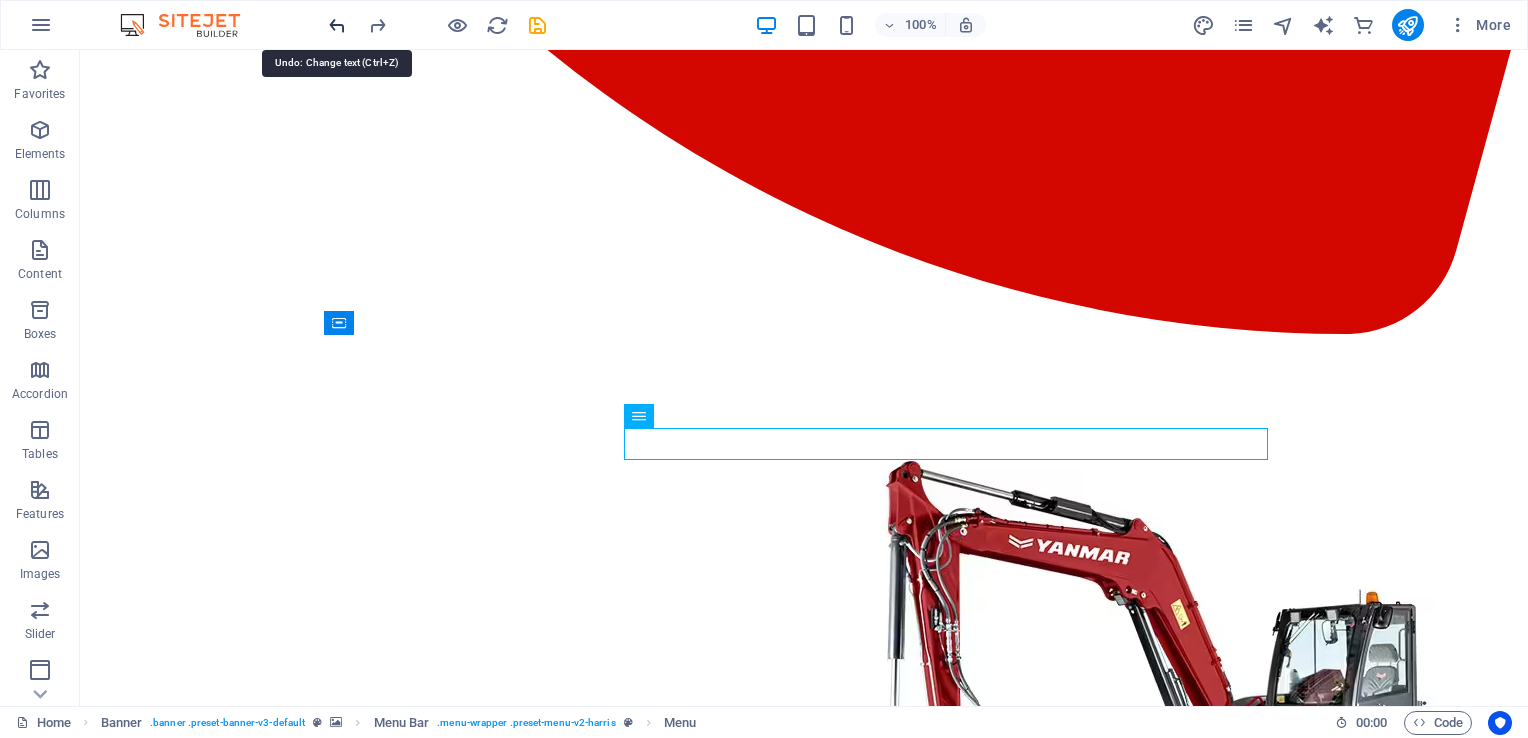 click at bounding box center [337, 25] 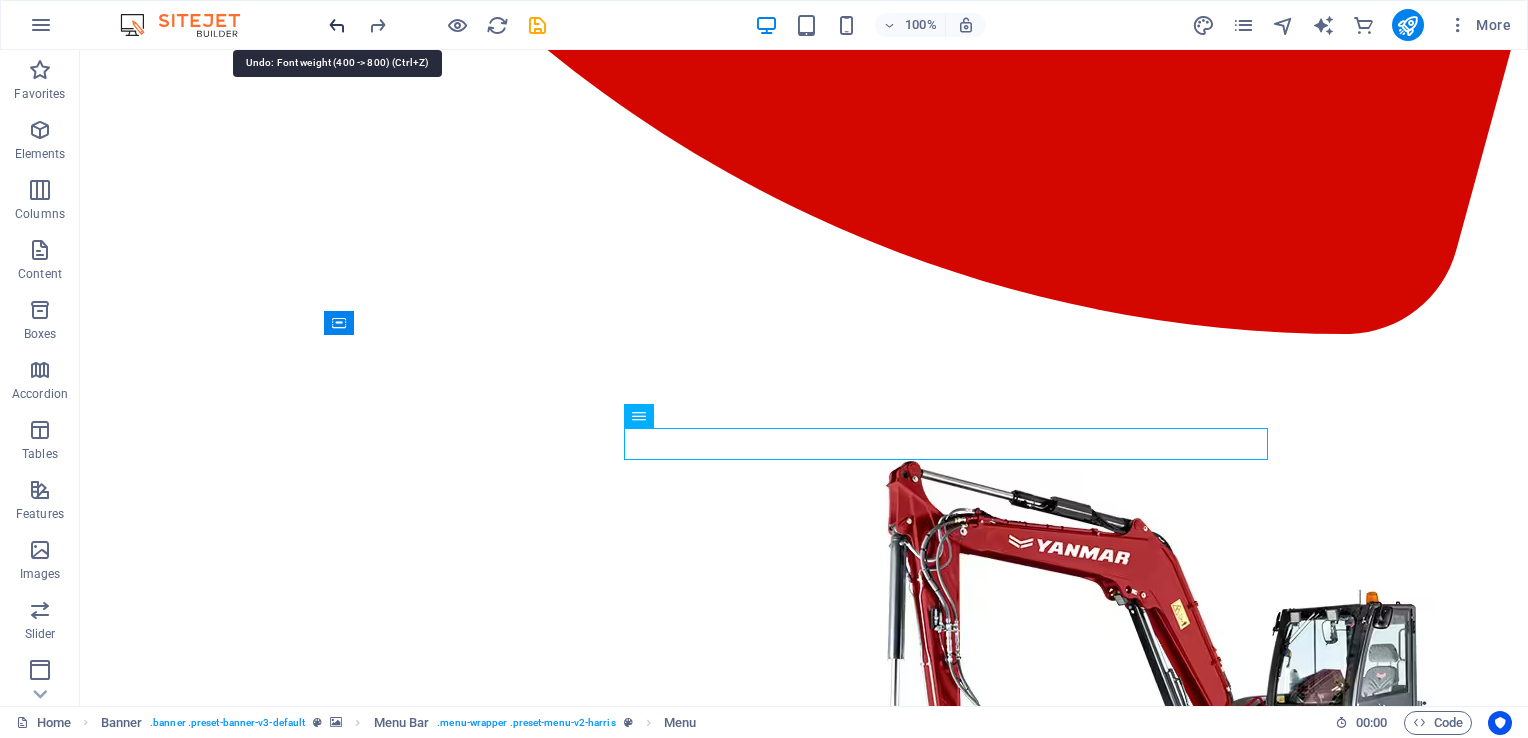 click at bounding box center [337, 25] 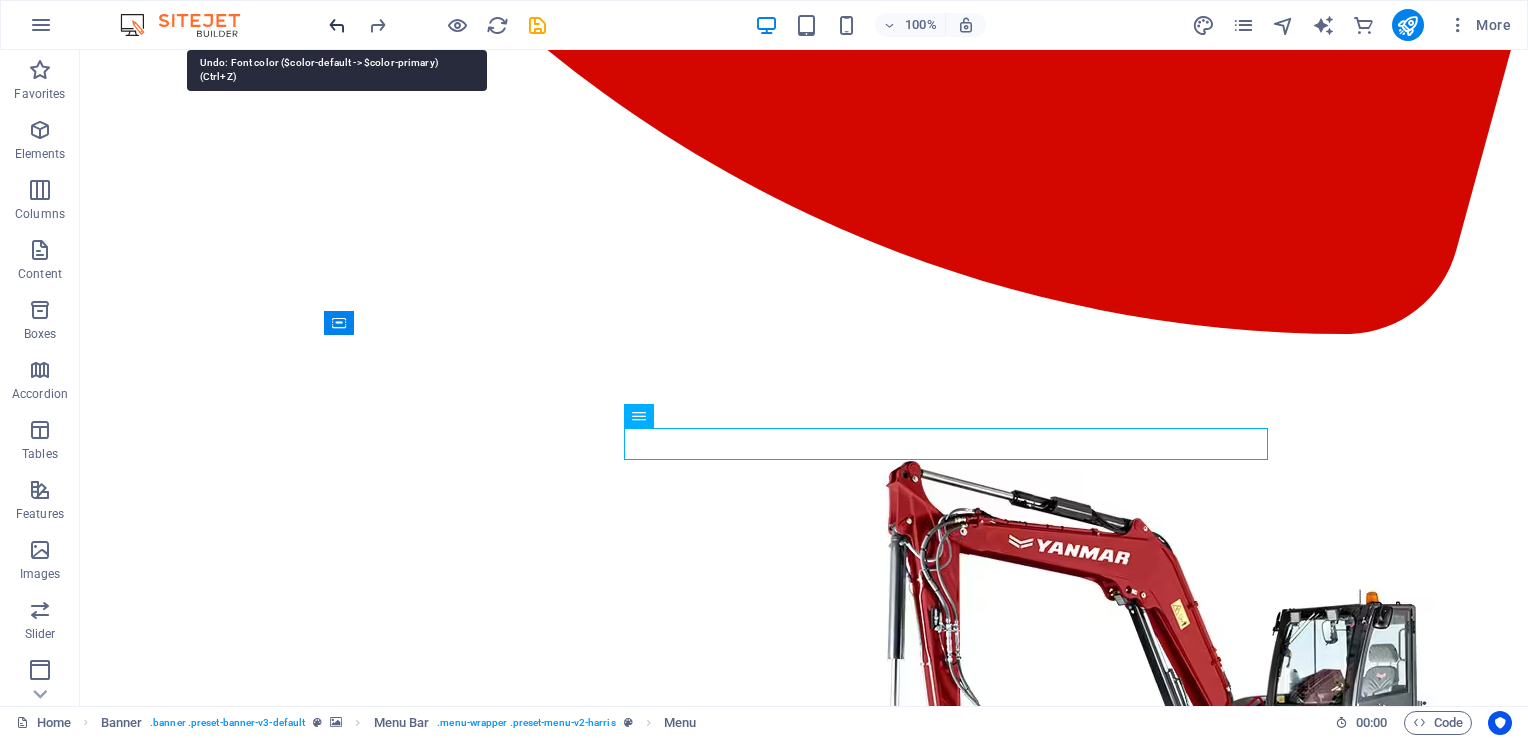 click at bounding box center (337, 25) 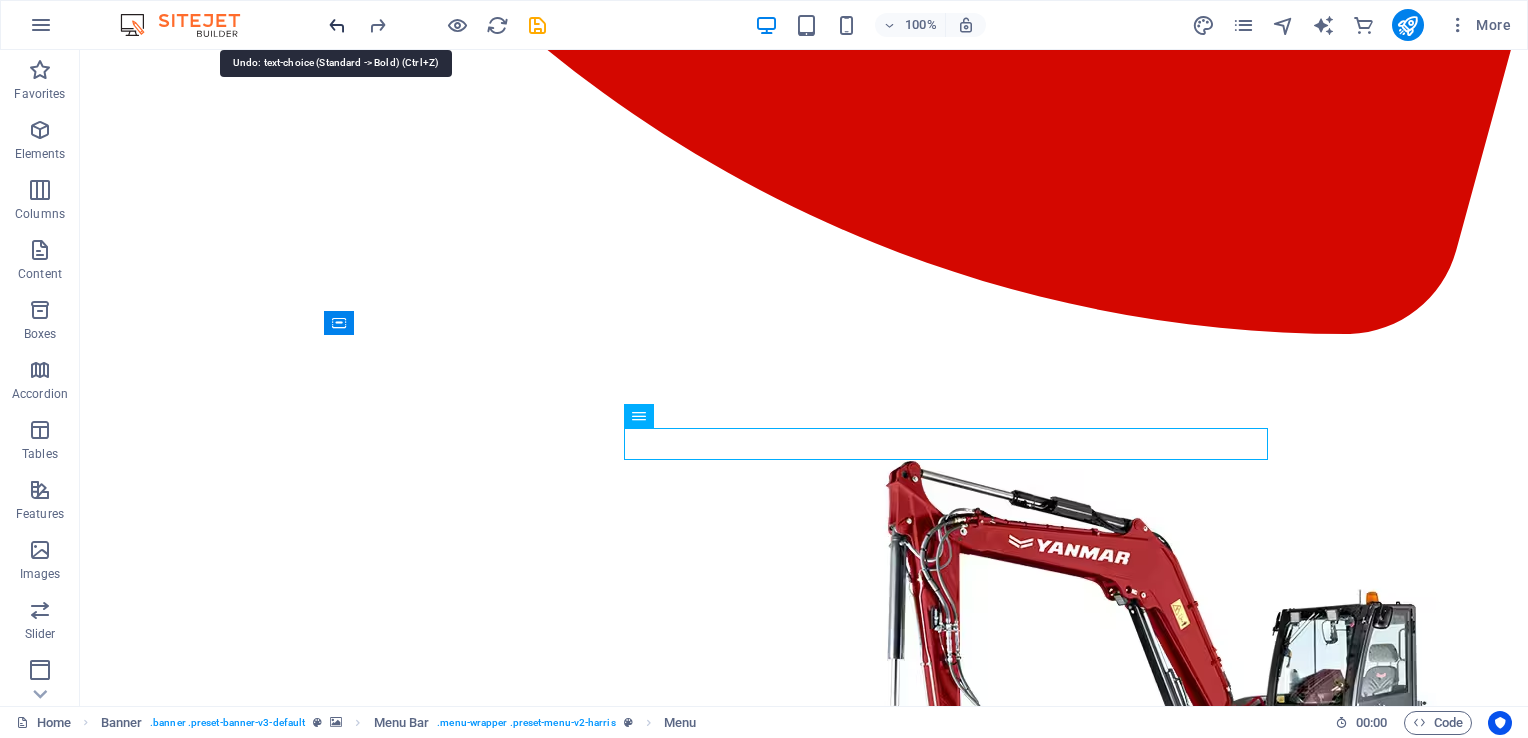 click at bounding box center [337, 25] 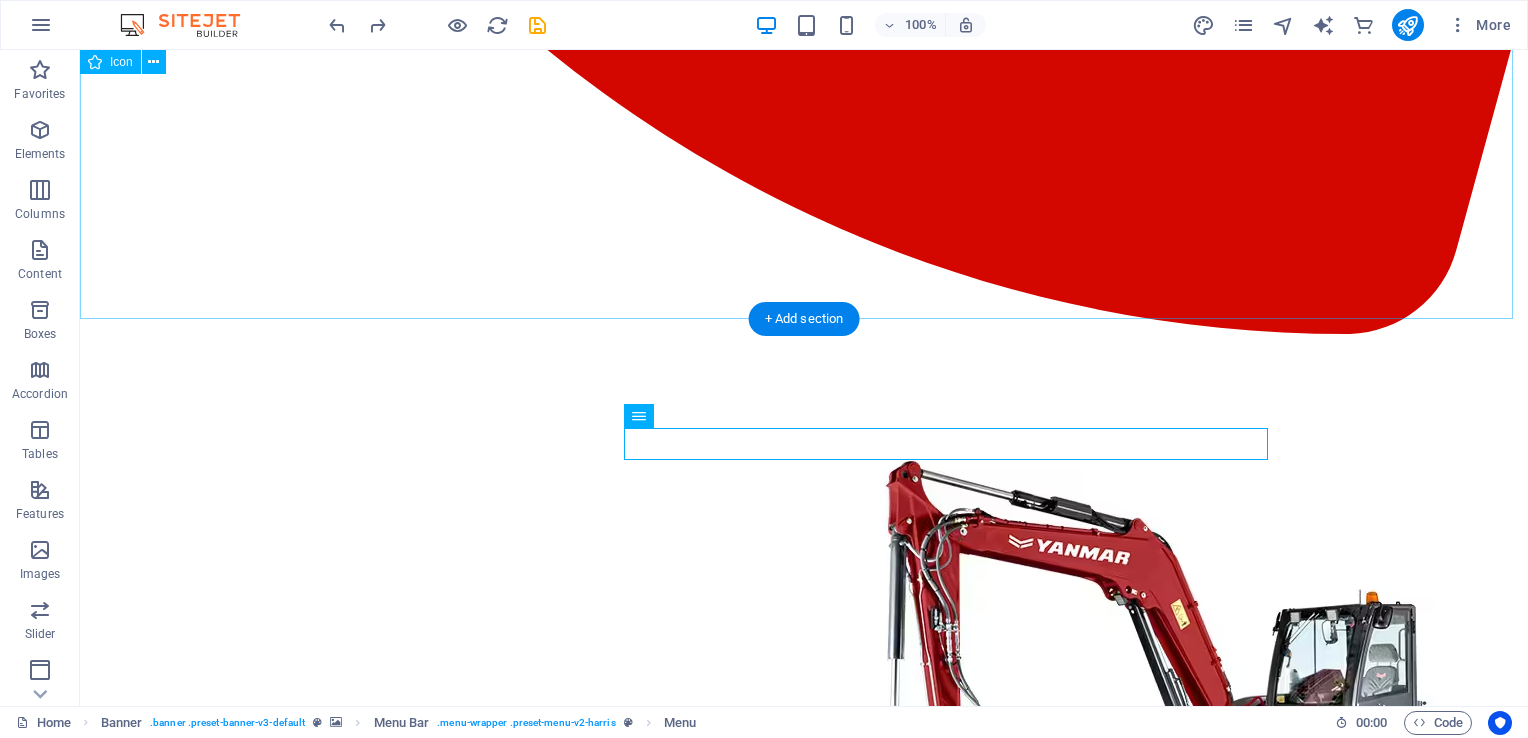 click at bounding box center (804, -387) 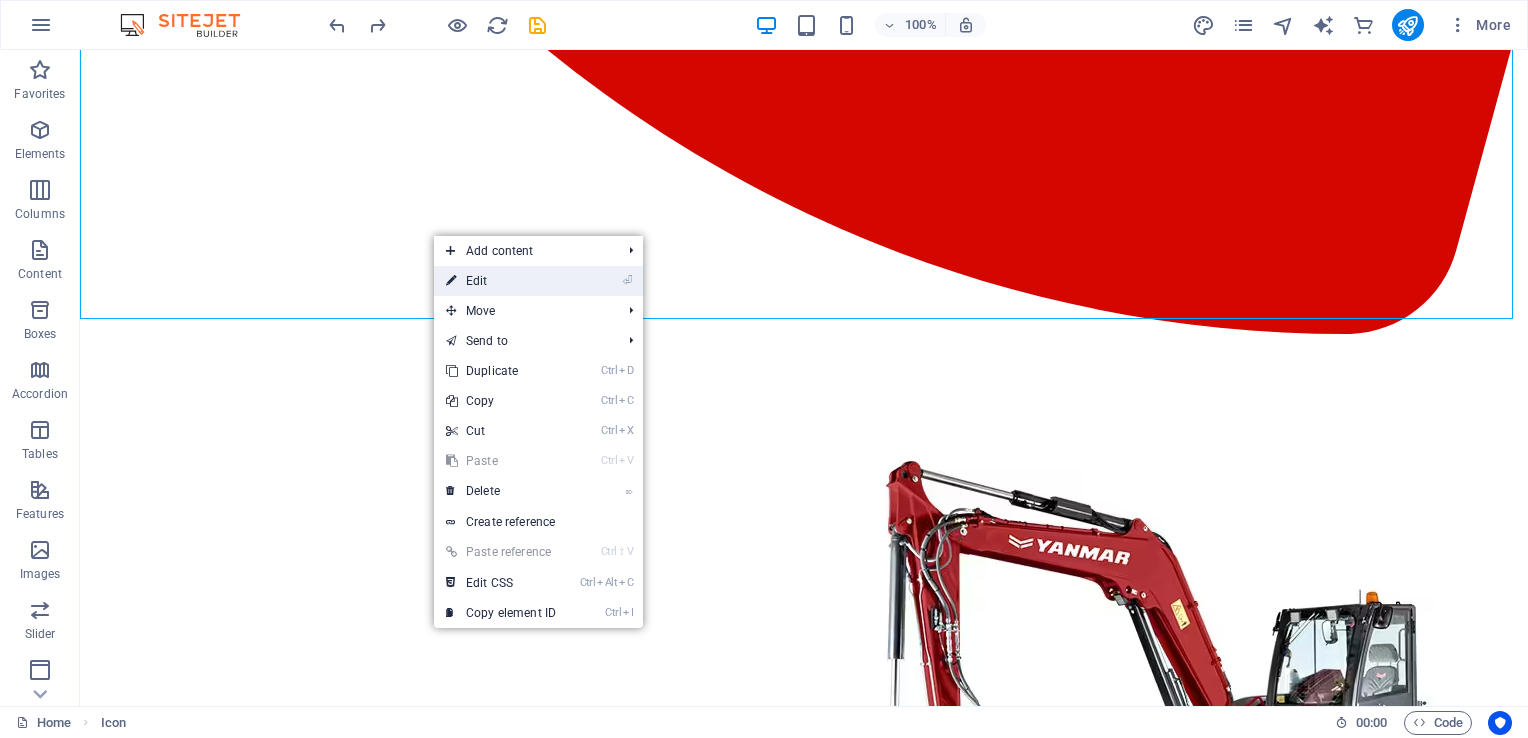 click on "⏎  Edit" at bounding box center [501, 281] 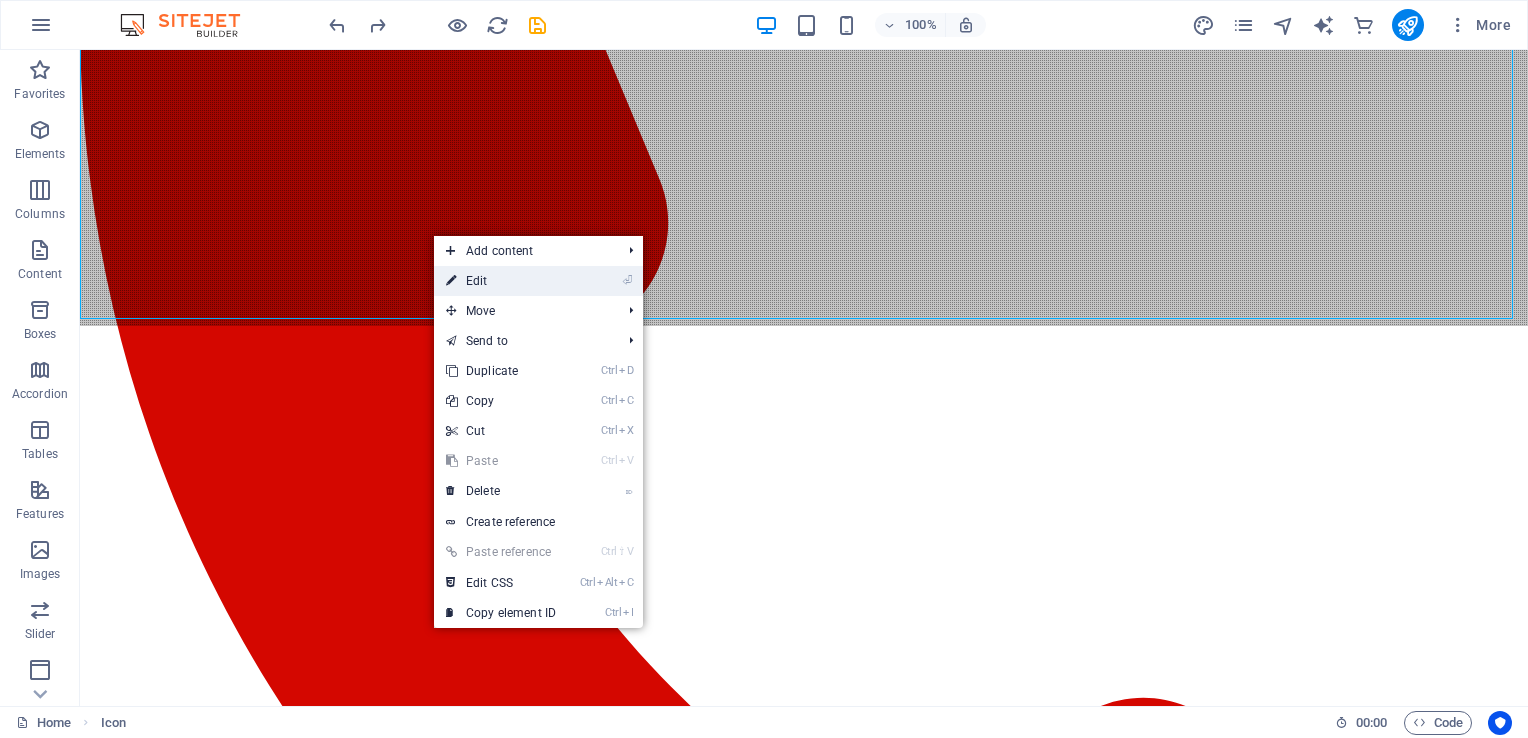 select on "xMaxYMid" 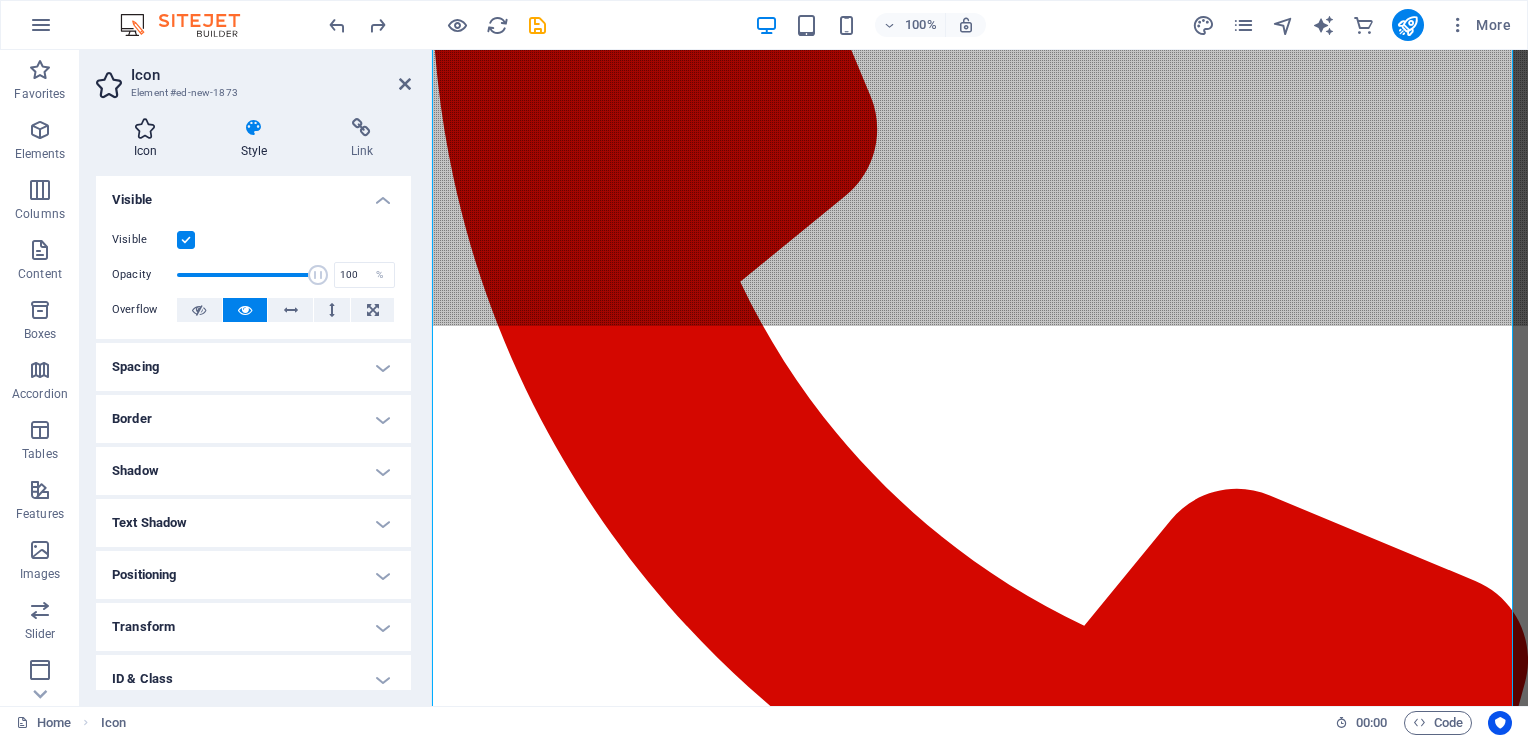click on "Icon" at bounding box center (149, 139) 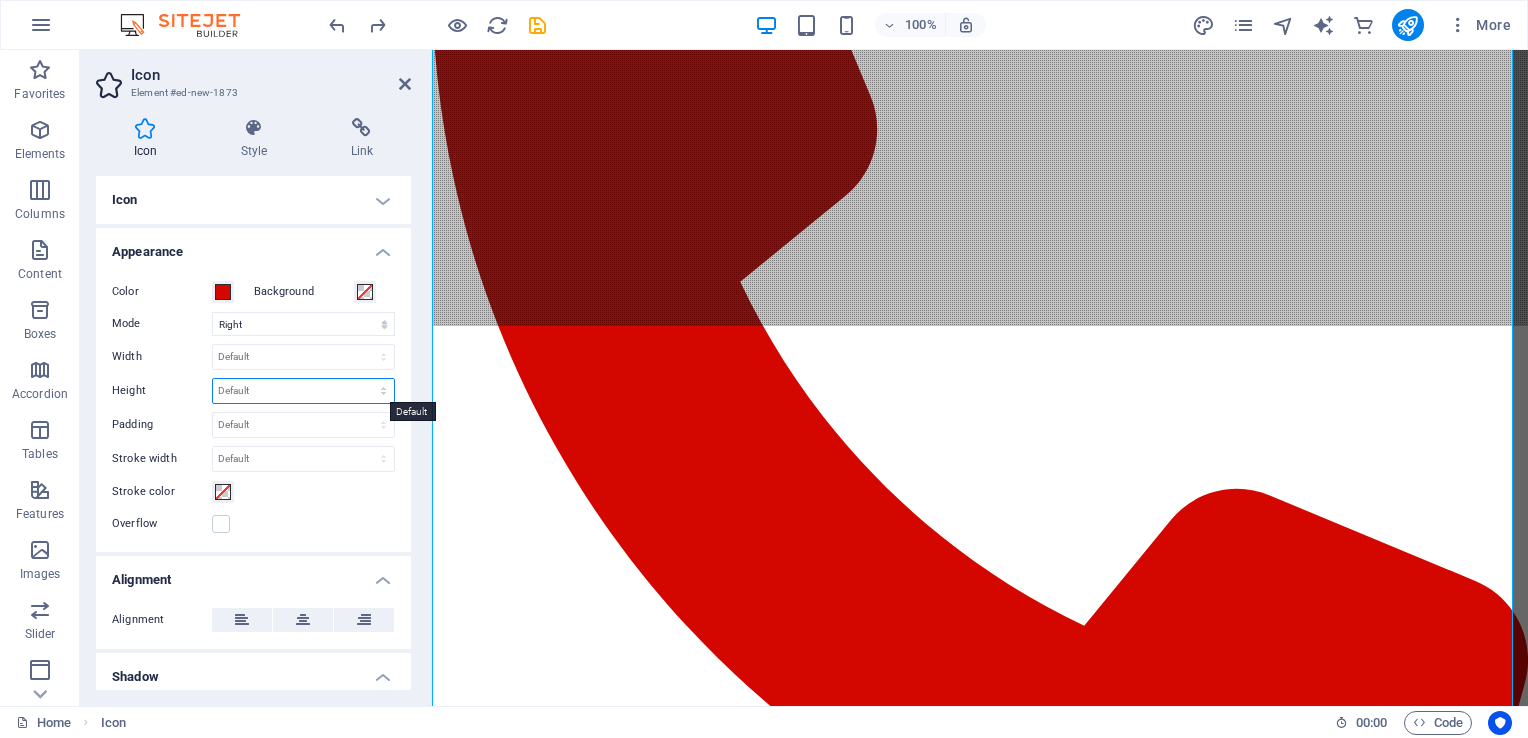 click on "Default auto px rem em vh vw" at bounding box center (303, 391) 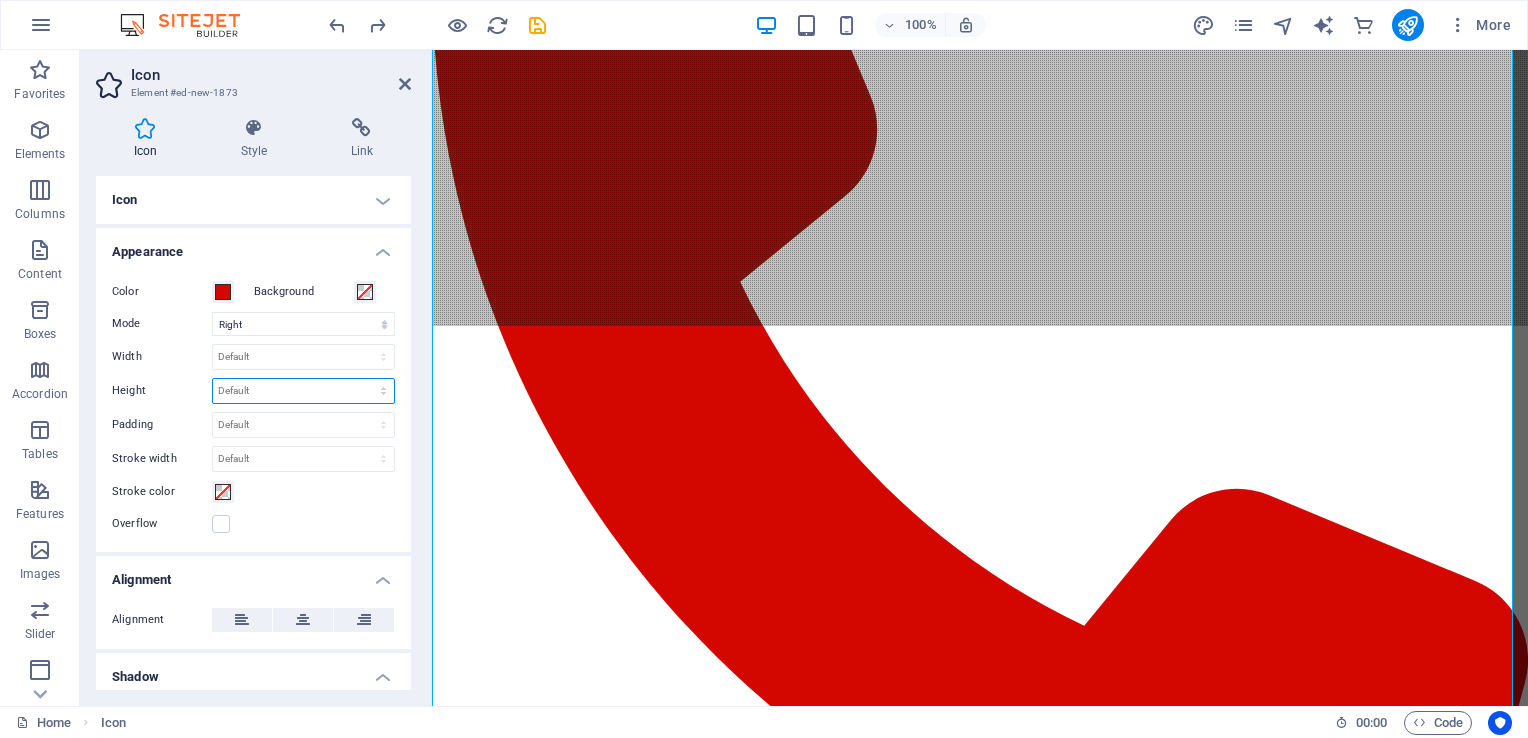 select on "vh" 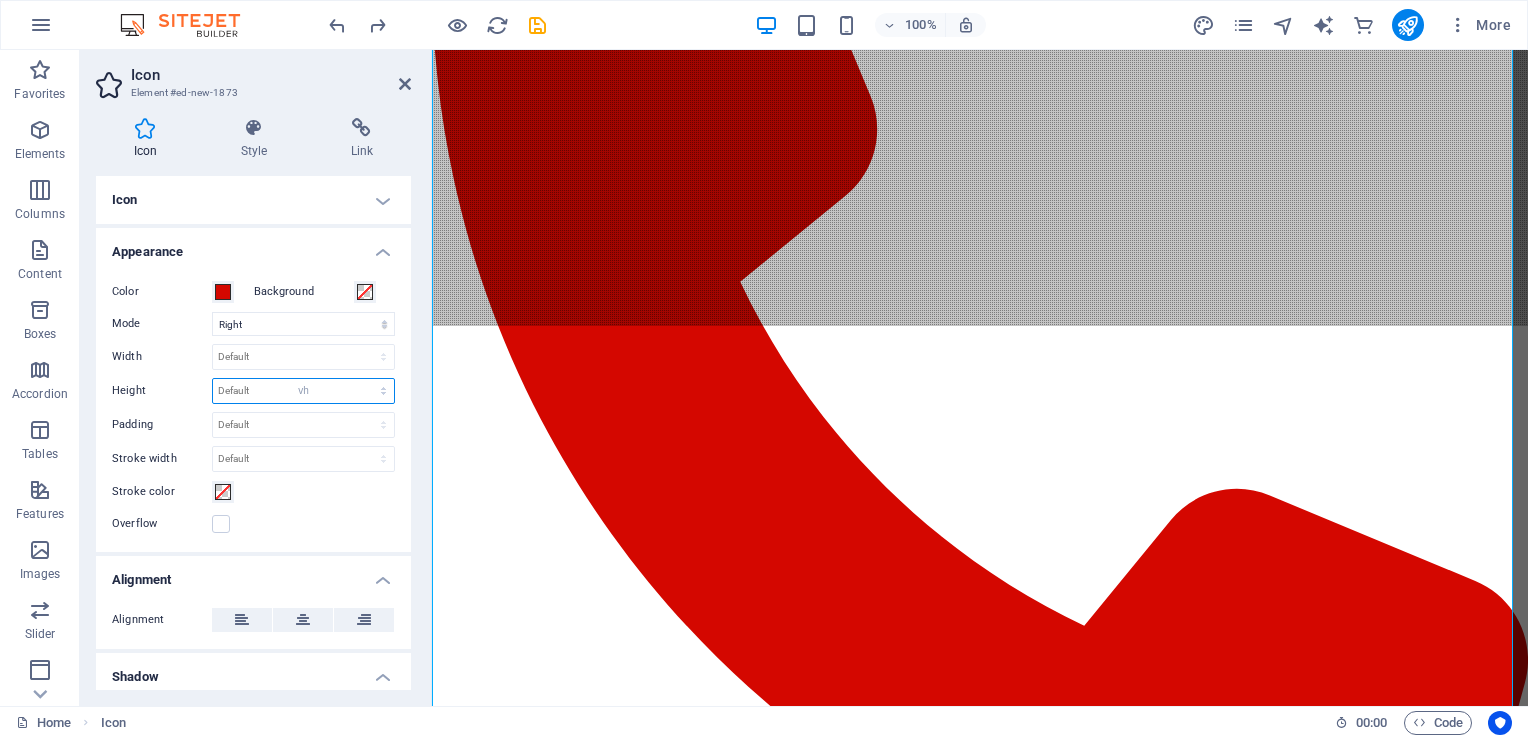 click on "Default auto px rem em vh vw" at bounding box center (303, 391) 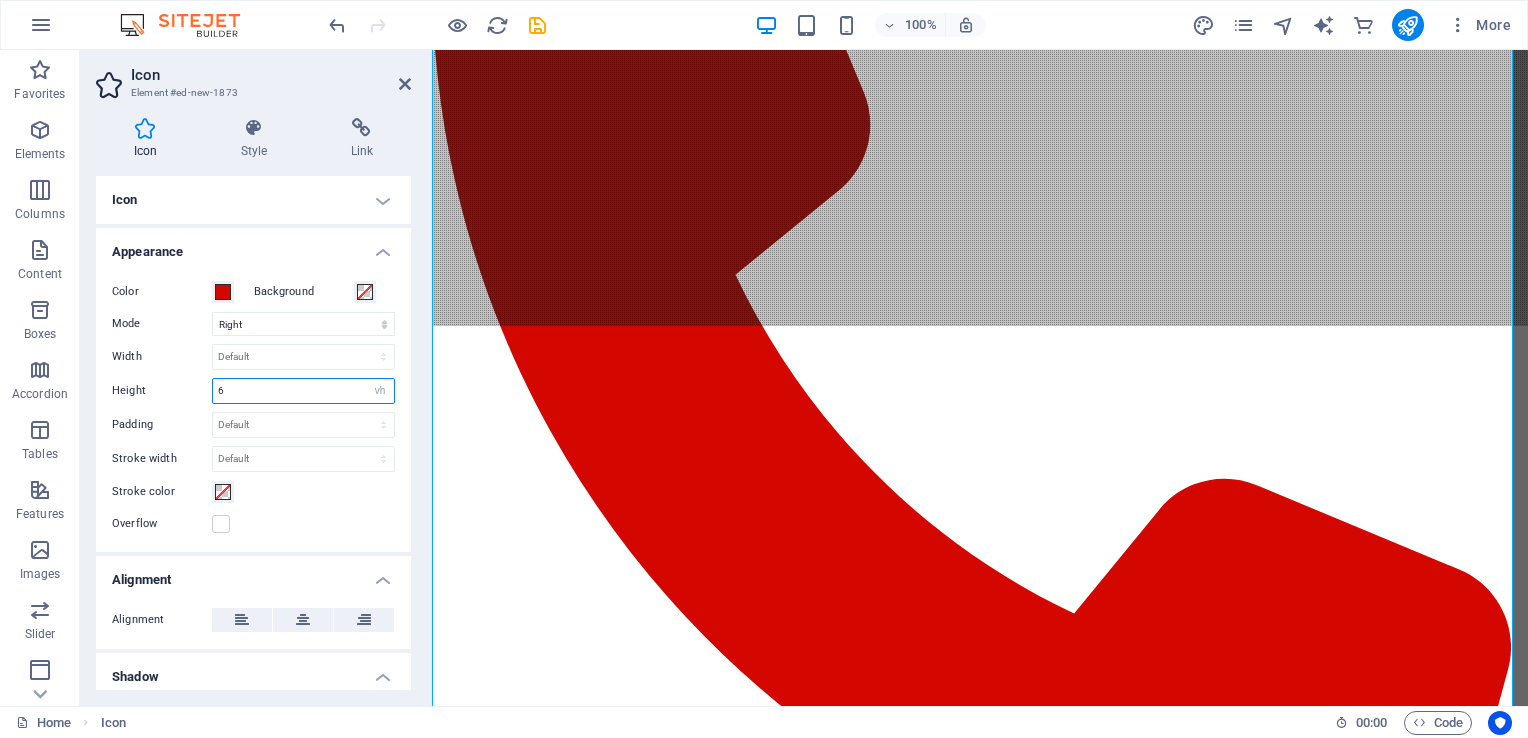 type on "6" 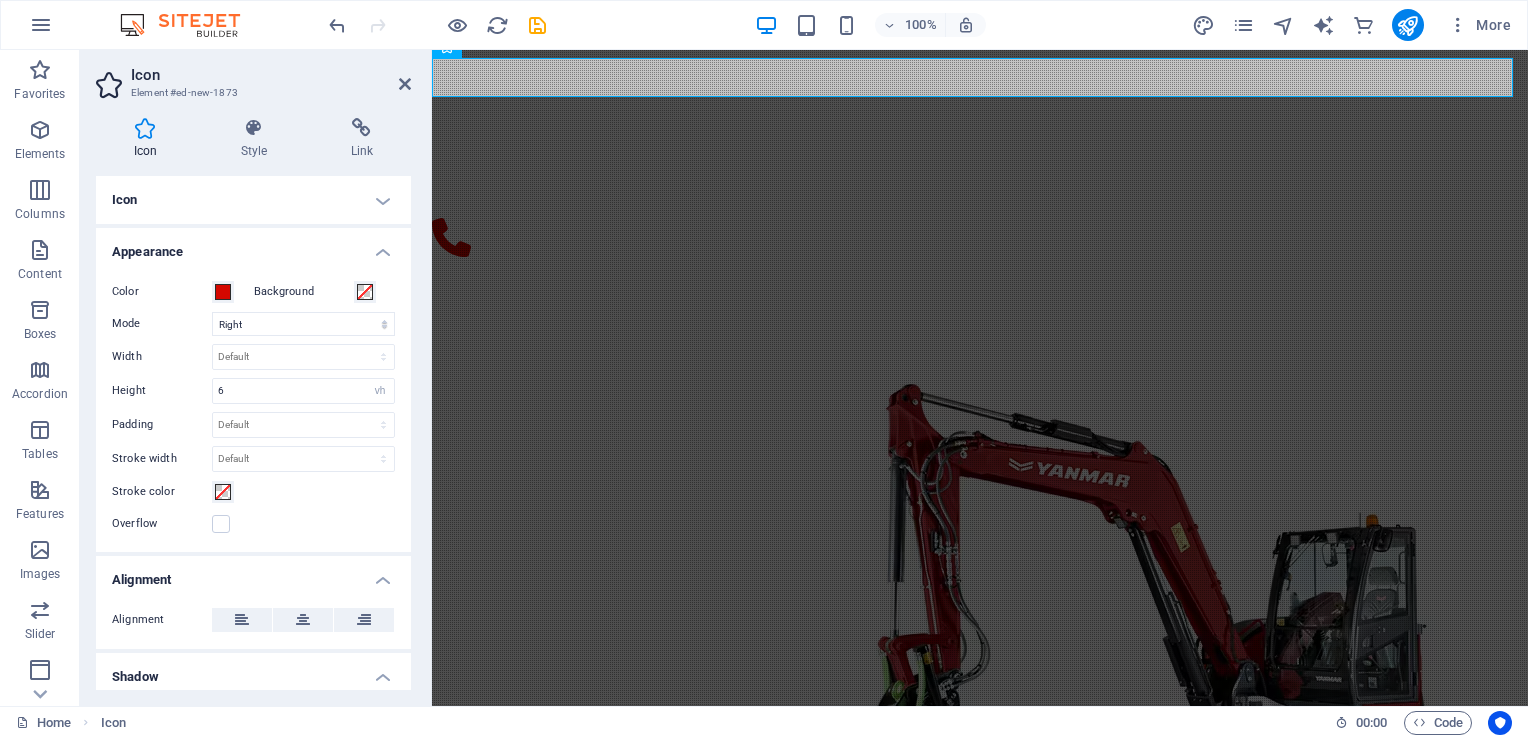 scroll, scrollTop: 0, scrollLeft: 0, axis: both 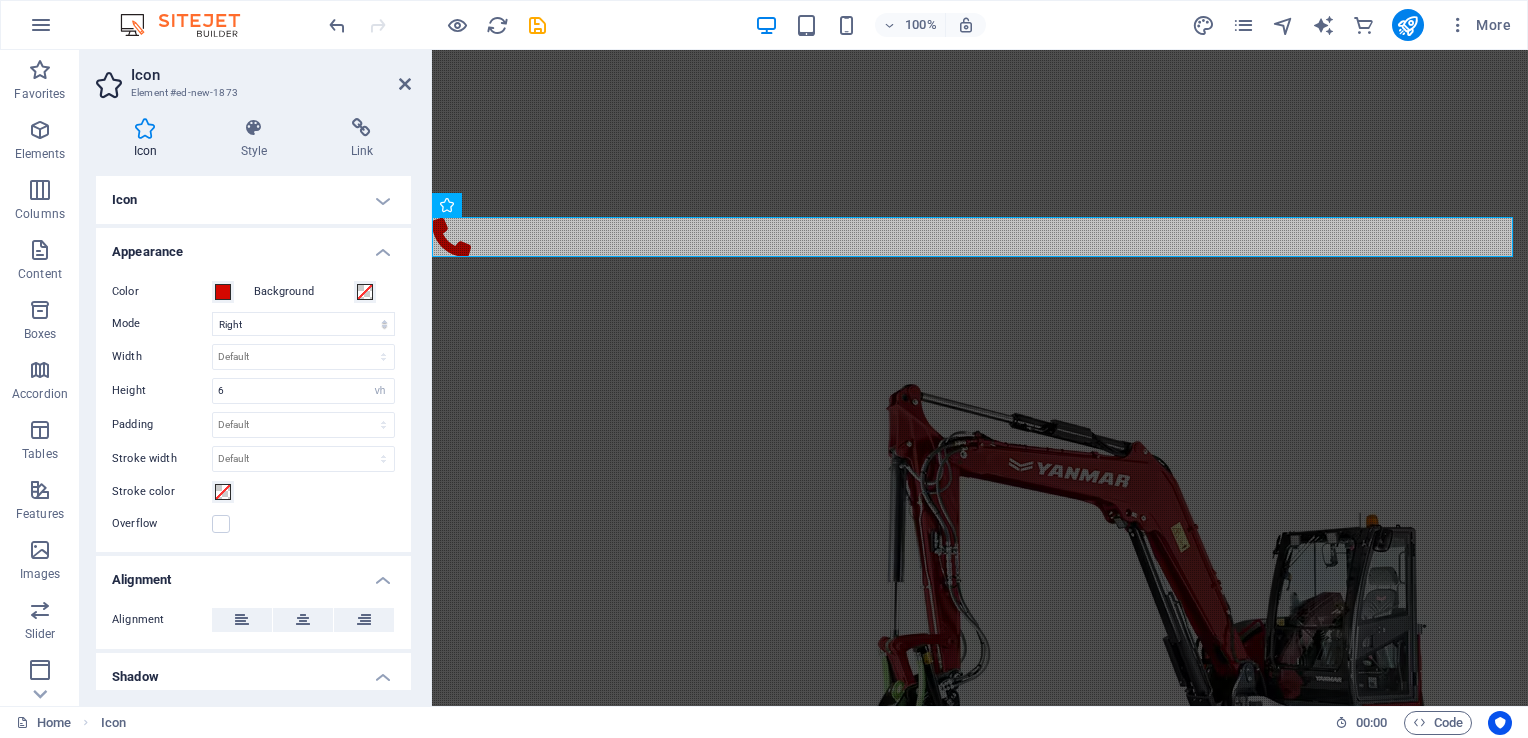 click on "Icon" at bounding box center (271, 75) 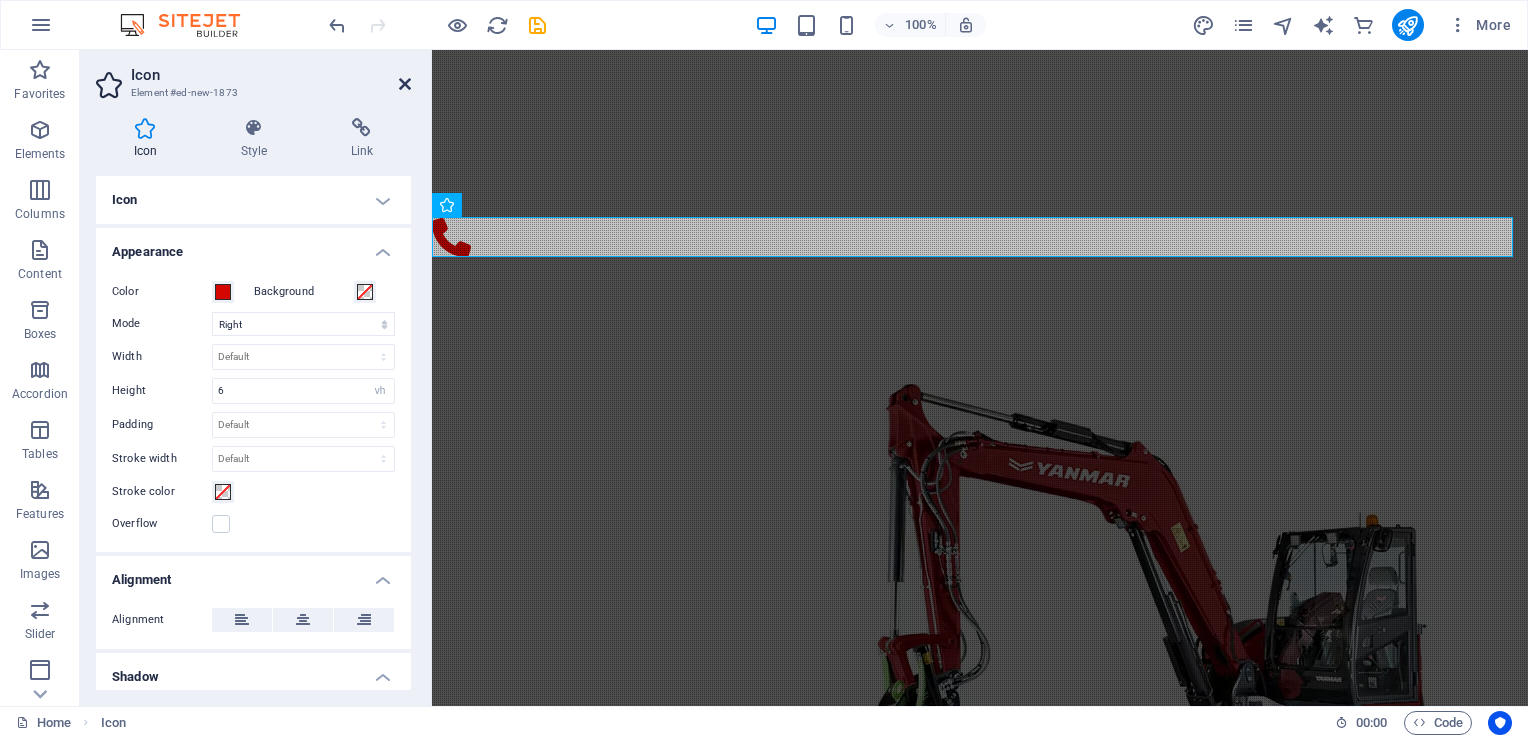 click at bounding box center (405, 84) 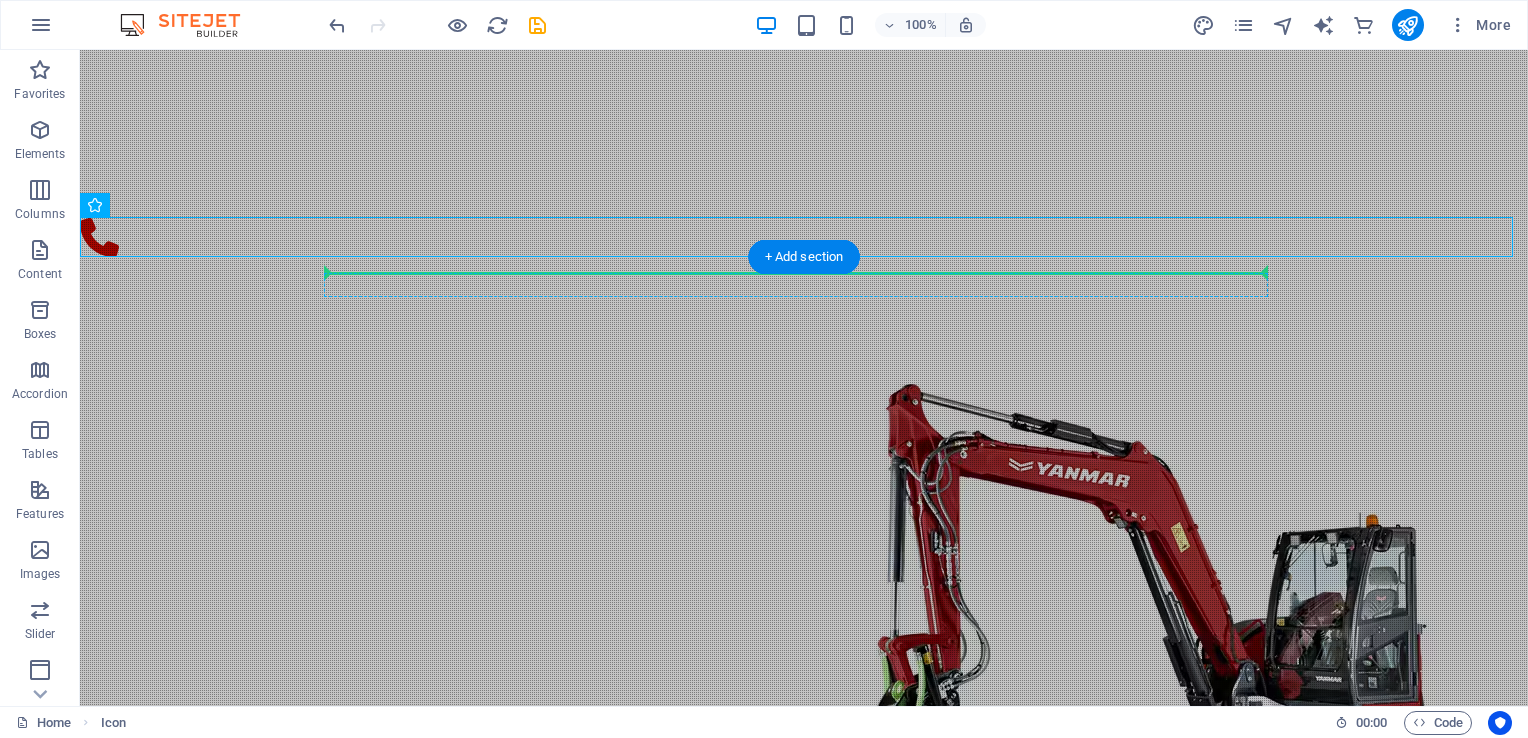 drag, startPoint x: 389, startPoint y: 242, endPoint x: 404, endPoint y: 276, distance: 37.161808 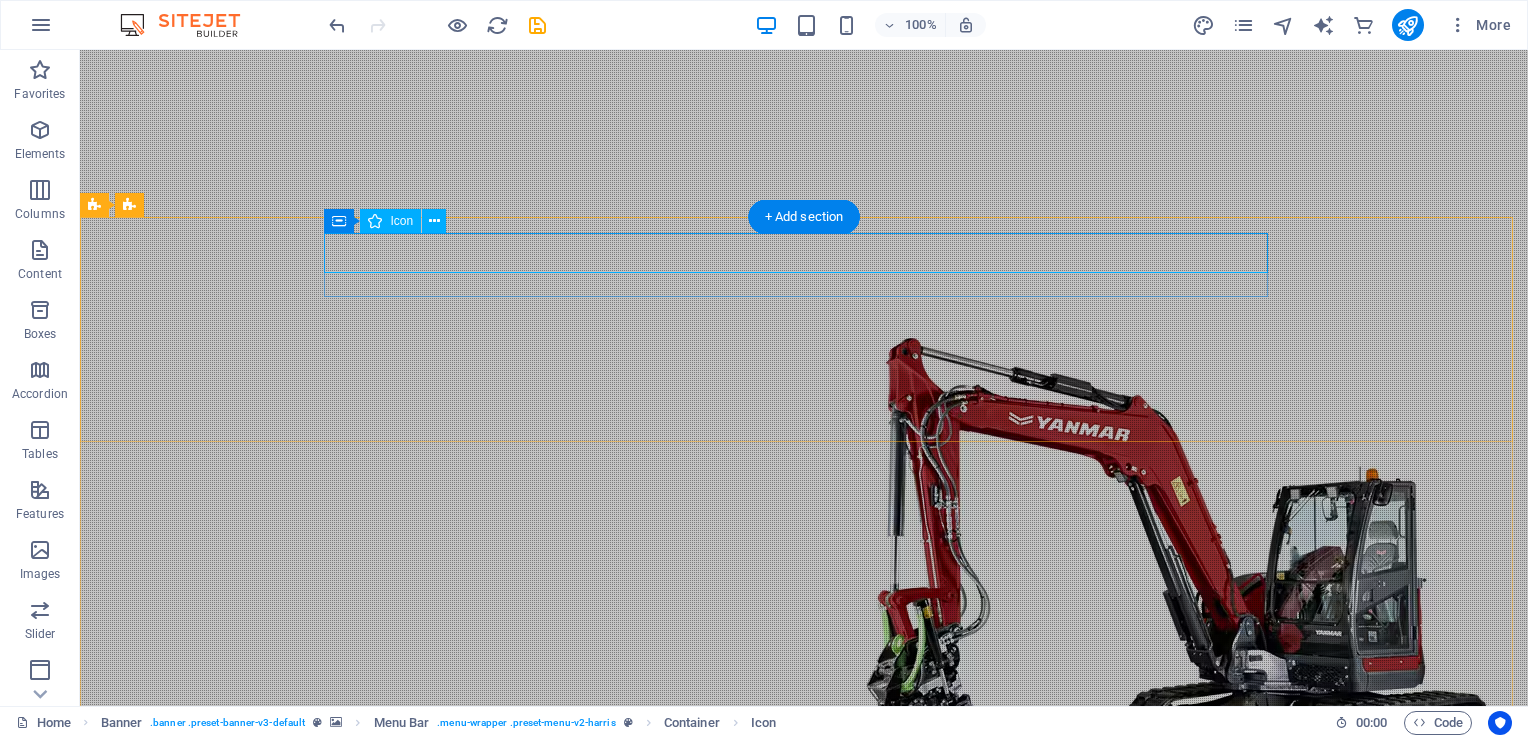 click at bounding box center [804, 914] 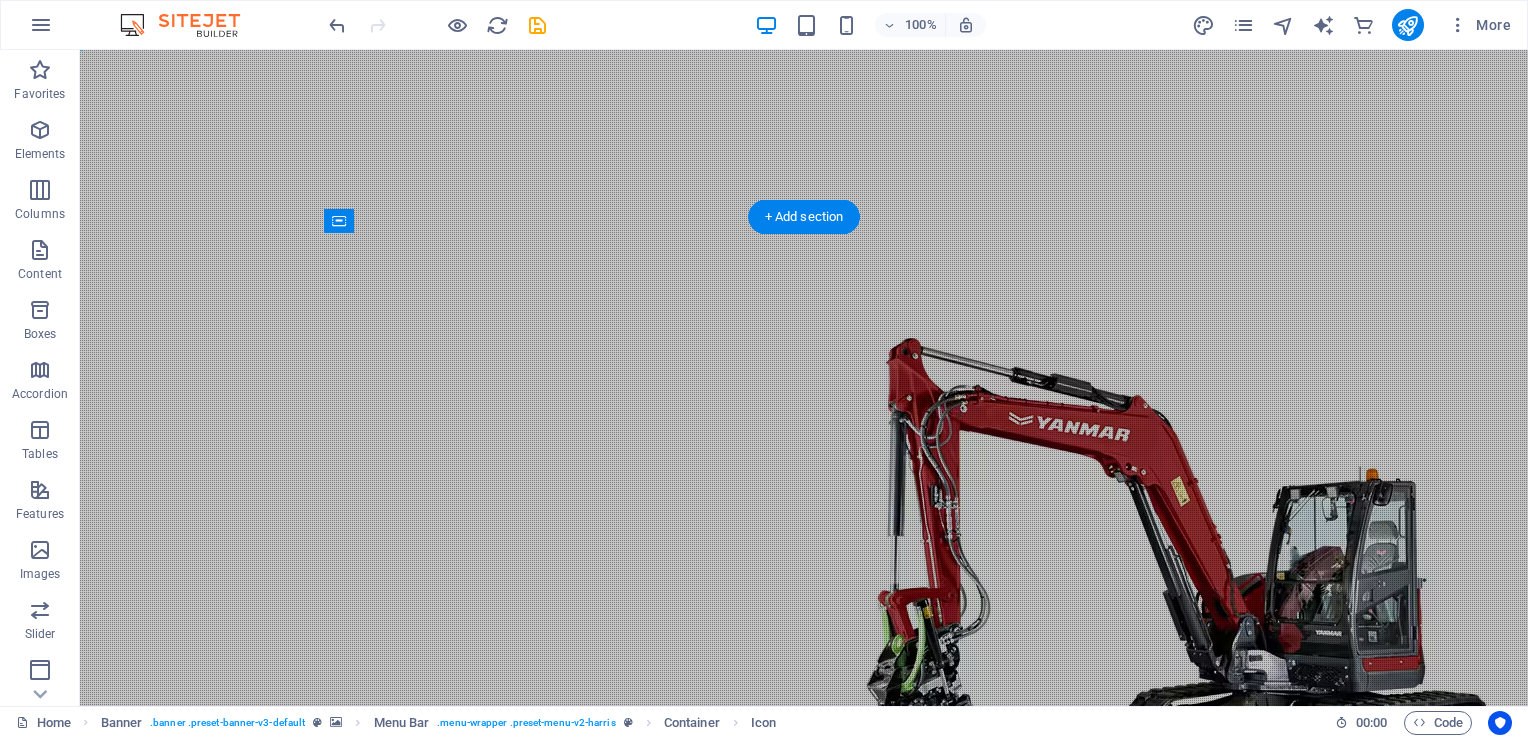 drag, startPoint x: 1266, startPoint y: 235, endPoint x: 714, endPoint y: 268, distance: 552.98553 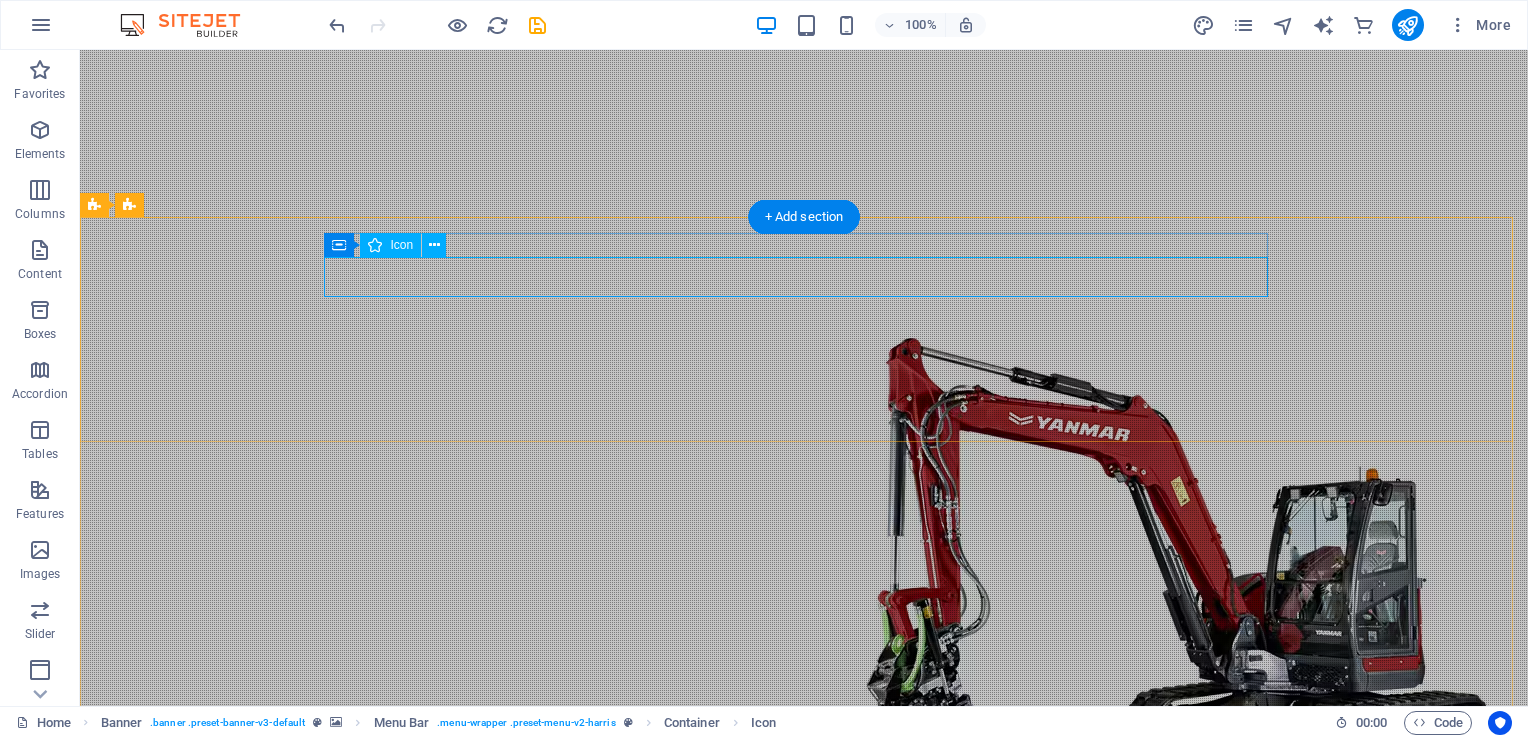 click at bounding box center (804, 938) 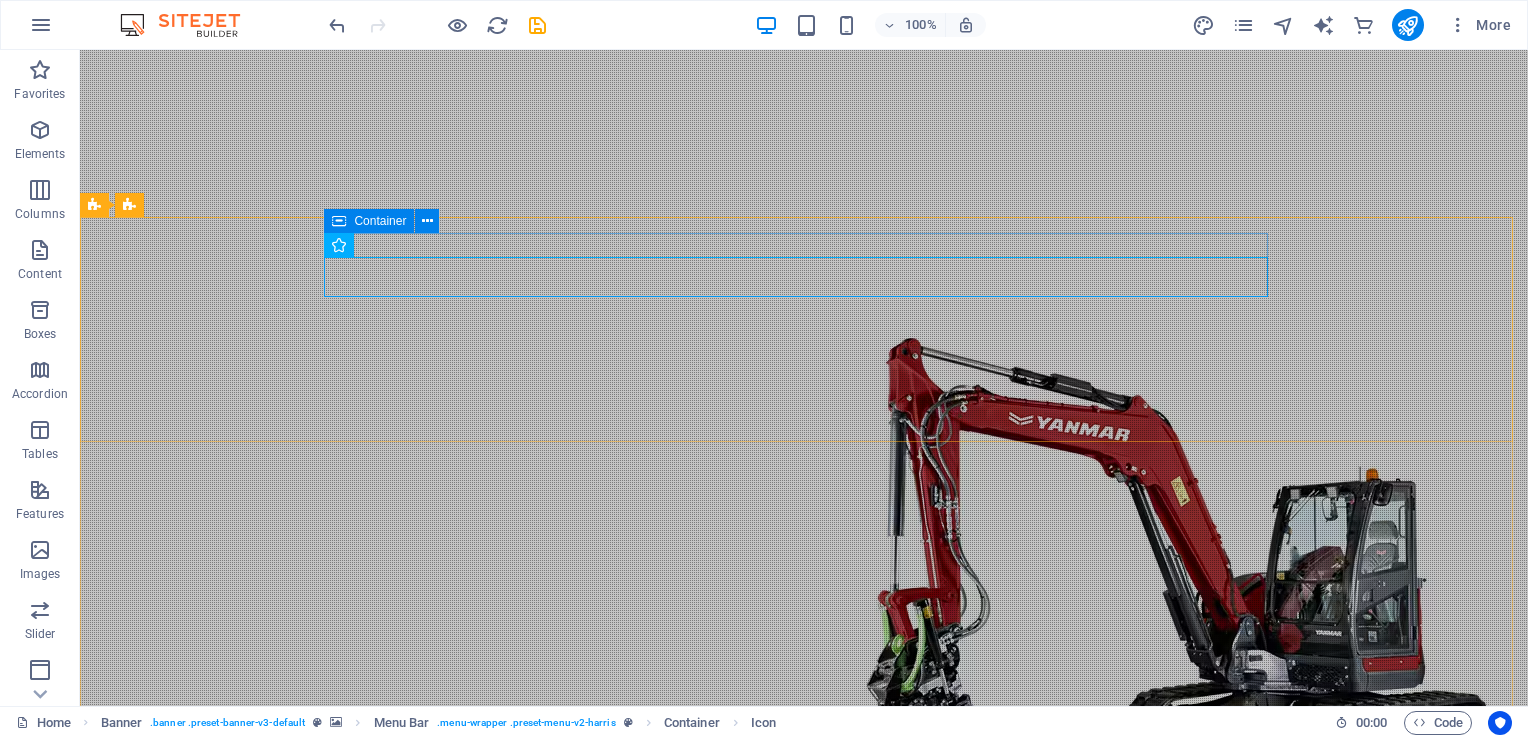 click at bounding box center (339, 245) 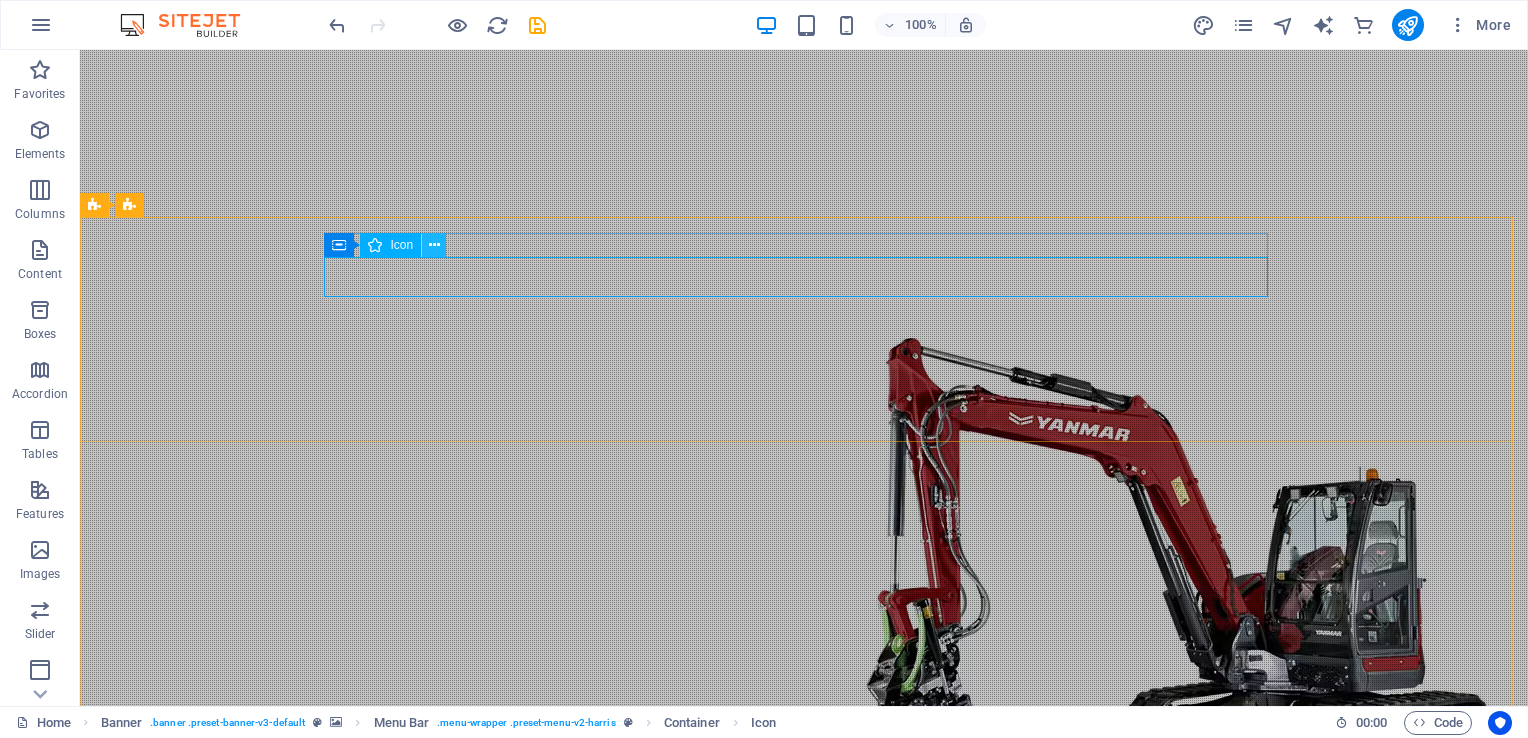 click at bounding box center [434, 245] 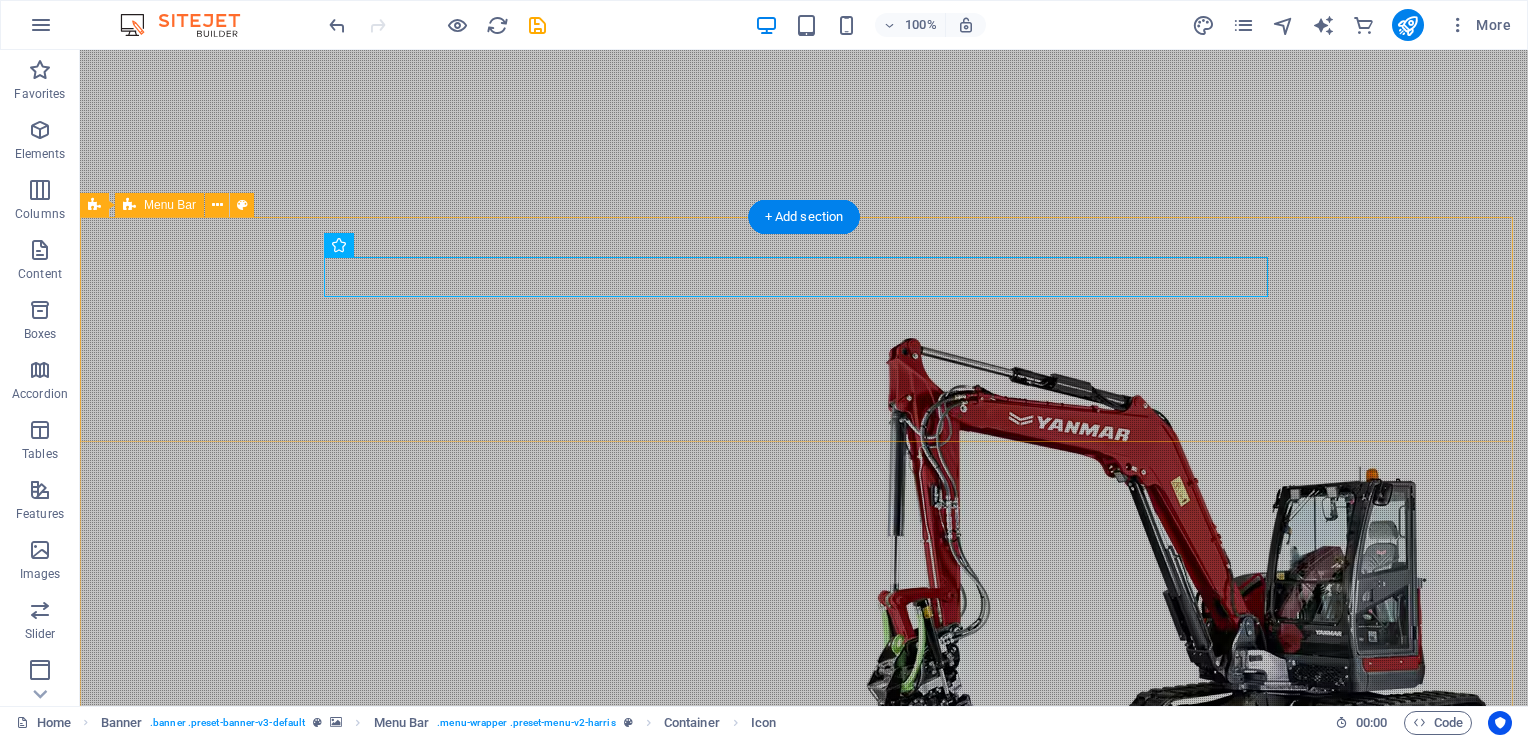 click on "New text element Call for Professional  Septic & Excavating Services Home About Services Projects Contact" at bounding box center (804, 1007) 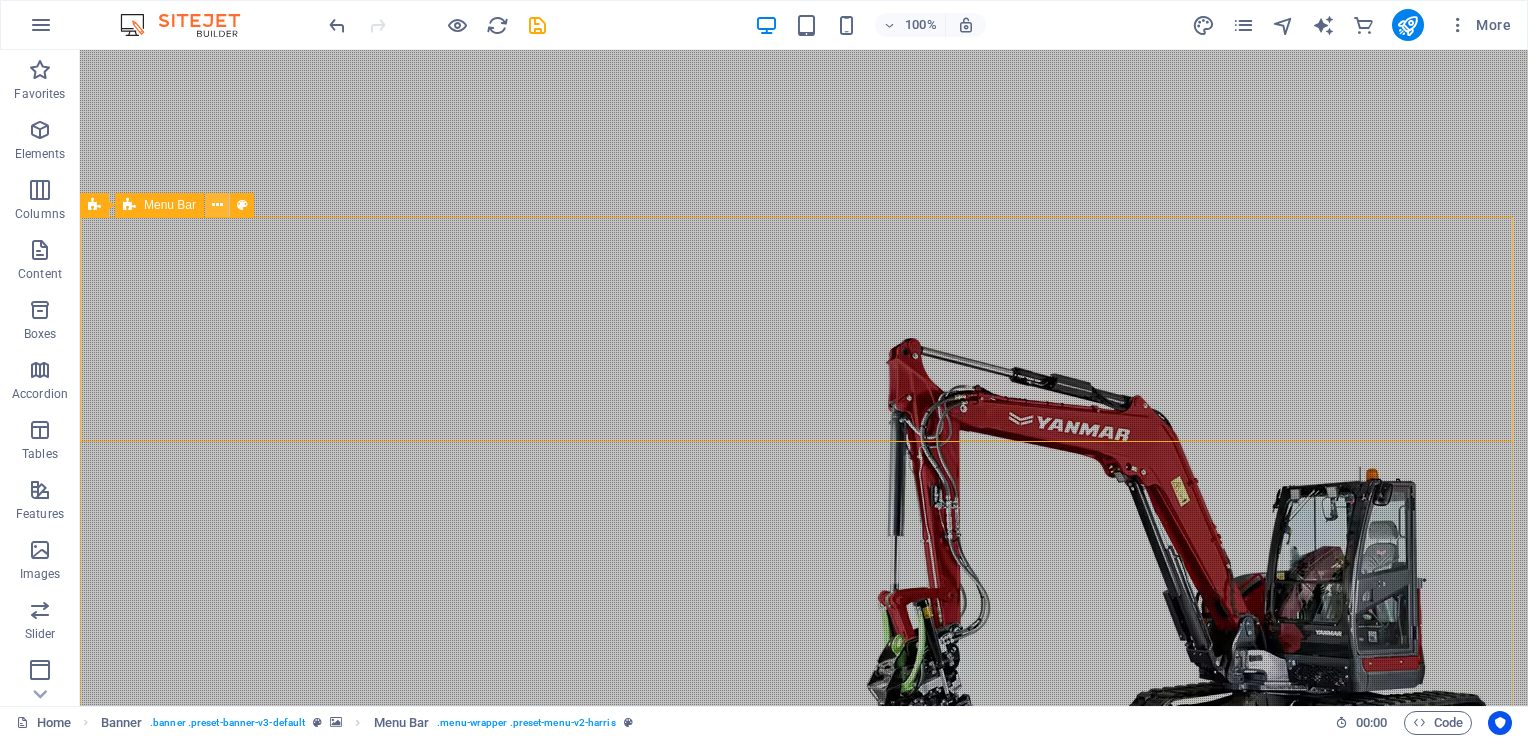 click at bounding box center [217, 205] 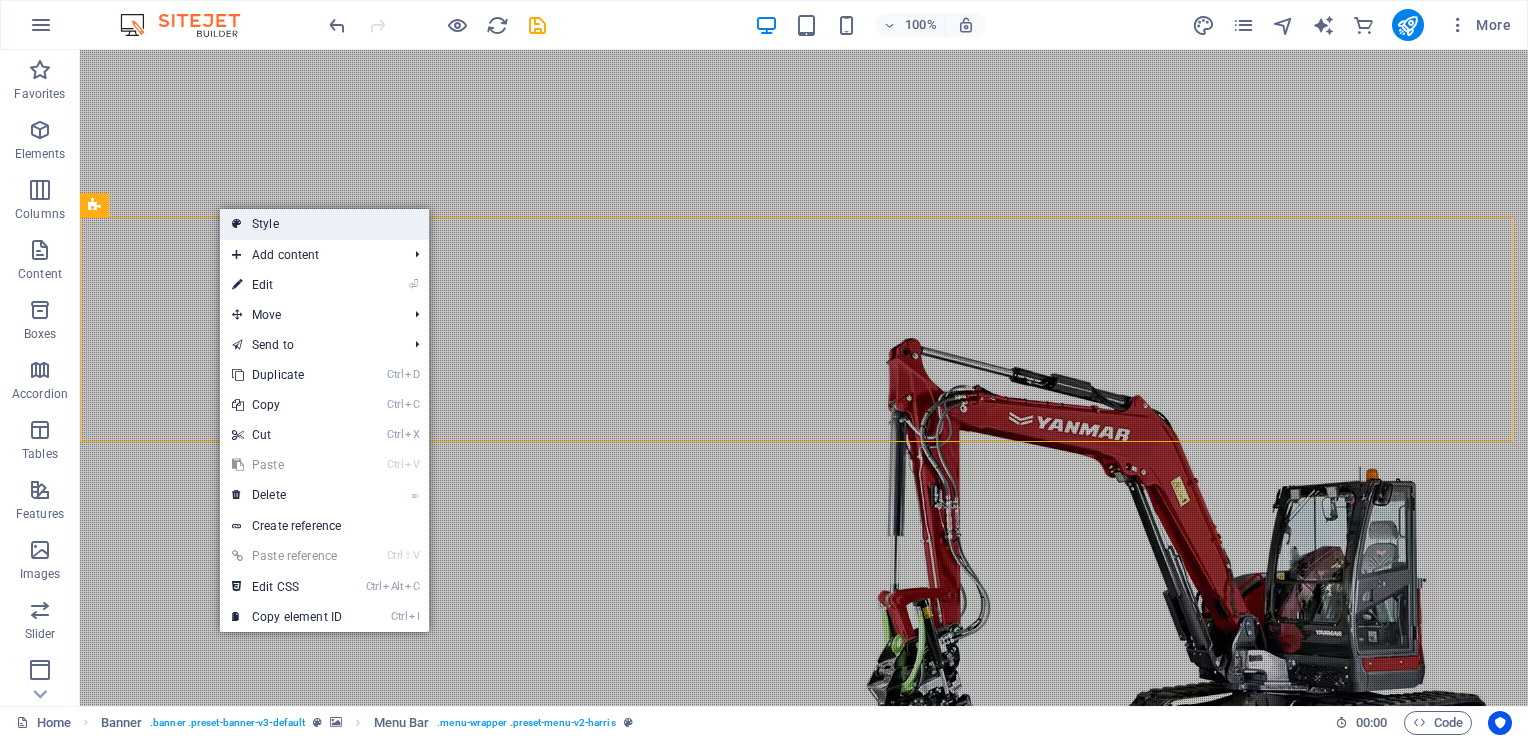 click on "Style" at bounding box center (324, 224) 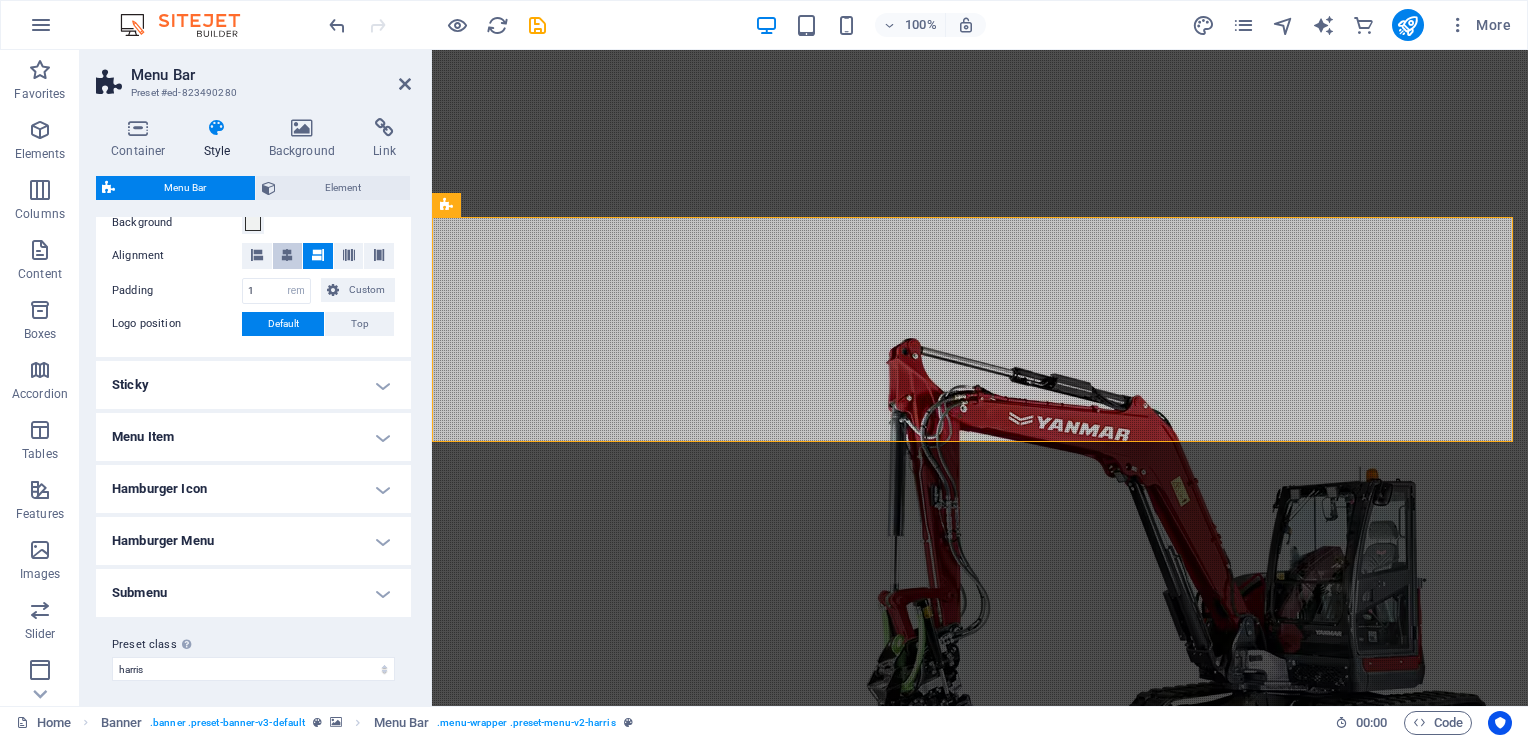 scroll, scrollTop: 407, scrollLeft: 0, axis: vertical 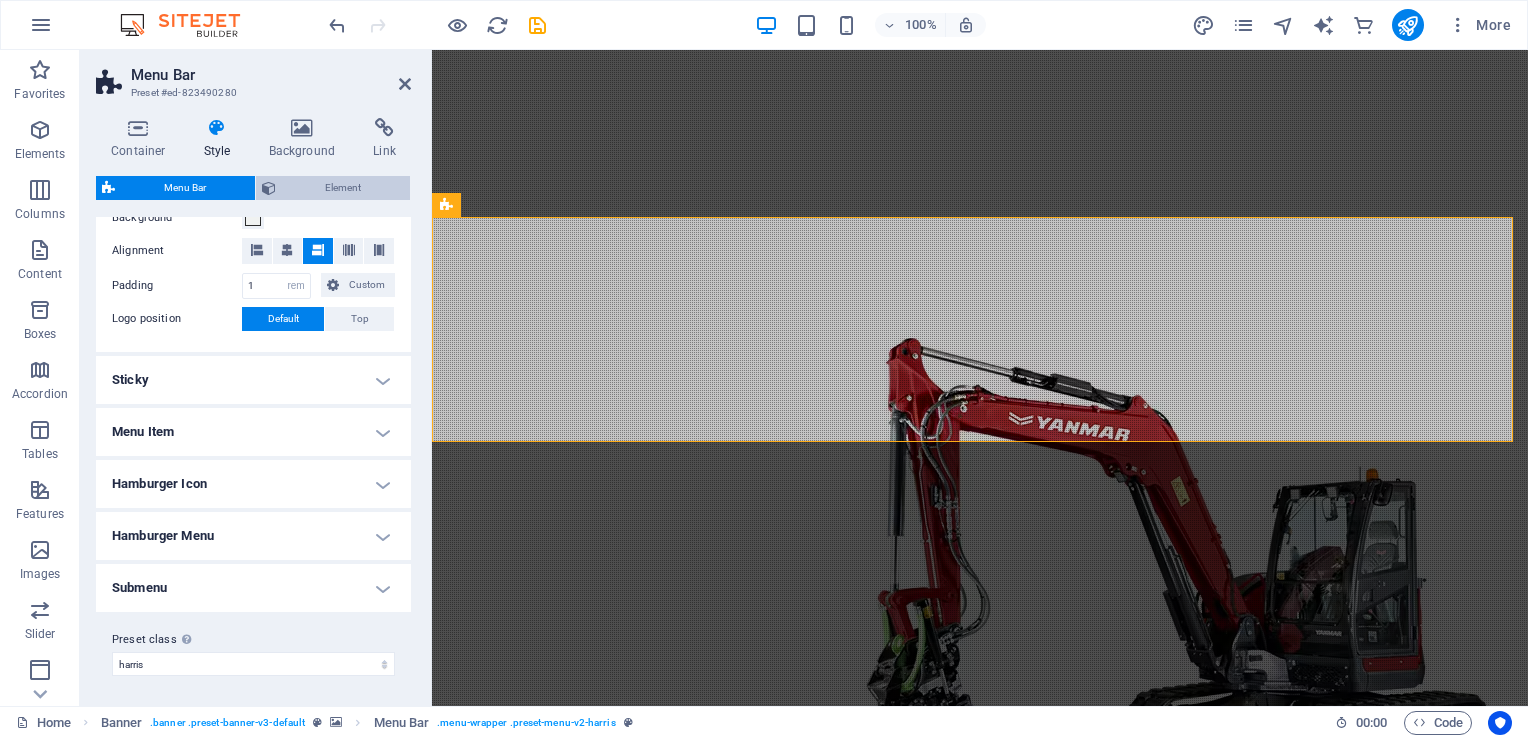 click on "Element" at bounding box center (343, 188) 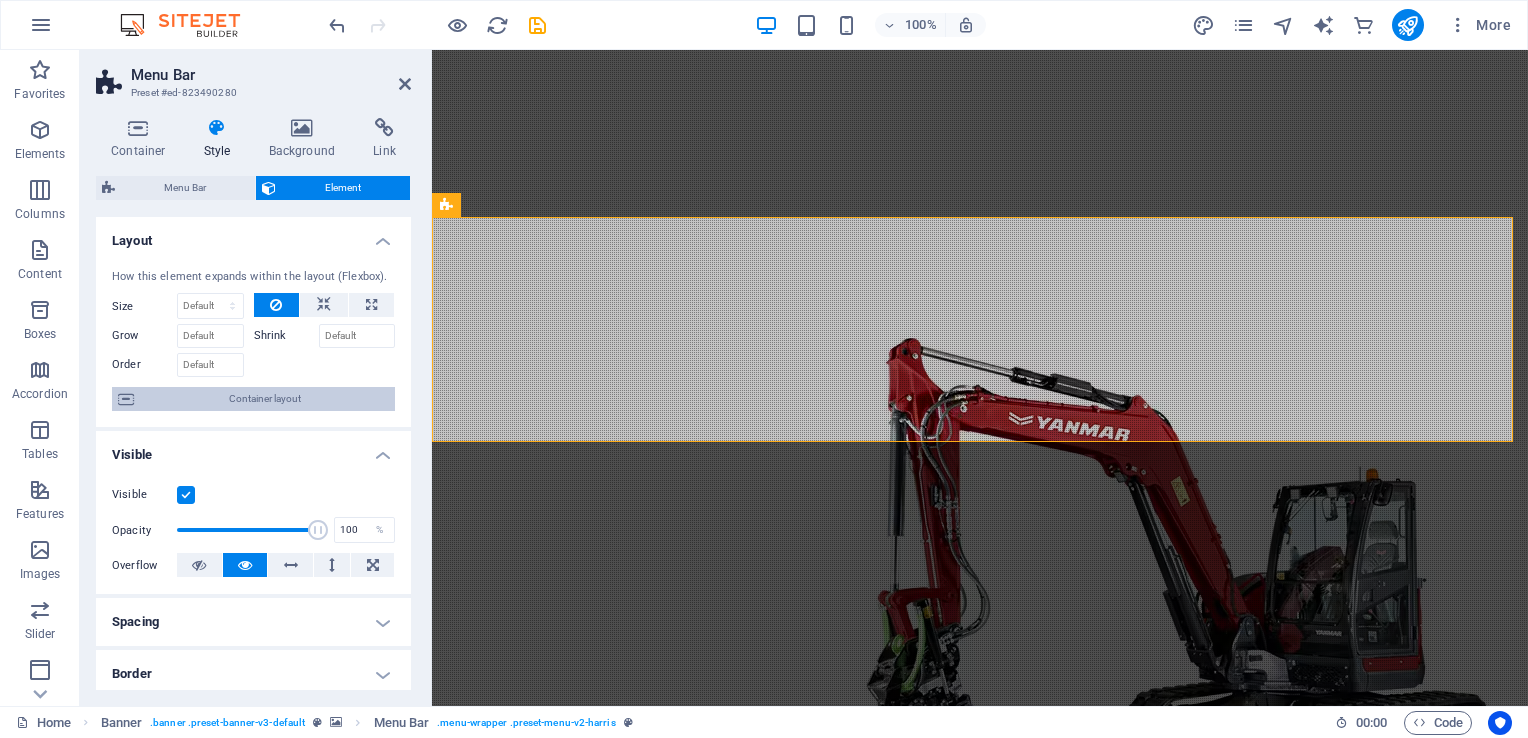 click on "Container layout" at bounding box center [264, 399] 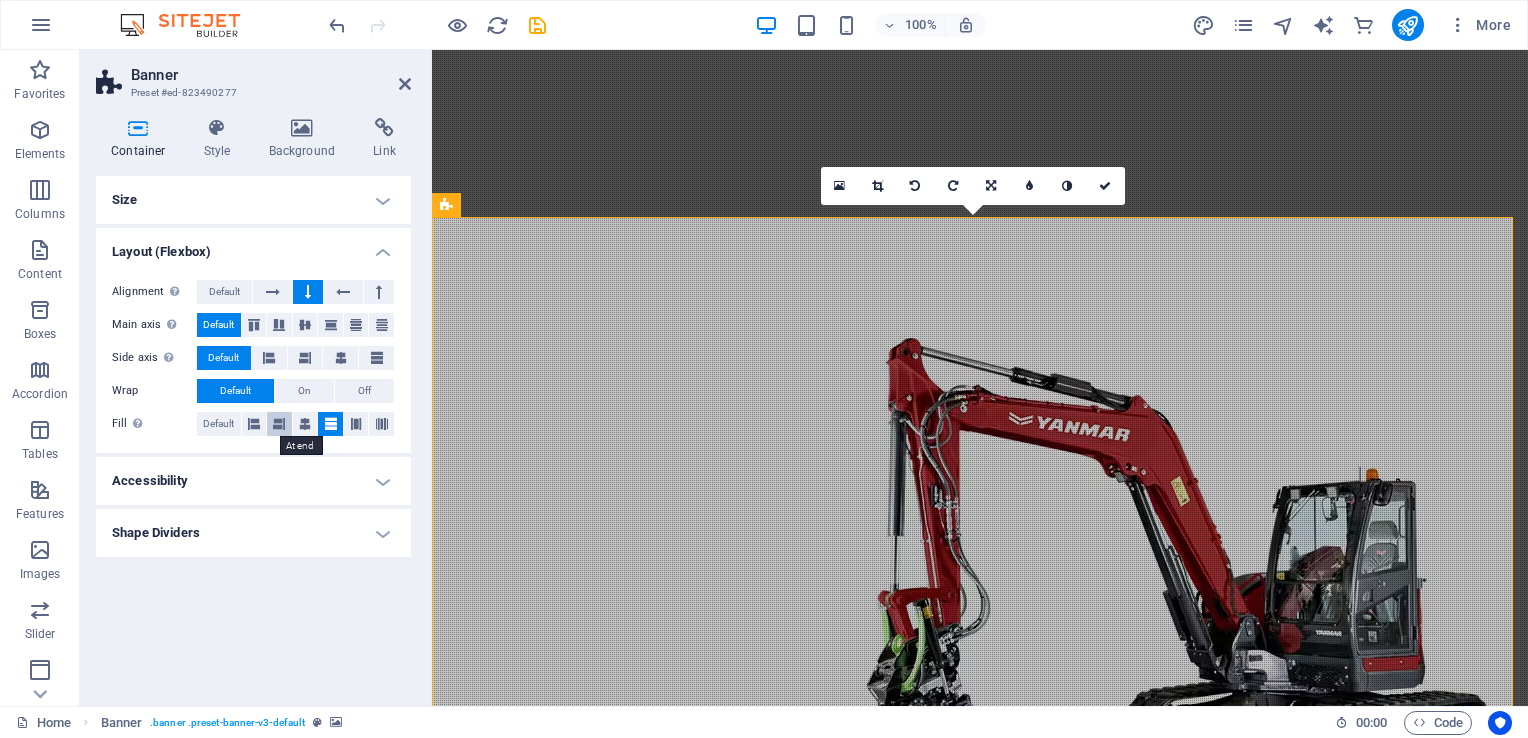 click at bounding box center (279, 424) 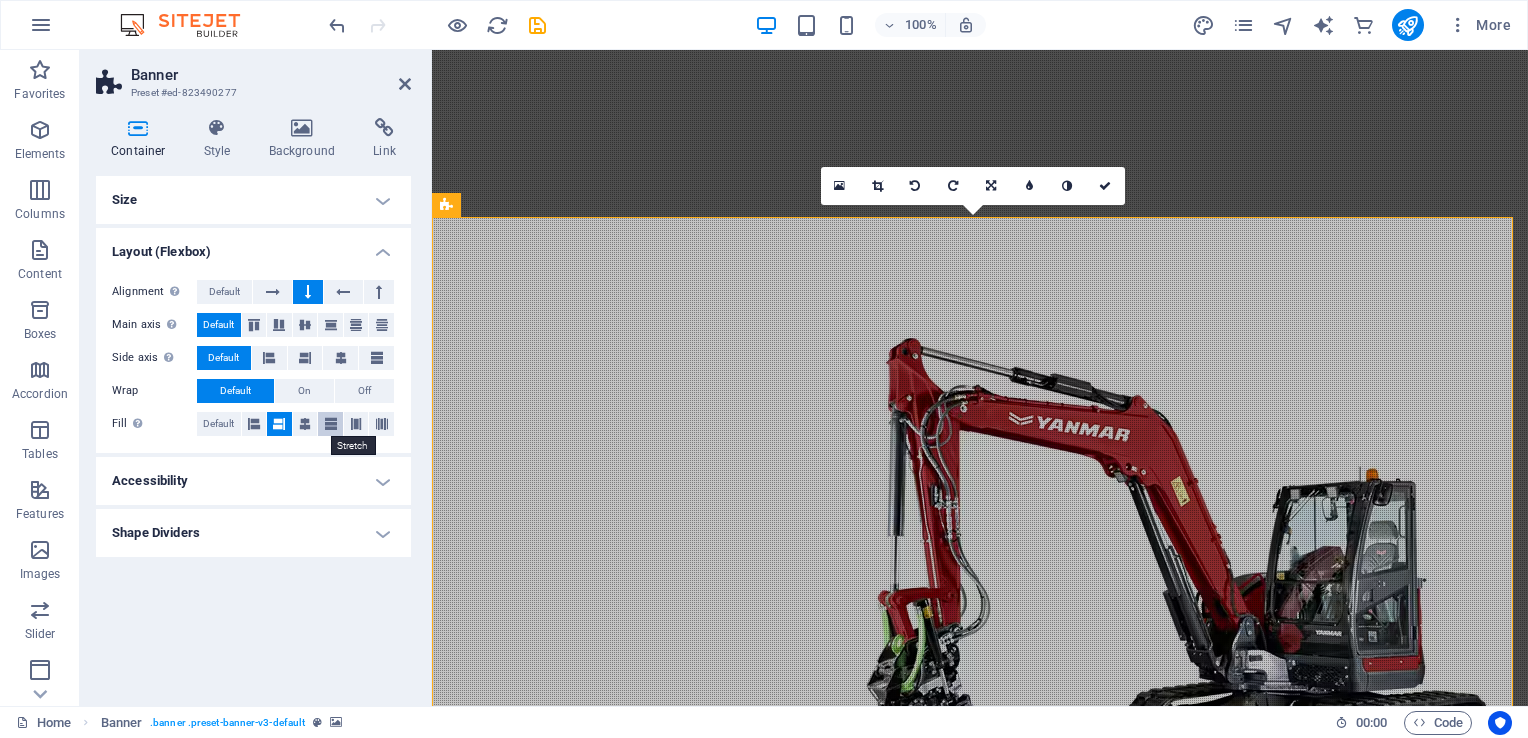 click at bounding box center (331, 424) 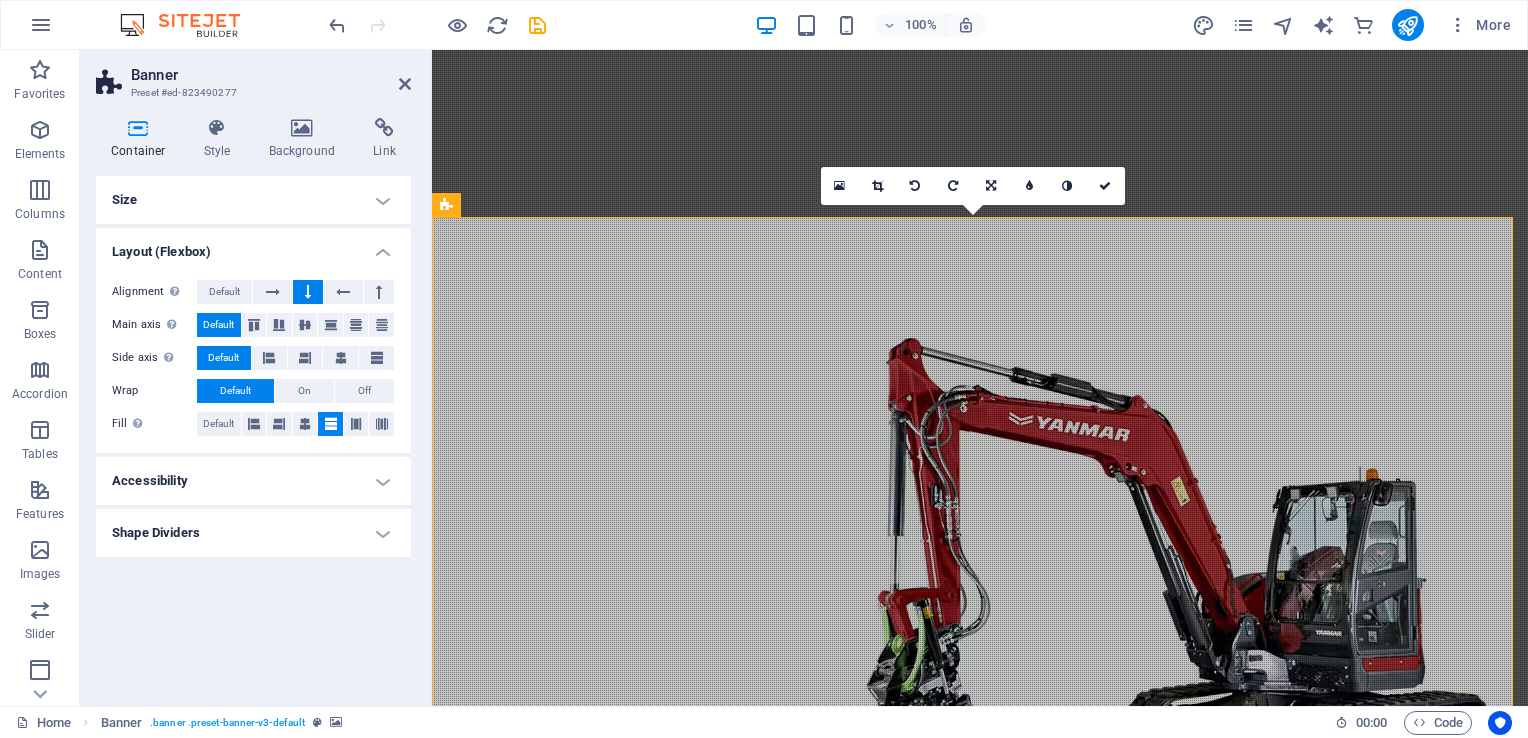 click on "Shape Dividers" at bounding box center (253, 533) 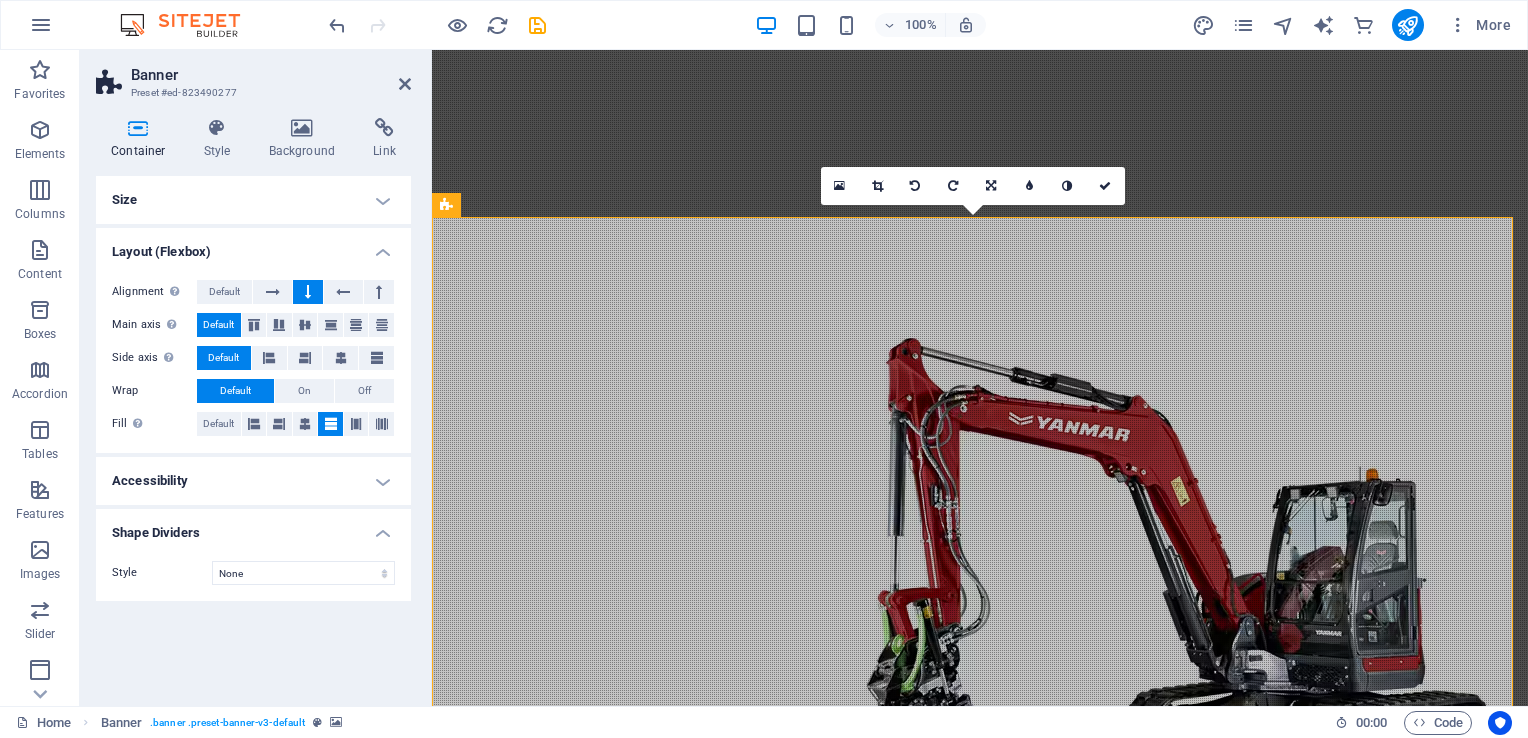click on "Shape Dividers" at bounding box center (253, 527) 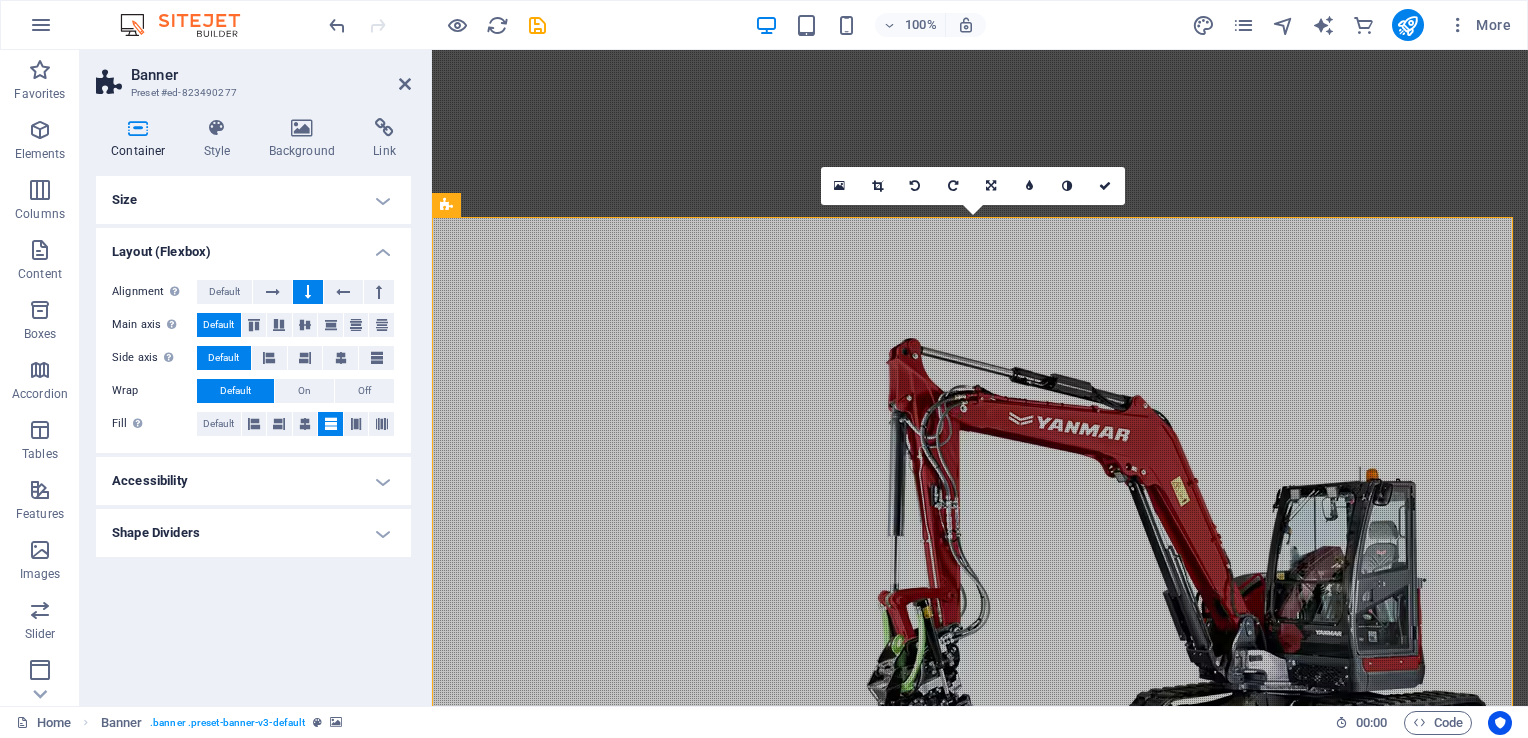 click on "Accessibility" at bounding box center (253, 481) 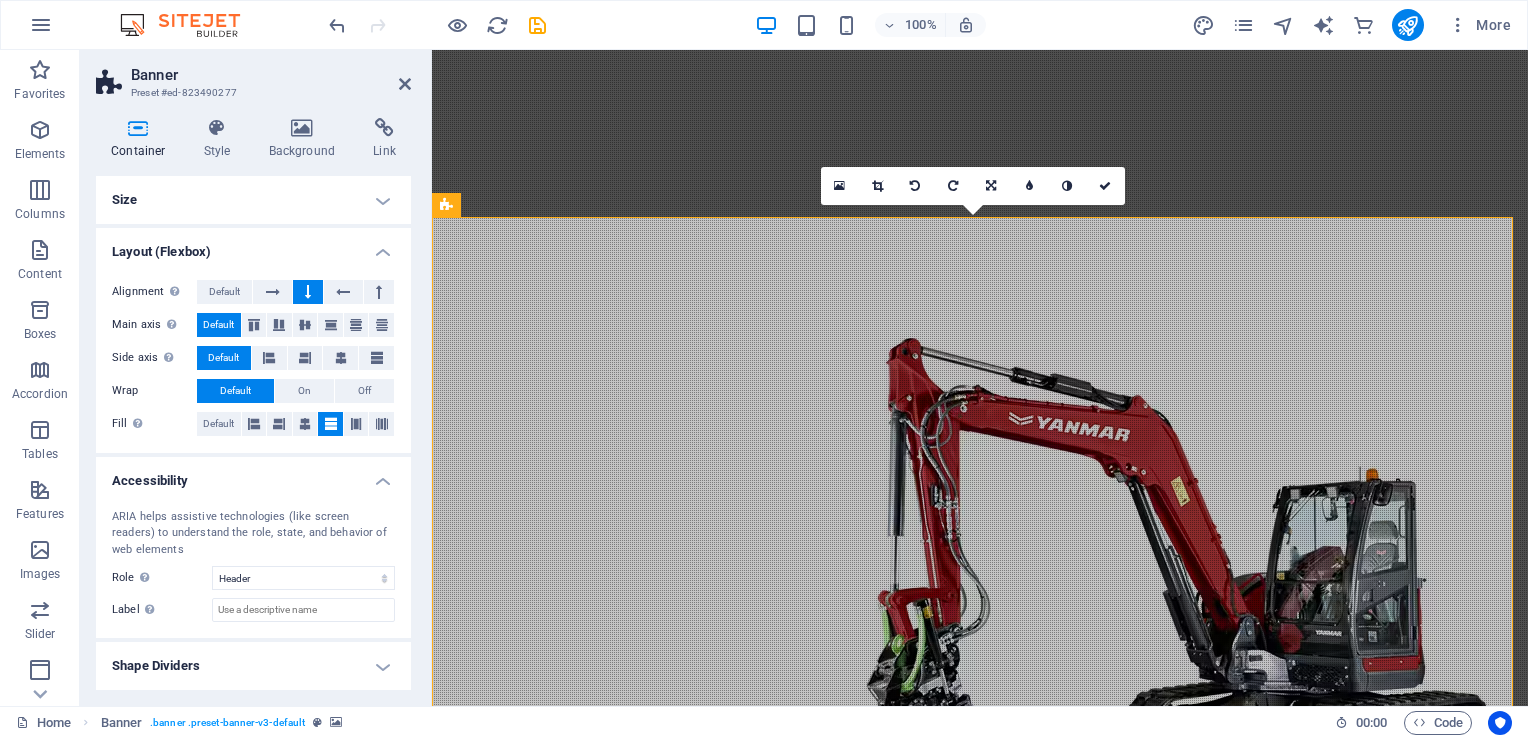 click on "Accessibility" at bounding box center [253, 475] 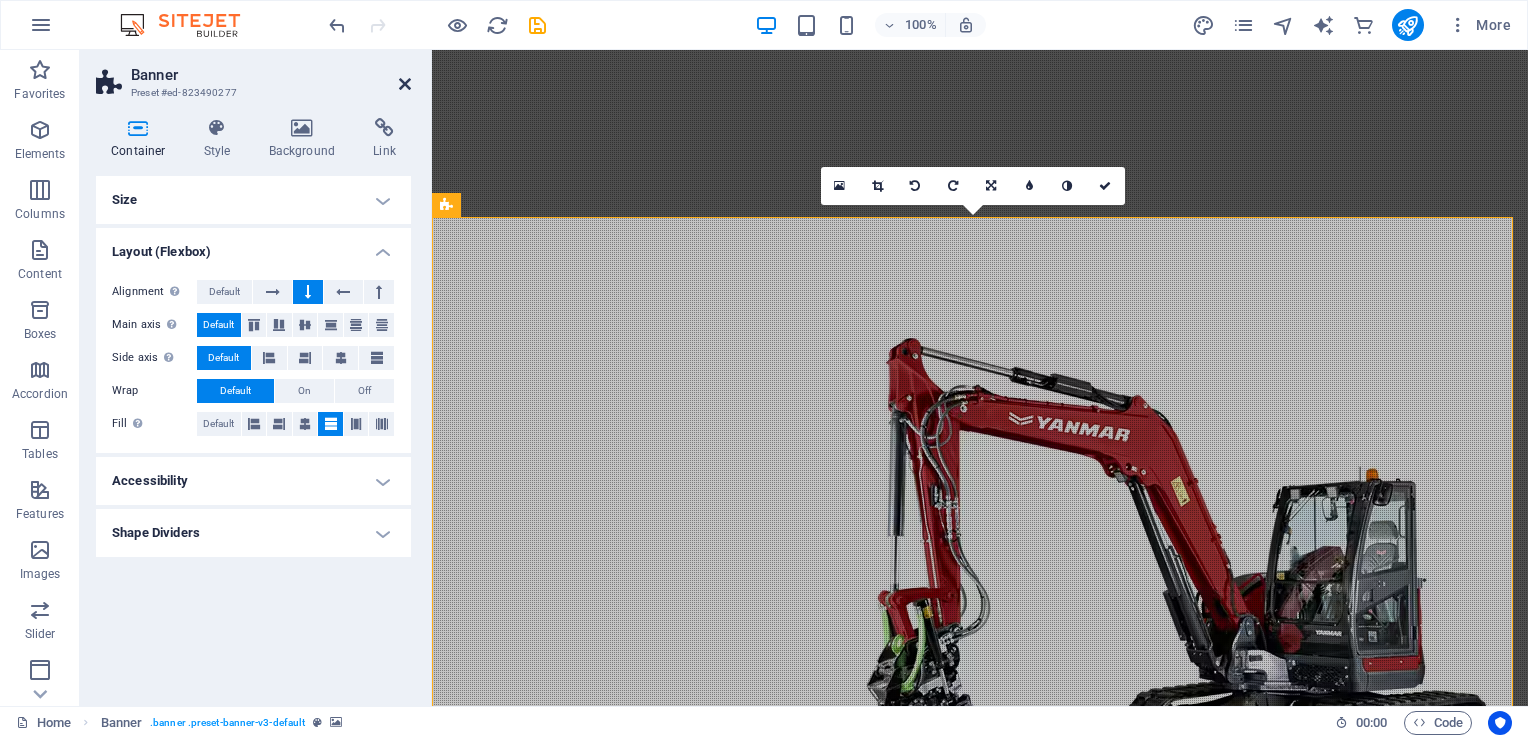 click at bounding box center (405, 84) 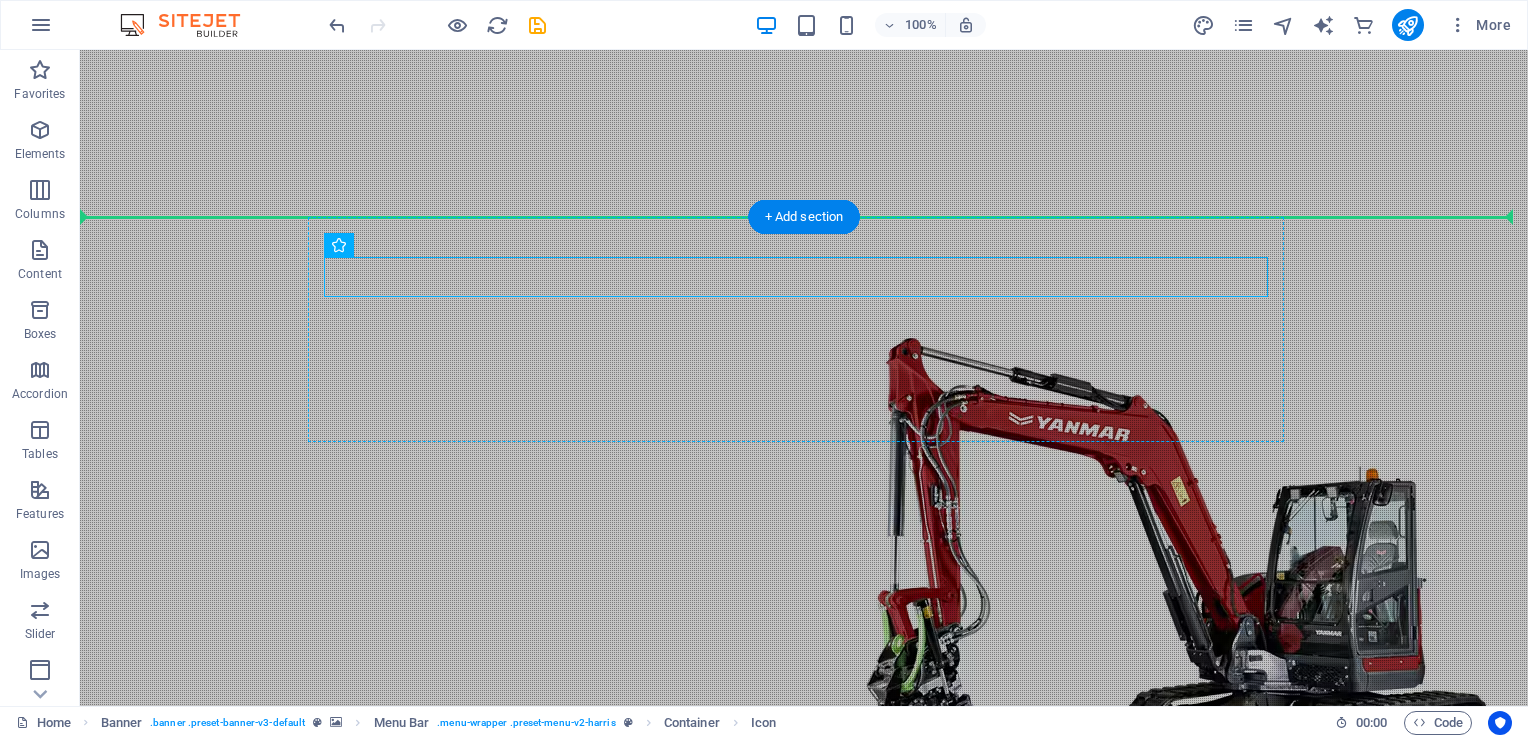 drag, startPoint x: 332, startPoint y: 278, endPoint x: 1264, endPoint y: 321, distance: 932.99146 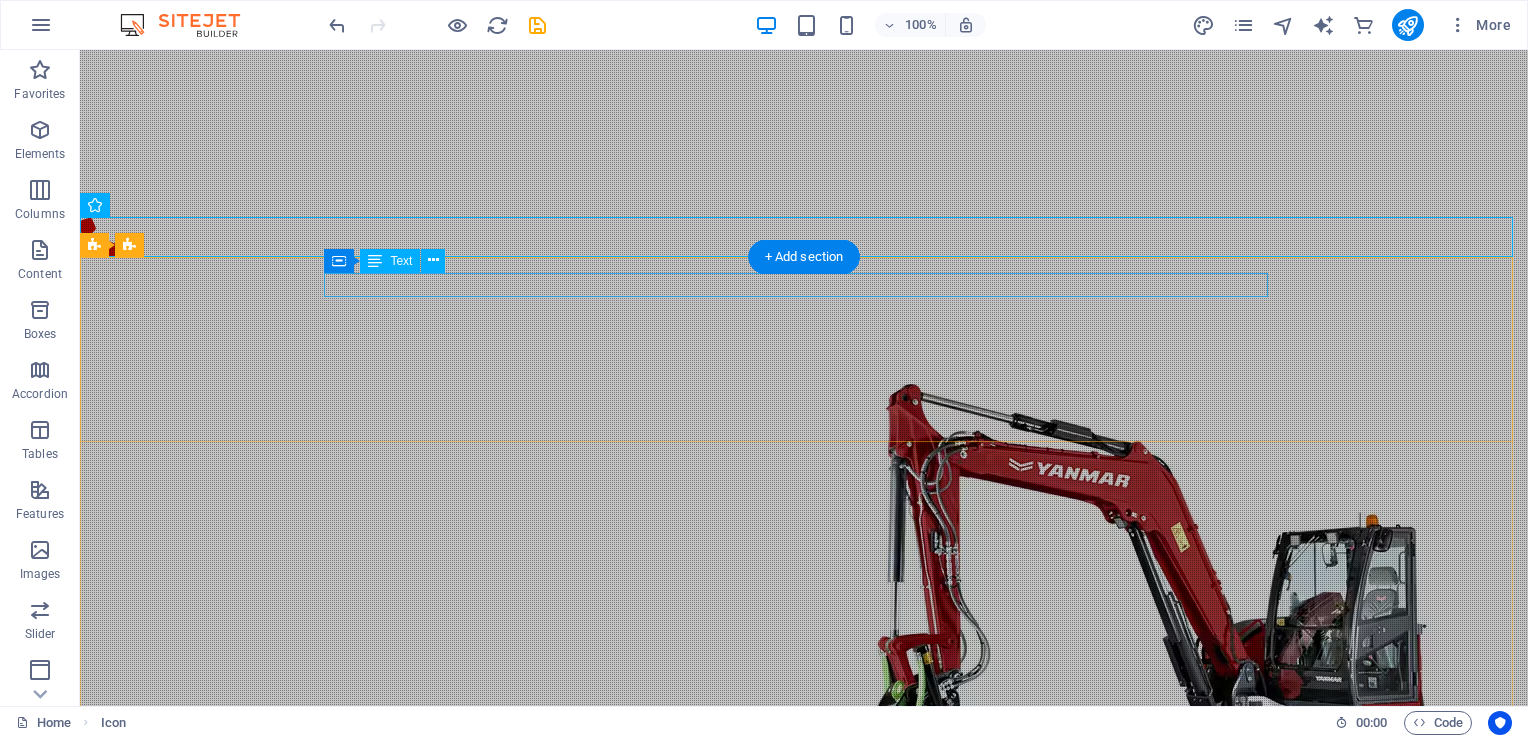 click on "New text element" at bounding box center (804, 949) 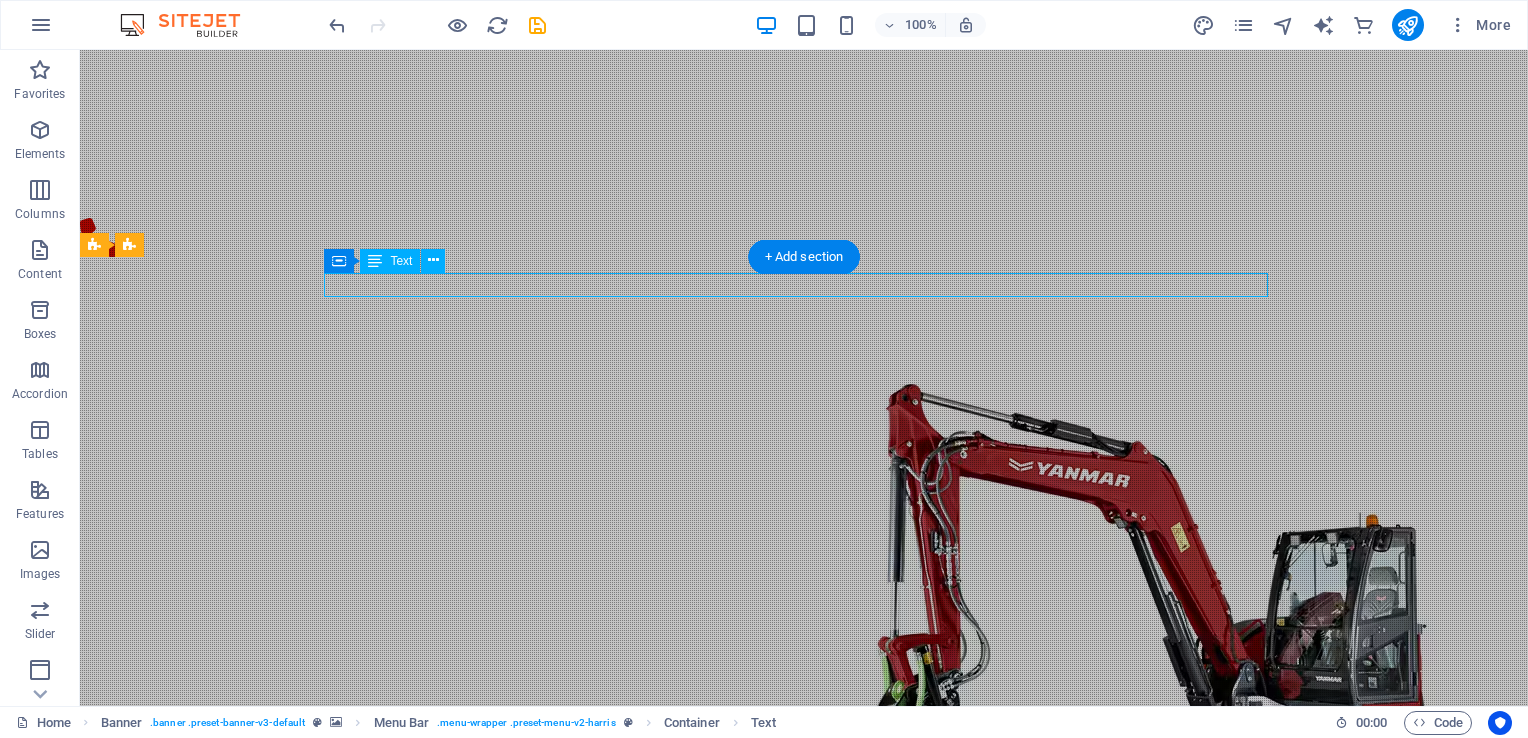 click on "New text element" at bounding box center [804, 949] 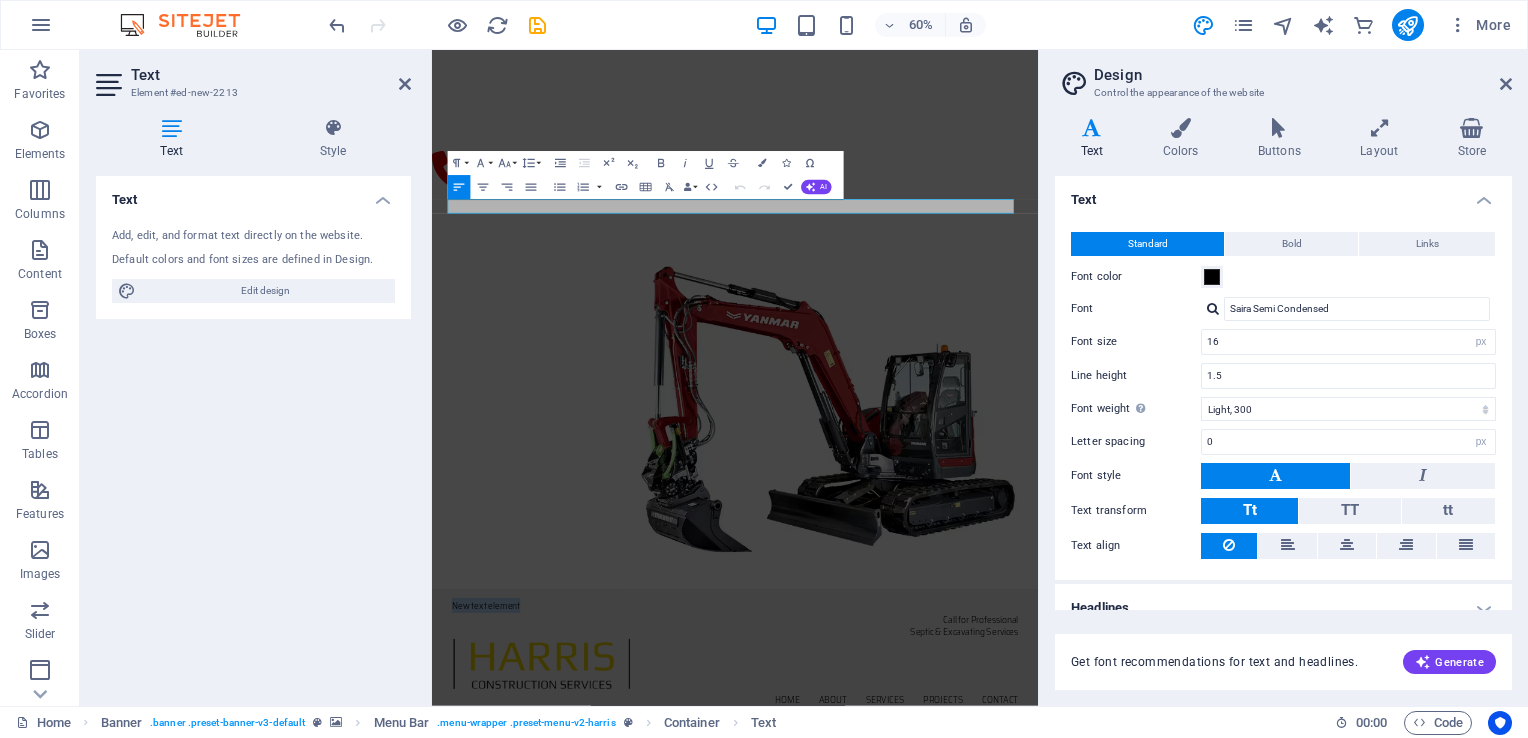 type 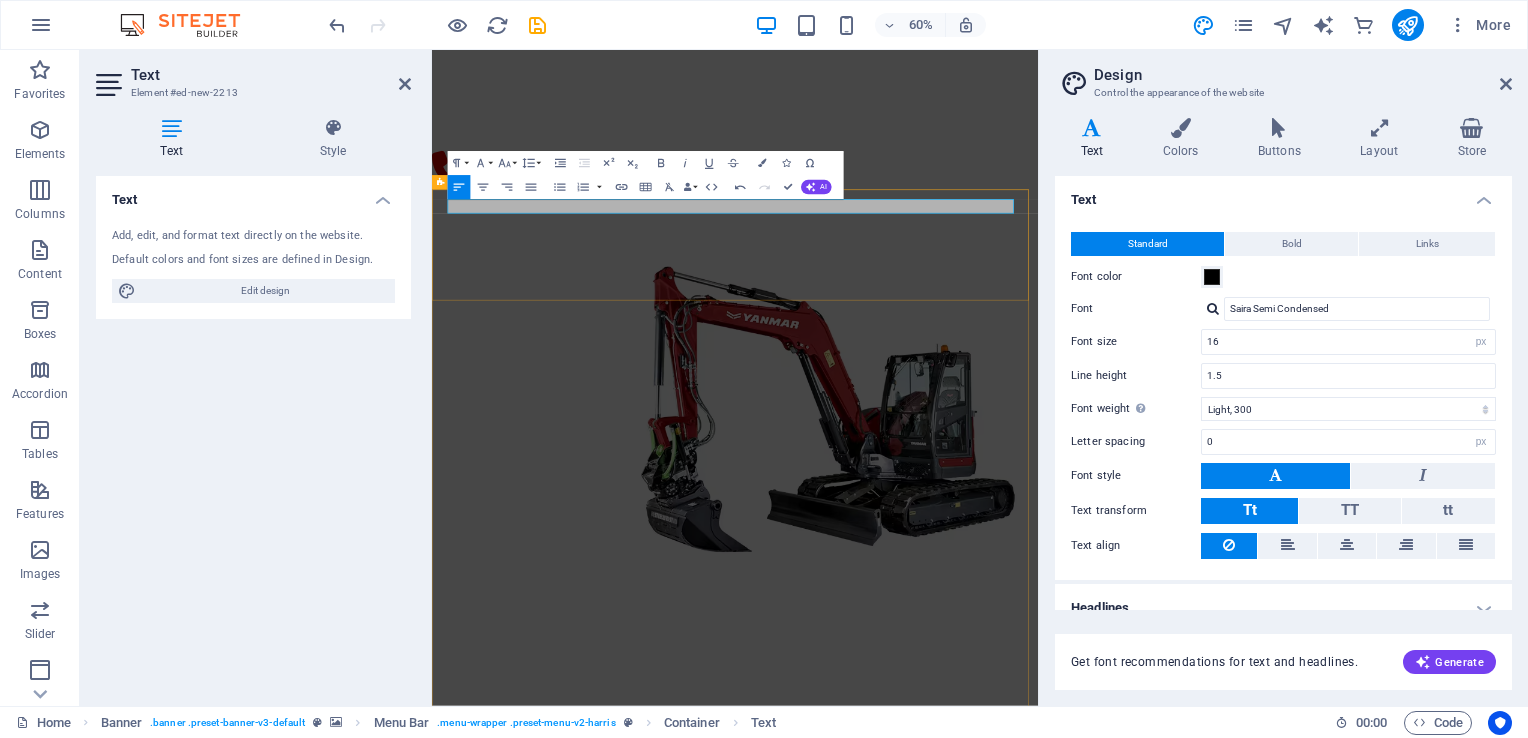 drag, startPoint x: 570, startPoint y: 306, endPoint x: 448, endPoint y: 302, distance: 122.06556 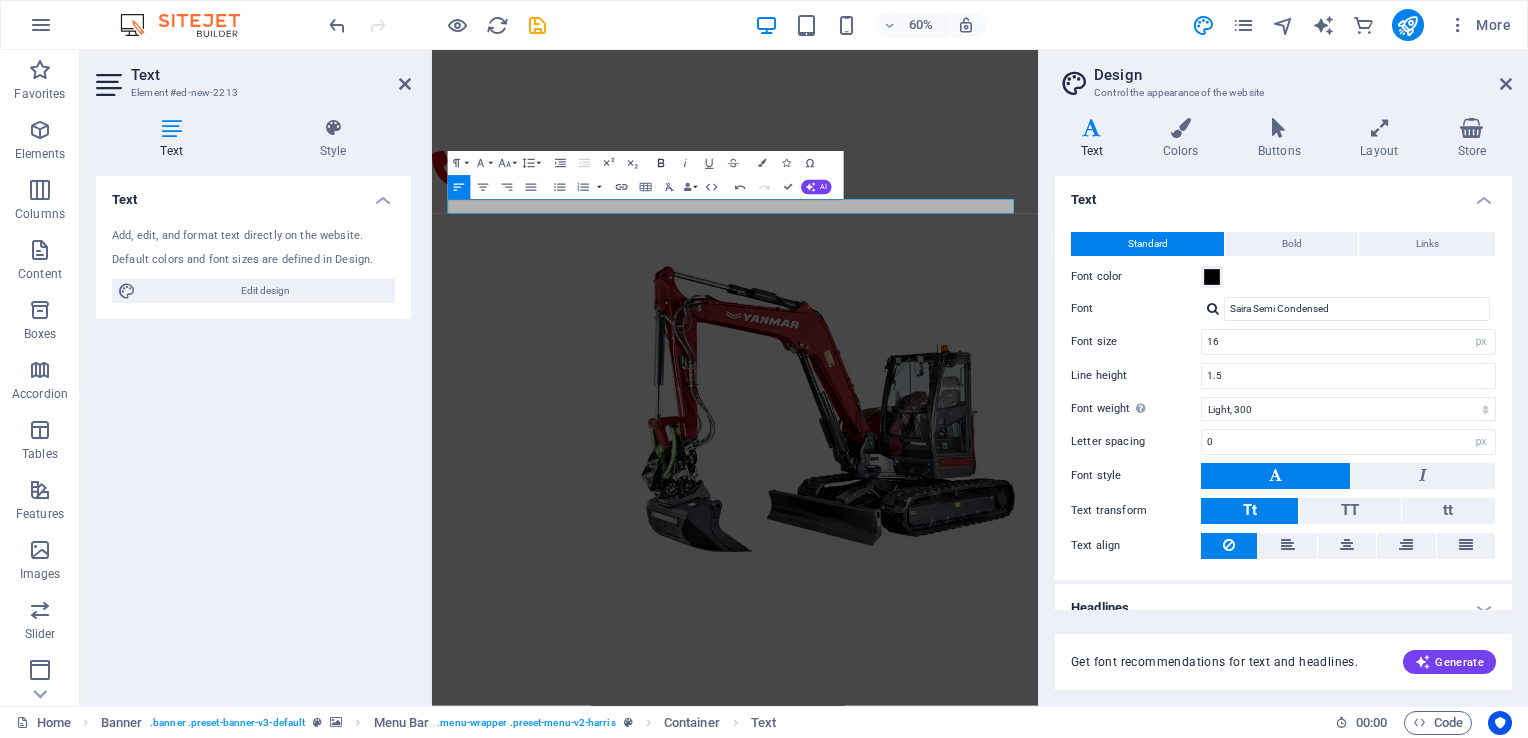 click 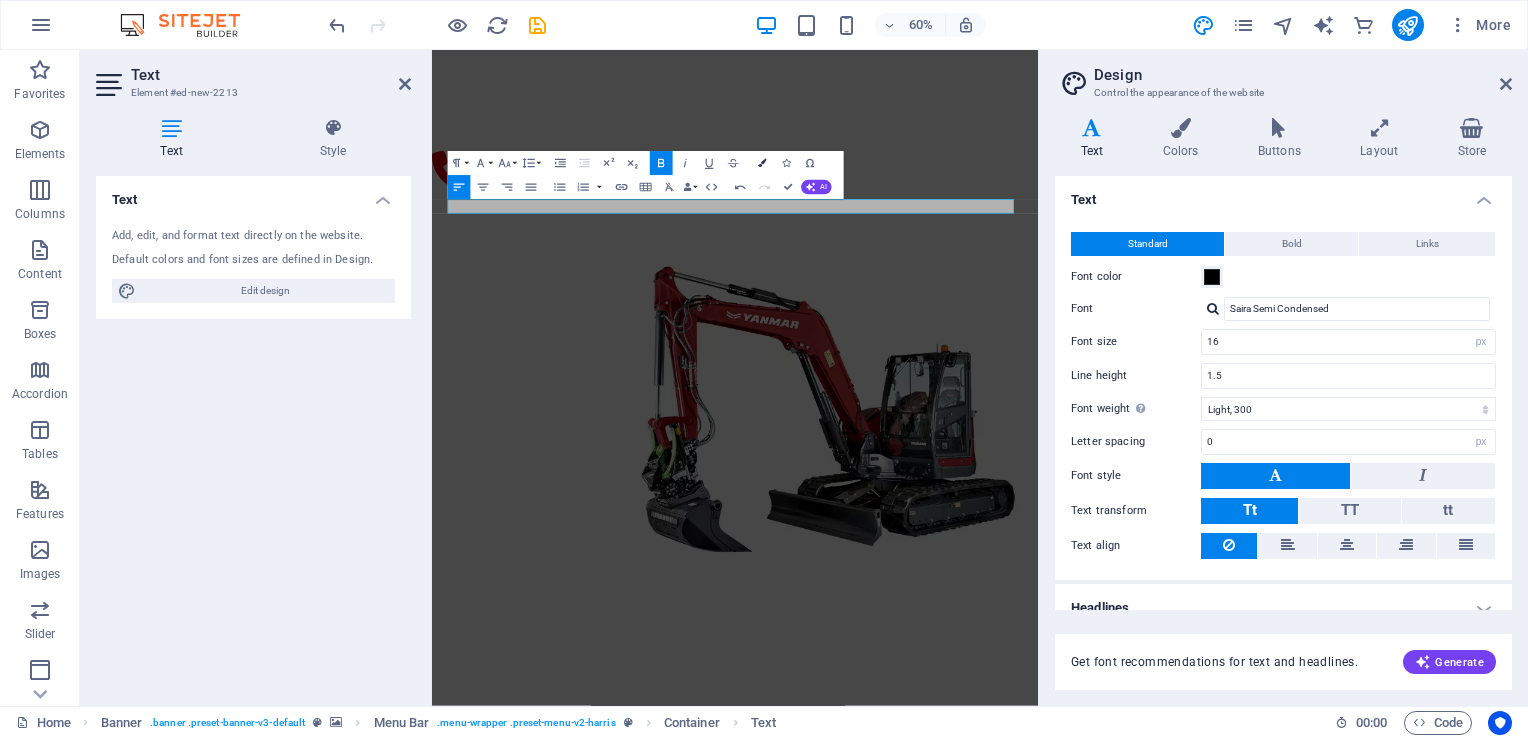 click at bounding box center [762, 163] 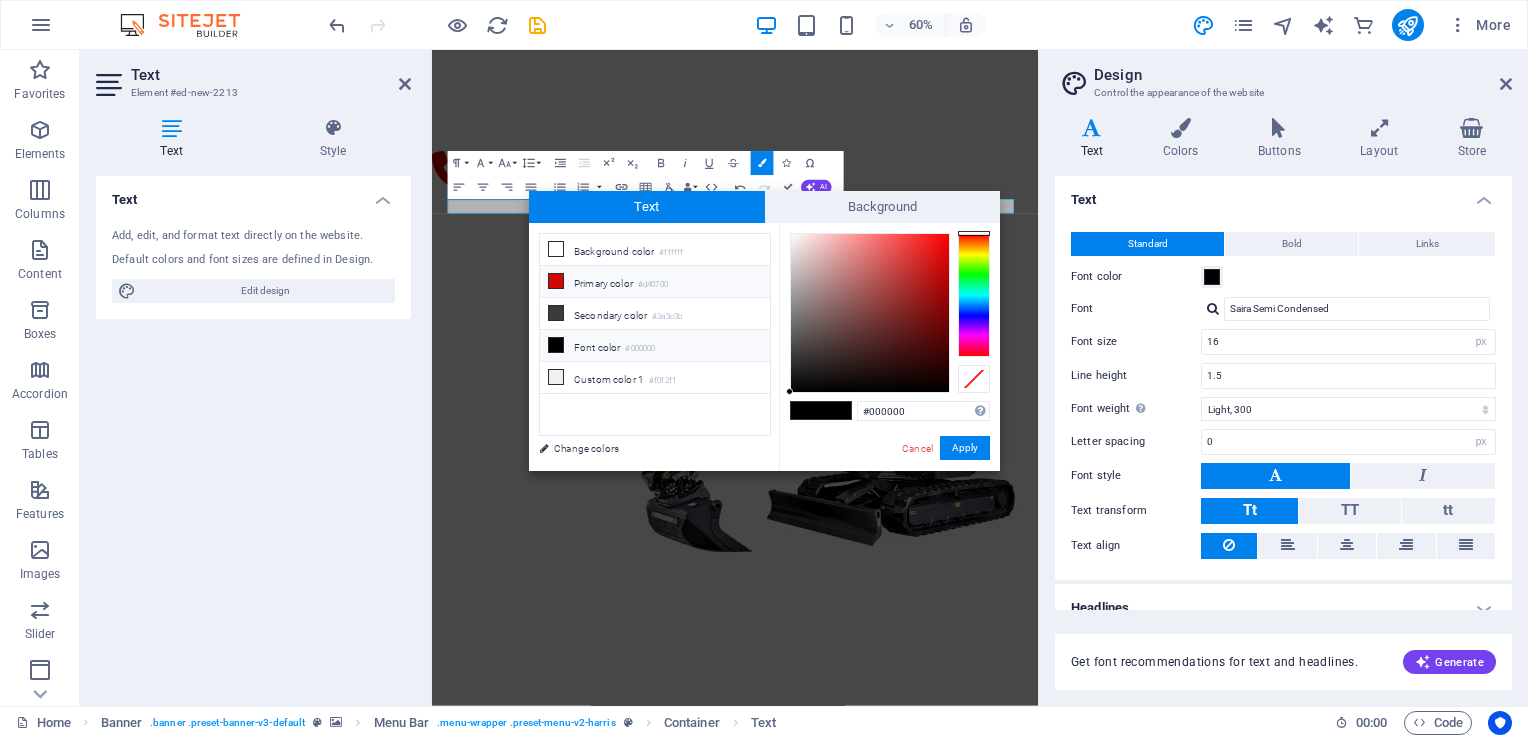 click on "Primary color
#d40700" at bounding box center [655, 282] 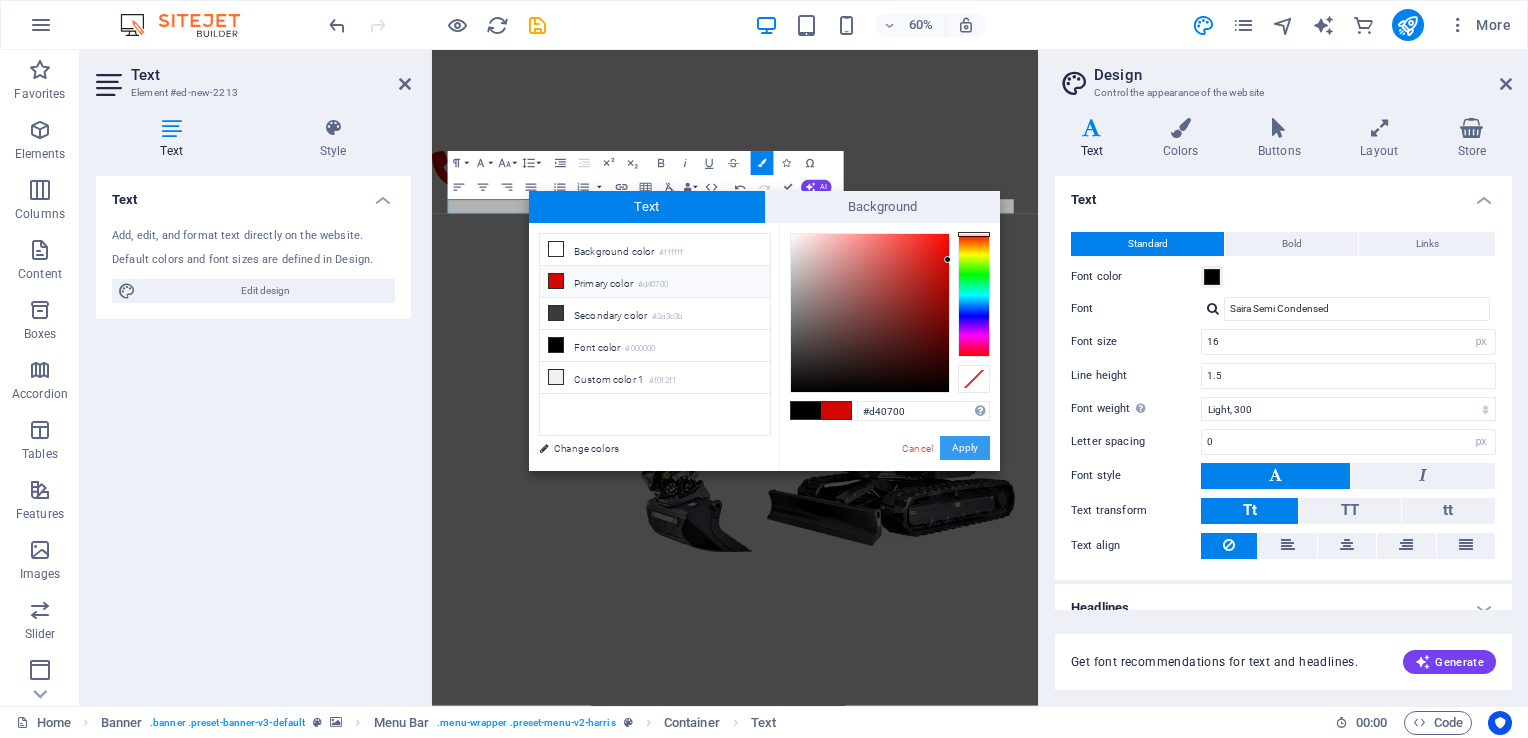 click on "Apply" at bounding box center [965, 448] 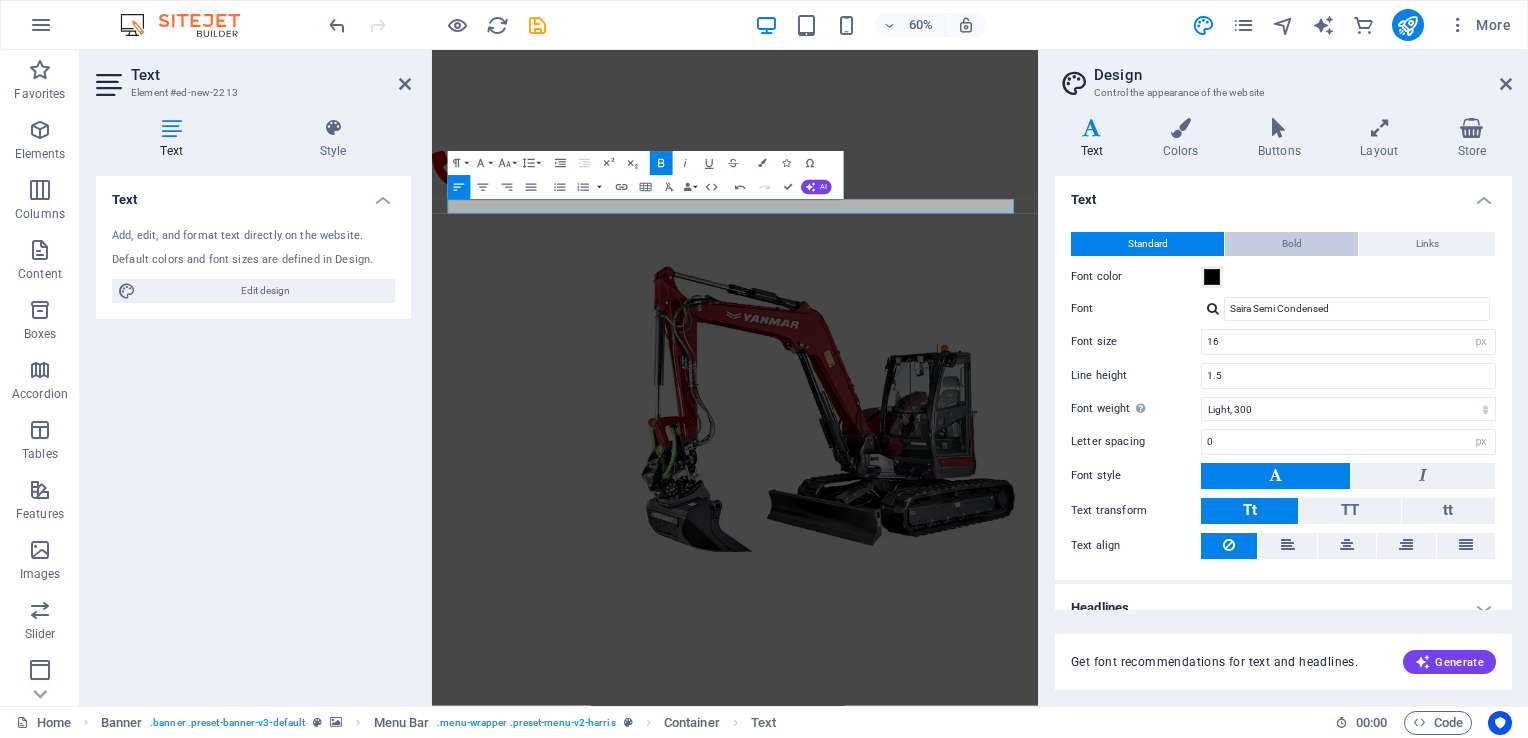 click on "Bold" at bounding box center (1291, 244) 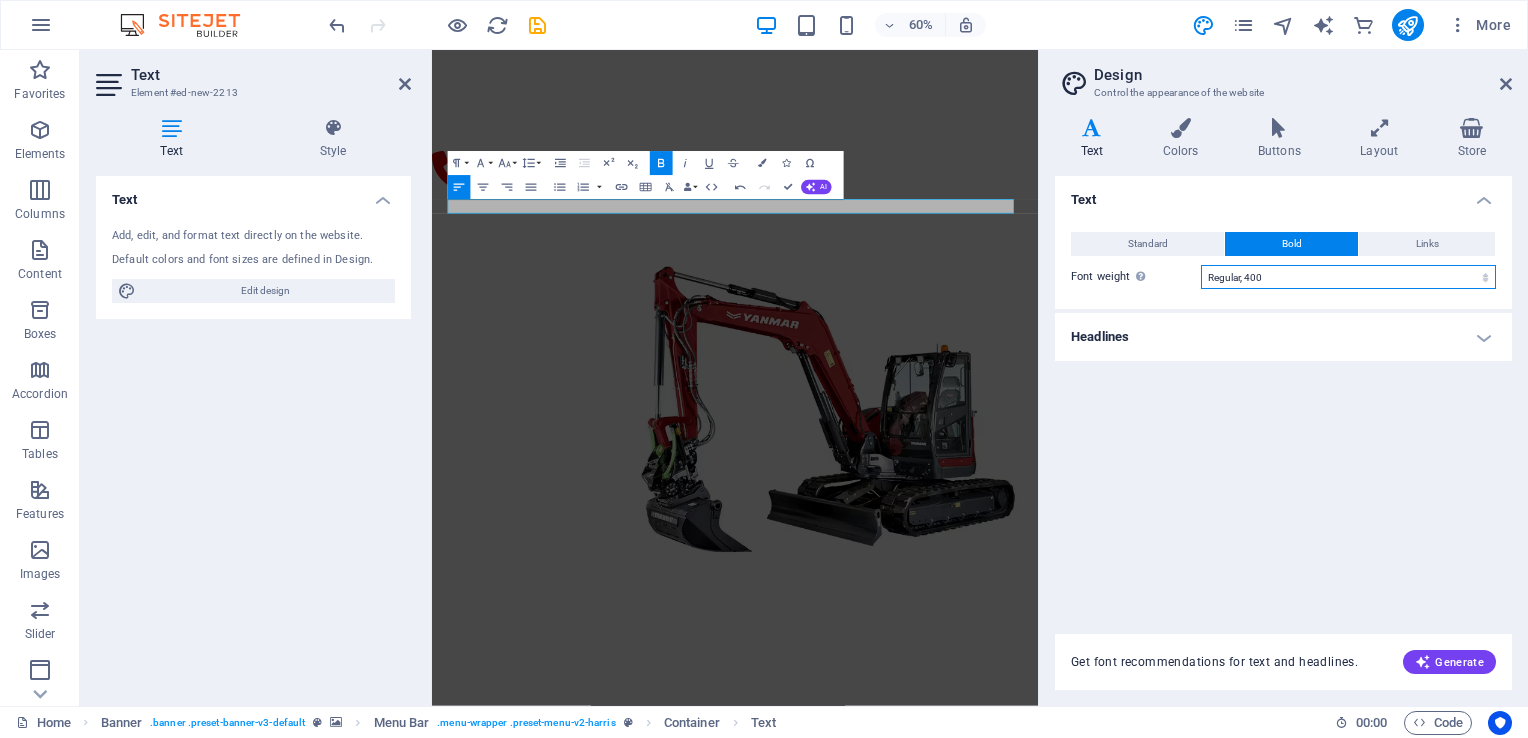 click on "Thin, 100 Extra-light, 200 Light, 300 Regular, 400 Medium, 500 Semi-bold, 600 Bold, 700 Extra-bold, 800 Black, 900" at bounding box center (1348, 277) 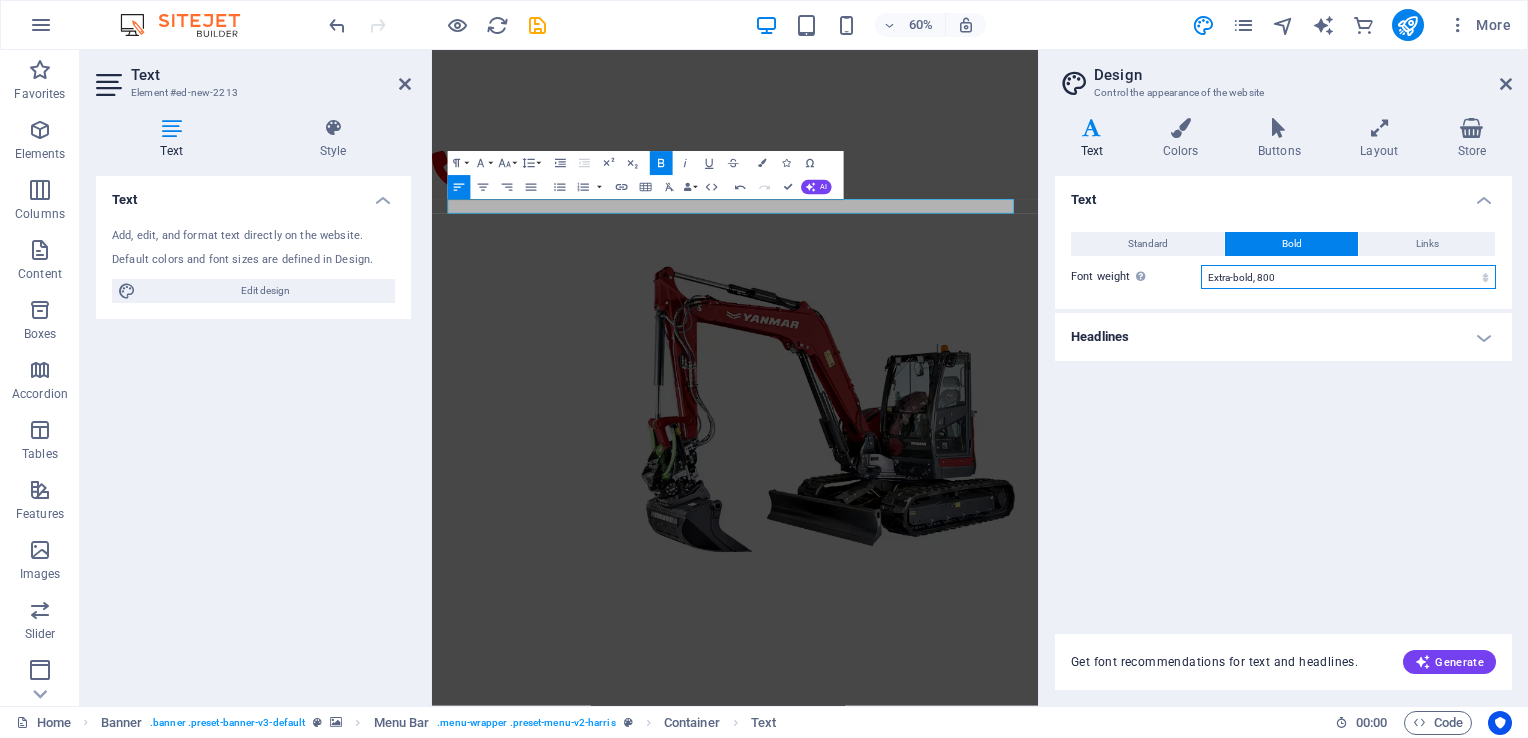 click on "Thin, 100 Extra-light, 200 Light, 300 Regular, 400 Medium, 500 Semi-bold, 600 Bold, 700 Extra-bold, 800 Black, 900" at bounding box center [1348, 277] 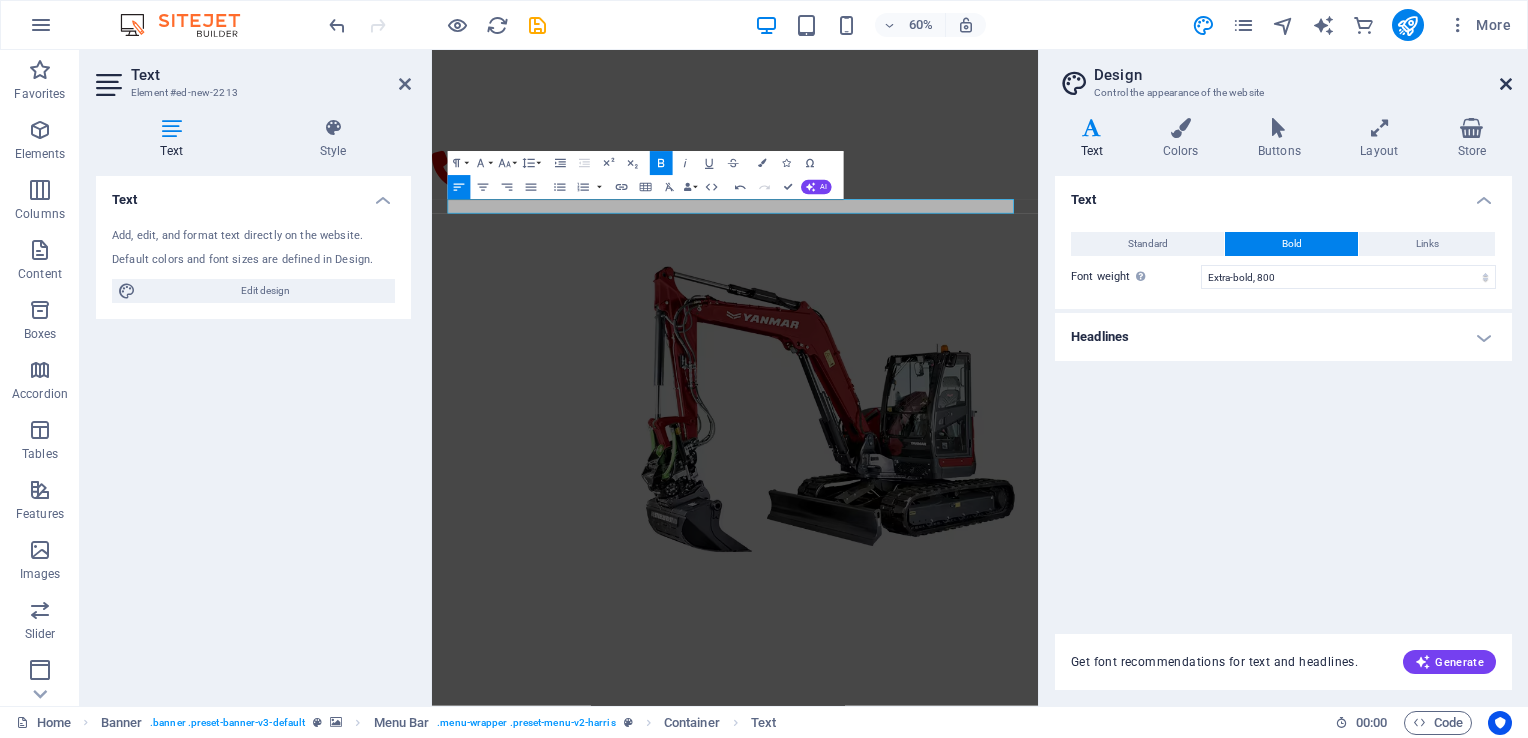 click at bounding box center [1506, 84] 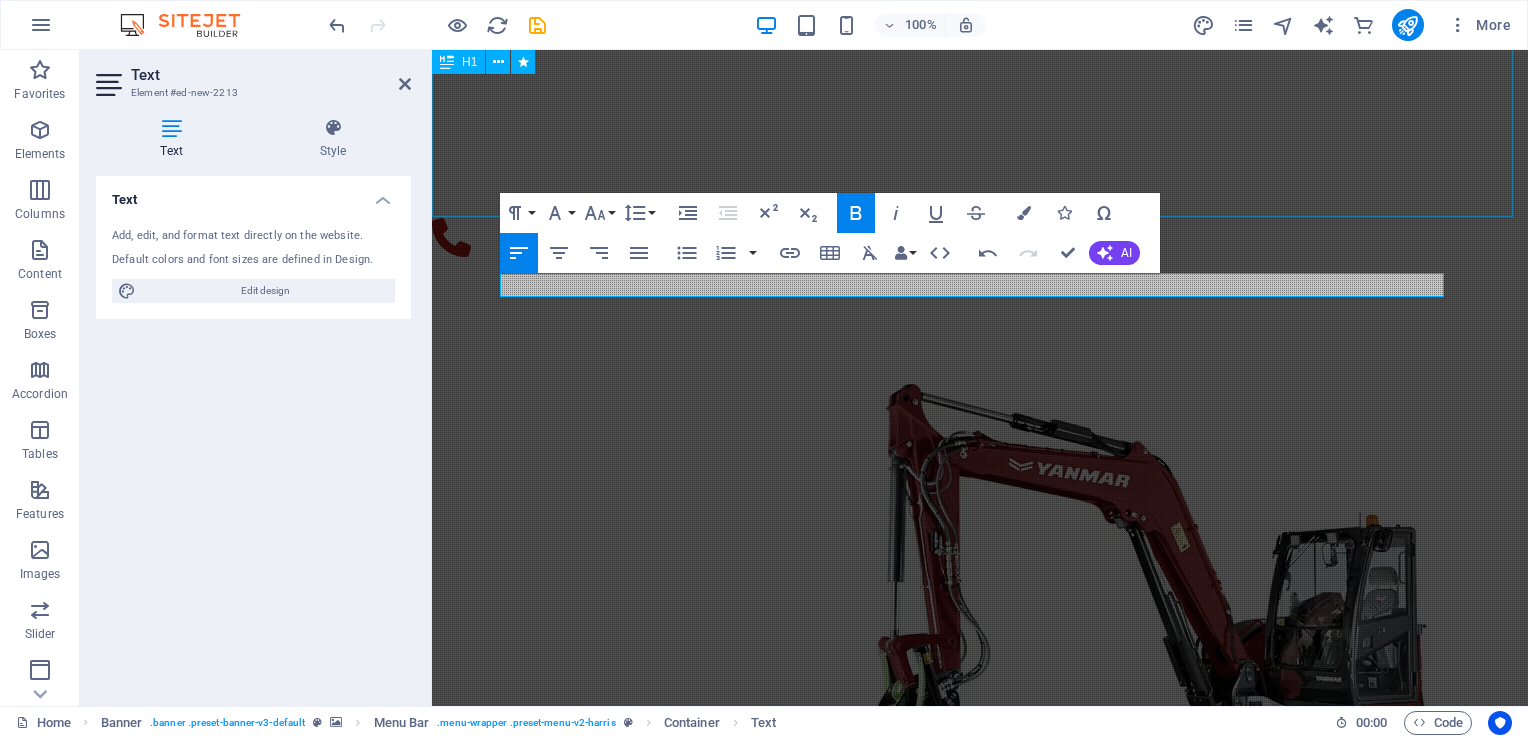 click on "We Exceed Your Expectations" at bounding box center [980, 134] 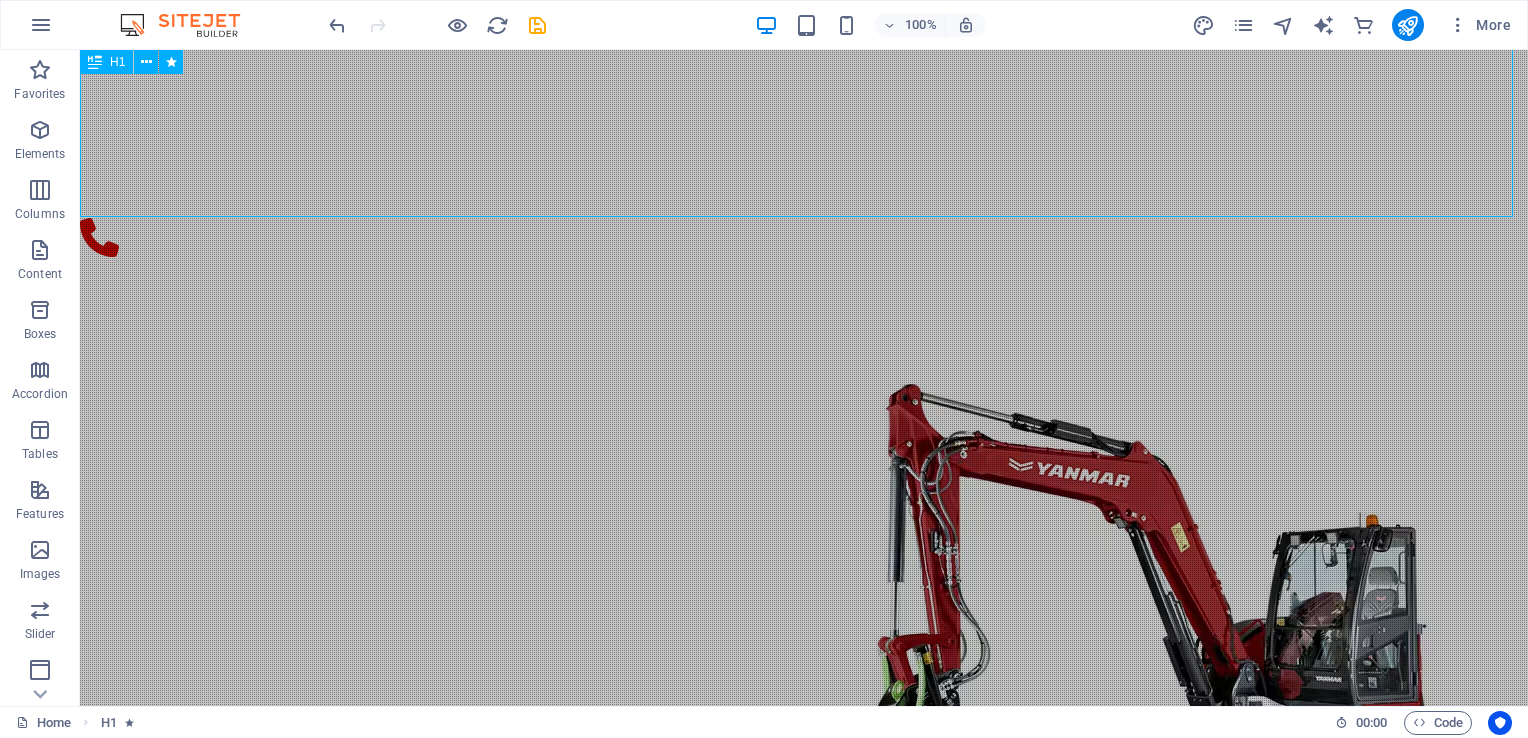 click on "We Exceed Your Expectations" at bounding box center [804, 134] 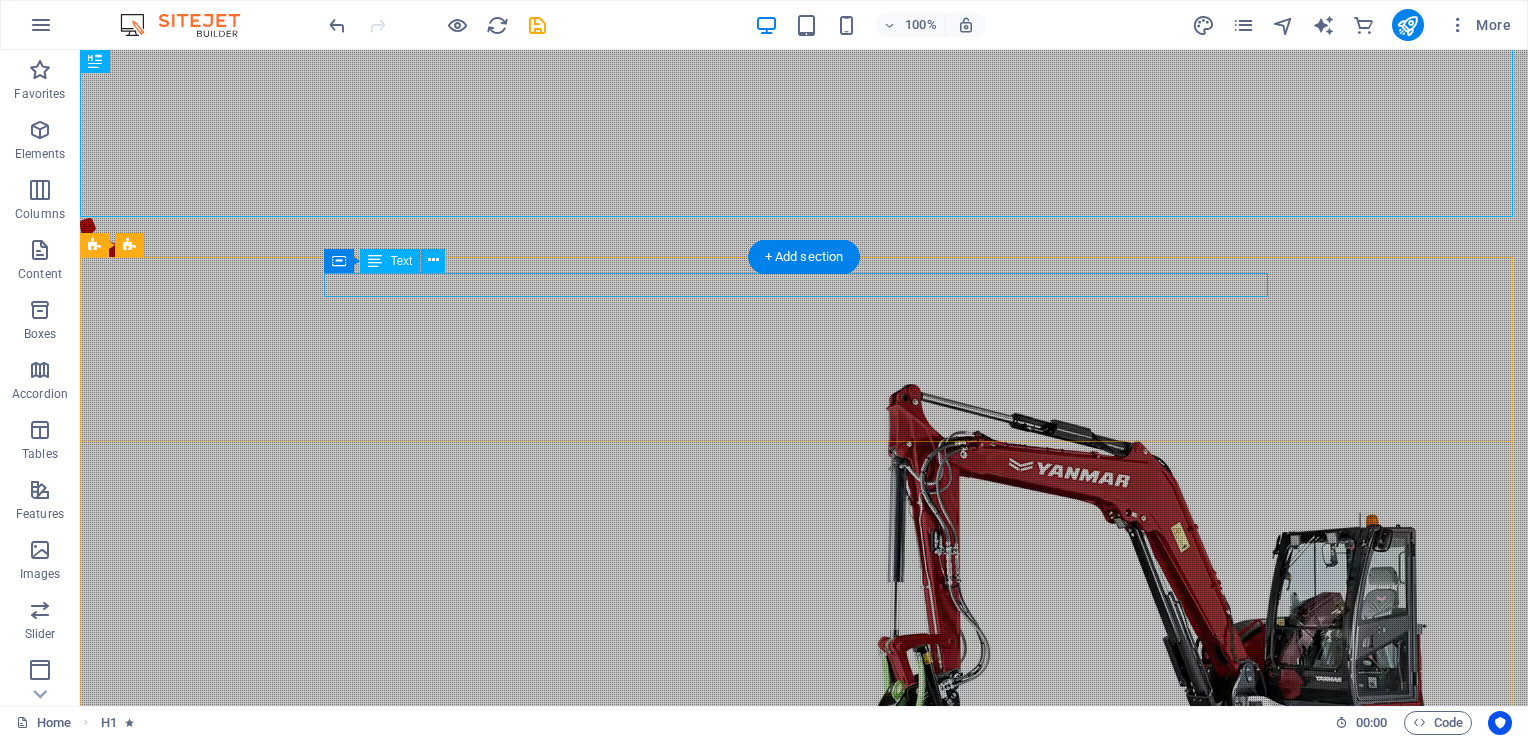 click on "[PHONE]" at bounding box center [804, 949] 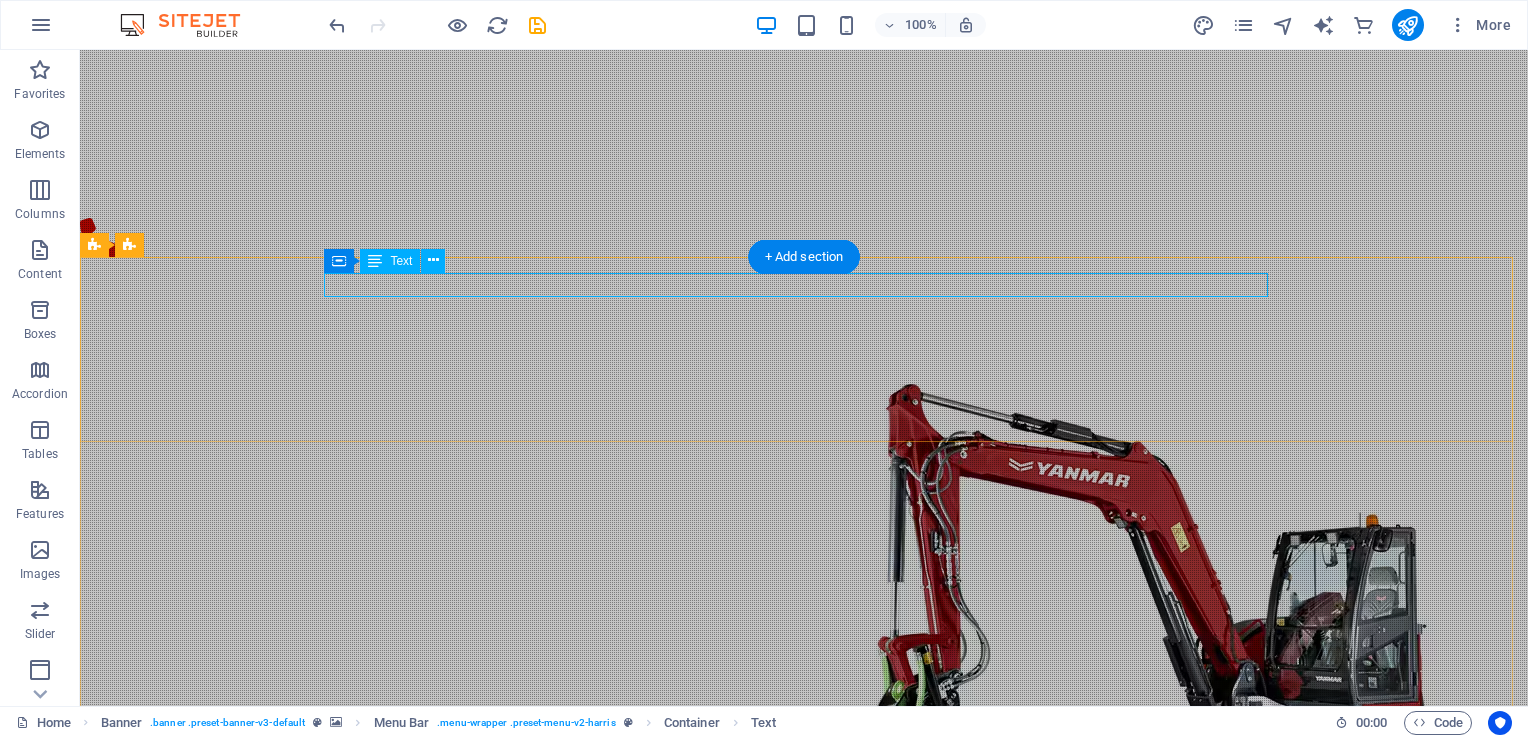 click on "[PHONE]" at bounding box center (804, 949) 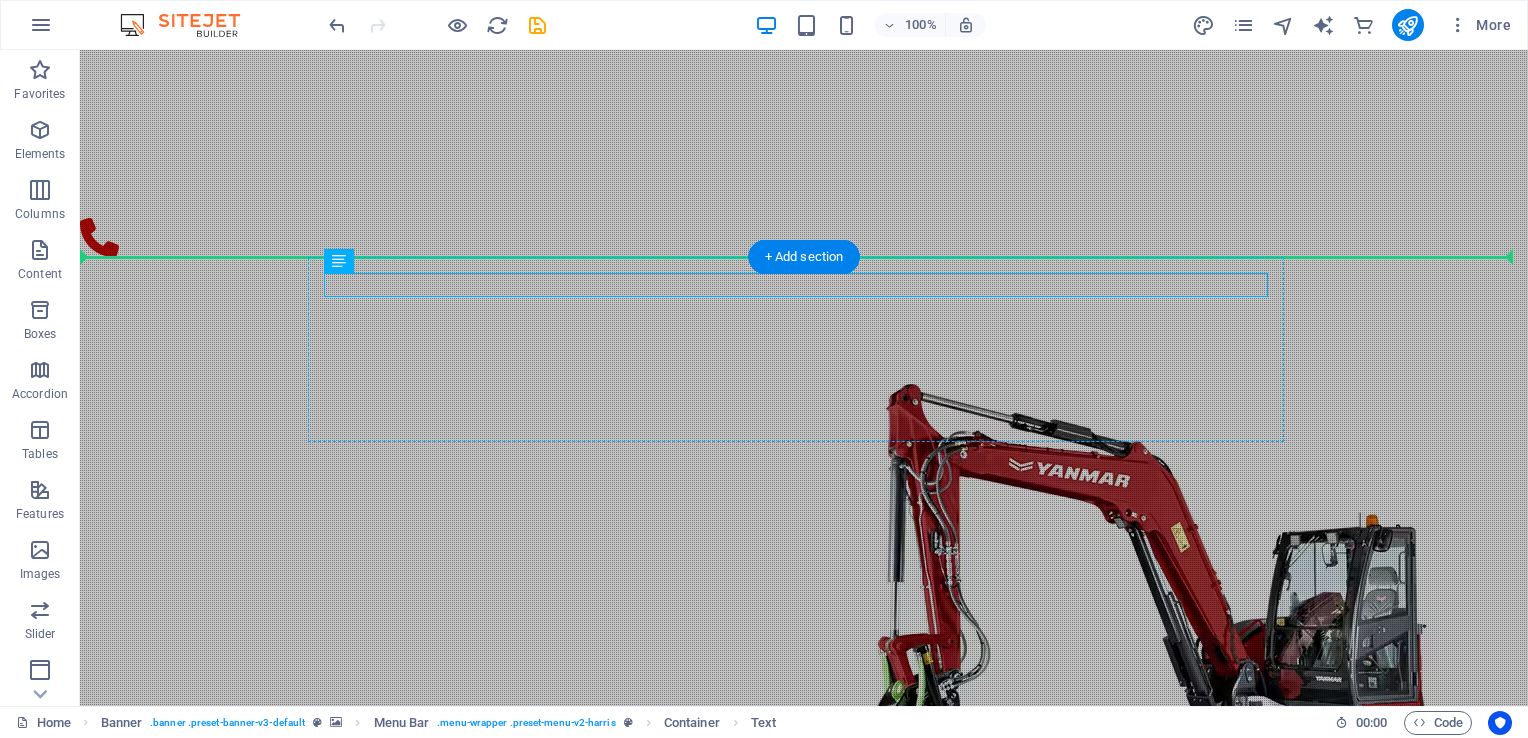 drag, startPoint x: 574, startPoint y: 285, endPoint x: 1261, endPoint y: 313, distance: 687.5704 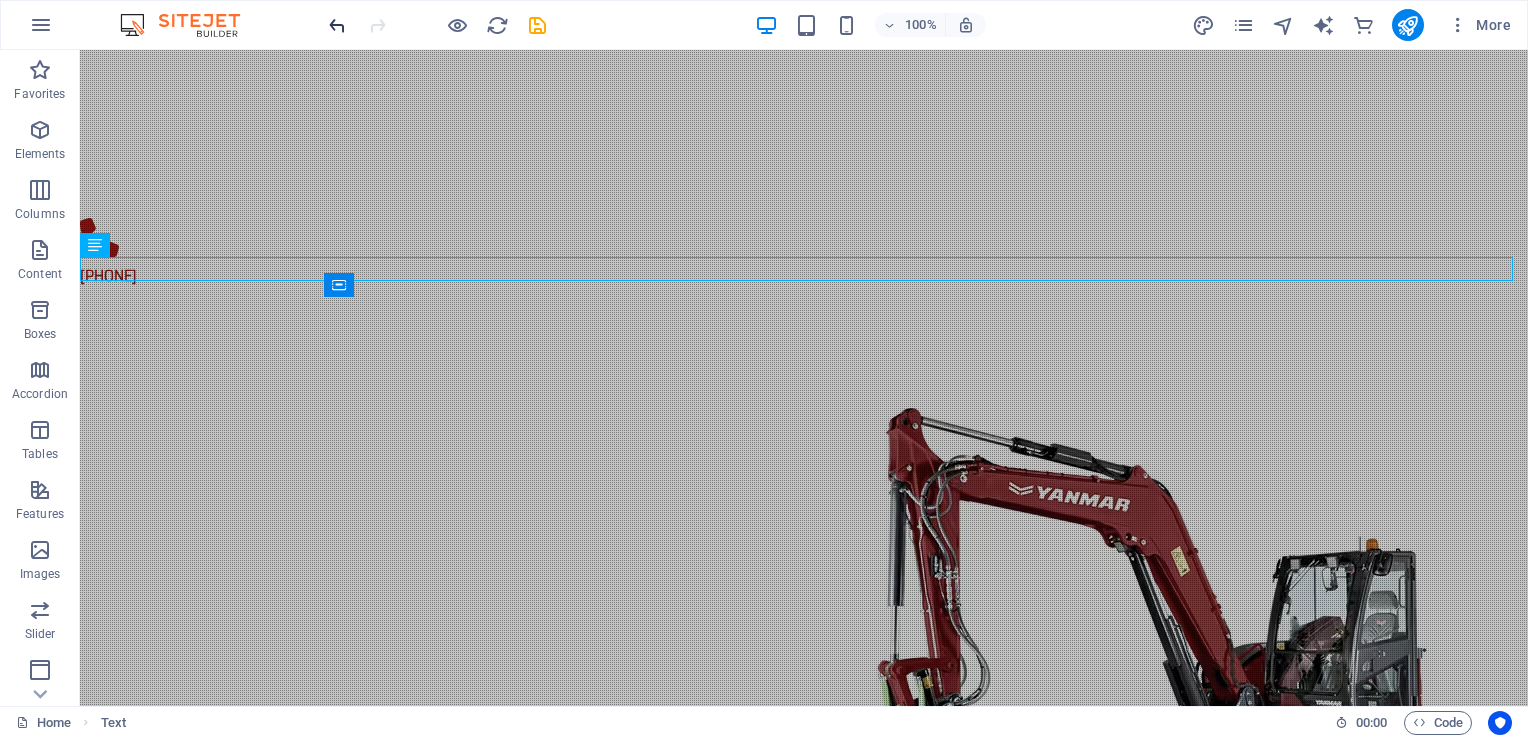 click at bounding box center (337, 25) 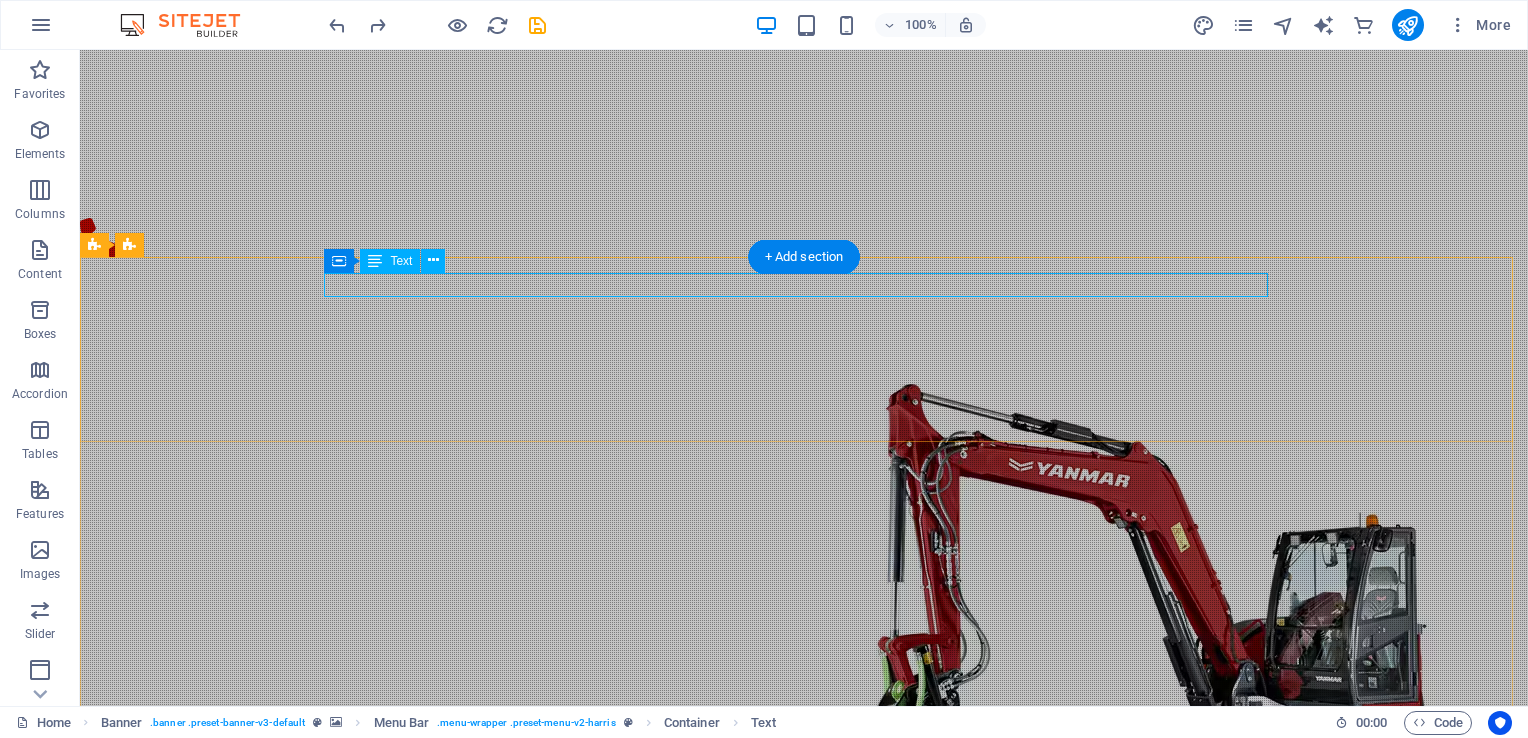 click on "[PHONE]" at bounding box center [804, 949] 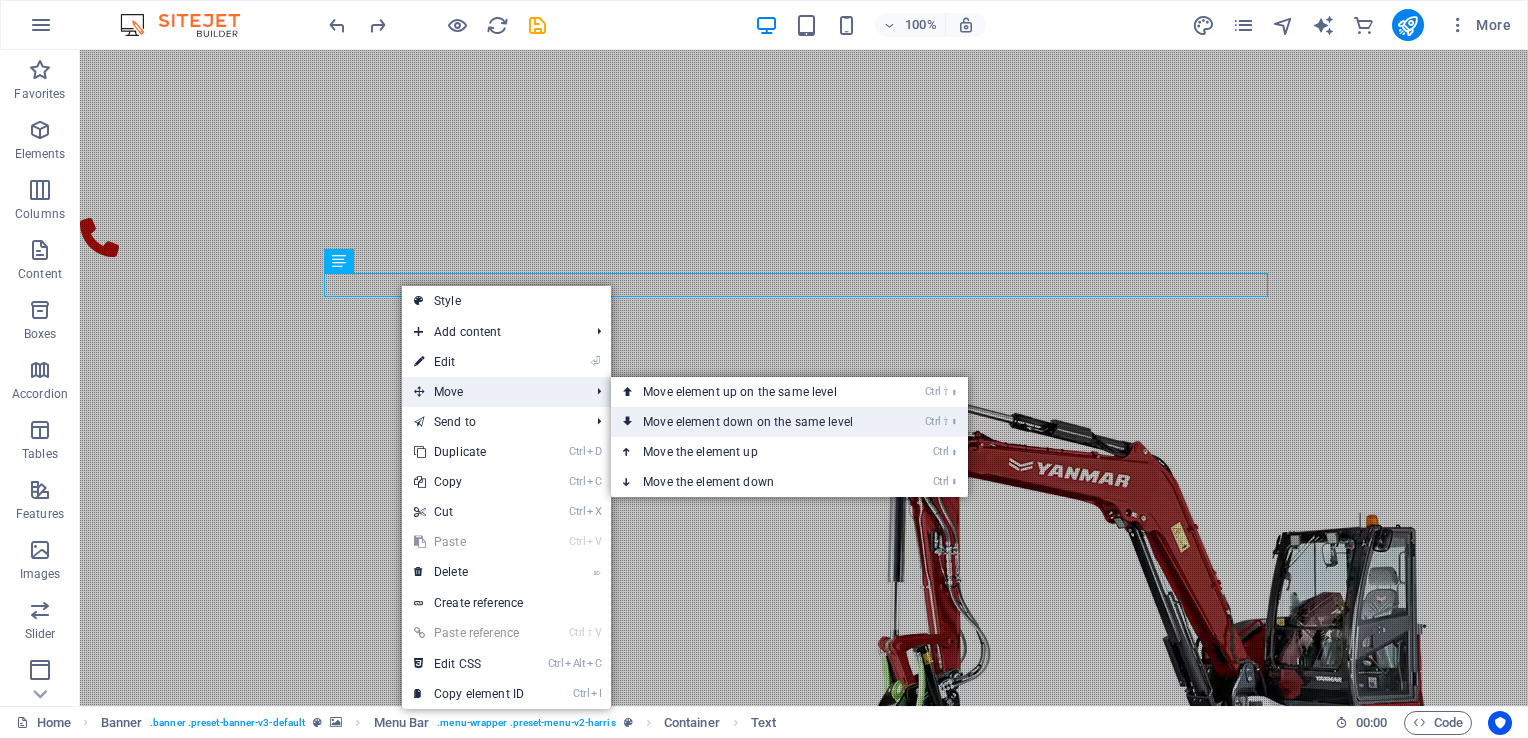 click on "Ctrl ⇧ ⬇  Move element down on the same level" at bounding box center (752, 422) 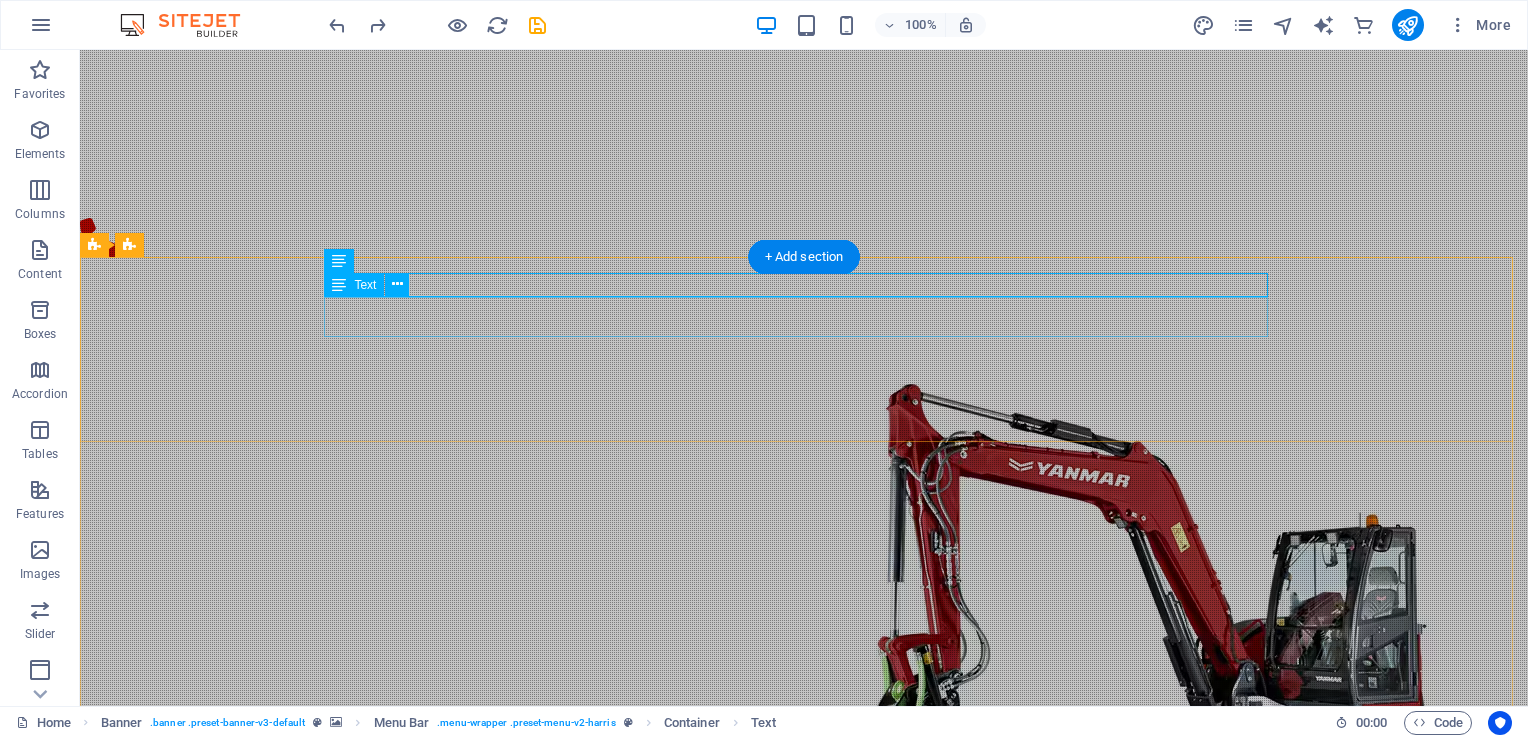click on "Call for Professional  Septic & Excavating Services" at bounding box center [804, 981] 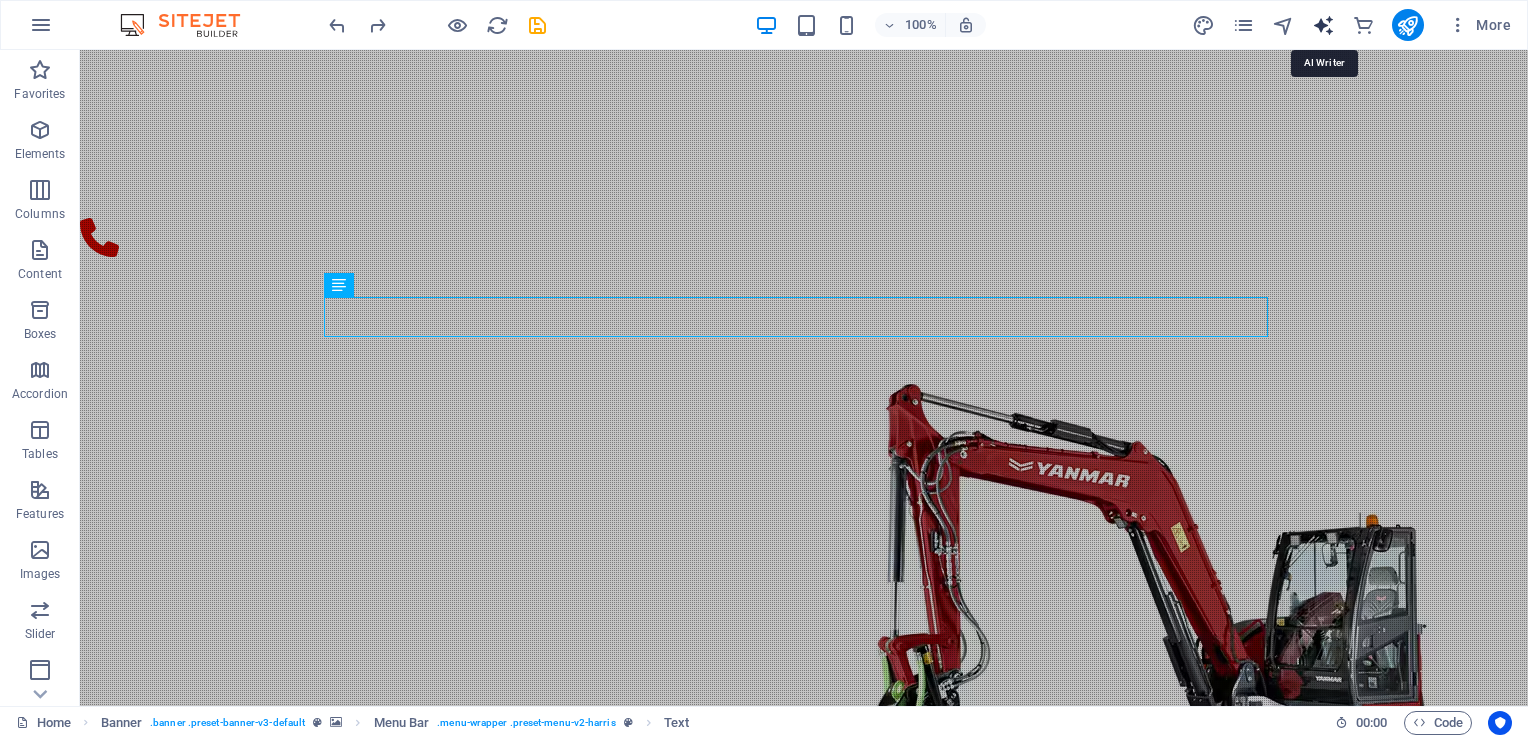 click at bounding box center [1323, 25] 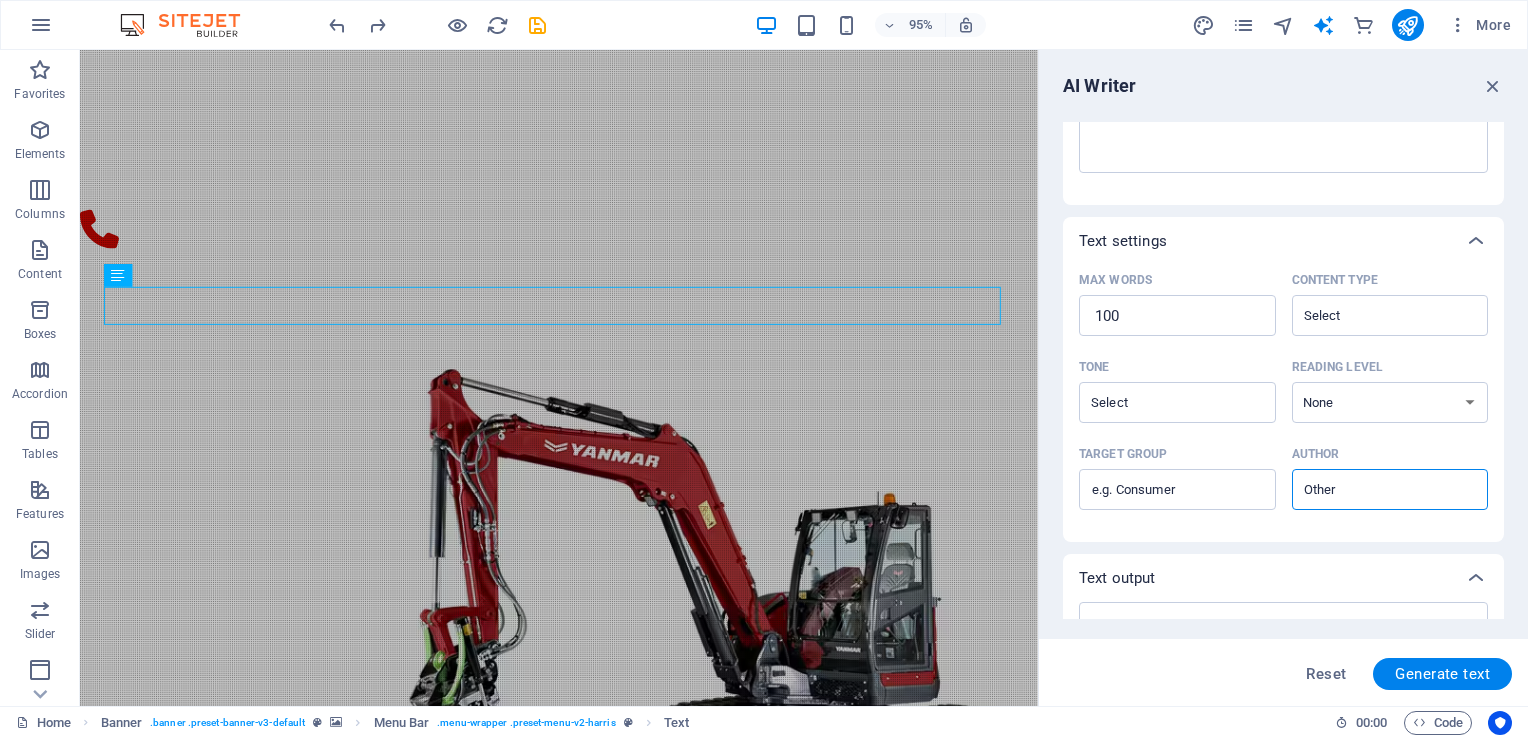 scroll, scrollTop: 0, scrollLeft: 0, axis: both 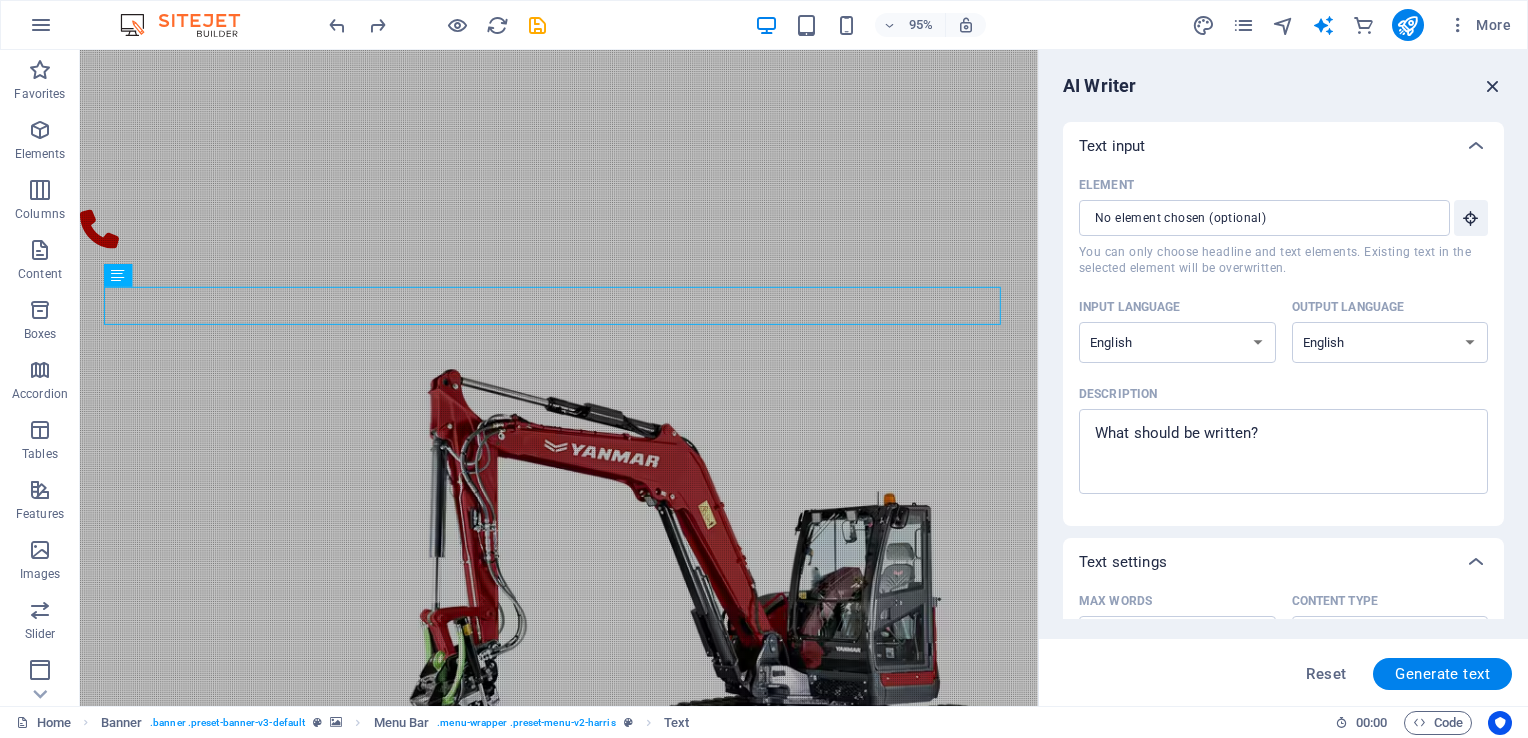click at bounding box center [1493, 86] 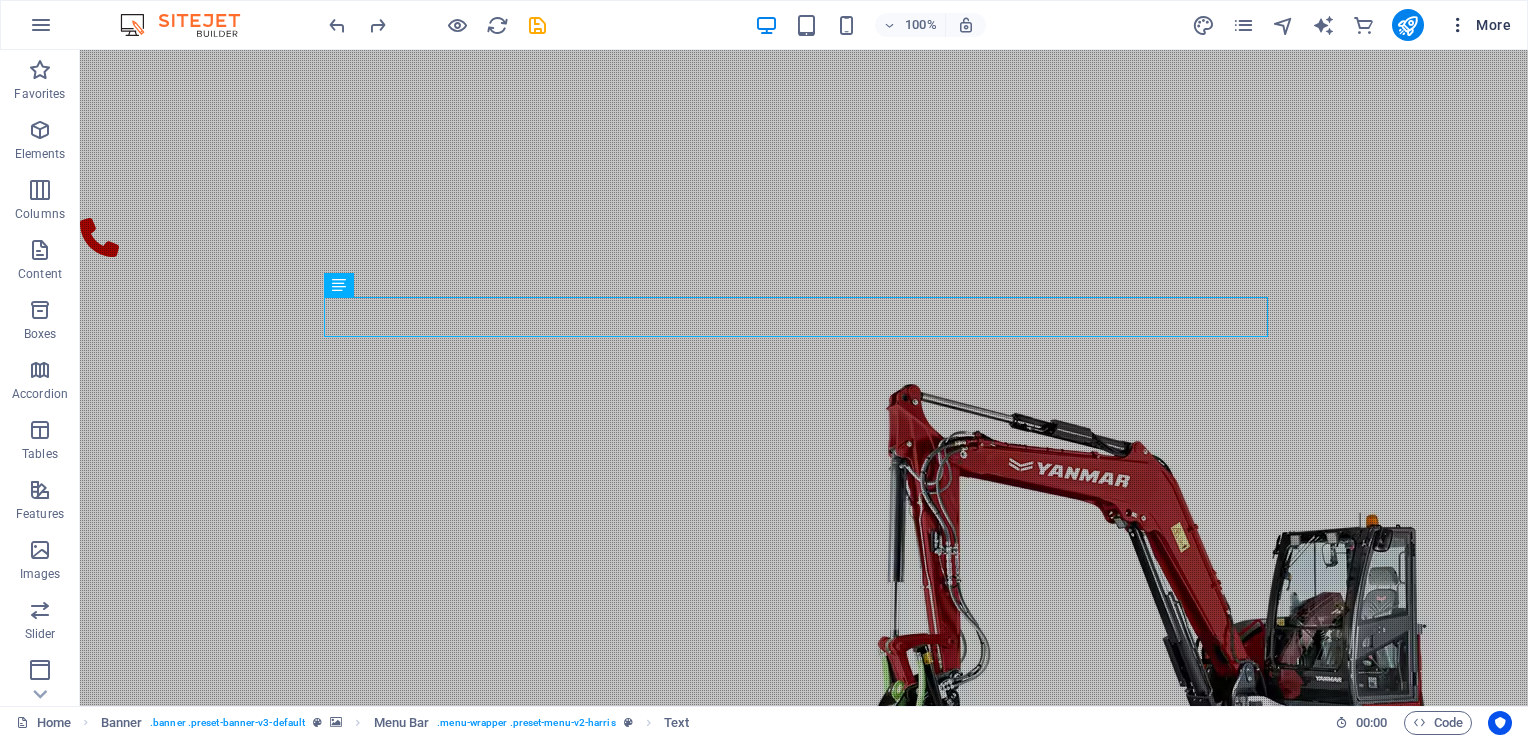click at bounding box center (1458, 25) 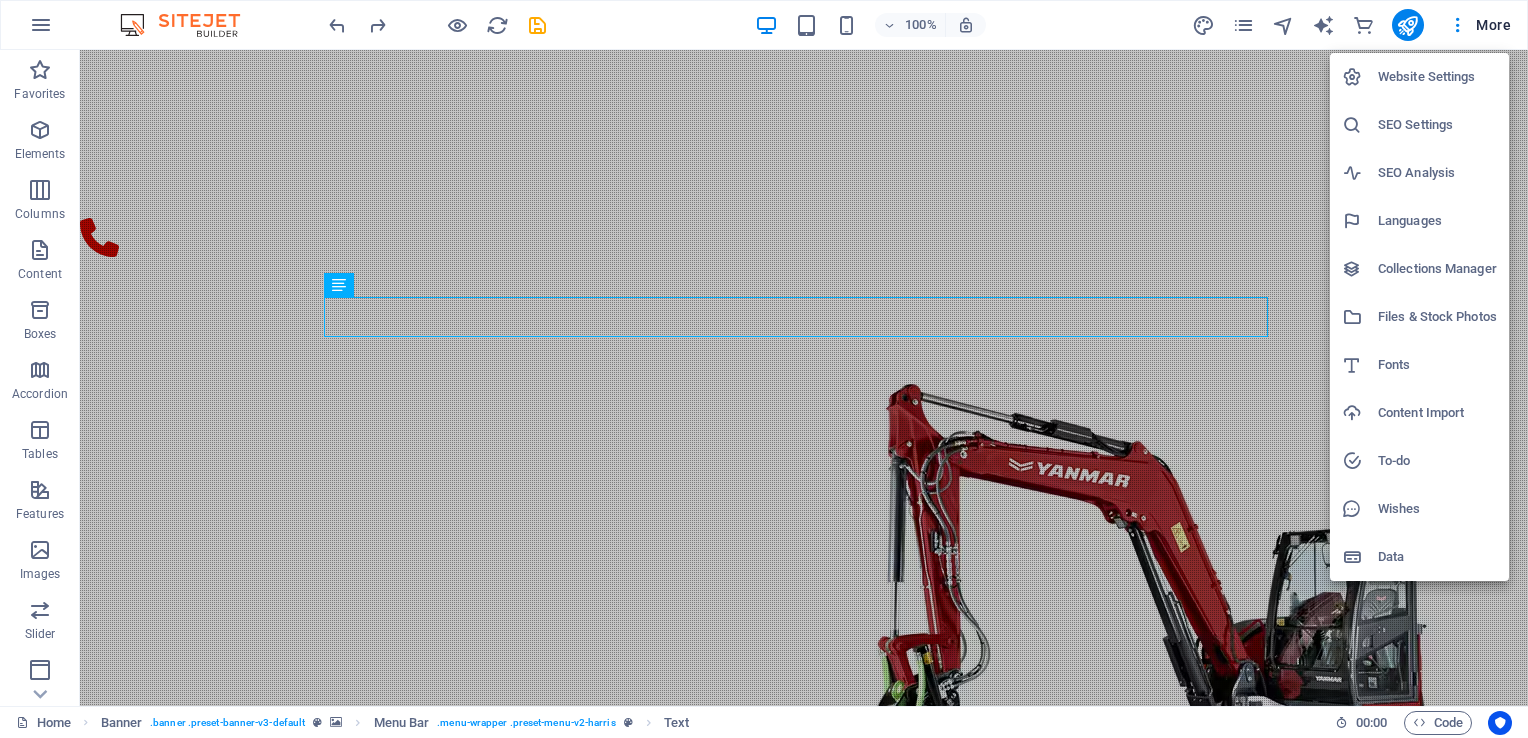 click at bounding box center (764, 369) 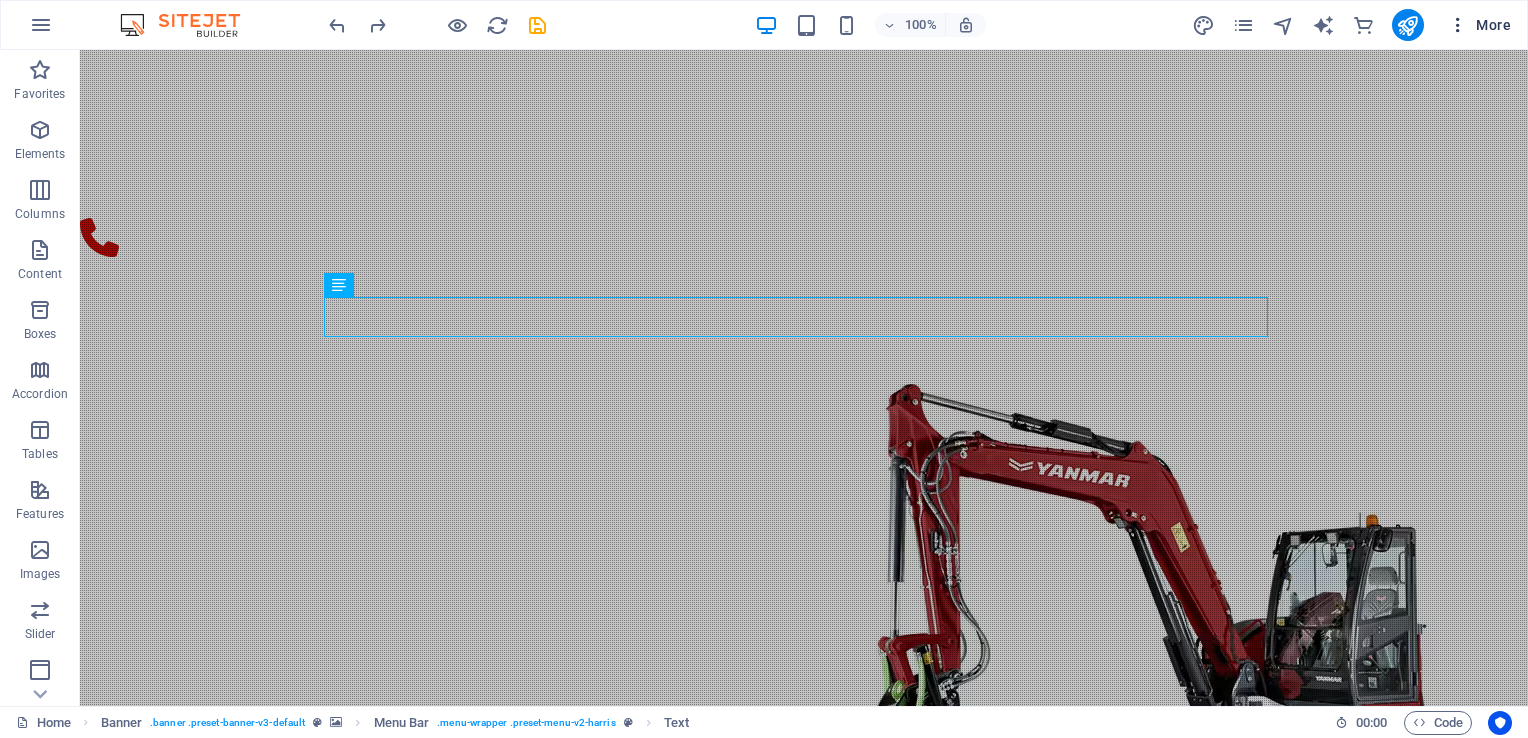 click on "More" at bounding box center (1479, 25) 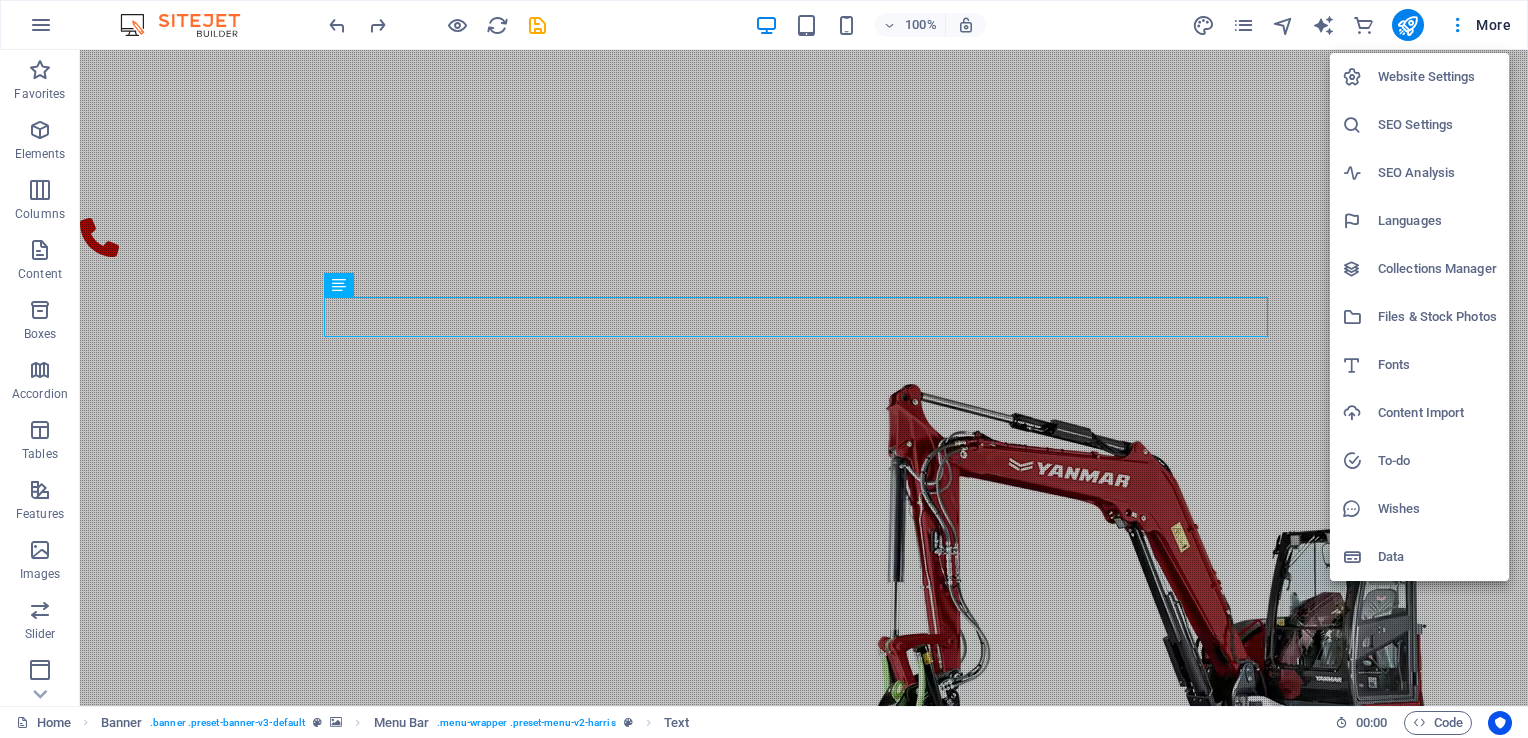 click at bounding box center (764, 369) 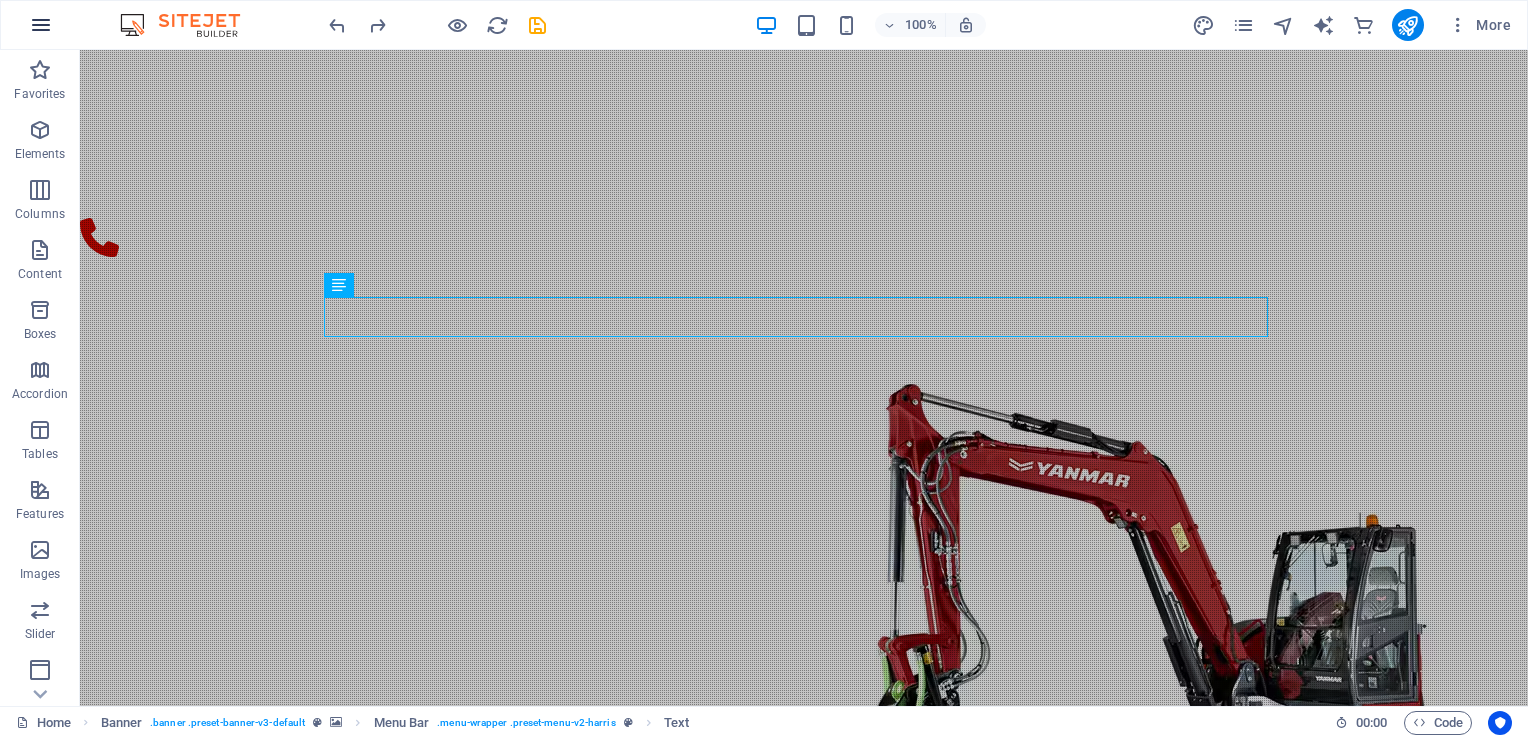 click at bounding box center [41, 25] 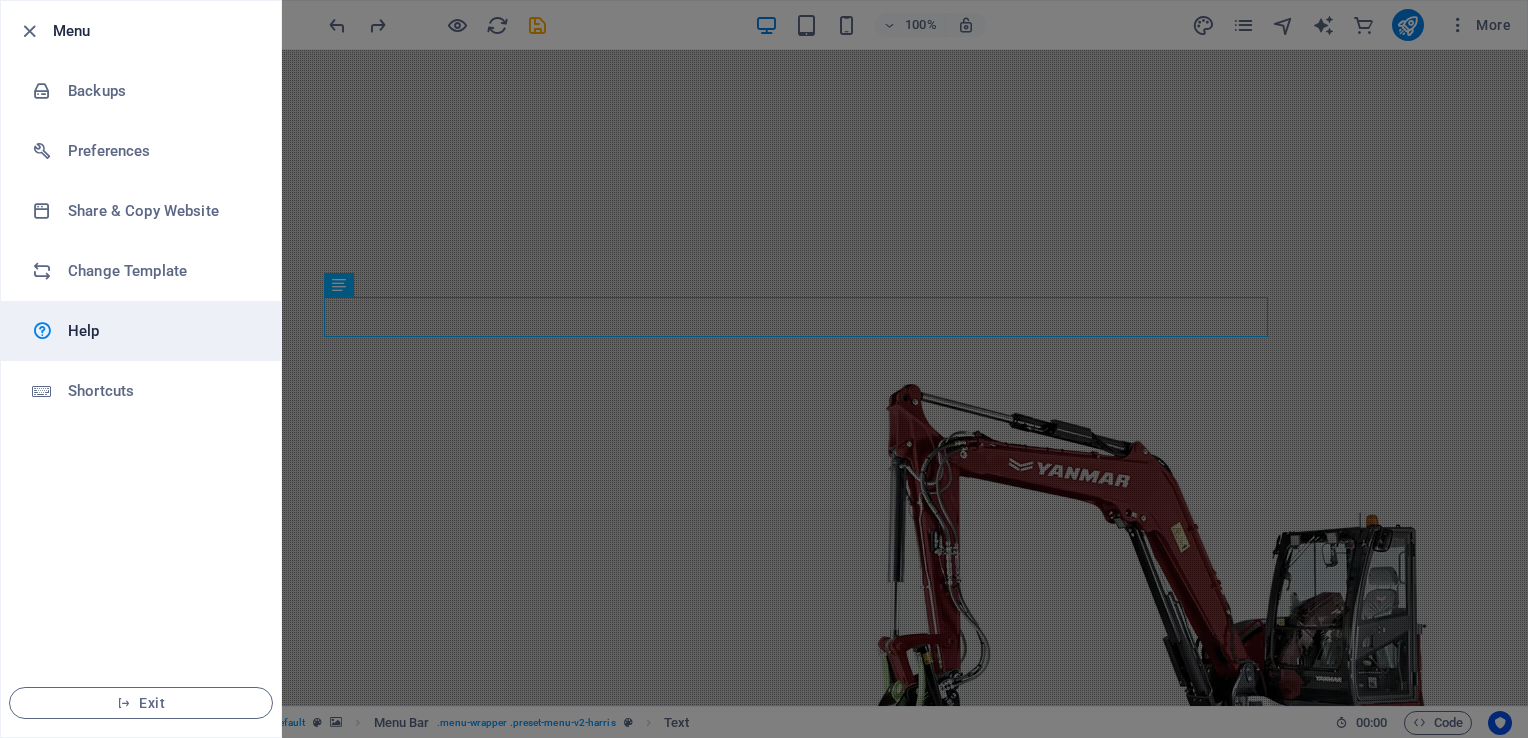 click on "Help" at bounding box center [160, 331] 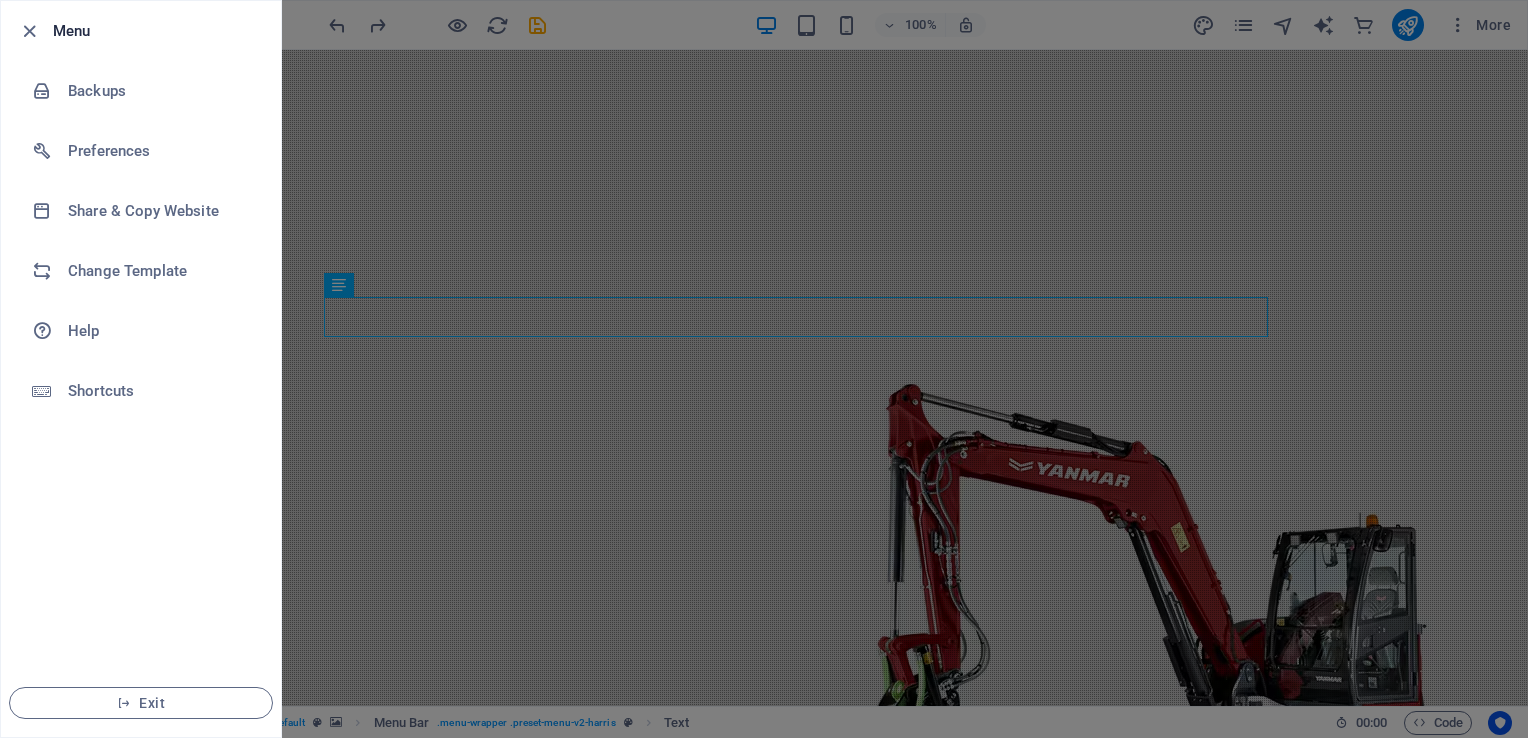 click at bounding box center (764, 369) 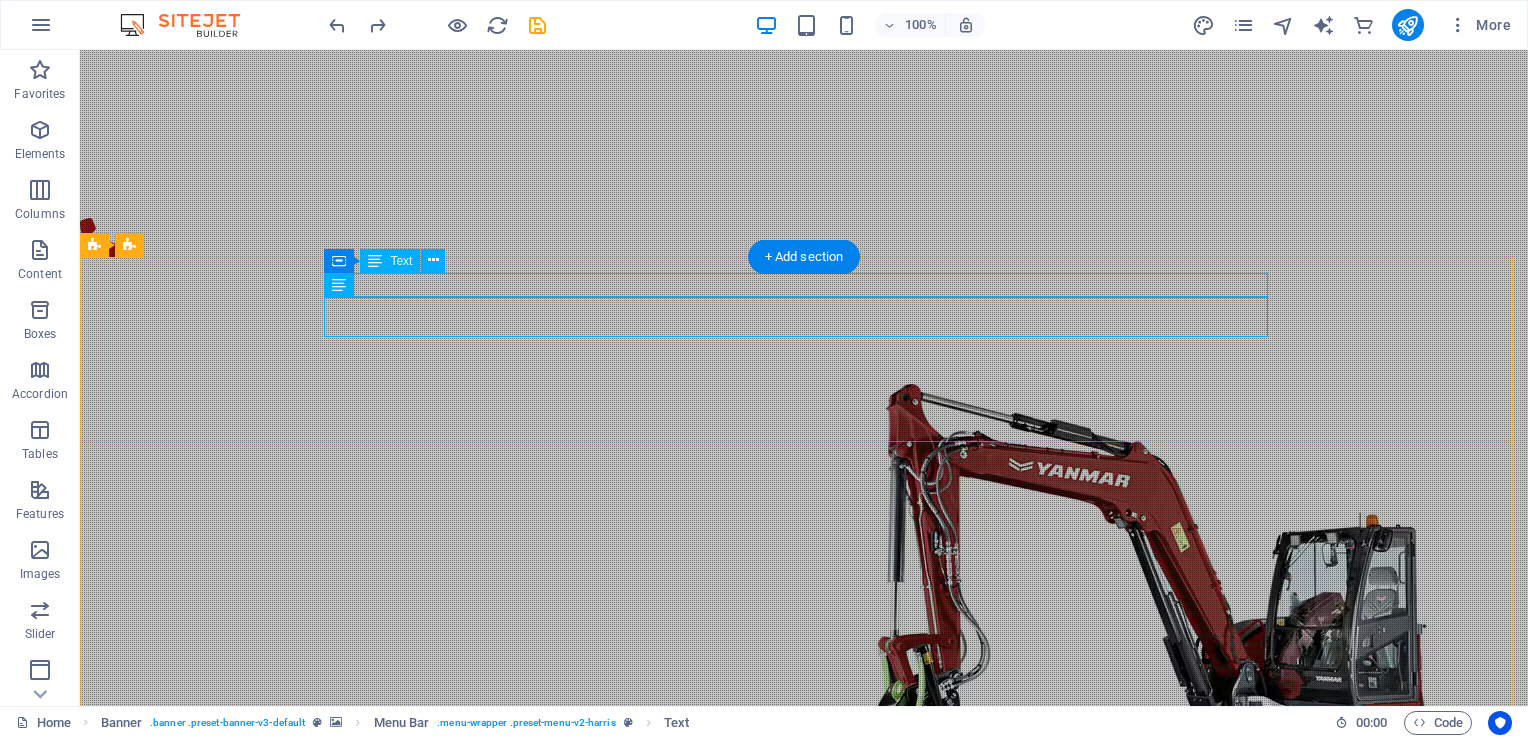 click on "[PHONE]" at bounding box center [804, 949] 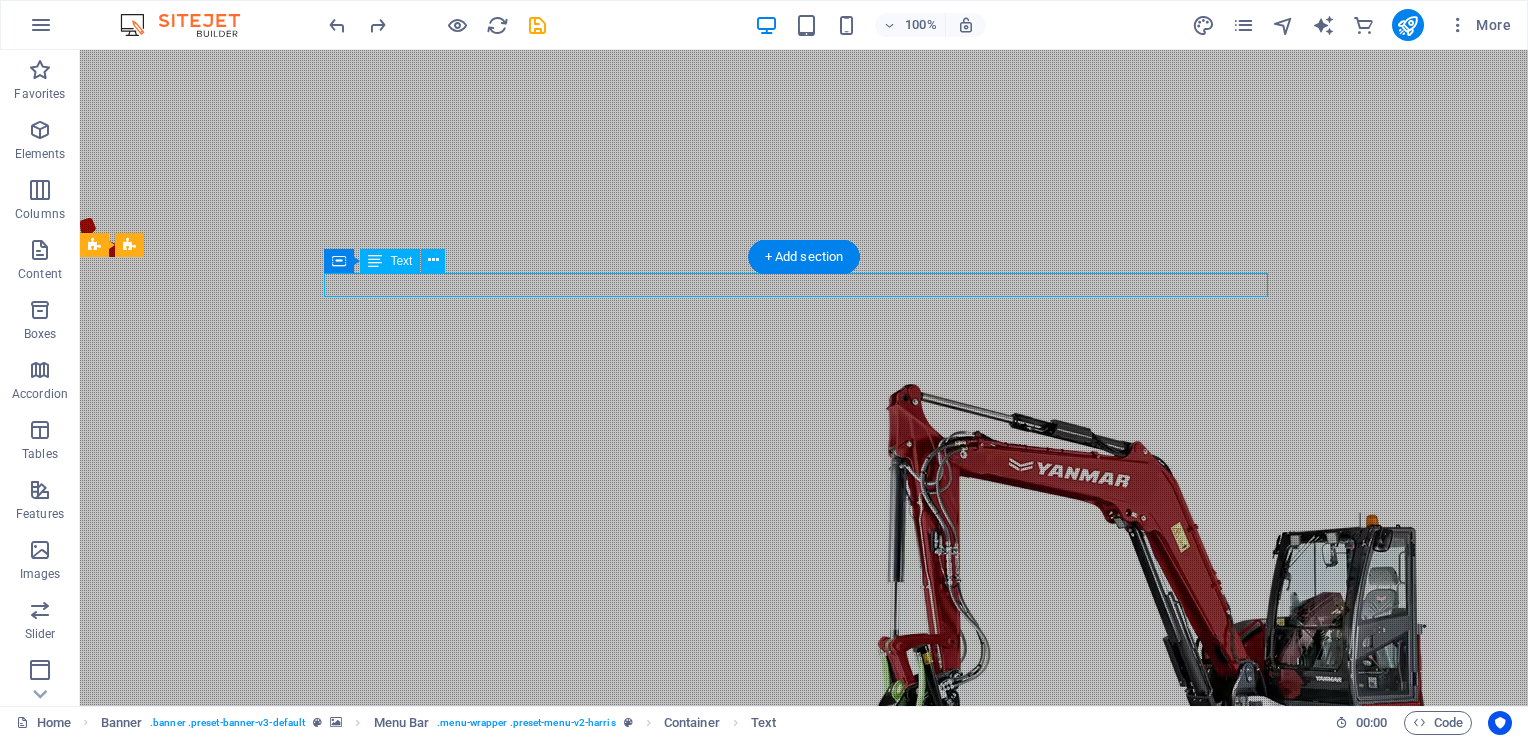 click on "[PHONE]" at bounding box center (804, 949) 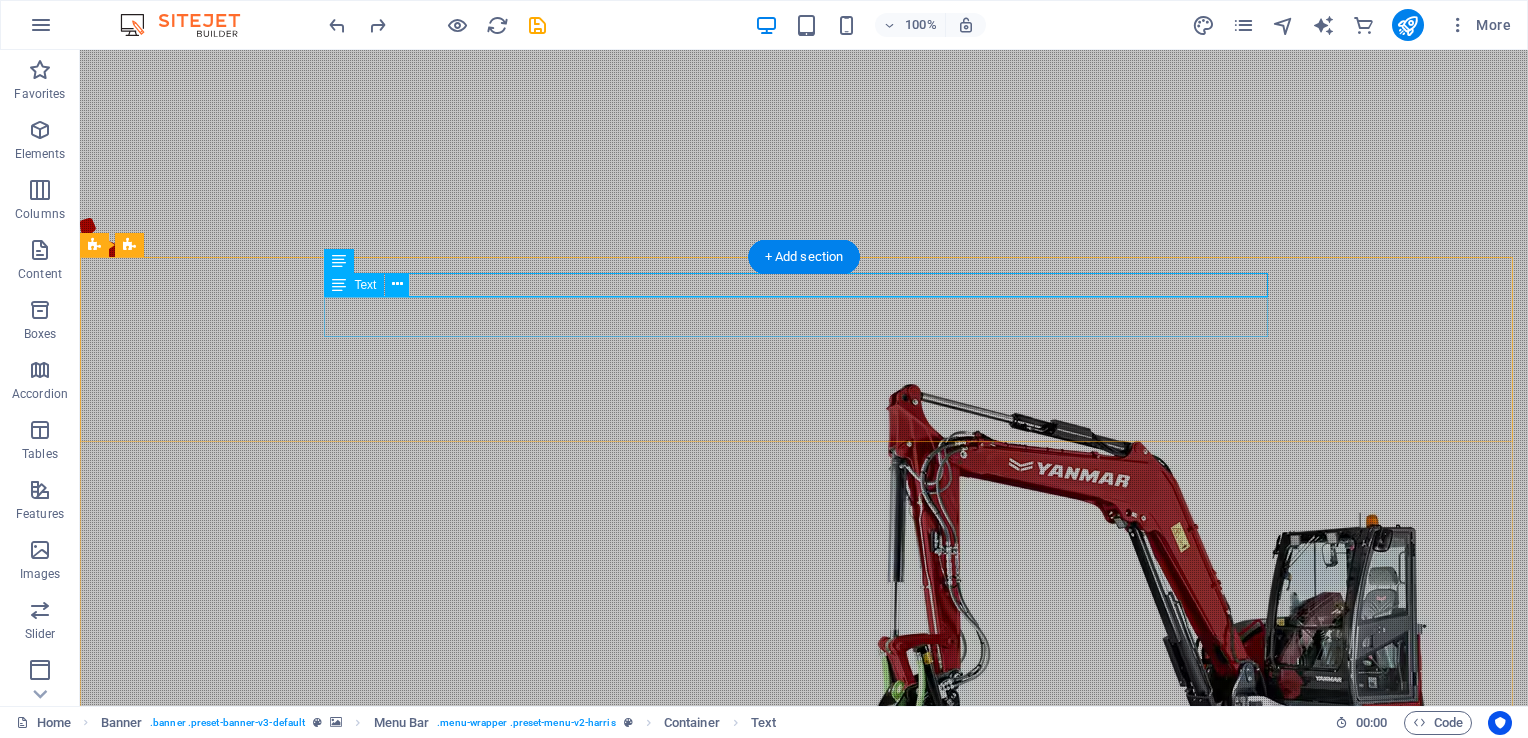click on "Call for Professional  Septic & Excavating Services" at bounding box center [804, 981] 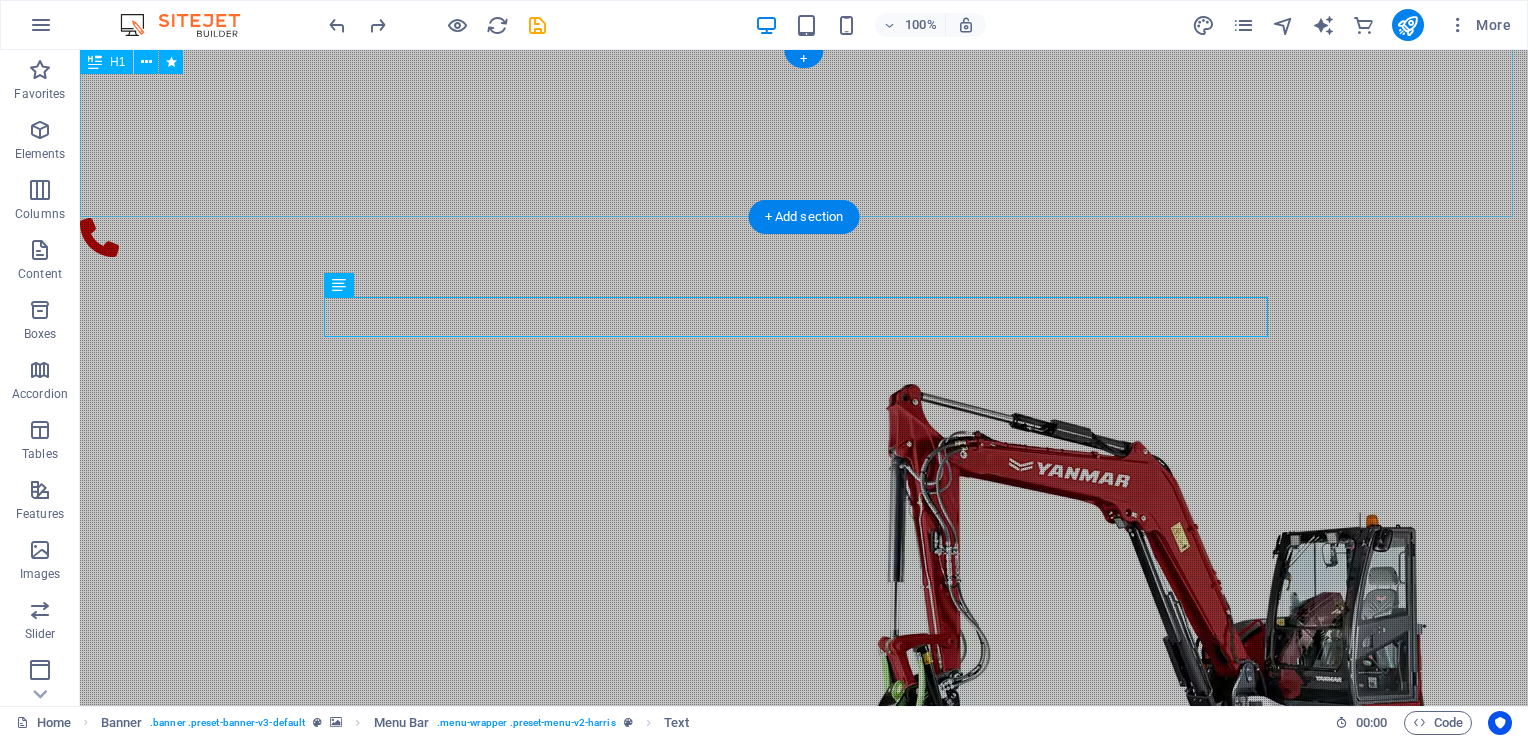 click on "We Exceed Your Expectations" at bounding box center [804, 134] 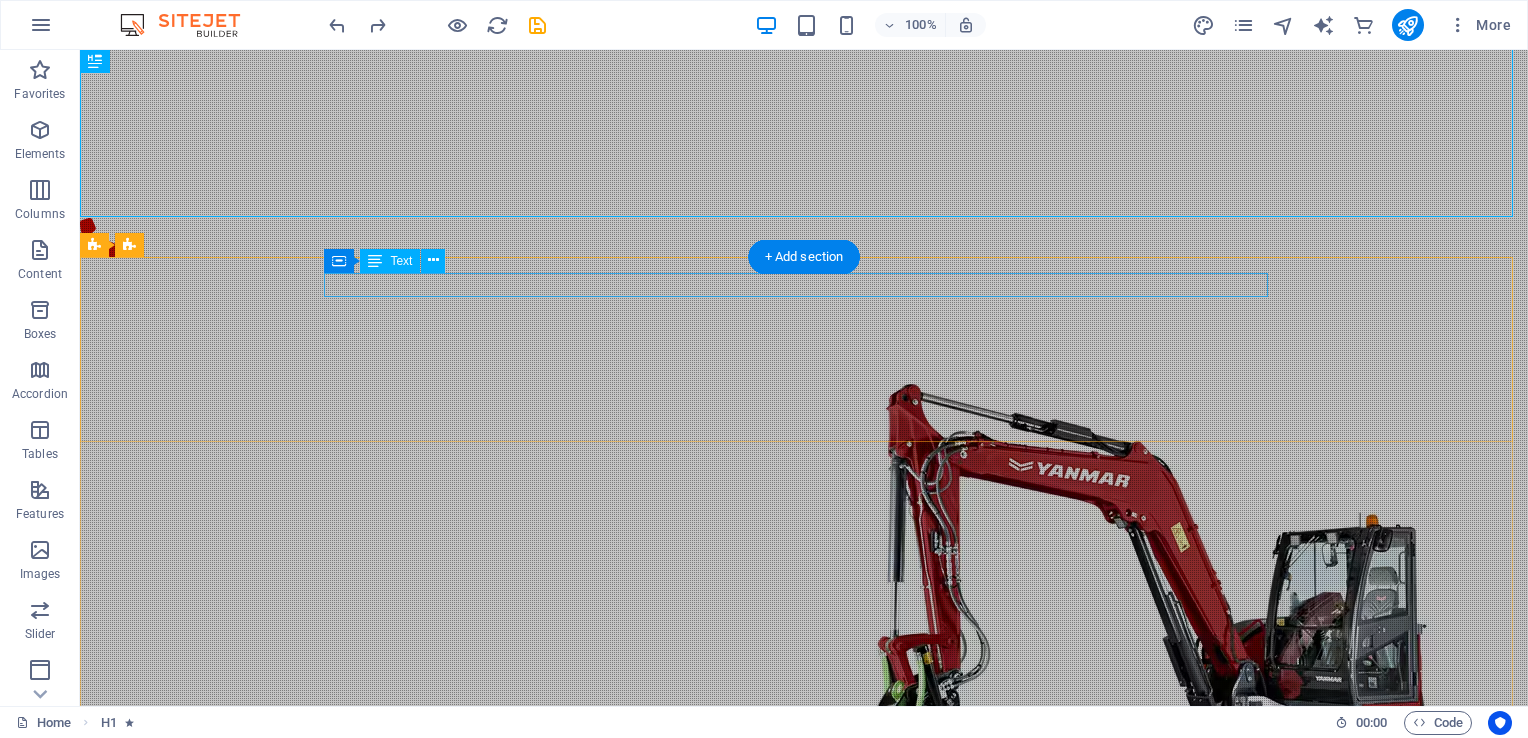 click on "[PHONE]" at bounding box center [804, 949] 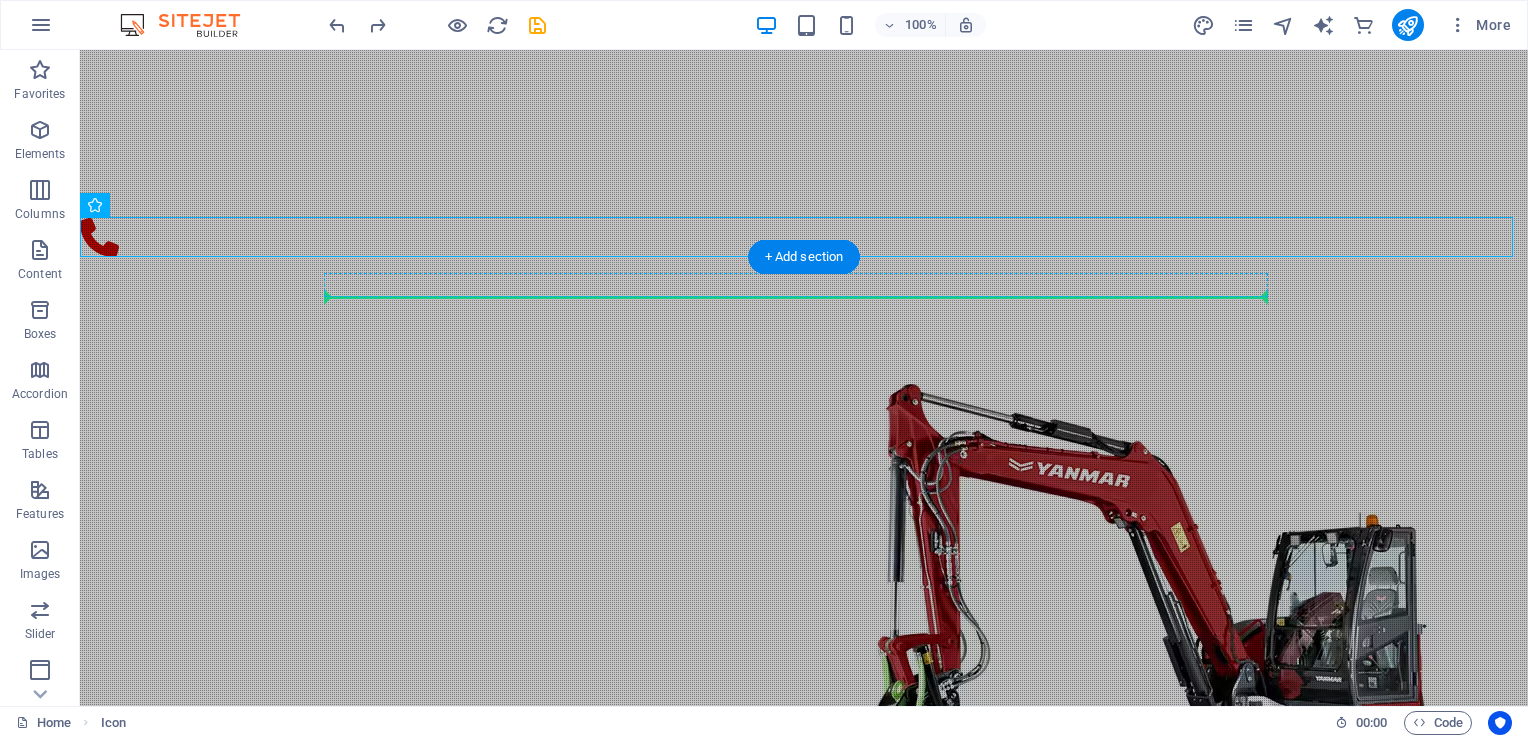 drag, startPoint x: 96, startPoint y: 226, endPoint x: 331, endPoint y: 287, distance: 242.78798 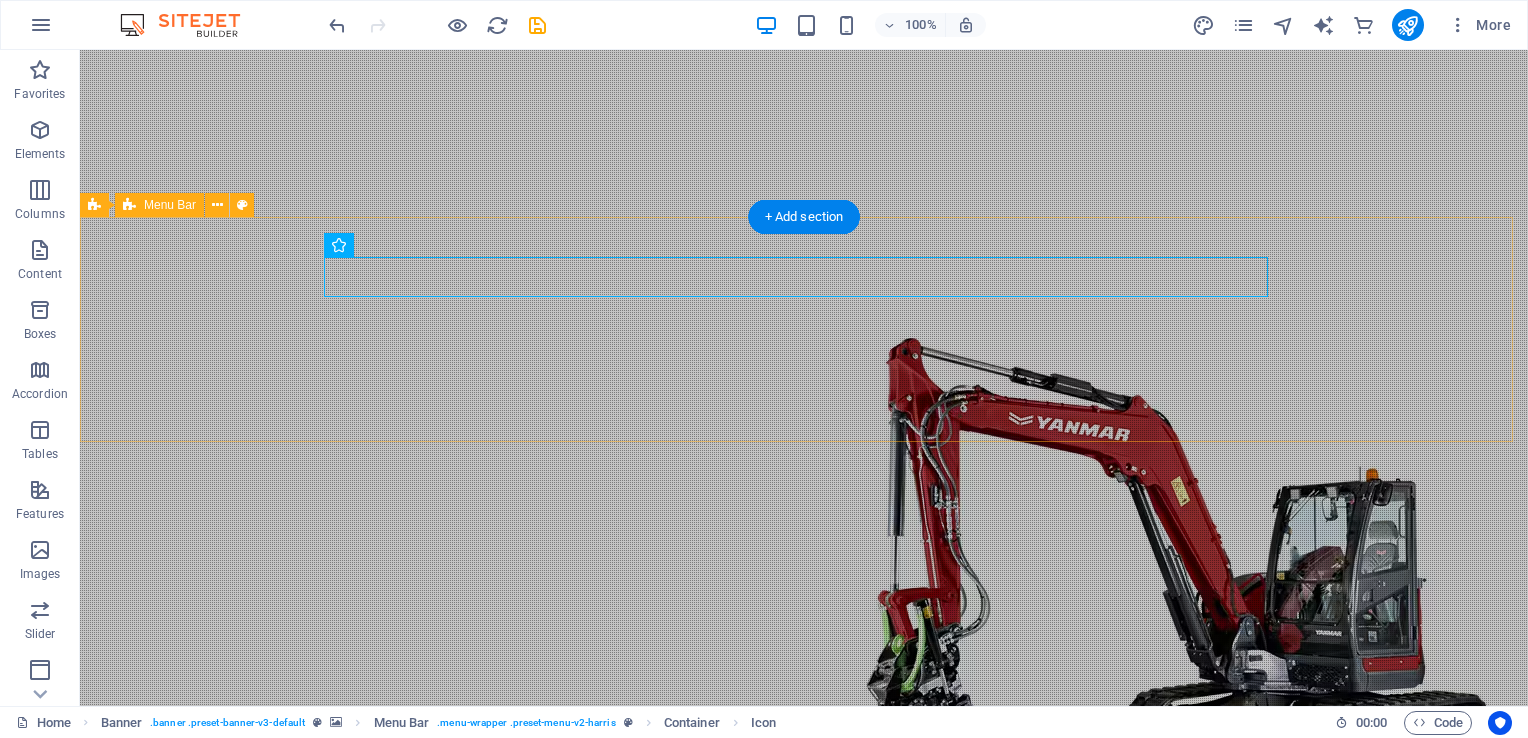 click on "[PHONE] Call for Professional  Septic & Excavating Services Home About Services Projects Contact" at bounding box center [804, 1007] 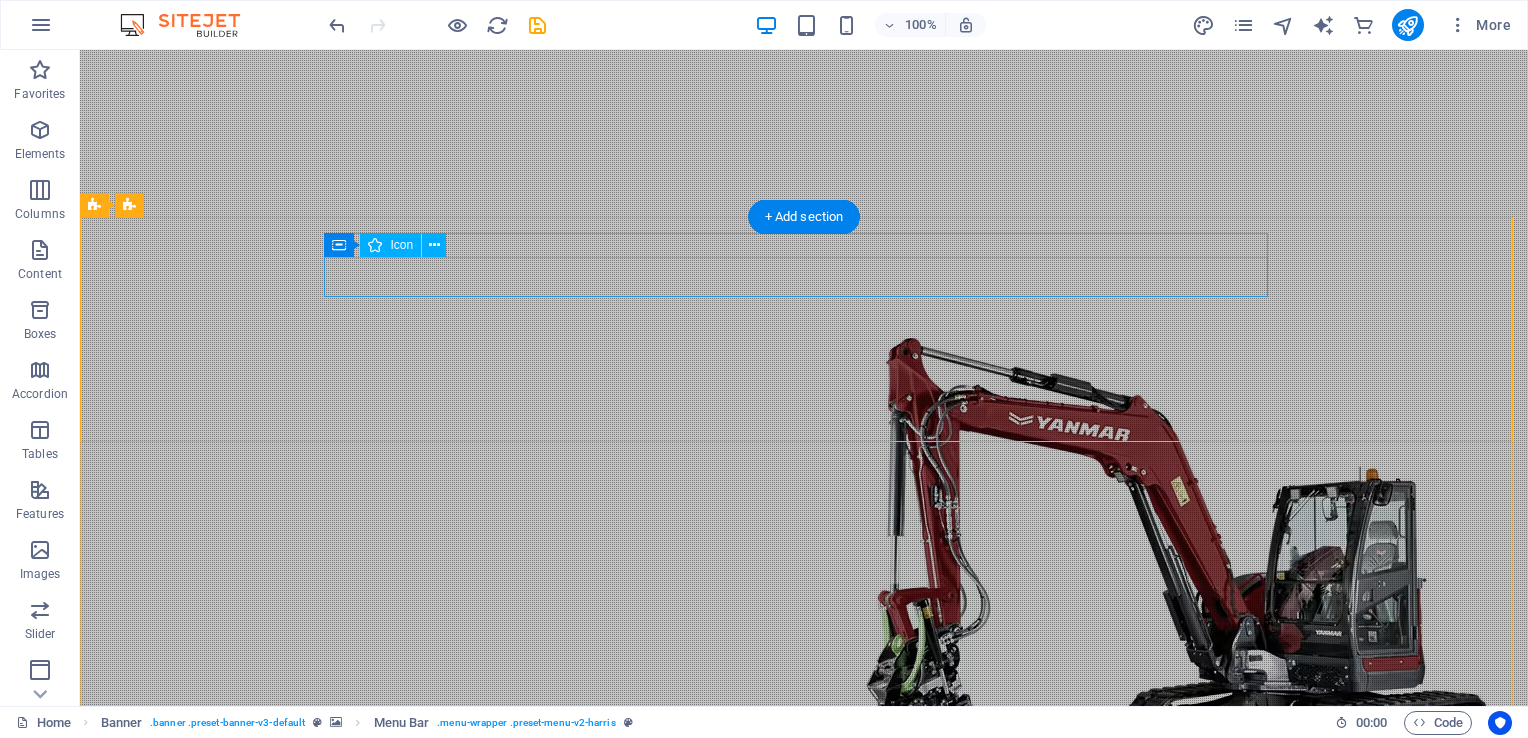 click at bounding box center [804, 938] 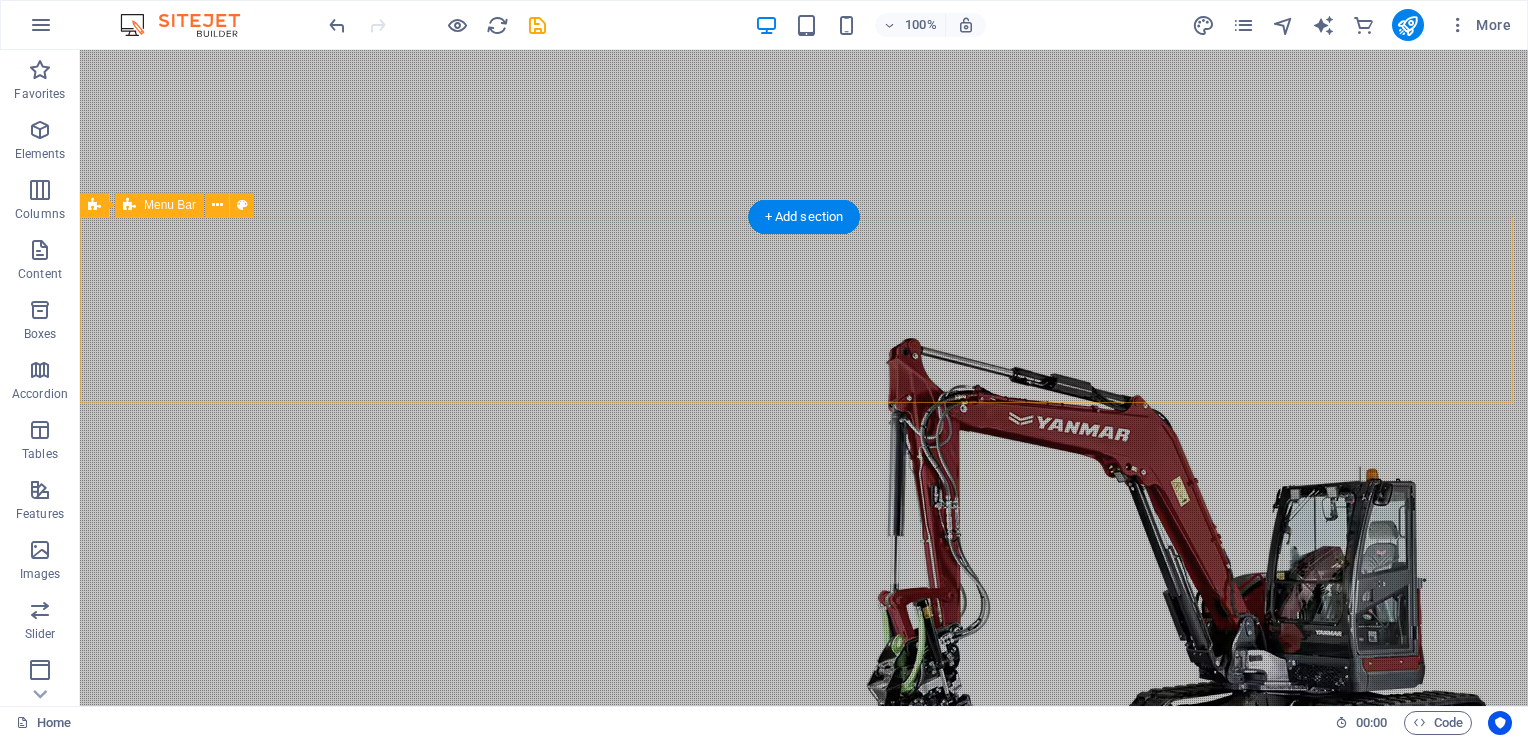 click on "[PHONE] Call for Professional  Septic & Excavating Services Home About Services Projects Contact" at bounding box center [804, 984] 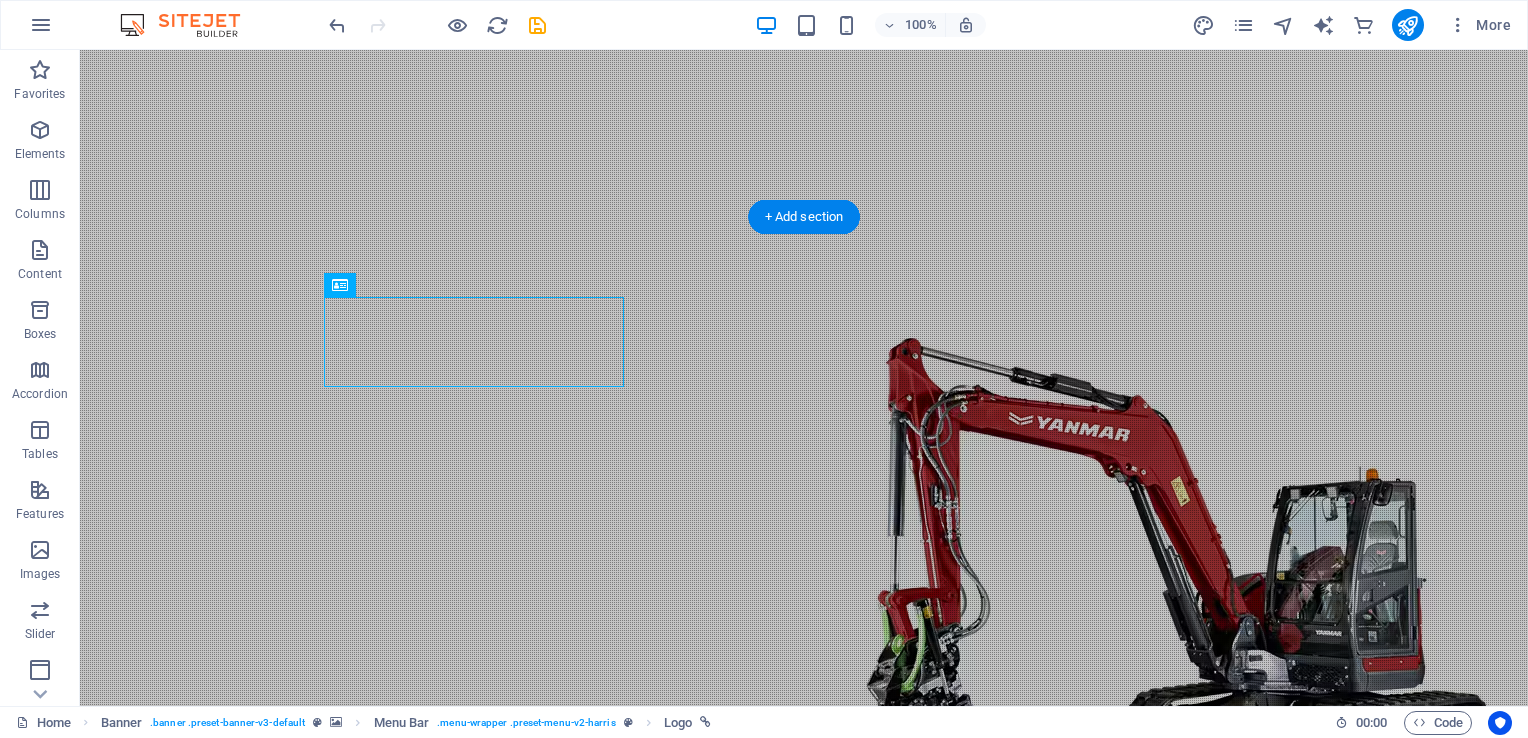 drag, startPoint x: 425, startPoint y: 333, endPoint x: 395, endPoint y: 342, distance: 31.320919 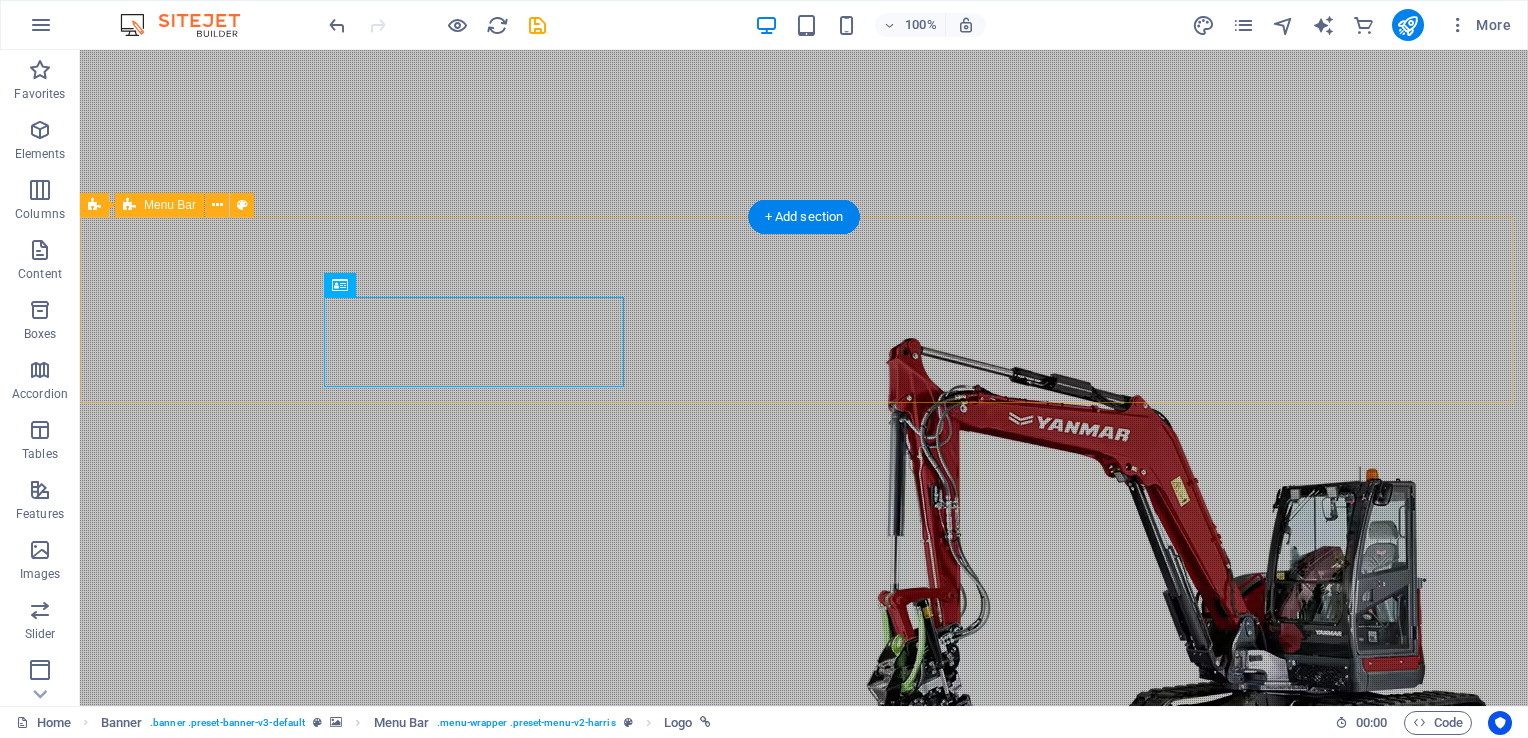click on "[PHONE] Call for Professional  Septic & Excavating Services Home About Services Projects Contact" at bounding box center (804, 984) 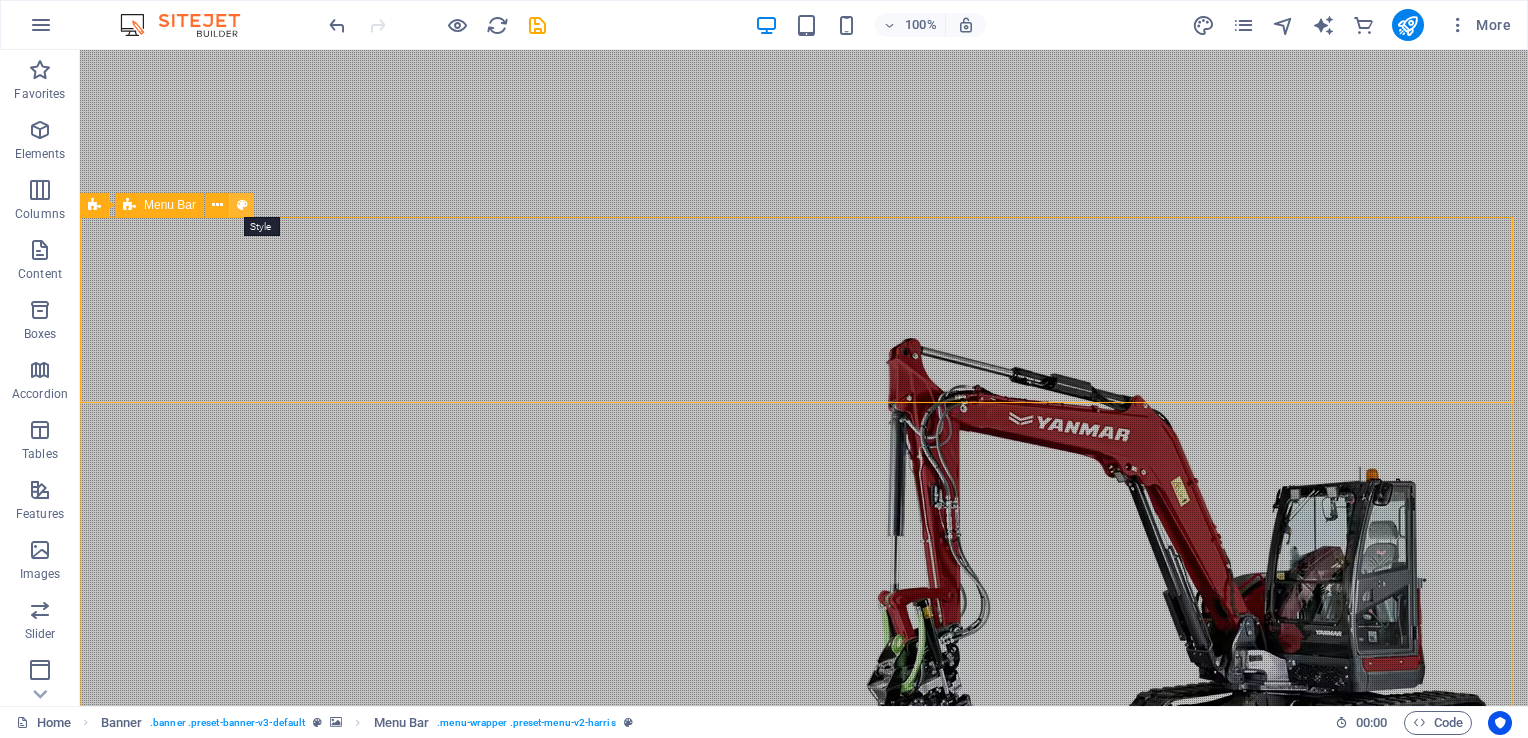 click at bounding box center [242, 205] 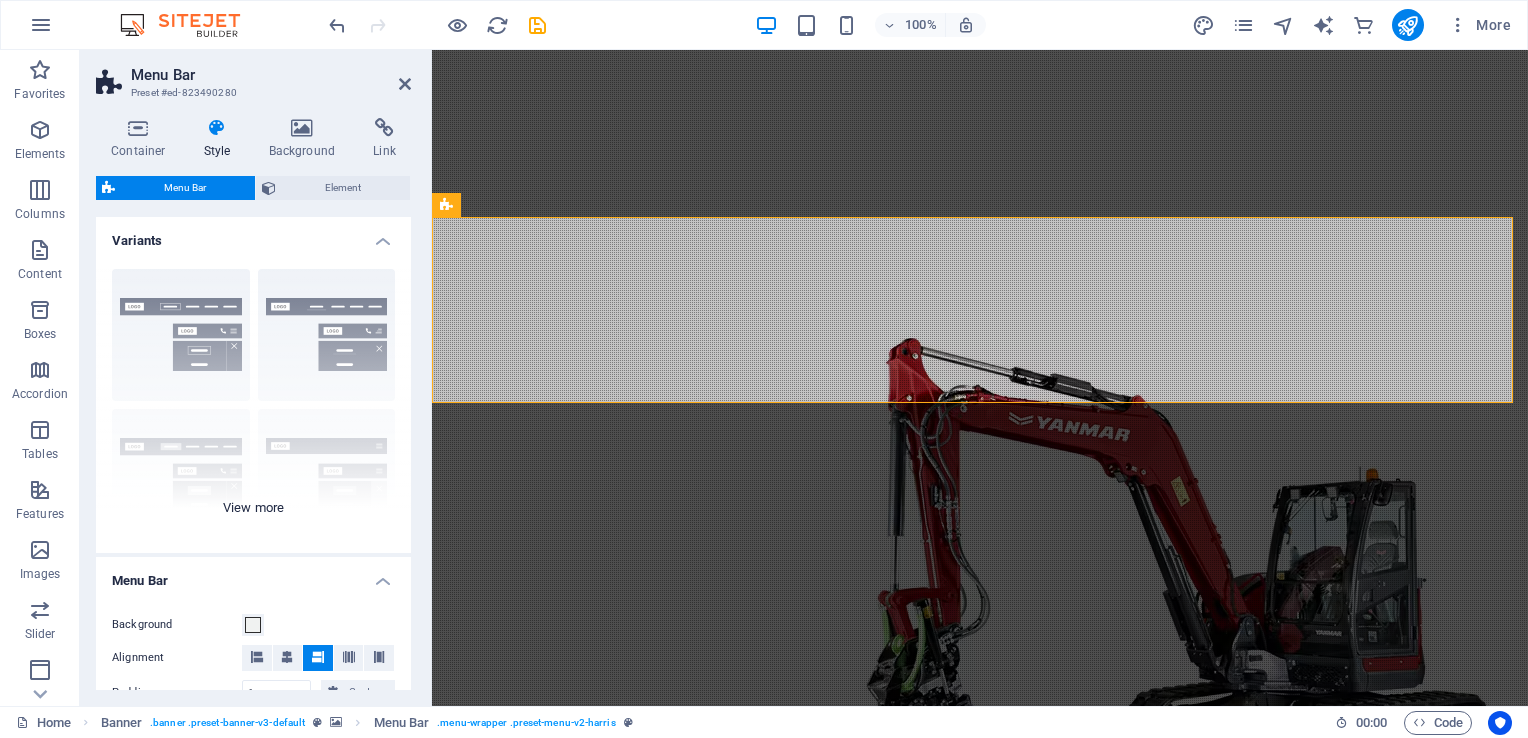 click on "Border Centered Default Fixed Loki Trigger Wide XXL" at bounding box center [253, 403] 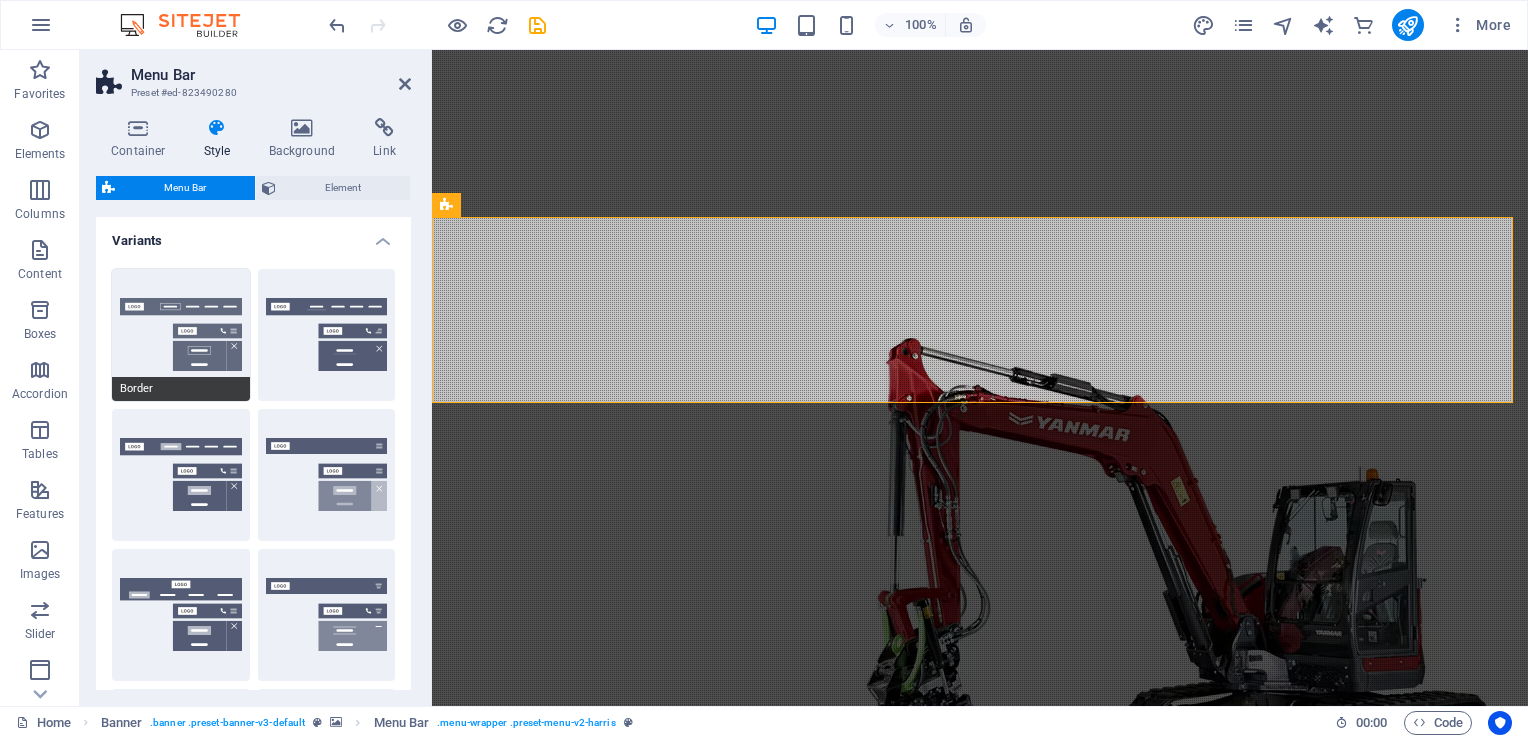click on "Border" at bounding box center [181, 335] 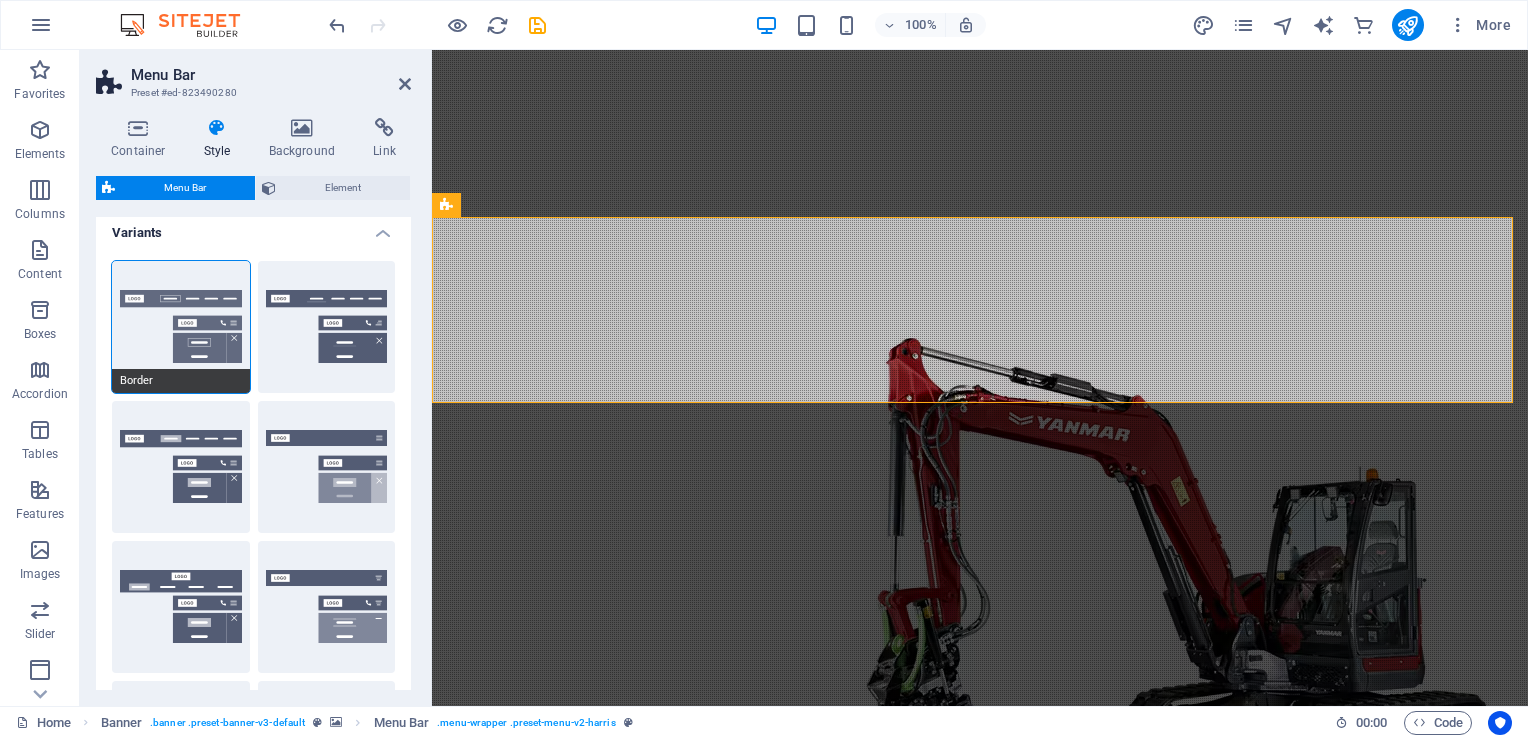 scroll, scrollTop: 4, scrollLeft: 0, axis: vertical 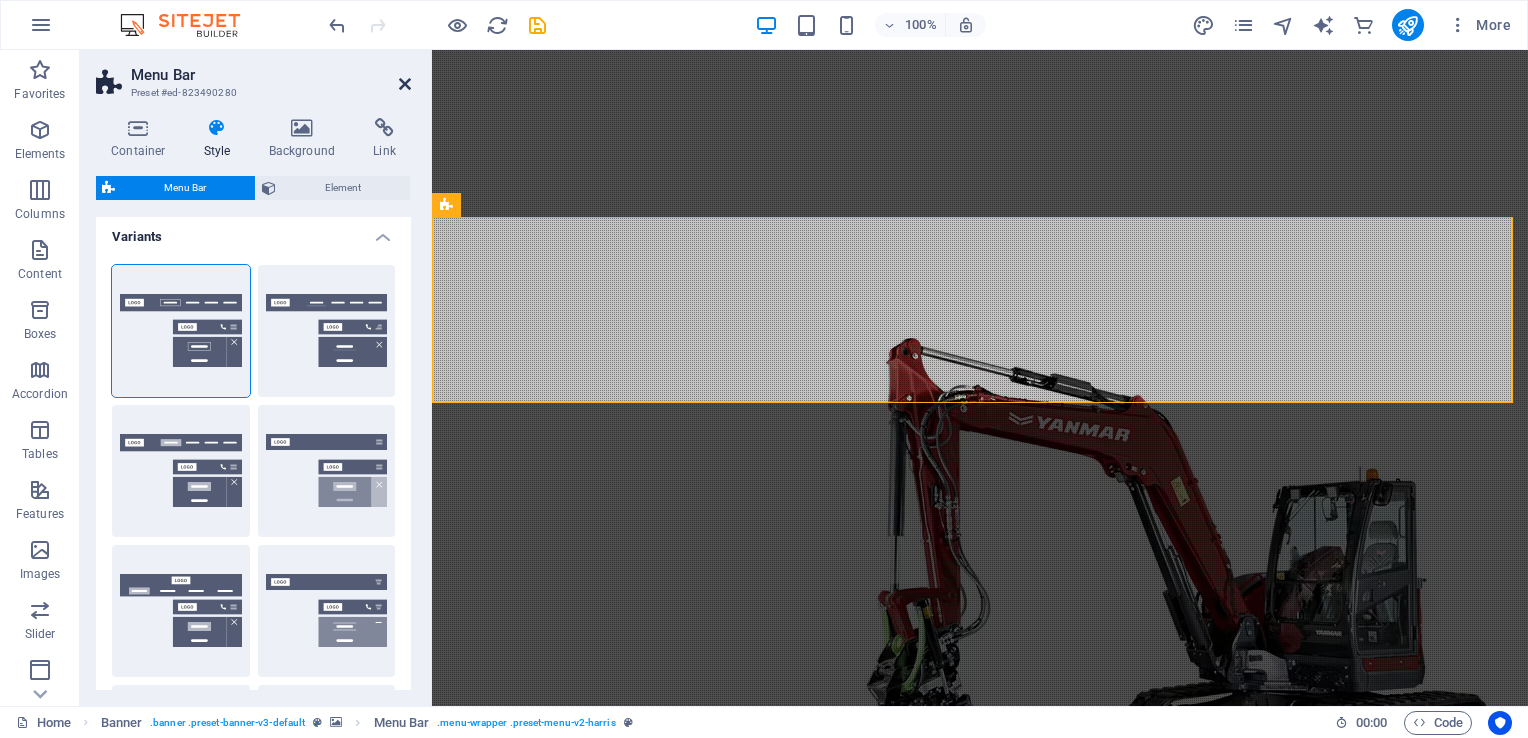 click at bounding box center [405, 84] 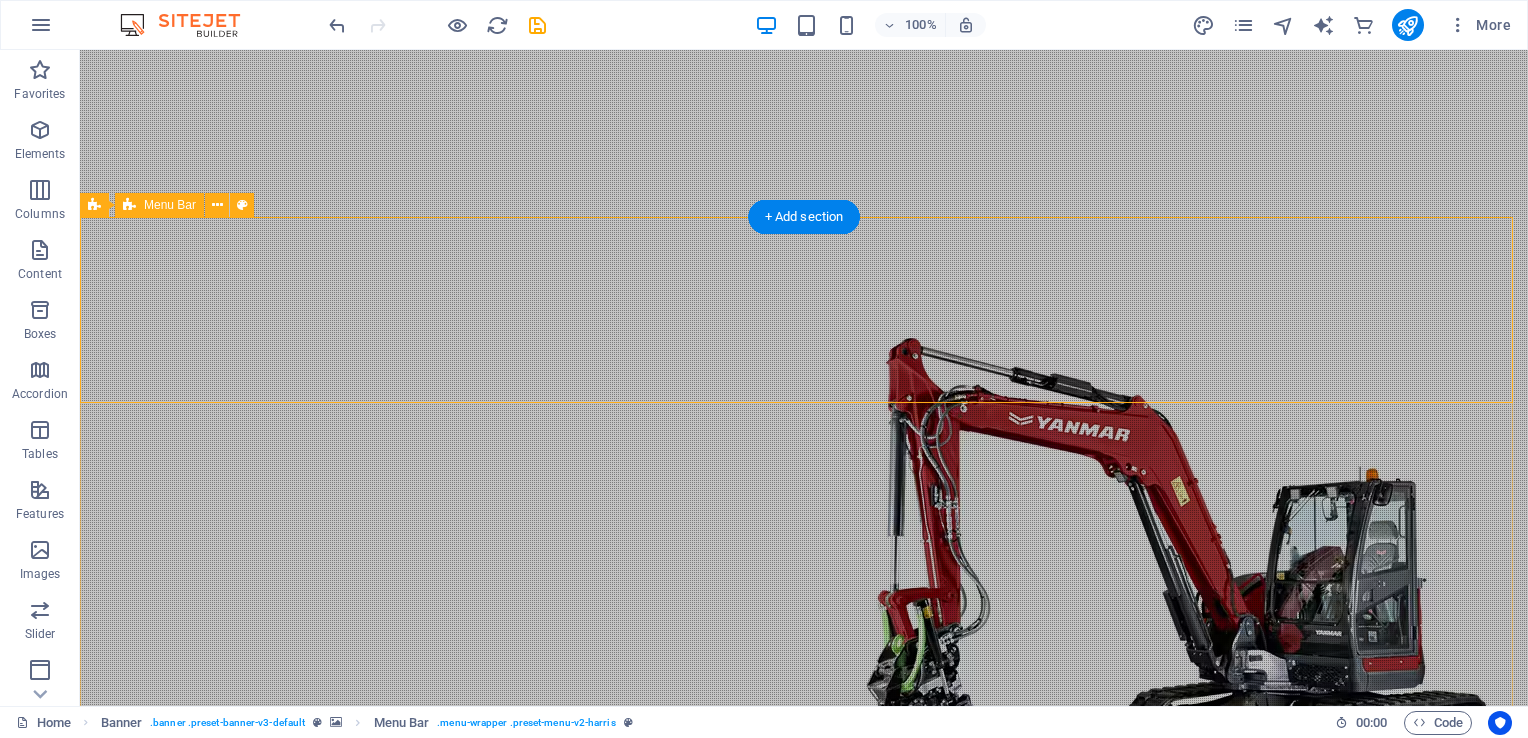 click on "[PHONE] Call for Professional  Septic & Excavating Services Home About Services Projects Contact" at bounding box center [804, 993] 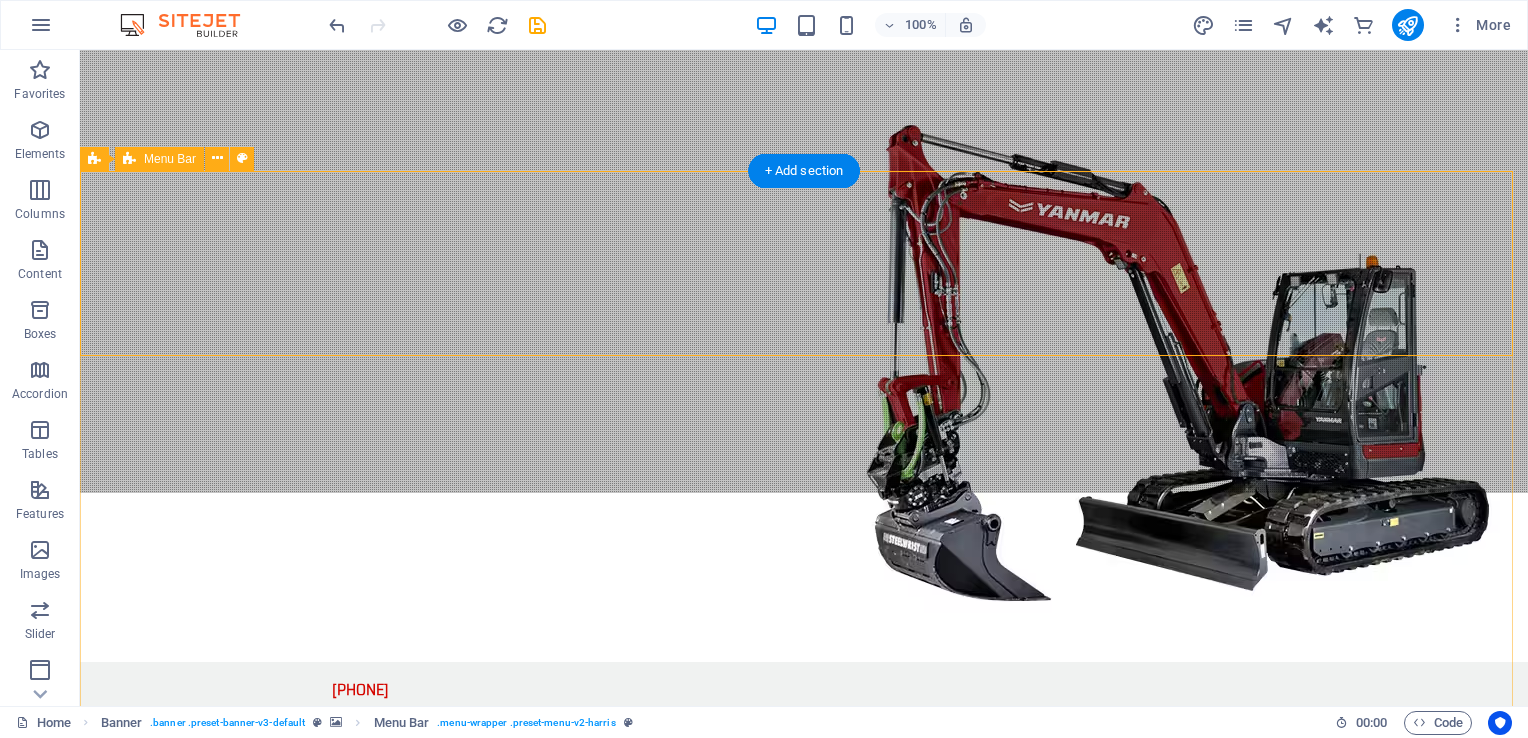scroll, scrollTop: 16, scrollLeft: 0, axis: vertical 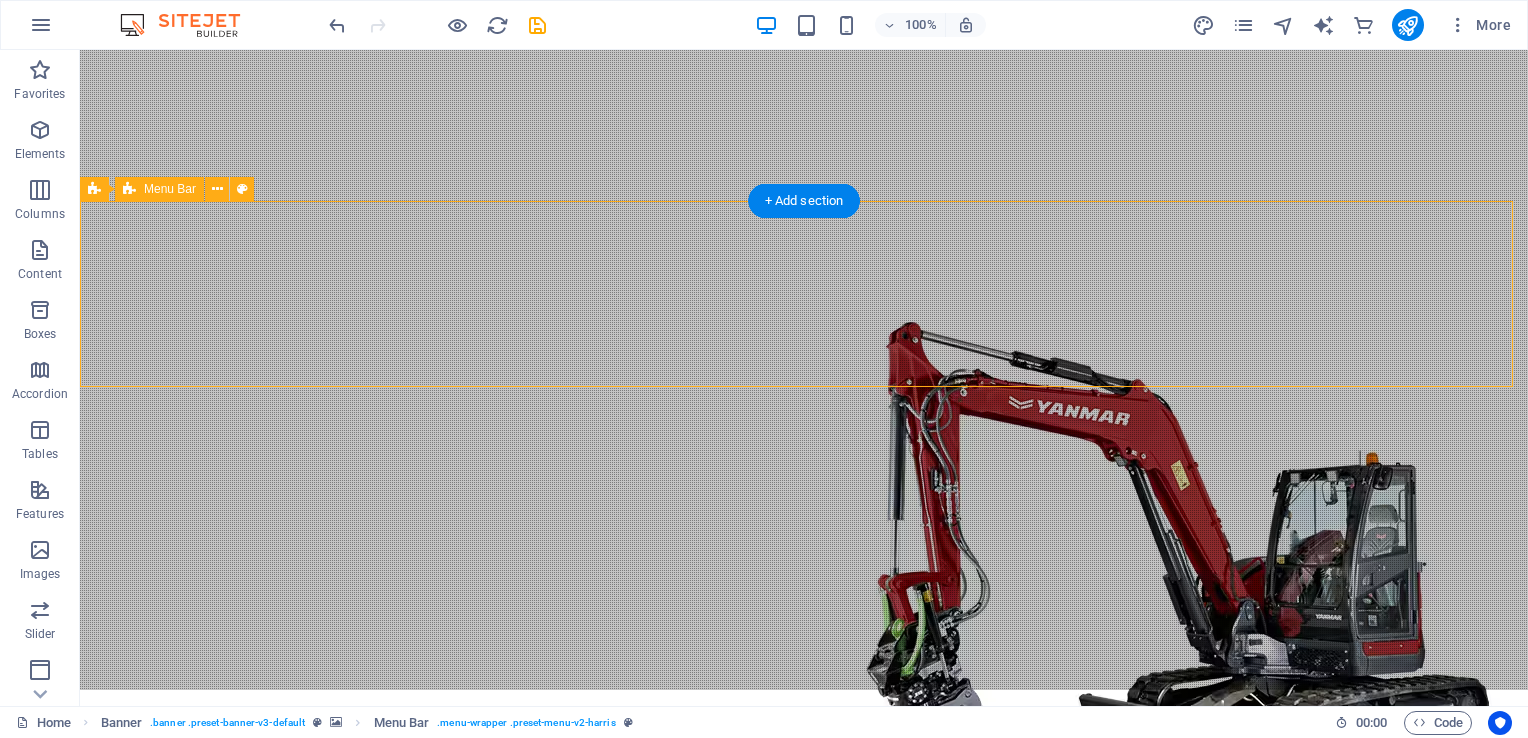 click on "[PHONE] Call for Professional  Septic & Excavating Services Home About Services Projects Contact" at bounding box center [804, 977] 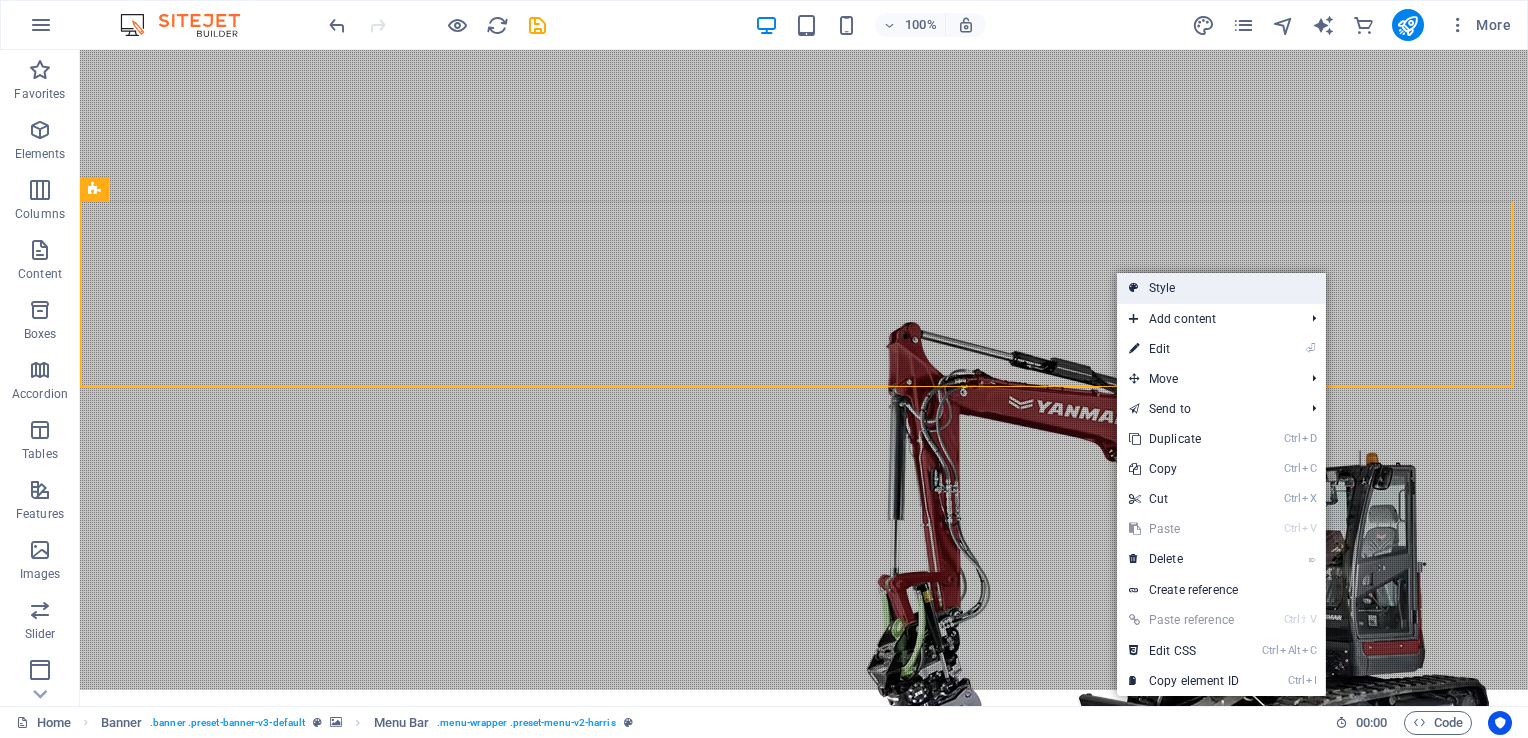 click on "Style" at bounding box center (1221, 288) 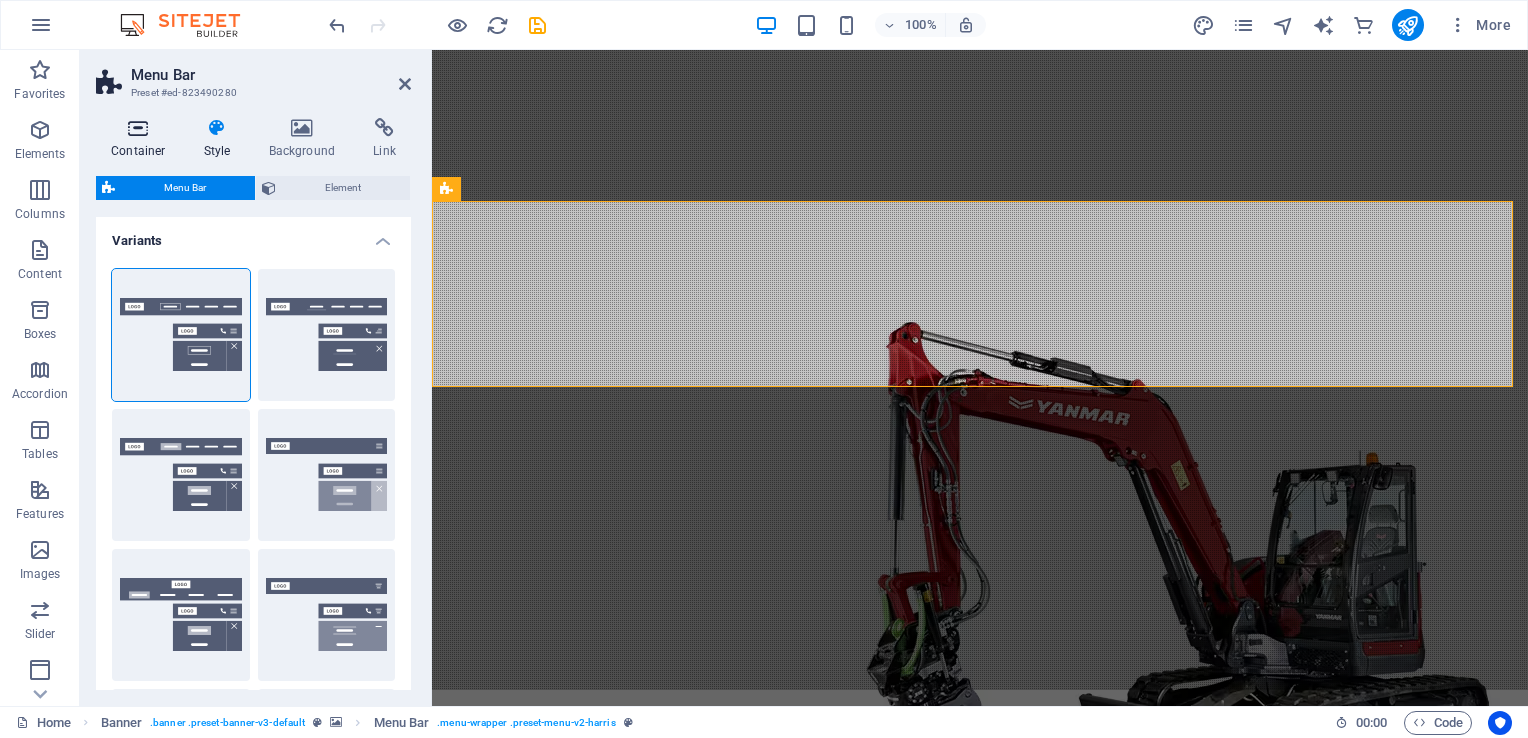 click at bounding box center [138, 128] 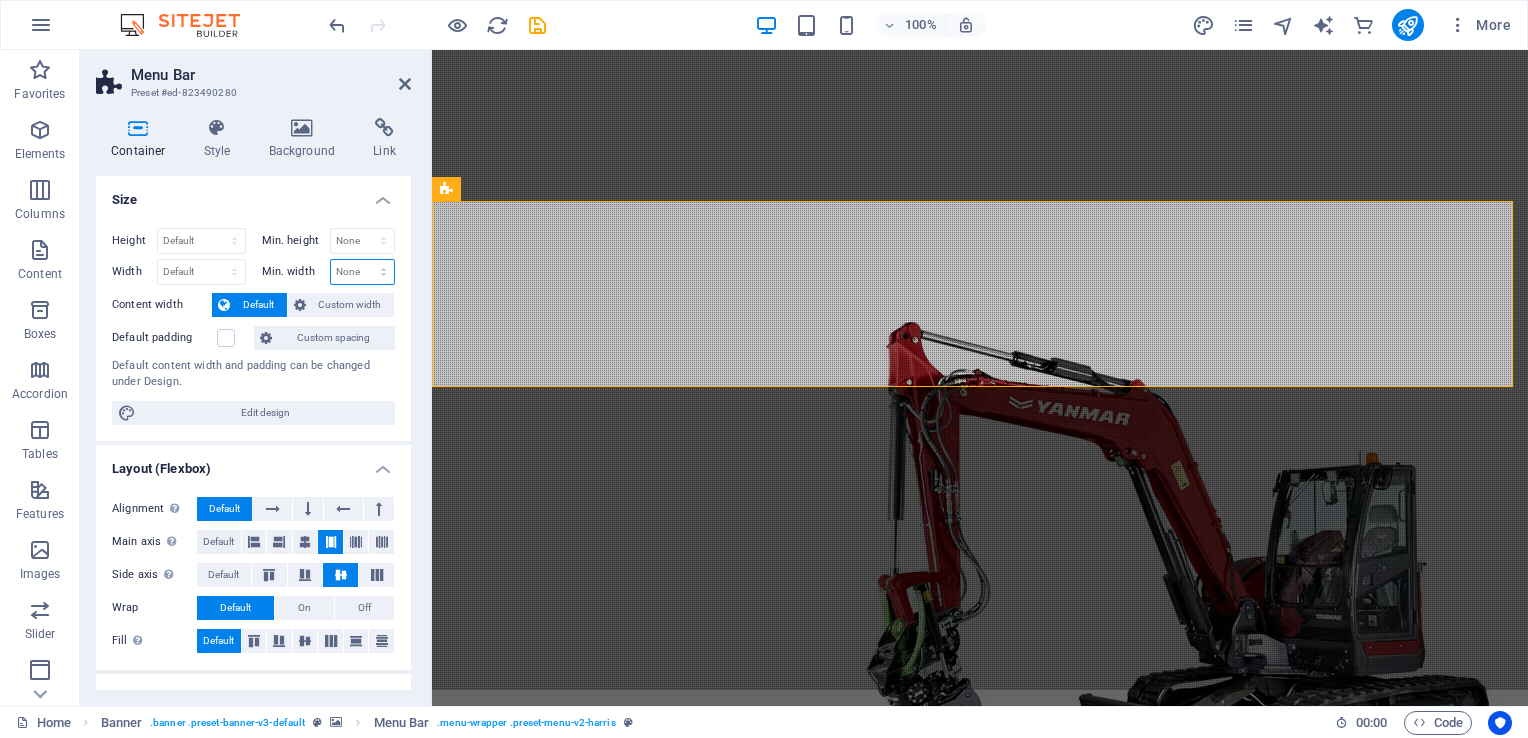 click on "None px rem % vh vw" at bounding box center [363, 272] 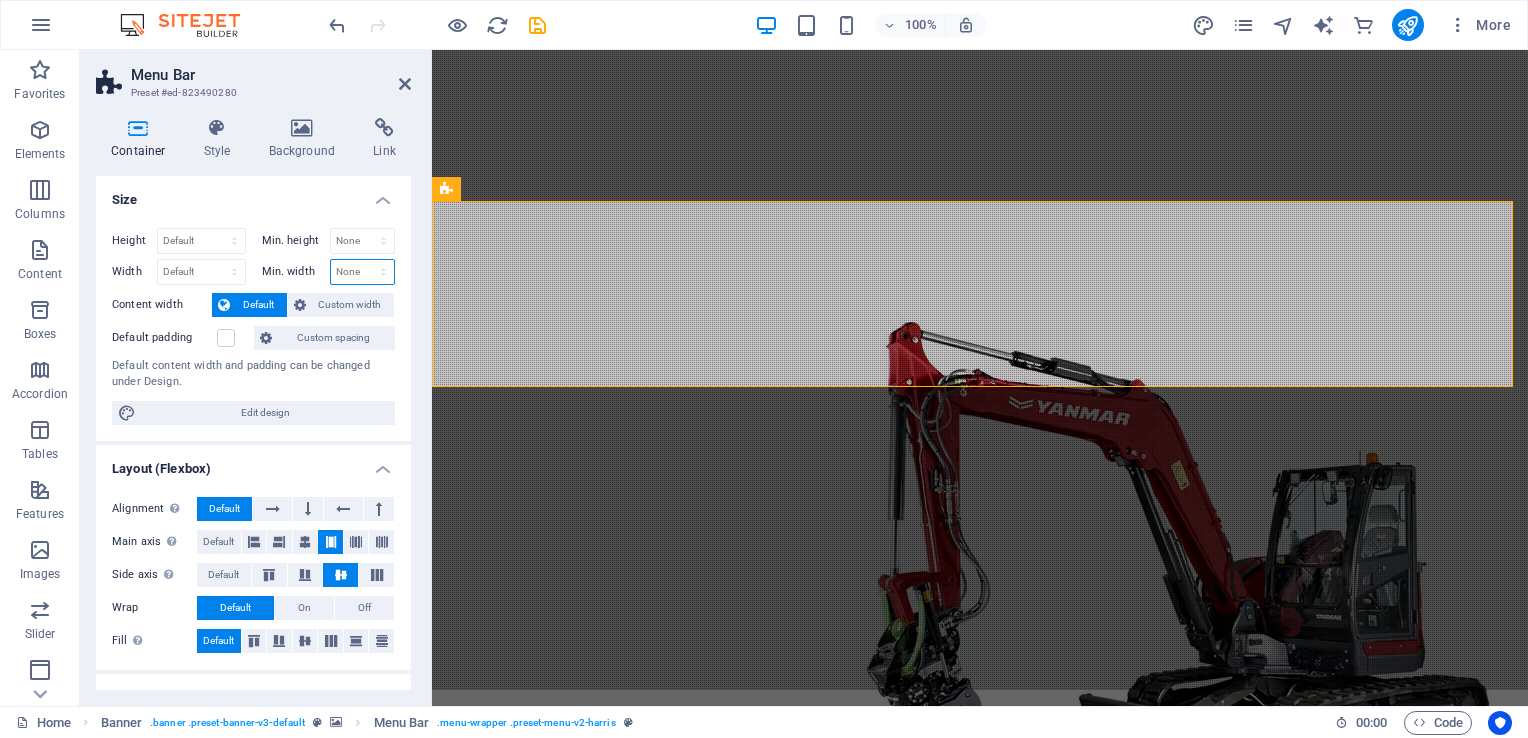 select on "%" 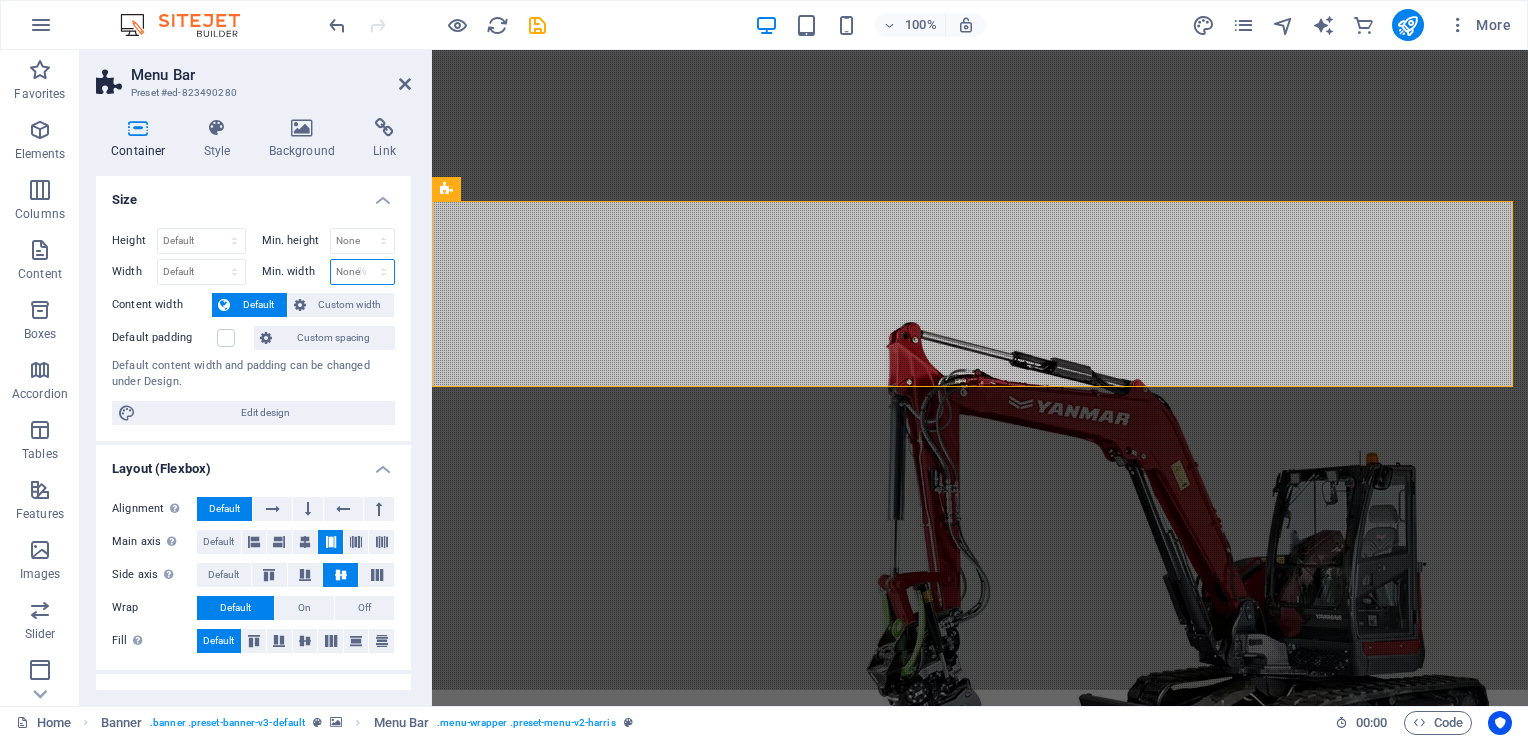 click on "None px rem % vh vw" at bounding box center (363, 272) 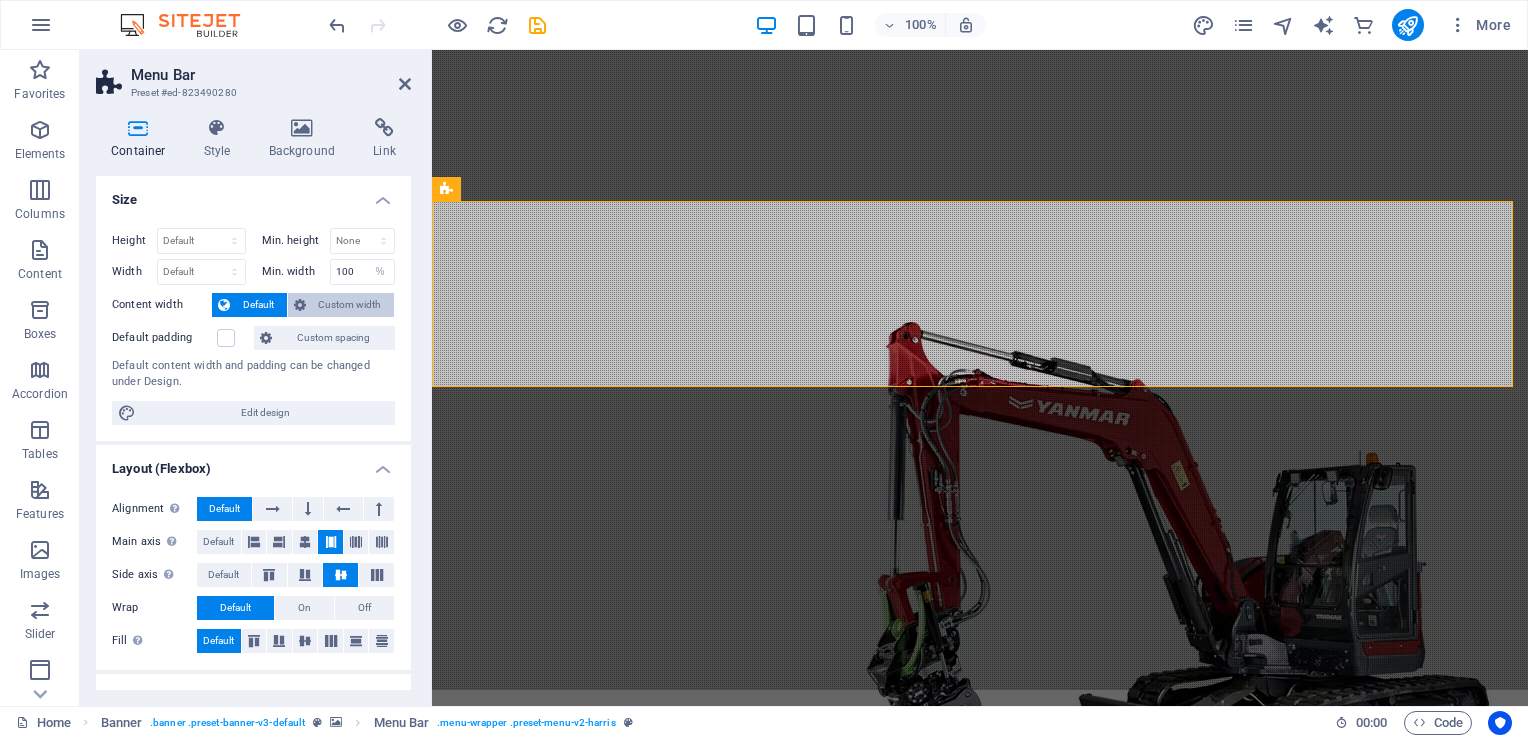 click at bounding box center [300, 305] 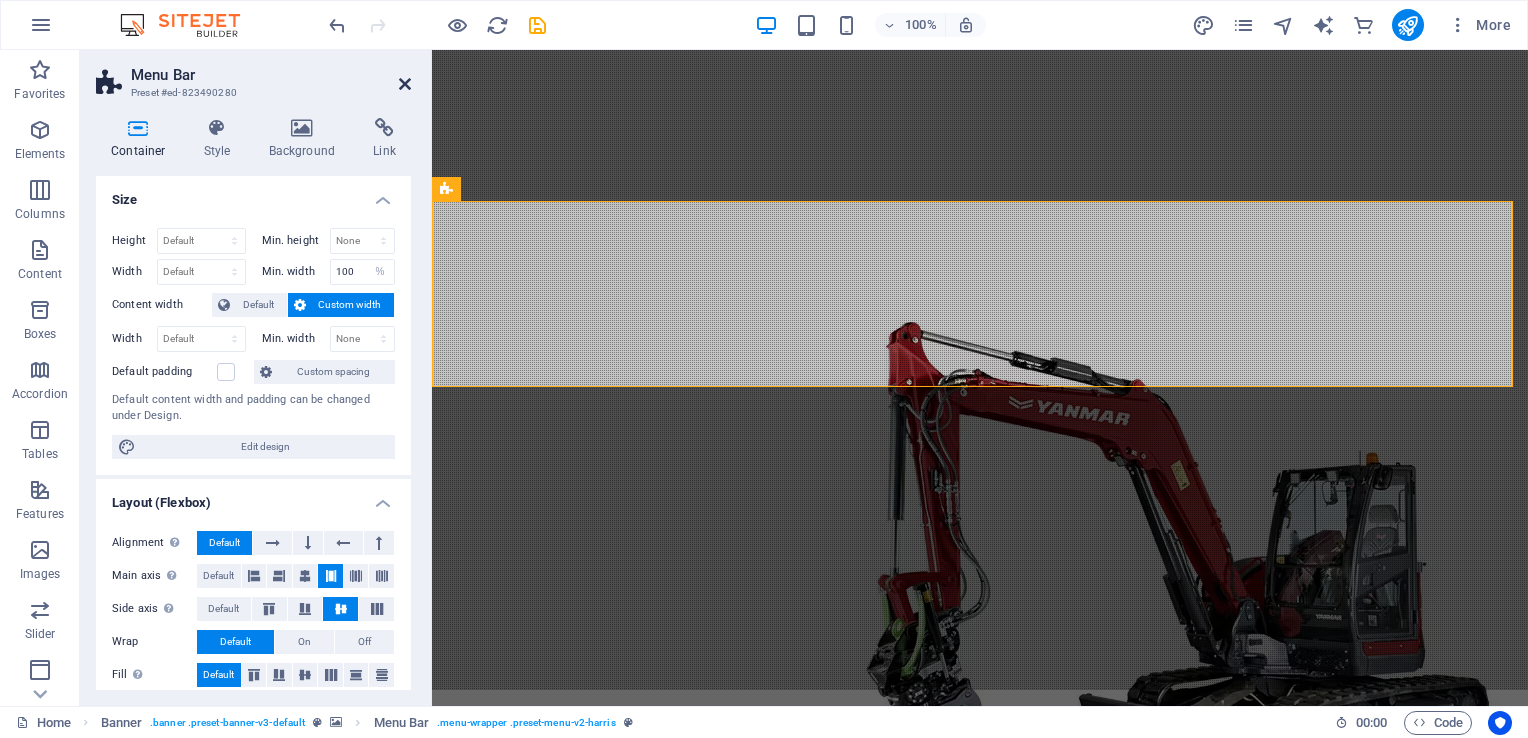 click at bounding box center (405, 84) 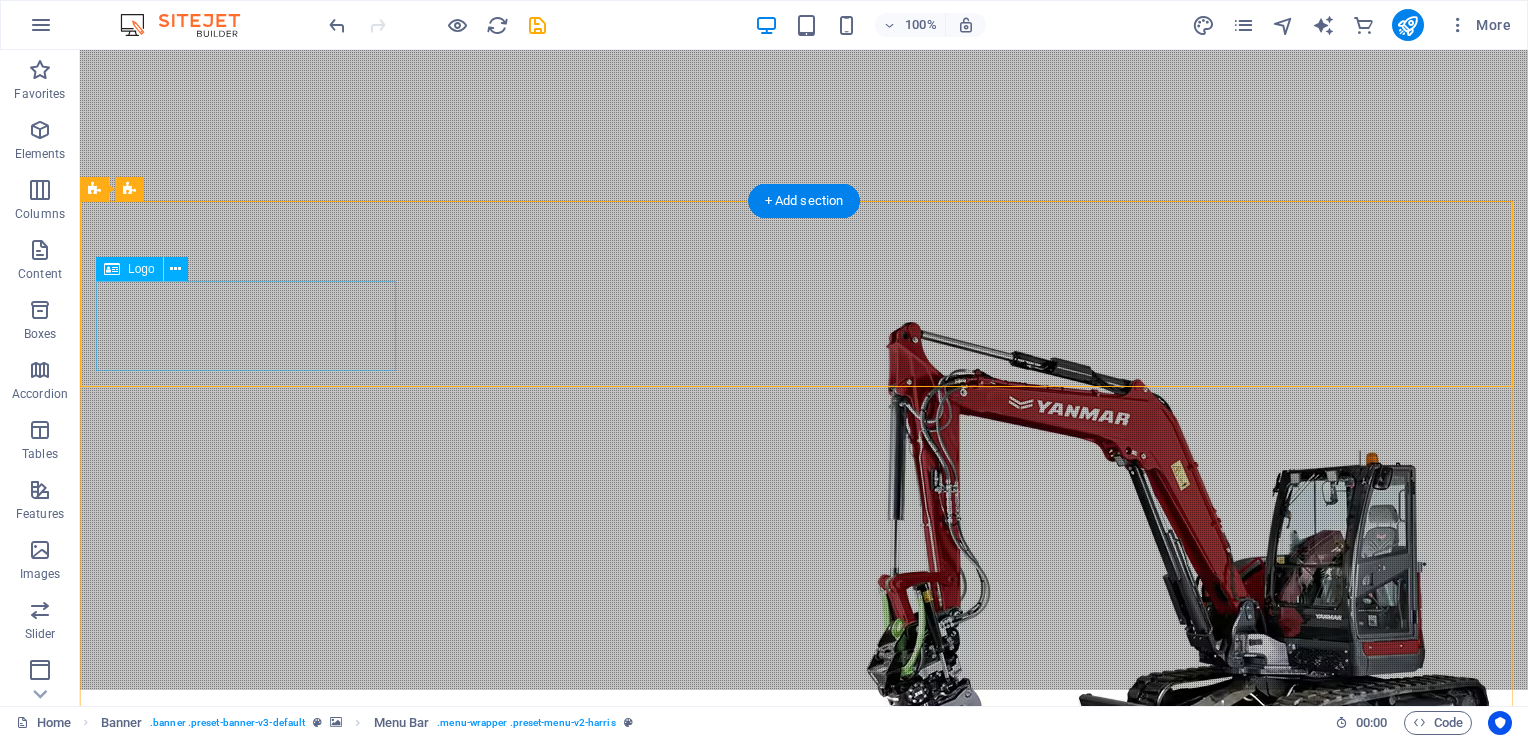click at bounding box center (804, 984) 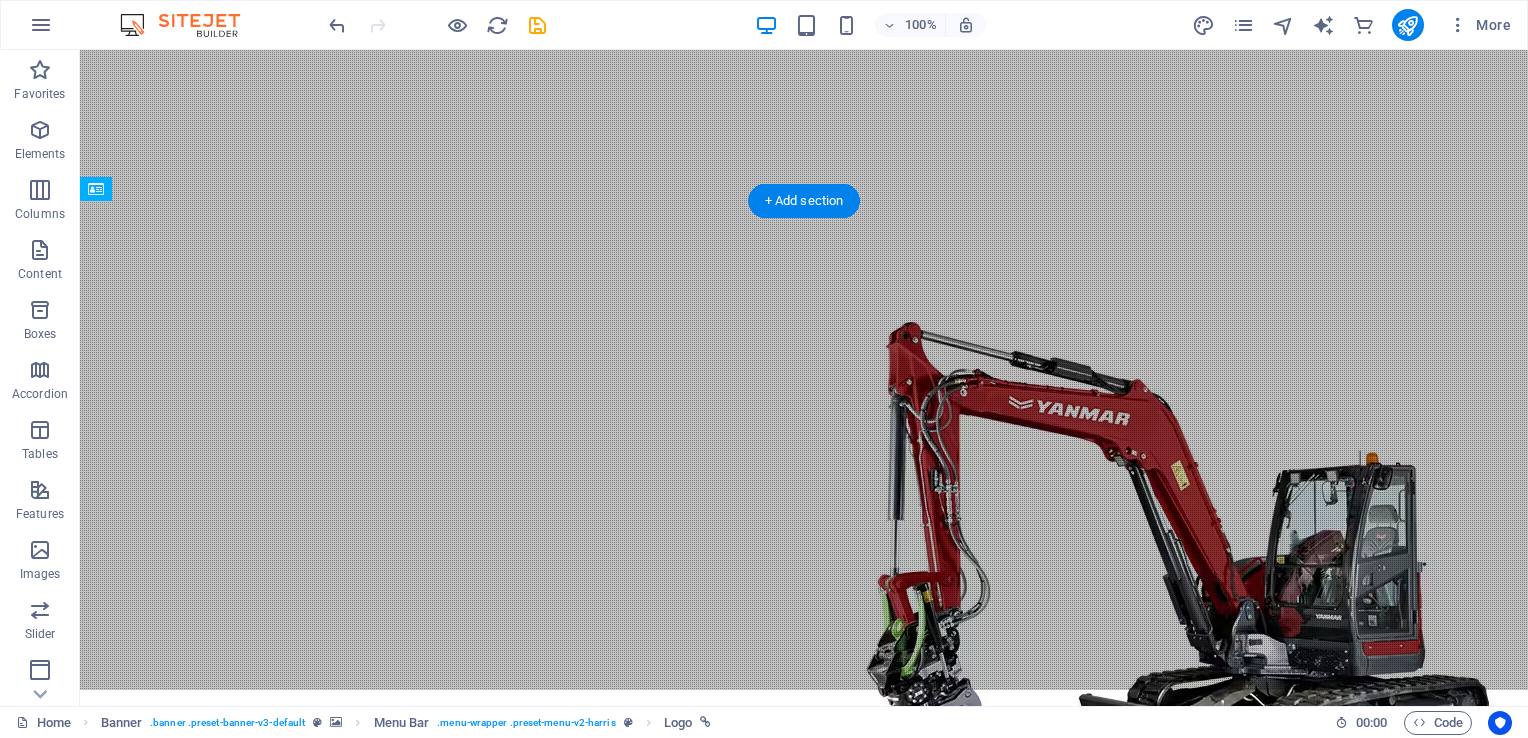 drag, startPoint x: 261, startPoint y: 332, endPoint x: 266, endPoint y: 321, distance: 12.083046 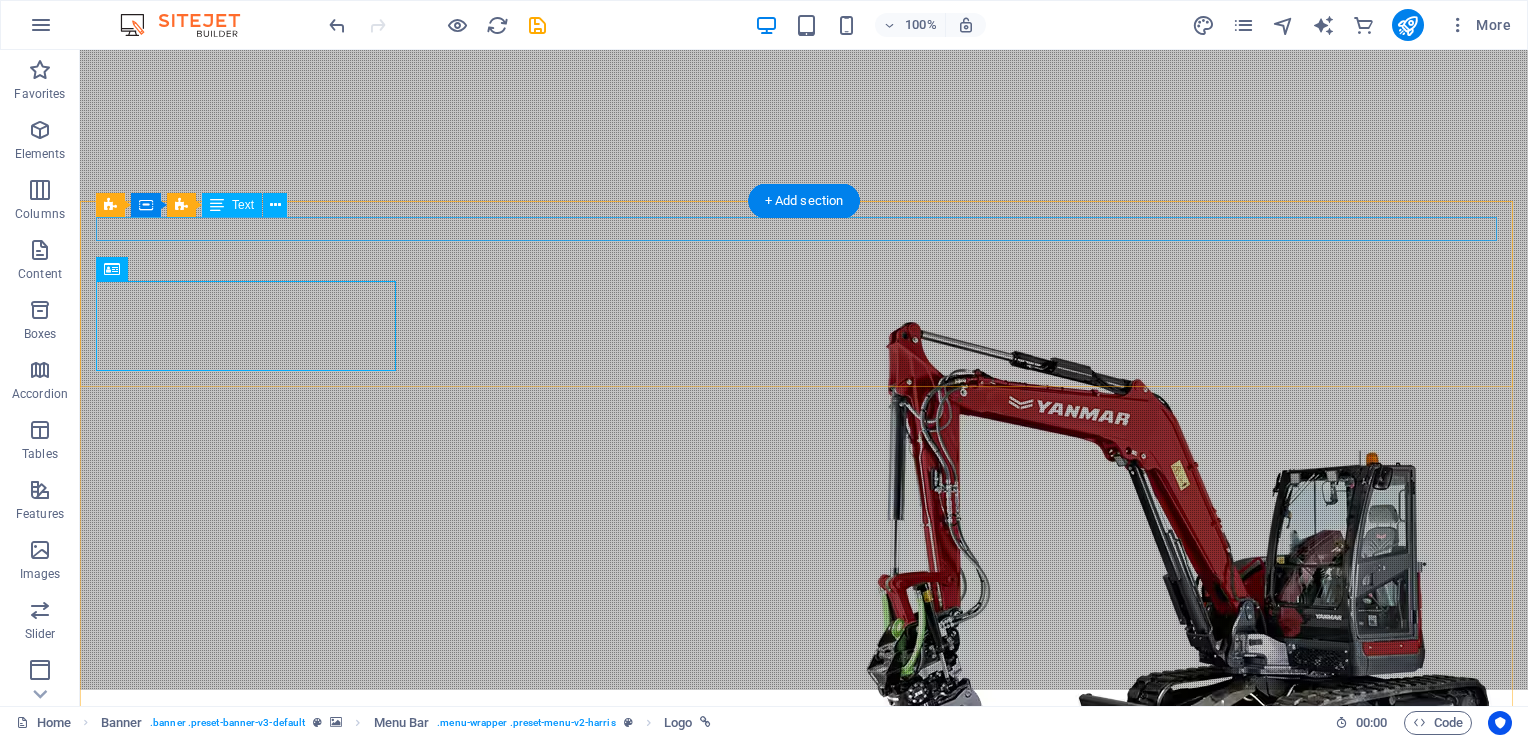 click on "[PHONE]" at bounding box center (804, 887) 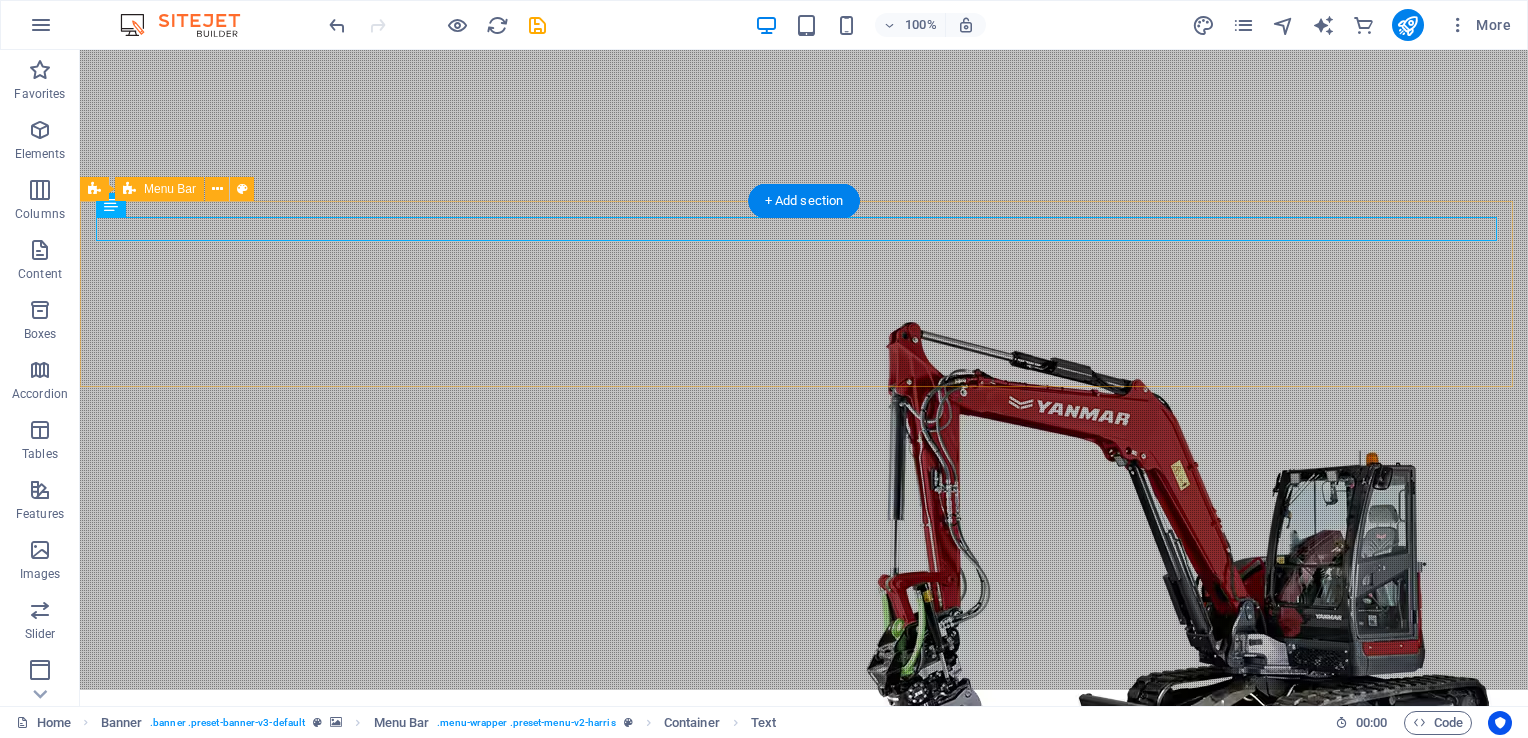 click on "[PHONE] Call for Professional  Septic & Excavating Services Home About Services Projects Contact" at bounding box center (804, 977) 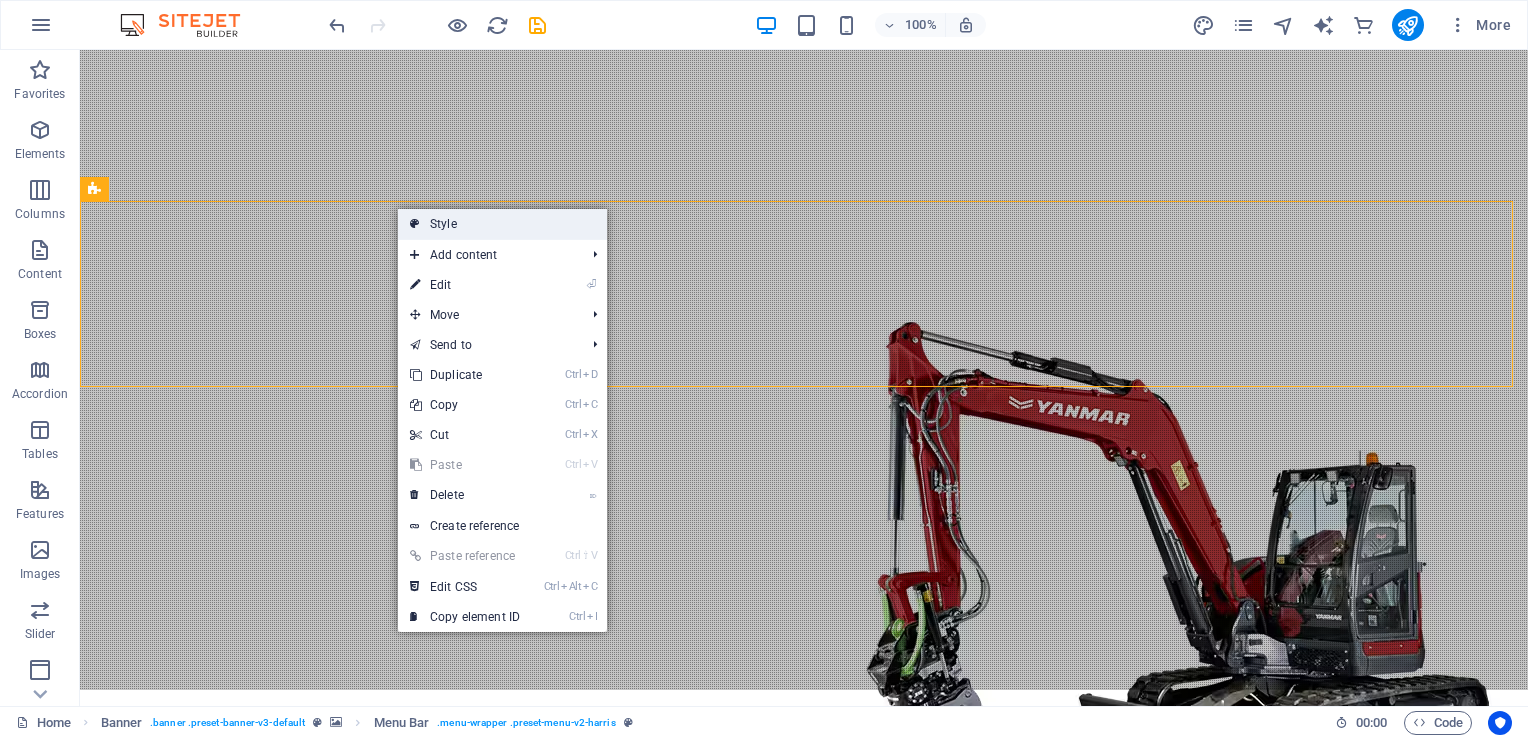 click on "Style" at bounding box center [502, 224] 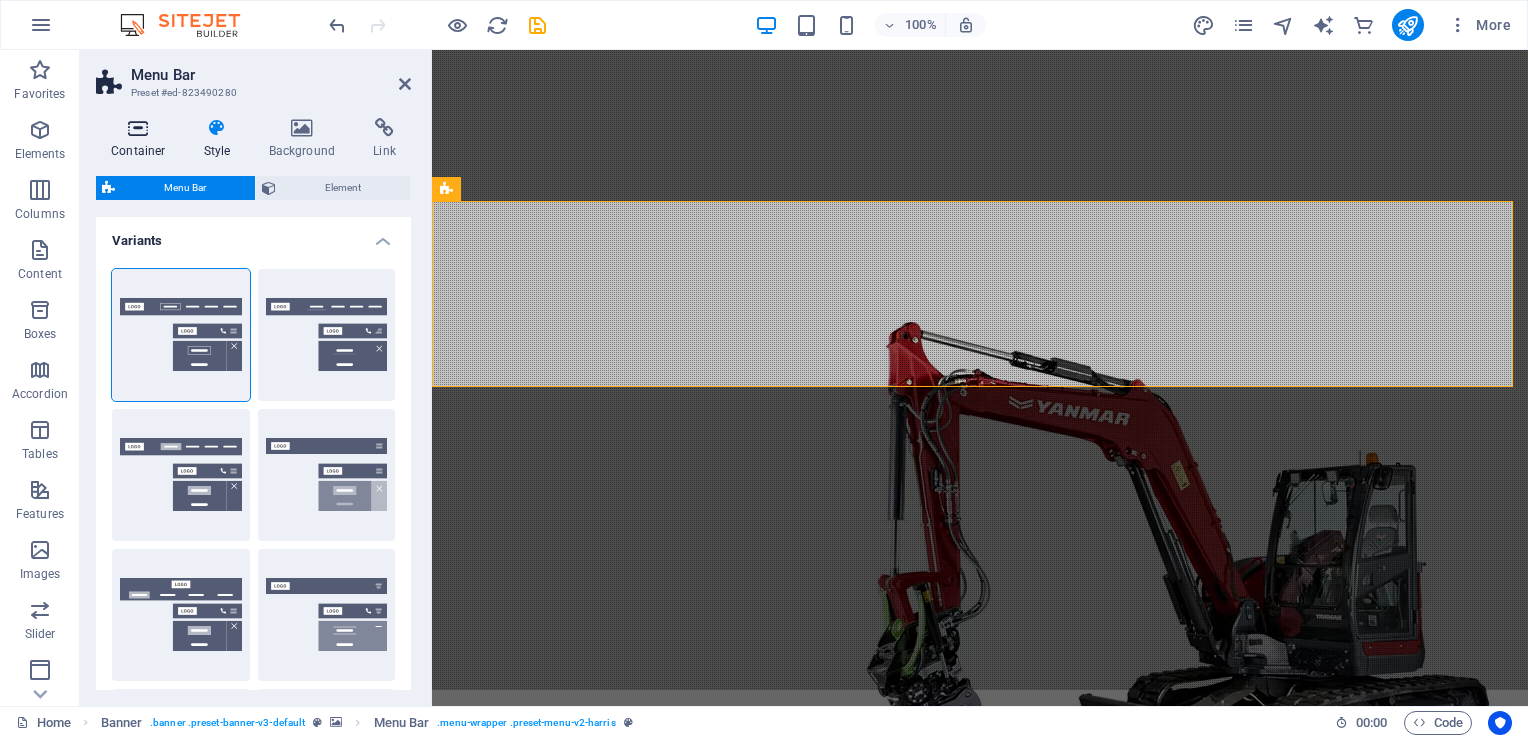 click on "Container" at bounding box center [142, 139] 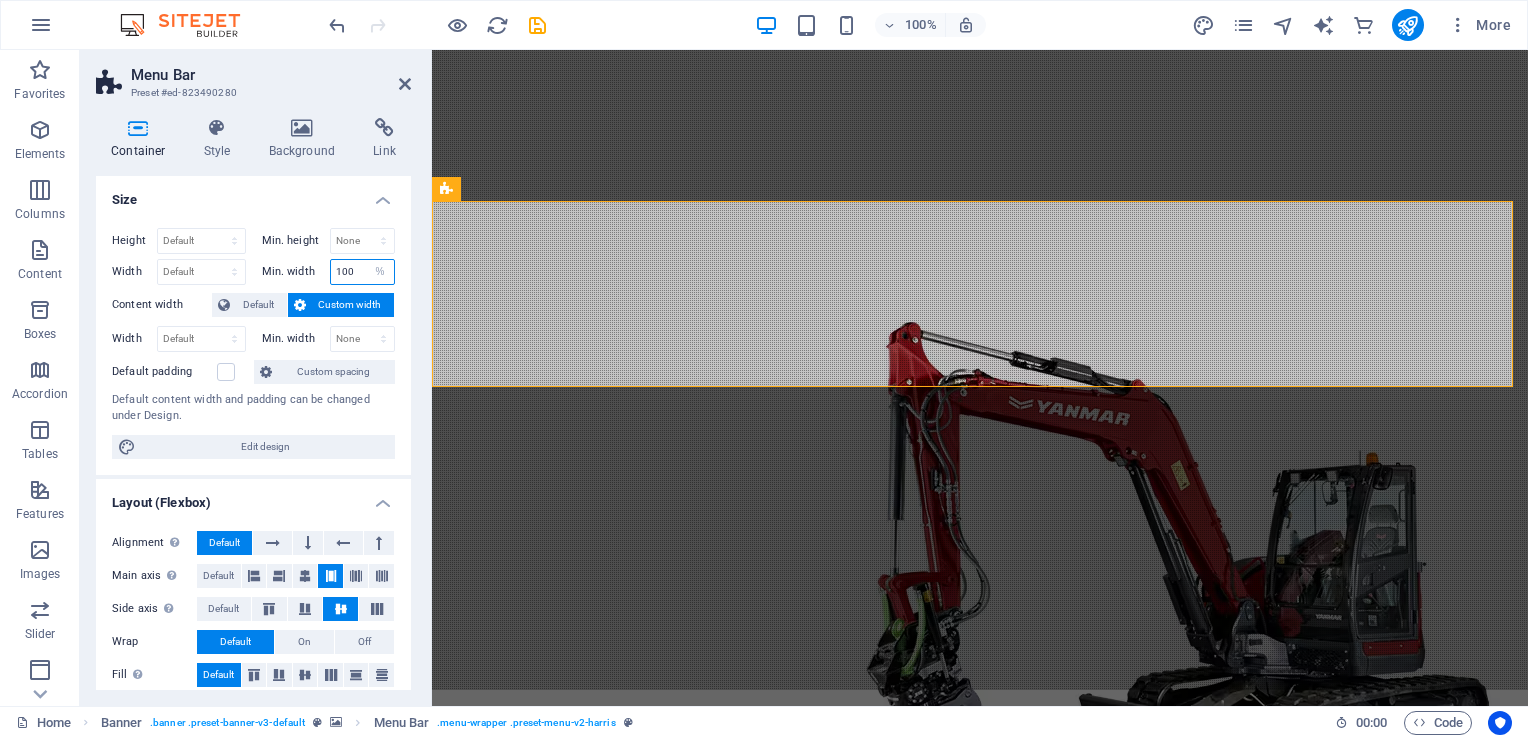 click on "100" at bounding box center (363, 272) 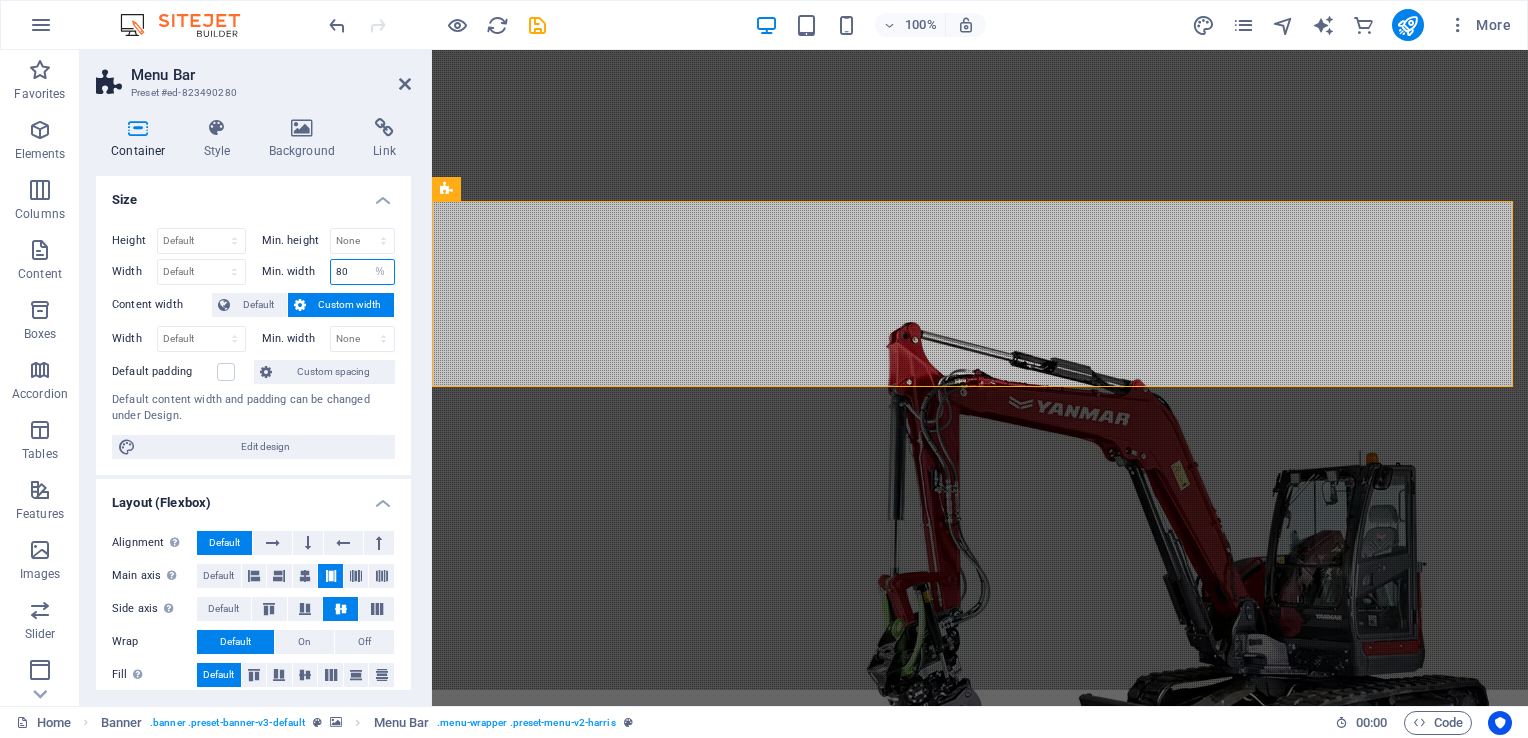 type on "80" 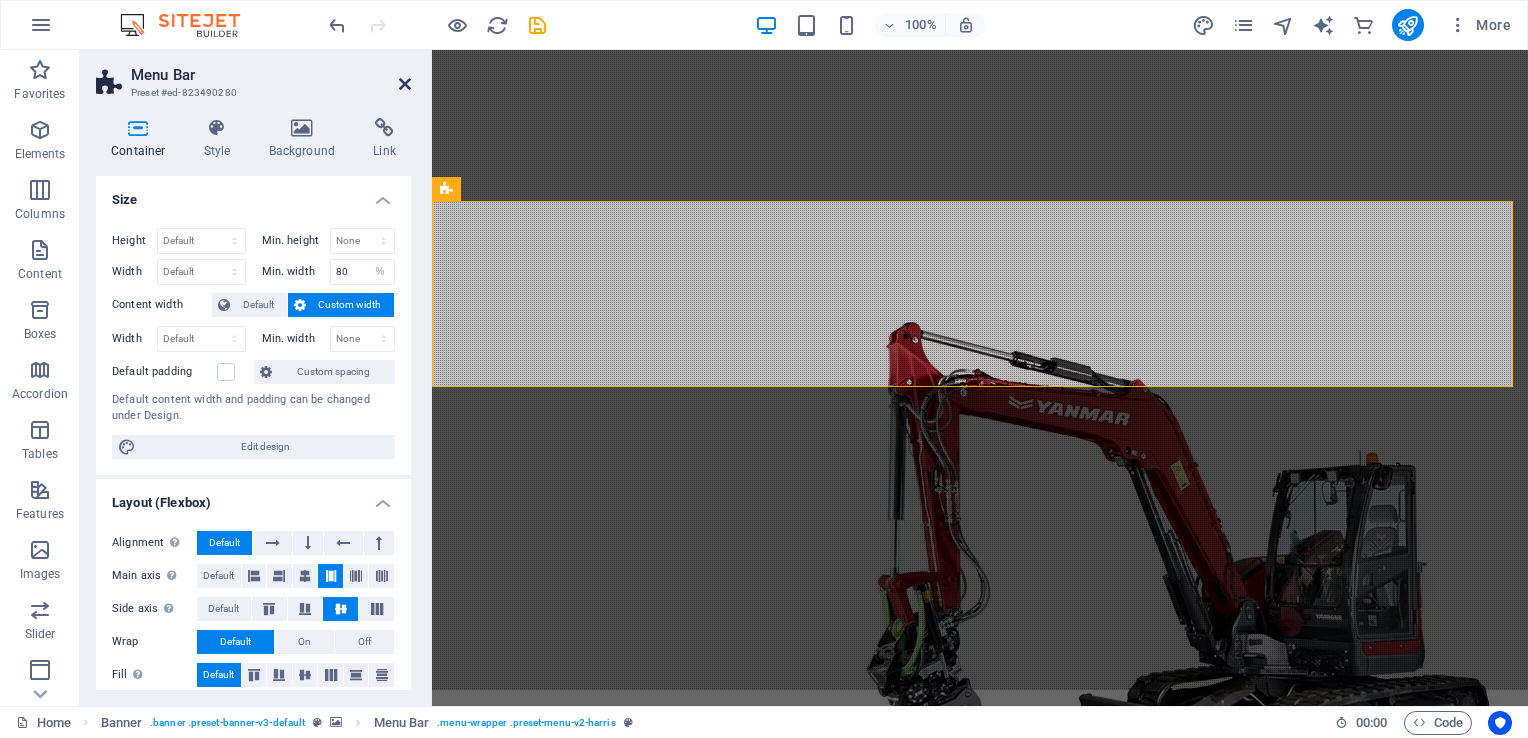 click at bounding box center (405, 84) 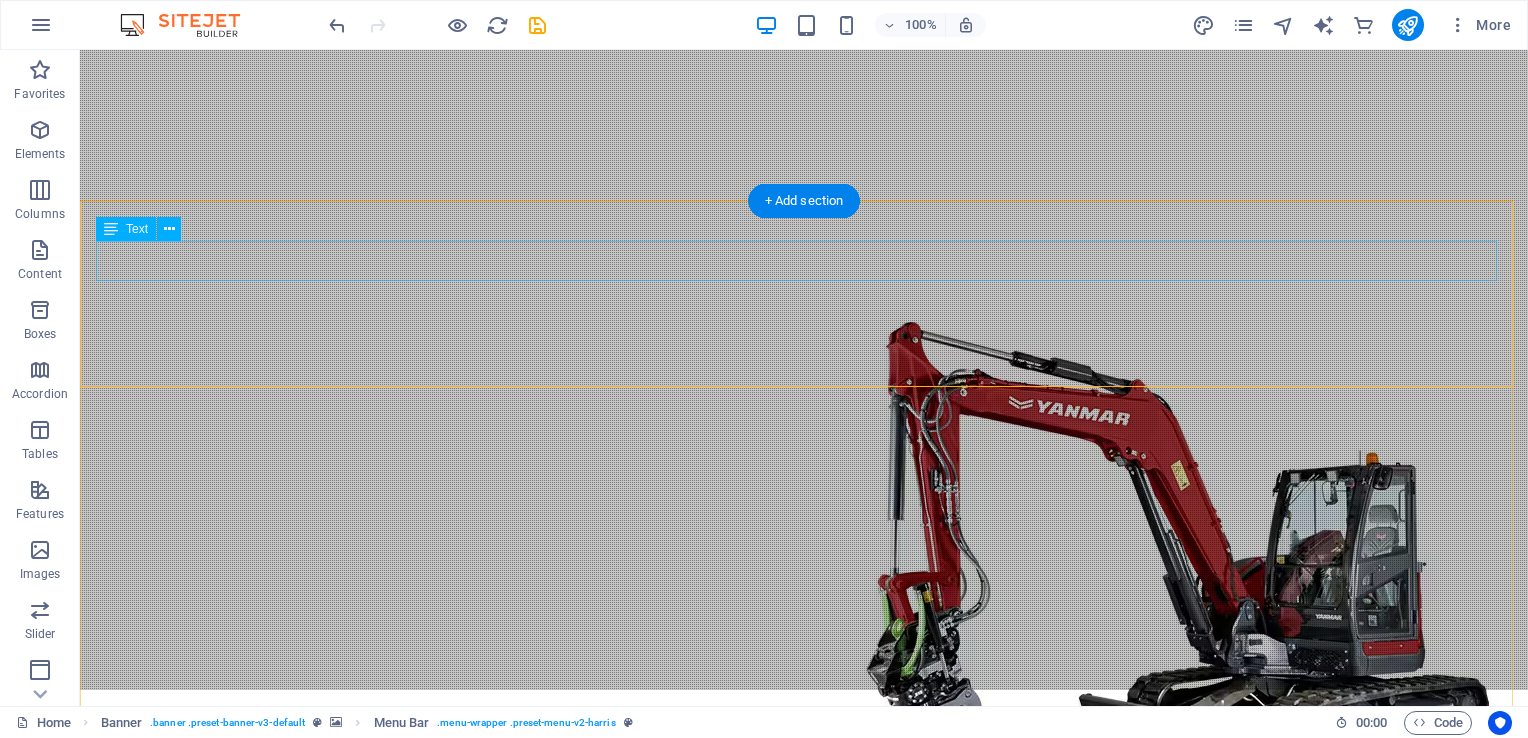 click on "Call for Professional  Septic & Excavating Services" at bounding box center (804, 919) 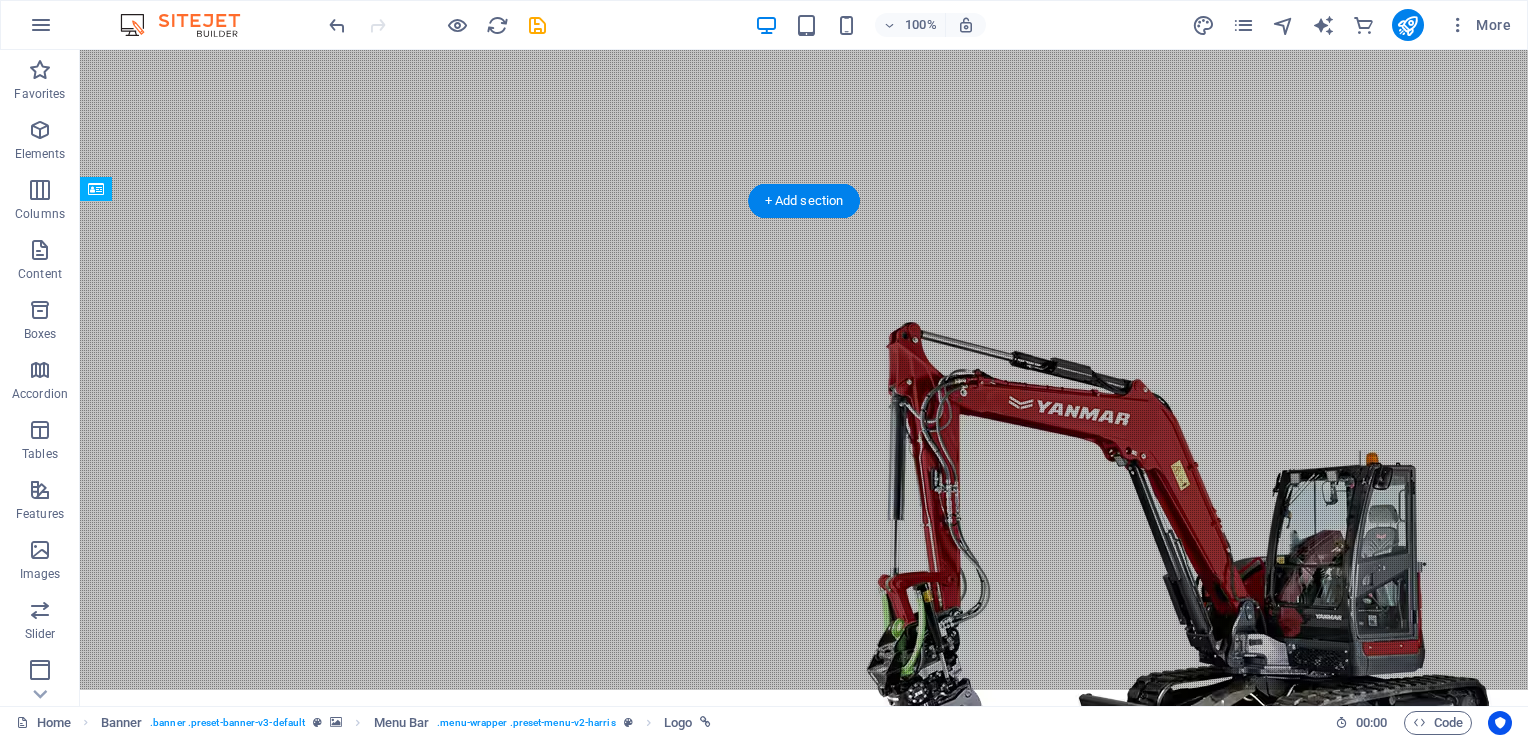drag, startPoint x: 176, startPoint y: 320, endPoint x: 267, endPoint y: 321, distance: 91.00549 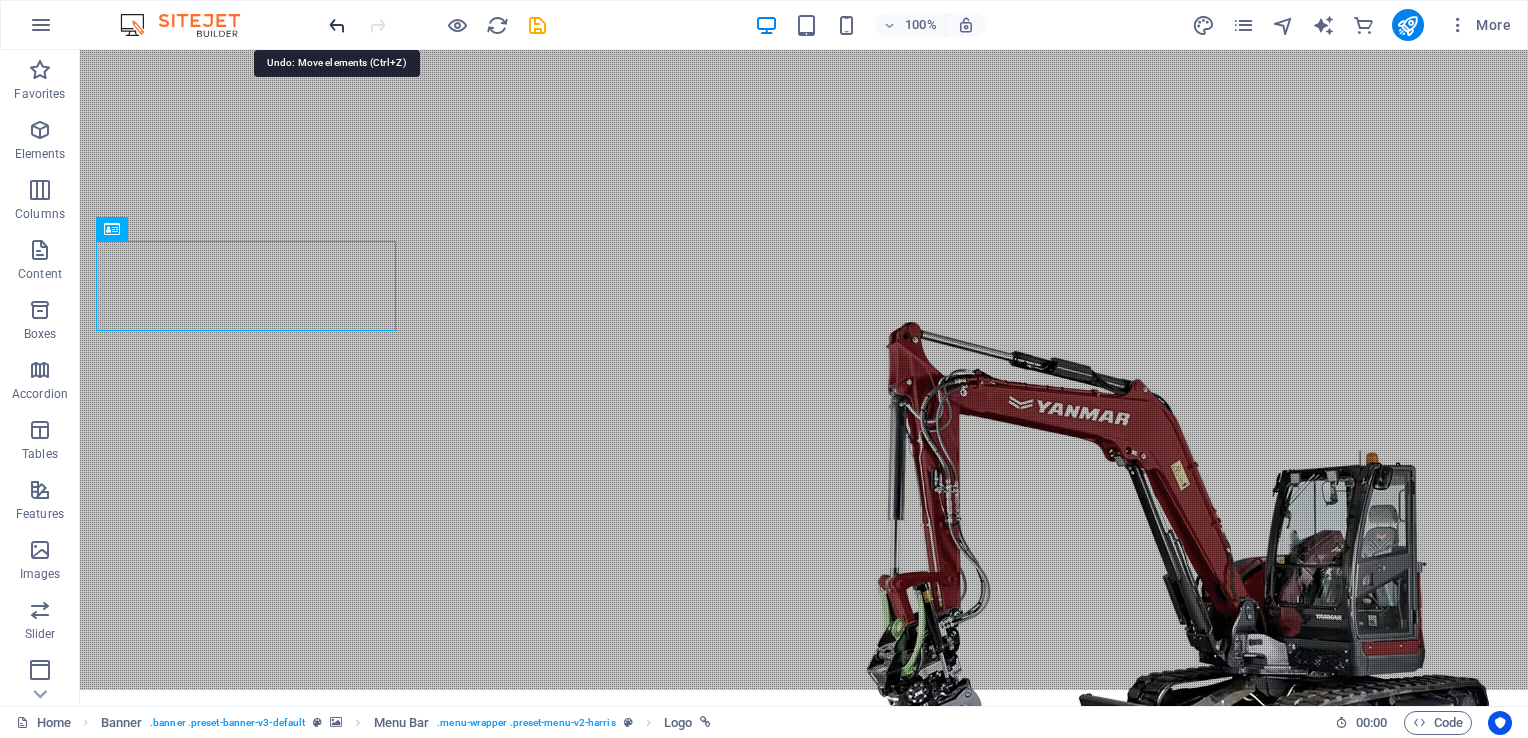 click at bounding box center (337, 25) 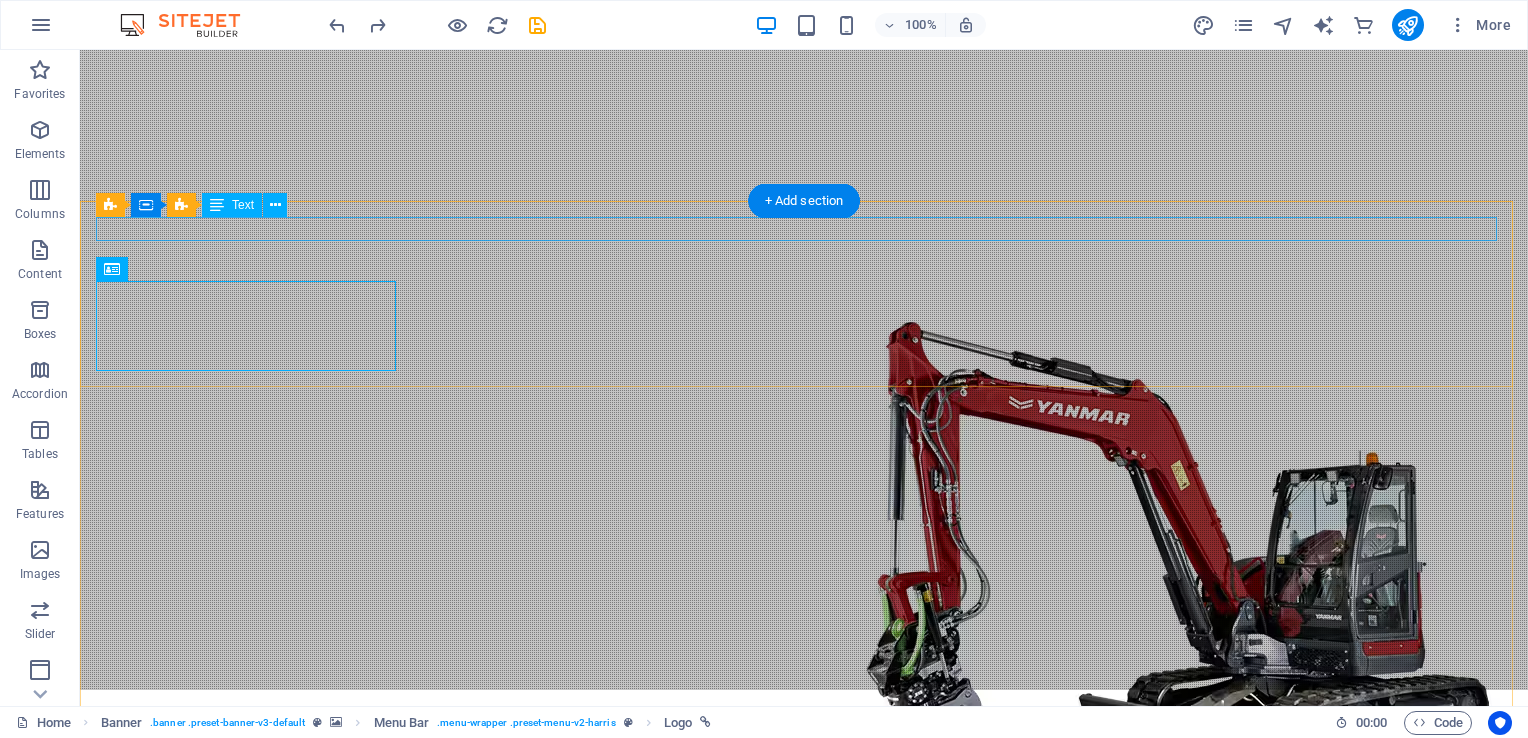 click on "[PHONE]" at bounding box center [804, 887] 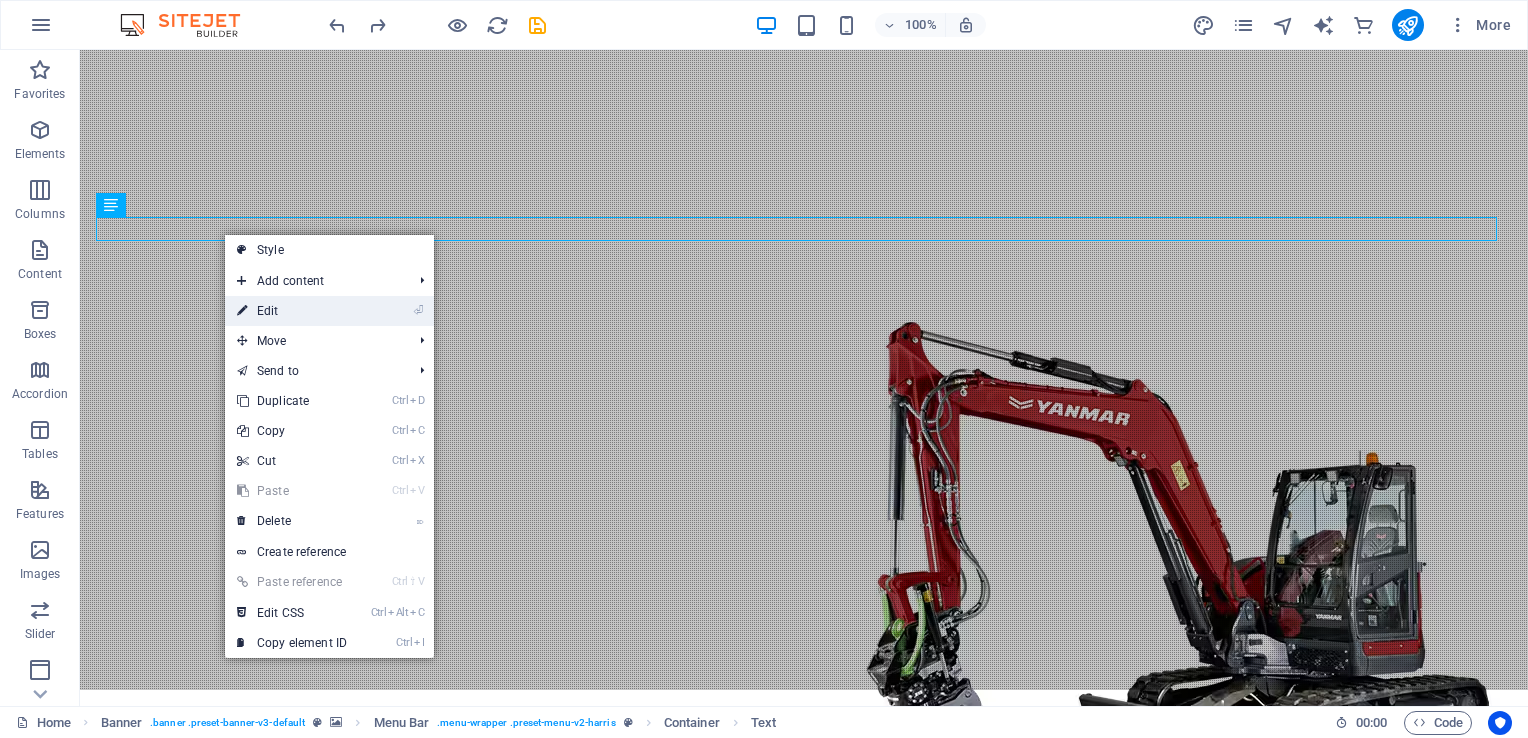 click on "⏎  Edit" at bounding box center [292, 311] 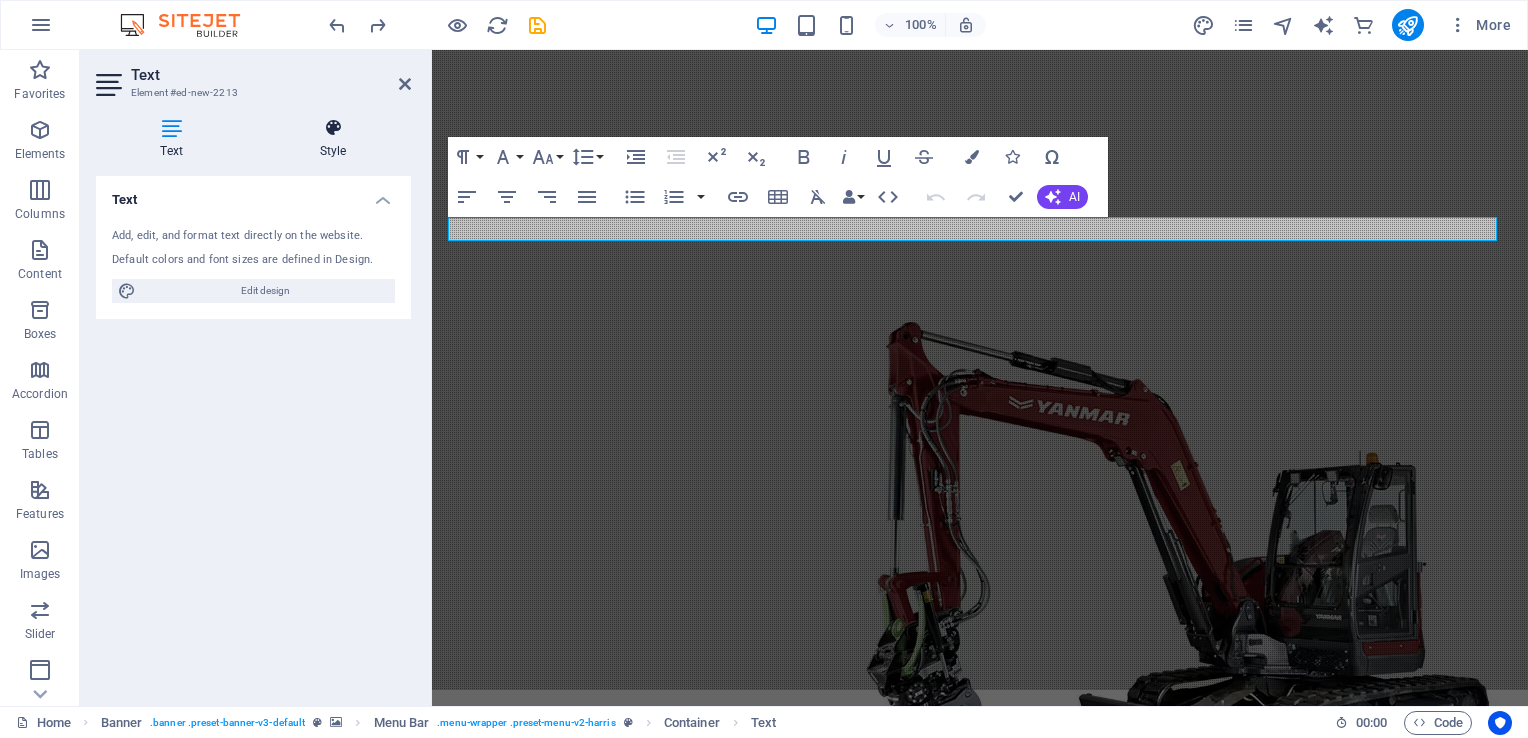 click on "Style" at bounding box center (333, 139) 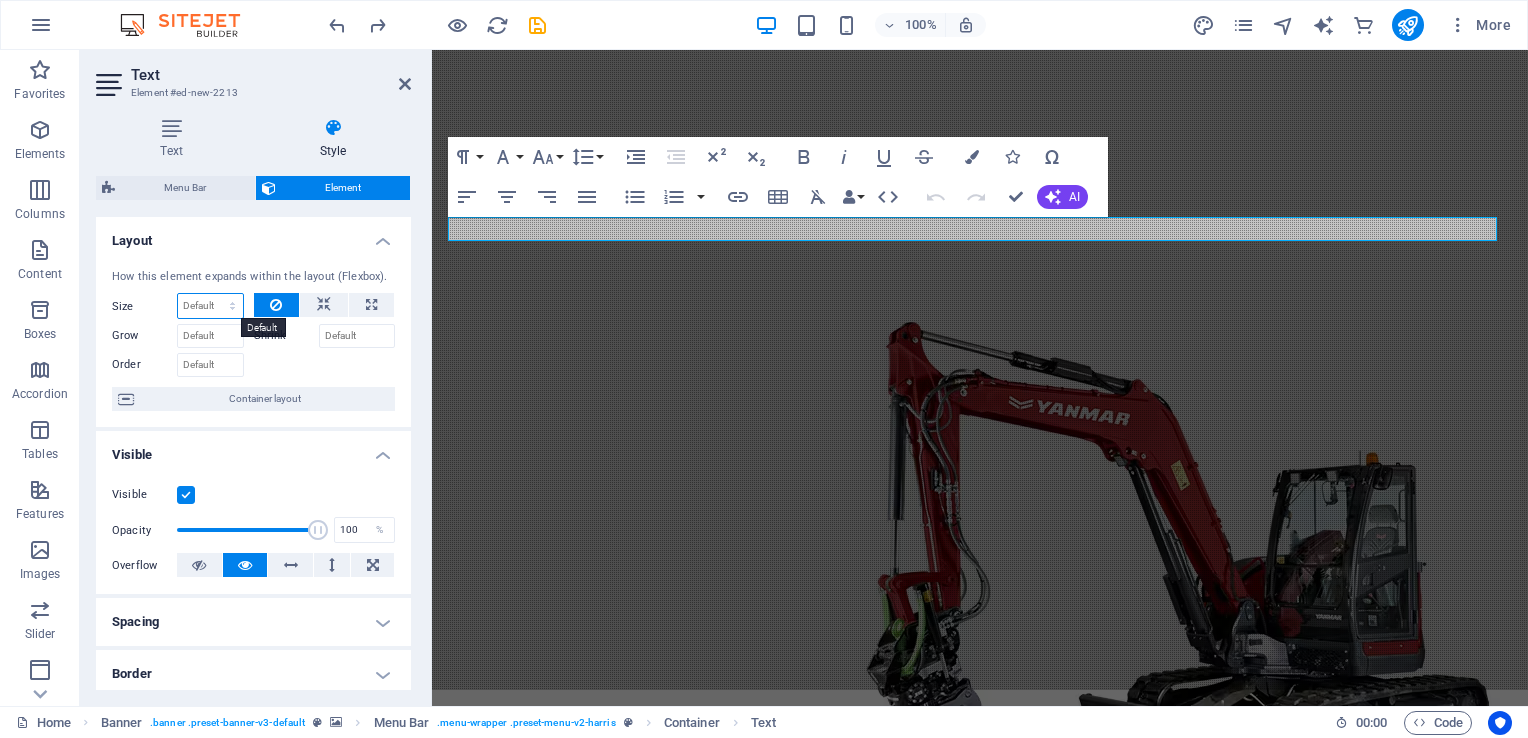 click on "Default auto px % 1/1 1/2 1/3 1/4 1/5 1/6 1/7 1/8 1/9 1/10" at bounding box center (210, 306) 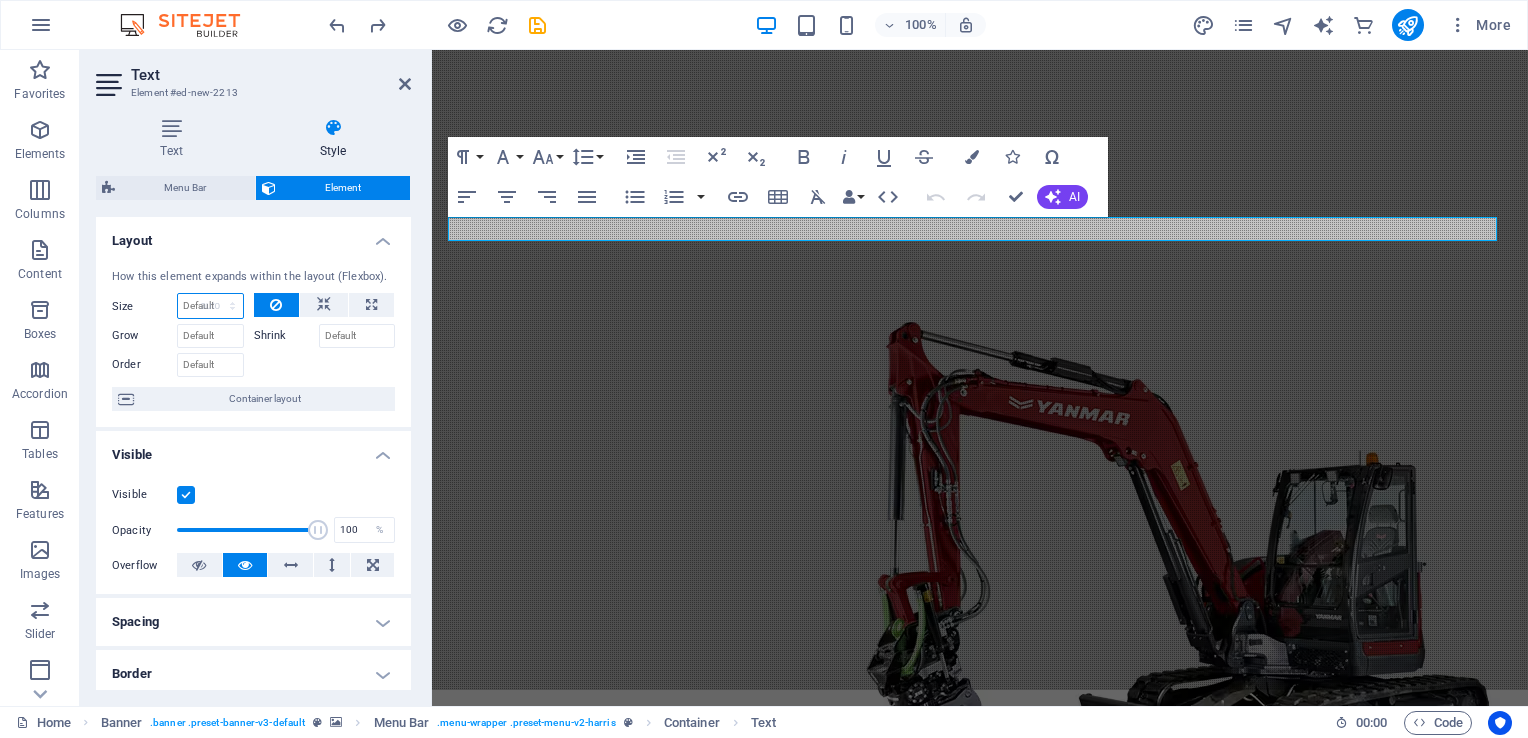 click on "Default auto px % 1/1 1/2 1/3 1/4 1/5 1/6 1/7 1/8 1/9 1/10" at bounding box center (210, 306) 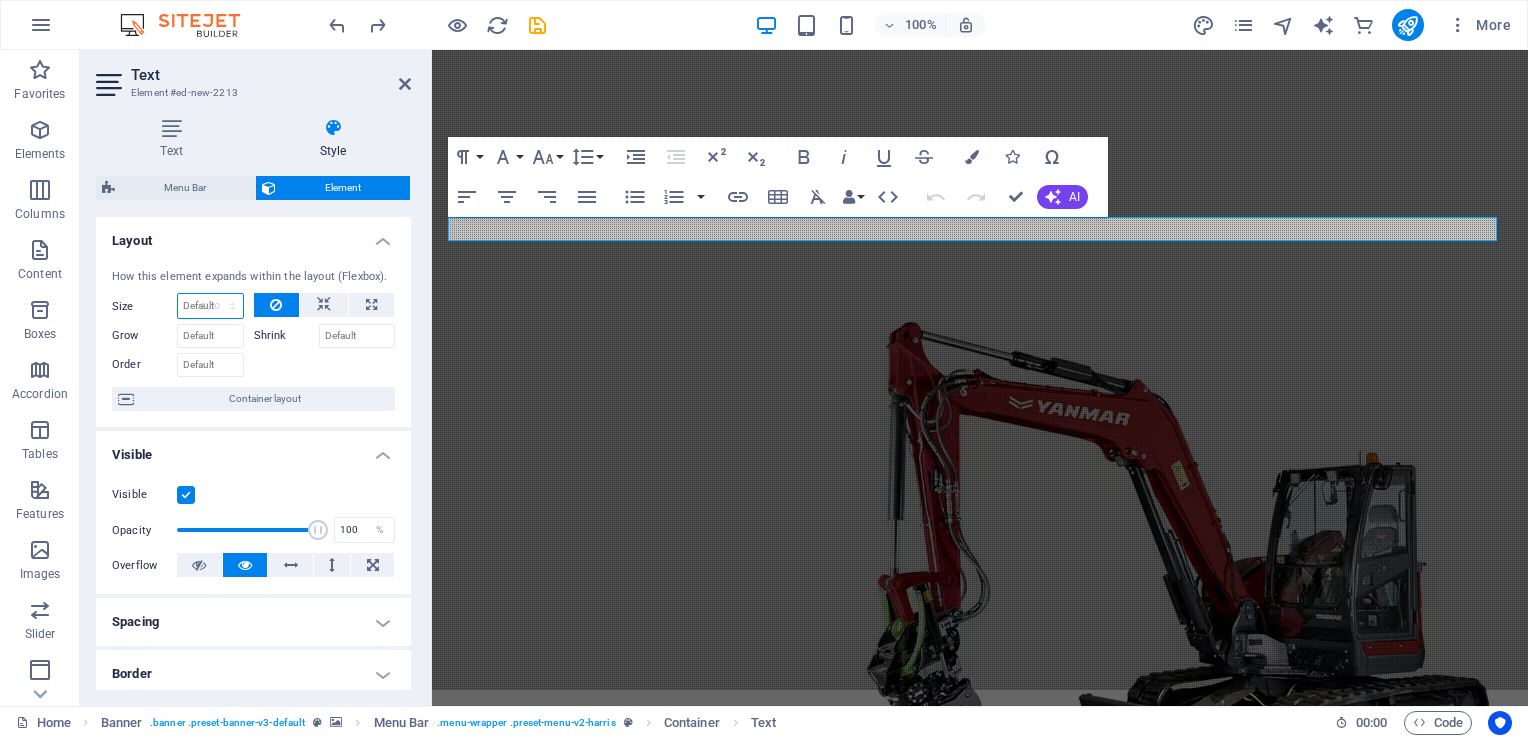 select on "DISABLED_OPTION_VALUE" 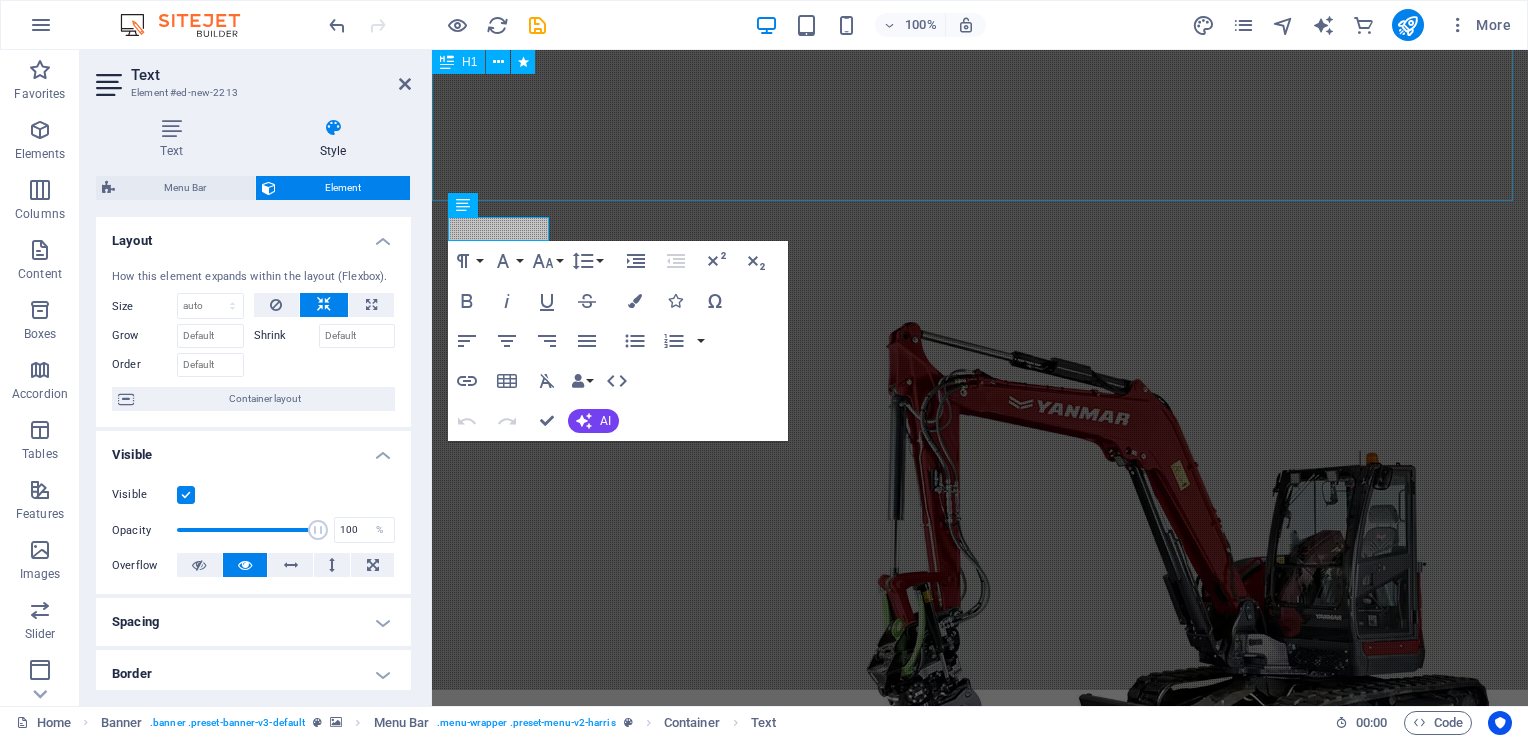 click on "We Exceed Your Expectations" at bounding box center (980, 118) 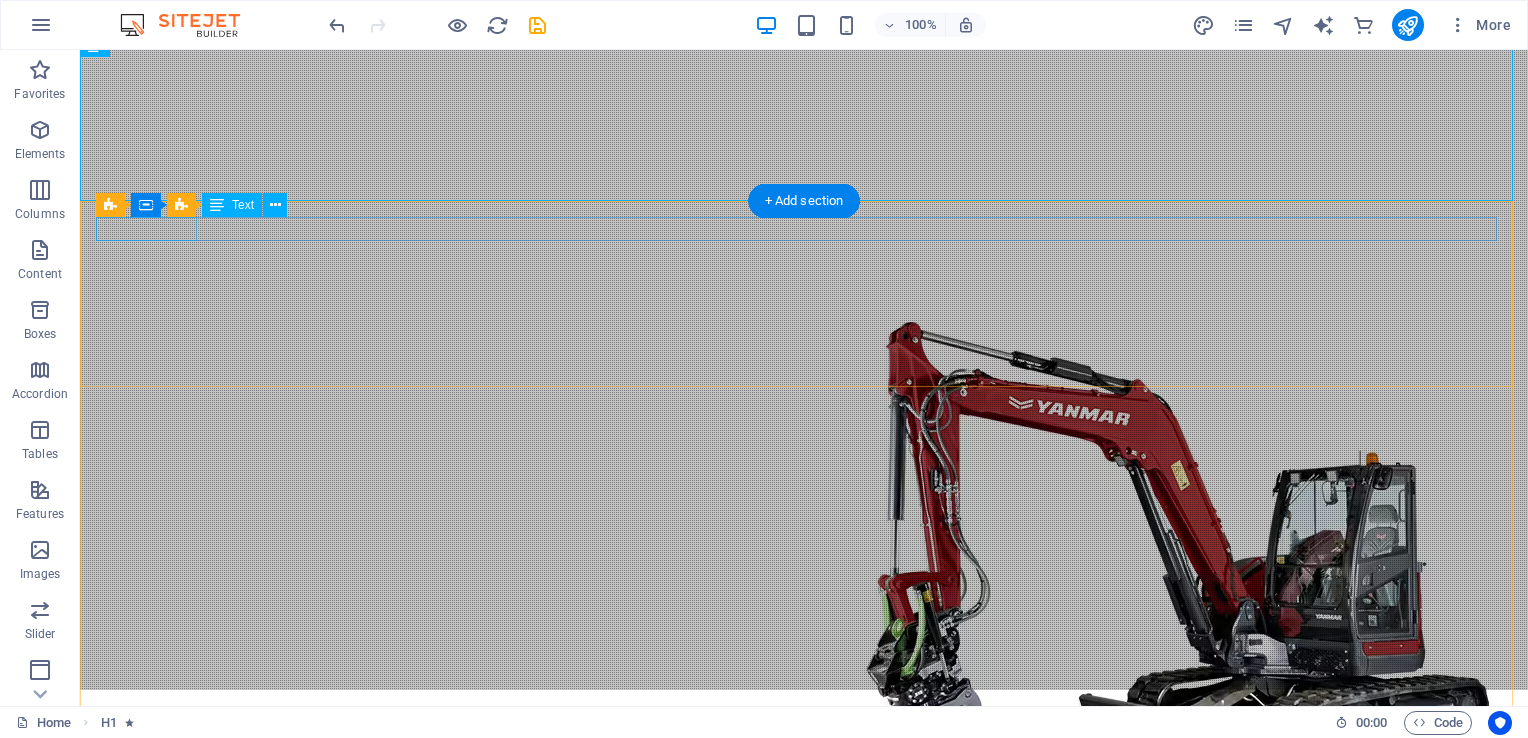 click on "[PHONE]" at bounding box center (804, 887) 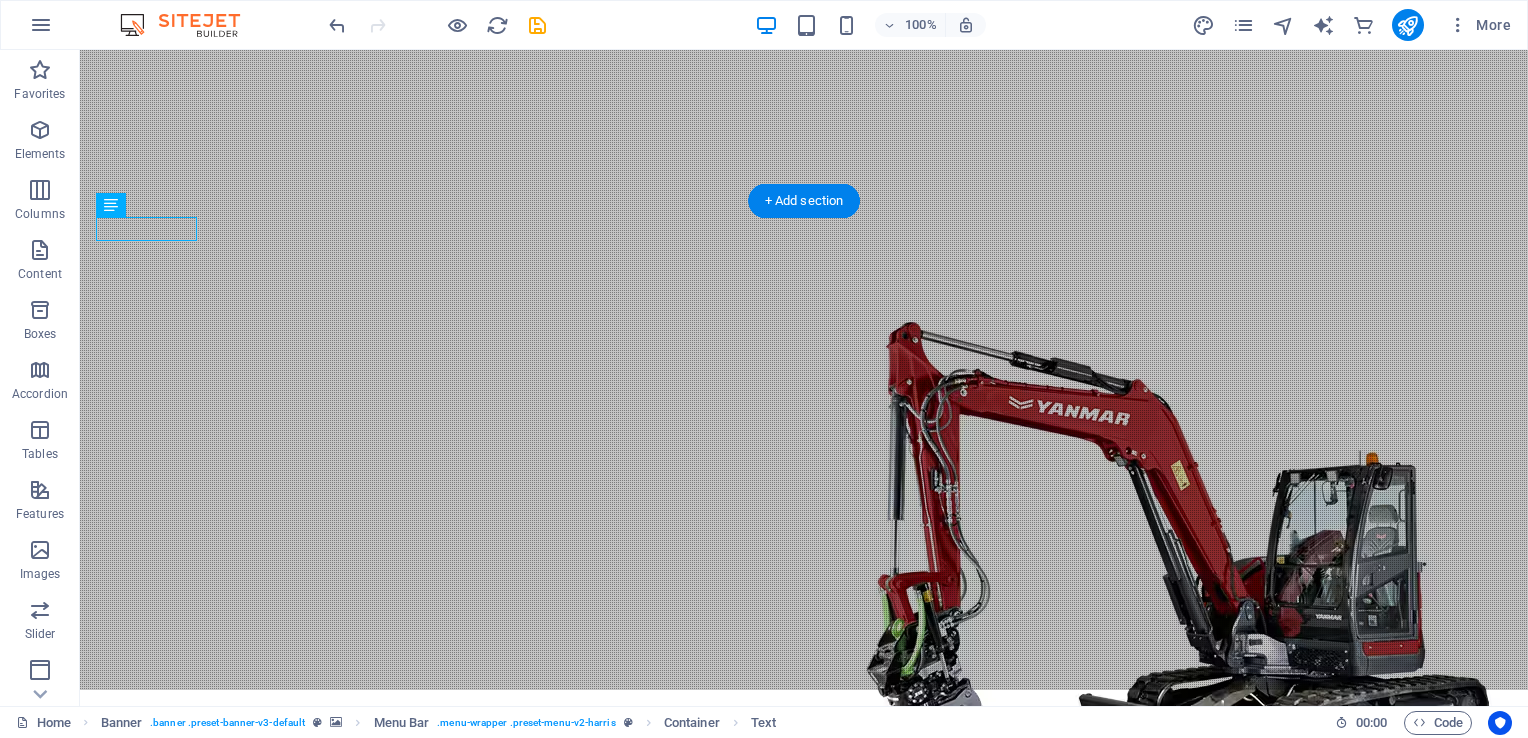 drag, startPoint x: 172, startPoint y: 230, endPoint x: 838, endPoint y: 239, distance: 666.0608 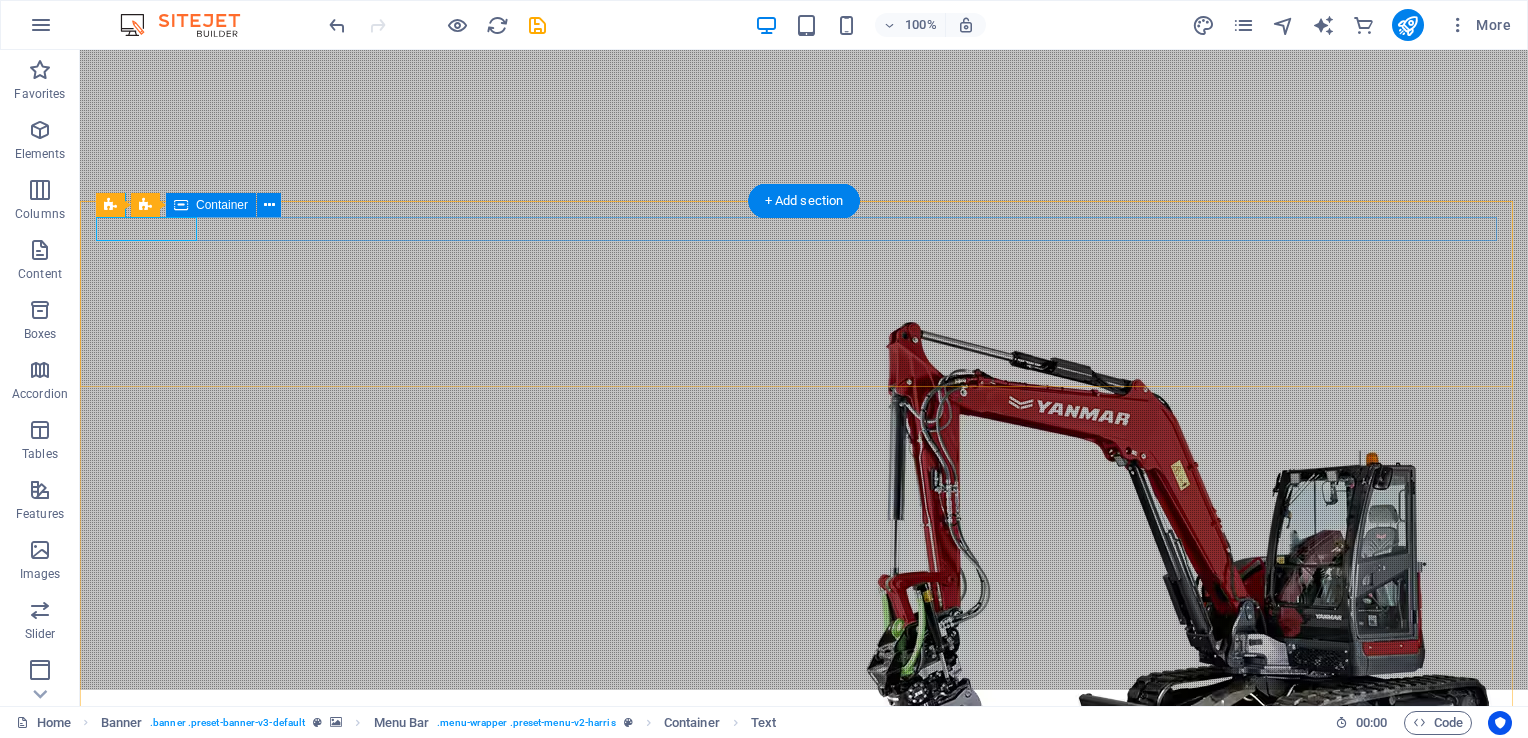 click on "[PHONE]" at bounding box center [804, 887] 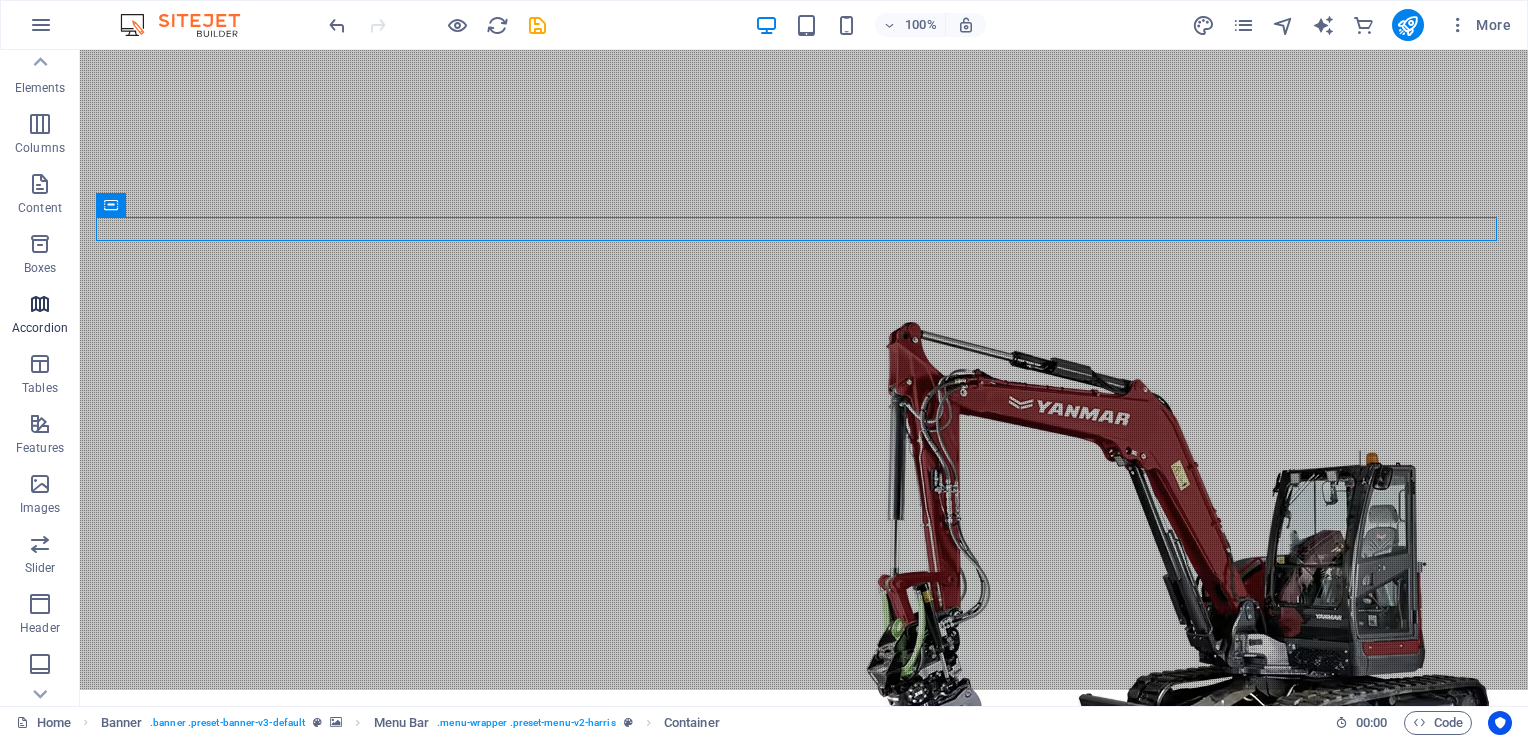 scroll, scrollTop: 0, scrollLeft: 0, axis: both 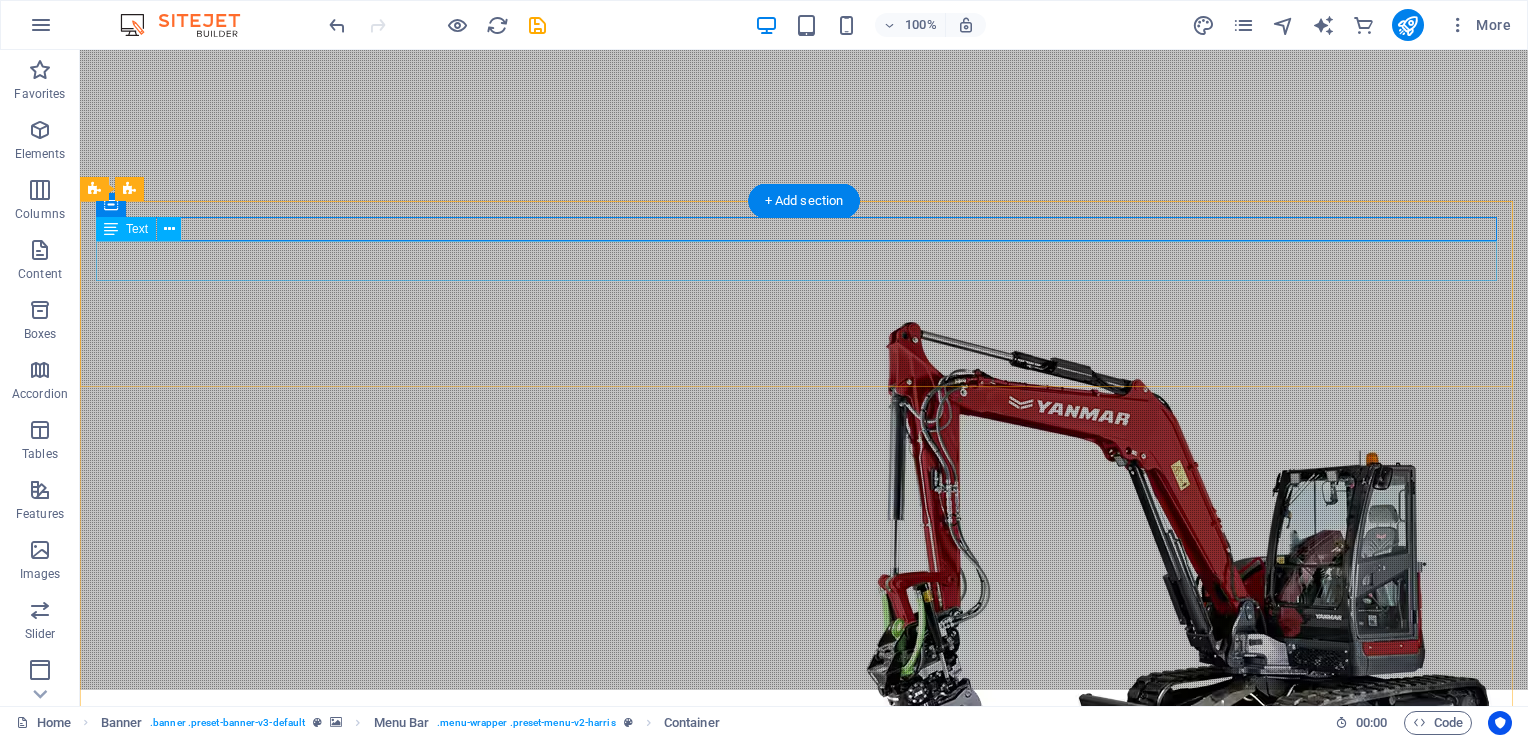 click on "Call for Professional  Septic & Excavating Services" at bounding box center [804, 919] 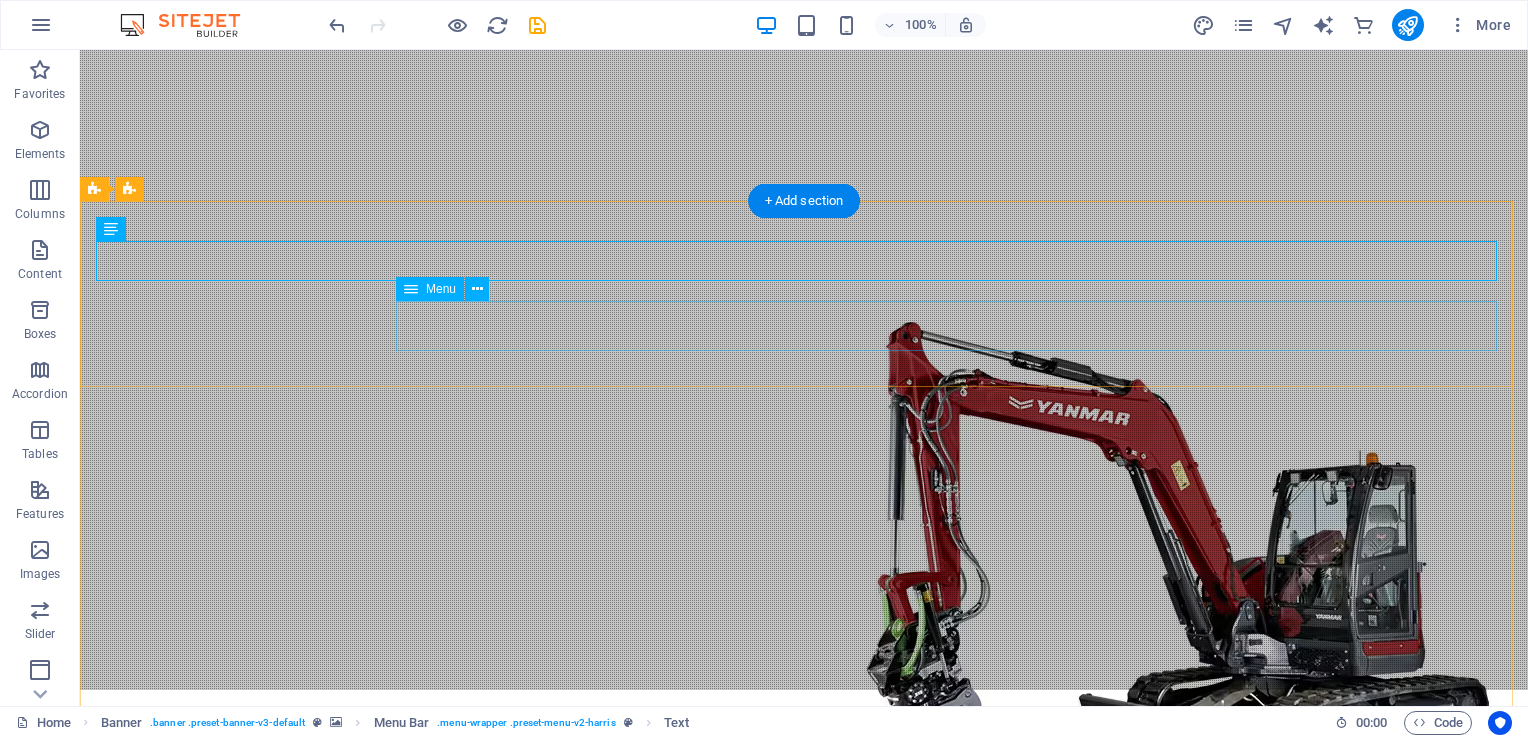 click on "Home About Services Projects Contact" at bounding box center (804, 1054) 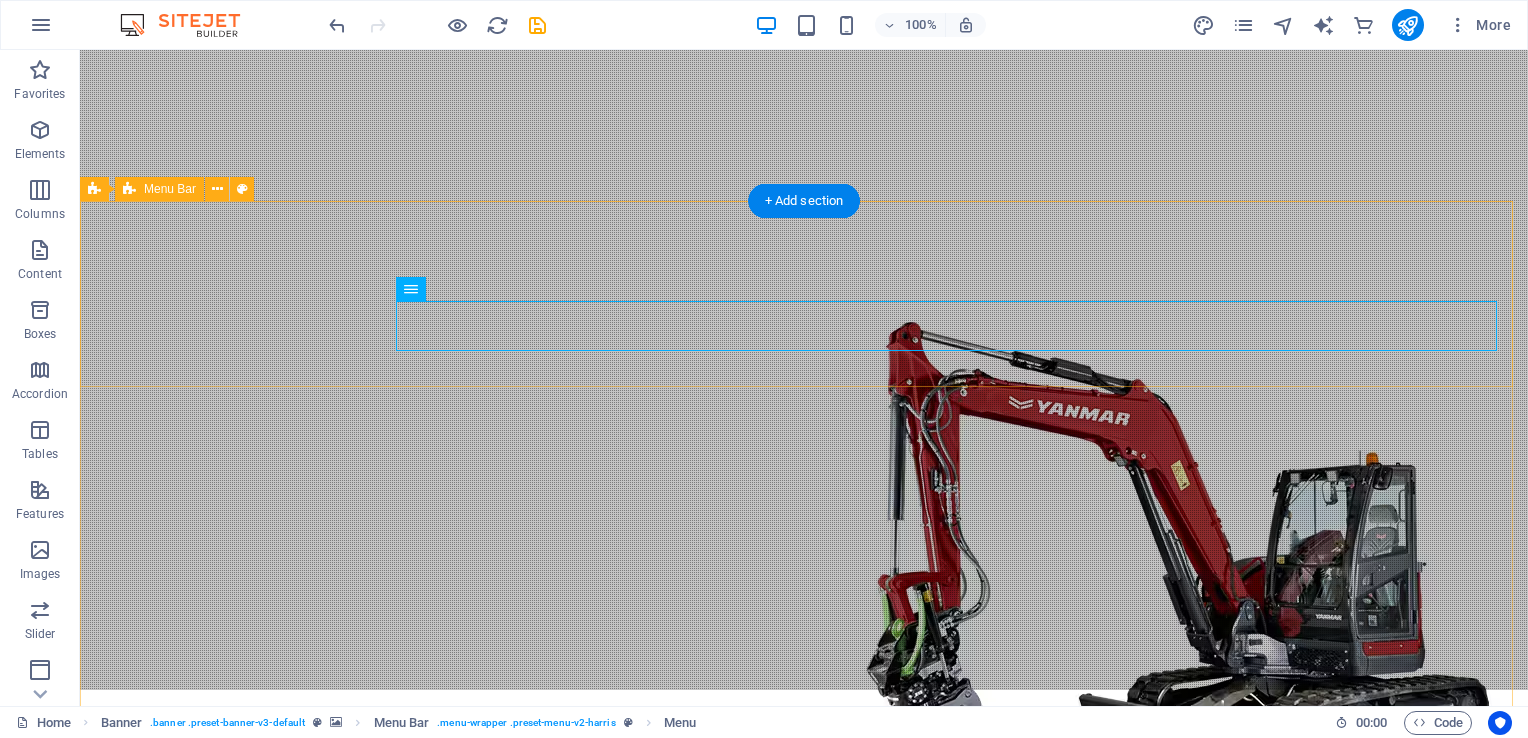 click on "[PHONE] Call for Professional  Septic & Excavating Services Home About Services Projects Contact" at bounding box center [804, 977] 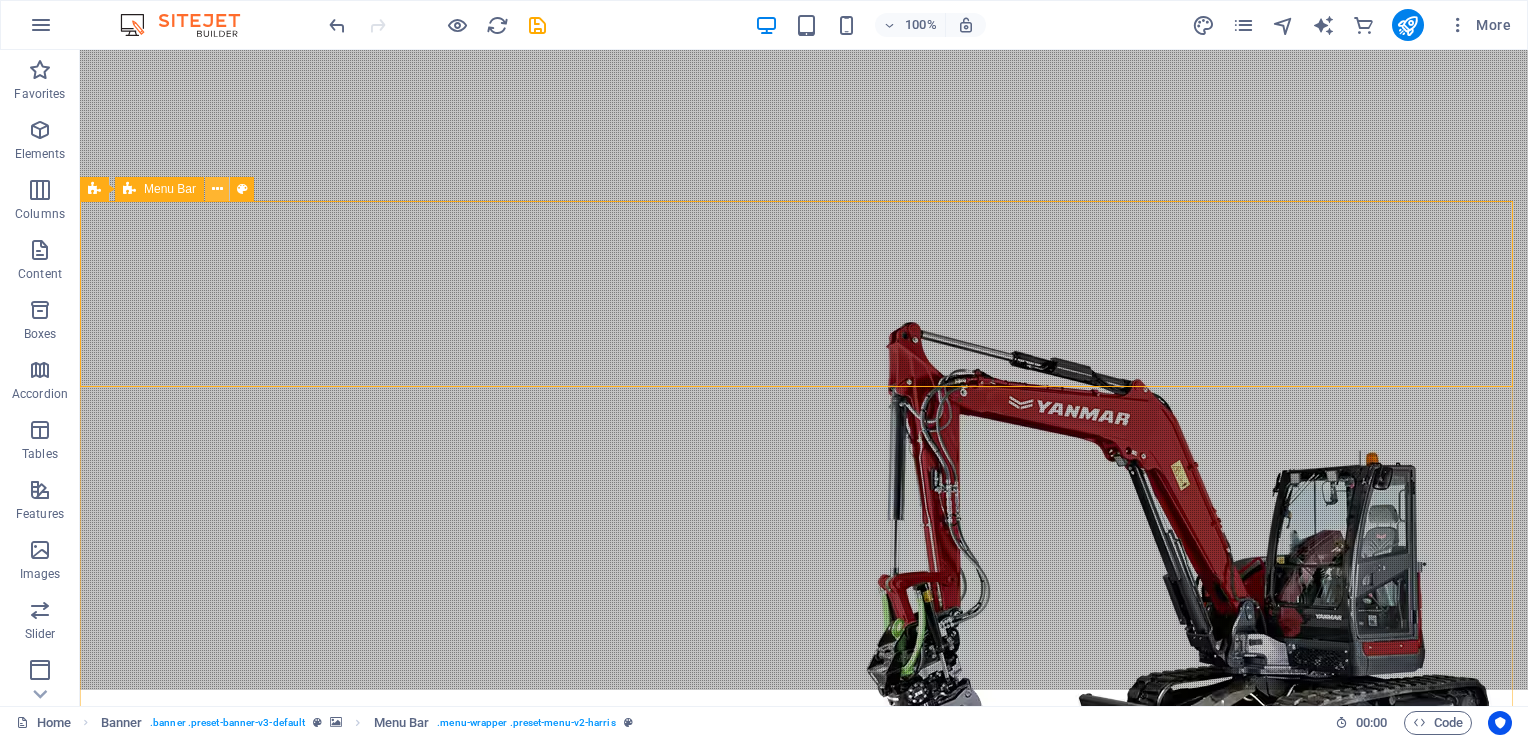 click at bounding box center [217, 189] 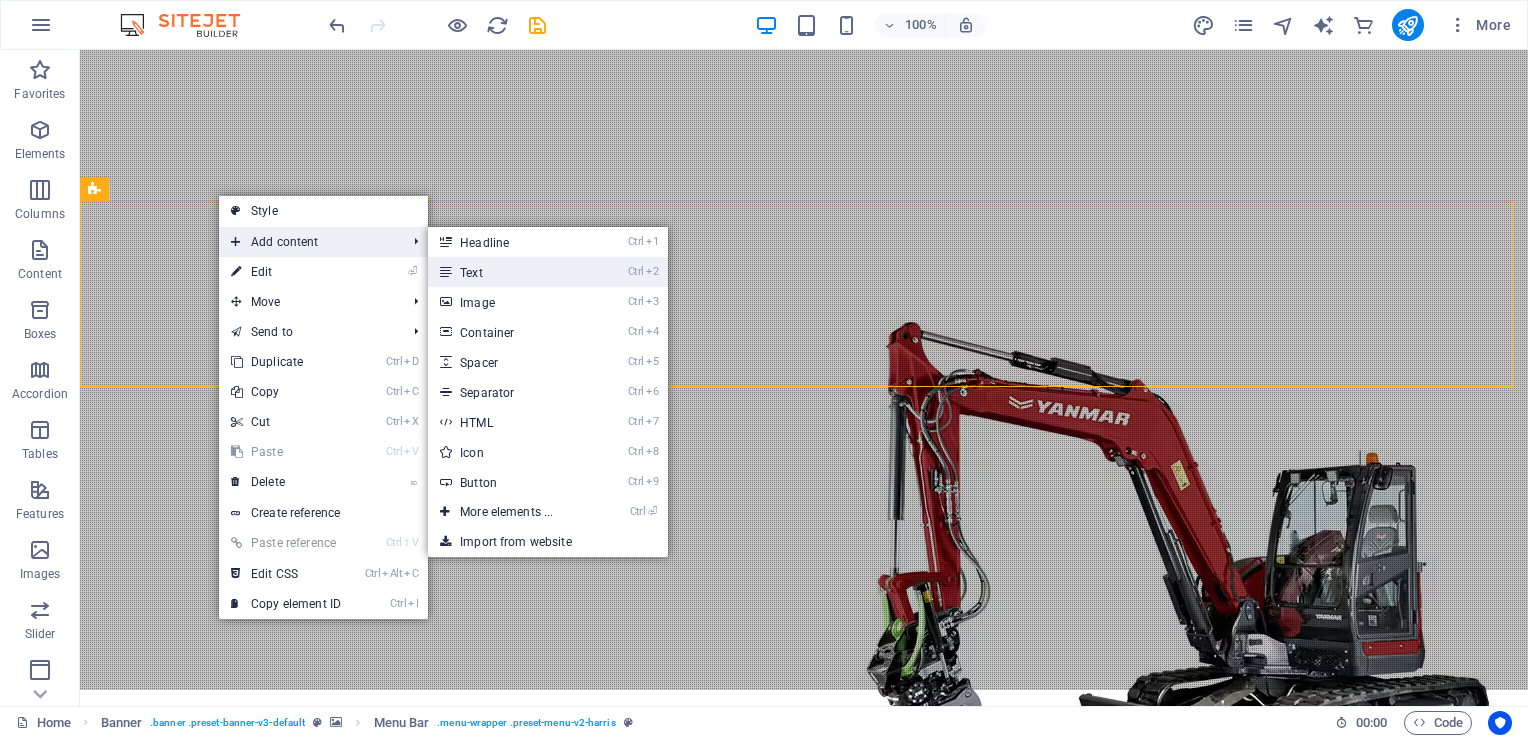 click on "Ctrl 2  Text" at bounding box center (510, 272) 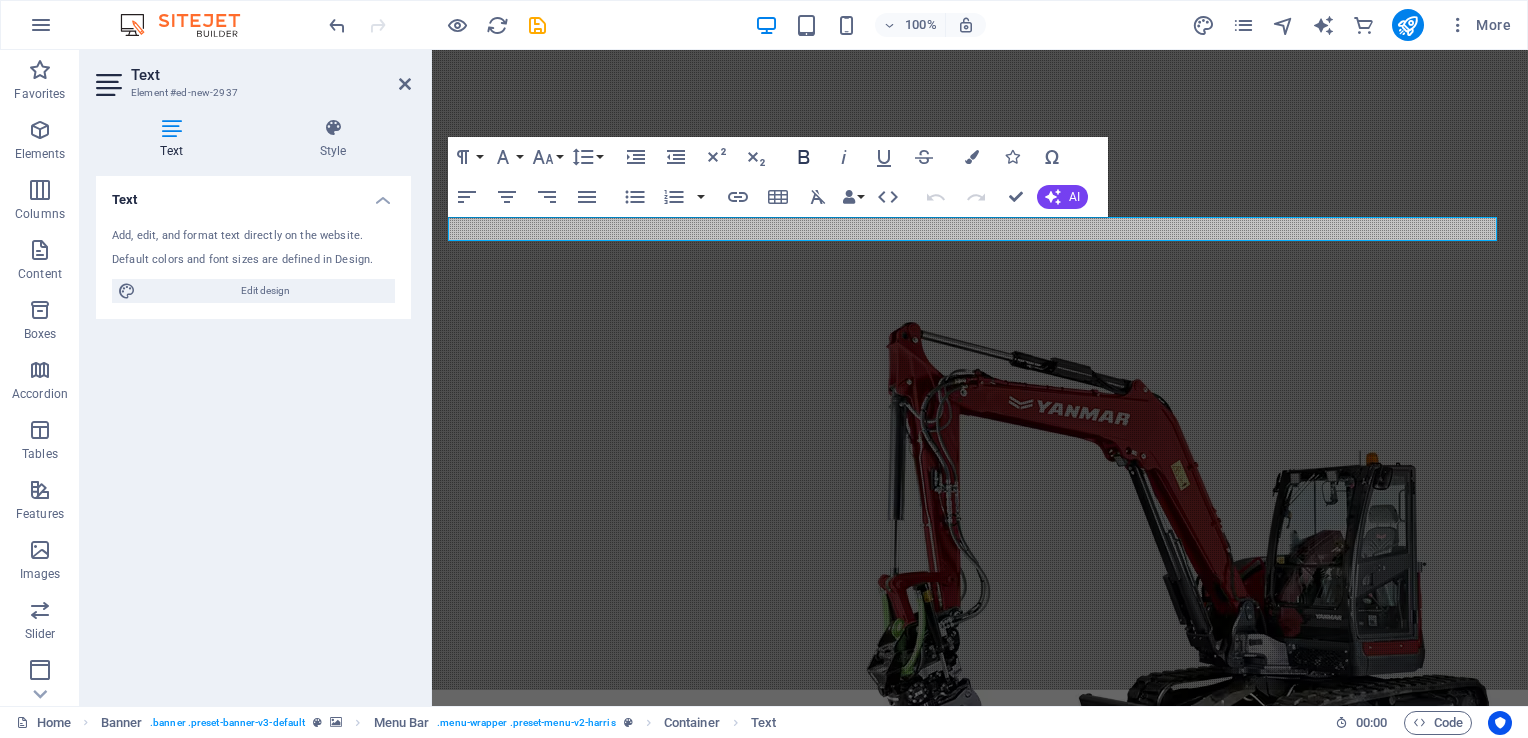 click 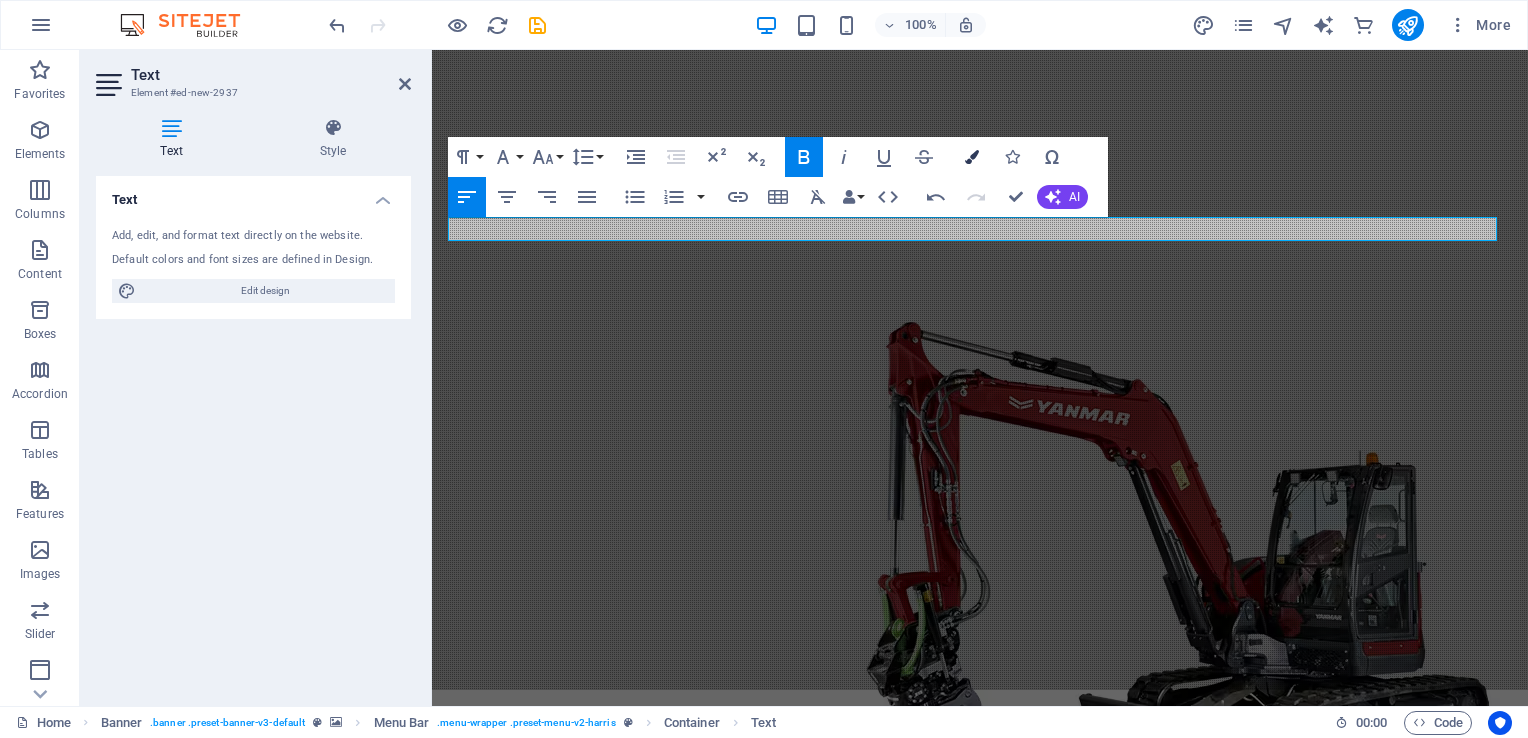 click at bounding box center [972, 157] 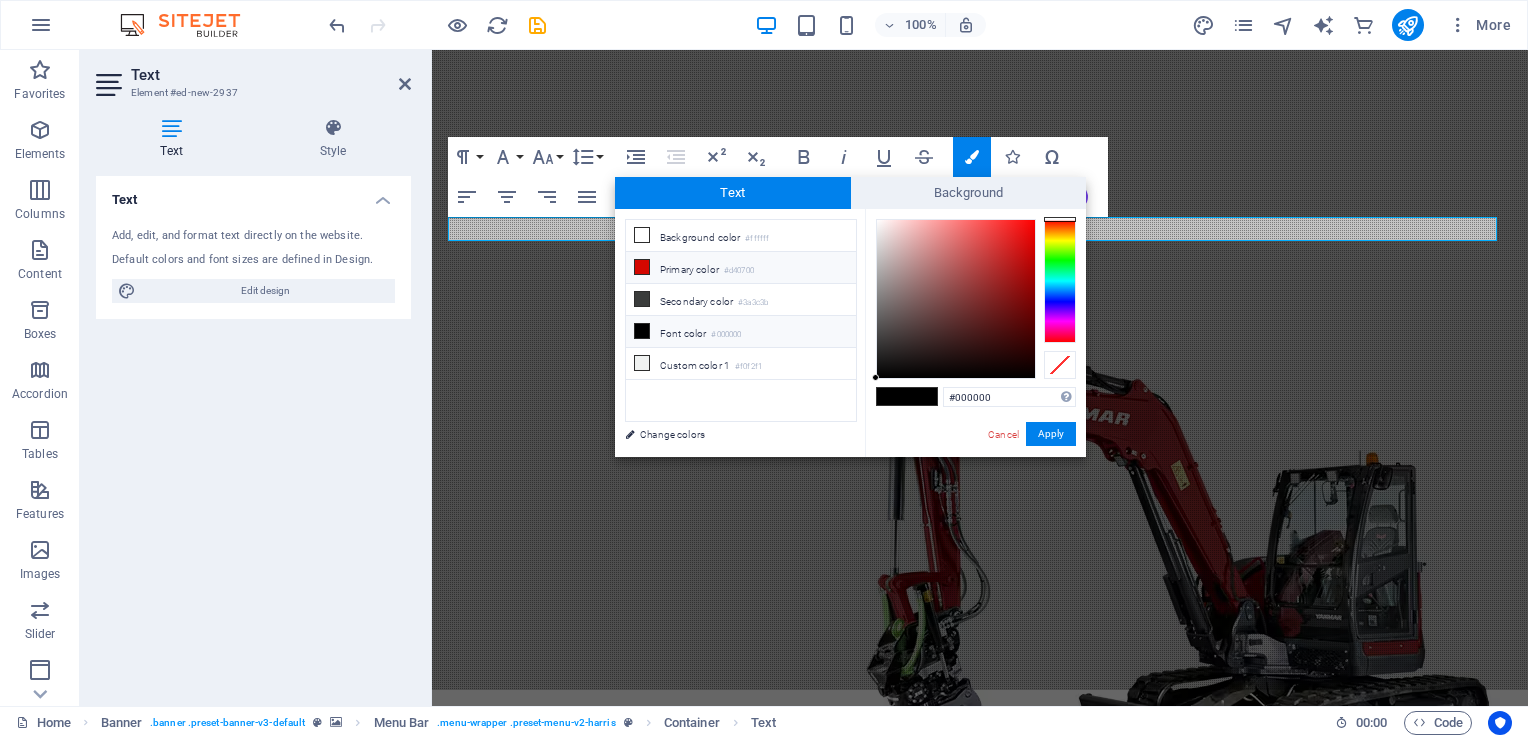 click on "#d40700" at bounding box center (739, 271) 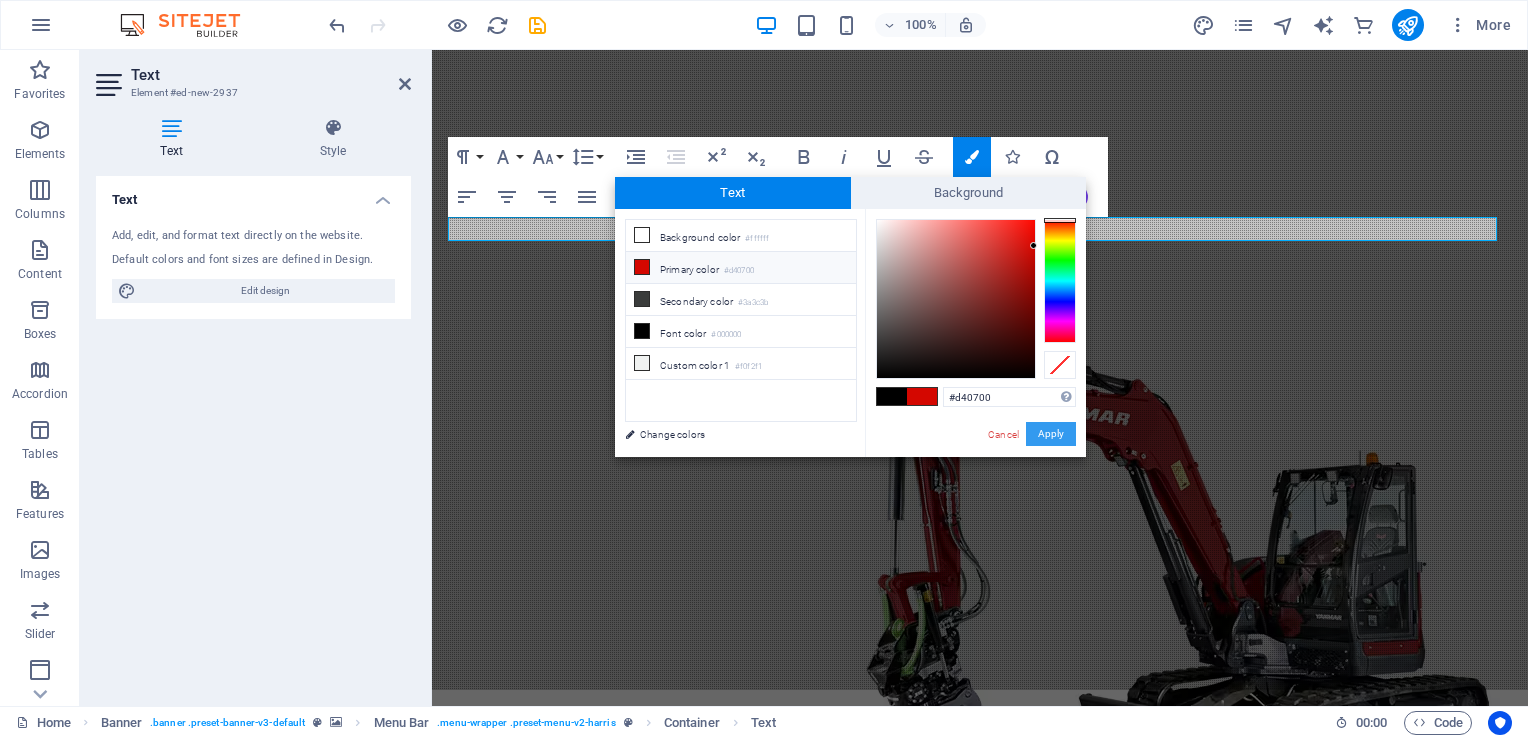 click on "Apply" at bounding box center (1051, 434) 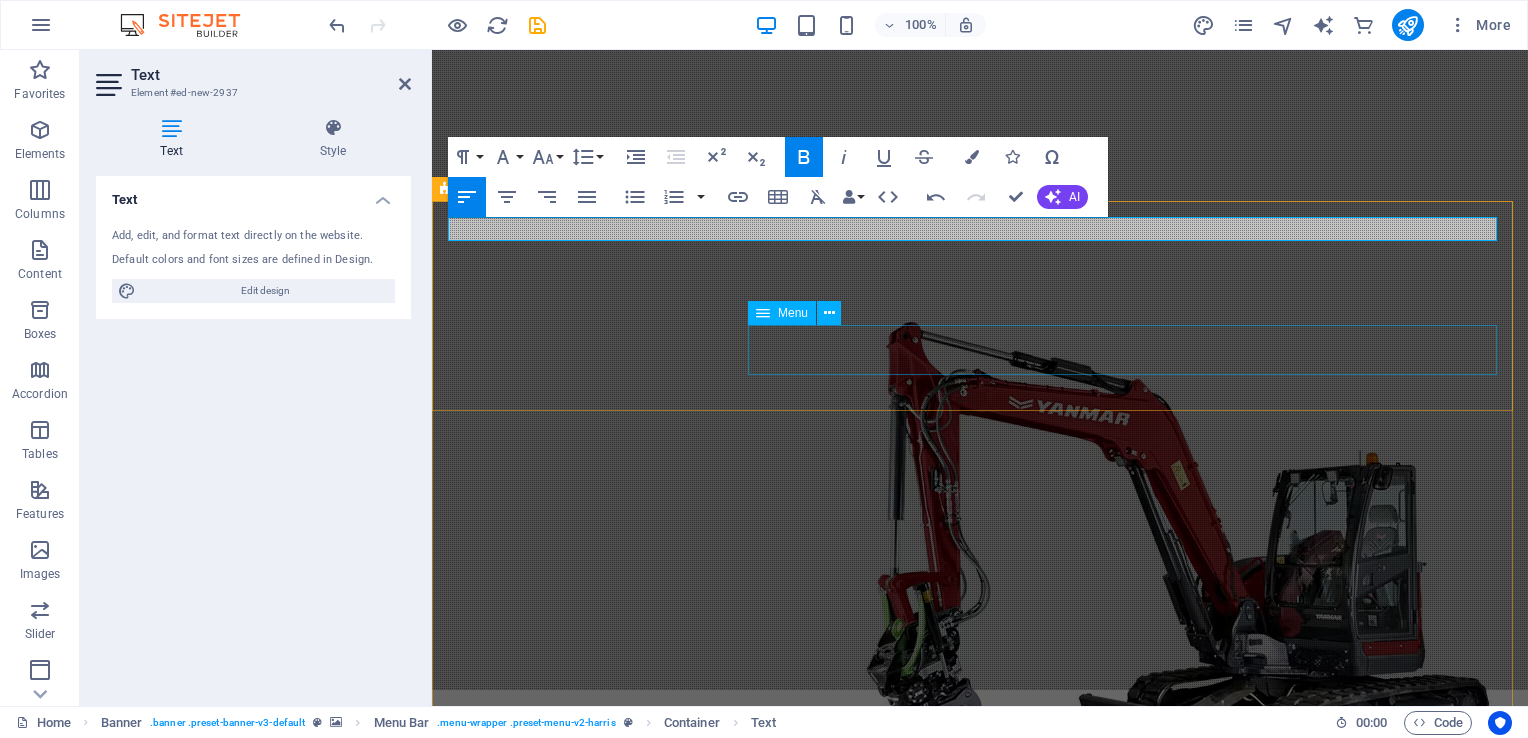 type 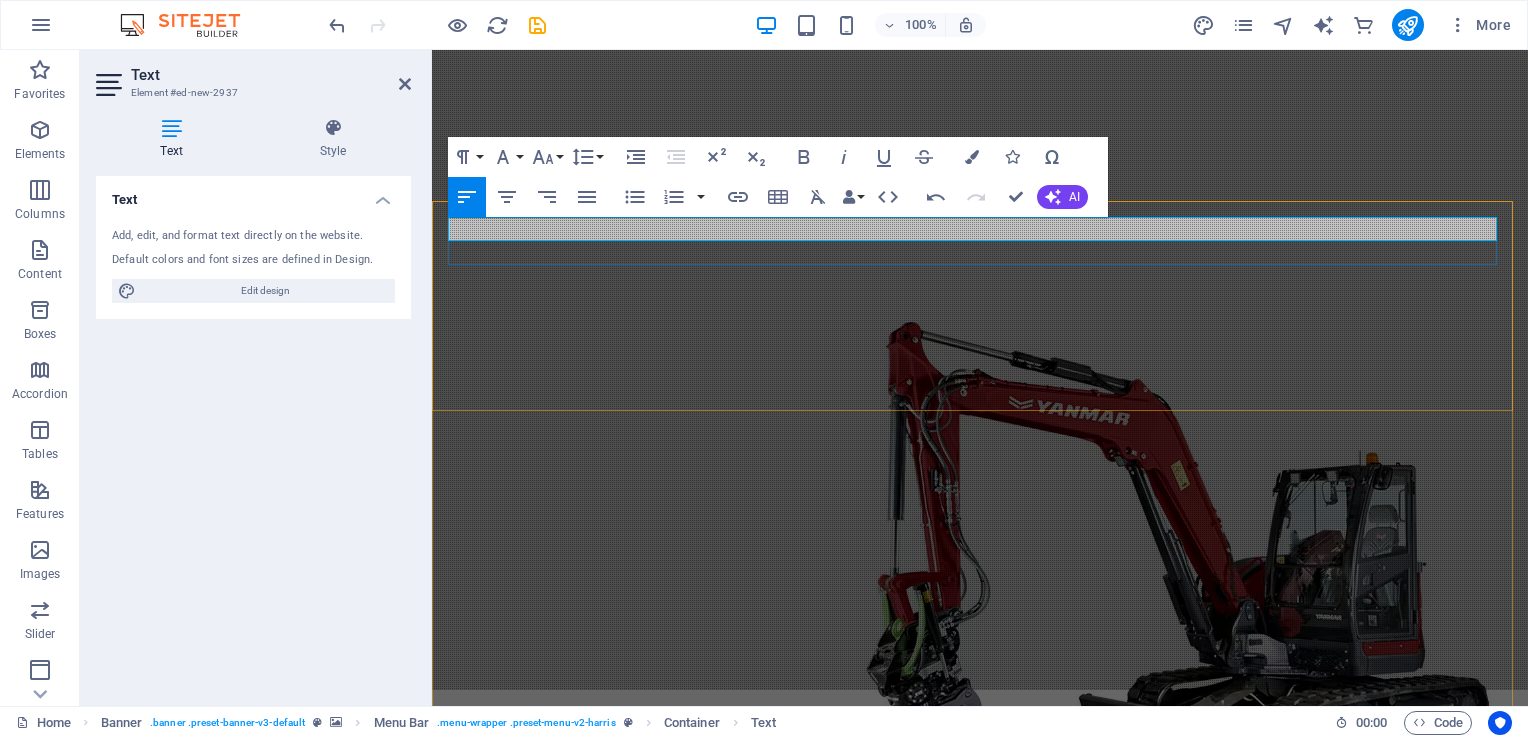 drag, startPoint x: 568, startPoint y: 231, endPoint x: 448, endPoint y: 230, distance: 120.004166 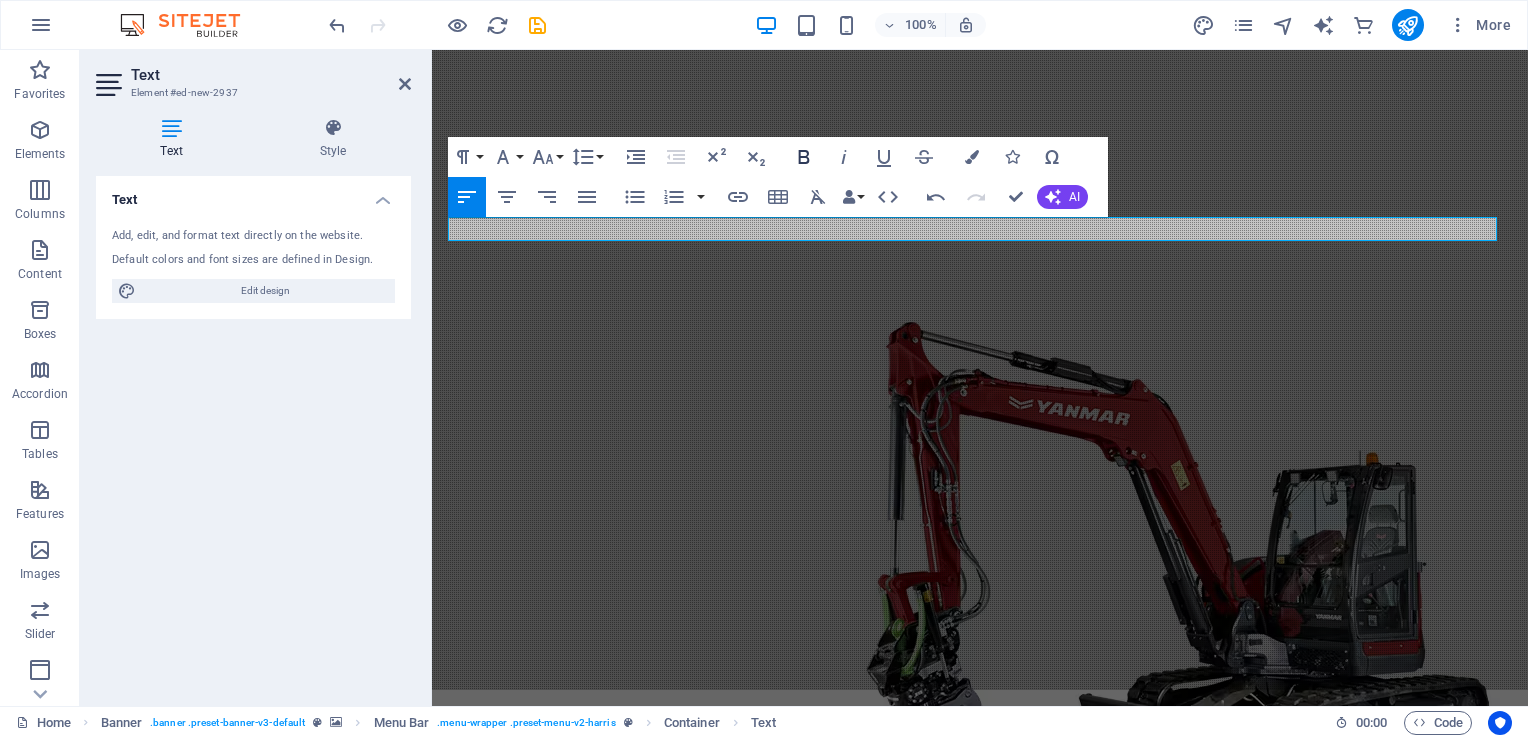 click 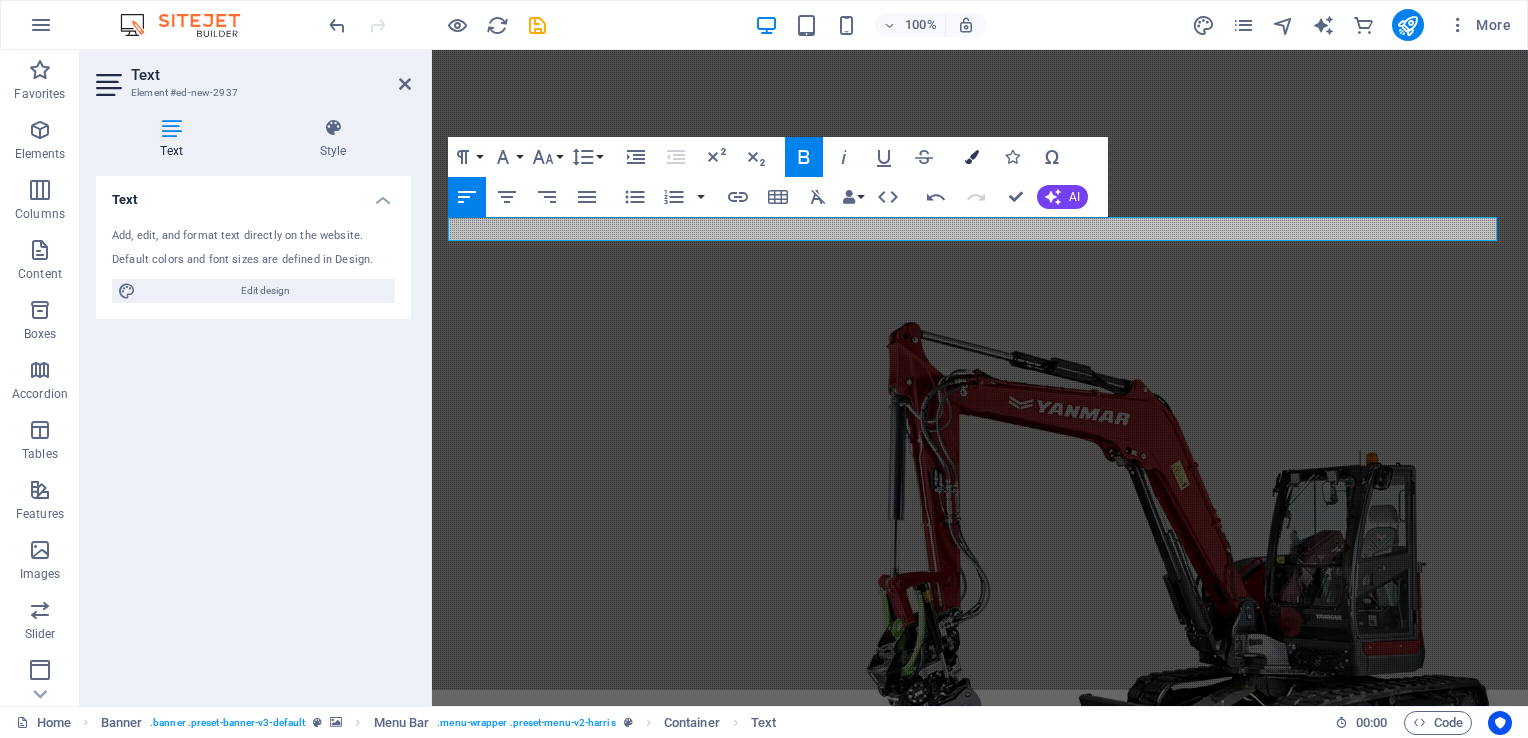 click at bounding box center (972, 157) 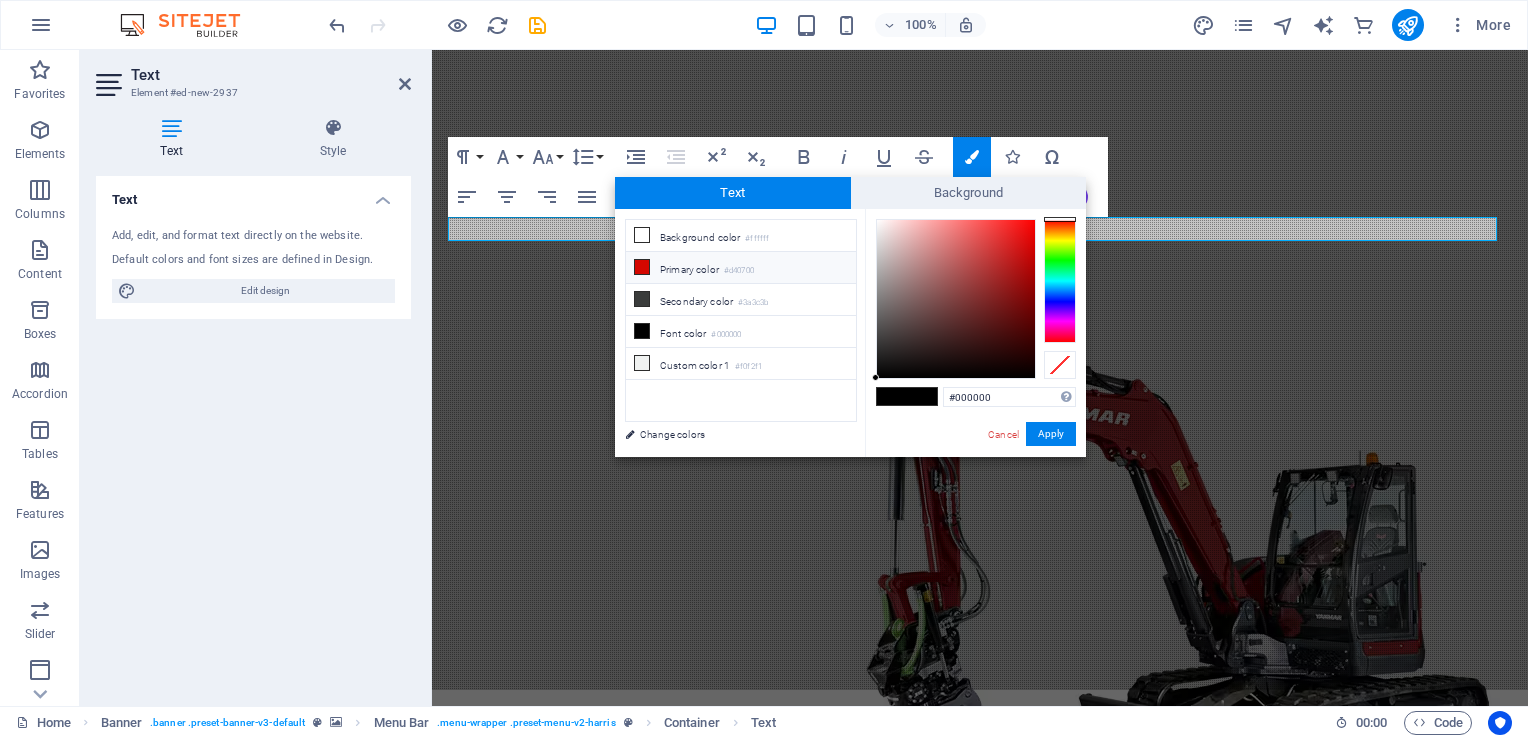 click on "#d40700" at bounding box center [739, 271] 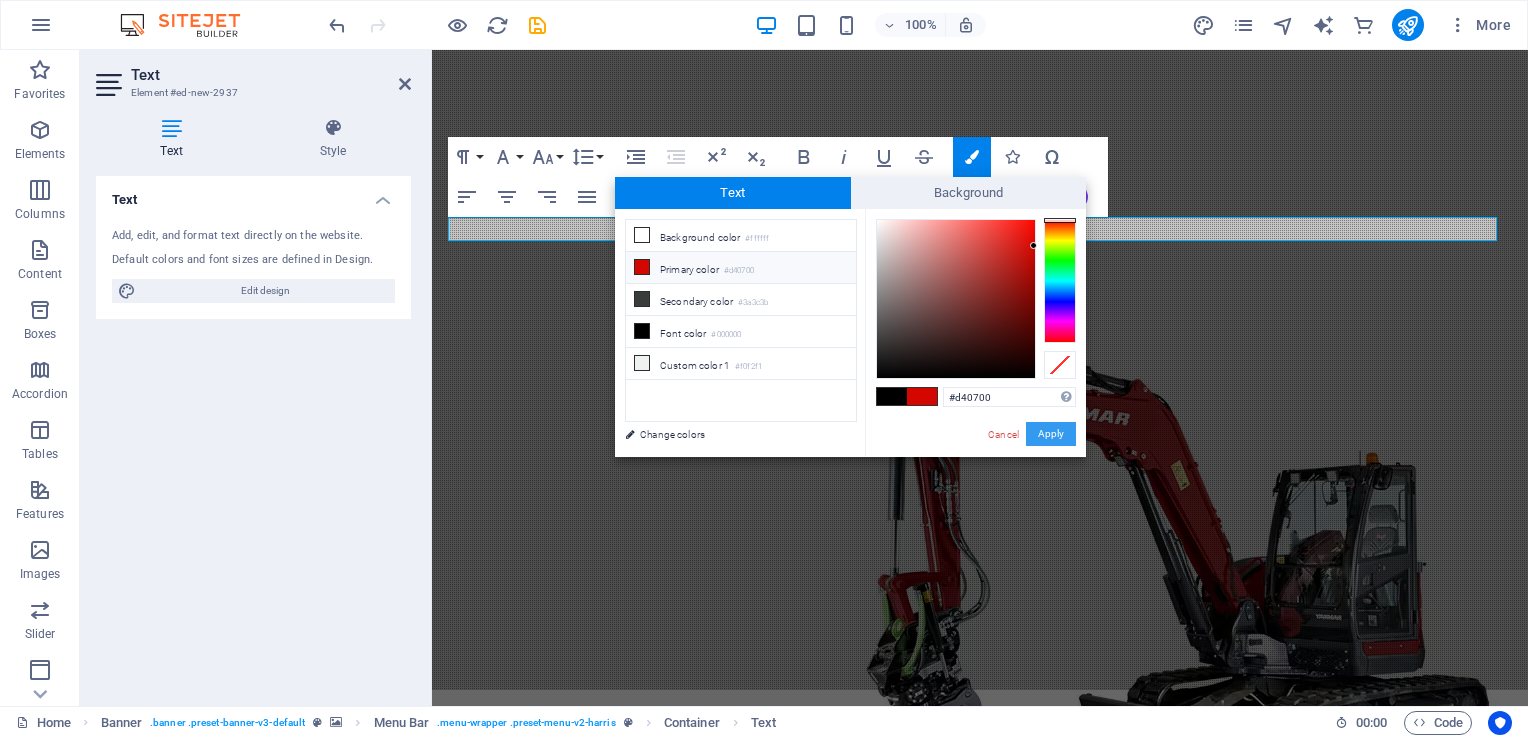 click on "Apply" at bounding box center (1051, 434) 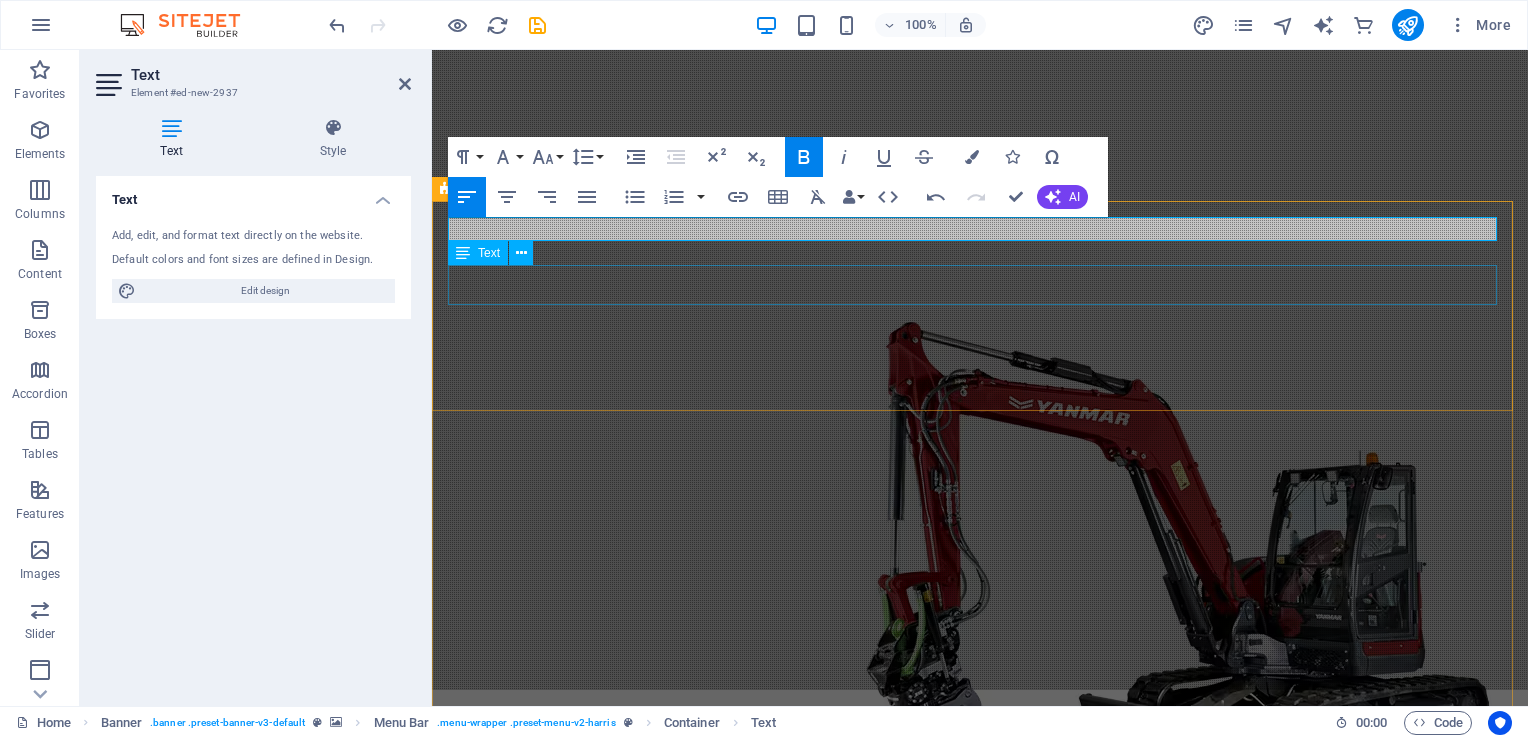 click on "Call for Professional  Septic & Excavating Services" at bounding box center (980, 943) 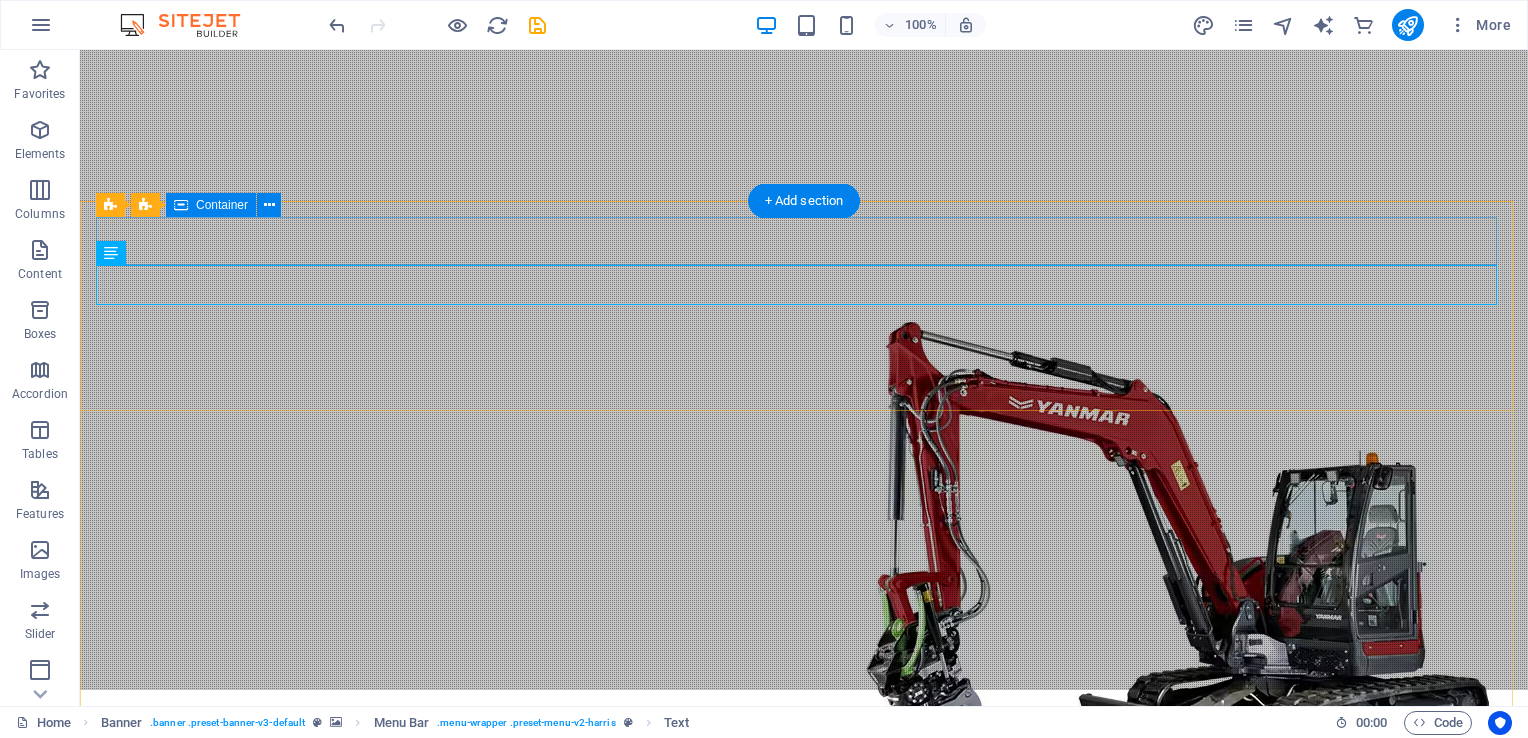 click on "[PHONE] [PHONE]" at bounding box center [804, 899] 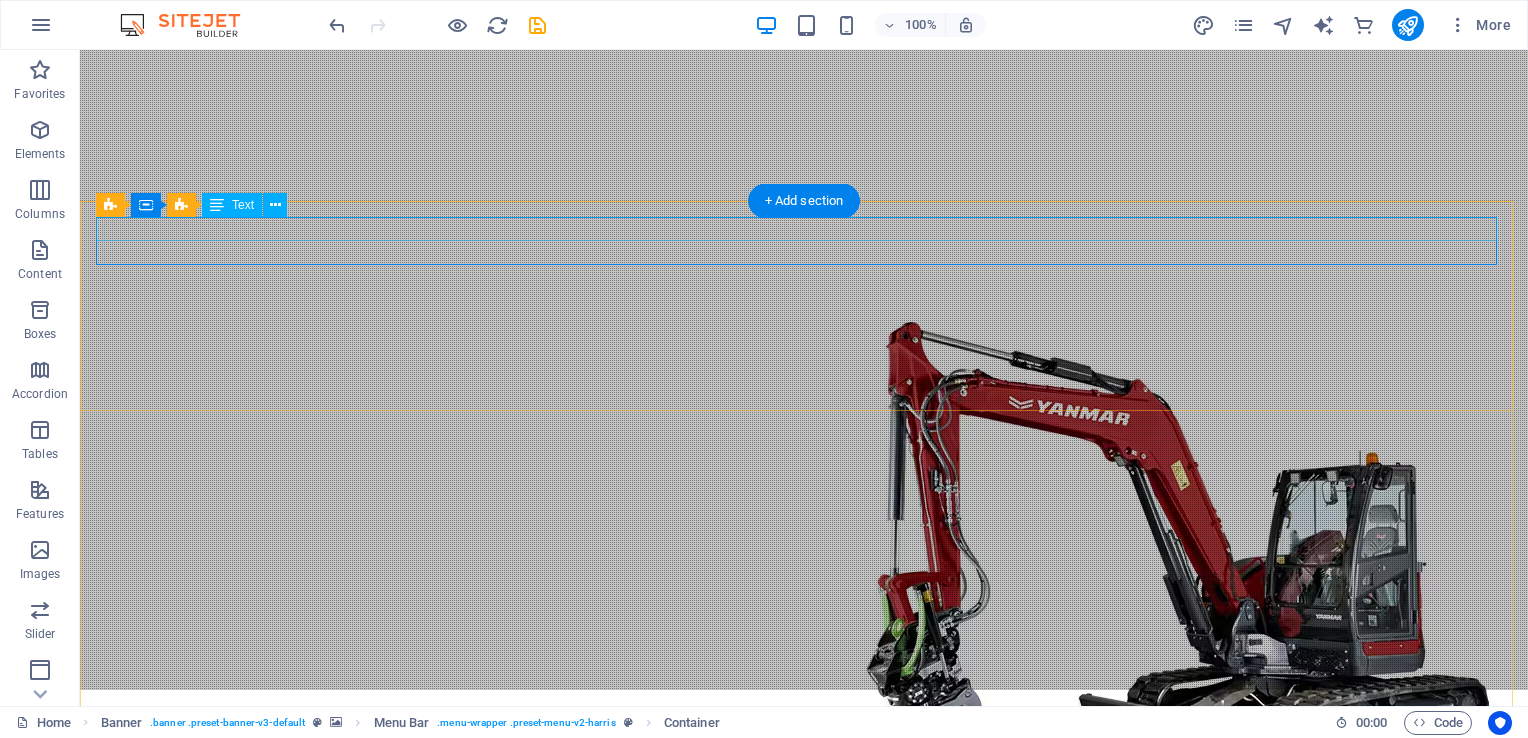 click on "[PHONE]" at bounding box center (804, 887) 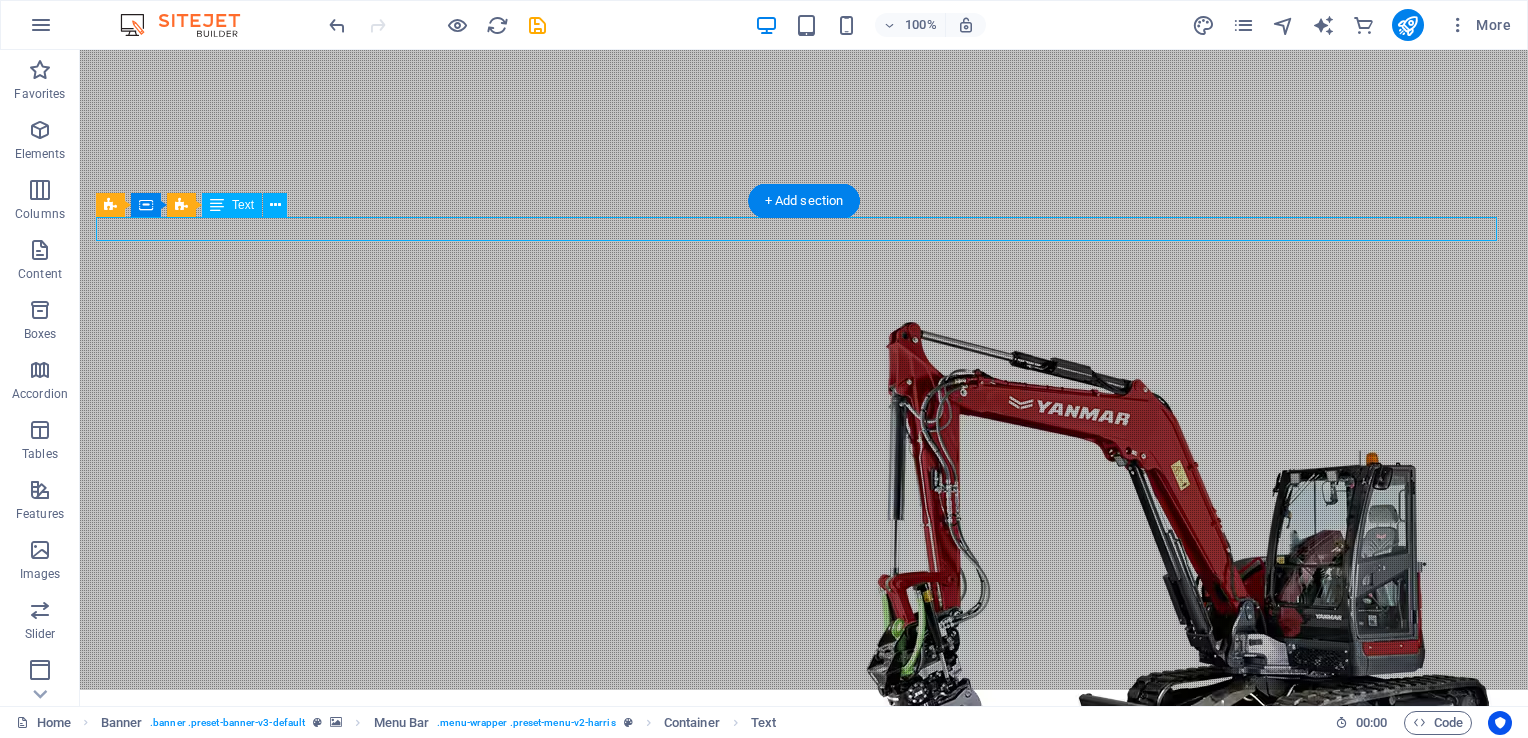 drag, startPoint x: 177, startPoint y: 230, endPoint x: 412, endPoint y: 231, distance: 235.00212 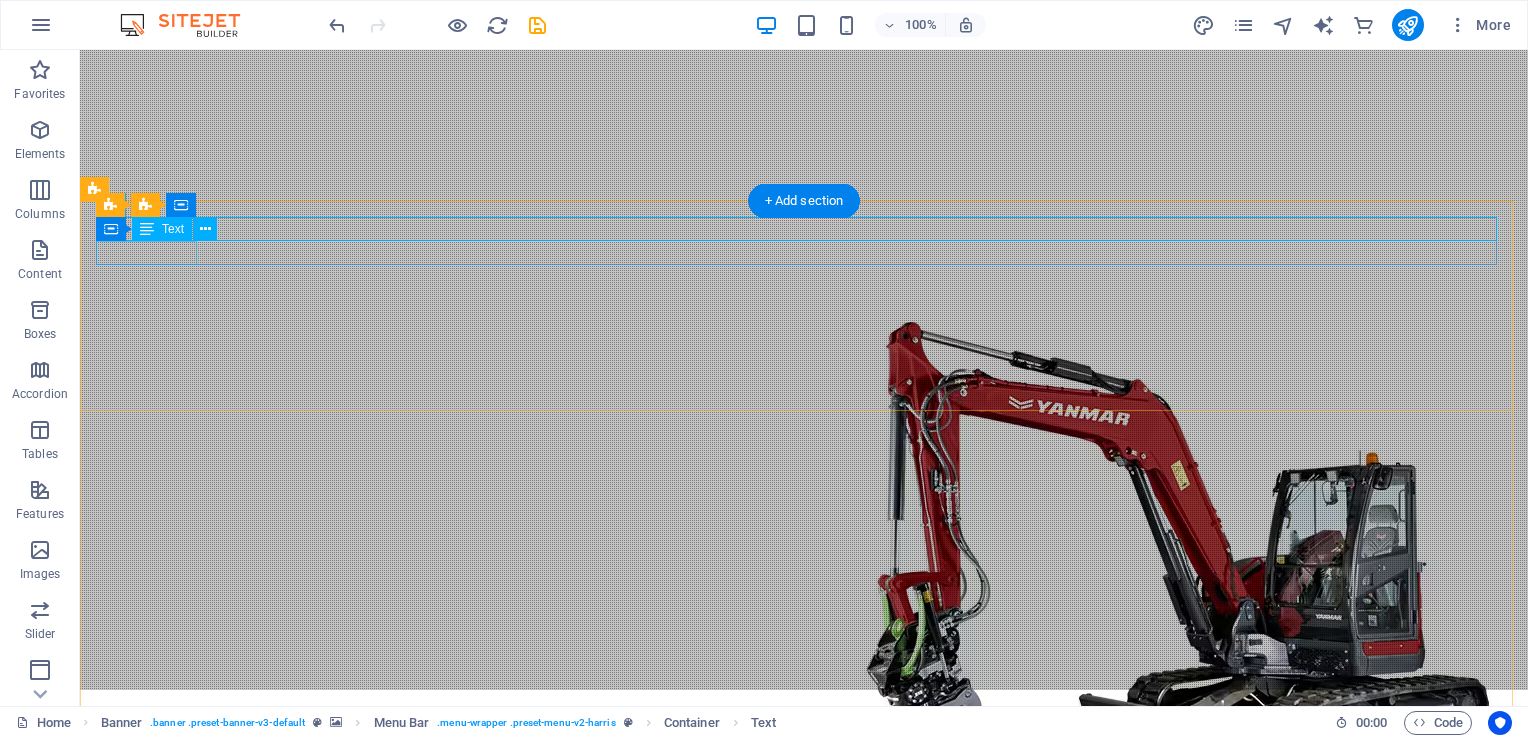 click on "[PHONE]" at bounding box center [804, 911] 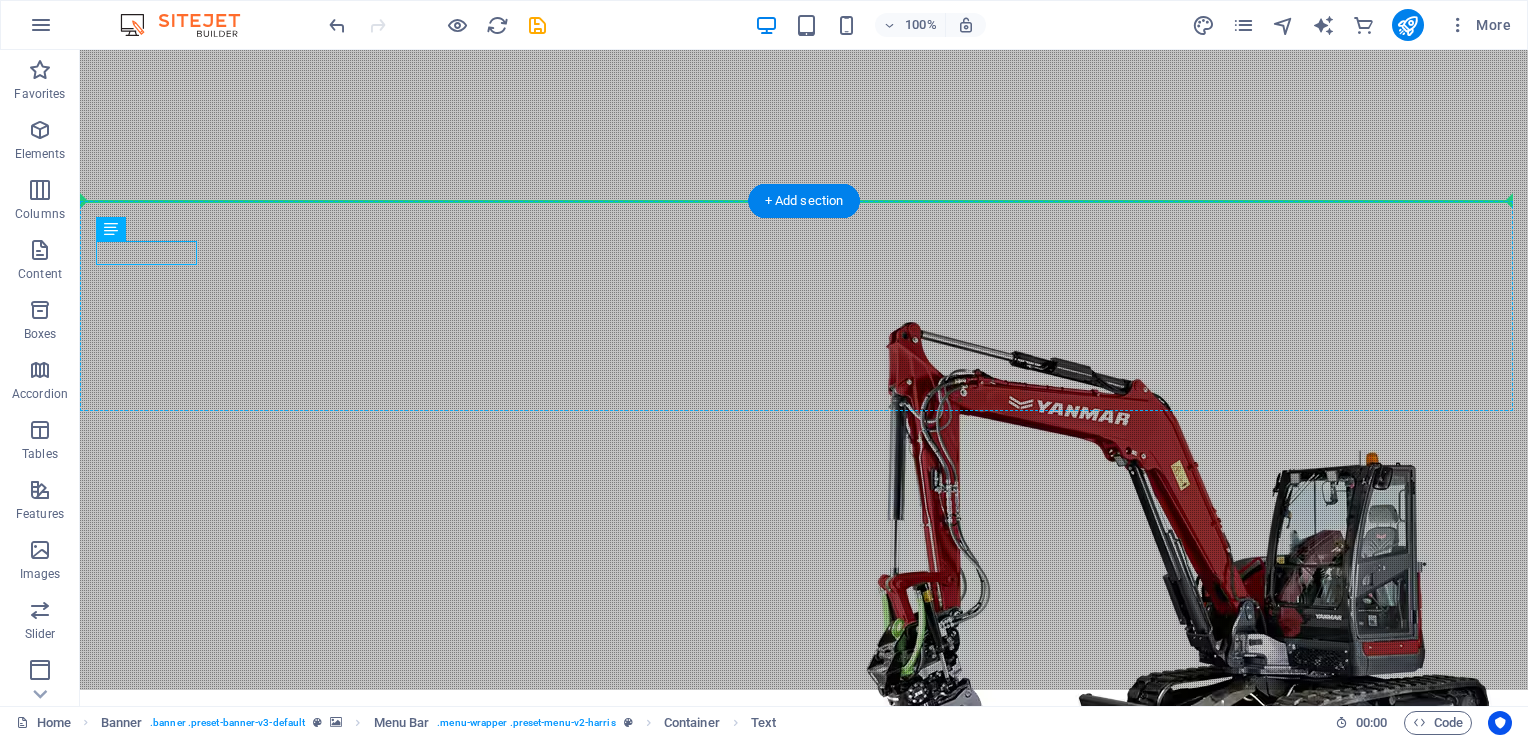 drag, startPoint x: 163, startPoint y: 254, endPoint x: 1488, endPoint y: 286, distance: 1325.3864 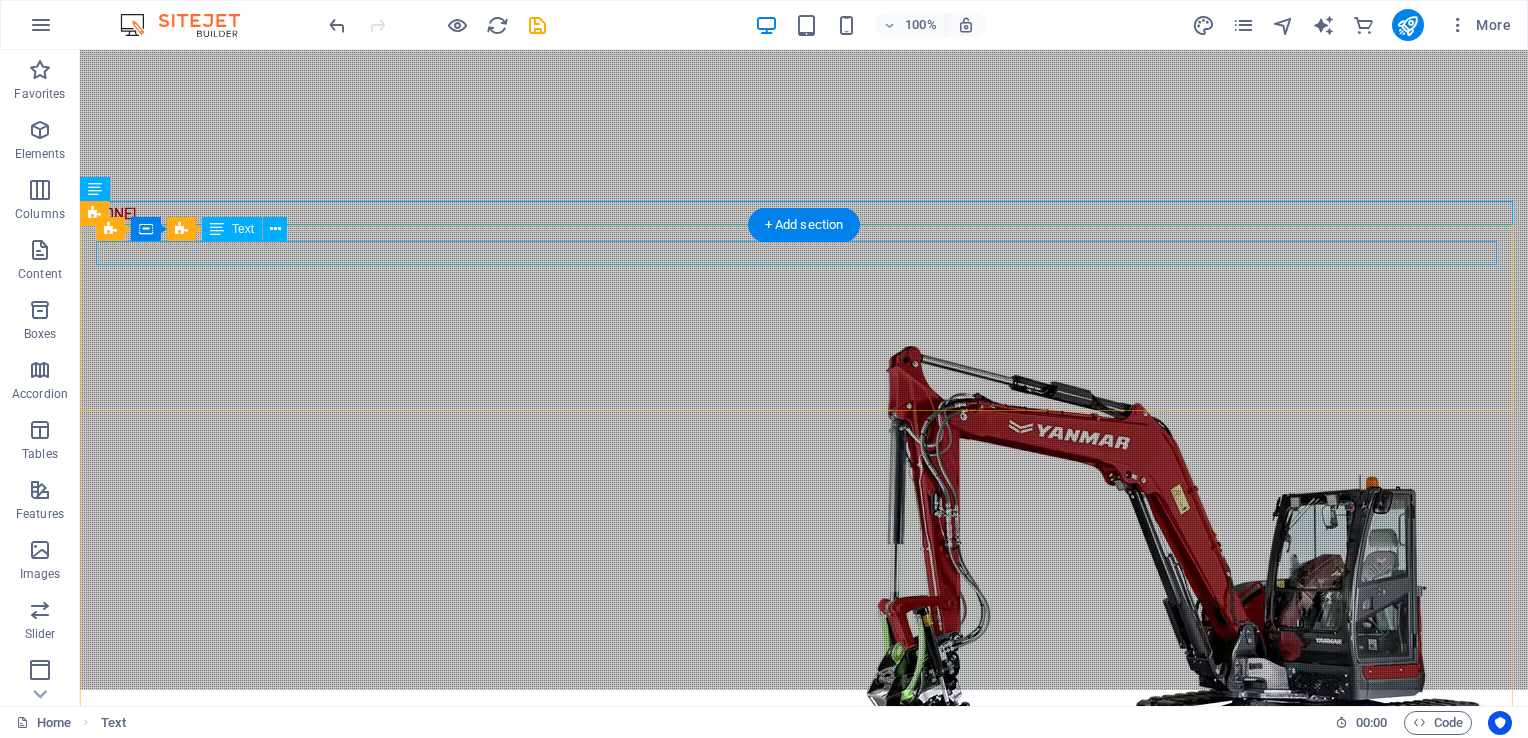click on "[PHONE]" at bounding box center [804, 911] 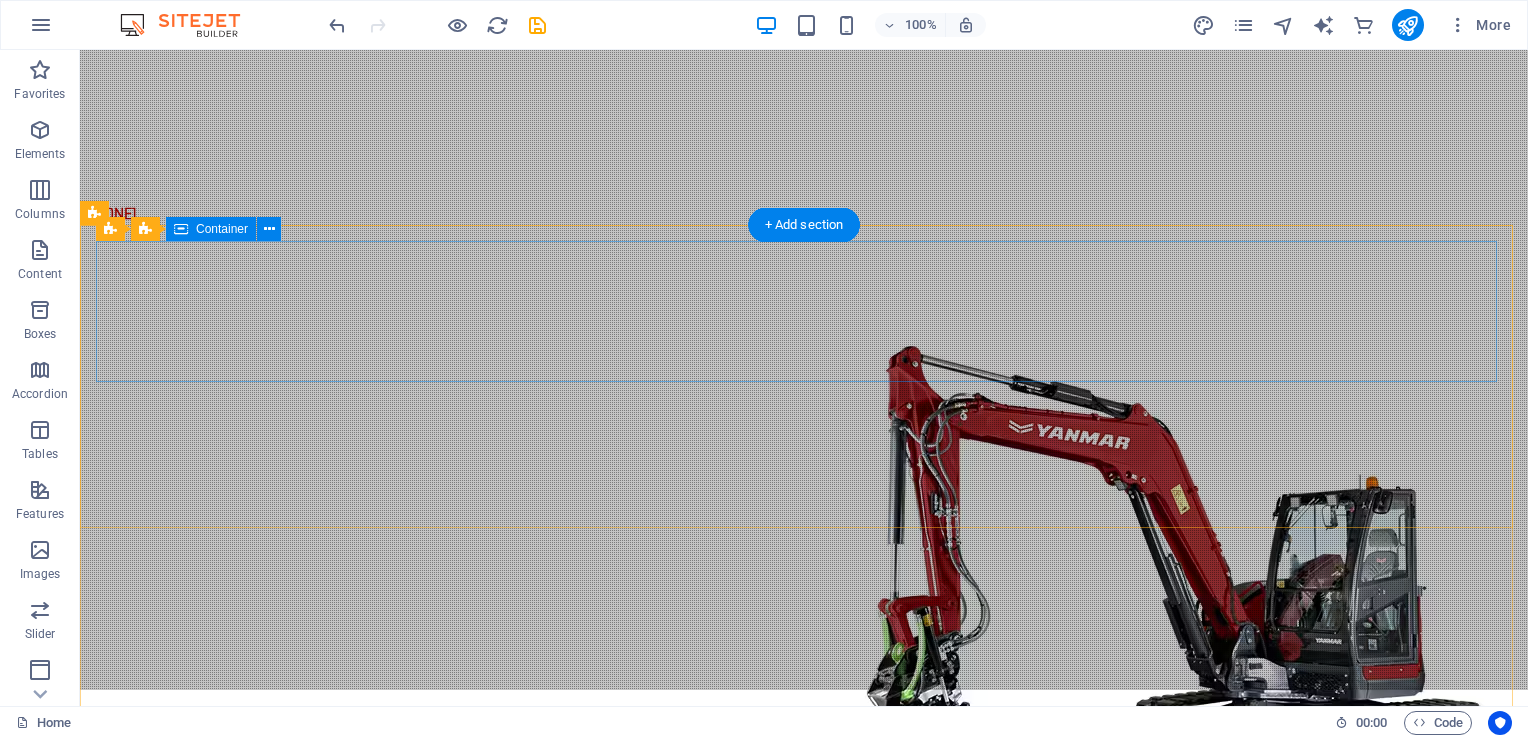click on "Drop content here or  Add elements  Paste clipboard" at bounding box center [804, 970] 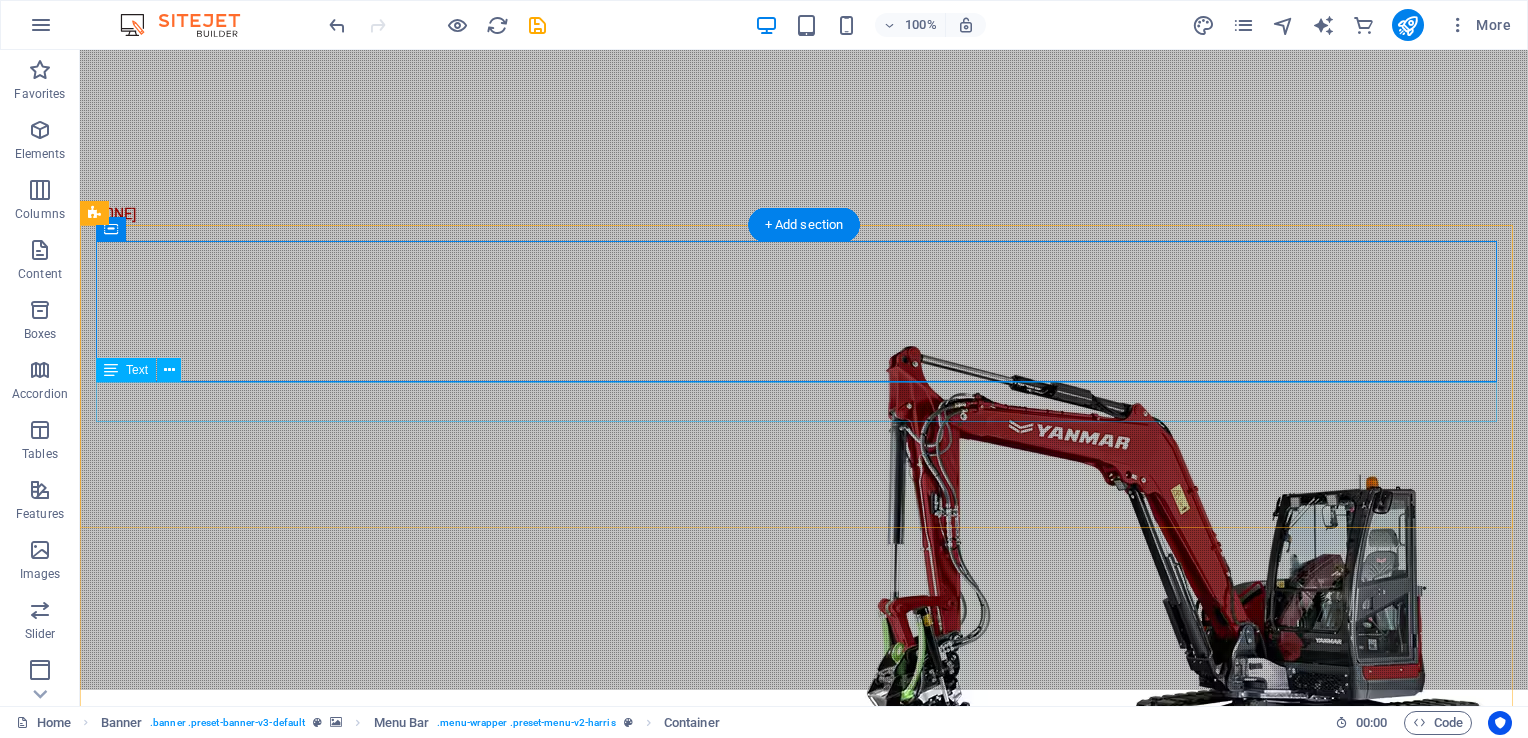 click on "Call for Professional  Septic & Excavating Services" at bounding box center (804, 1061) 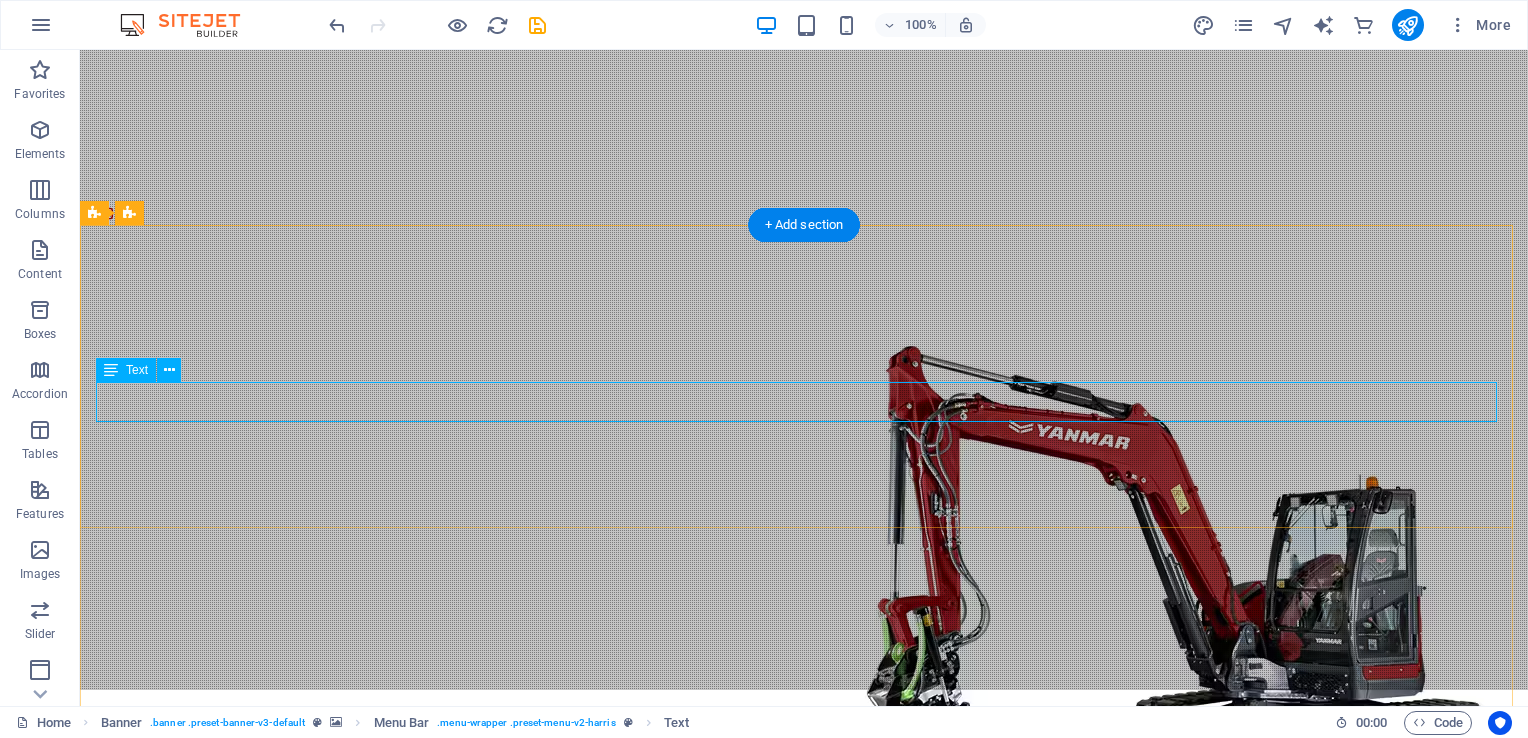 click on "Call for Professional  Septic & Excavating Services" at bounding box center [804, 1061] 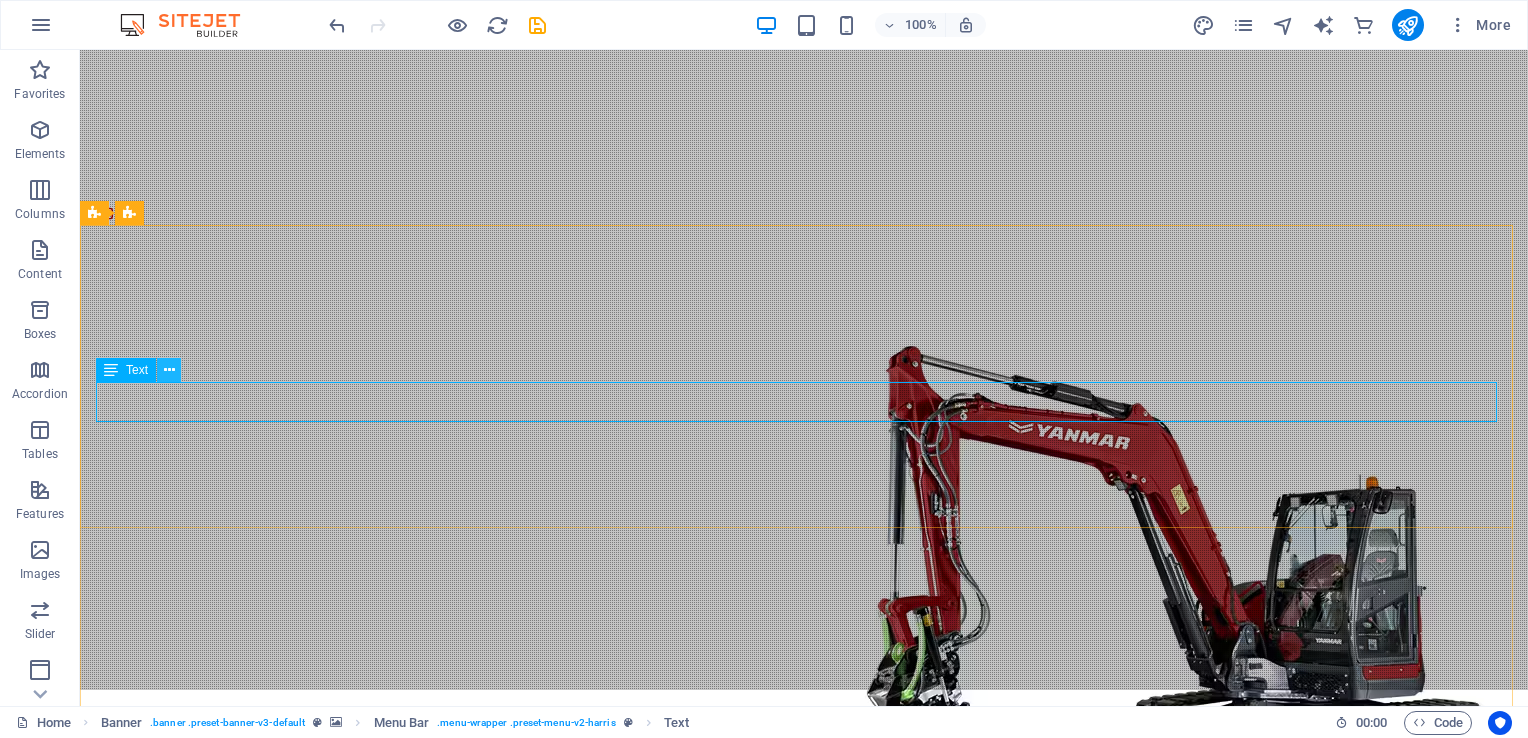 click at bounding box center (169, 370) 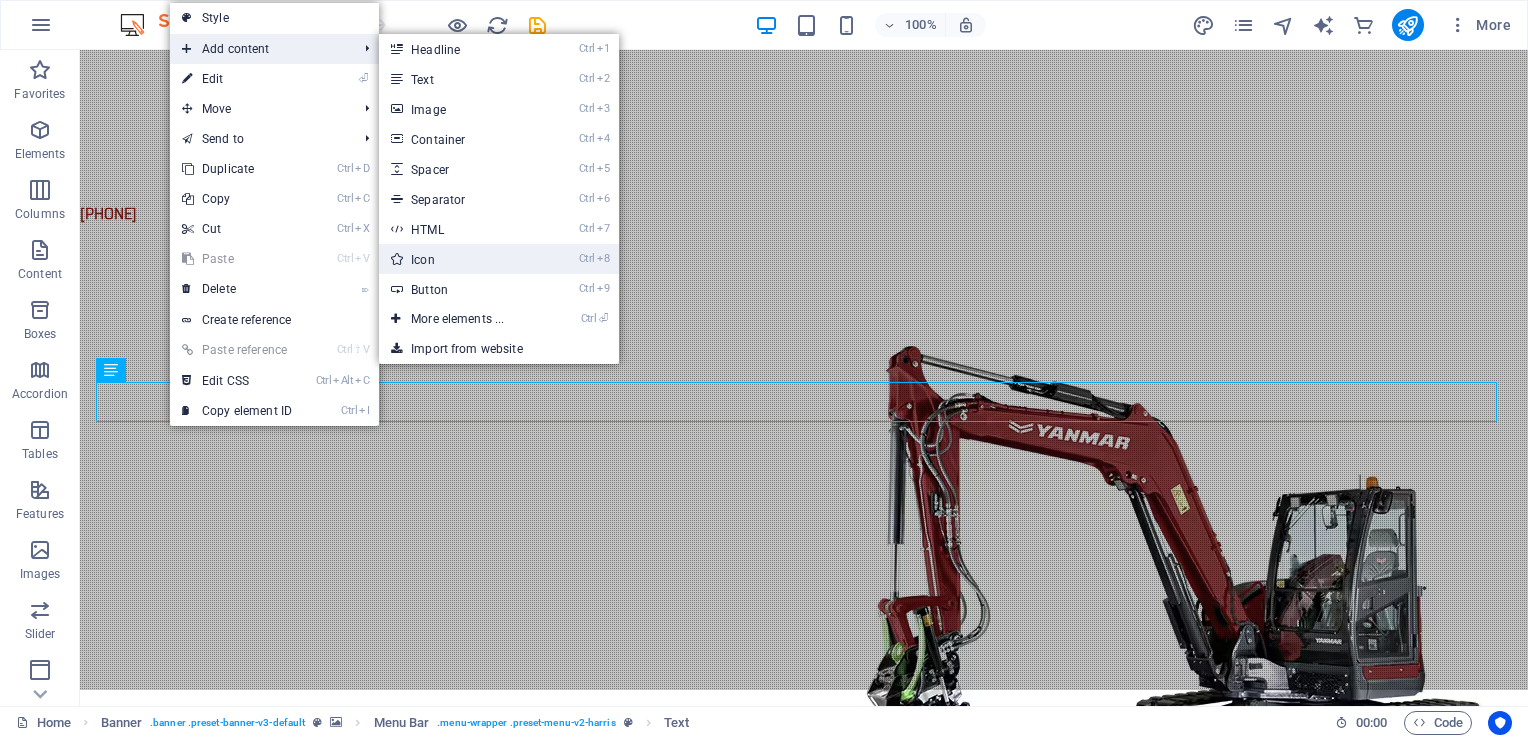 click on "Ctrl 8  Icon" at bounding box center (461, 259) 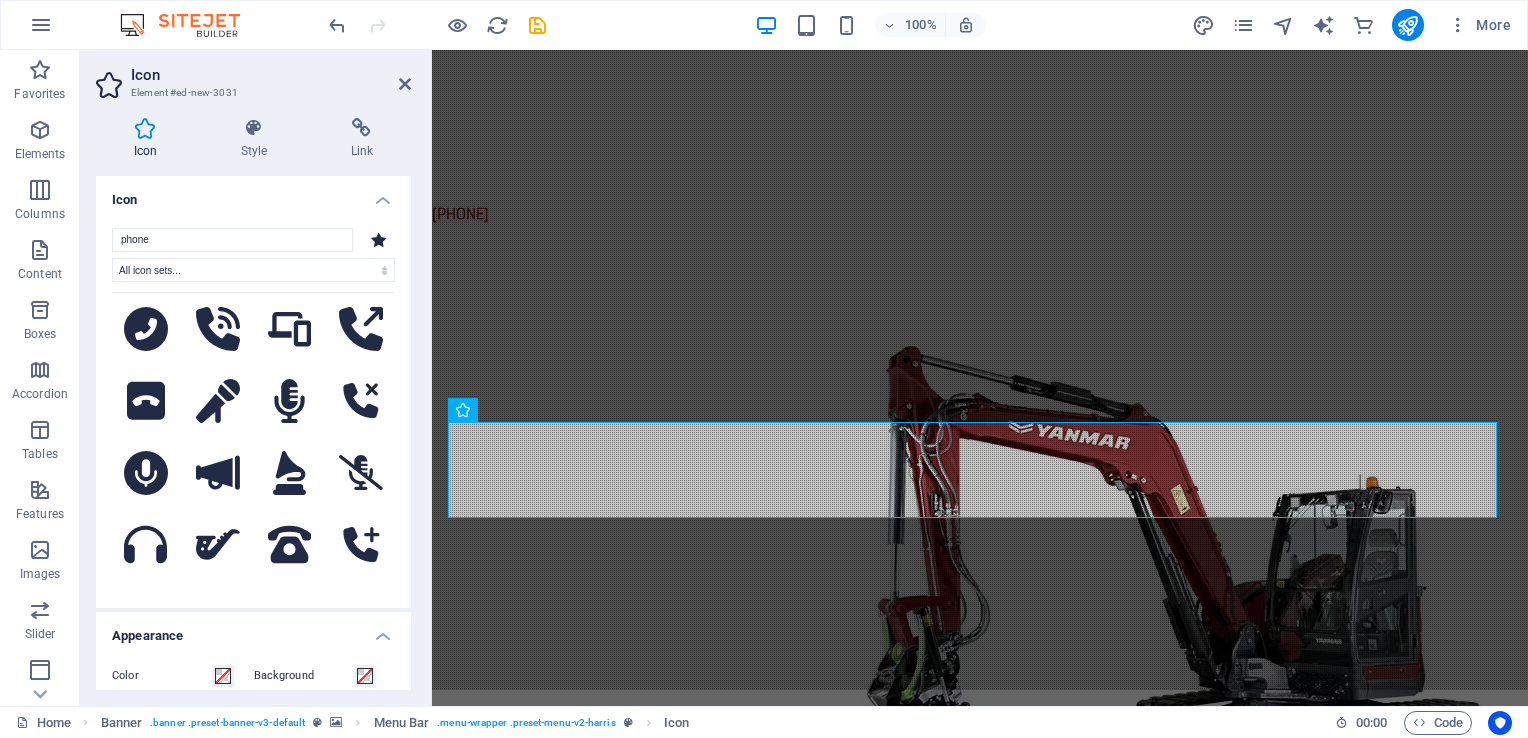 scroll, scrollTop: 1418, scrollLeft: 0, axis: vertical 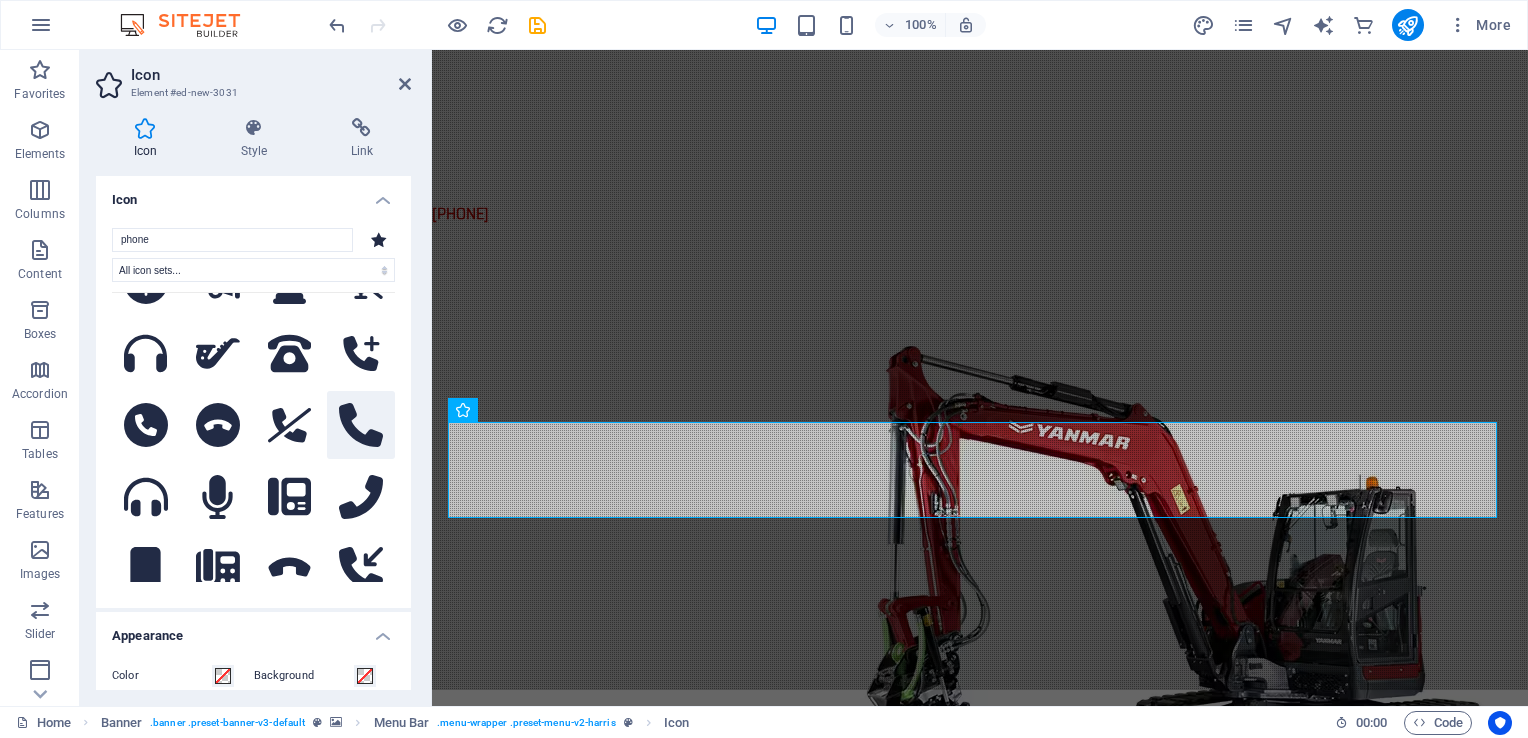 type on "phone" 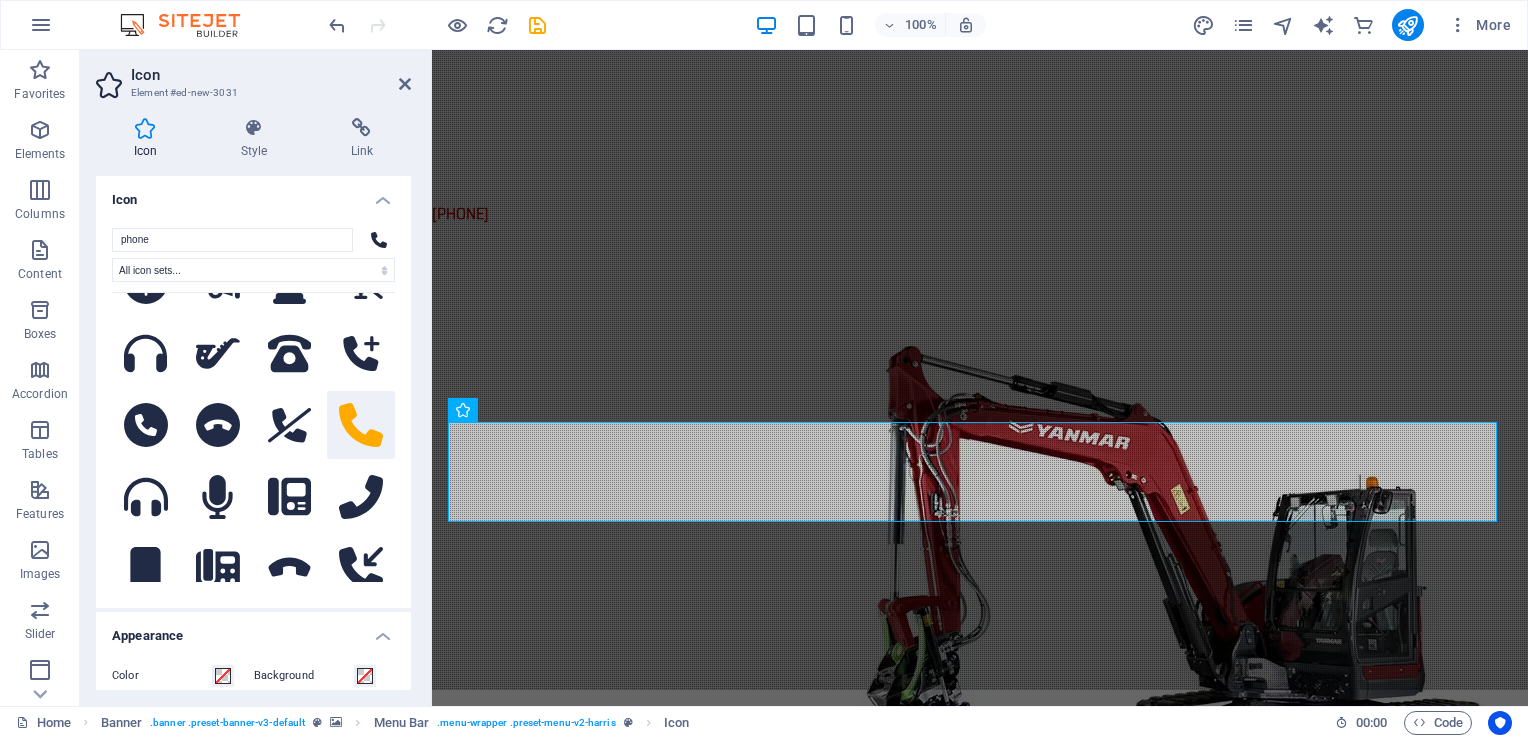click on "Color" at bounding box center (162, 676) 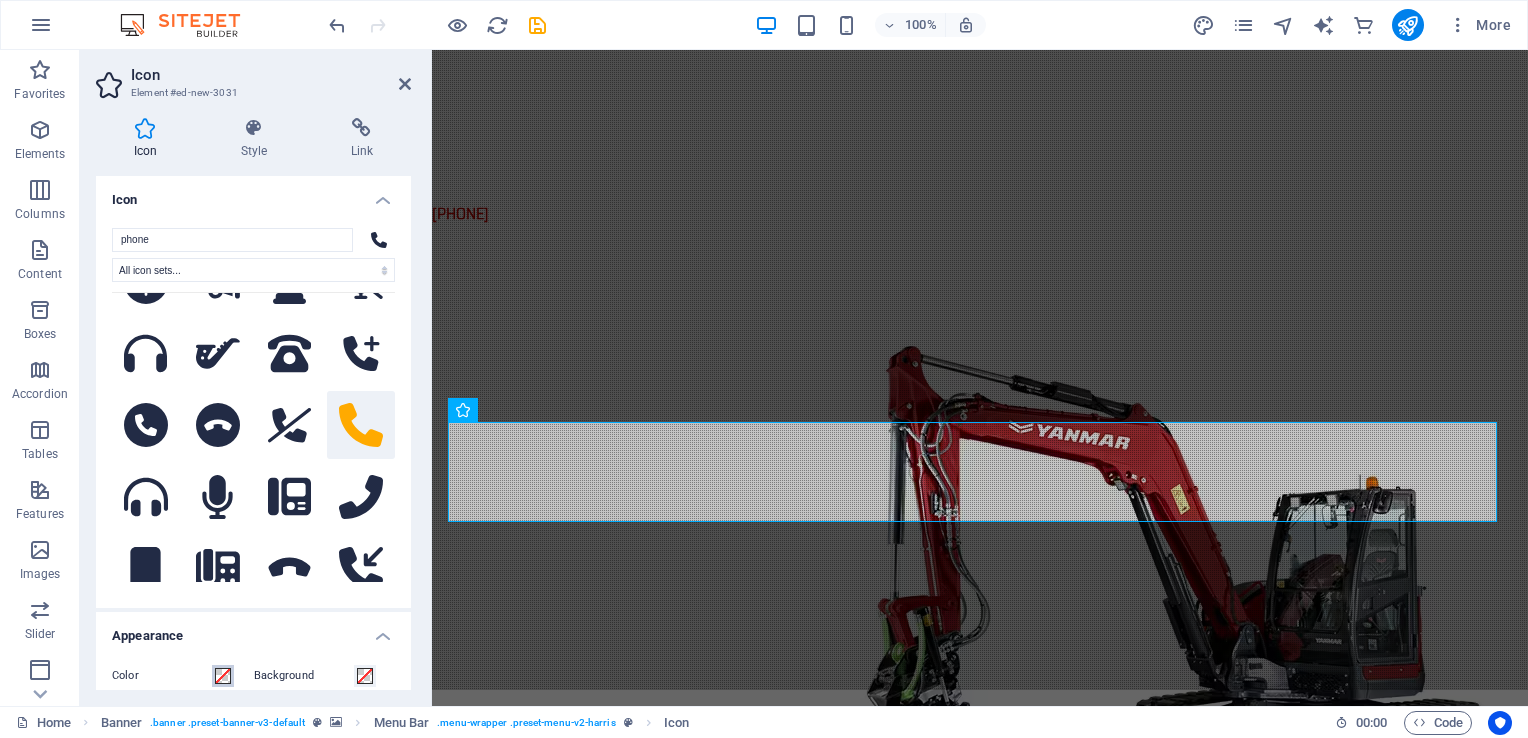 click on "Color" at bounding box center [223, 676] 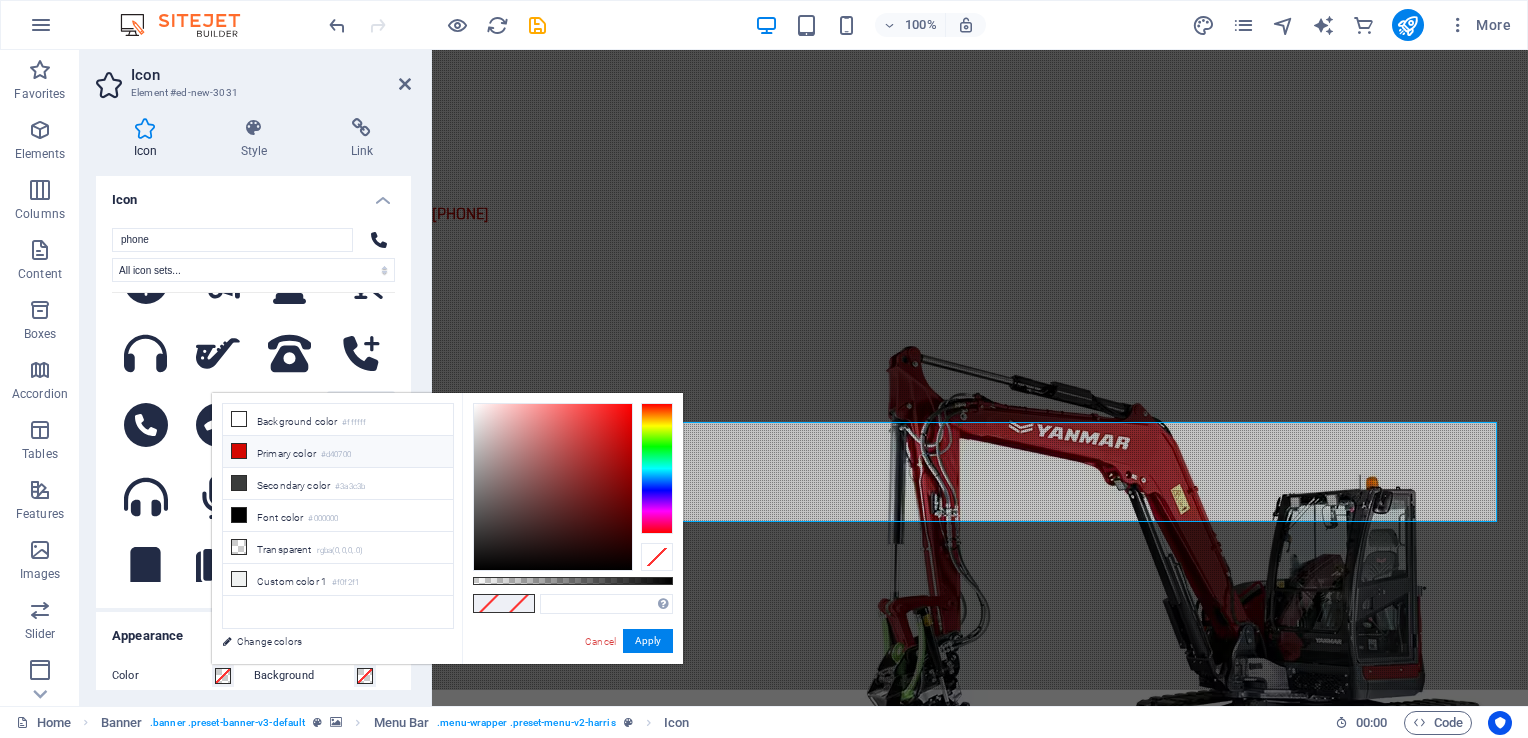click on "Primary color
#d40700" at bounding box center (338, 452) 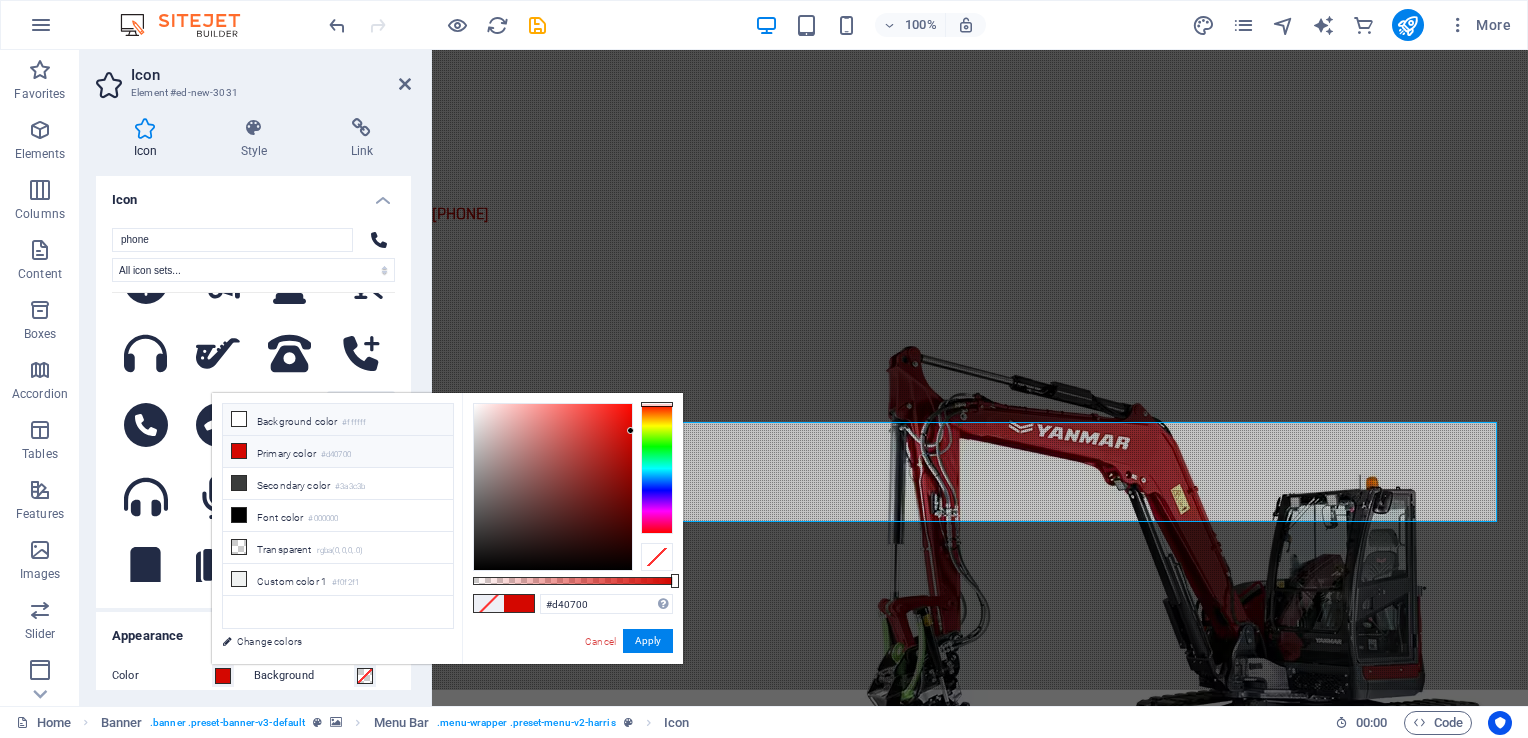 click on "Background color
#ffffff" at bounding box center [338, 420] 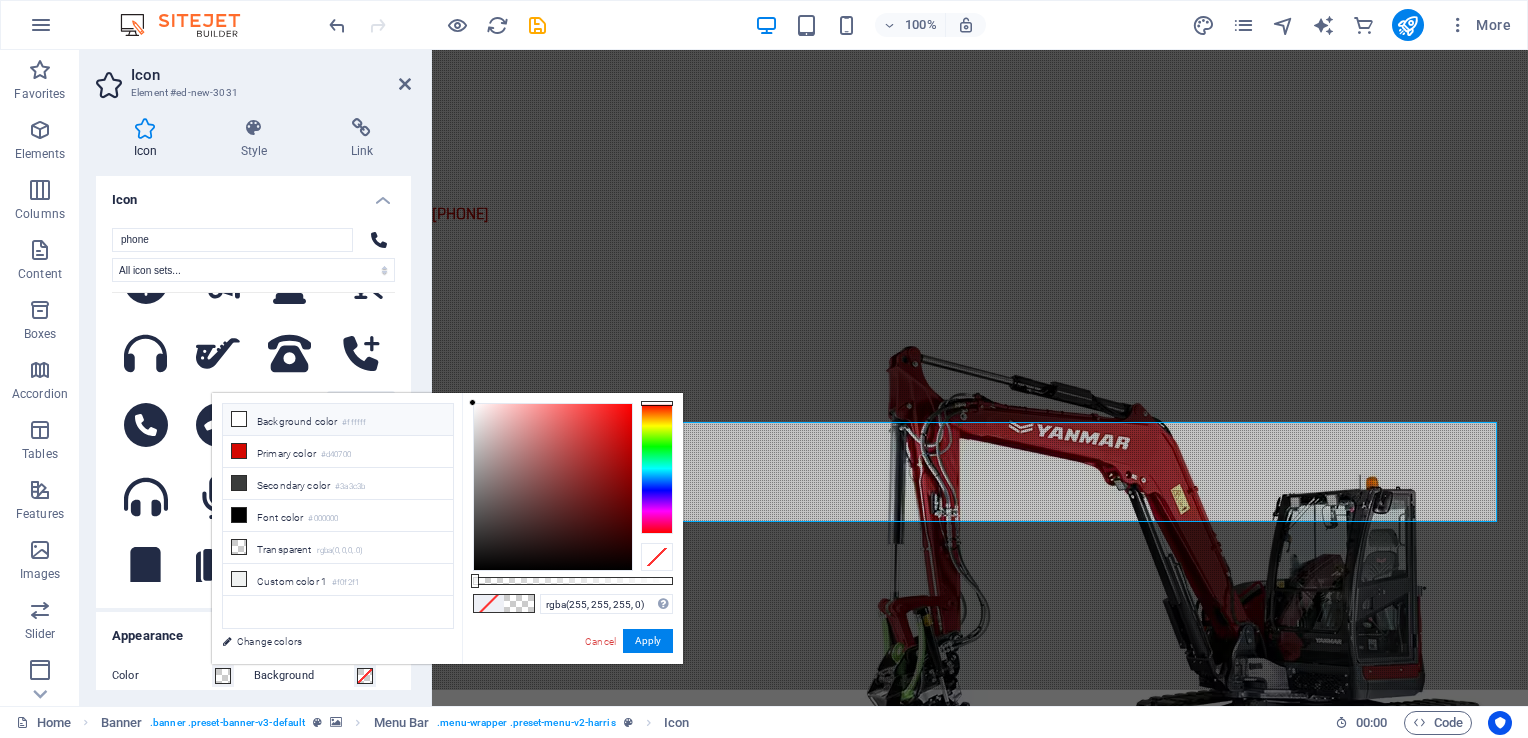 drag, startPoint x: 676, startPoint y: 582, endPoint x: 453, endPoint y: 577, distance: 223.05605 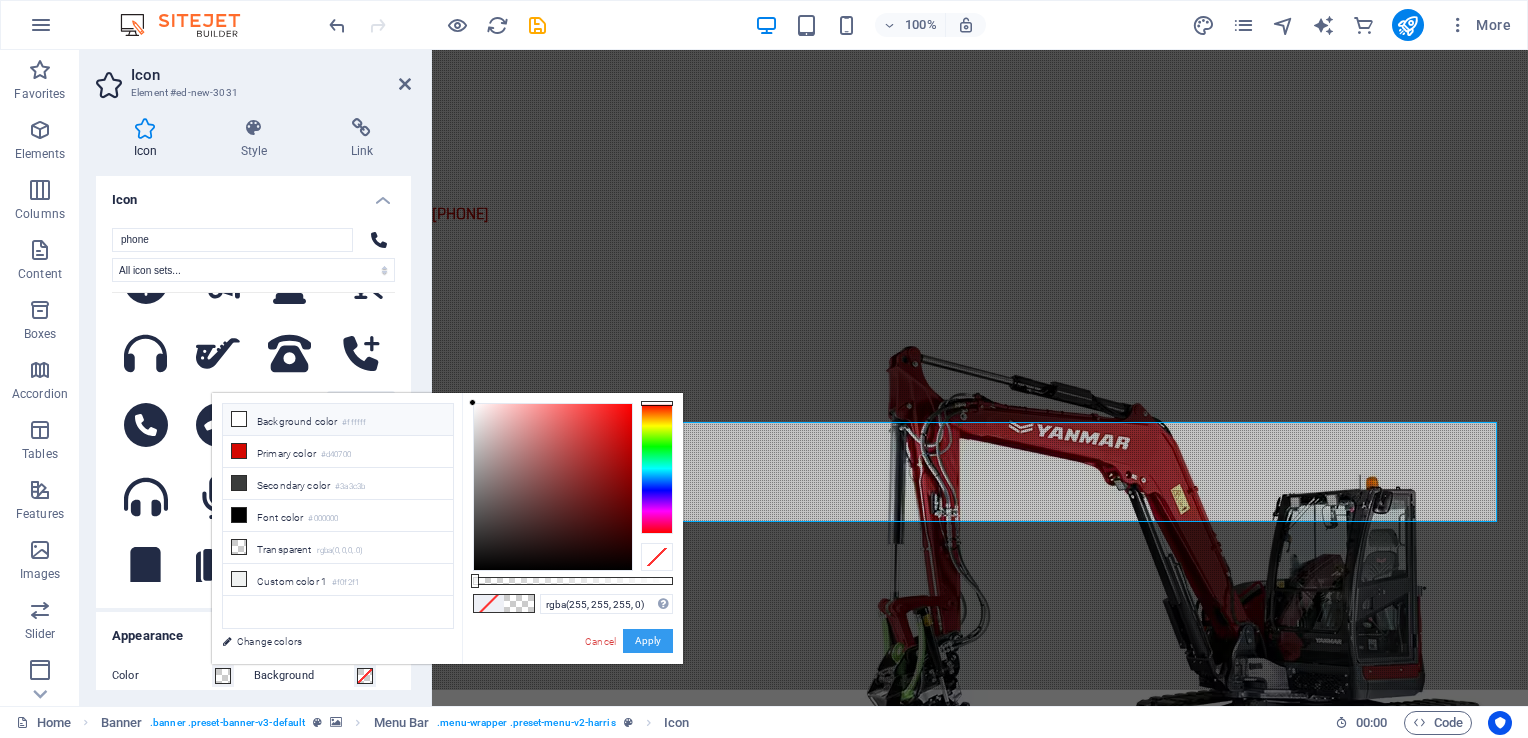 click on "Apply" at bounding box center (648, 641) 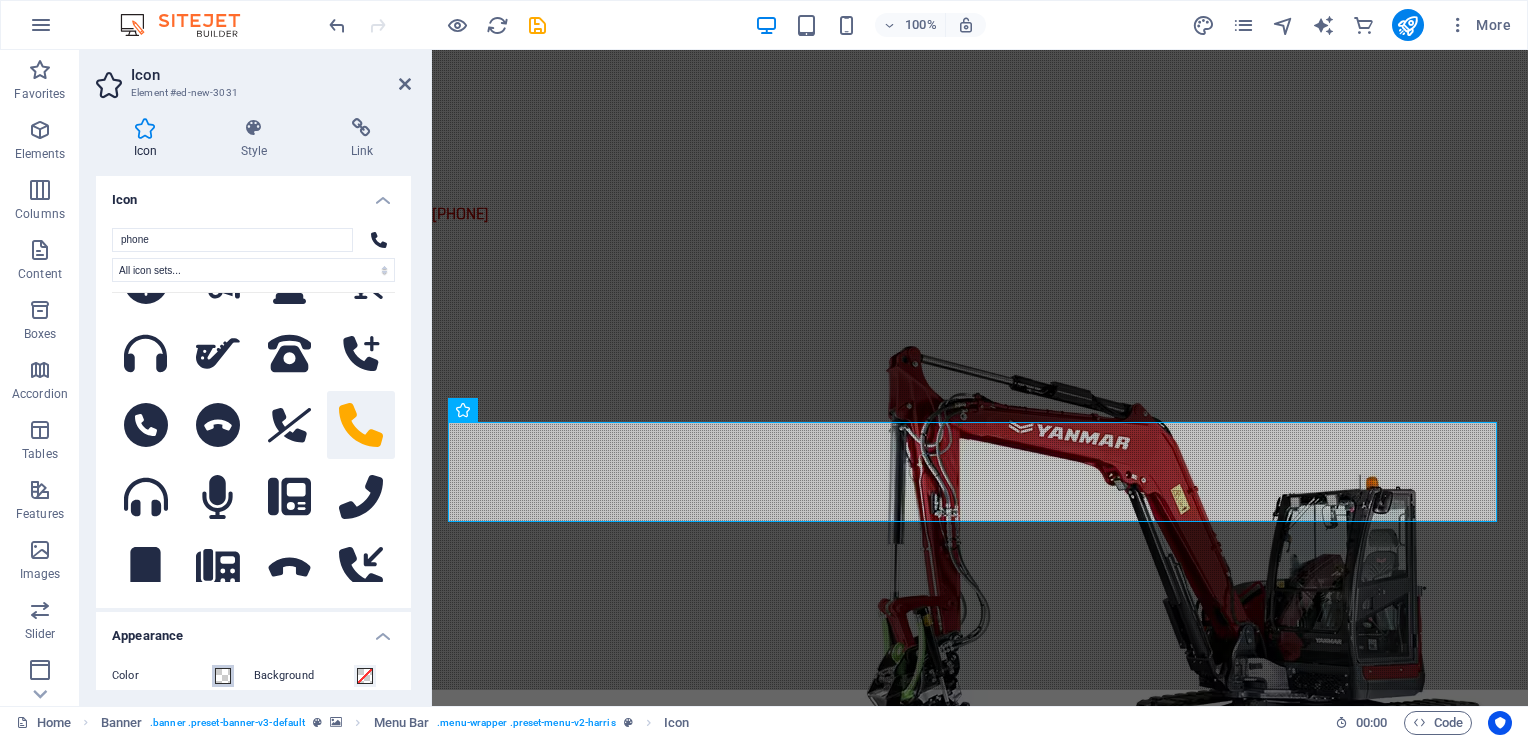 click at bounding box center [223, 676] 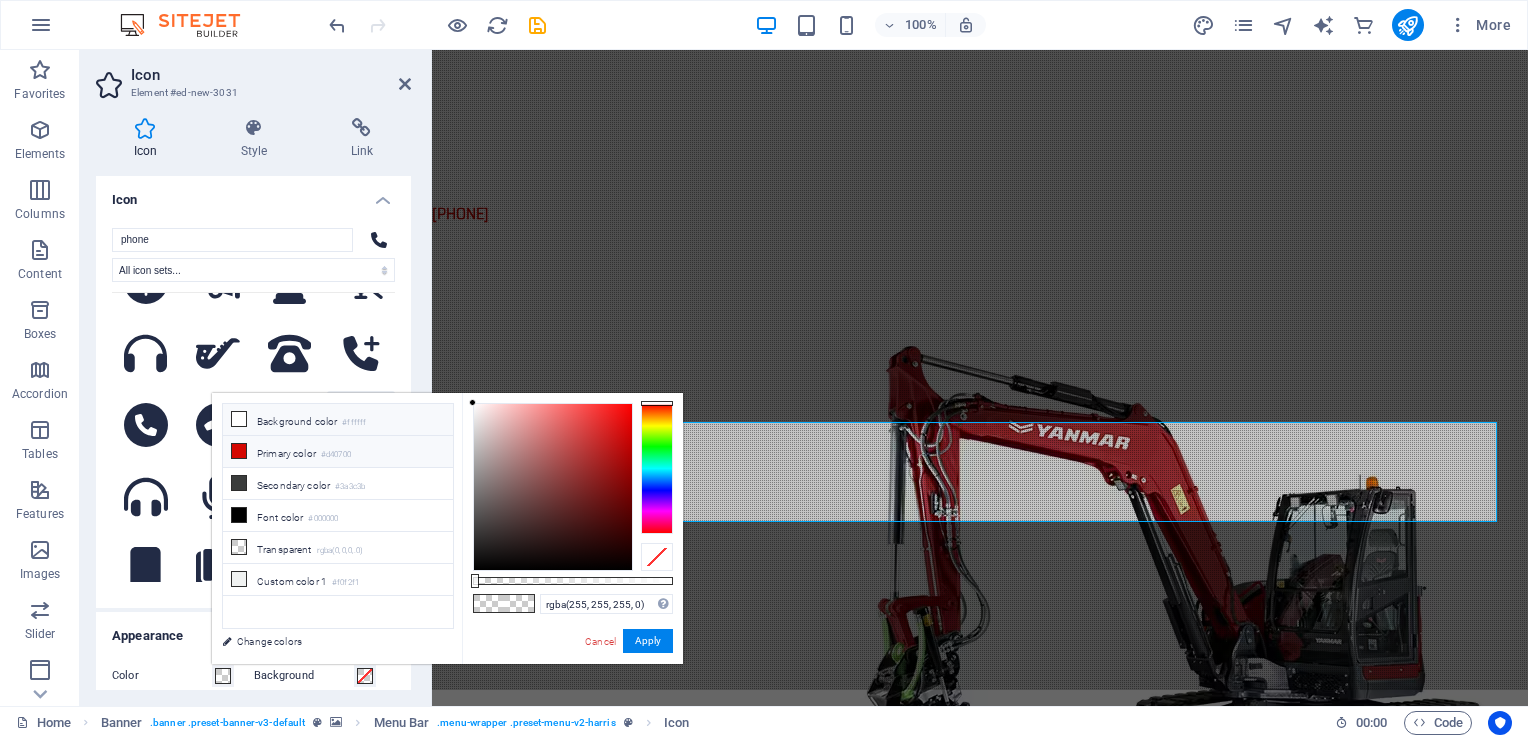 click on "Primary color
#d40700" at bounding box center (338, 452) 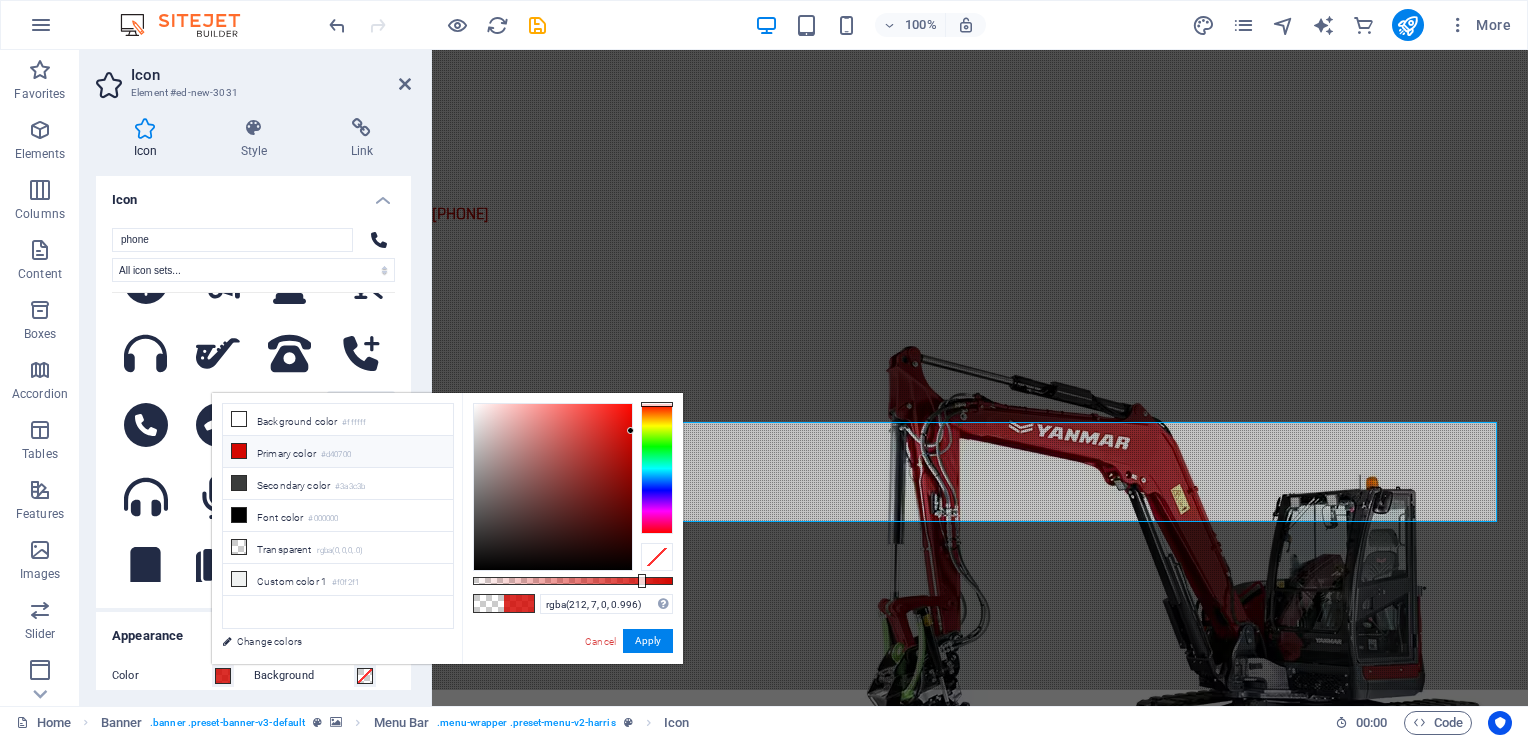 type on "#d40700" 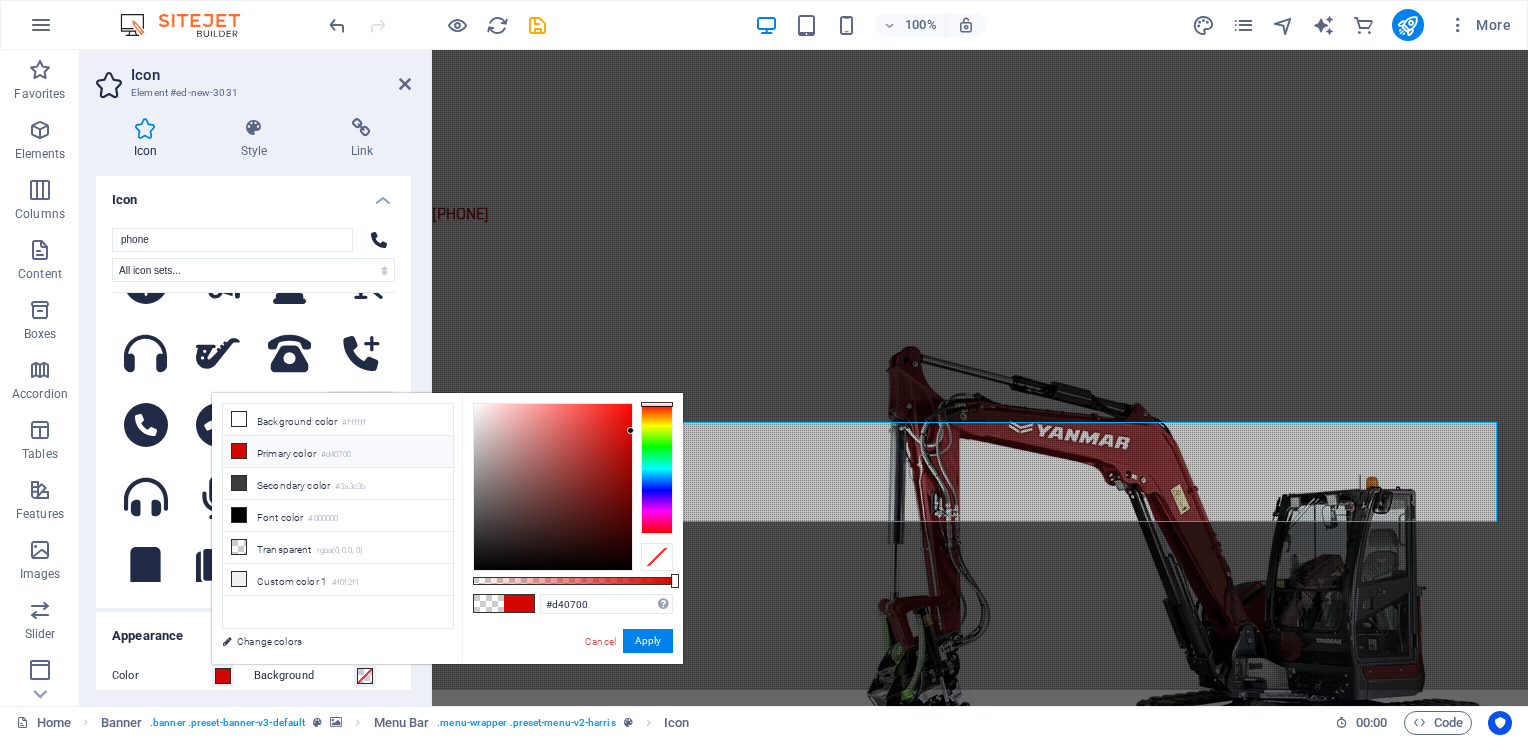 drag, startPoint x: 473, startPoint y: 580, endPoint x: 692, endPoint y: 591, distance: 219.27608 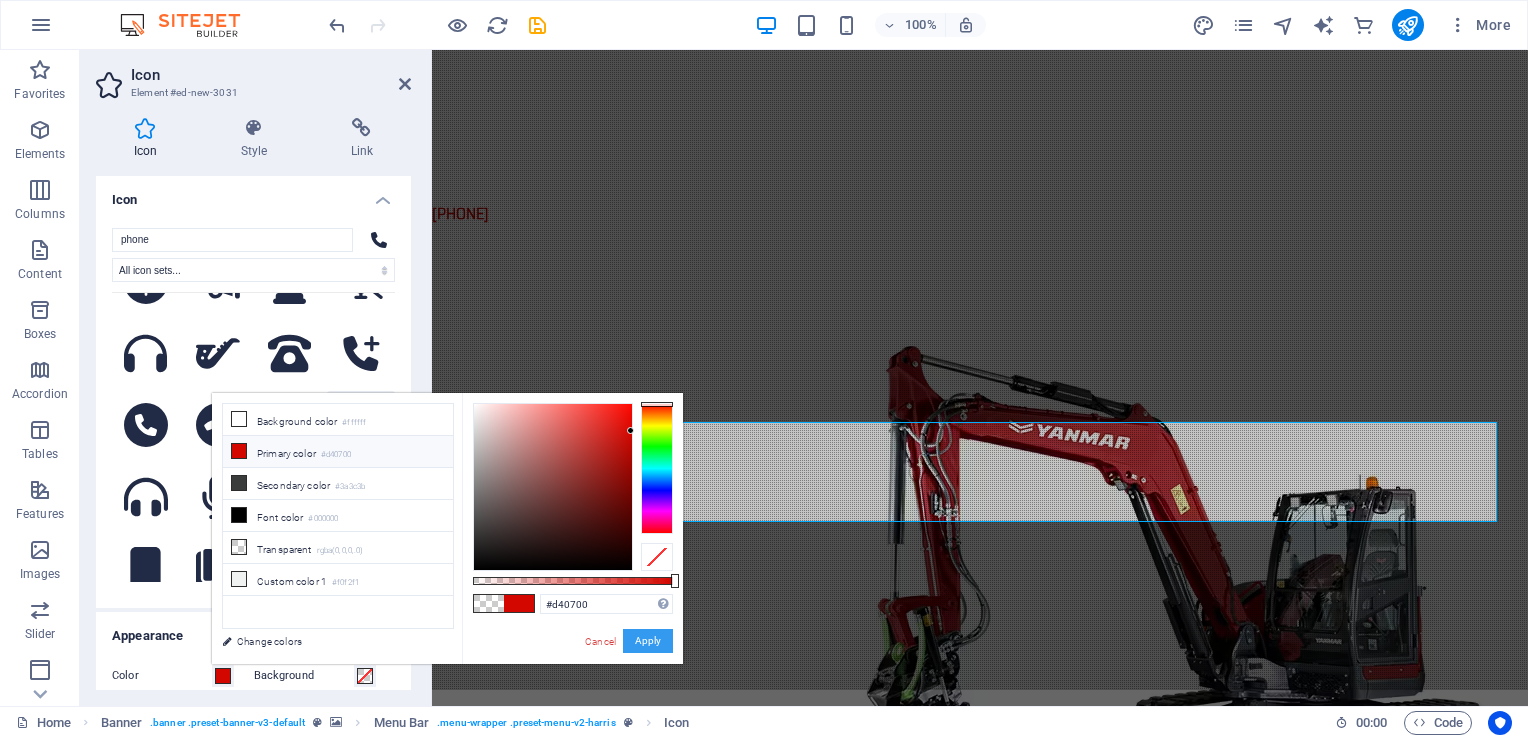 click on "Apply" at bounding box center (648, 641) 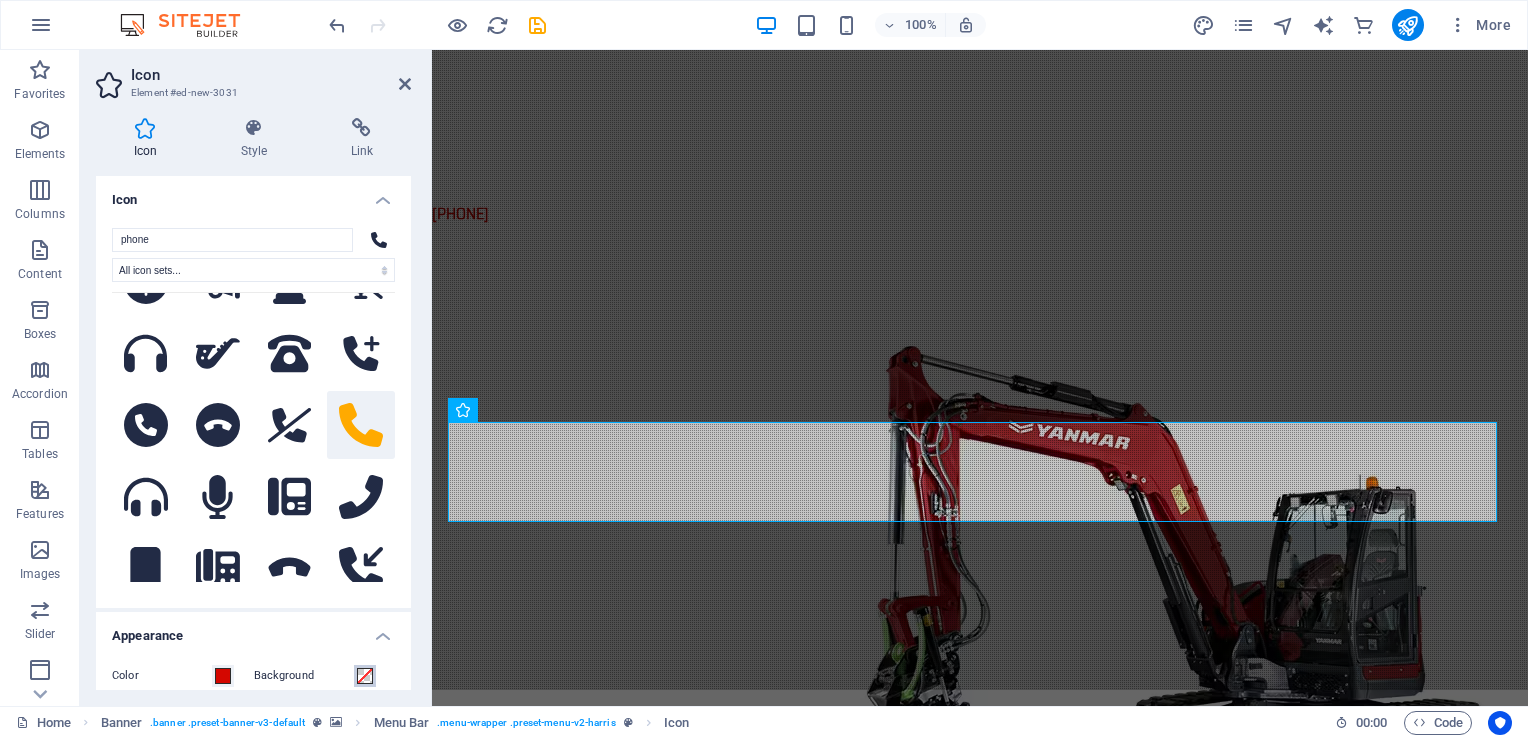click at bounding box center [365, 676] 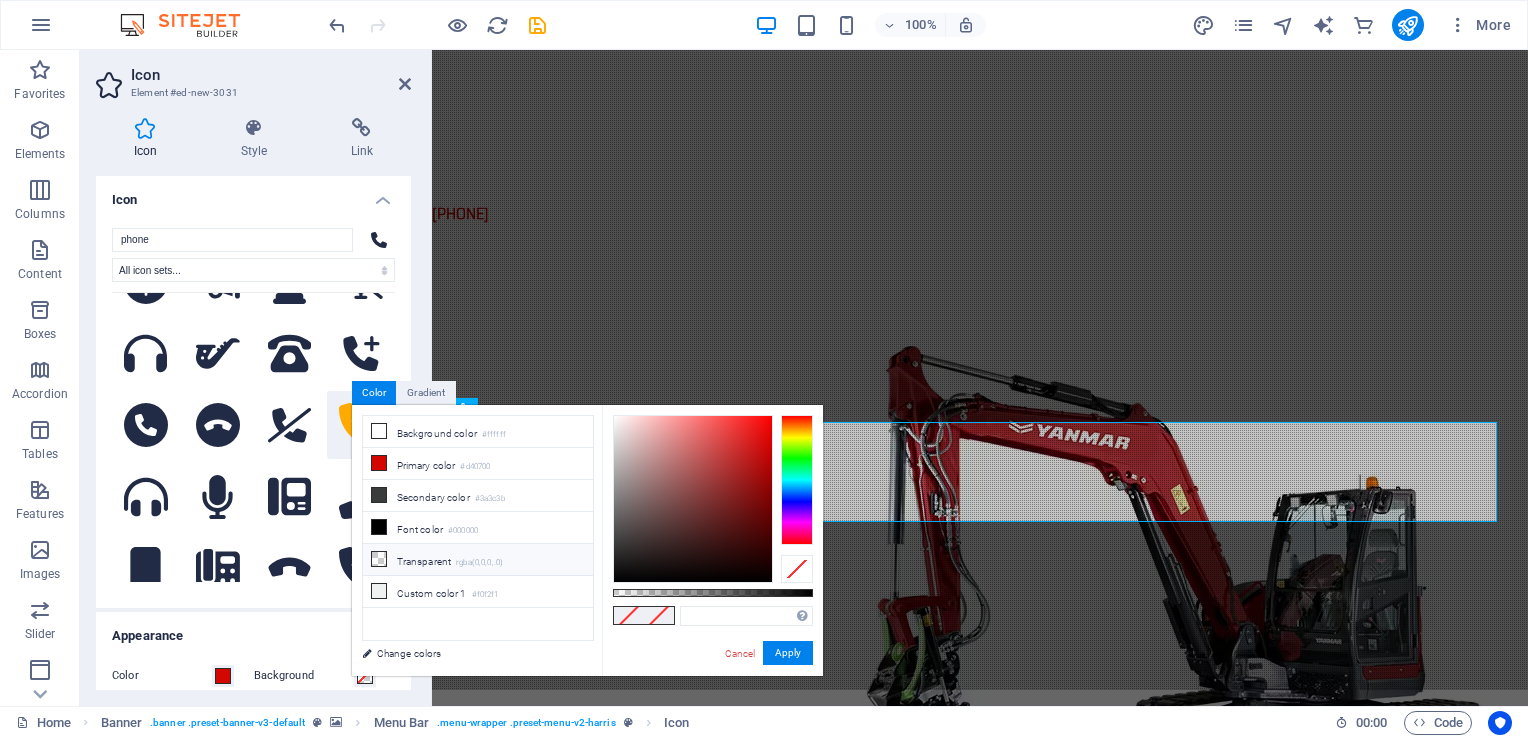 click on "Transparent
rgba(0,0,0,.0)" at bounding box center [478, 560] 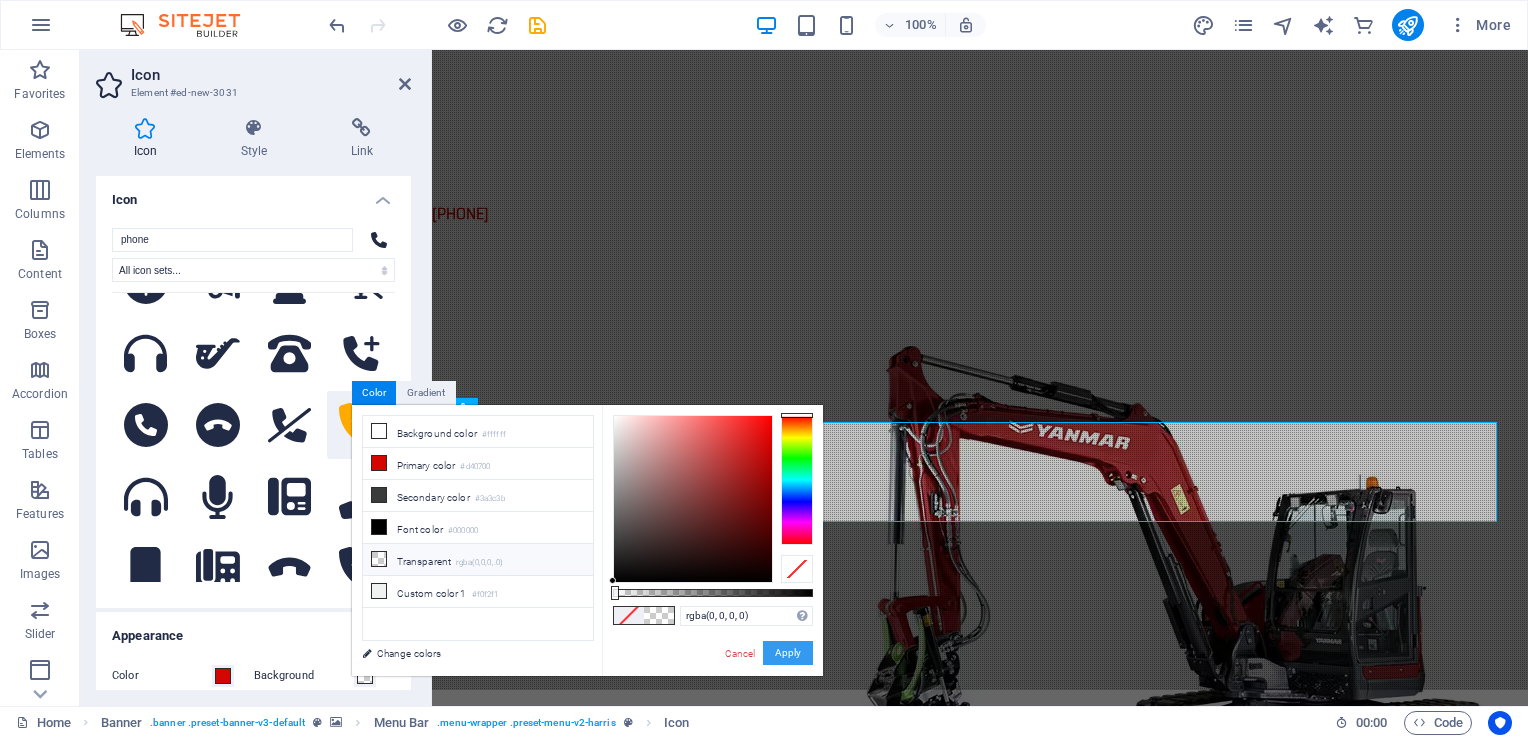 click on "Apply" at bounding box center [788, 653] 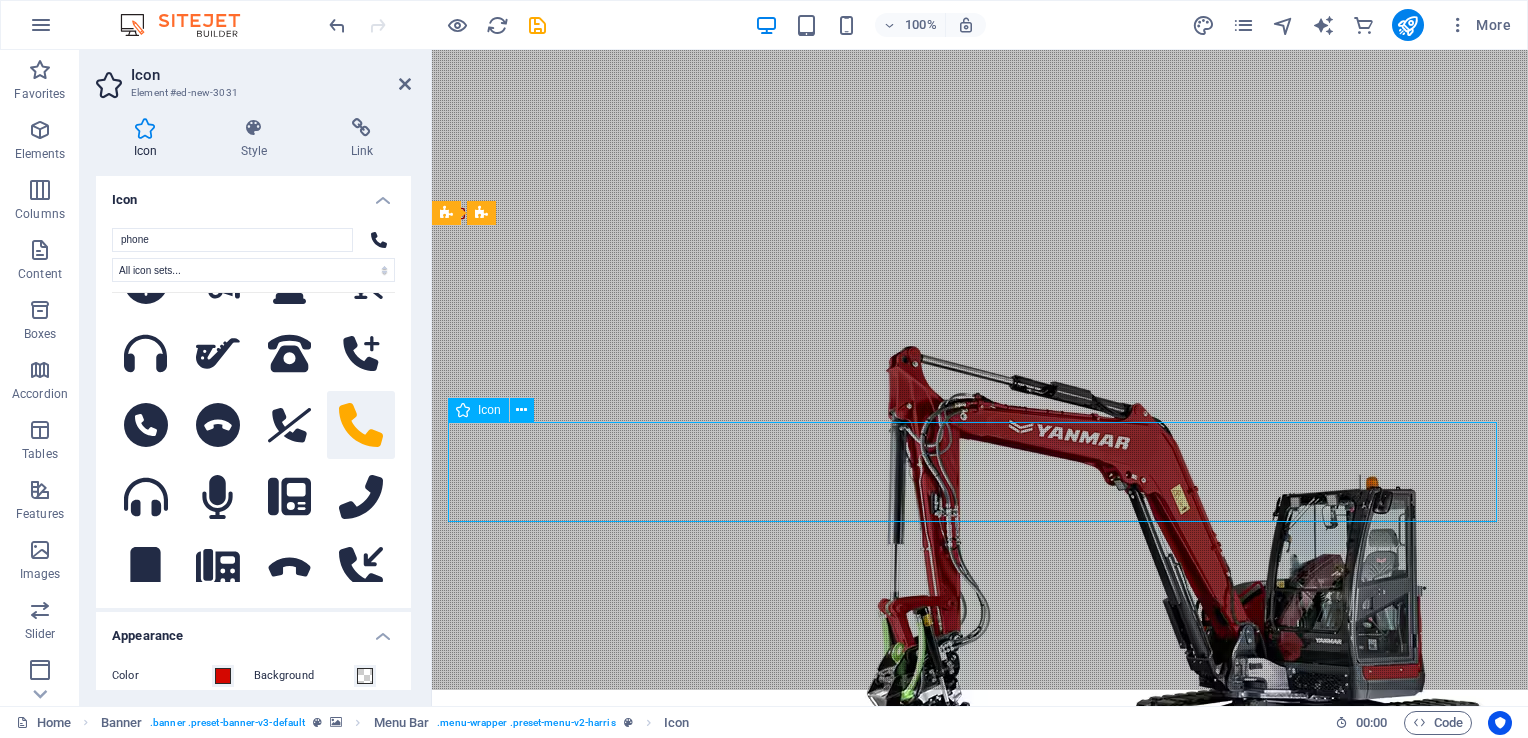 drag, startPoint x: 652, startPoint y: 466, endPoint x: 1009, endPoint y: 432, distance: 358.6154 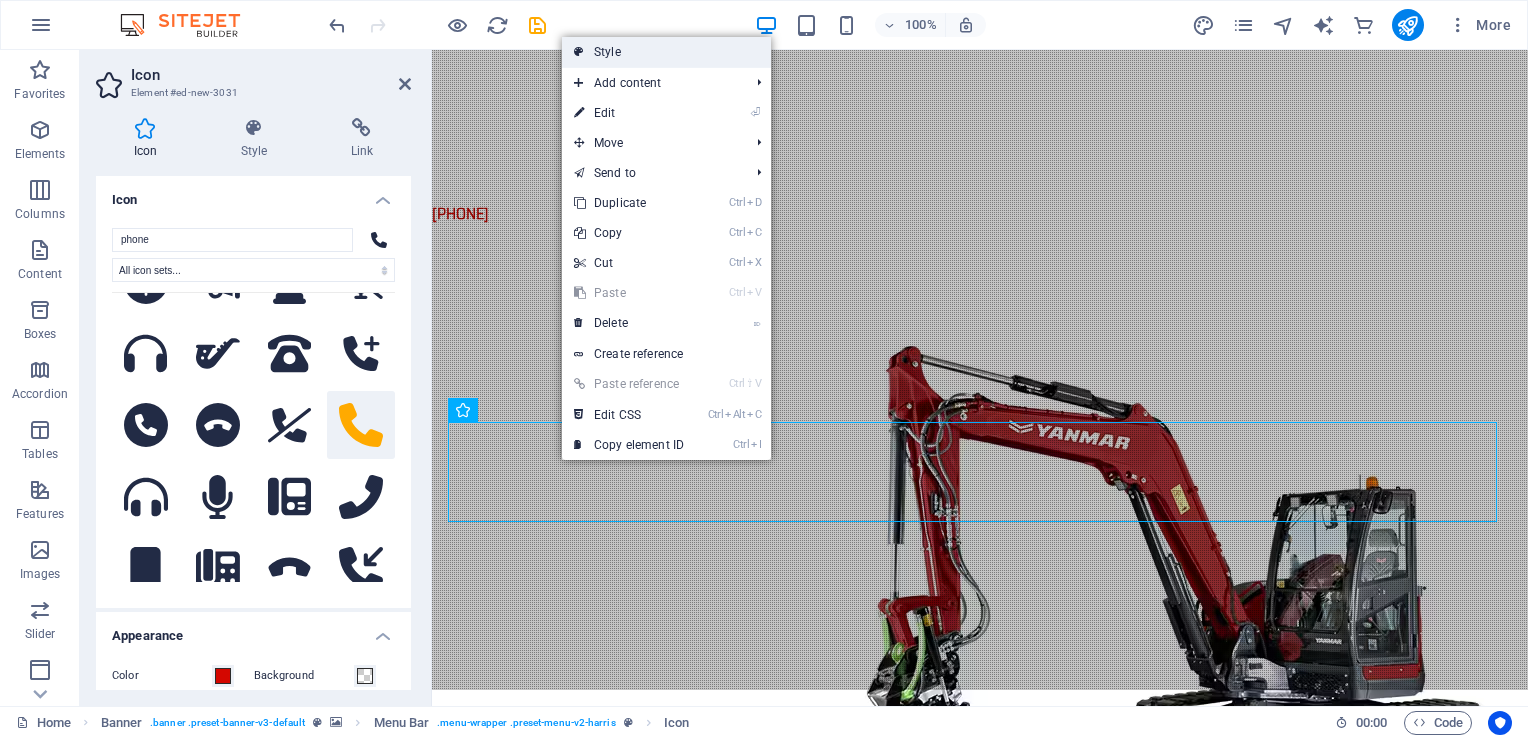 click on "Style" at bounding box center [666, 52] 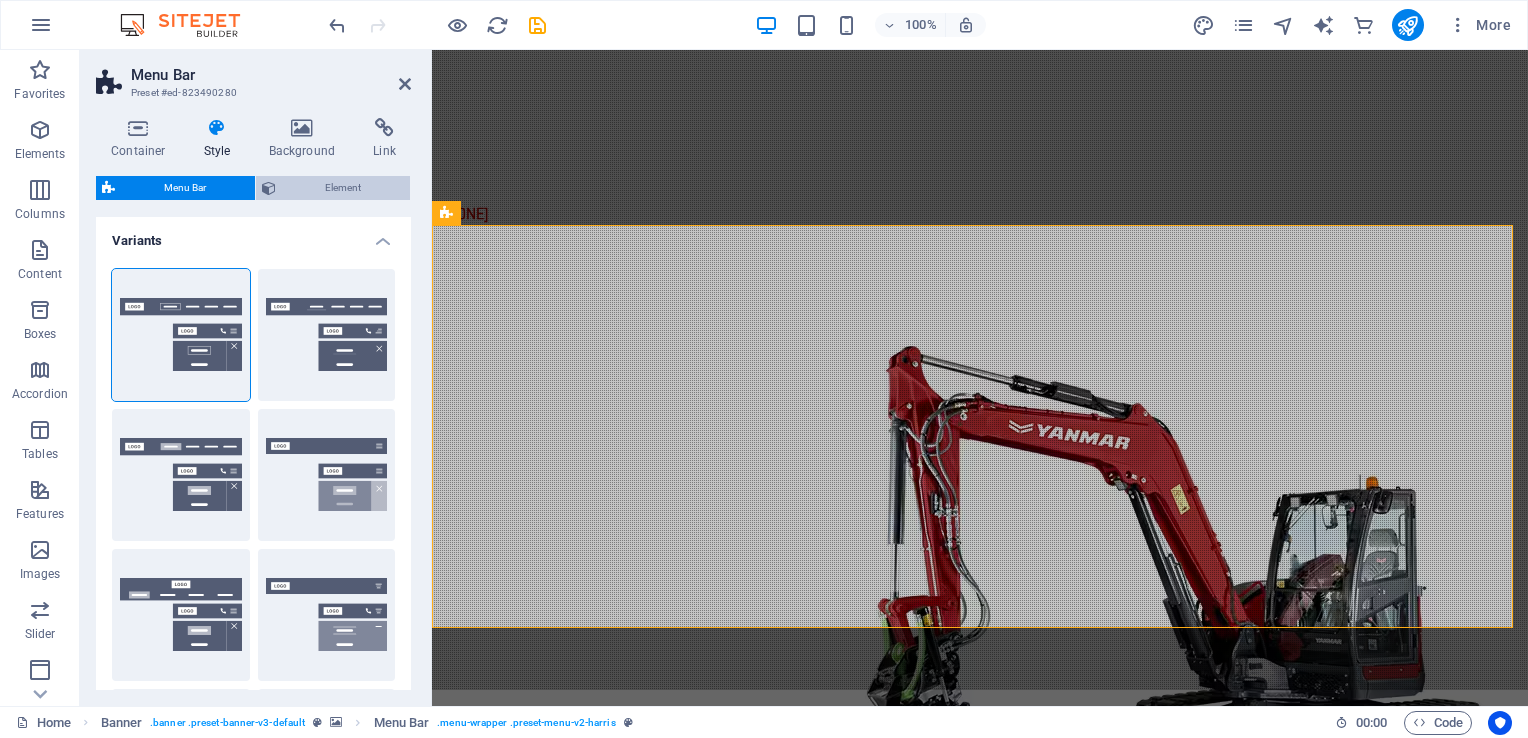 click on "Element" at bounding box center (343, 188) 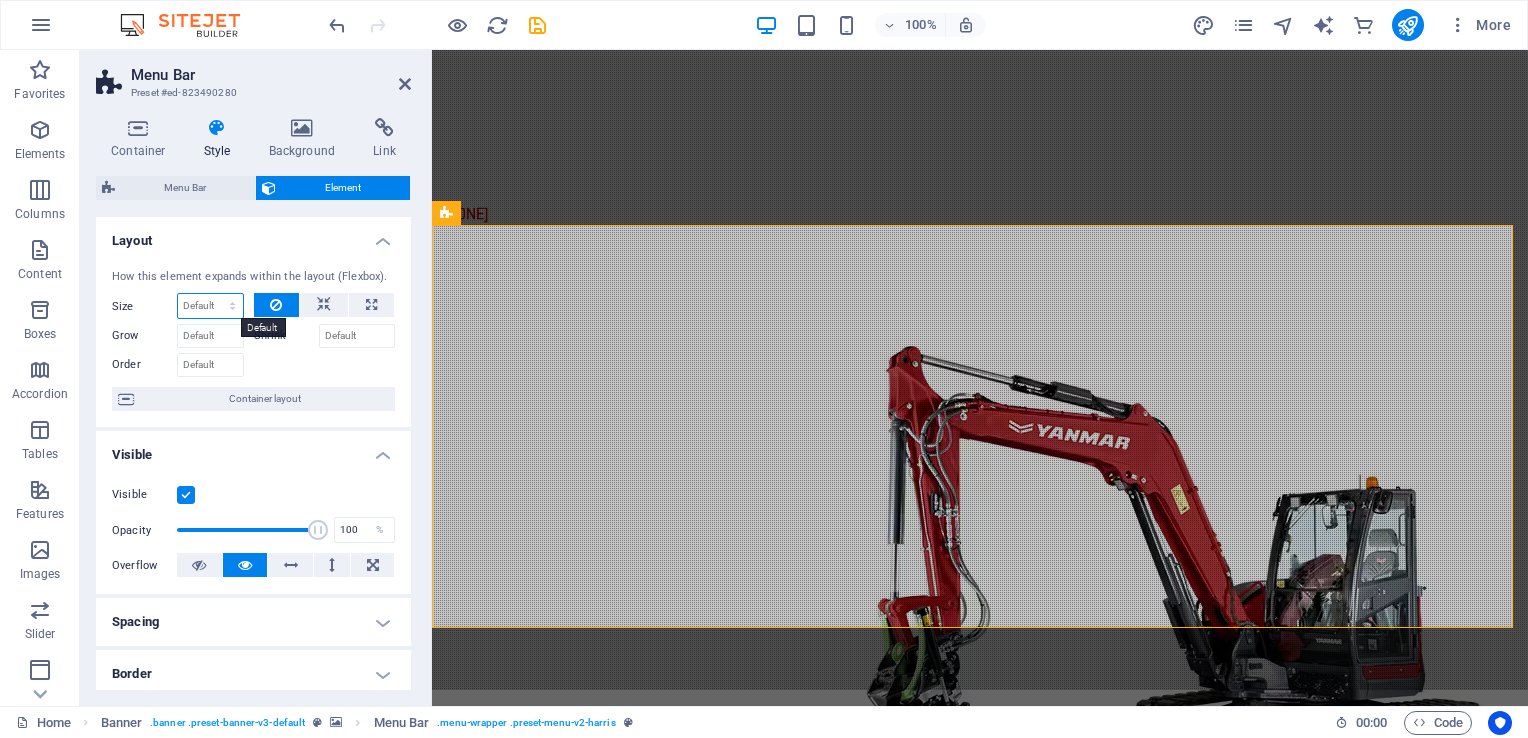 click on "Default auto px % 1/1 1/2 1/3 1/4 1/5 1/6 1/7 1/8 1/9 1/10" at bounding box center (210, 306) 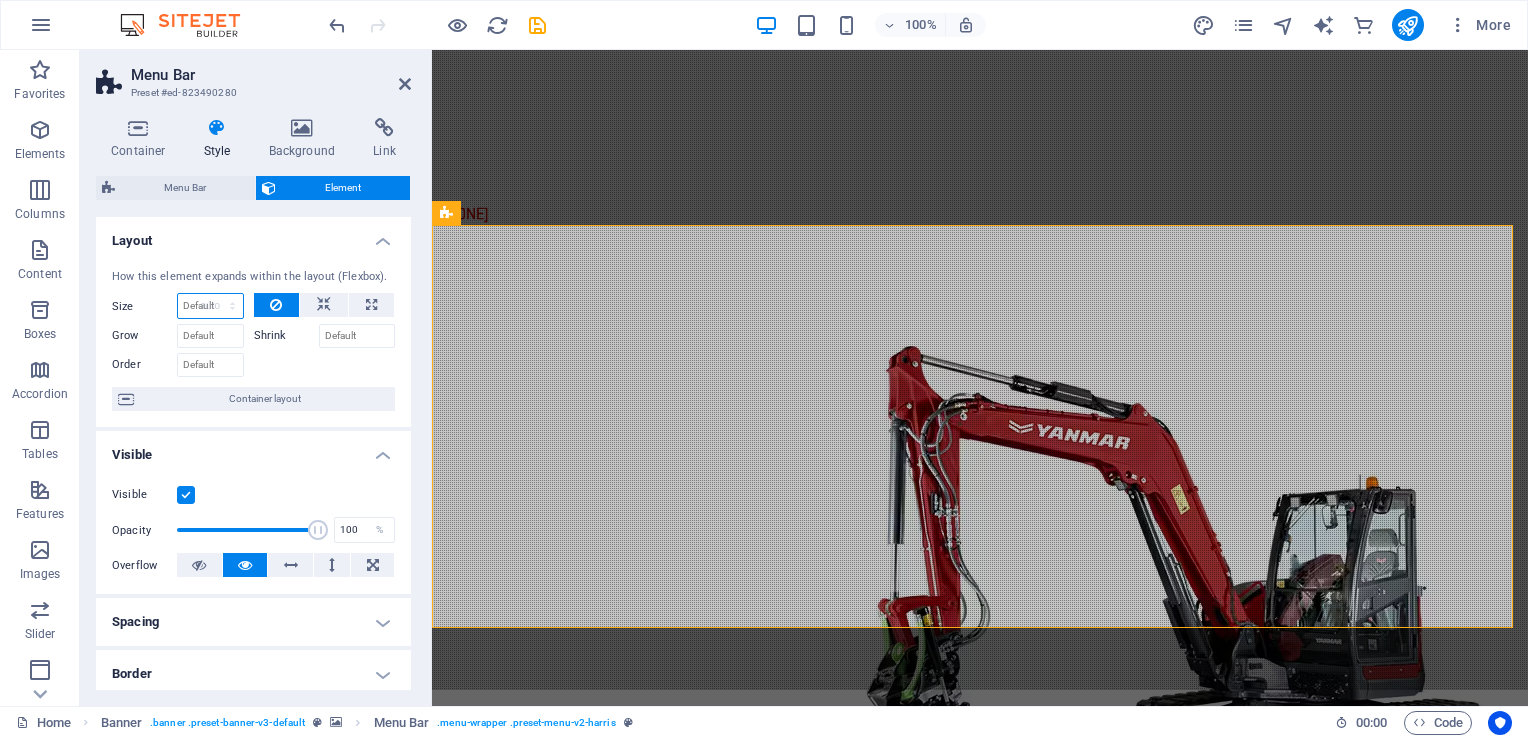 click on "Default auto px % 1/1 1/2 1/3 1/4 1/5 1/6 1/7 1/8 1/9 1/10" at bounding box center [210, 306] 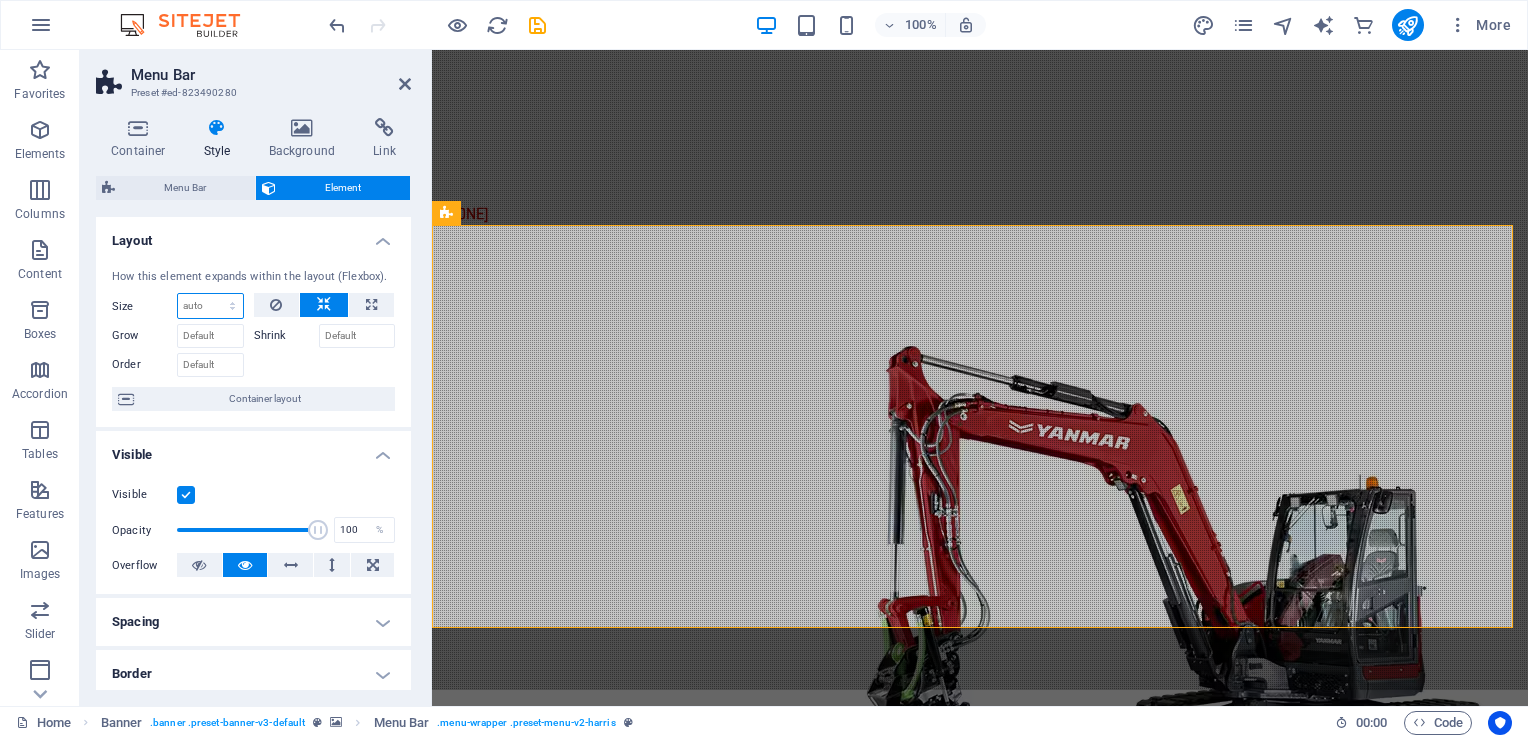 click on "Default auto px % 1/1 1/2 1/3 1/4 1/5 1/6 1/7 1/8 1/9 1/10" at bounding box center (210, 306) 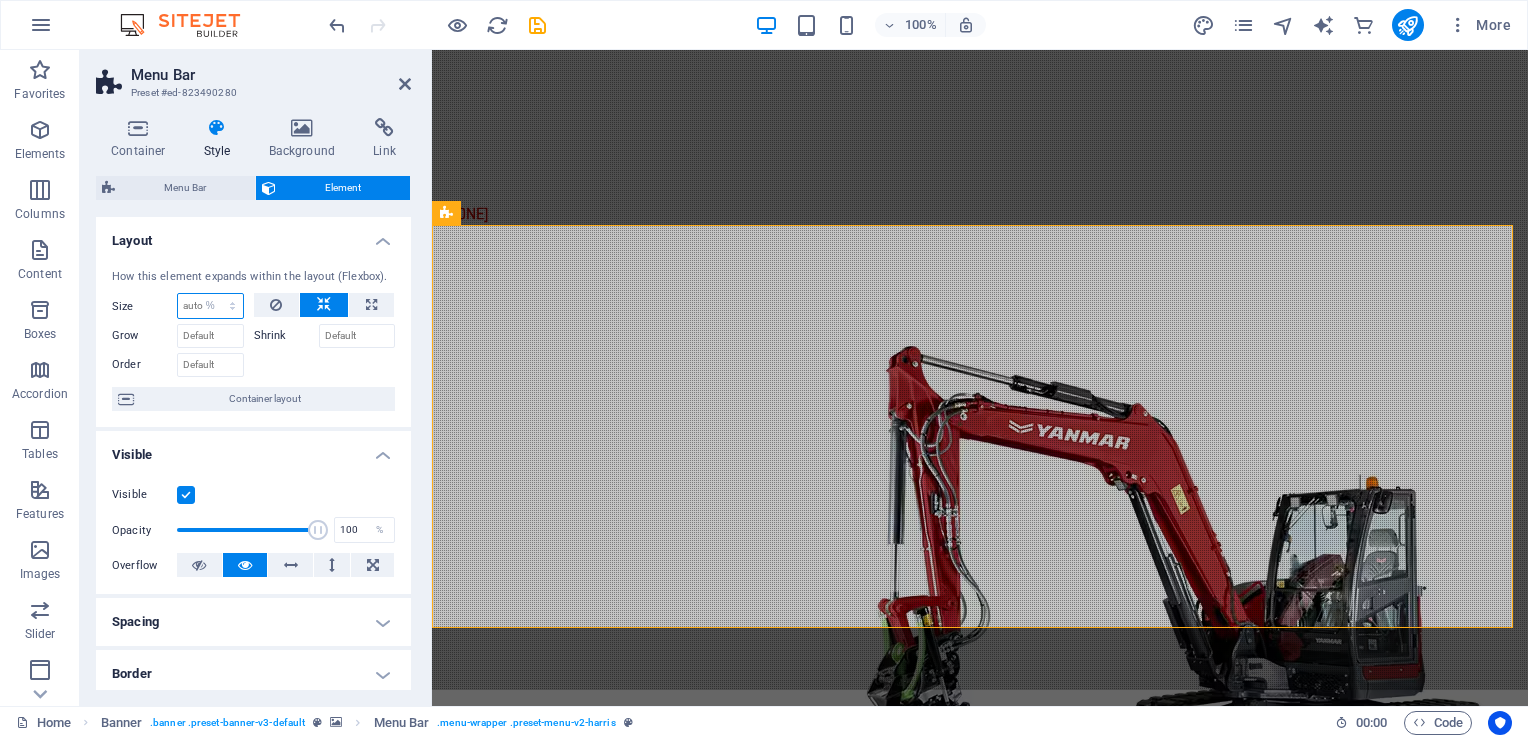 click on "Default auto px % 1/1 1/2 1/3 1/4 1/5 1/6 1/7 1/8 1/9 1/10" at bounding box center (210, 306) 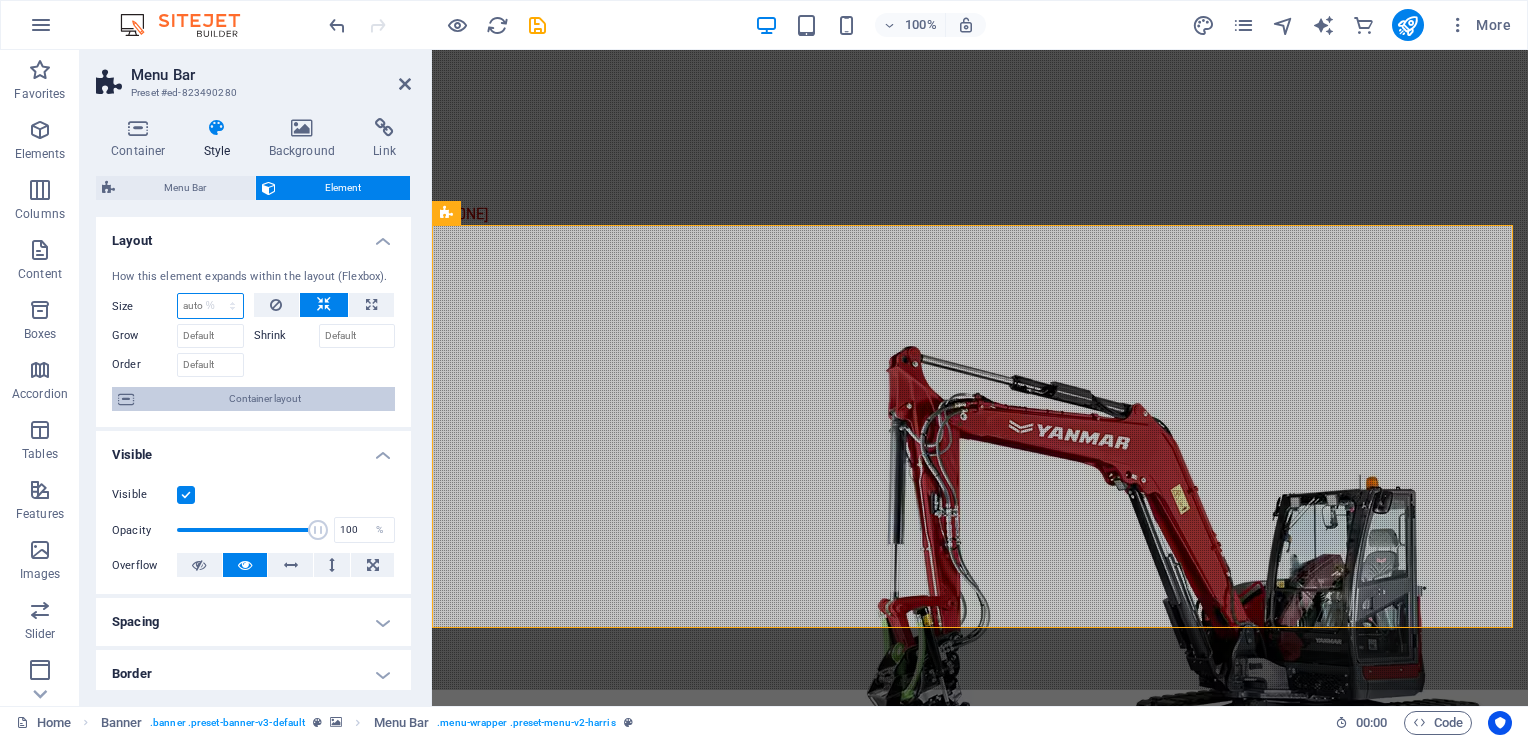 type on "100" 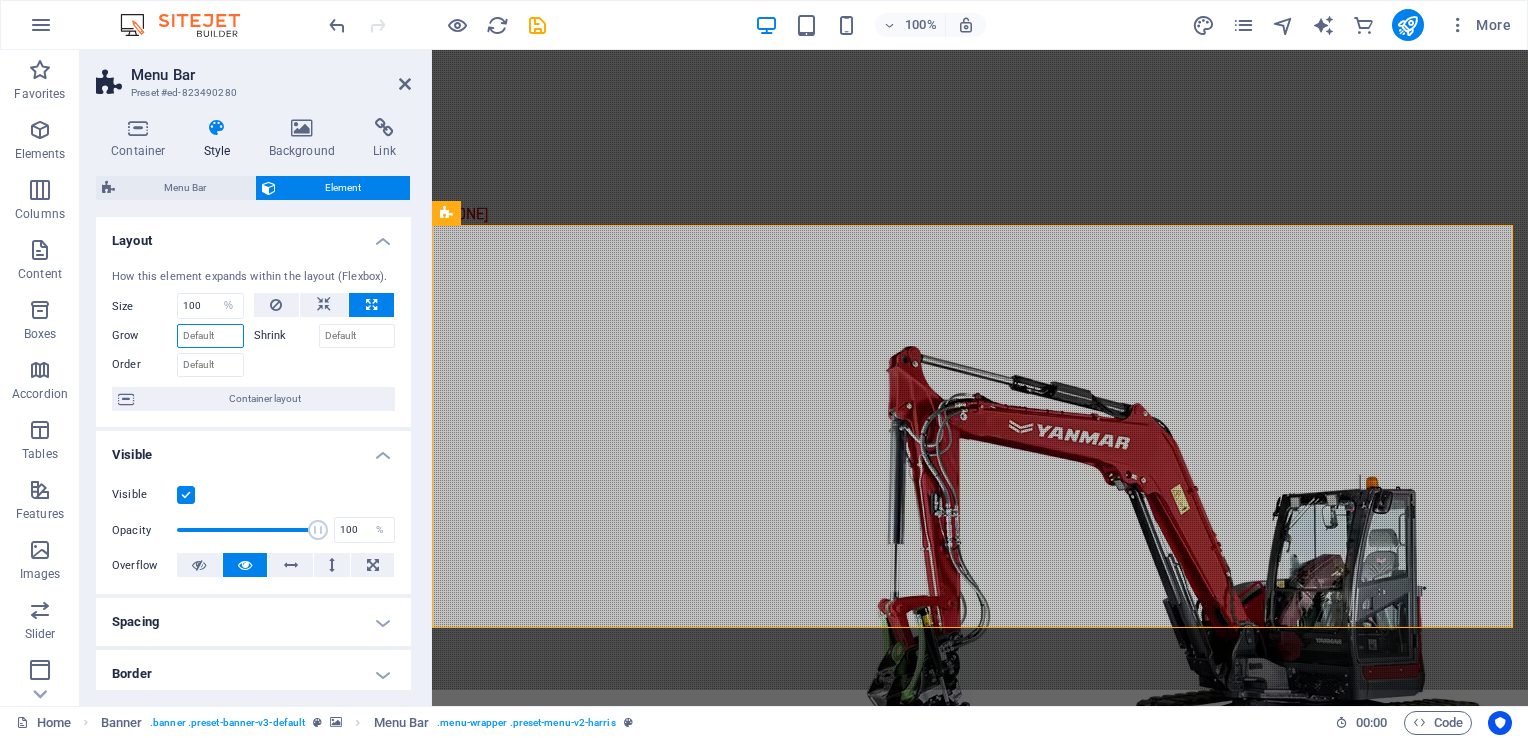 click on "Grow" at bounding box center (210, 336) 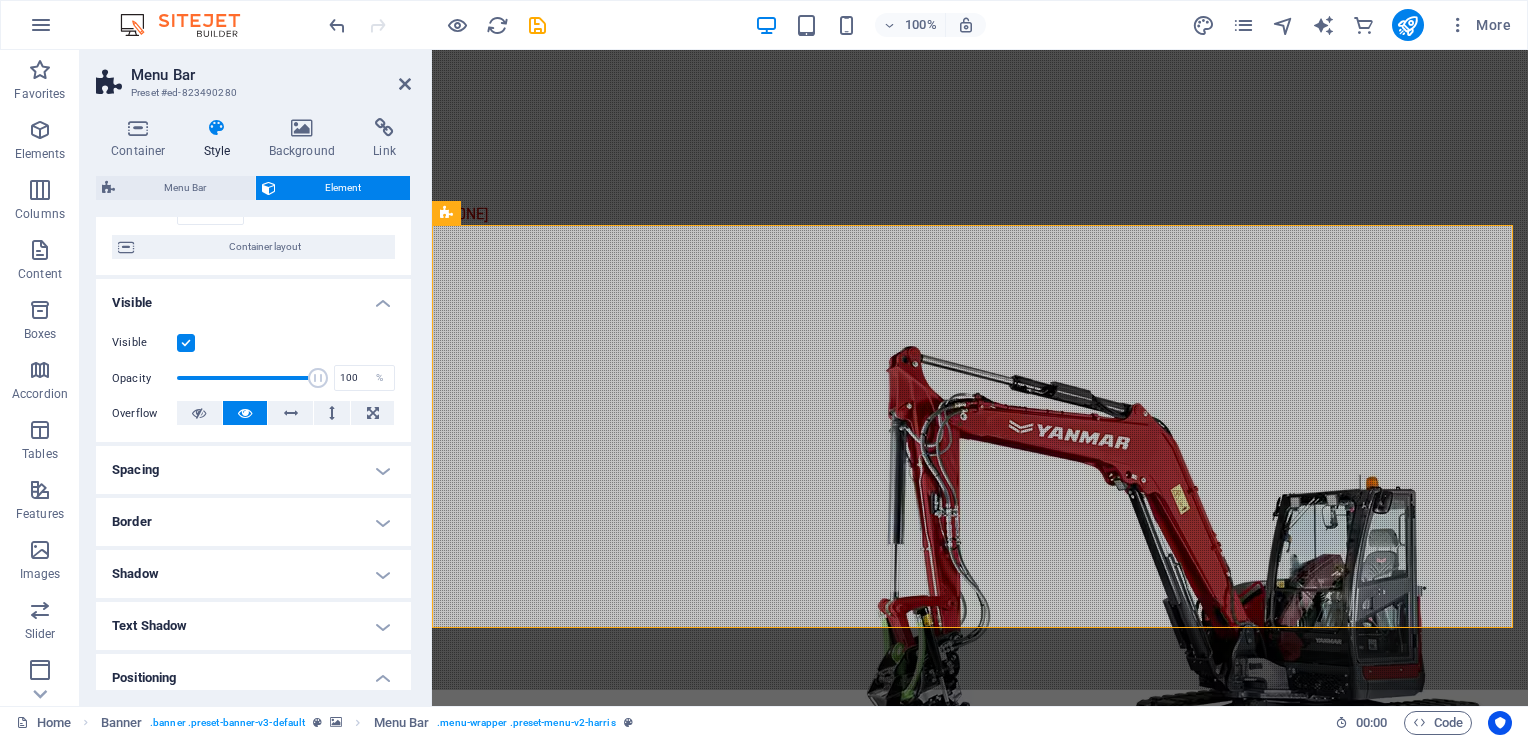 scroll, scrollTop: 152, scrollLeft: 0, axis: vertical 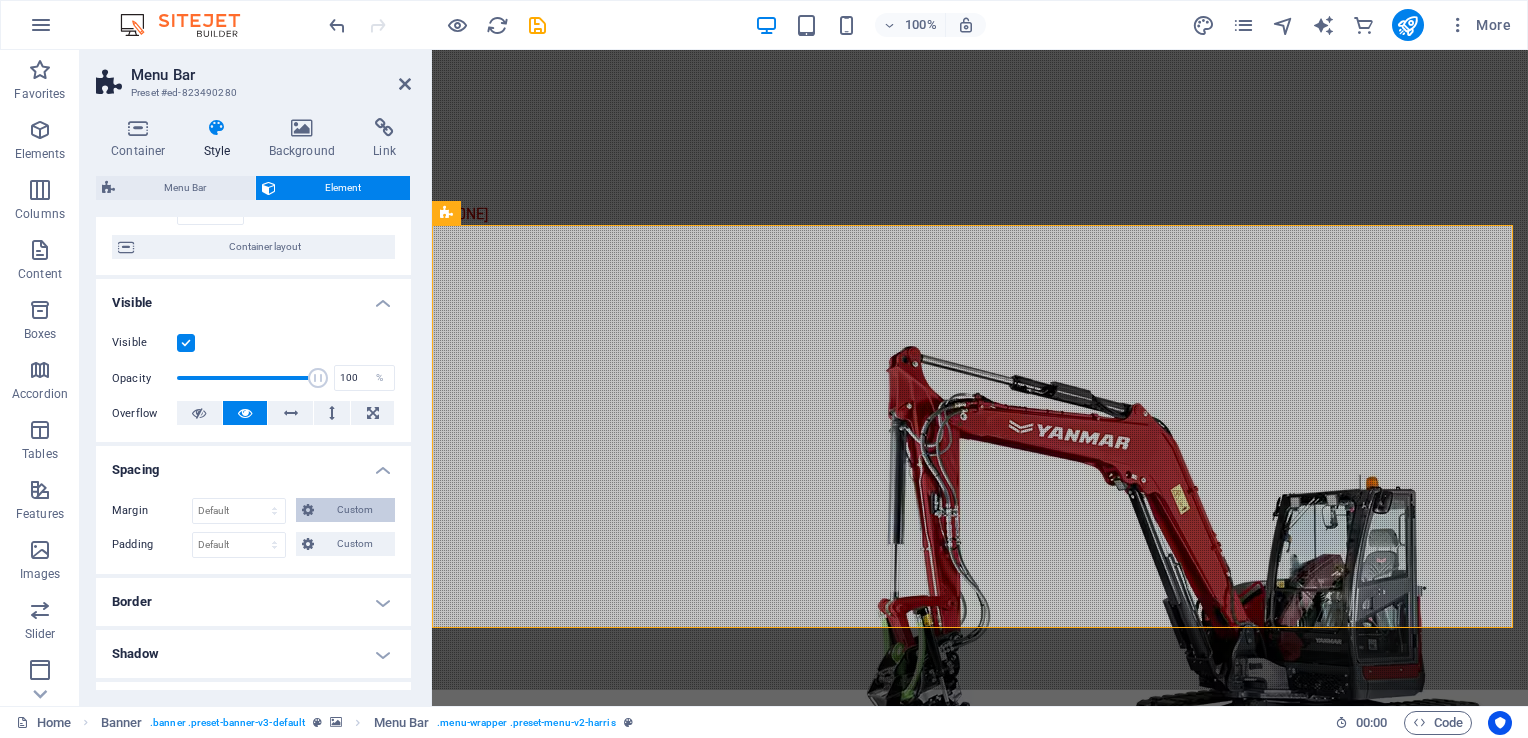 click on "Custom" at bounding box center [354, 510] 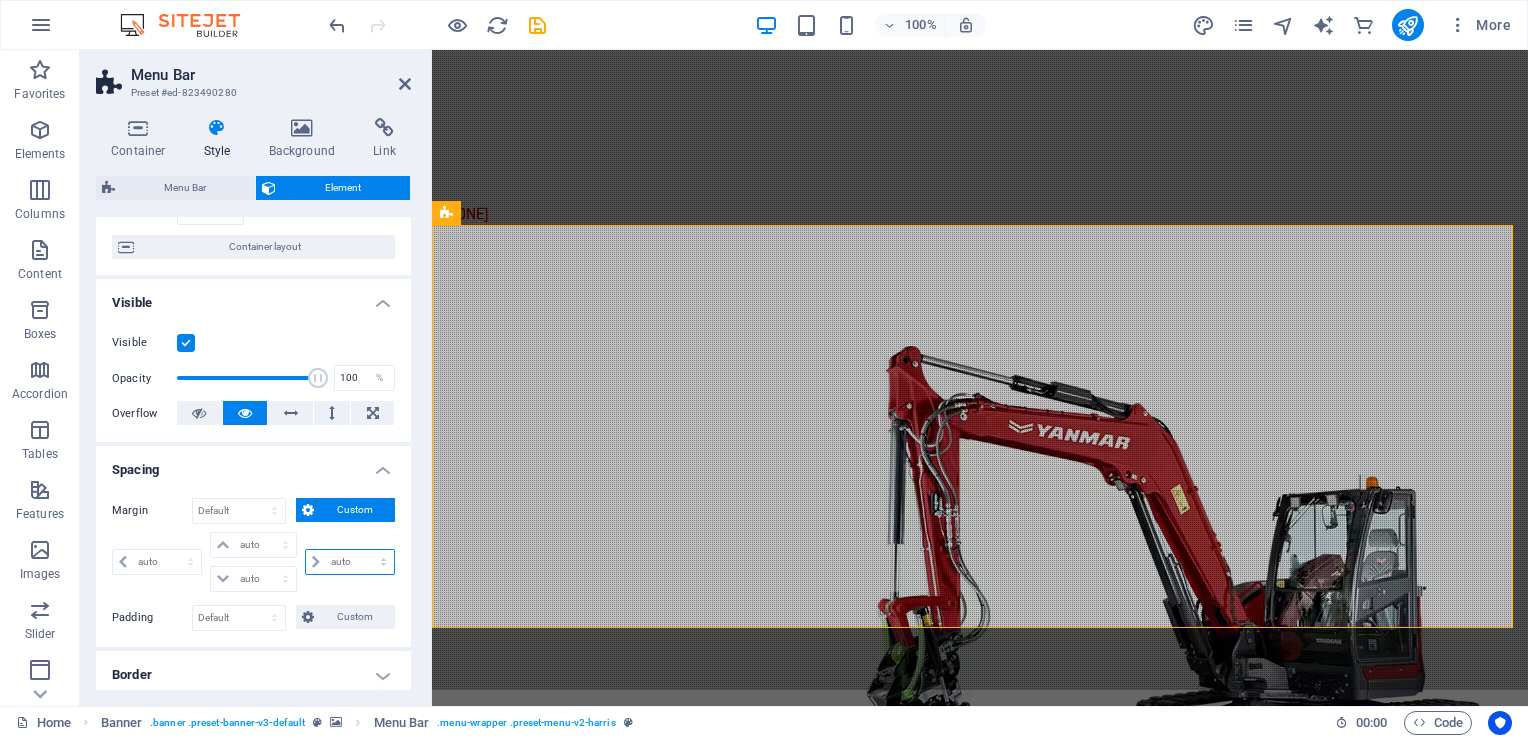 click on "auto px % rem vw vh" at bounding box center (350, 562) 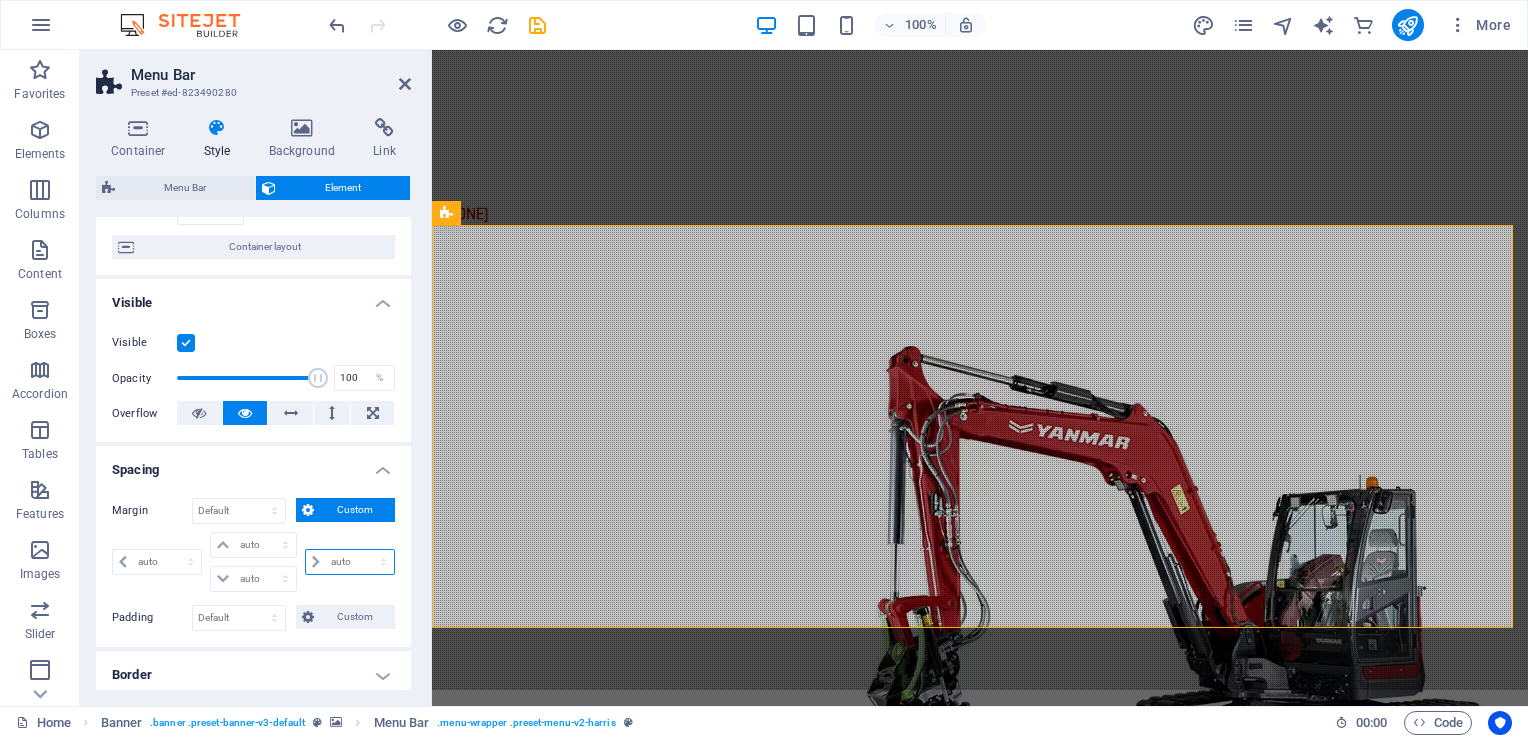 select on "auto" 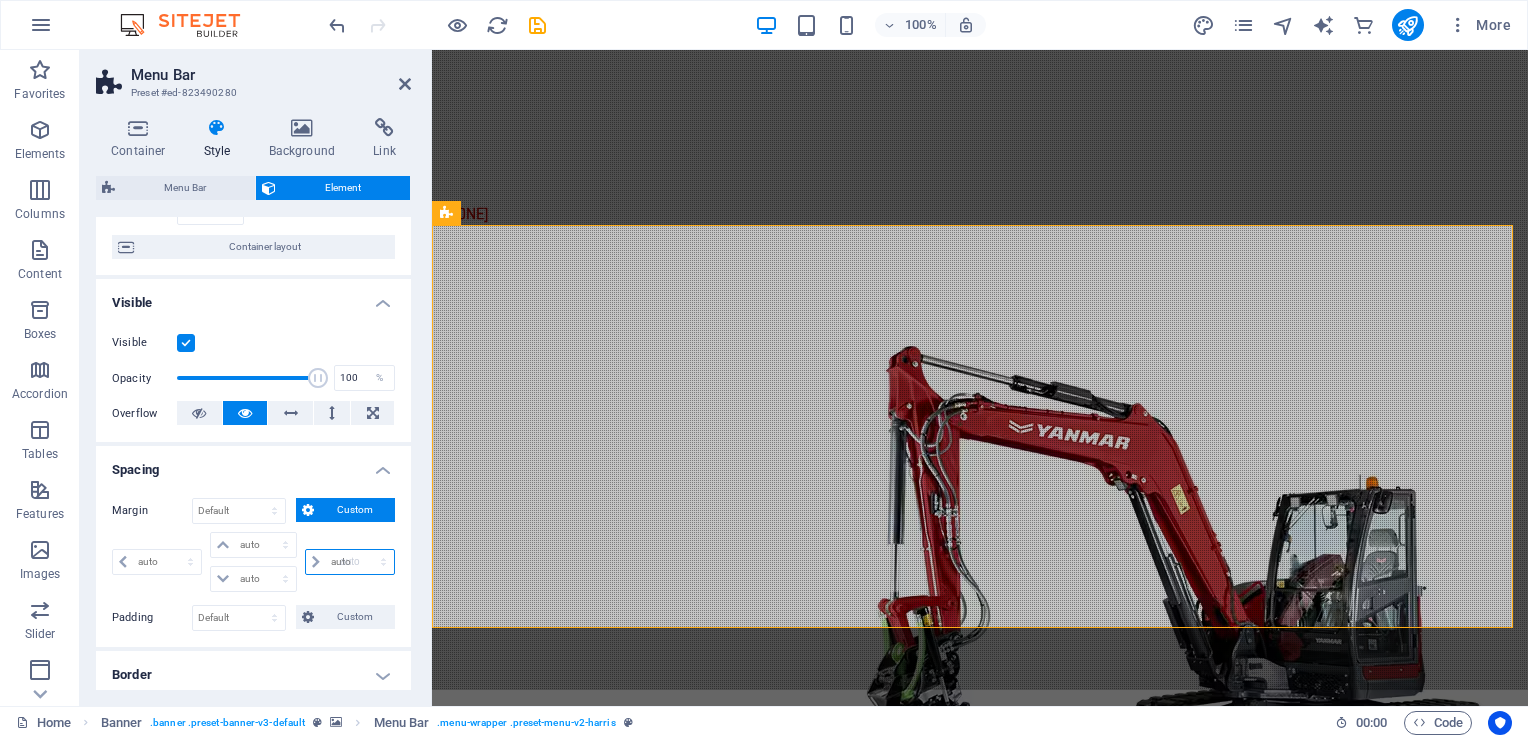 click on "auto px % rem vw vh" at bounding box center (350, 562) 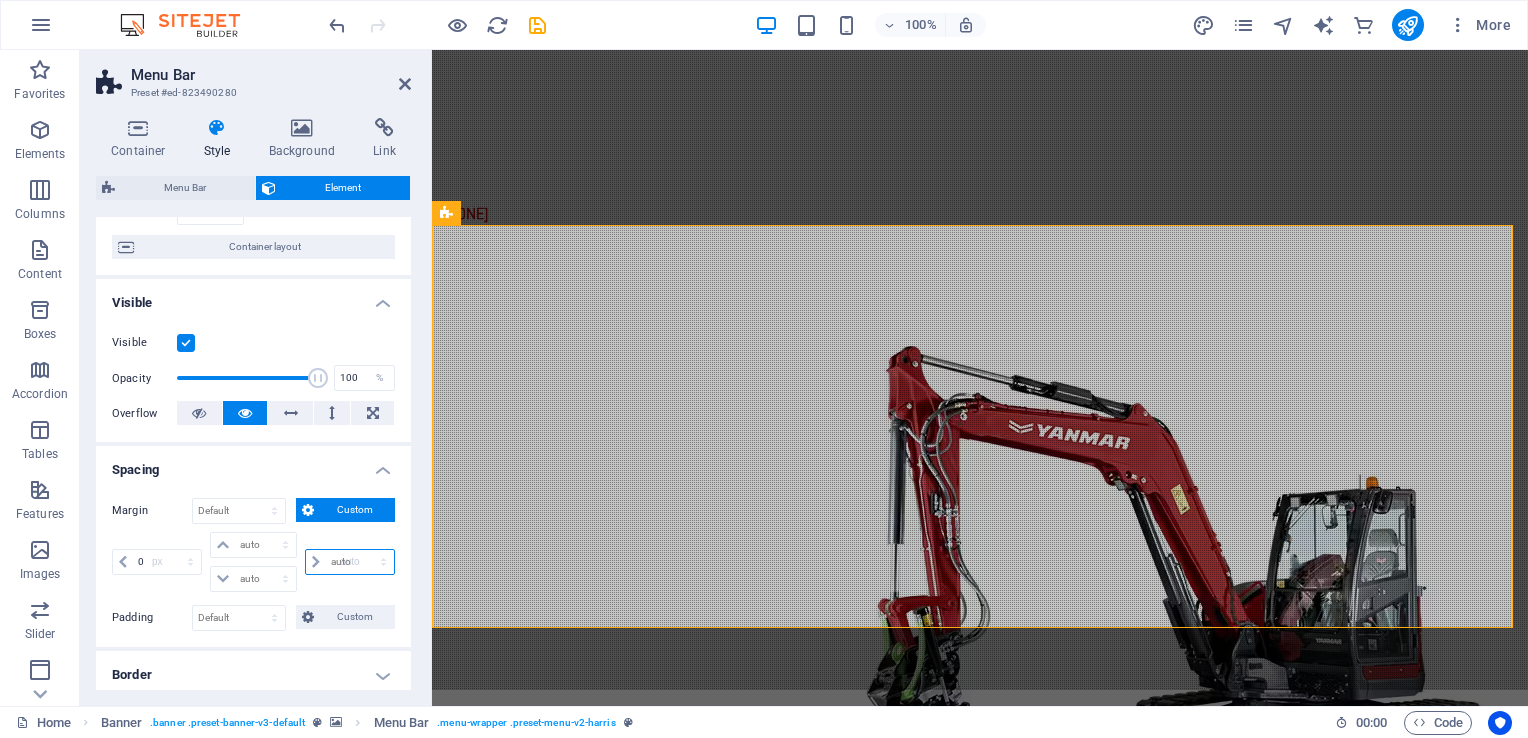 type on "0" 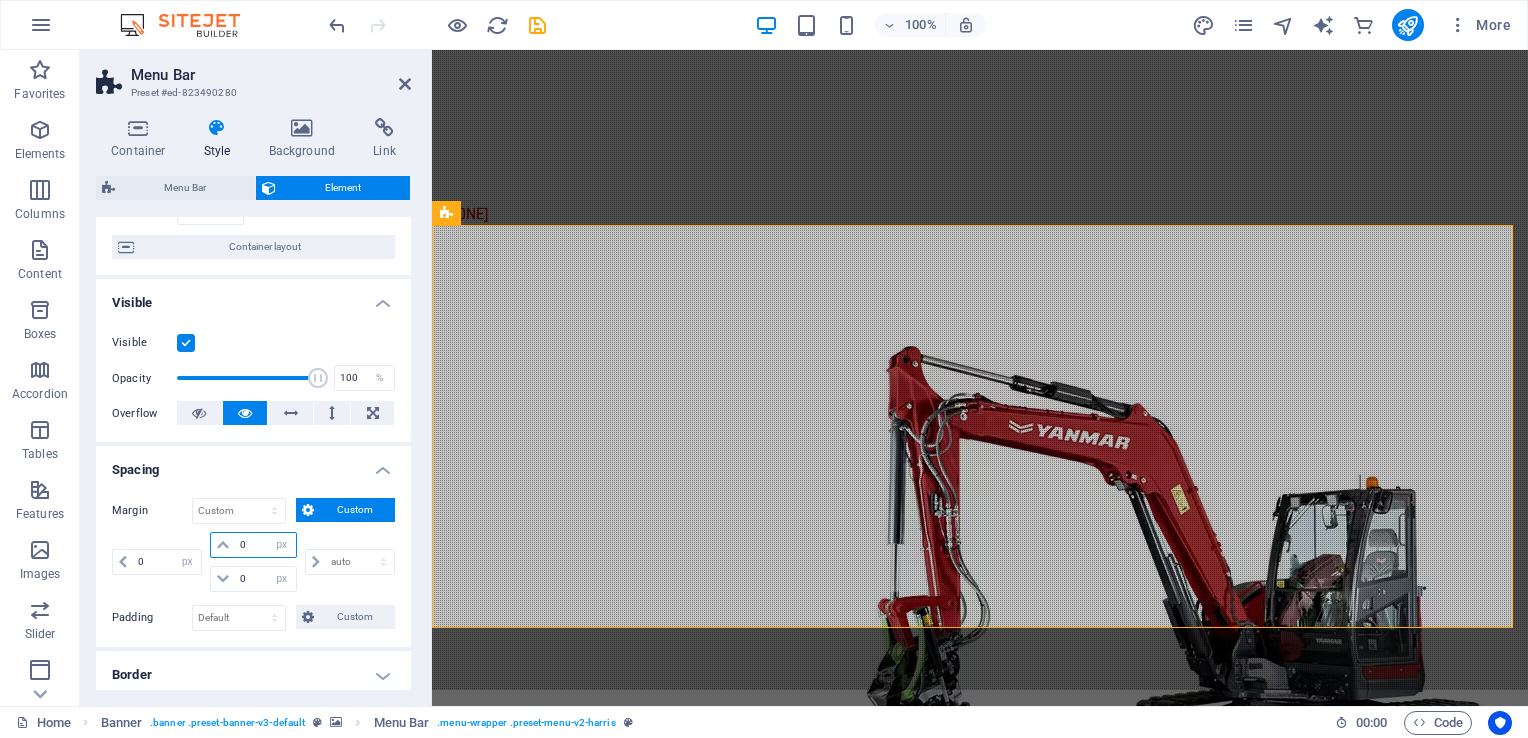 click on "0" at bounding box center (265, 545) 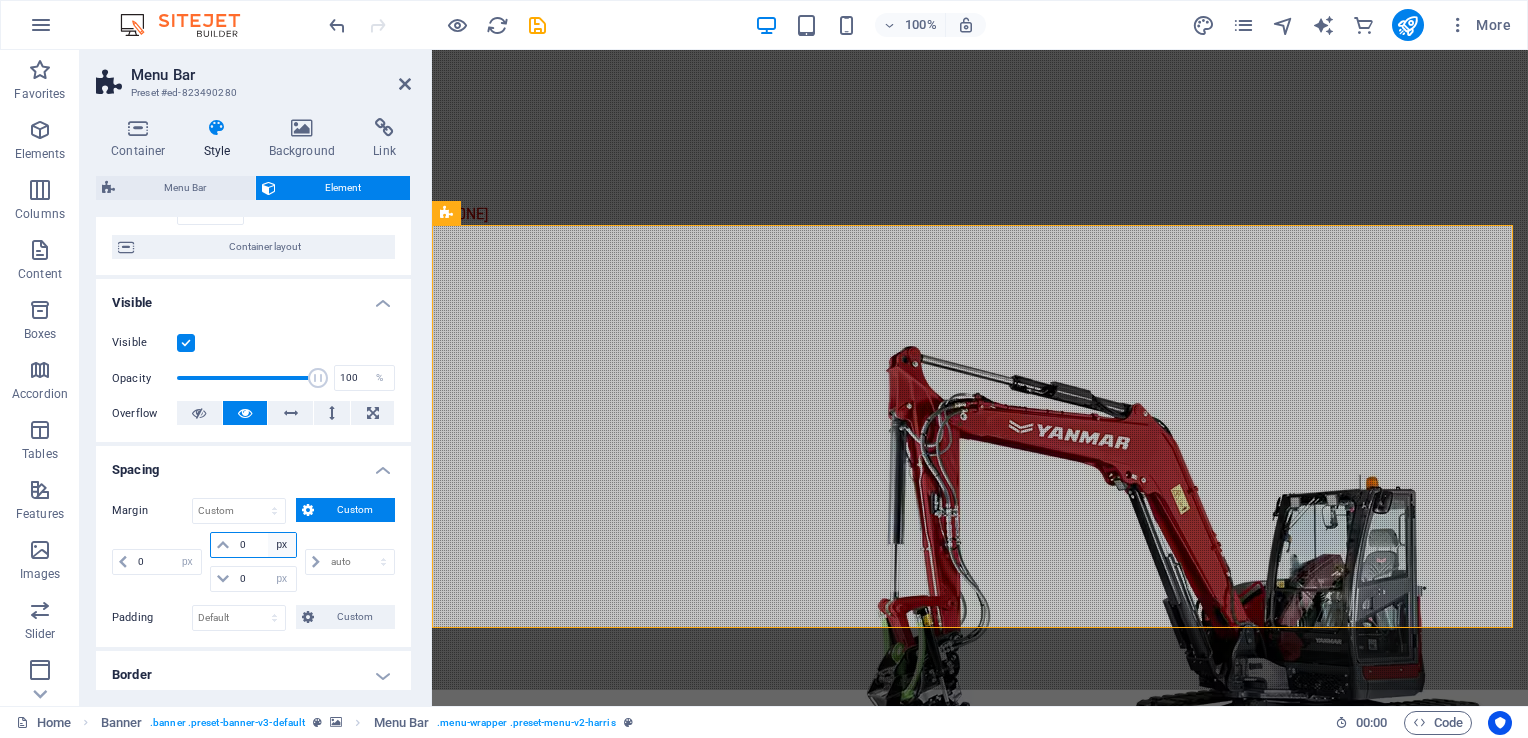 click on "auto px % rem vw vh" at bounding box center (282, 545) 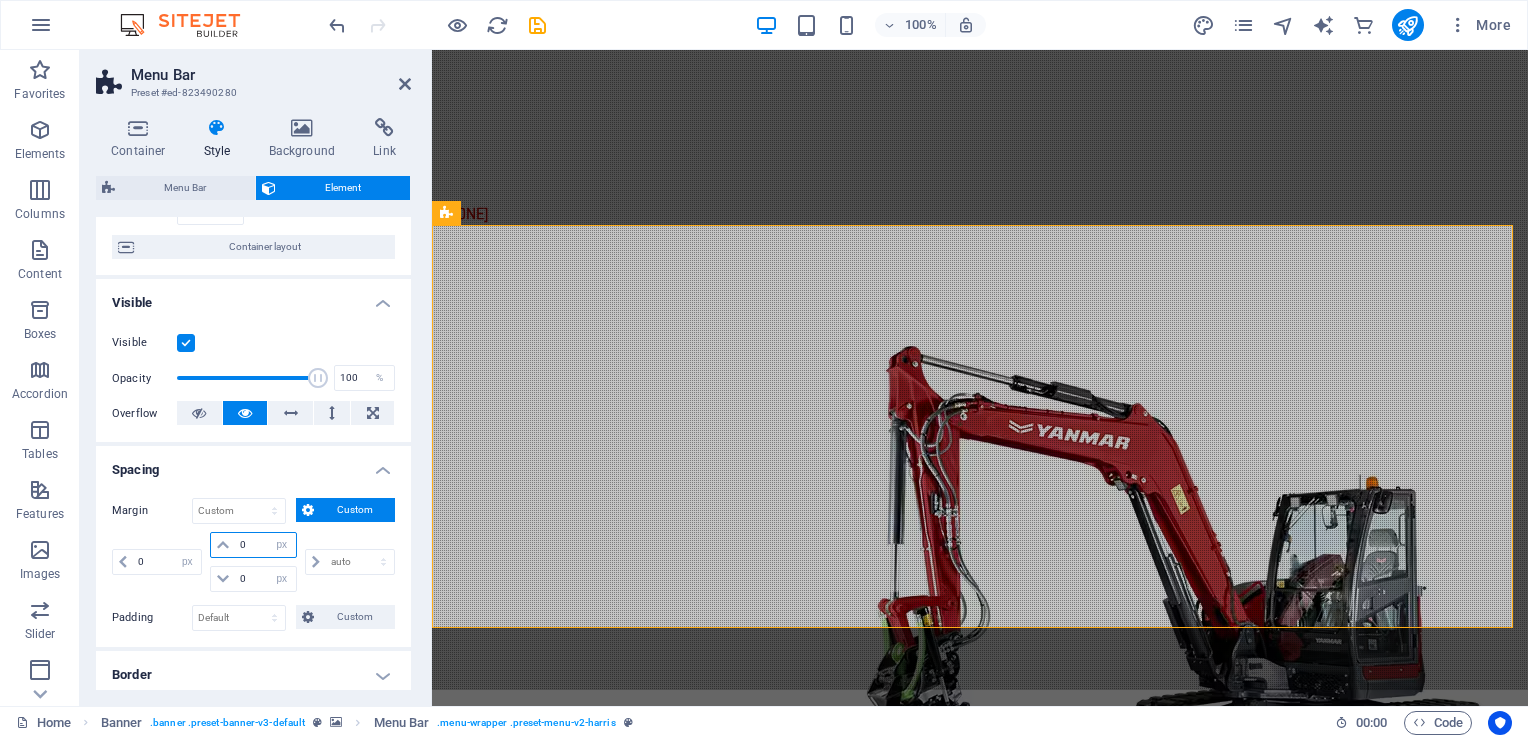 select on "auto" 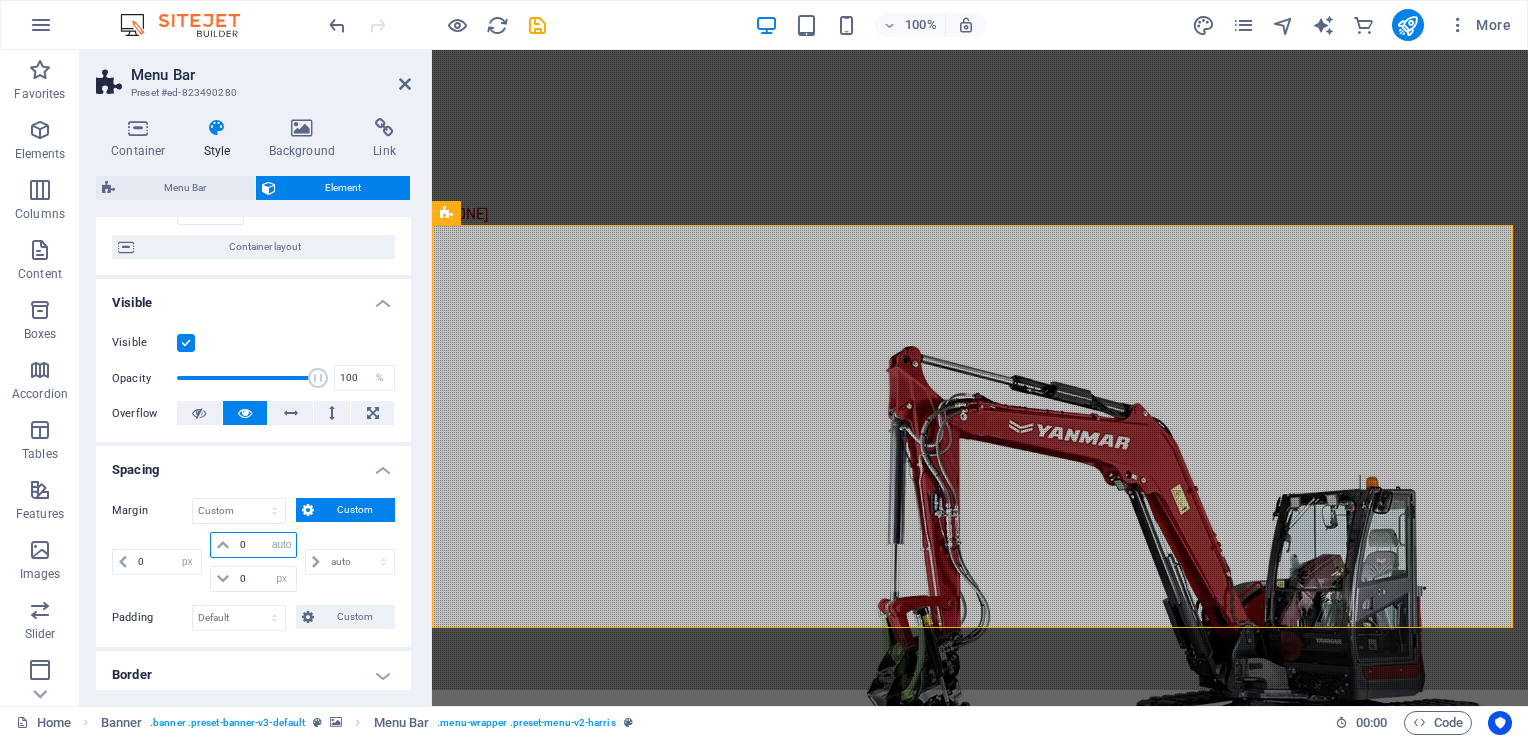 click on "auto px % rem vw vh" at bounding box center (282, 545) 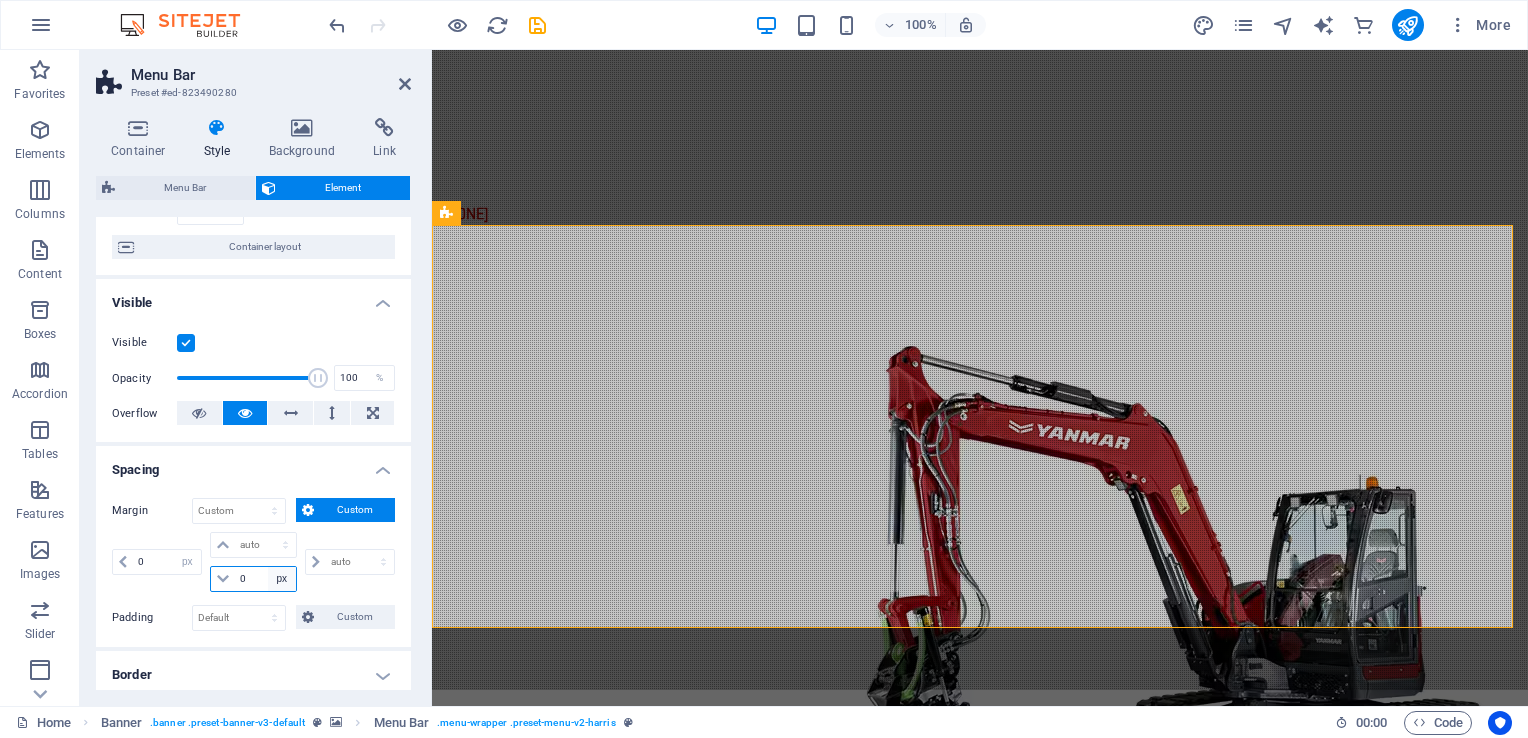 click on "auto px % rem vw vh" at bounding box center (282, 579) 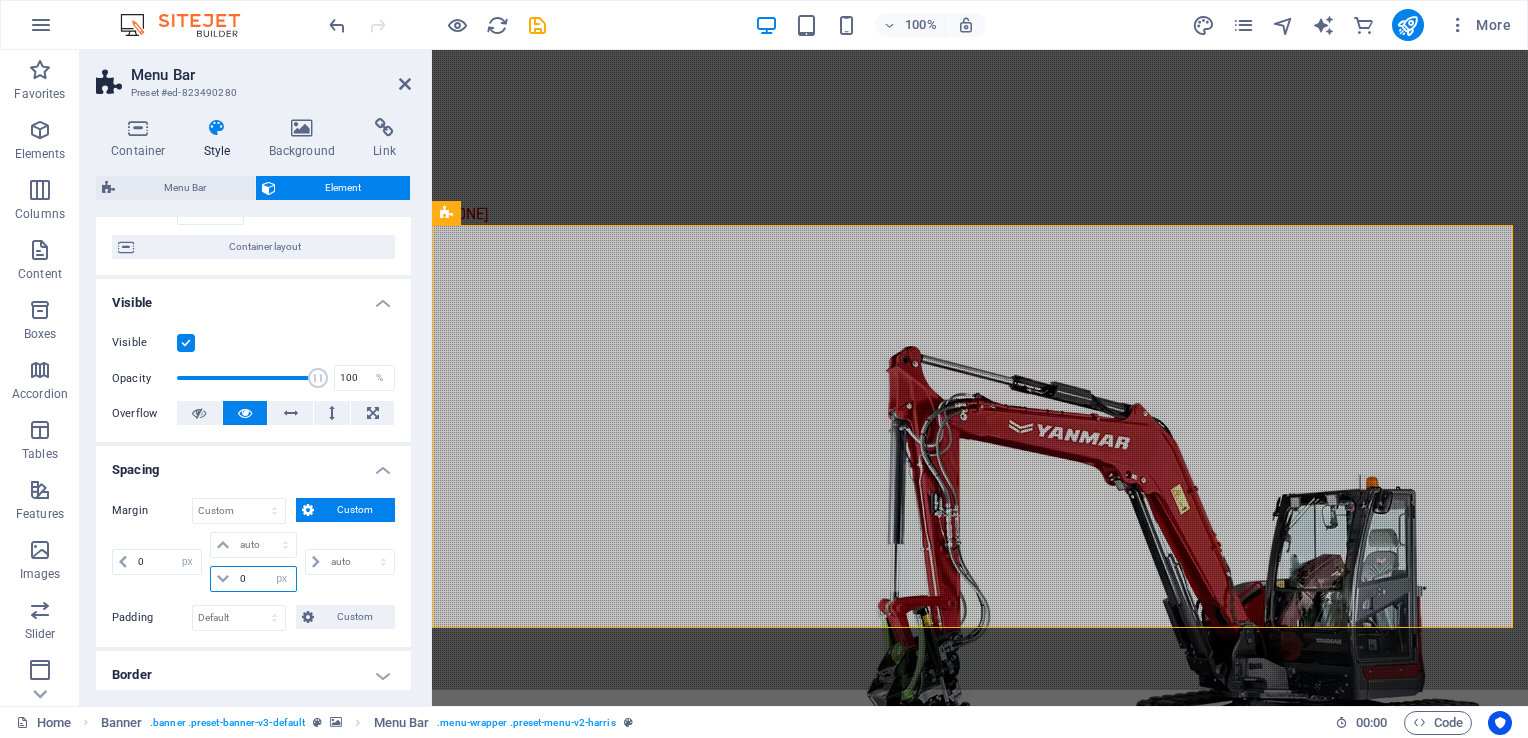 select on "auto" 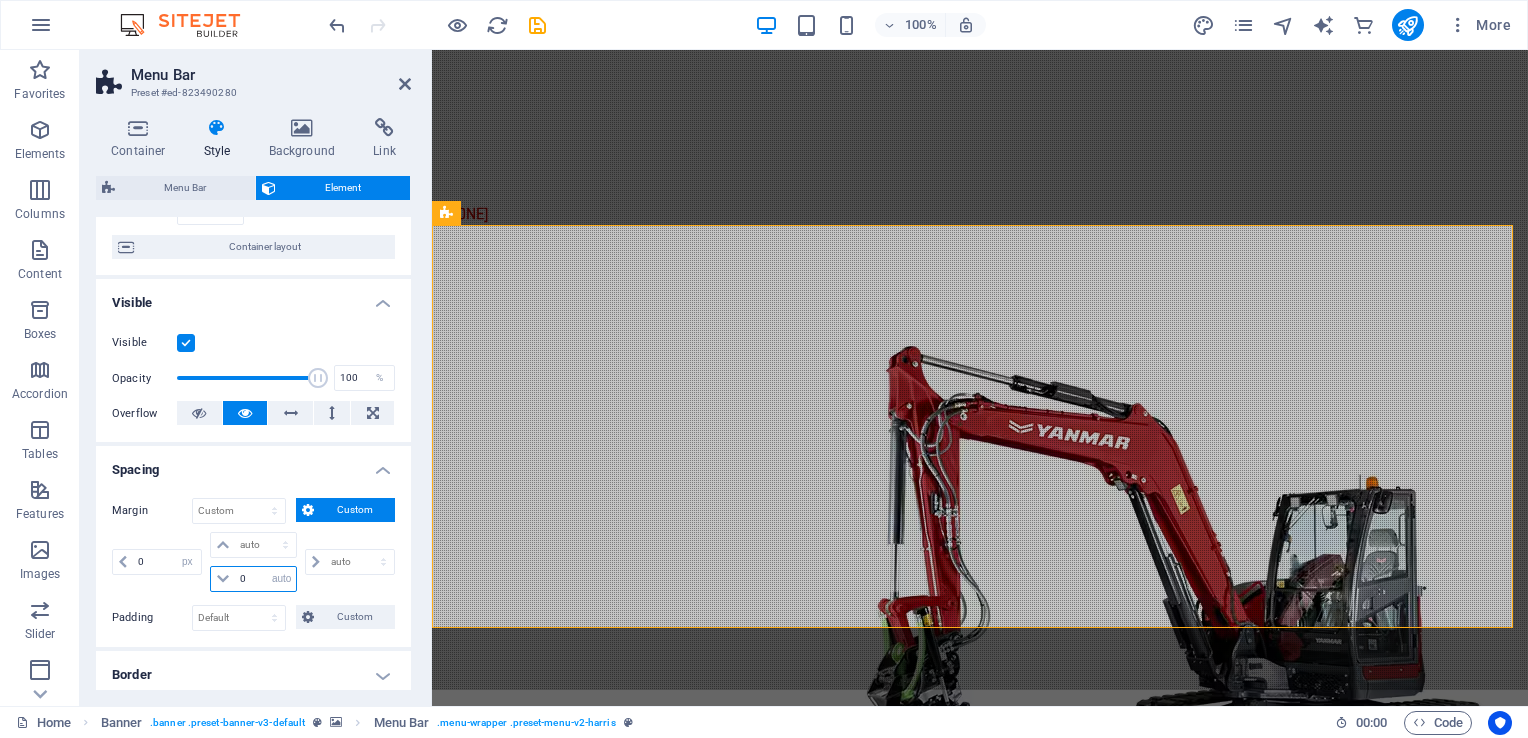 click on "auto px % rem vw vh" at bounding box center (282, 579) 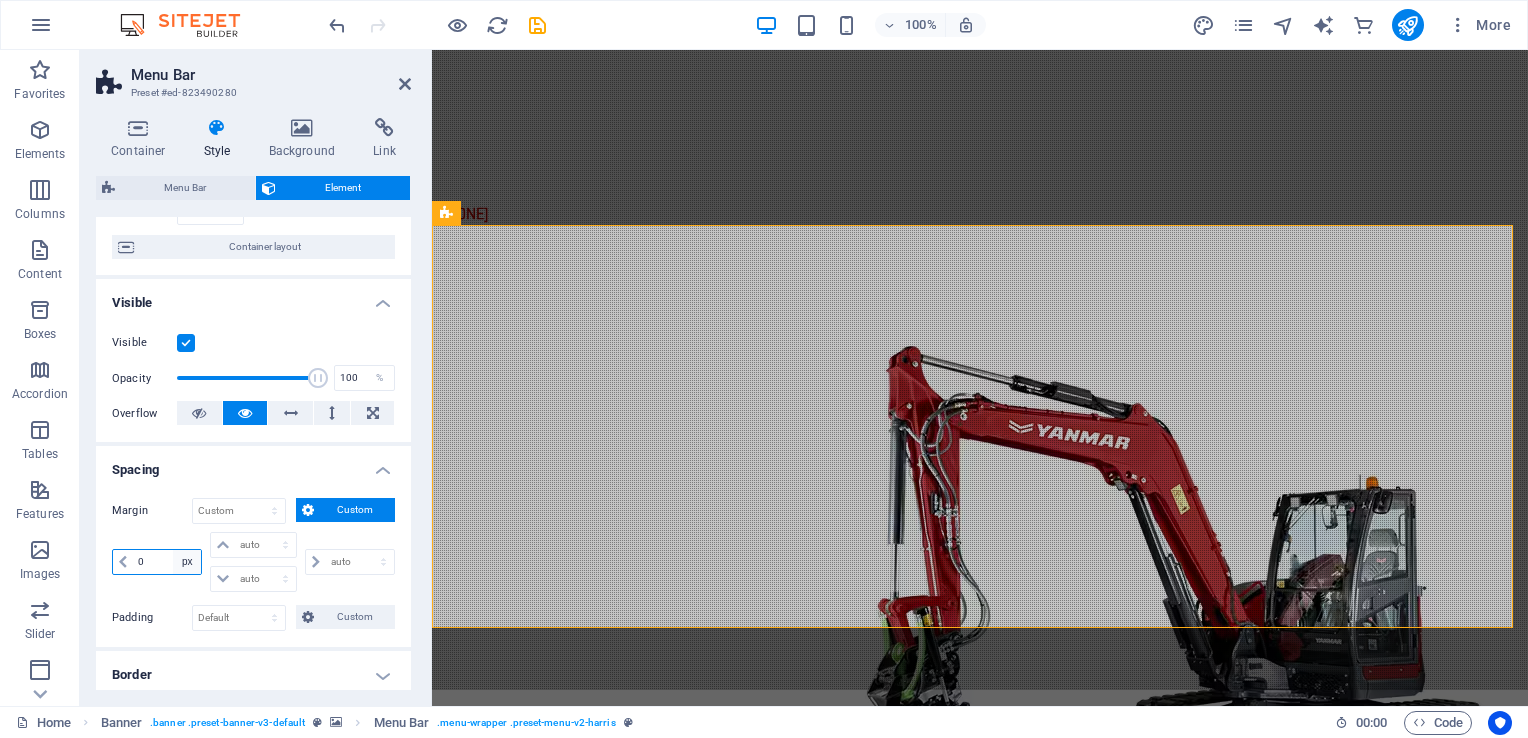 click on "auto px % rem vw vh" at bounding box center [187, 562] 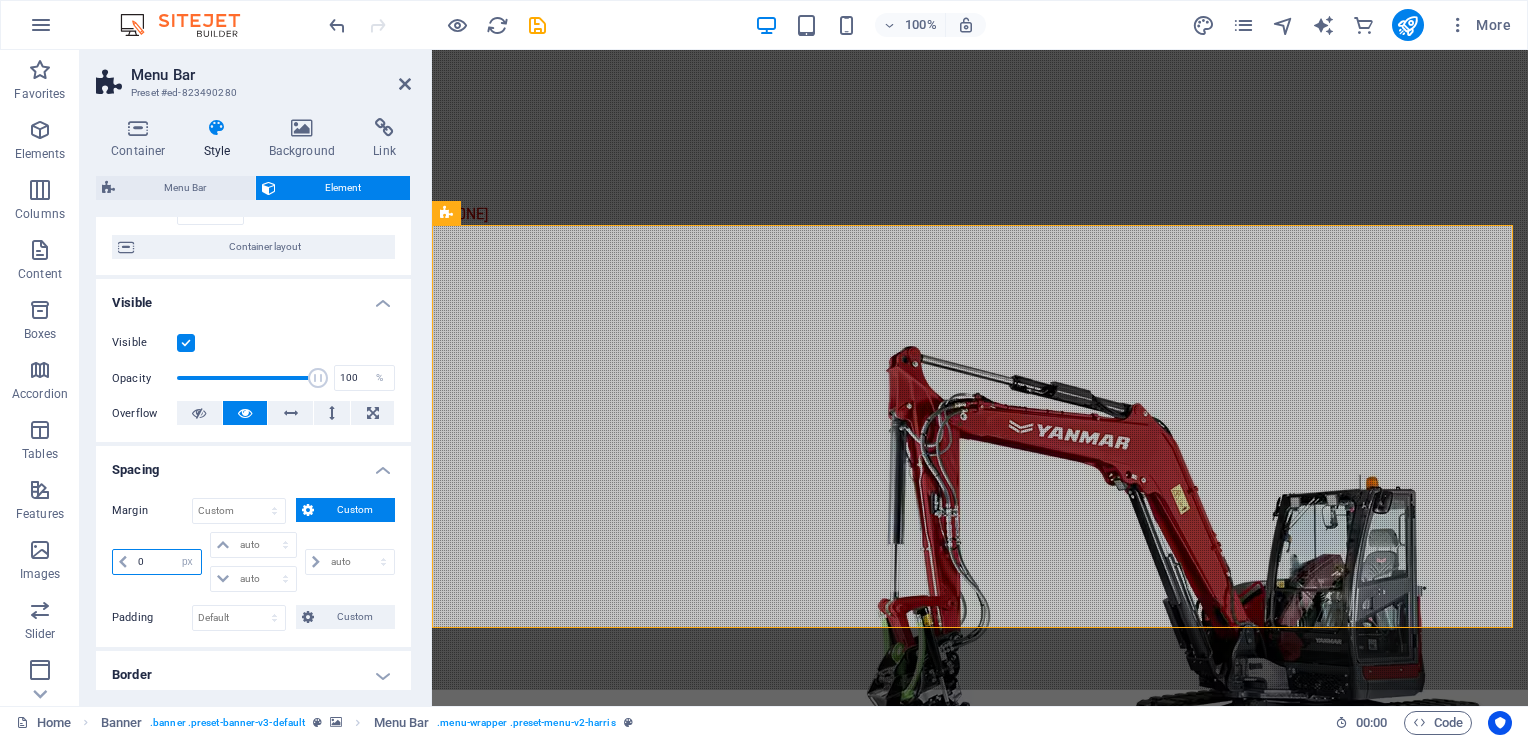 select on "auto" 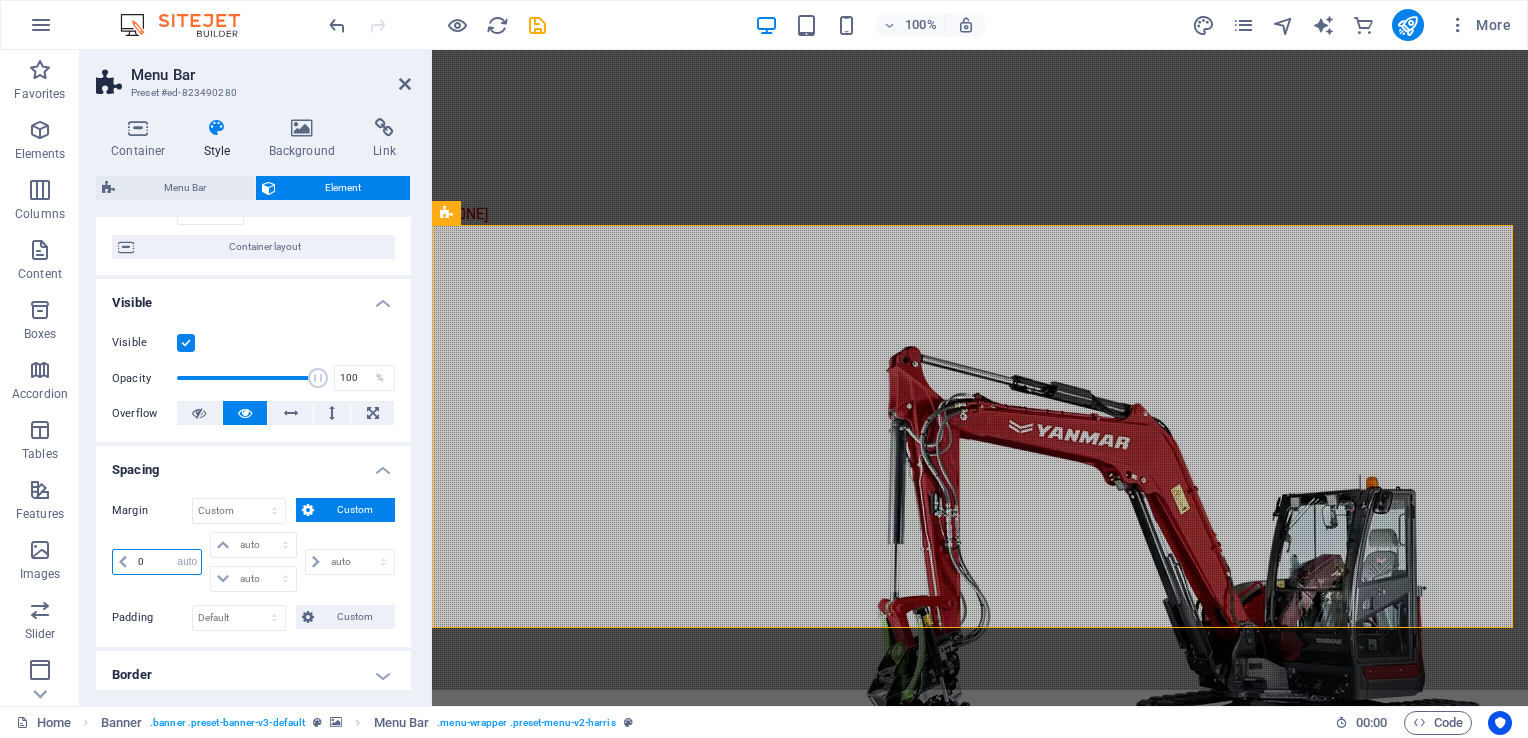 click on "auto px % rem vw vh" at bounding box center [187, 562] 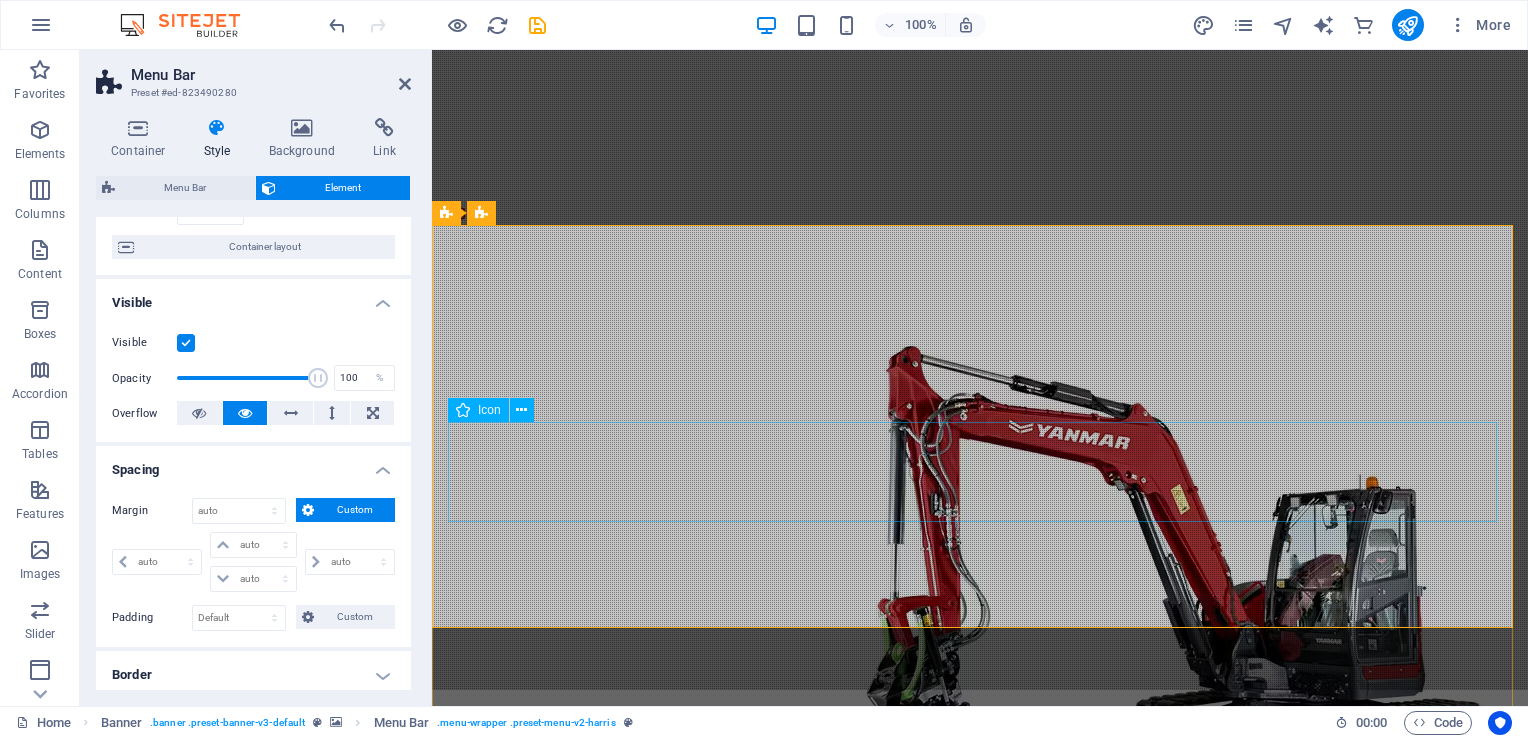 click at bounding box center (980, 1134) 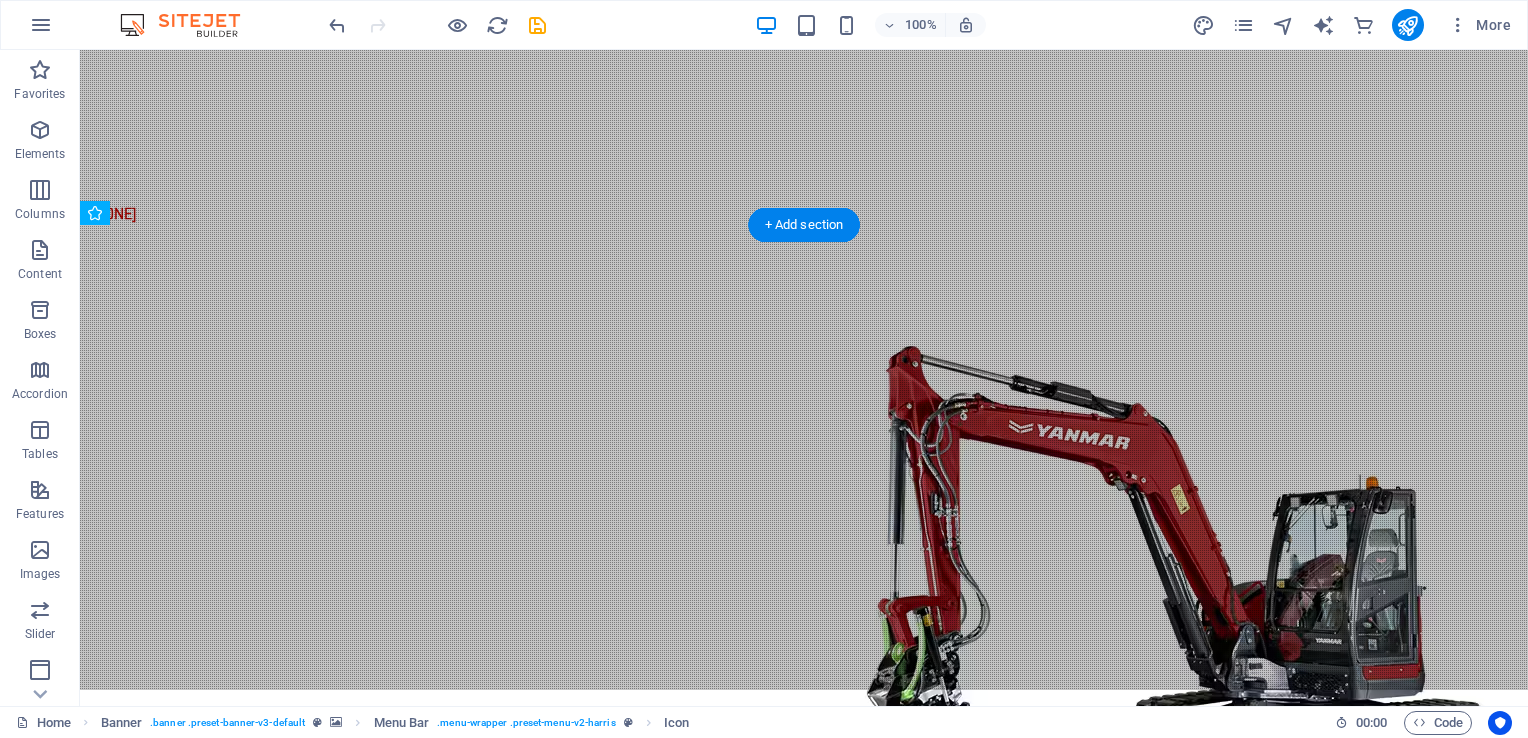 drag, startPoint x: 567, startPoint y: 464, endPoint x: 1496, endPoint y: 411, distance: 930.5106 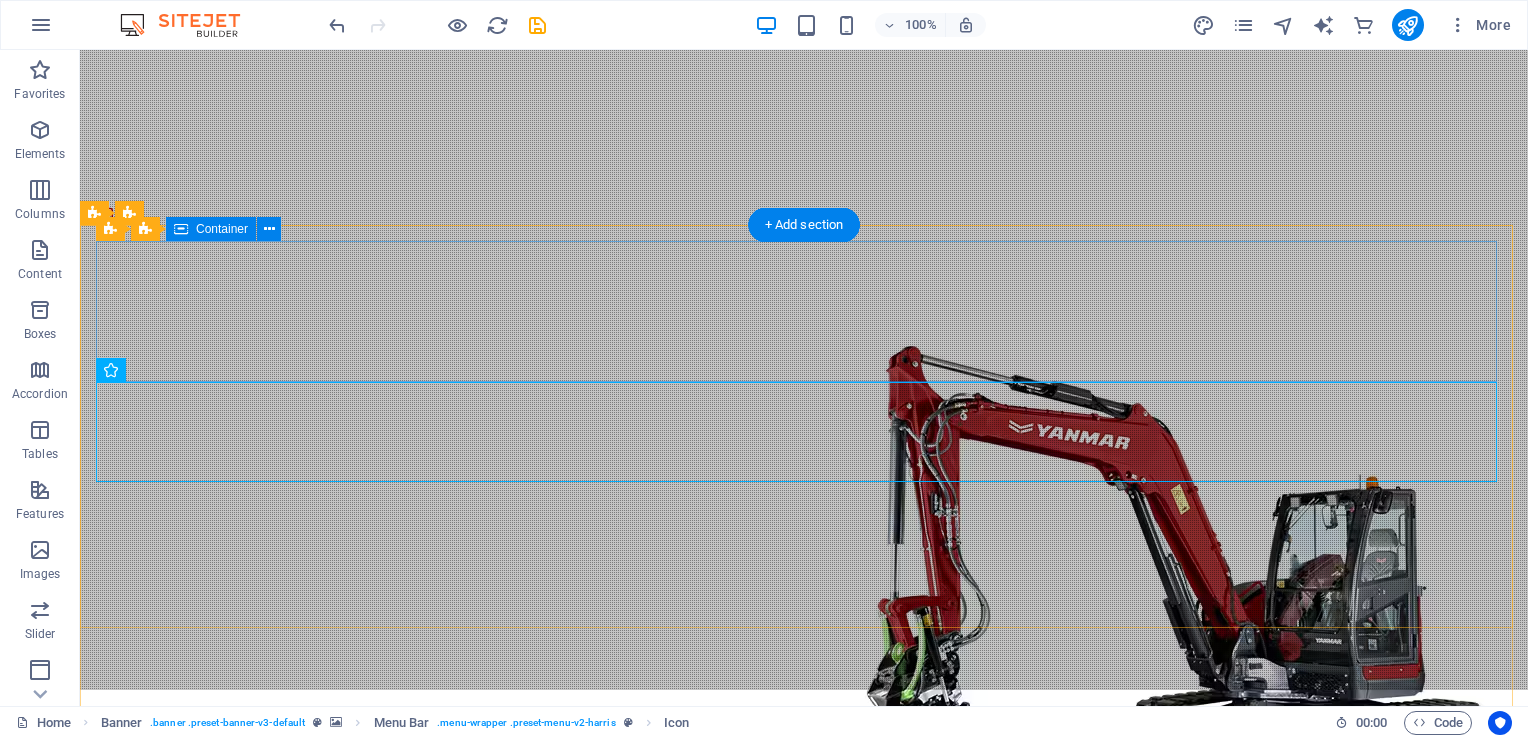 click on "Drop content here or  Add elements  Paste clipboard" at bounding box center (804, 1017) 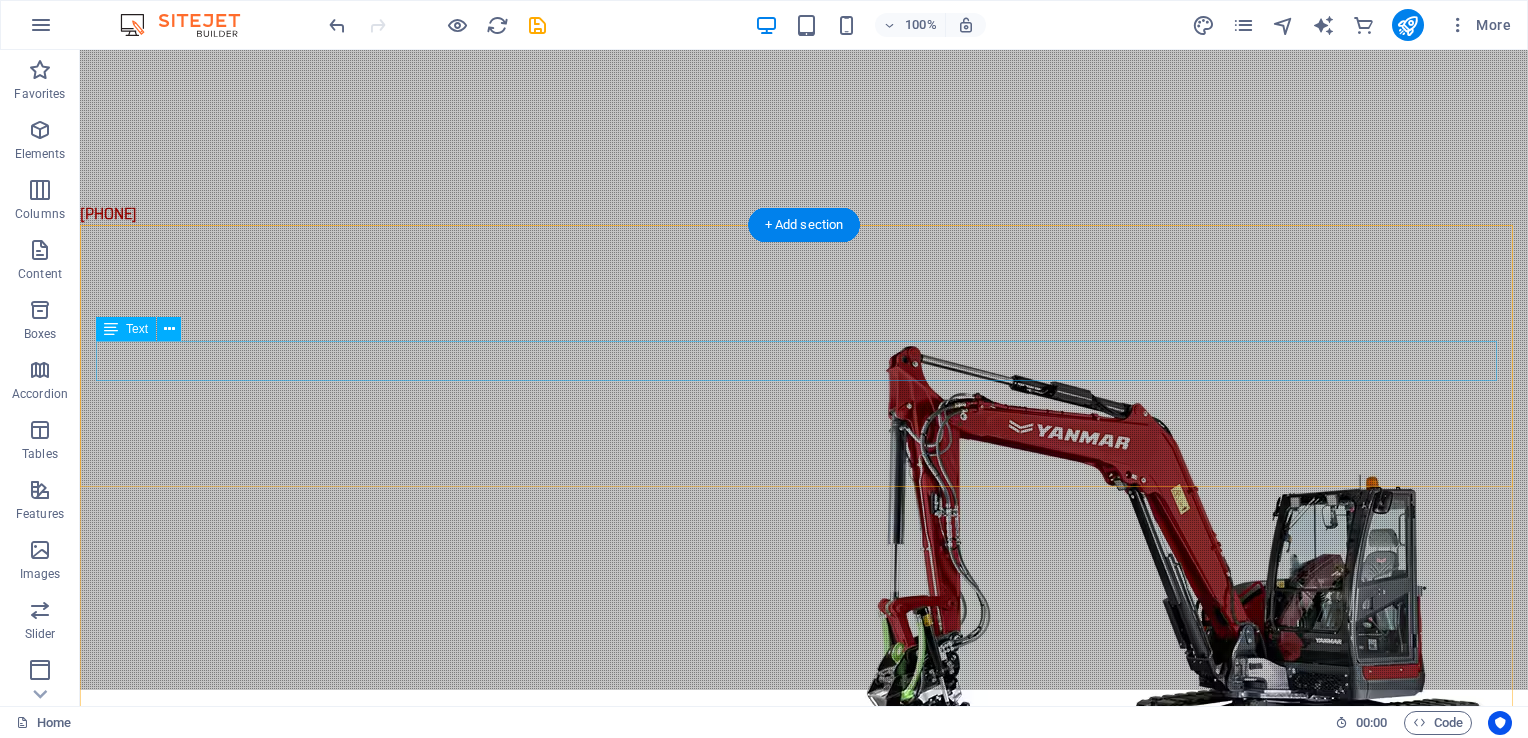 click on "Call for Professional  Septic & Excavating Services" at bounding box center (804, 1026) 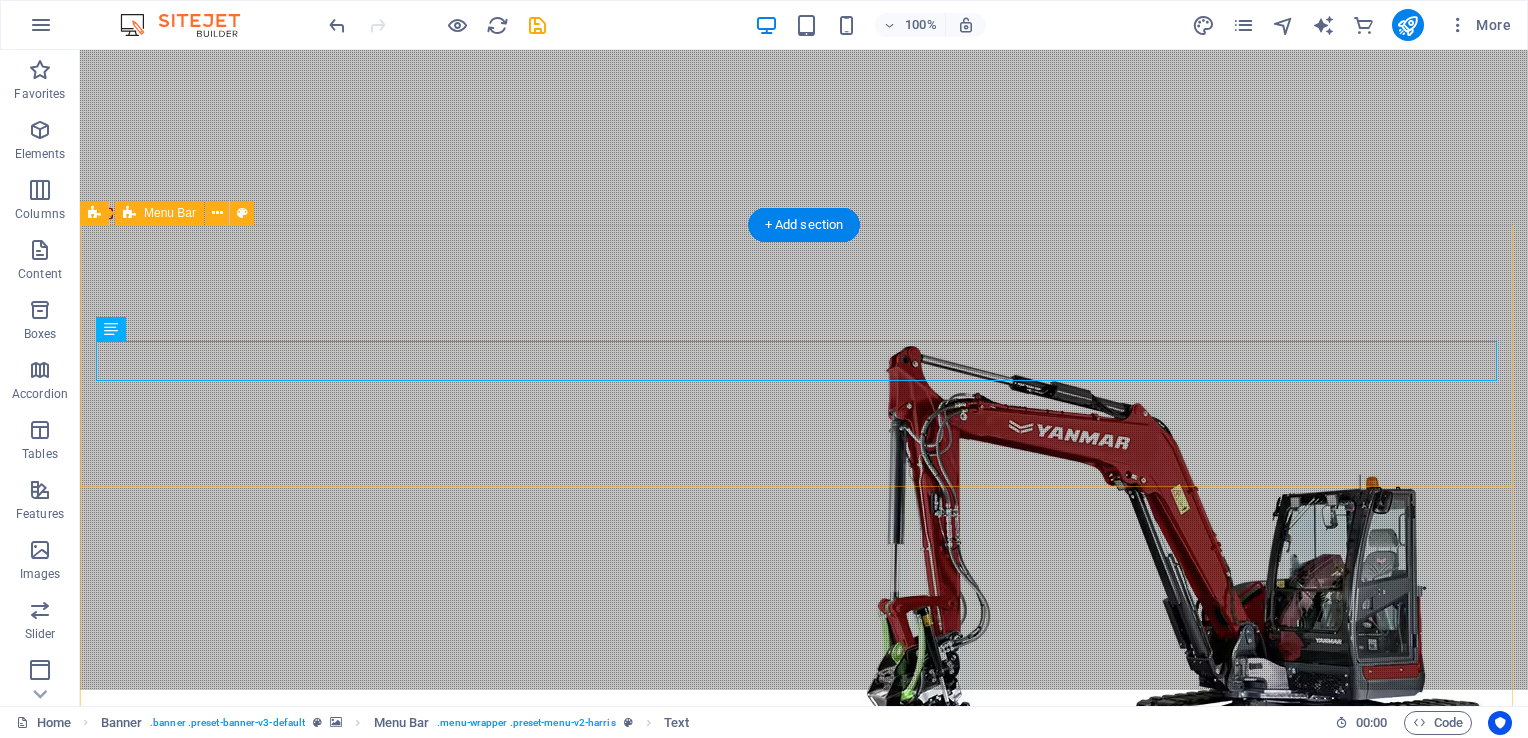 click on "Call for Professional  Septic & Excavating Services Home About Services Projects Contact" at bounding box center [804, 1042] 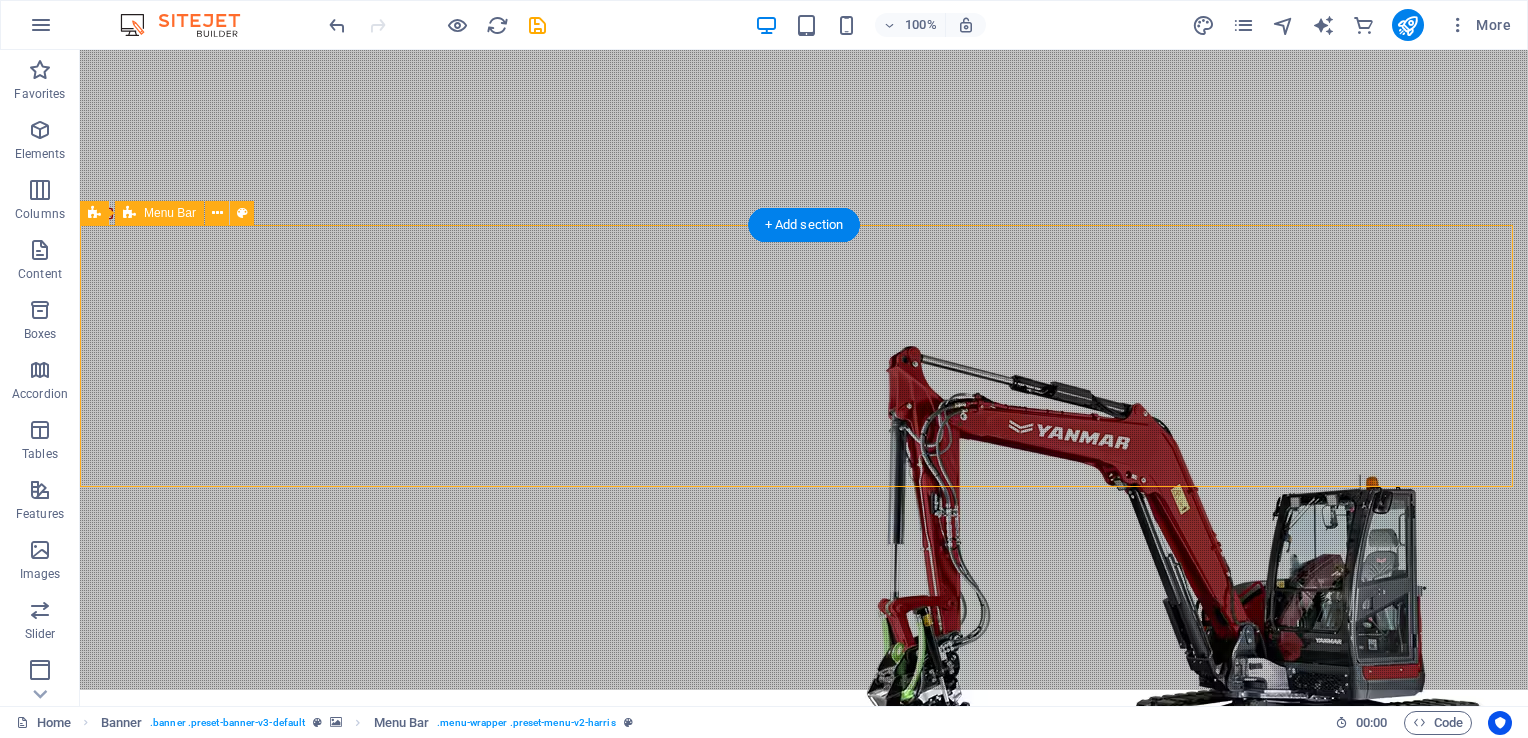 click on "Call for Professional  Septic & Excavating Services Home About Services Projects Contact" at bounding box center (804, 1042) 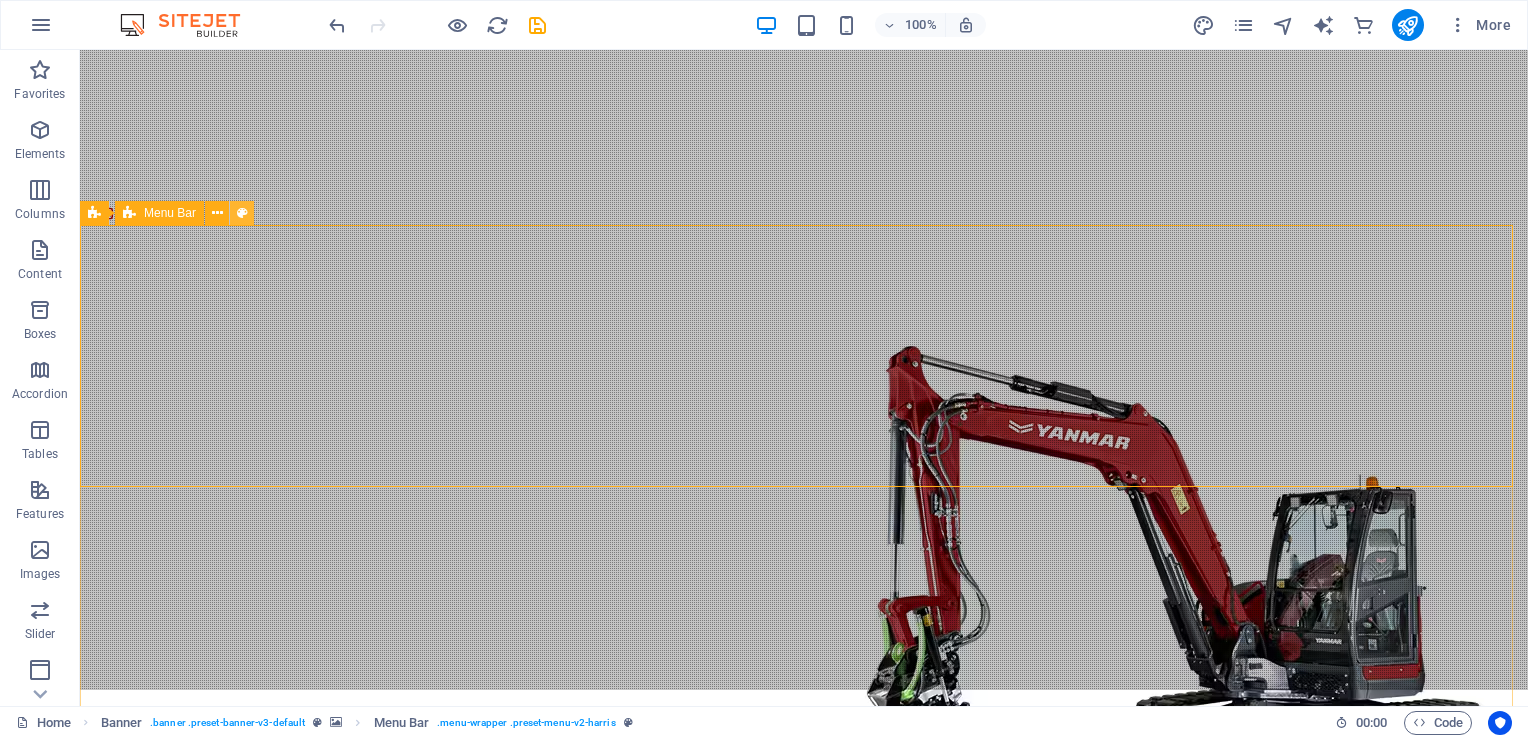 click at bounding box center [242, 213] 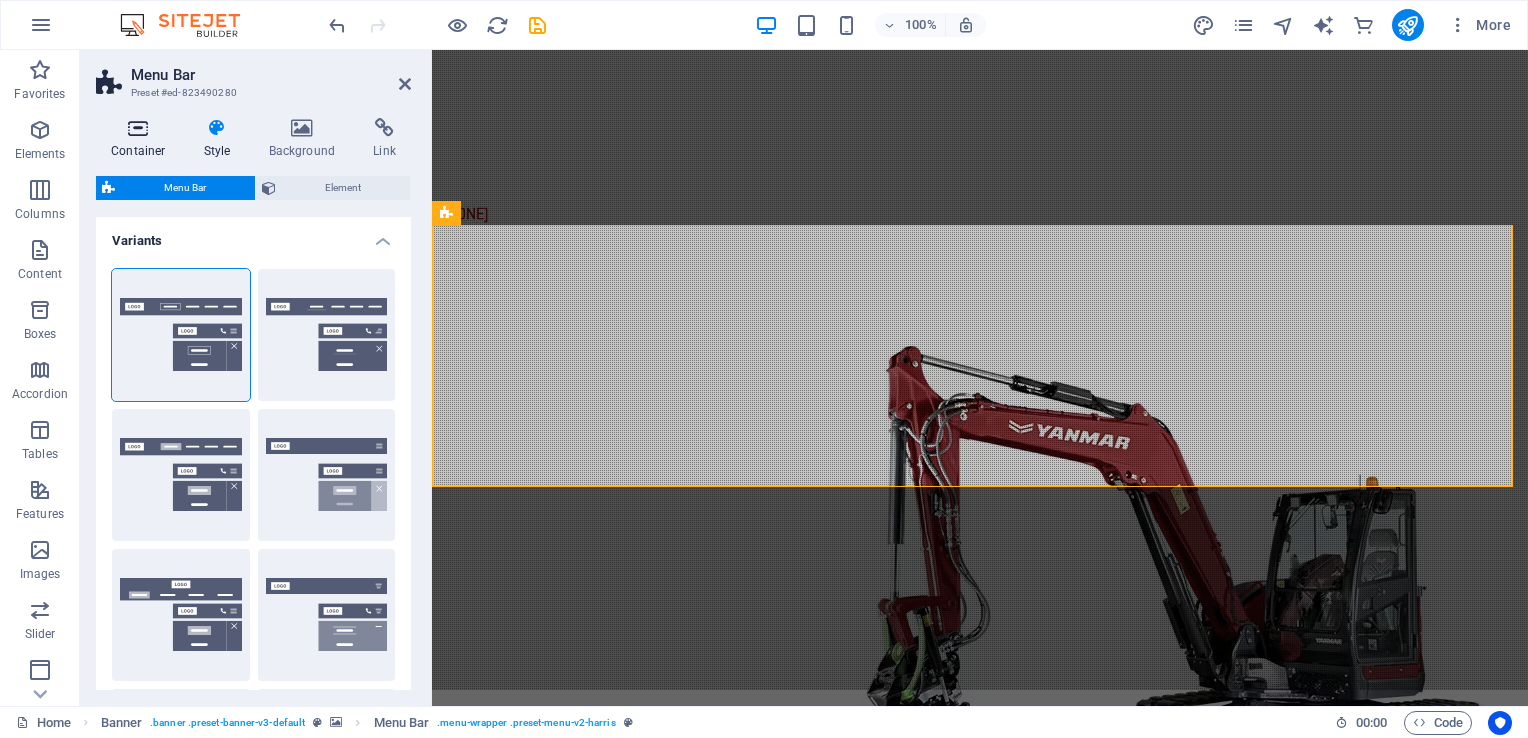 click at bounding box center [138, 128] 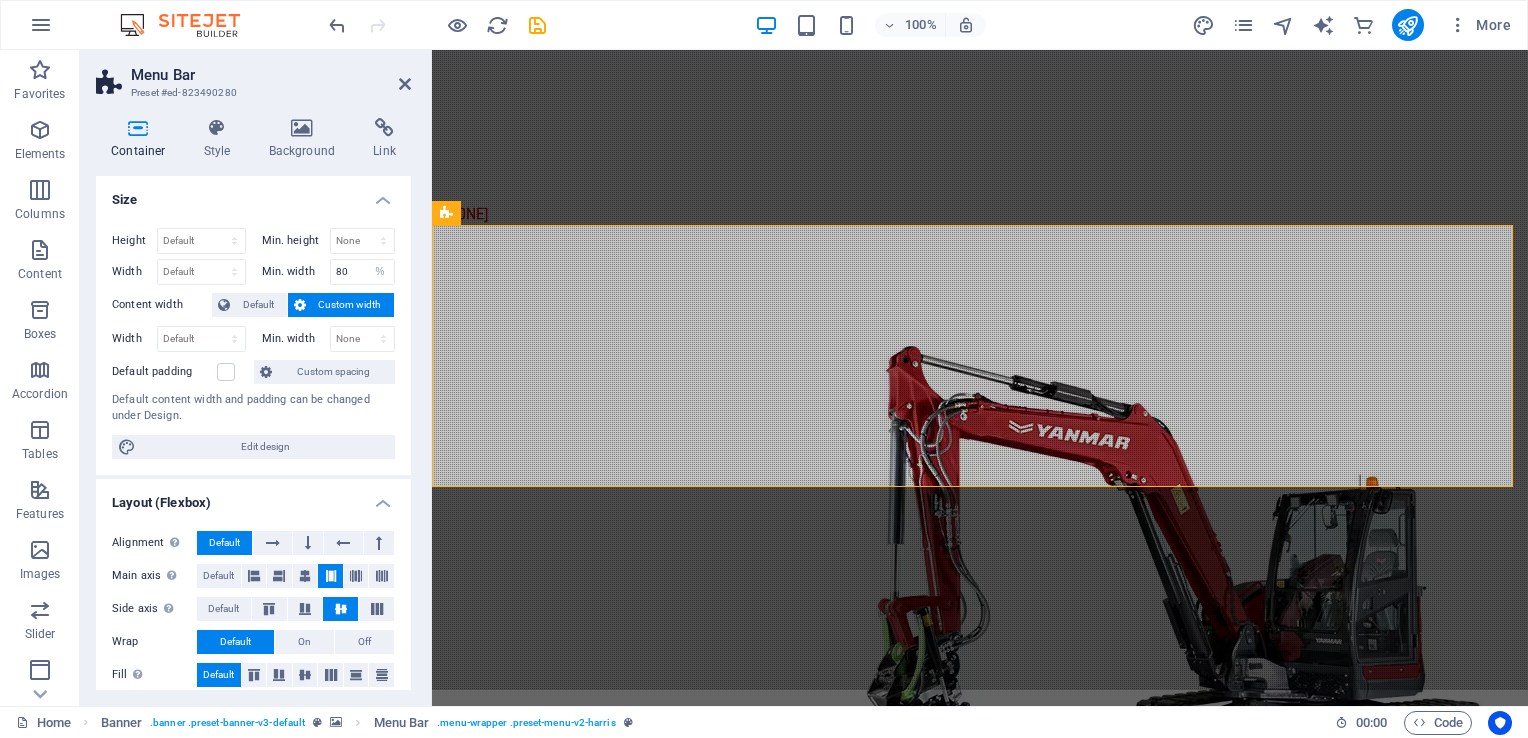 click on "Custom width" at bounding box center (350, 305) 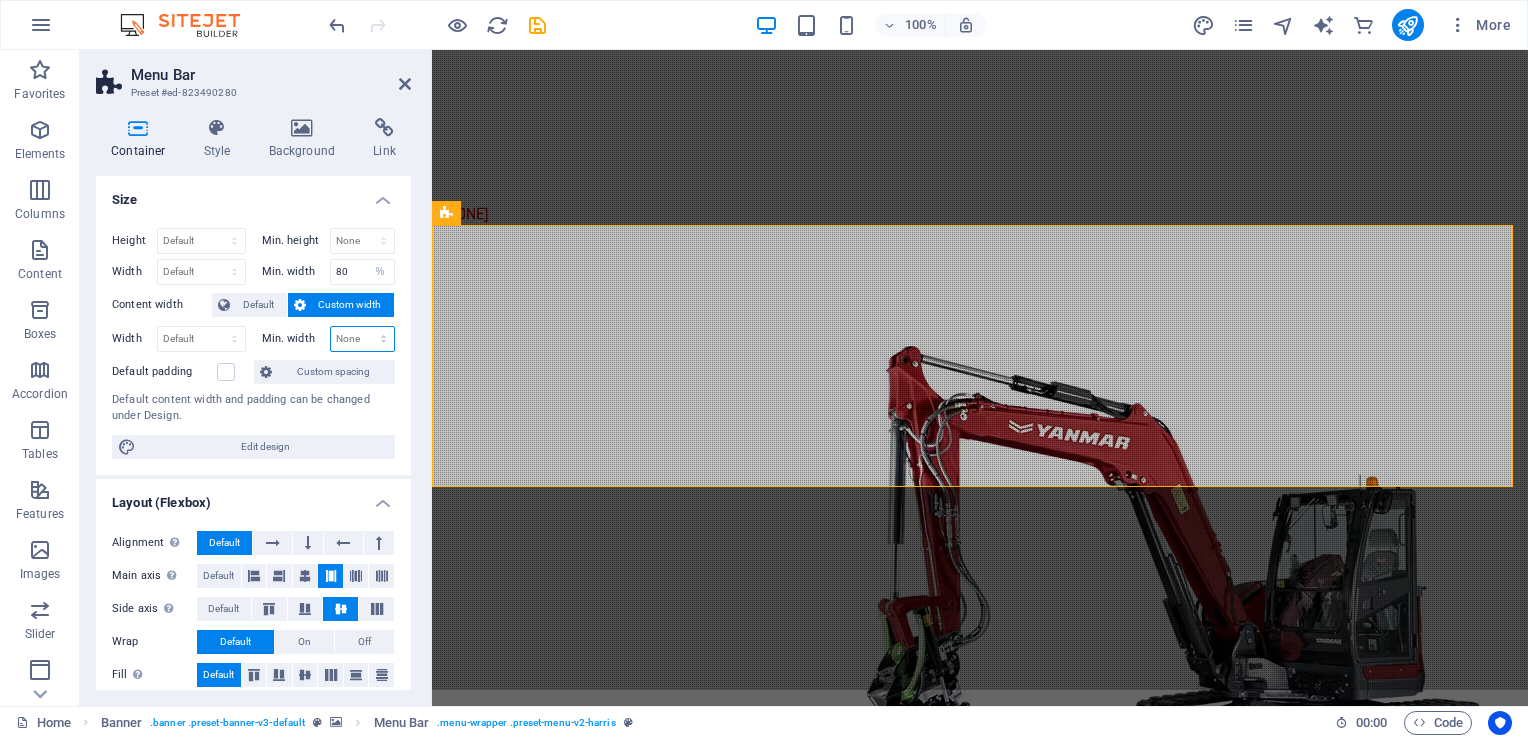 click on "None px rem % vh vw" at bounding box center (363, 339) 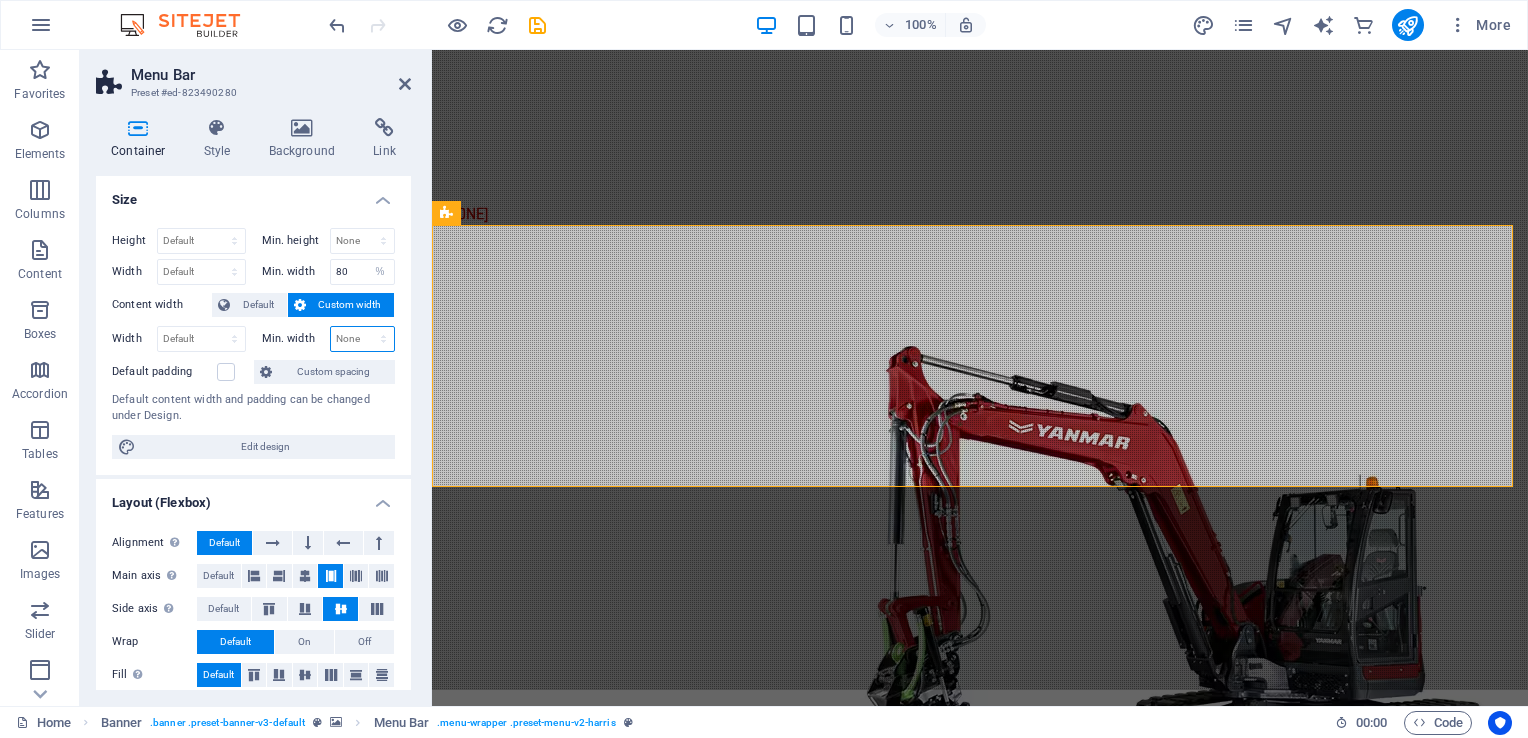 select on "%" 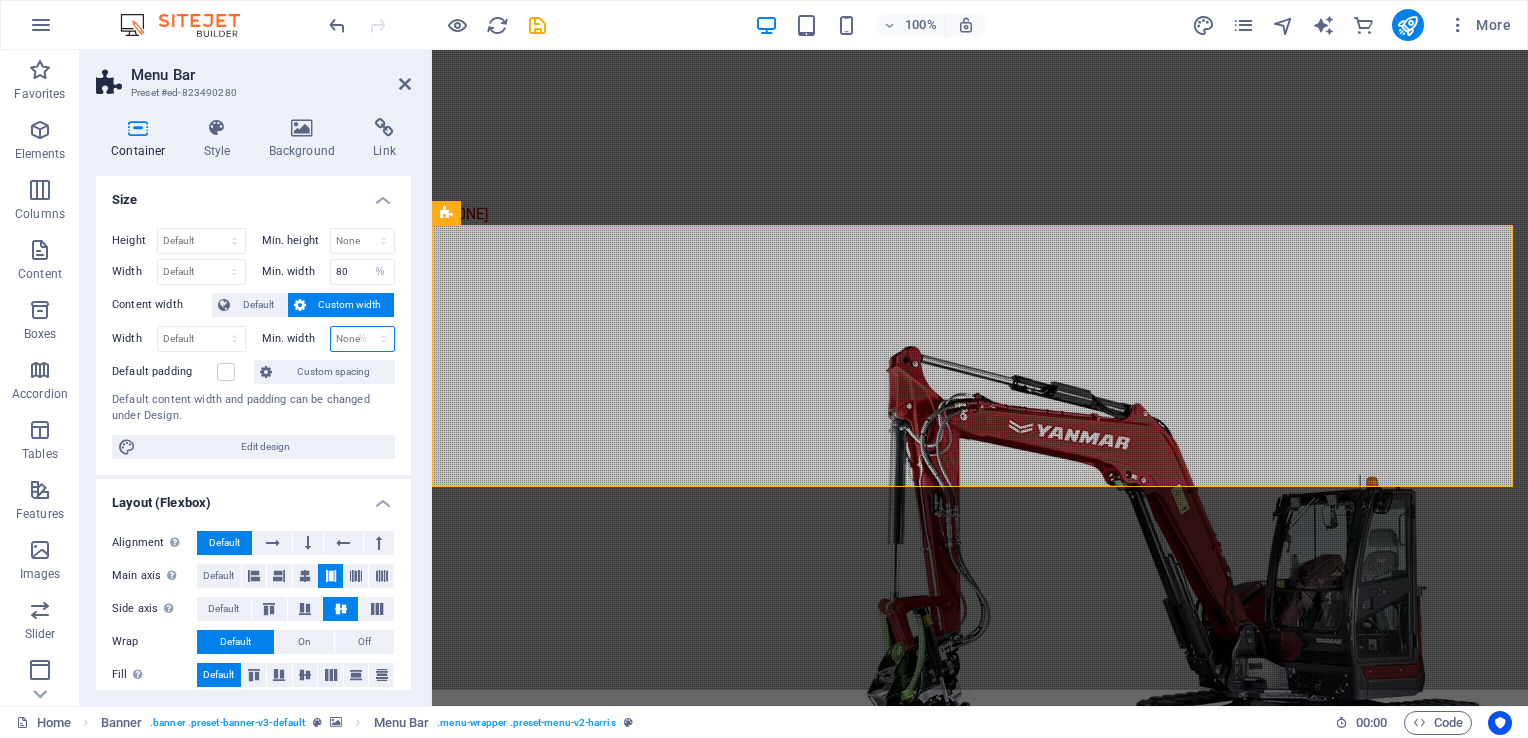 click on "None px rem % vh vw" at bounding box center (363, 339) 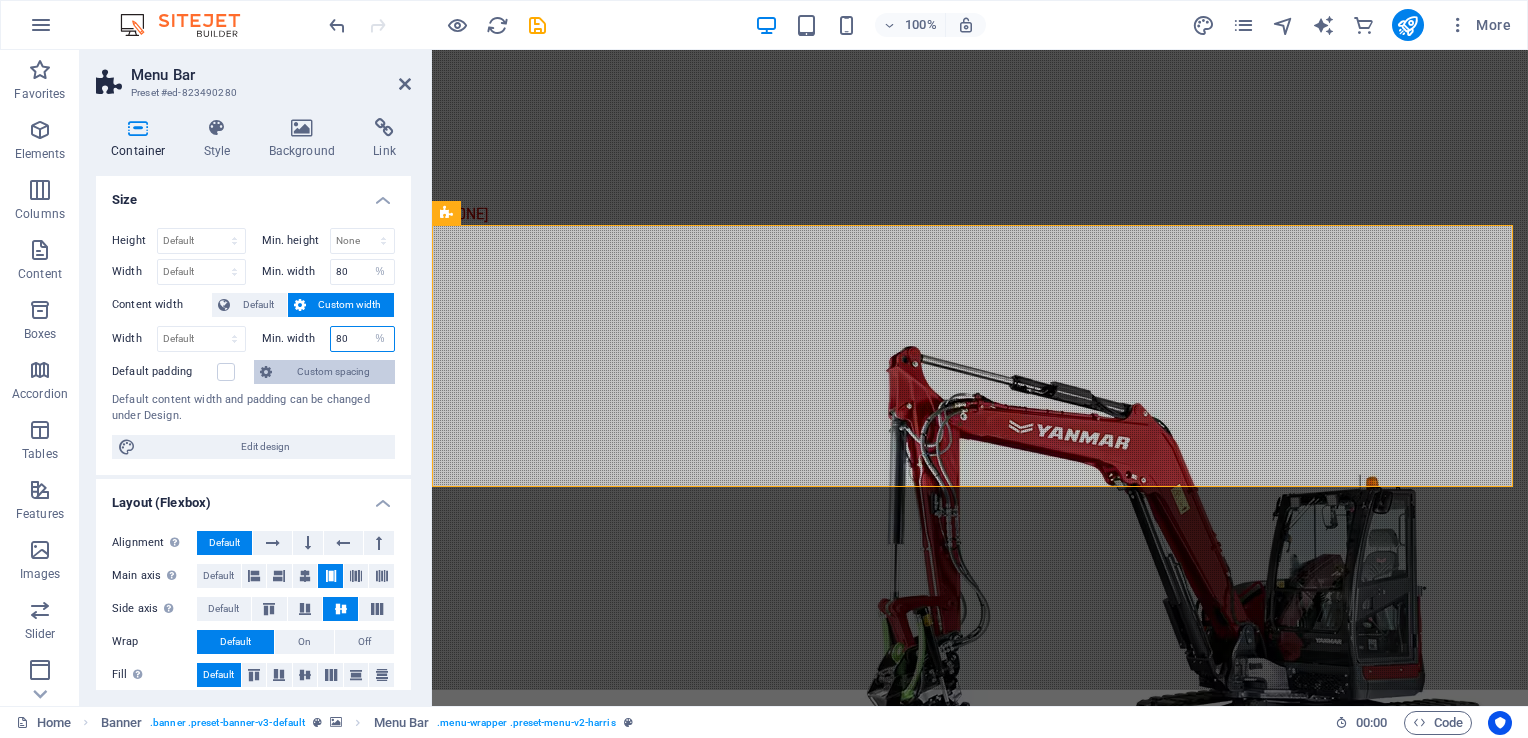 type on "80" 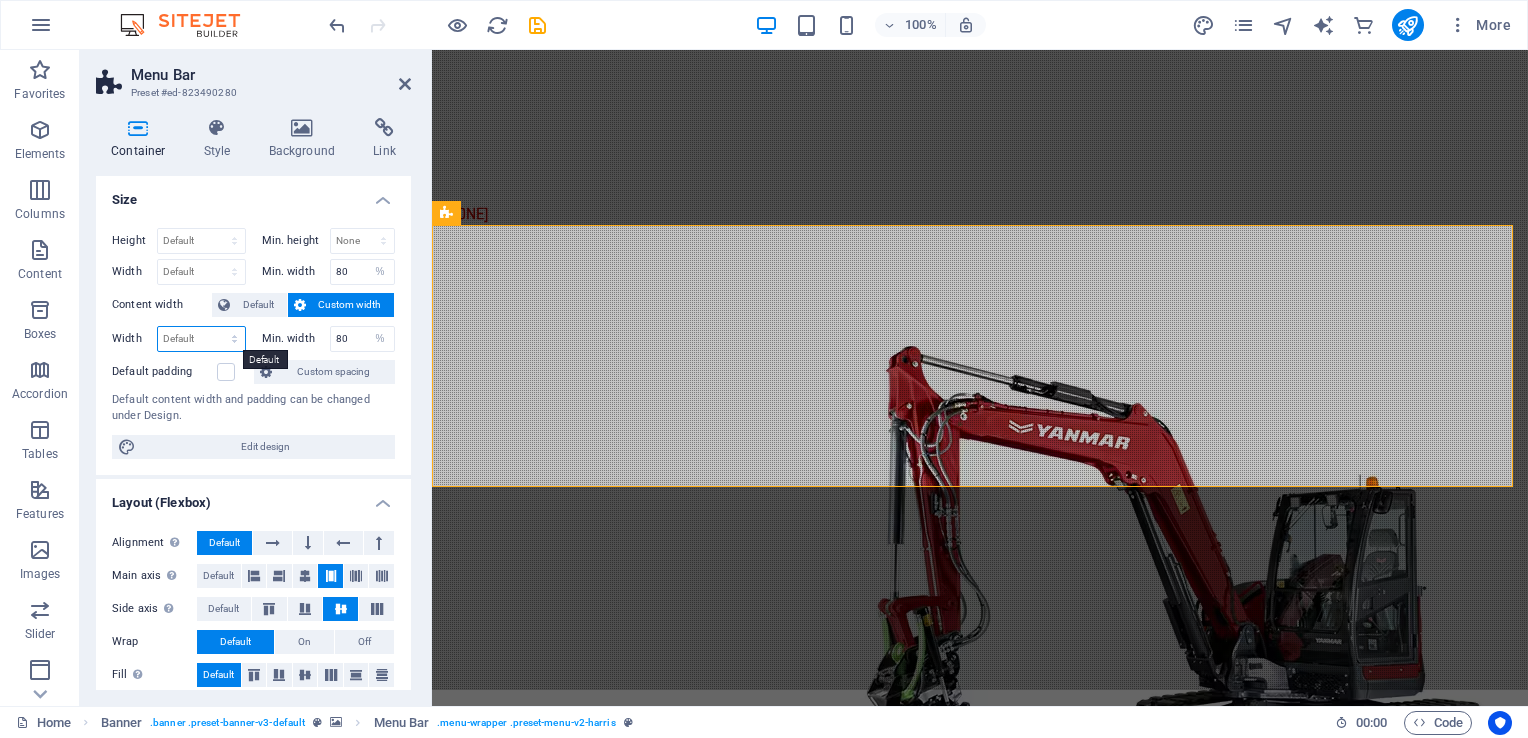 click on "Default px rem % em vh vw" at bounding box center (201, 339) 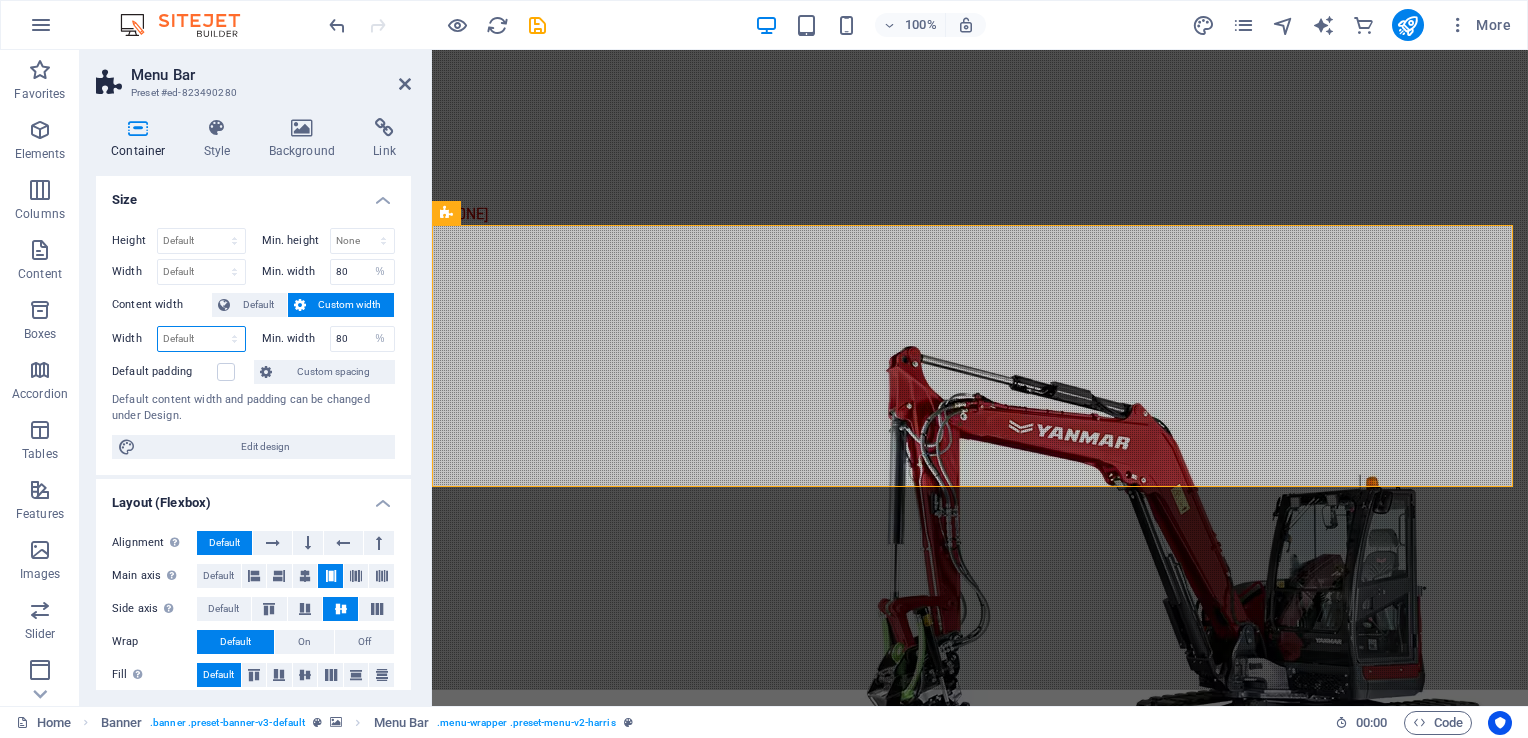 select on "%" 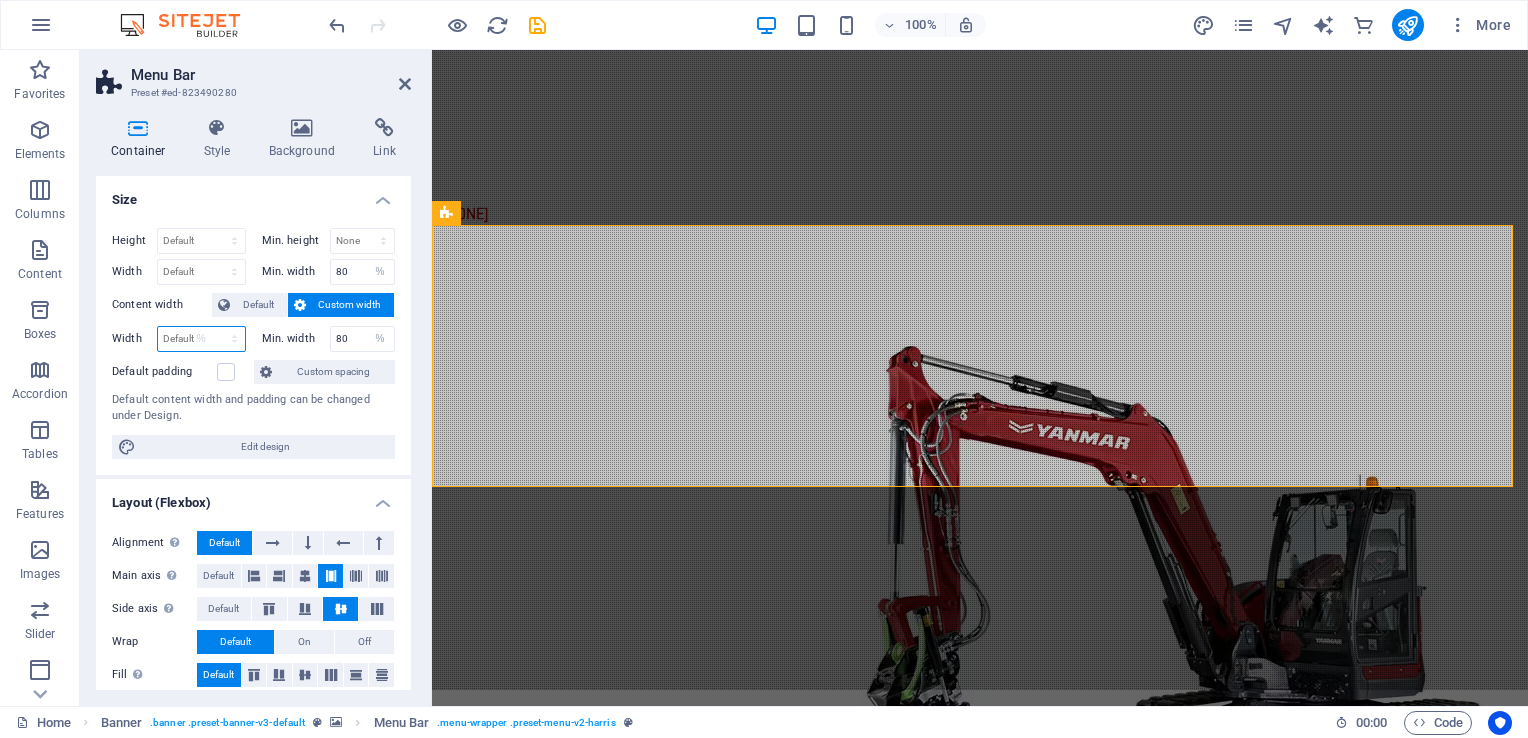 click on "Default px rem % em vh vw" at bounding box center [201, 339] 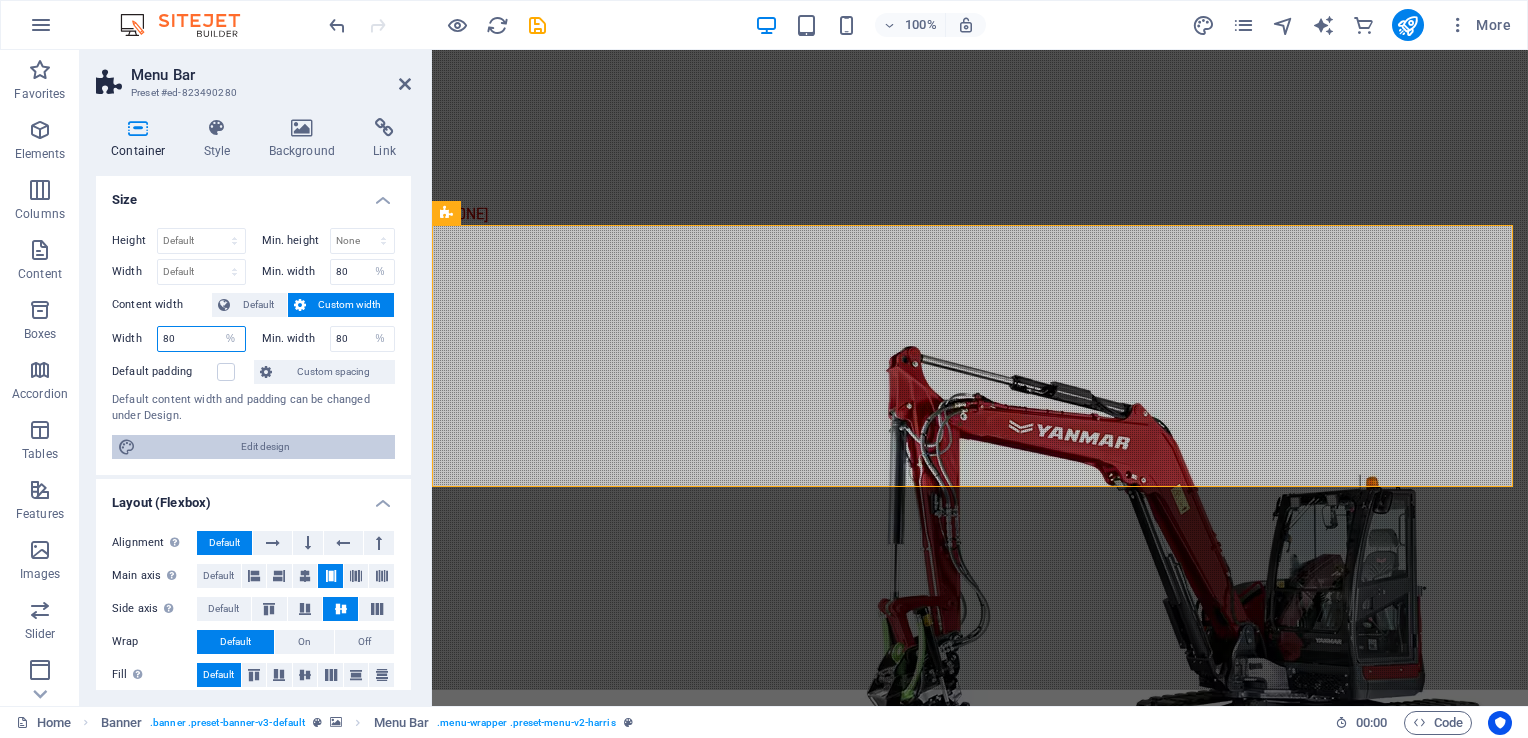 type on "80" 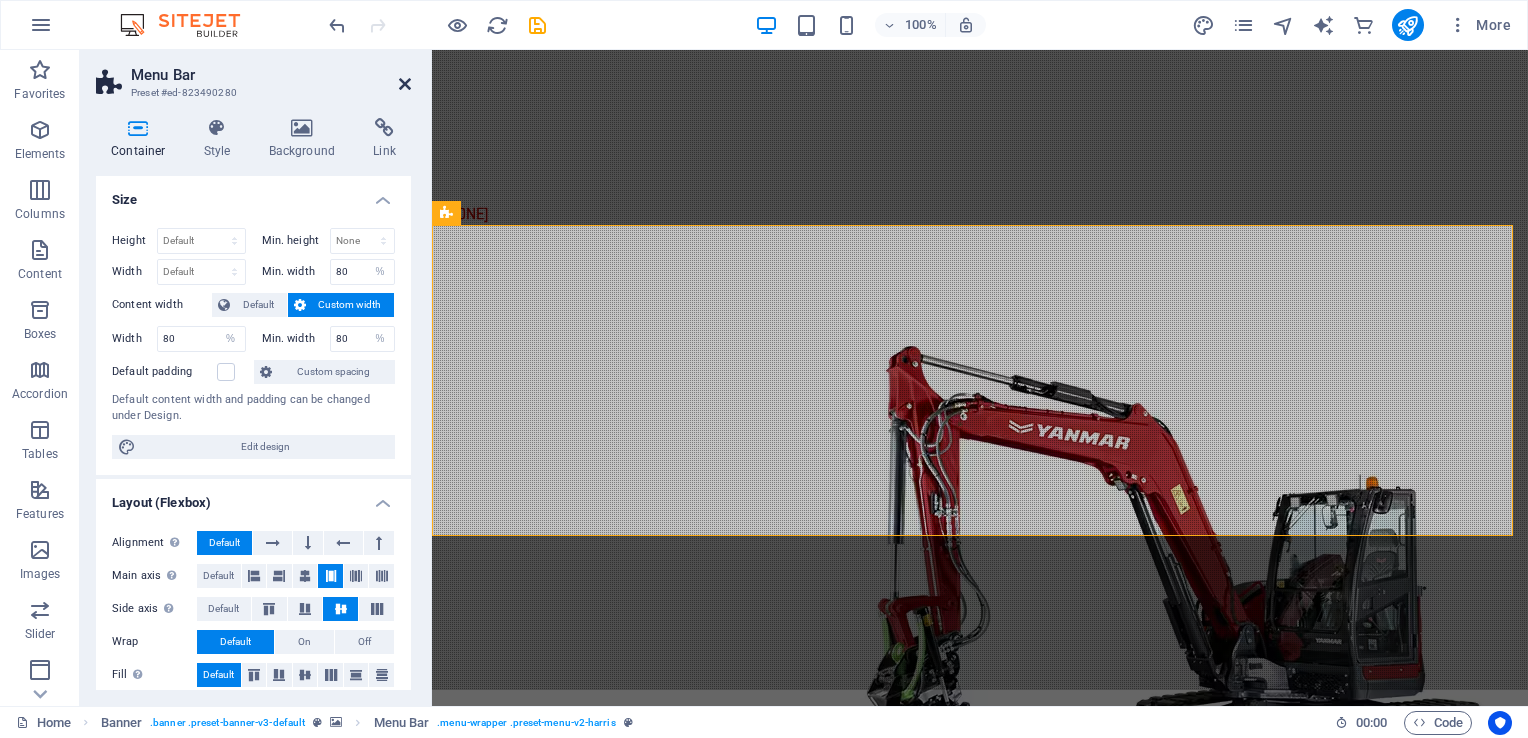 click at bounding box center (405, 84) 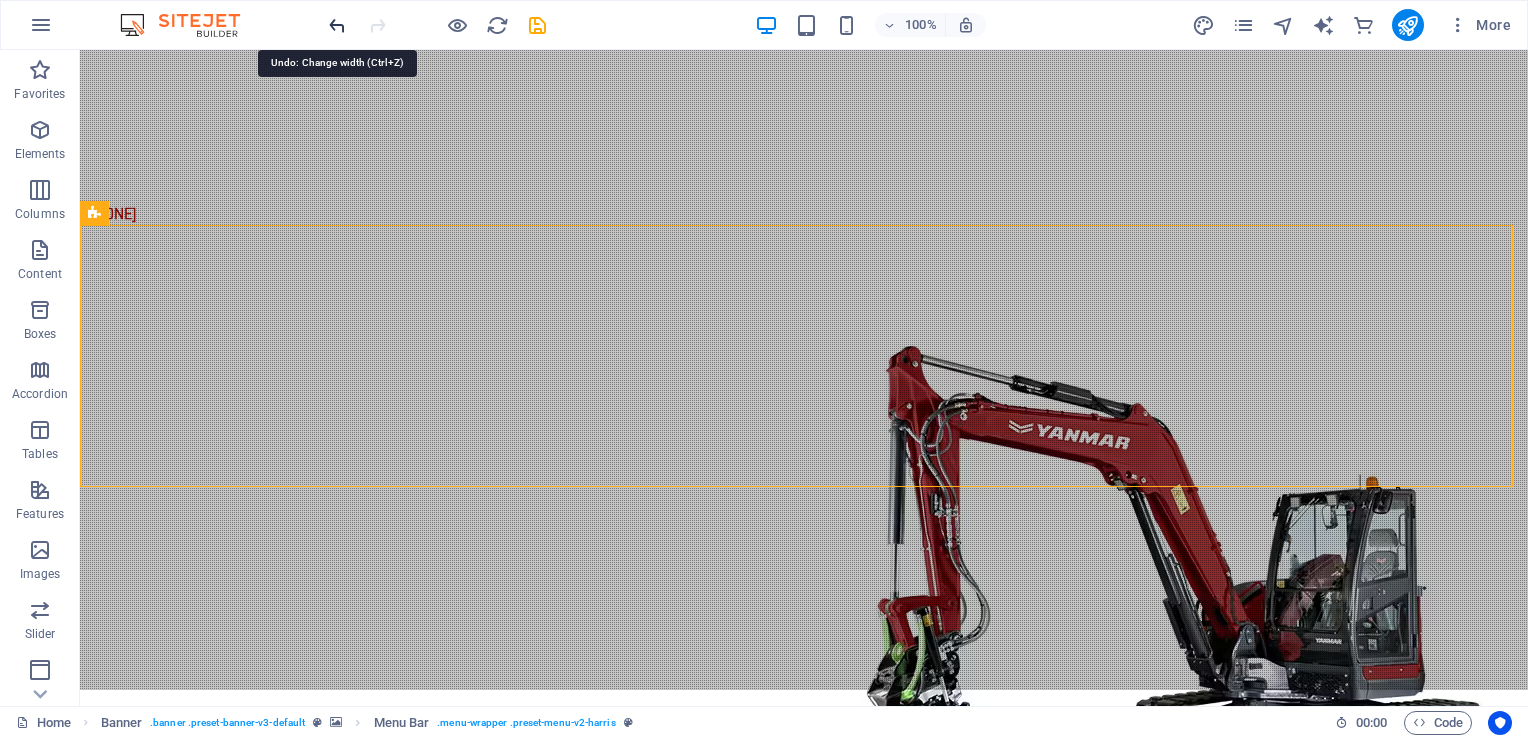 click at bounding box center [337, 25] 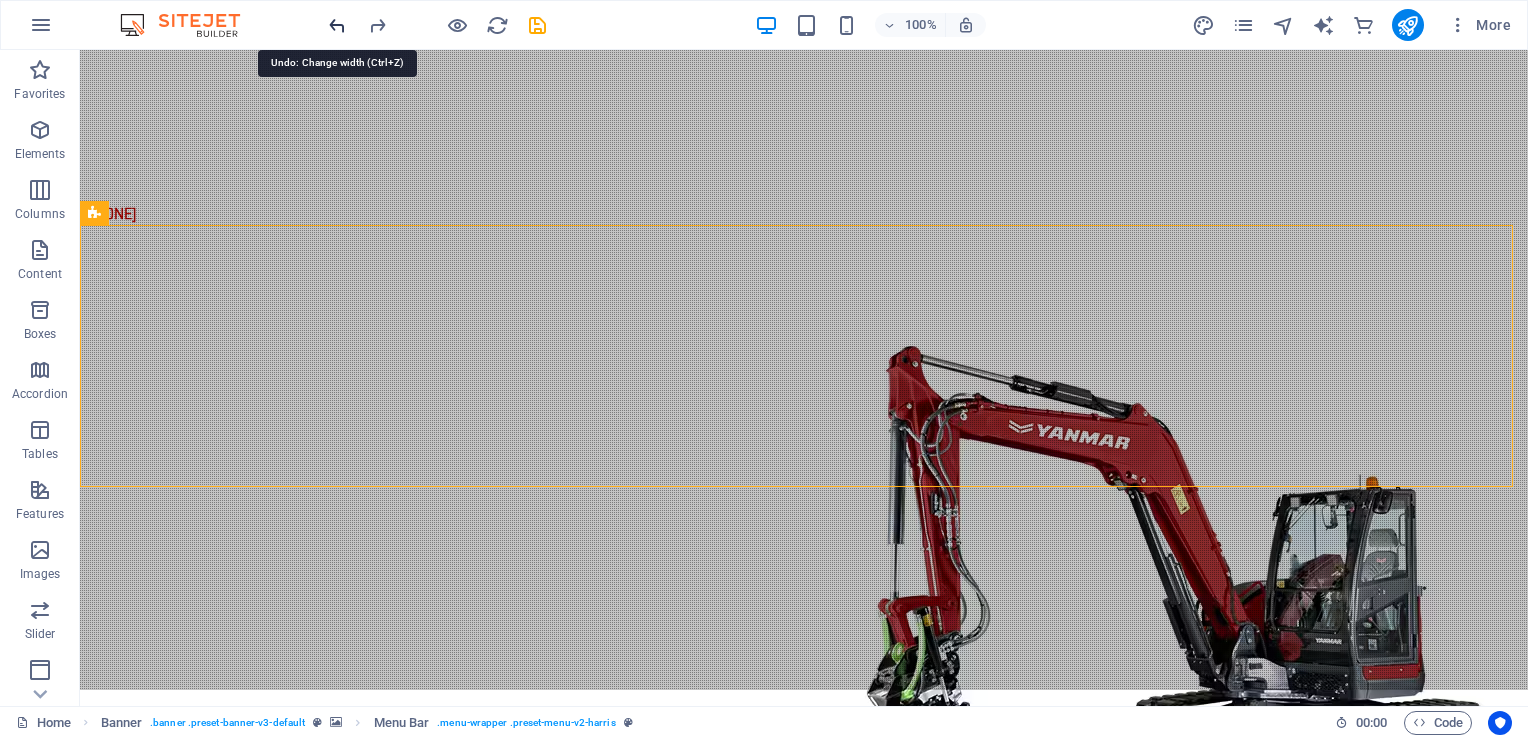 click at bounding box center [337, 25] 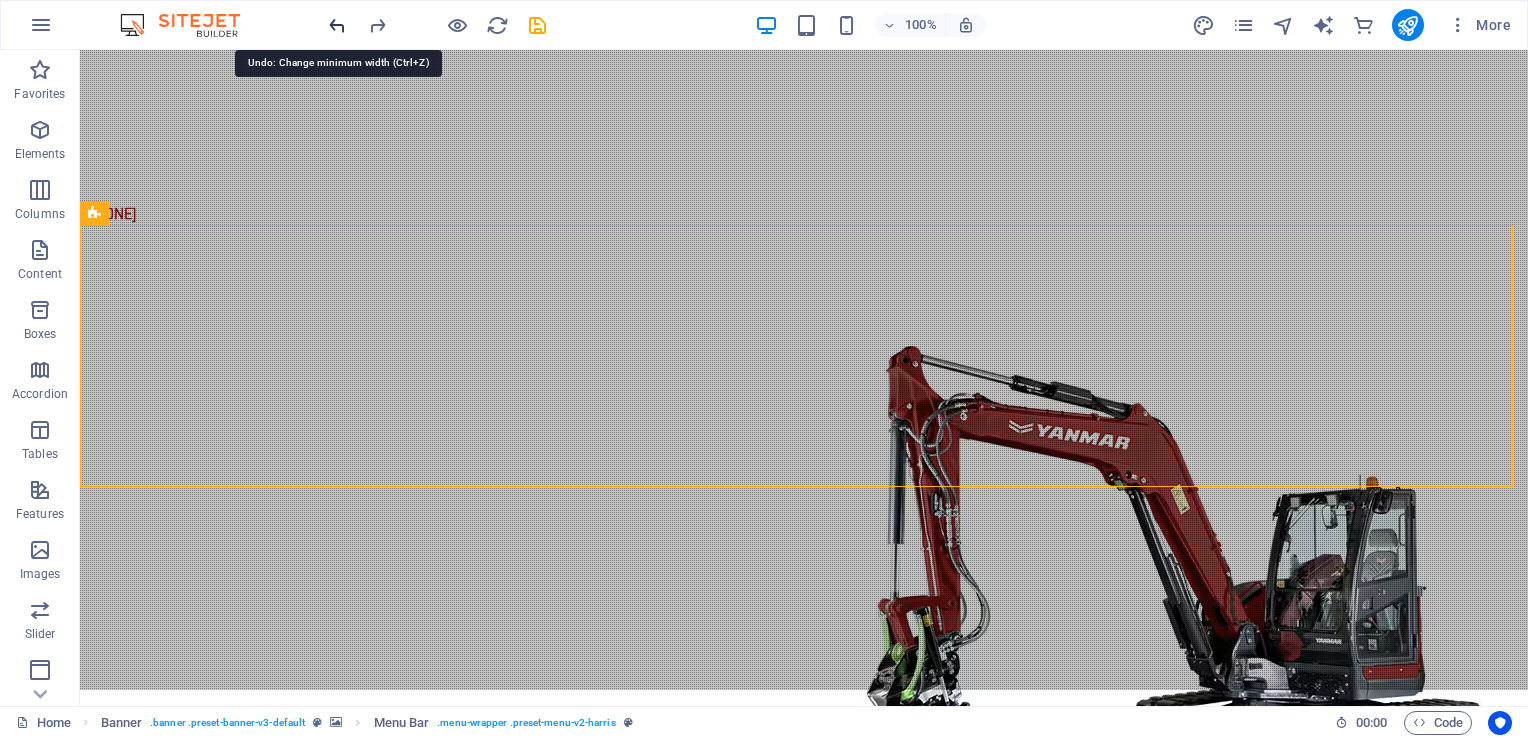 click at bounding box center [337, 25] 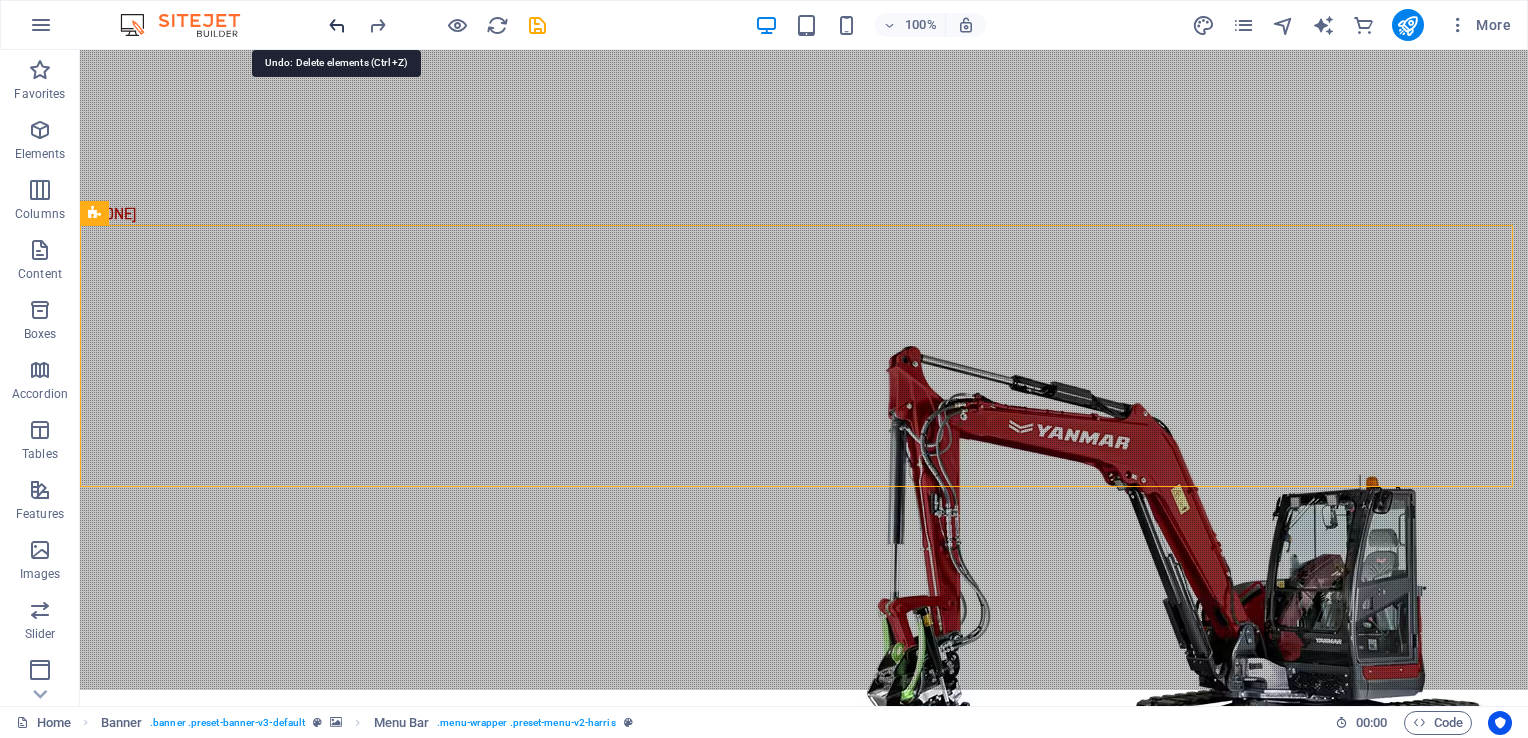 click at bounding box center (337, 25) 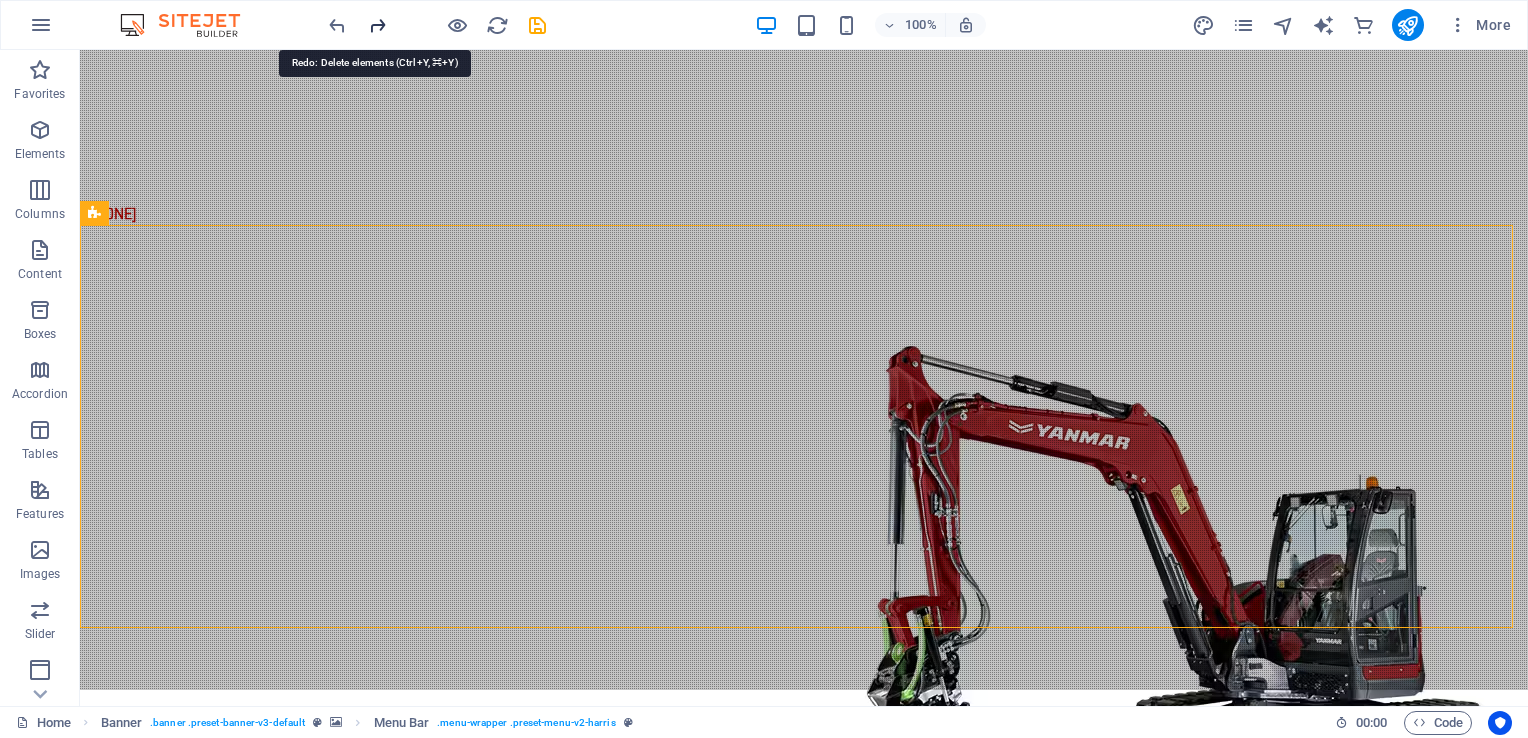 click at bounding box center (377, 25) 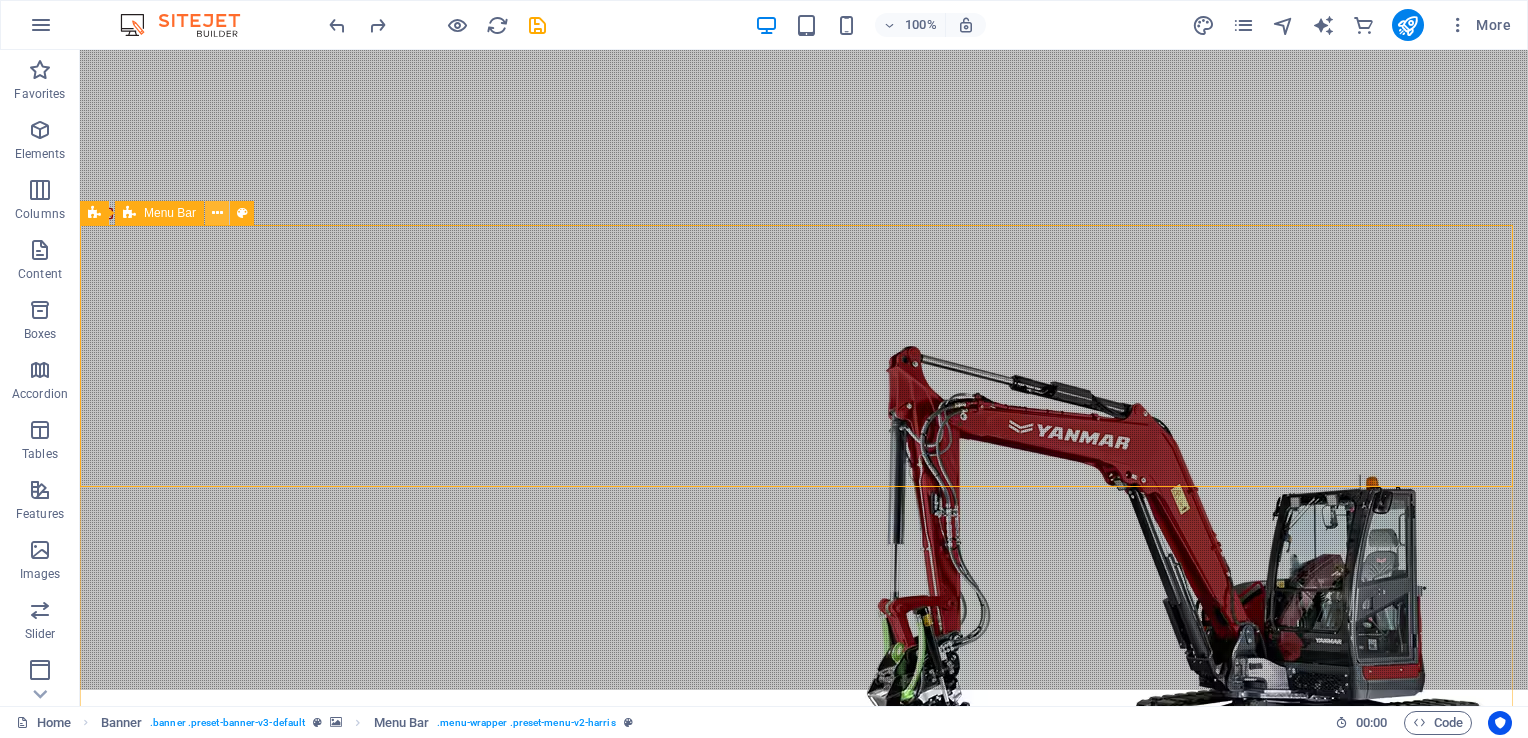 click at bounding box center [217, 213] 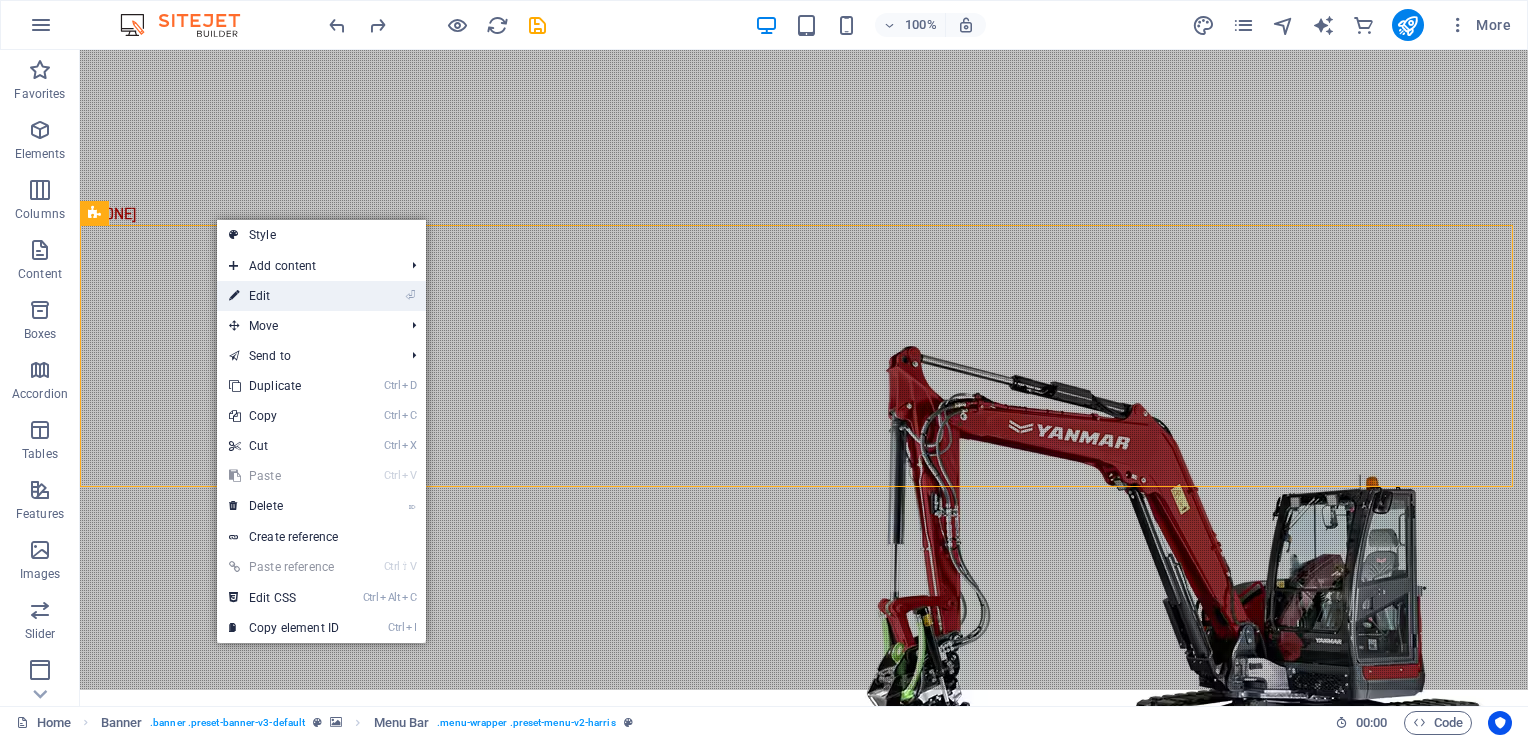 click on "⏎  Edit" at bounding box center [284, 296] 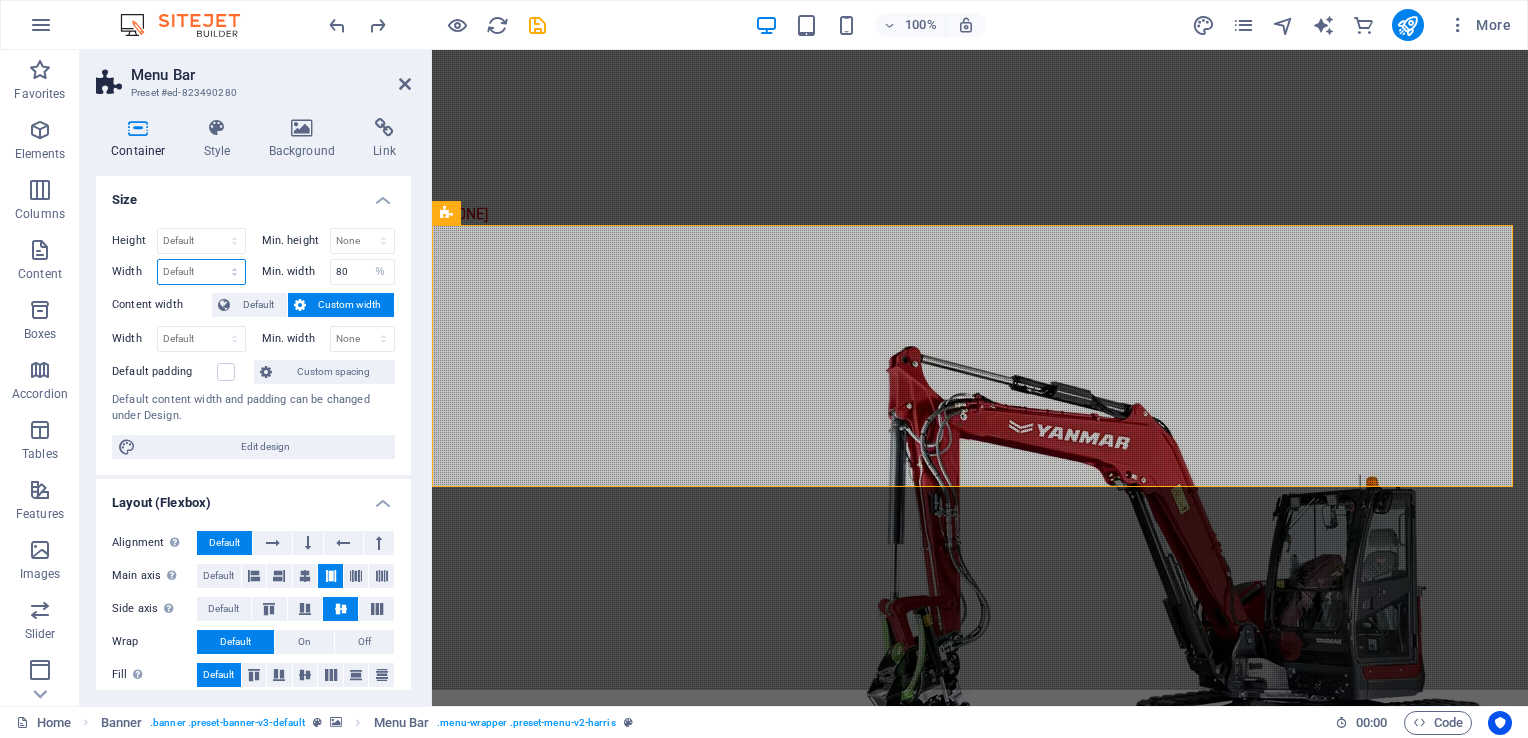 click on "Default px rem % em vh vw" at bounding box center [201, 272] 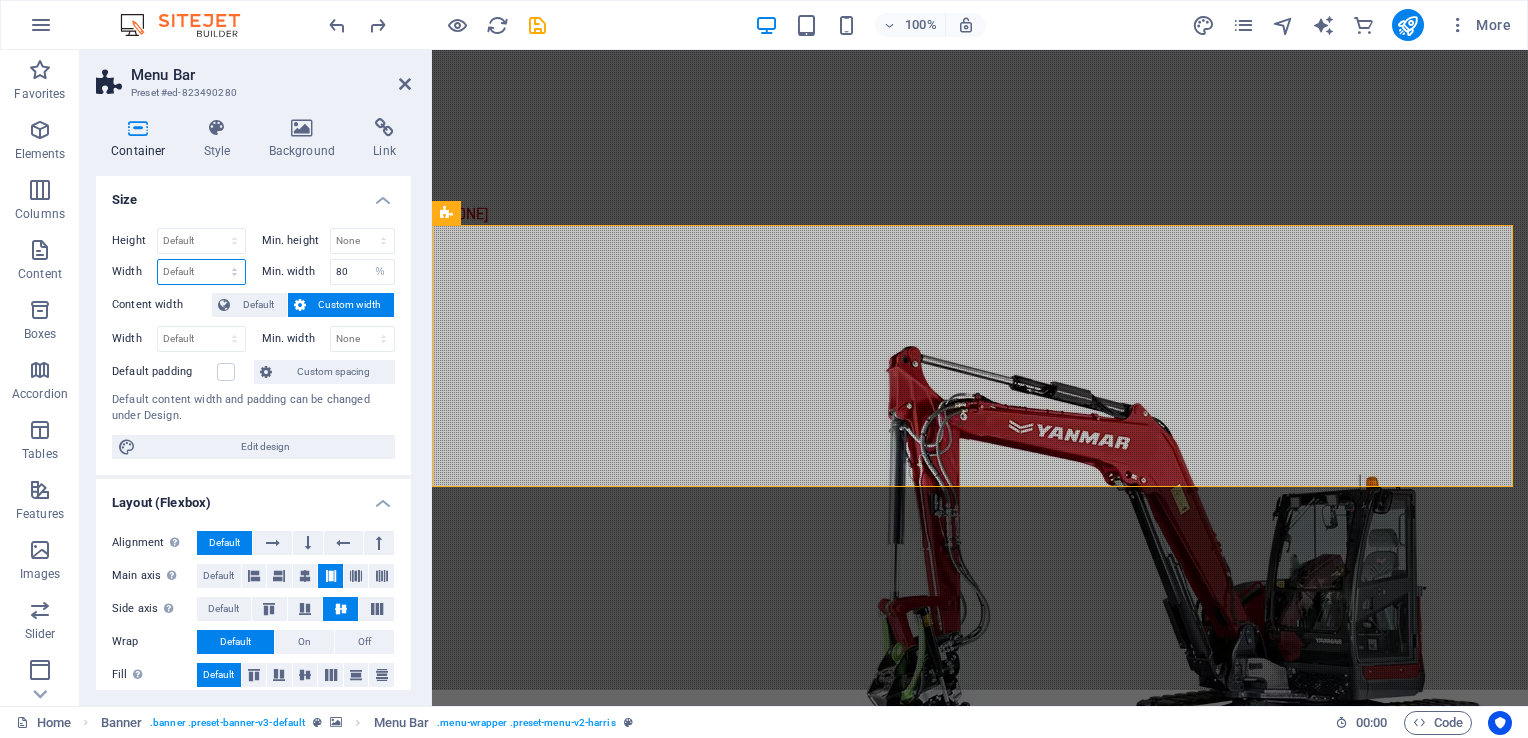 select on "%" 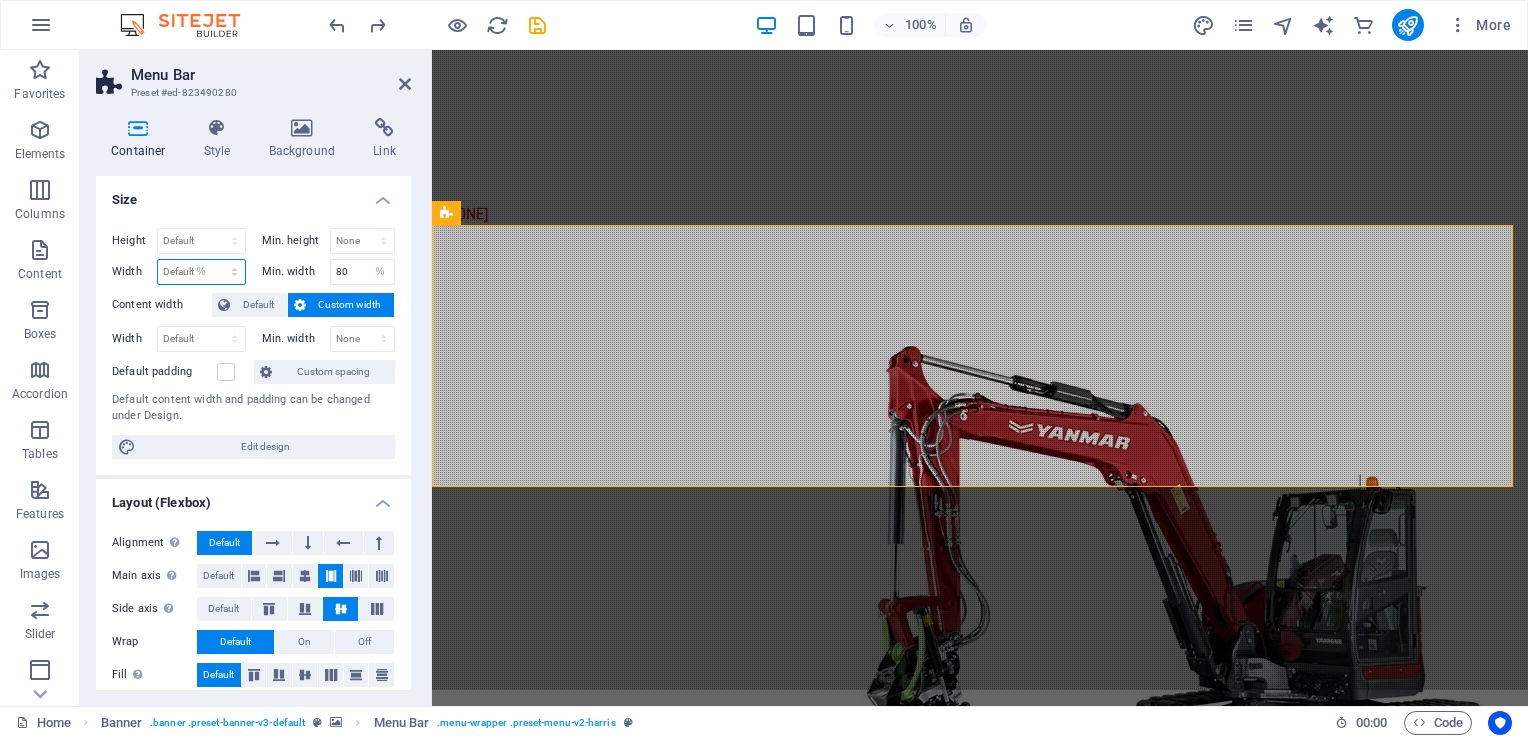 click on "Default px rem % em vh vw" at bounding box center (201, 272) 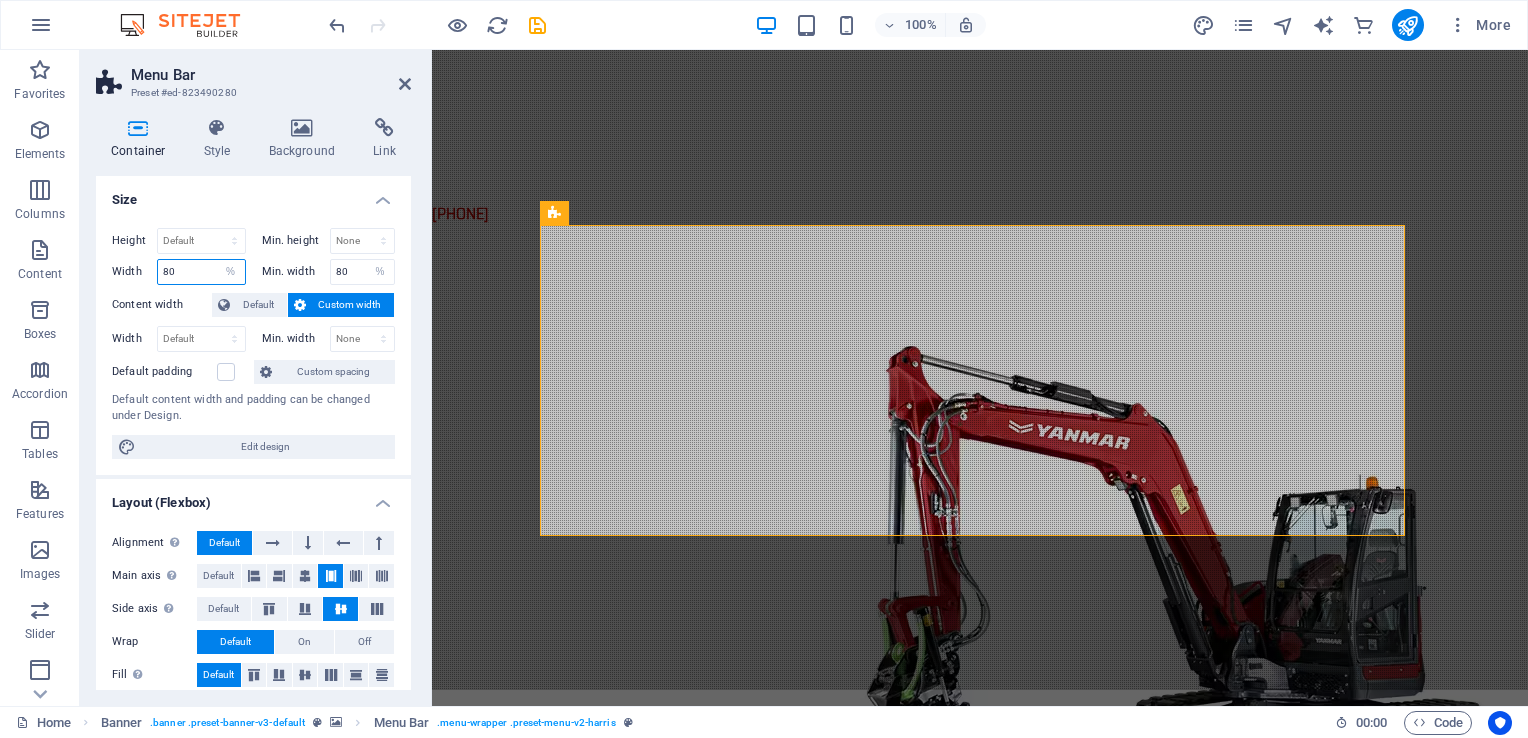 click on "80" at bounding box center (201, 272) 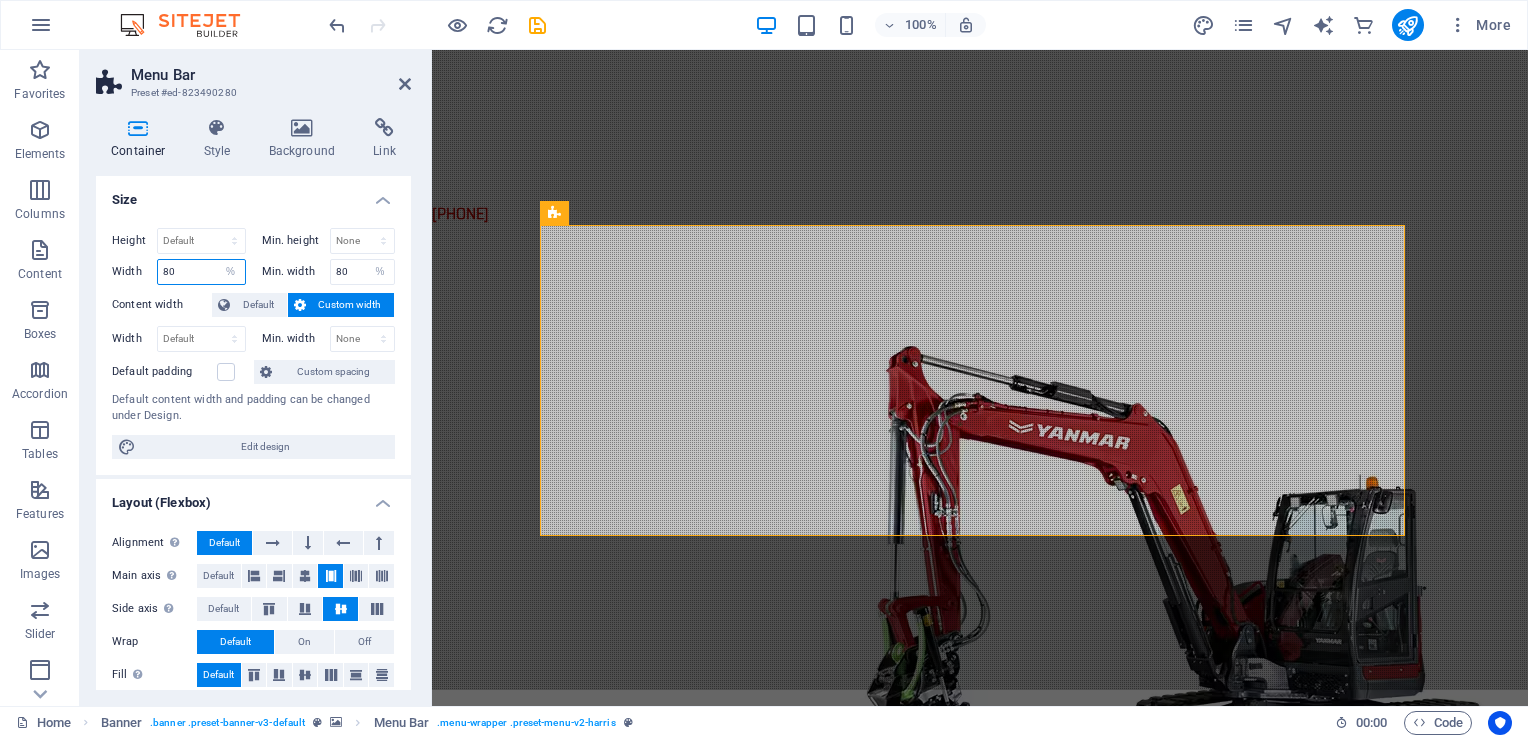 click on "80" at bounding box center [201, 272] 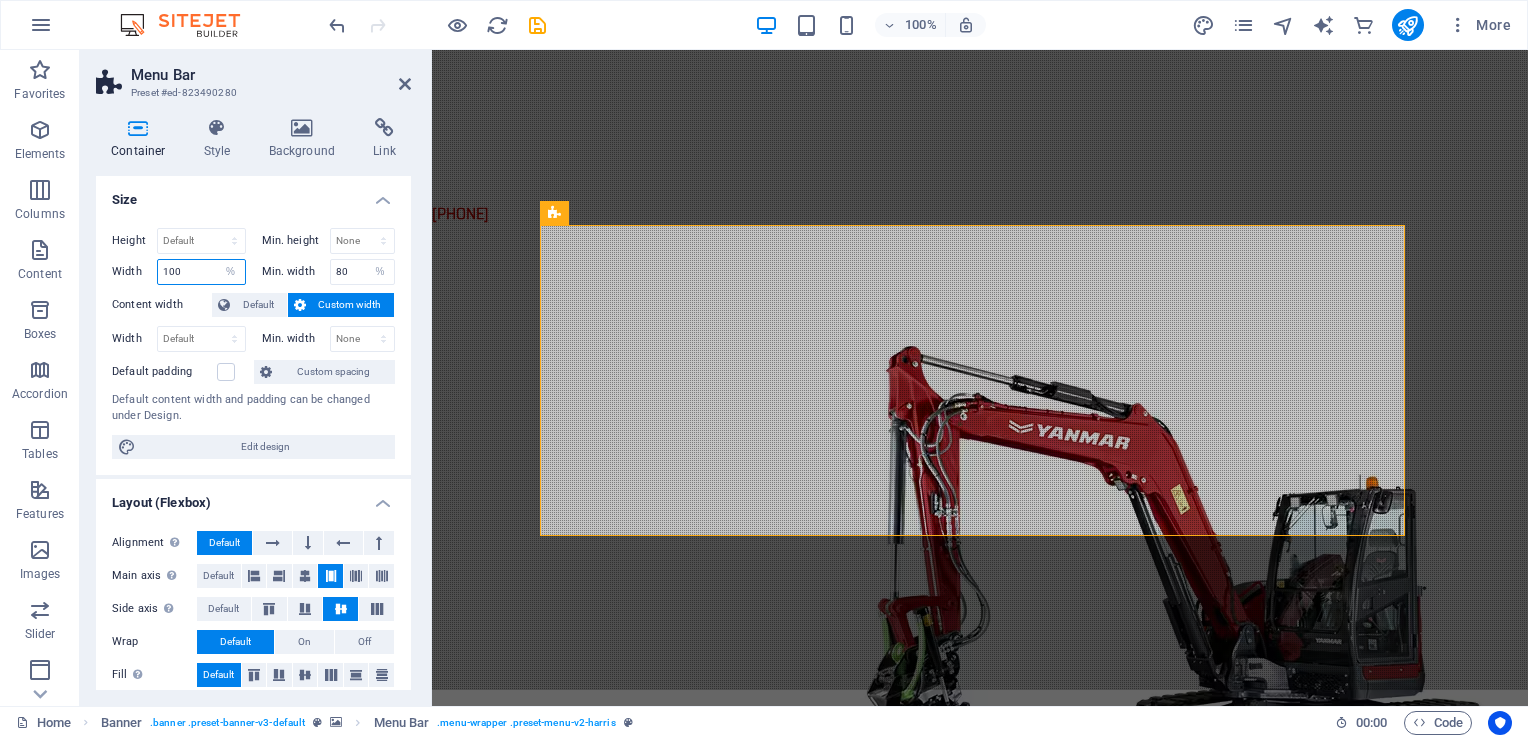 type on "100" 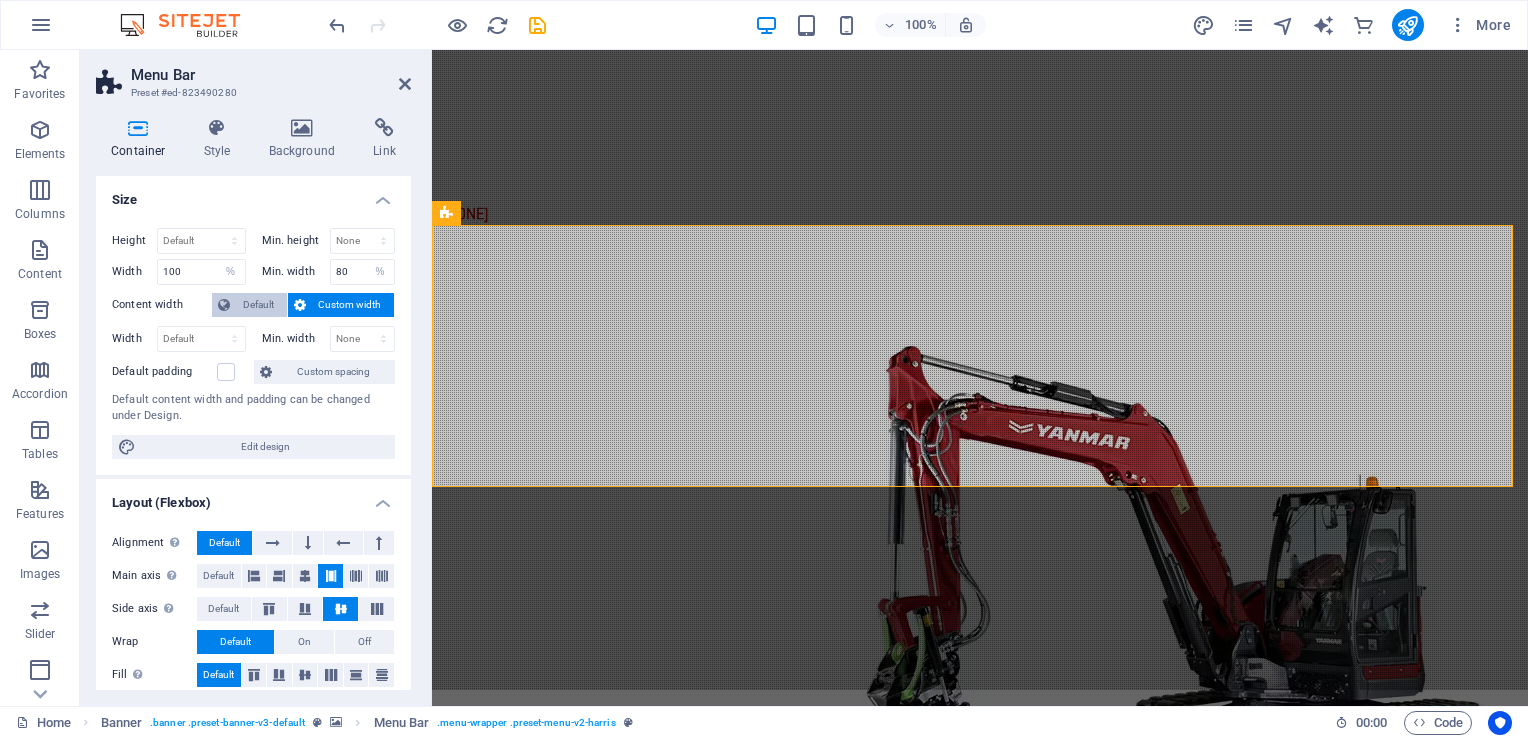 click on "Default" at bounding box center (258, 305) 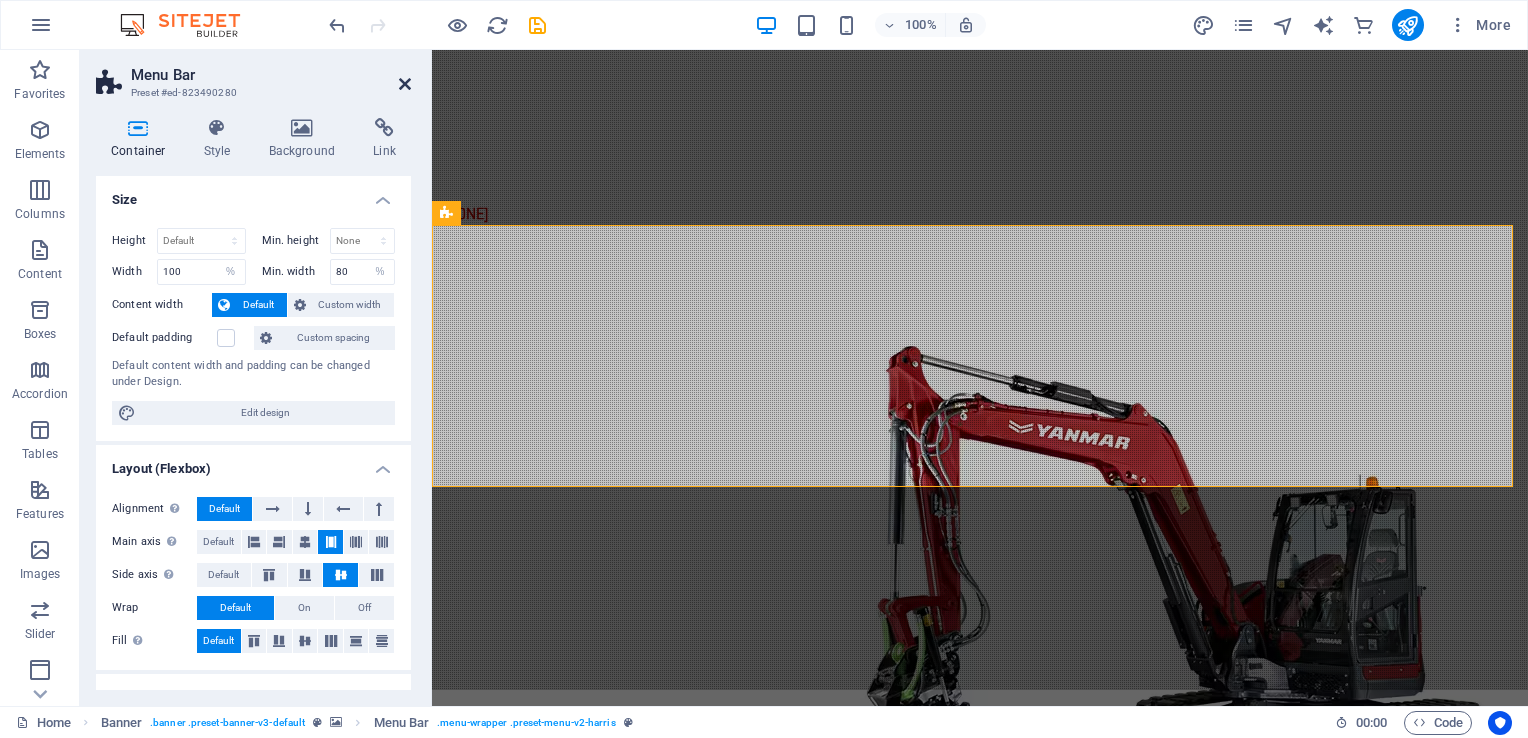 click at bounding box center [405, 84] 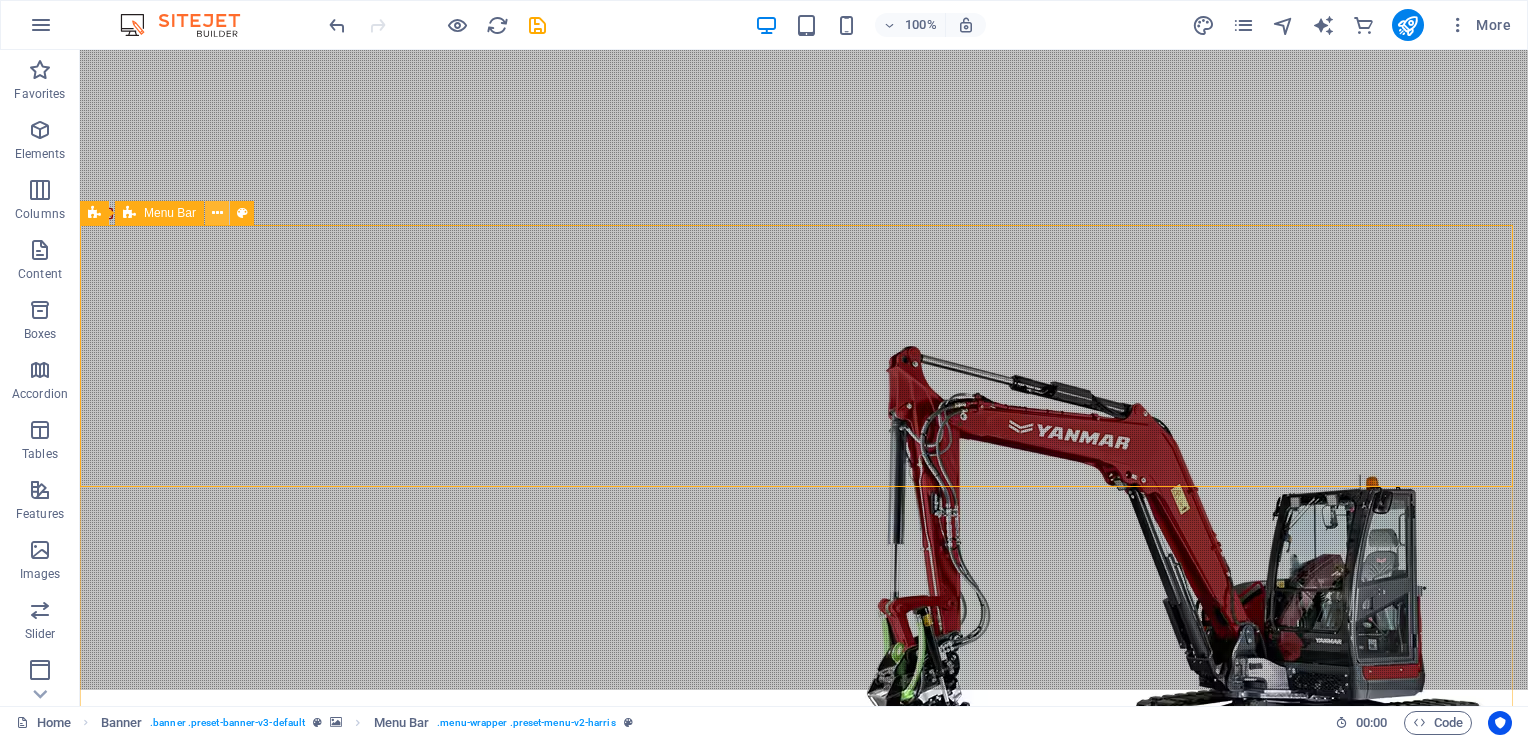 click at bounding box center (217, 213) 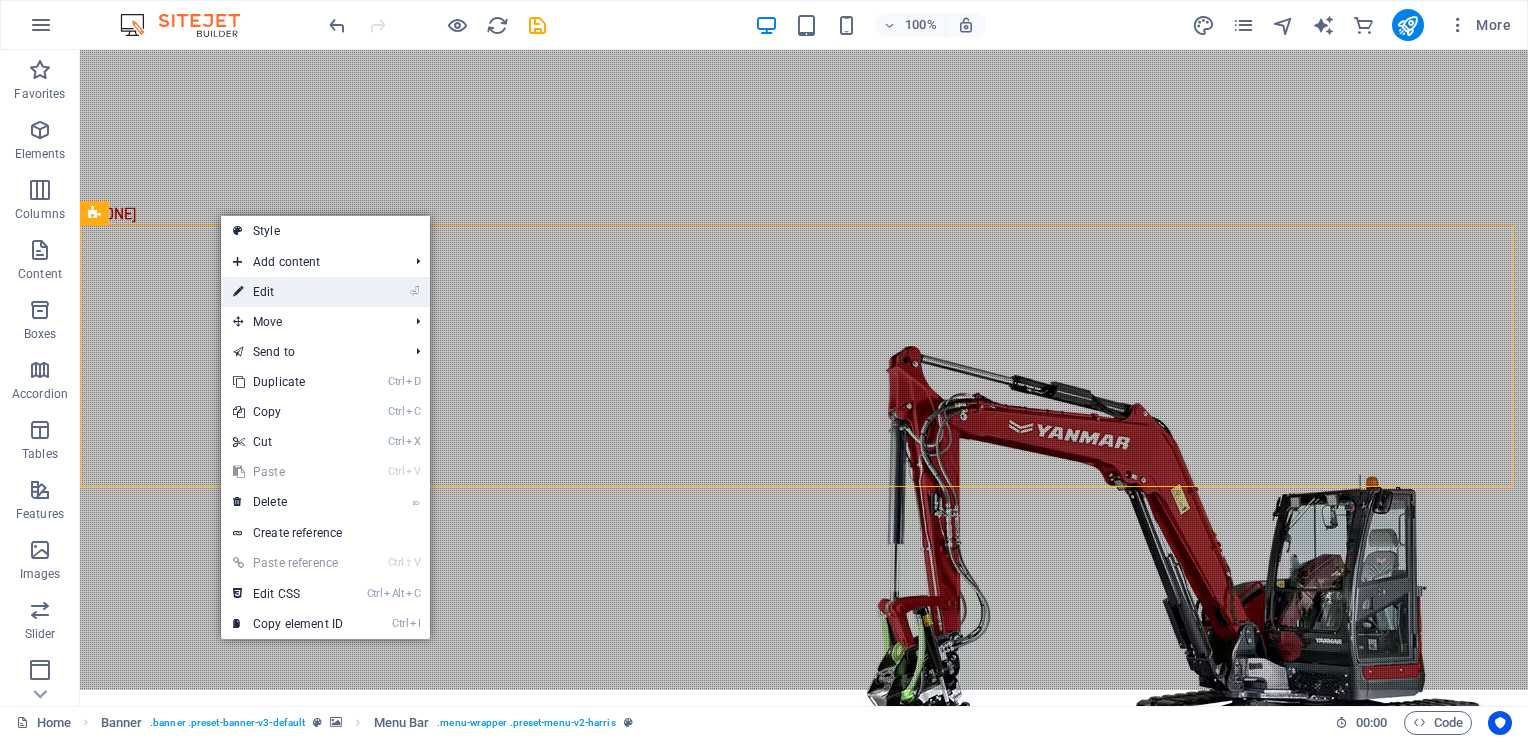 click on "⏎  Edit" at bounding box center [288, 292] 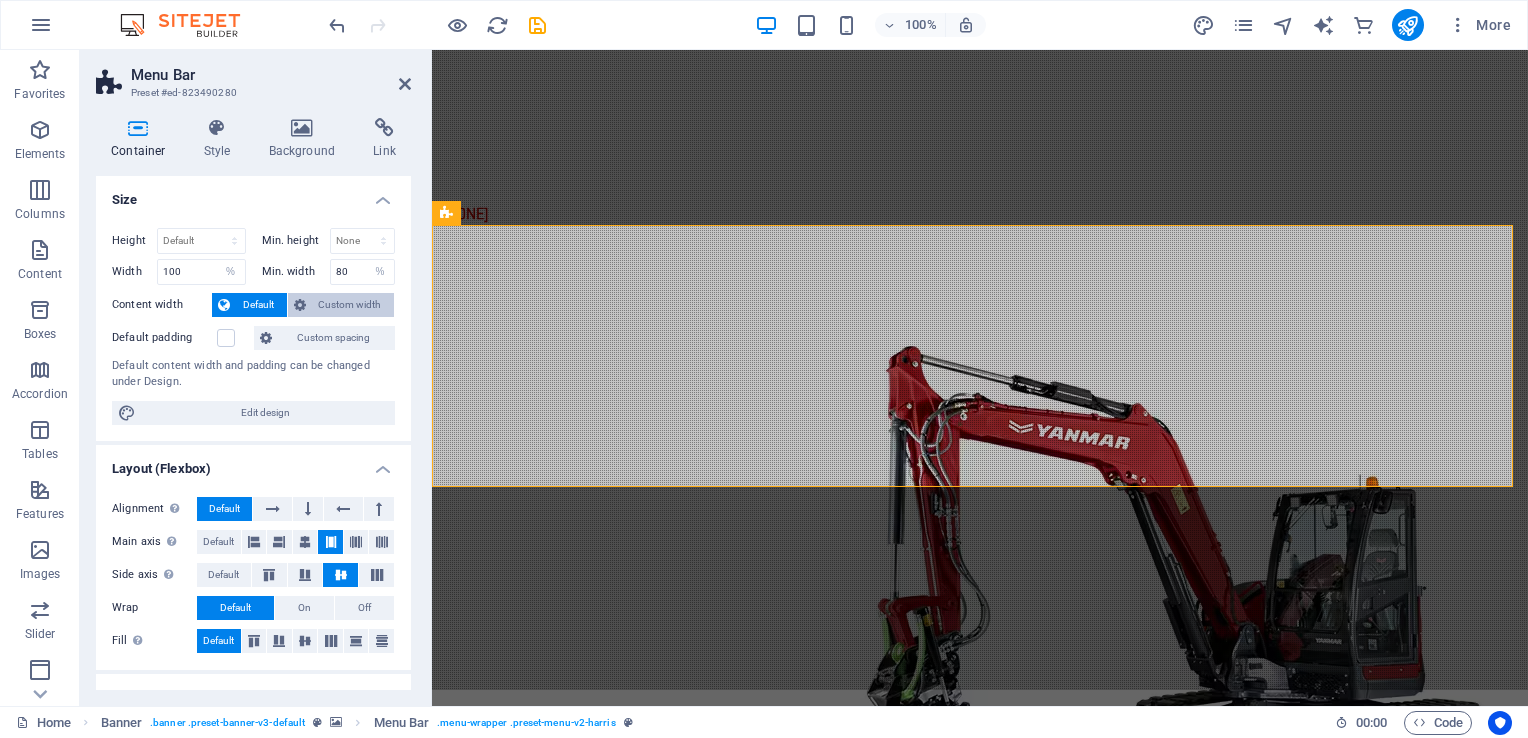 click on "Custom width" at bounding box center [341, 305] 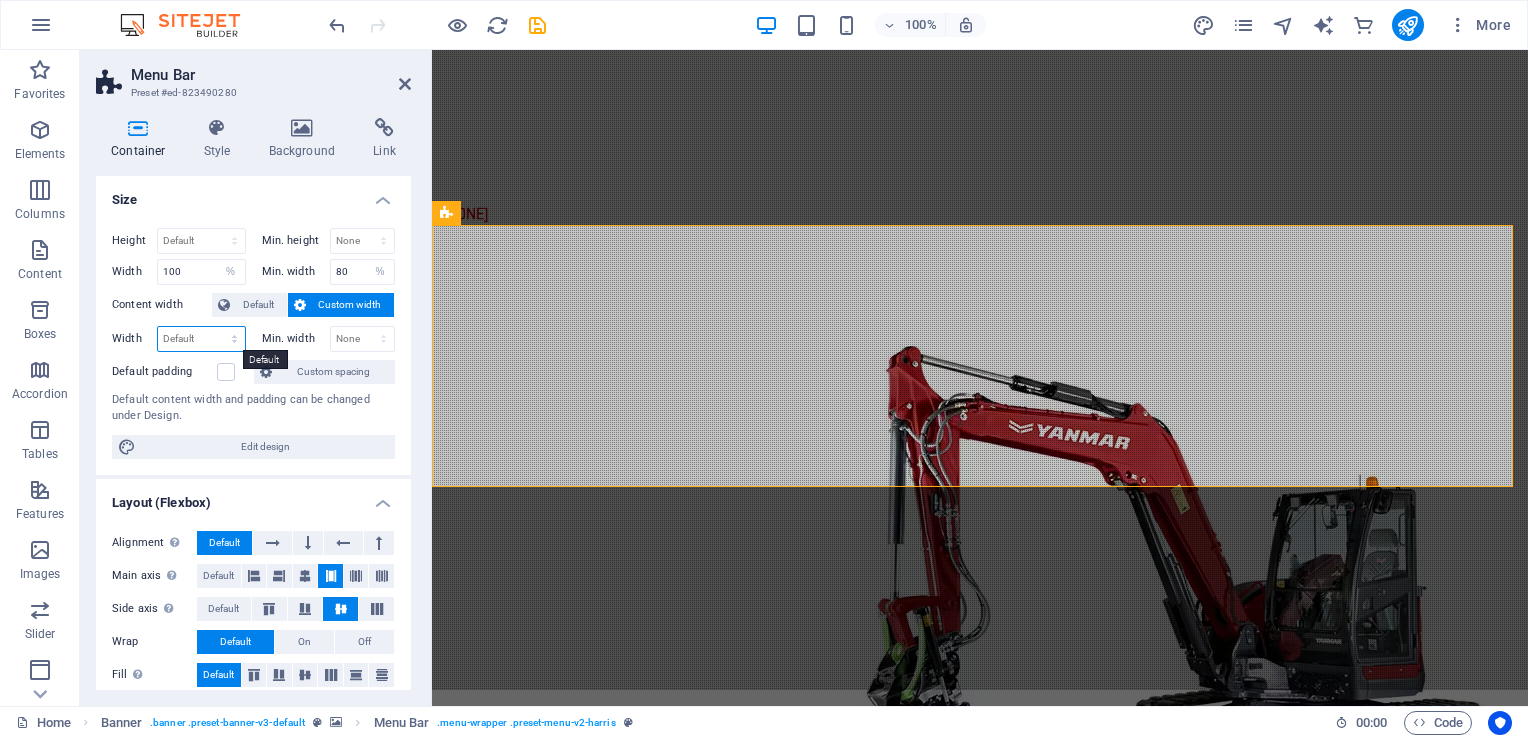 click on "Default px rem % em vh vw" at bounding box center (201, 339) 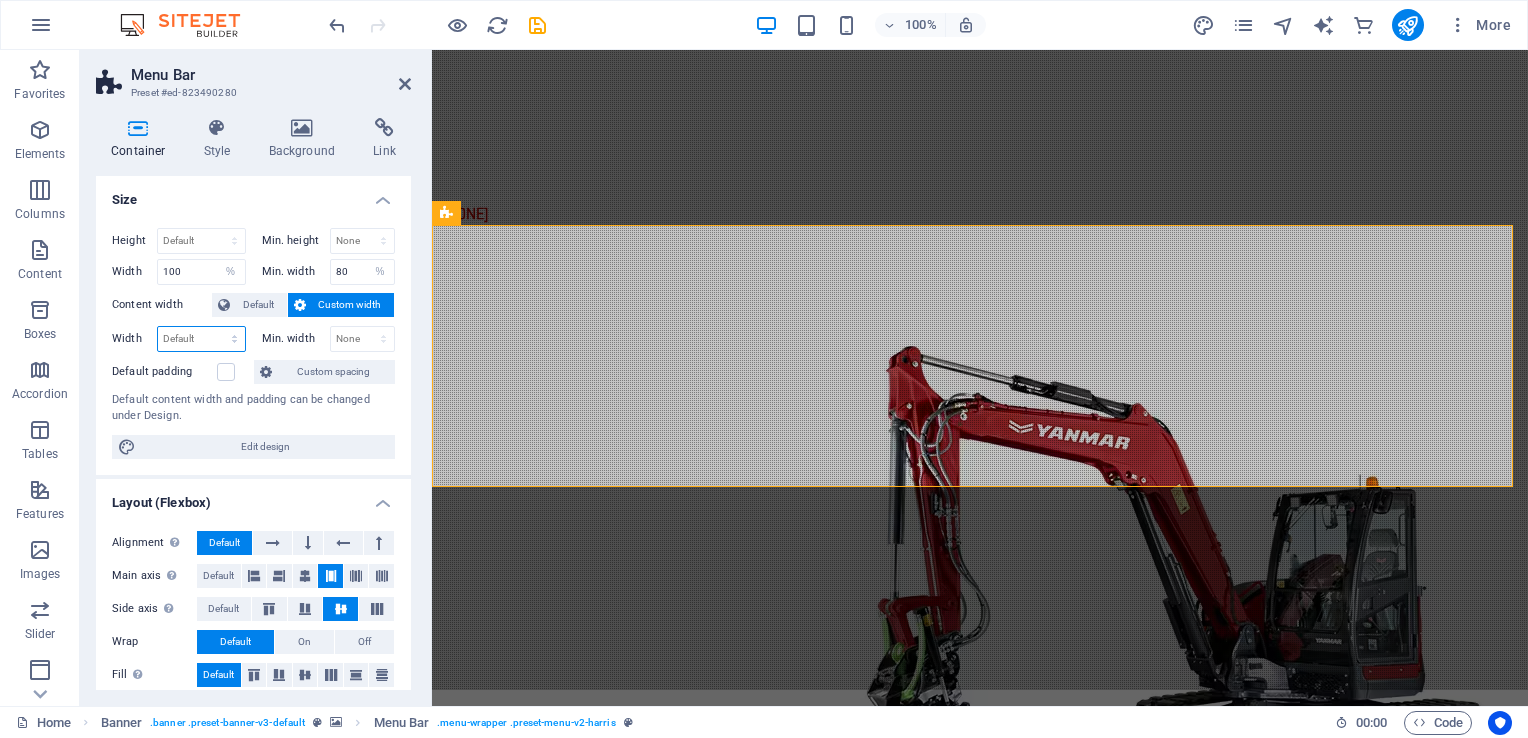 select on "%" 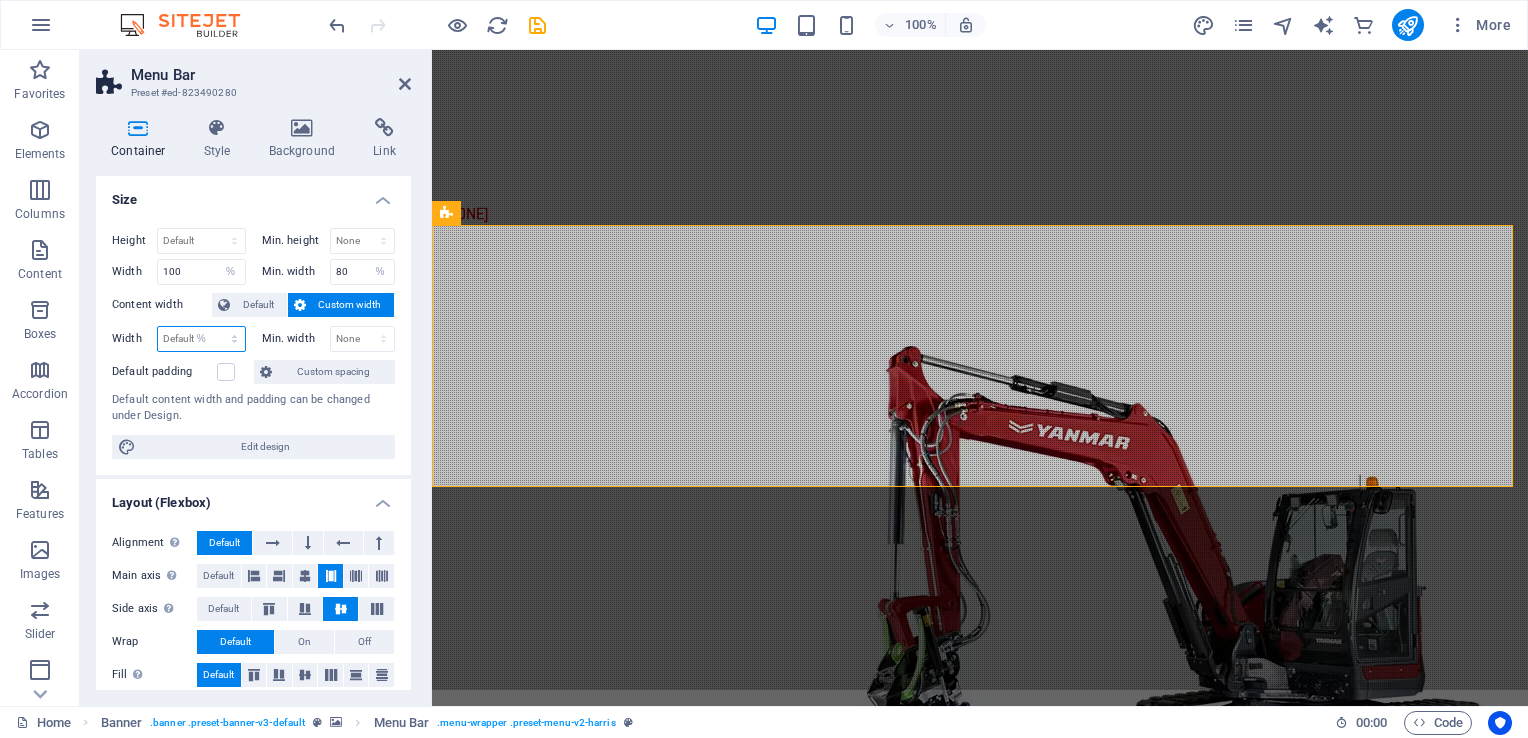 click on "Default px rem % em vh vw" at bounding box center (201, 339) 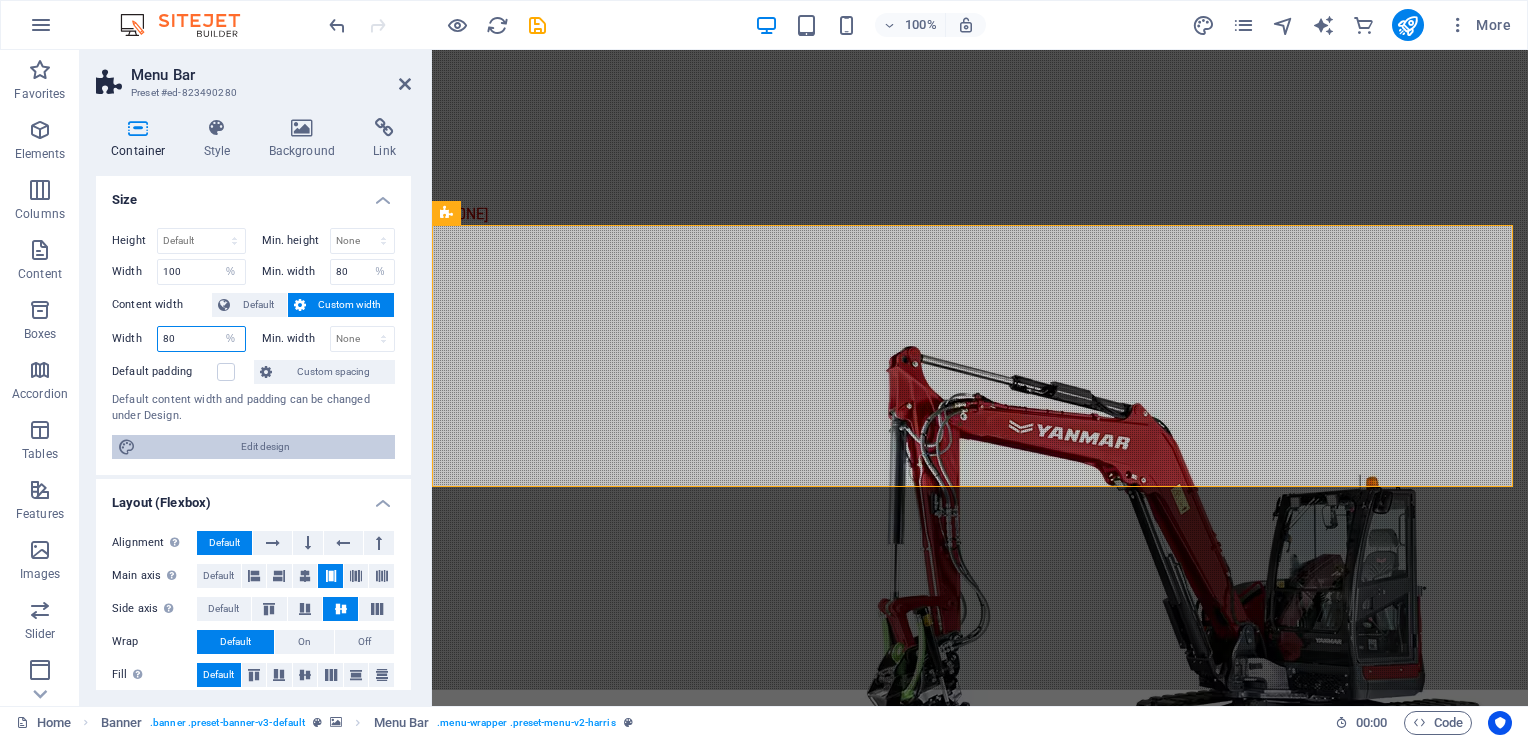 type on "80" 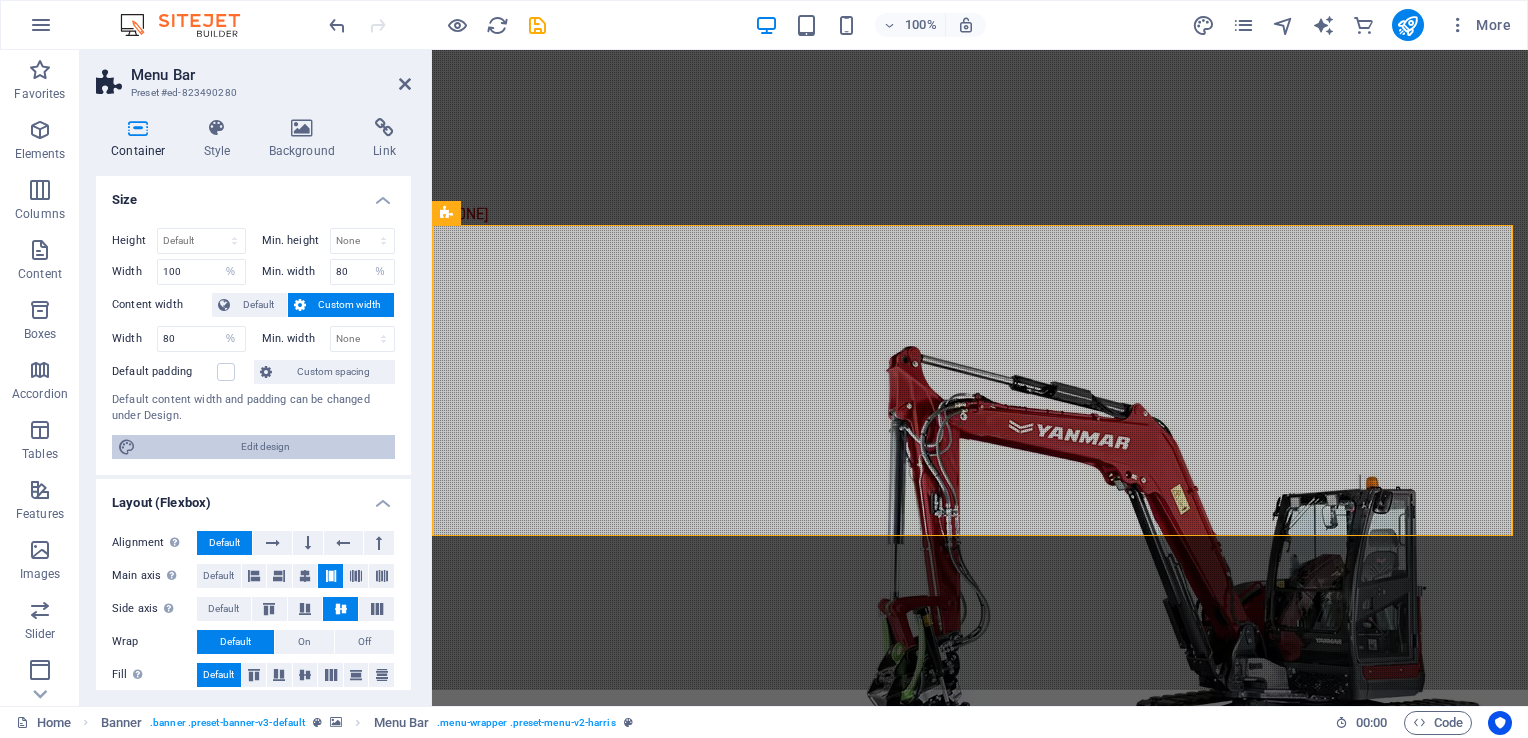 click on "Edit design" at bounding box center [265, 447] 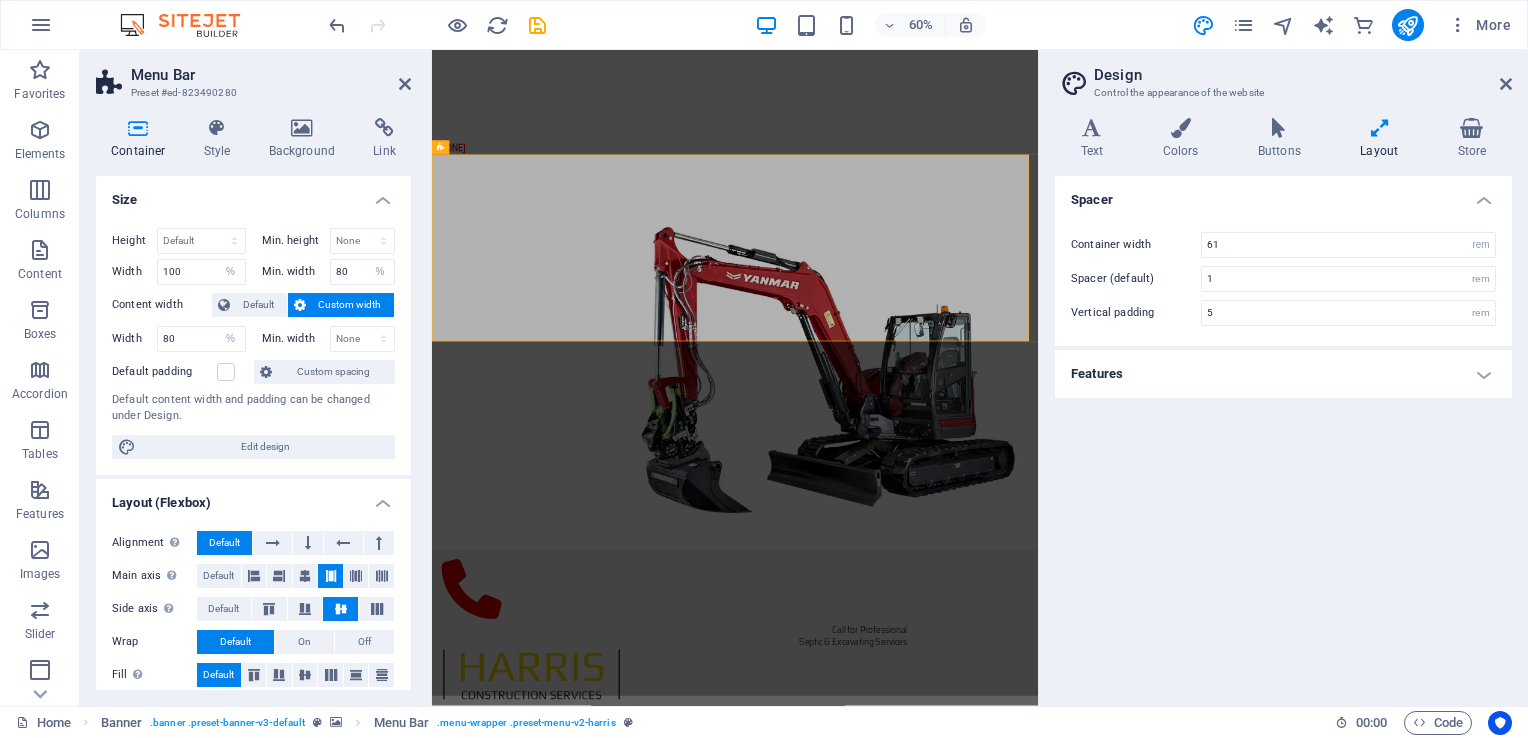 click on "Features" at bounding box center [1283, 374] 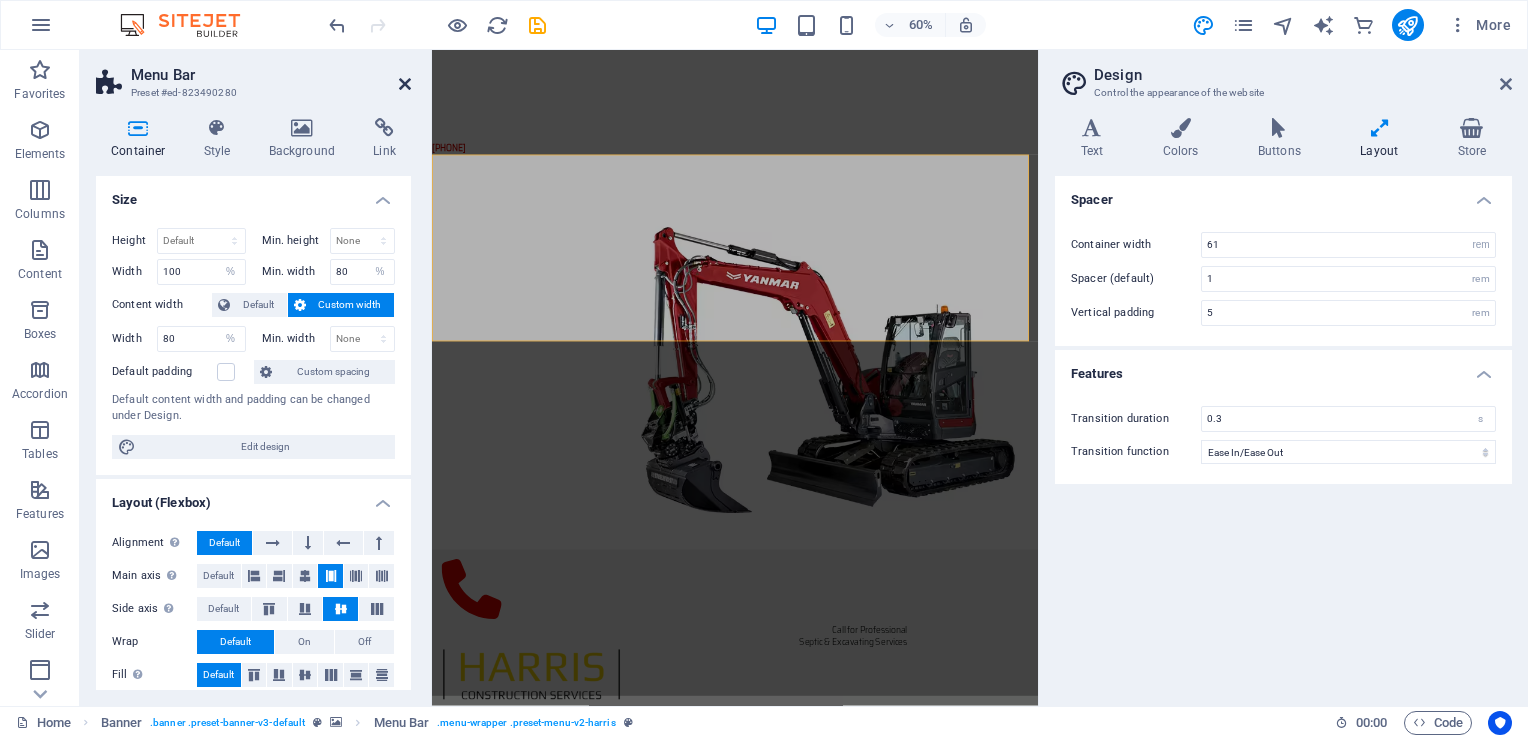 click at bounding box center [405, 84] 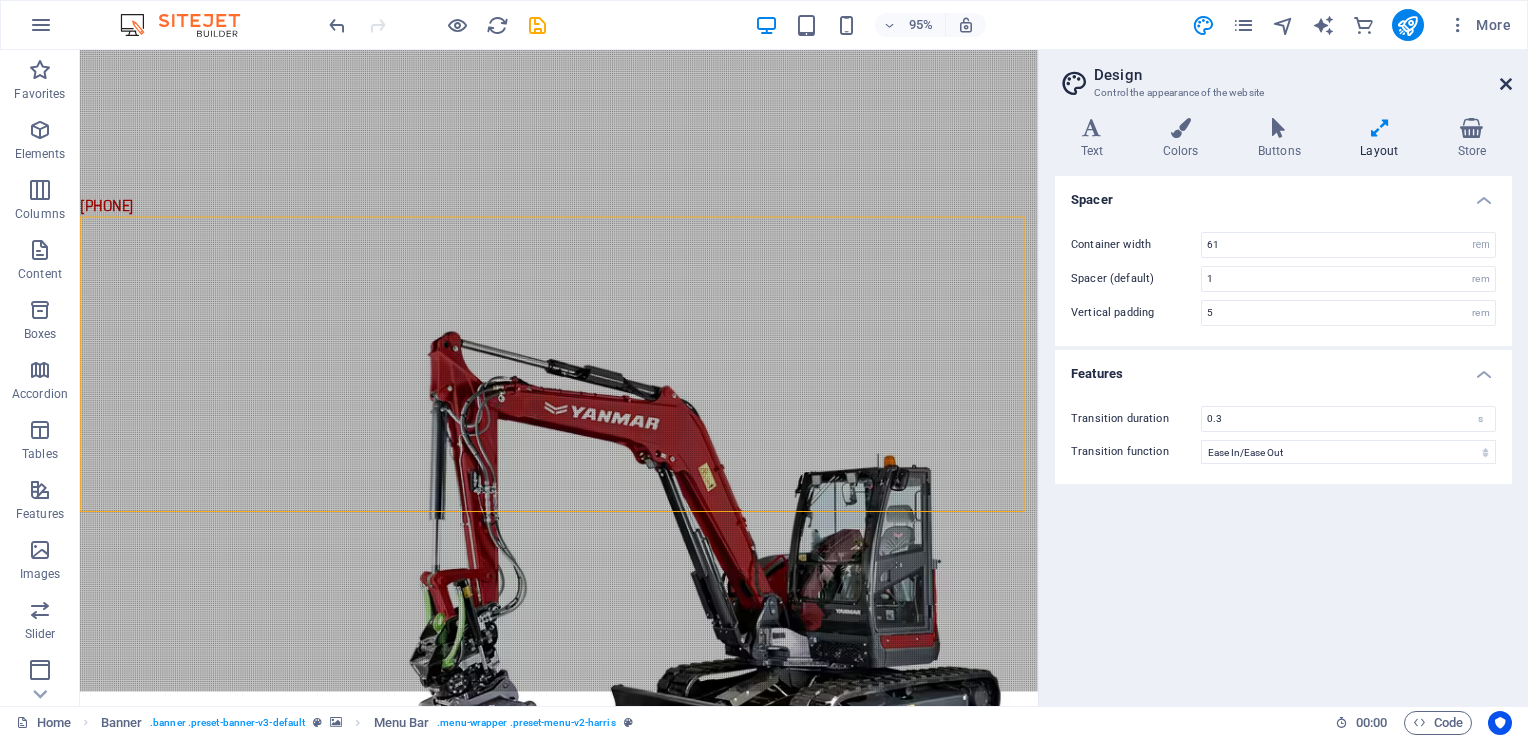 click at bounding box center (1506, 84) 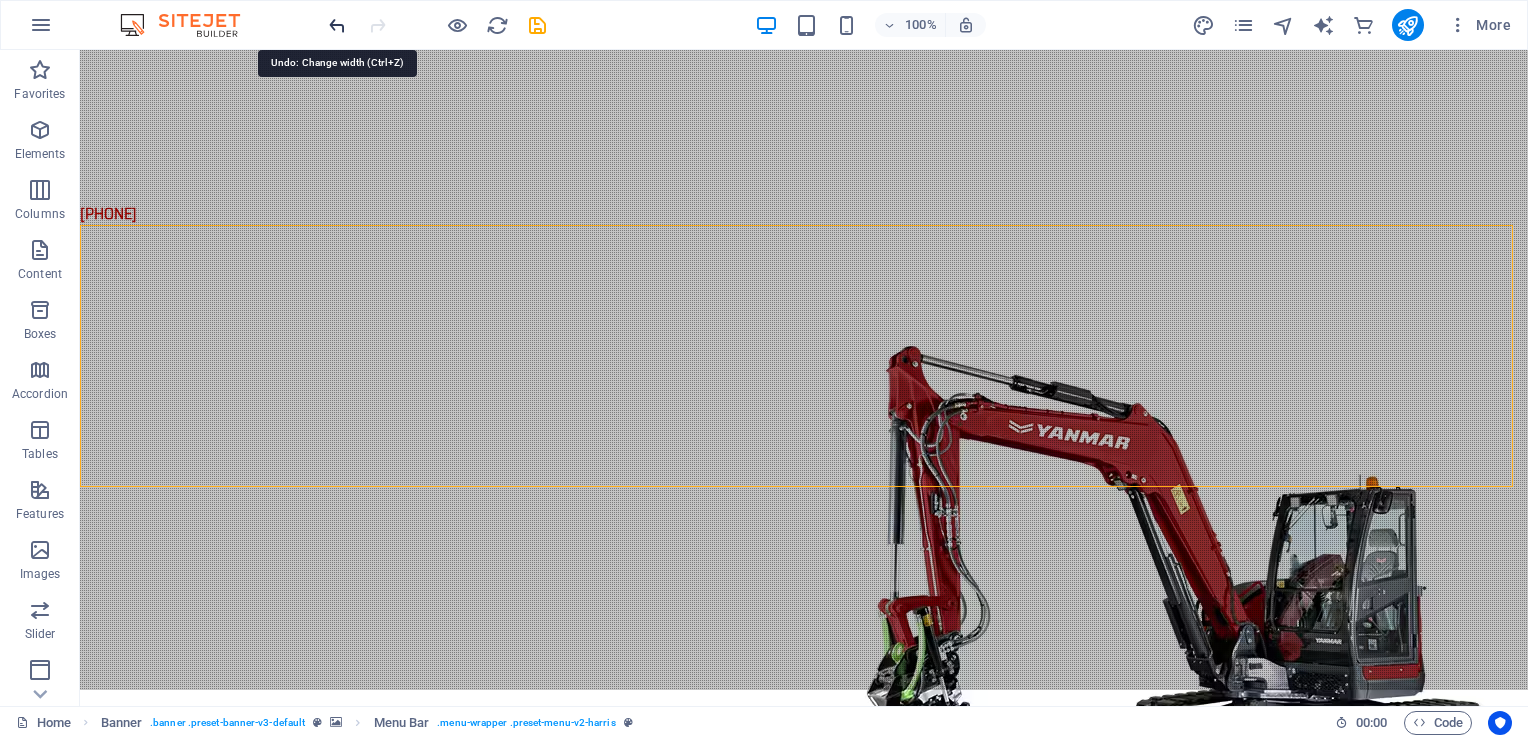 click at bounding box center [337, 25] 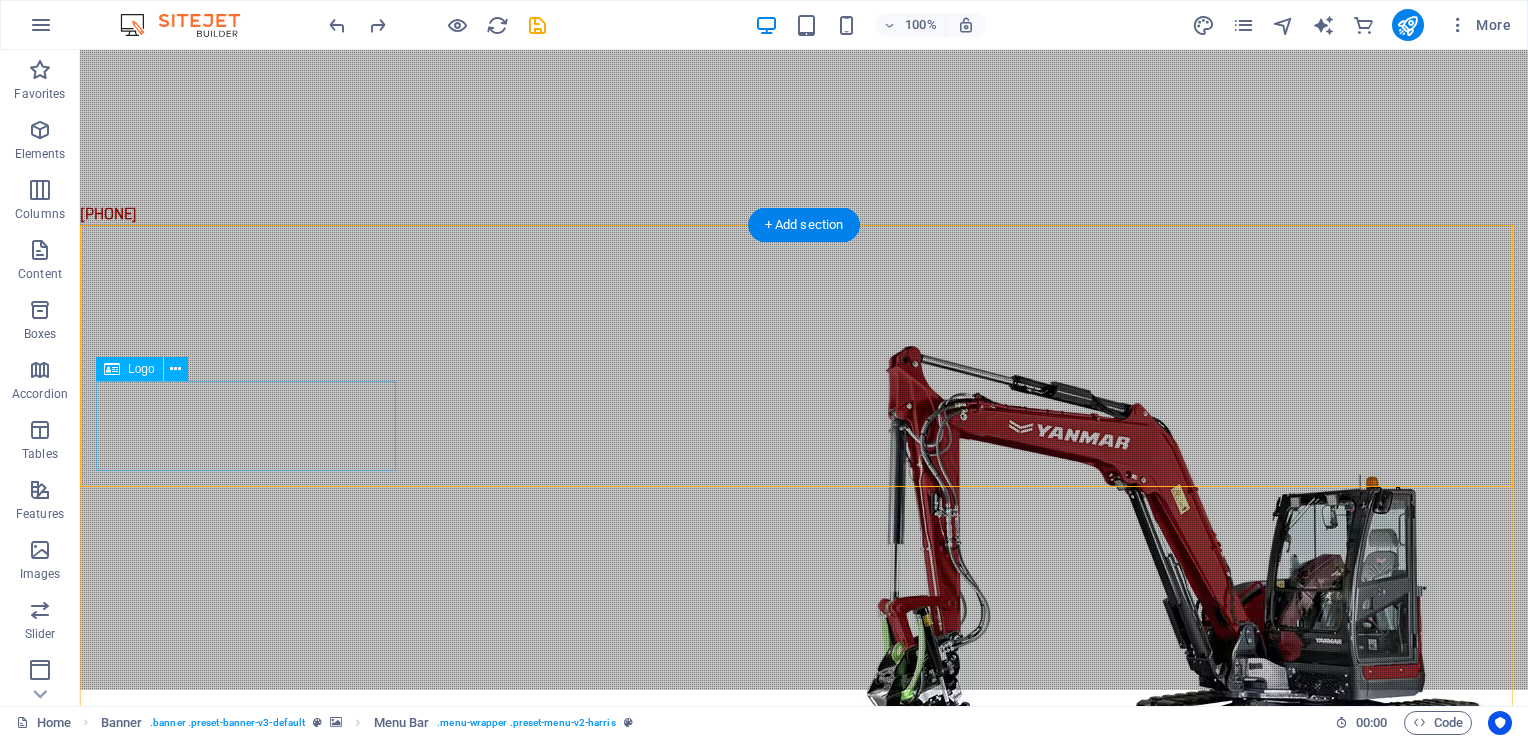 click at bounding box center [804, 1091] 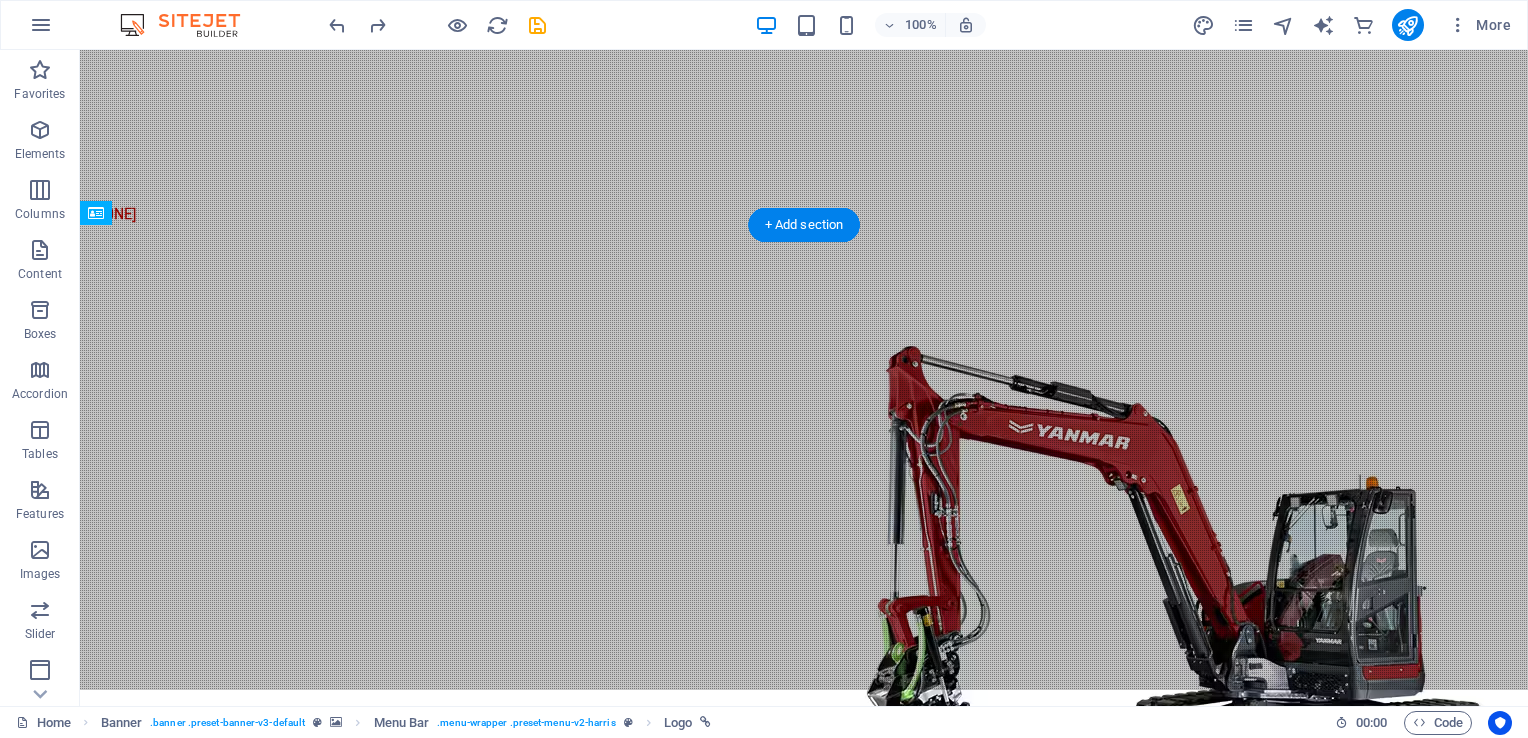 drag, startPoint x: 266, startPoint y: 434, endPoint x: 252, endPoint y: 442, distance: 16.124516 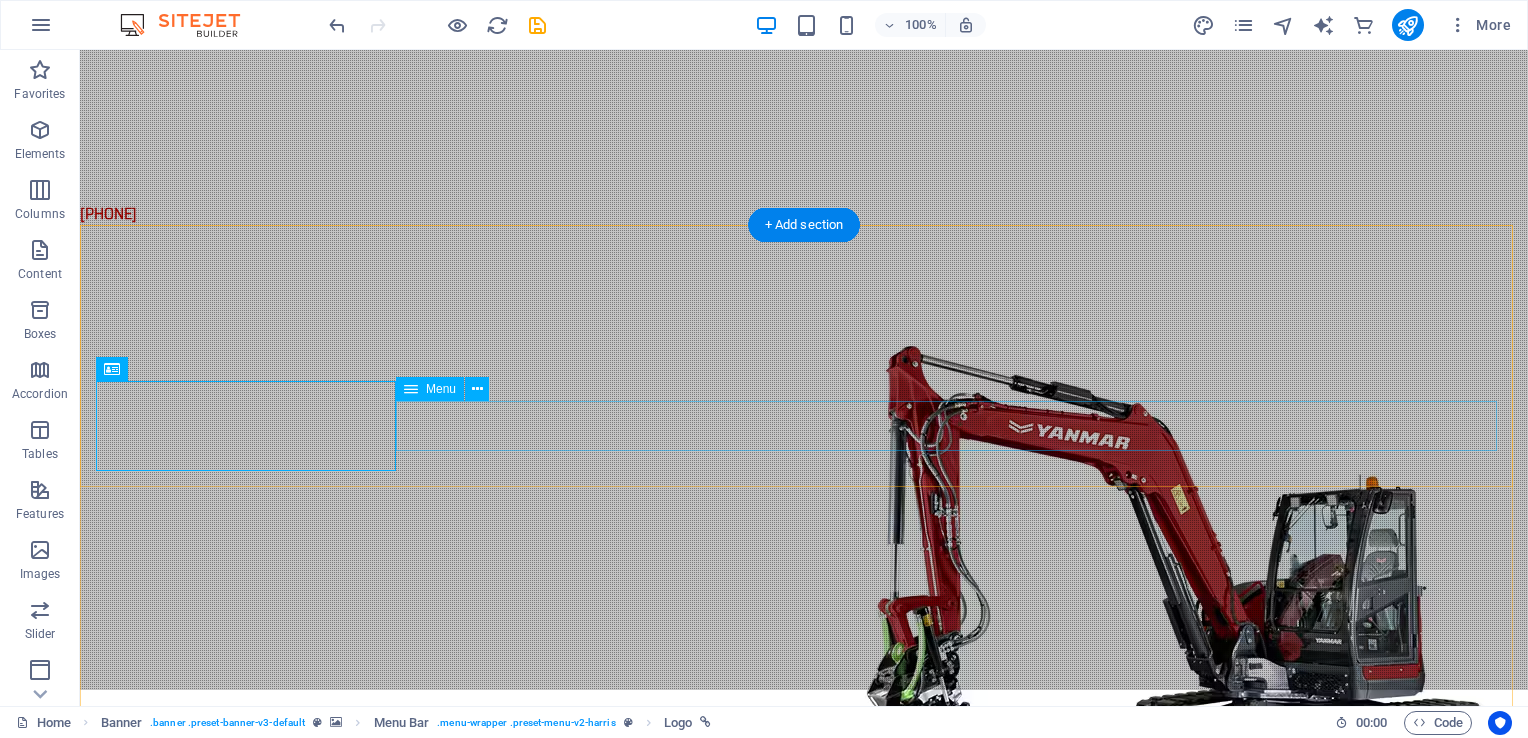 click on "Home About Services Projects Contact" at bounding box center [804, 1161] 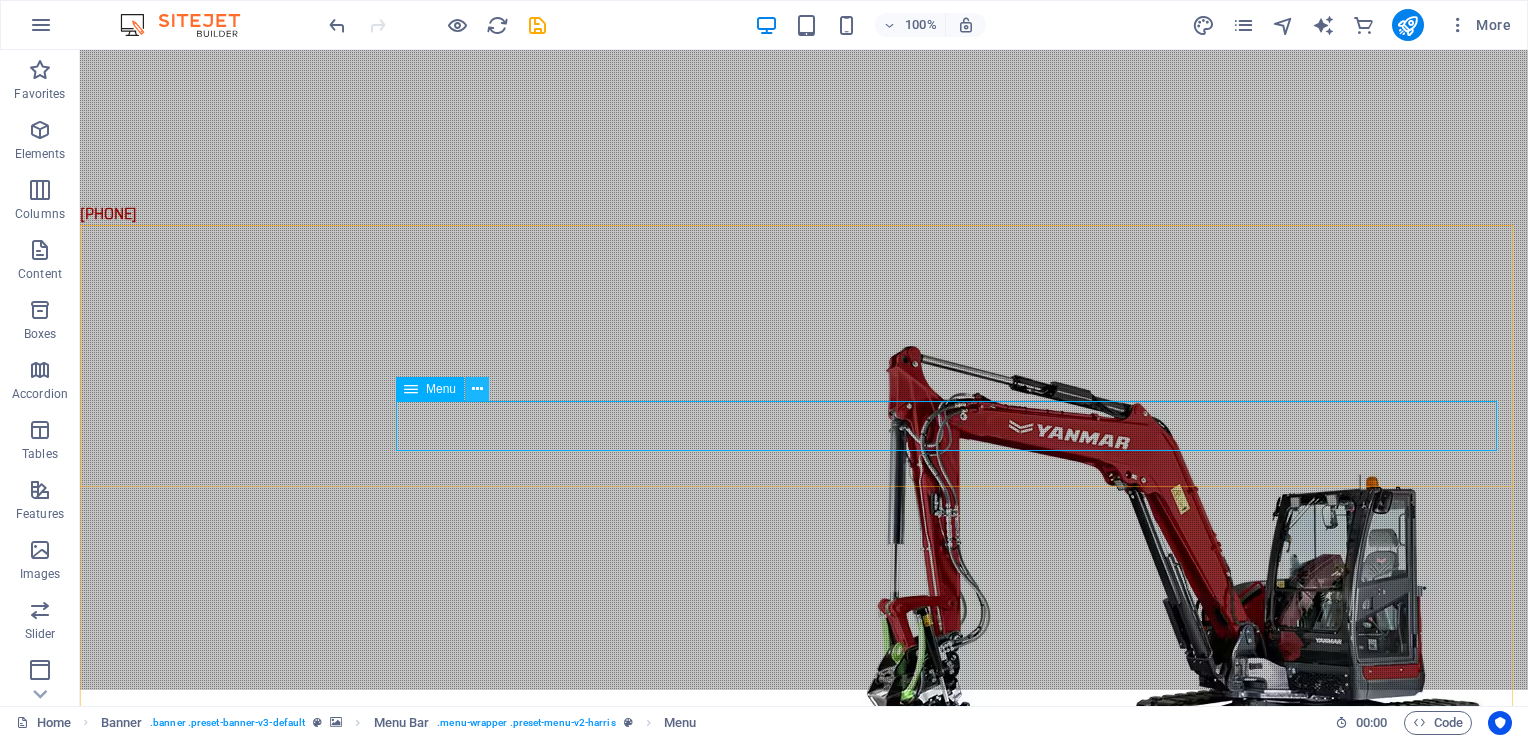 click at bounding box center (477, 389) 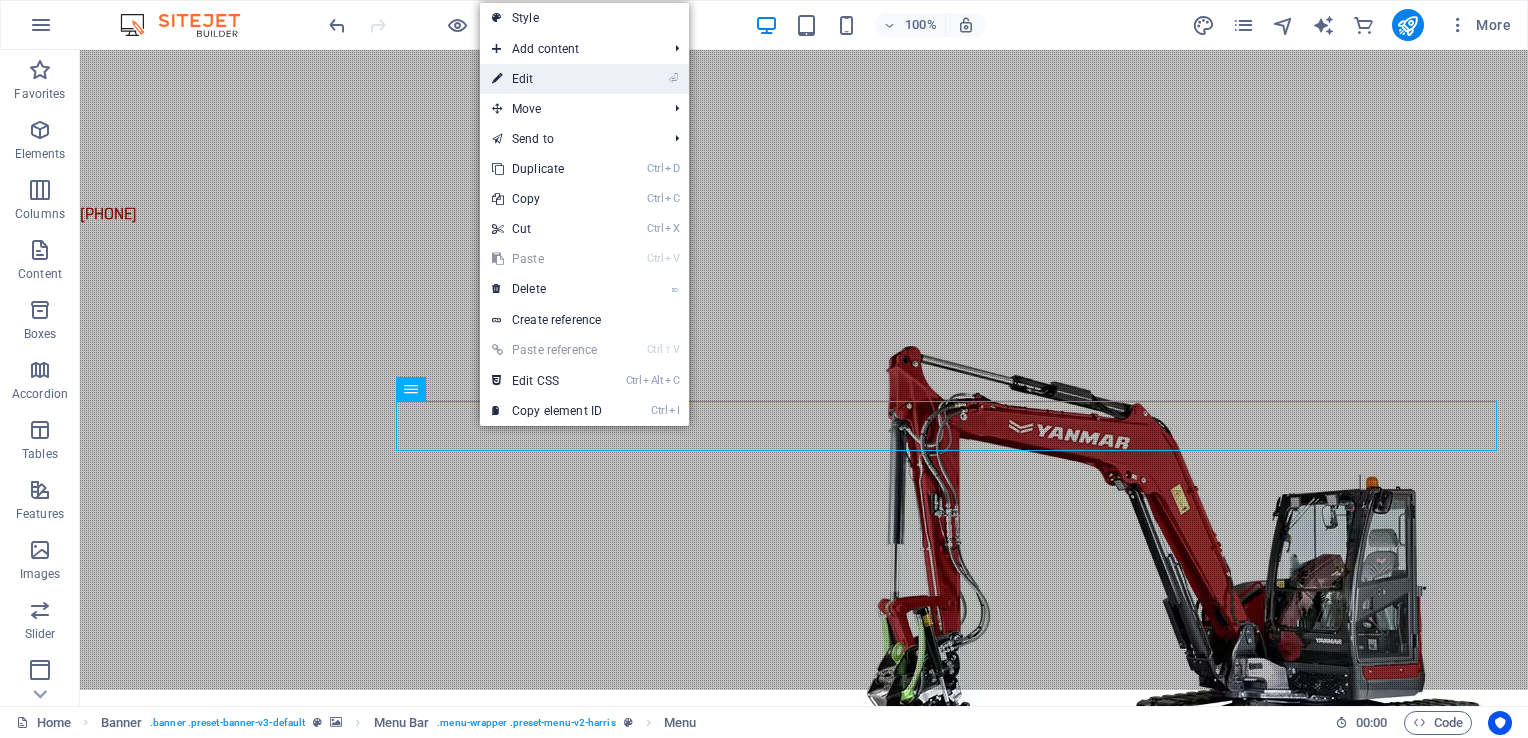 click on "⏎  Edit" at bounding box center (547, 79) 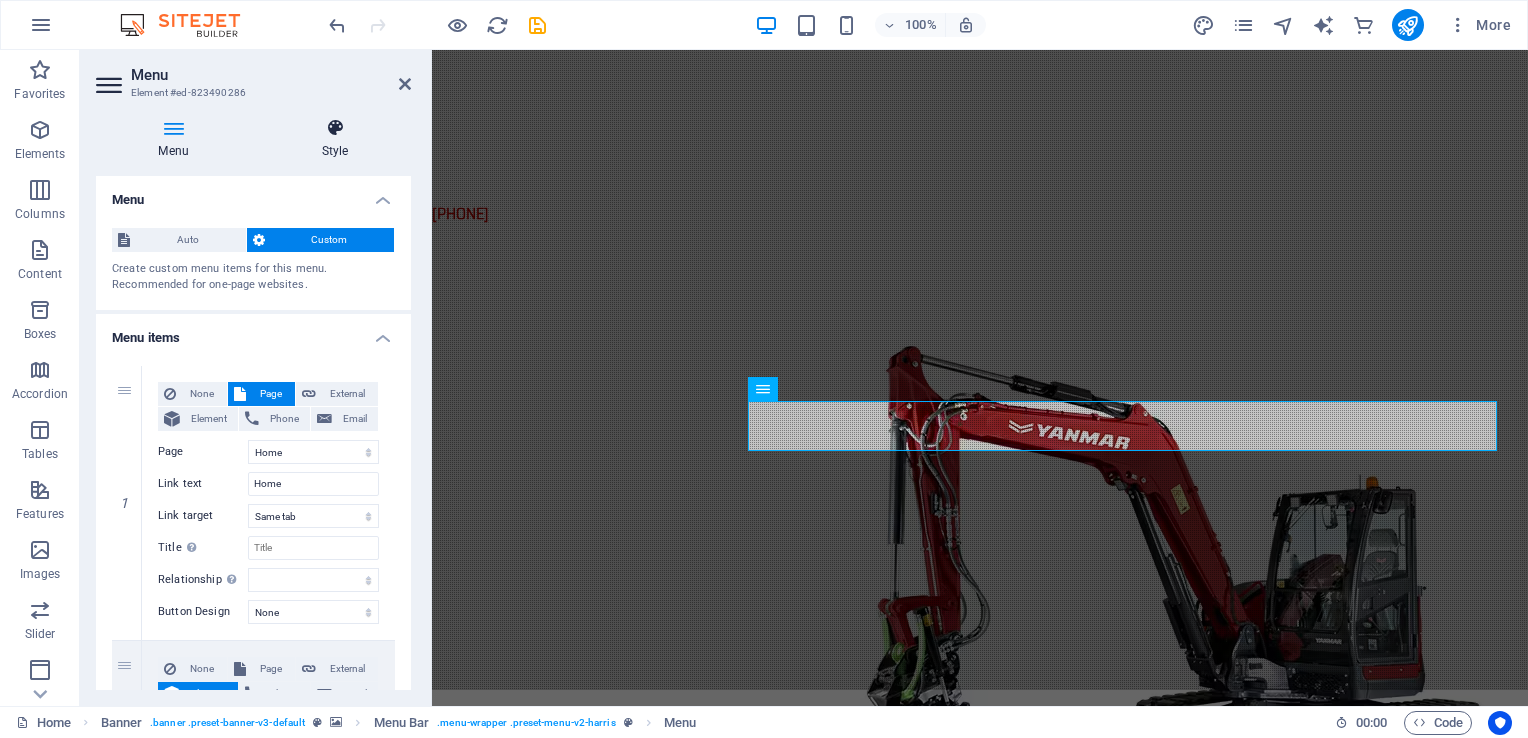 click on "Style" at bounding box center (335, 139) 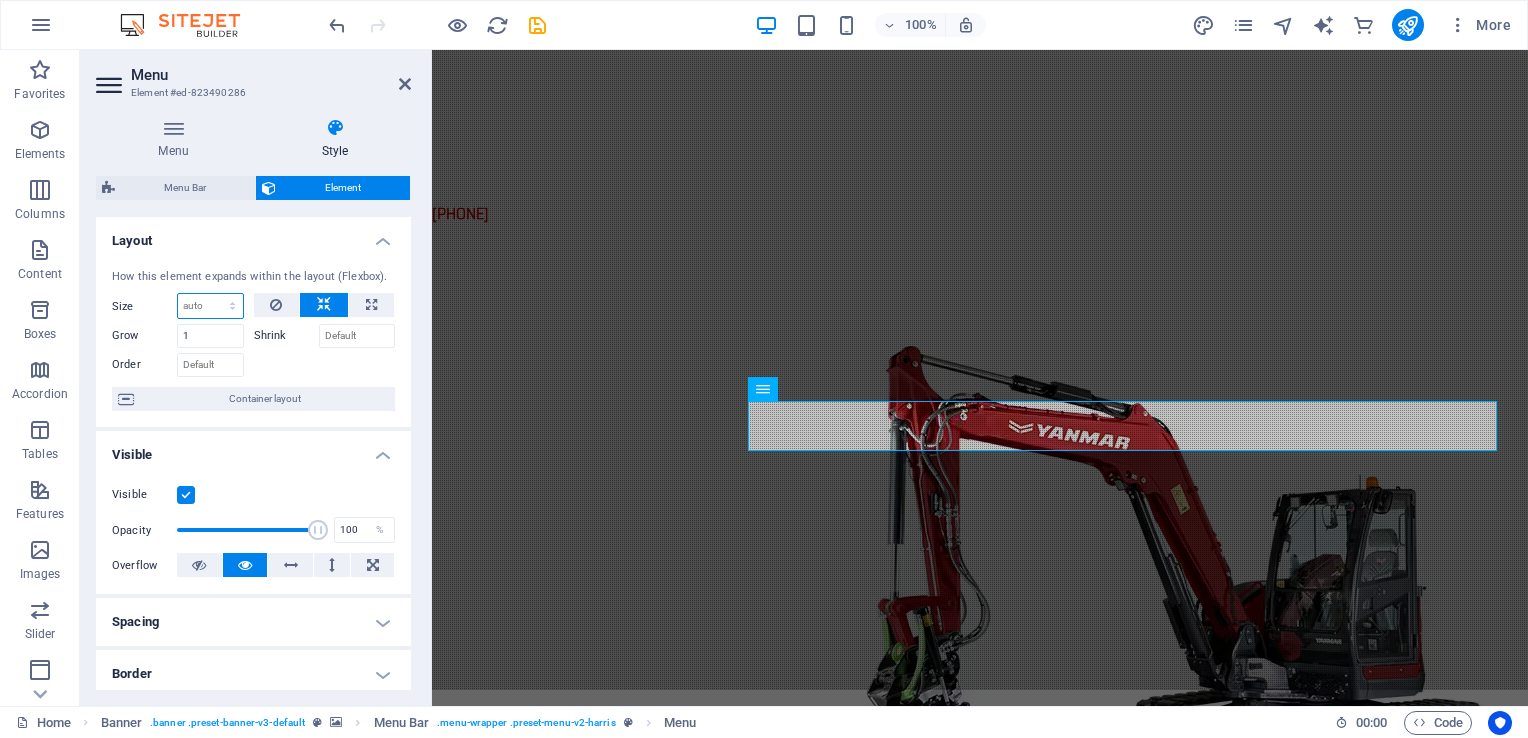 click on "Default auto px % 1/1 1/2 1/3 1/4 1/5 1/6 1/7 1/8 1/9 1/10" at bounding box center [210, 306] 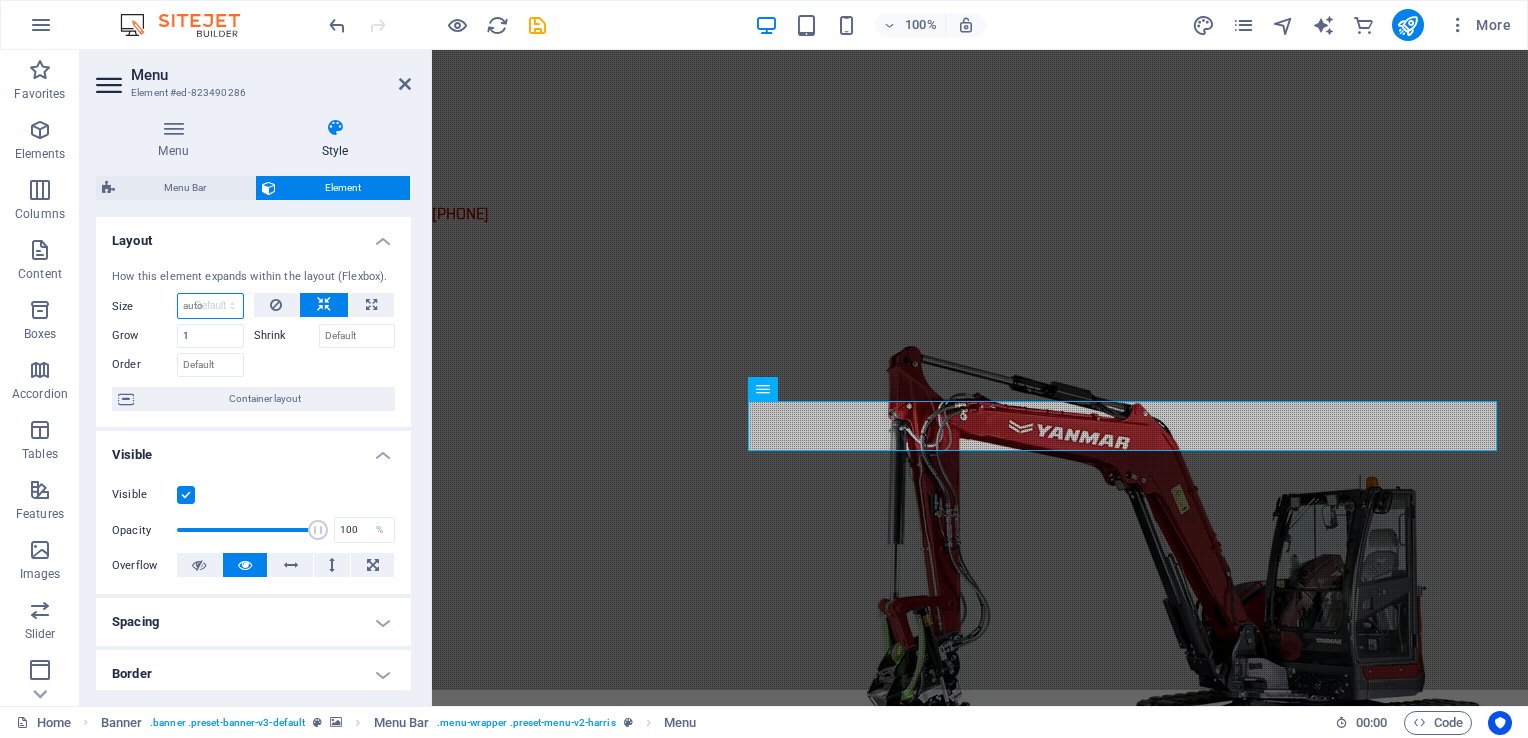 click on "Default auto px % 1/1 1/2 1/3 1/4 1/5 1/6 1/7 1/8 1/9 1/10" at bounding box center (210, 306) 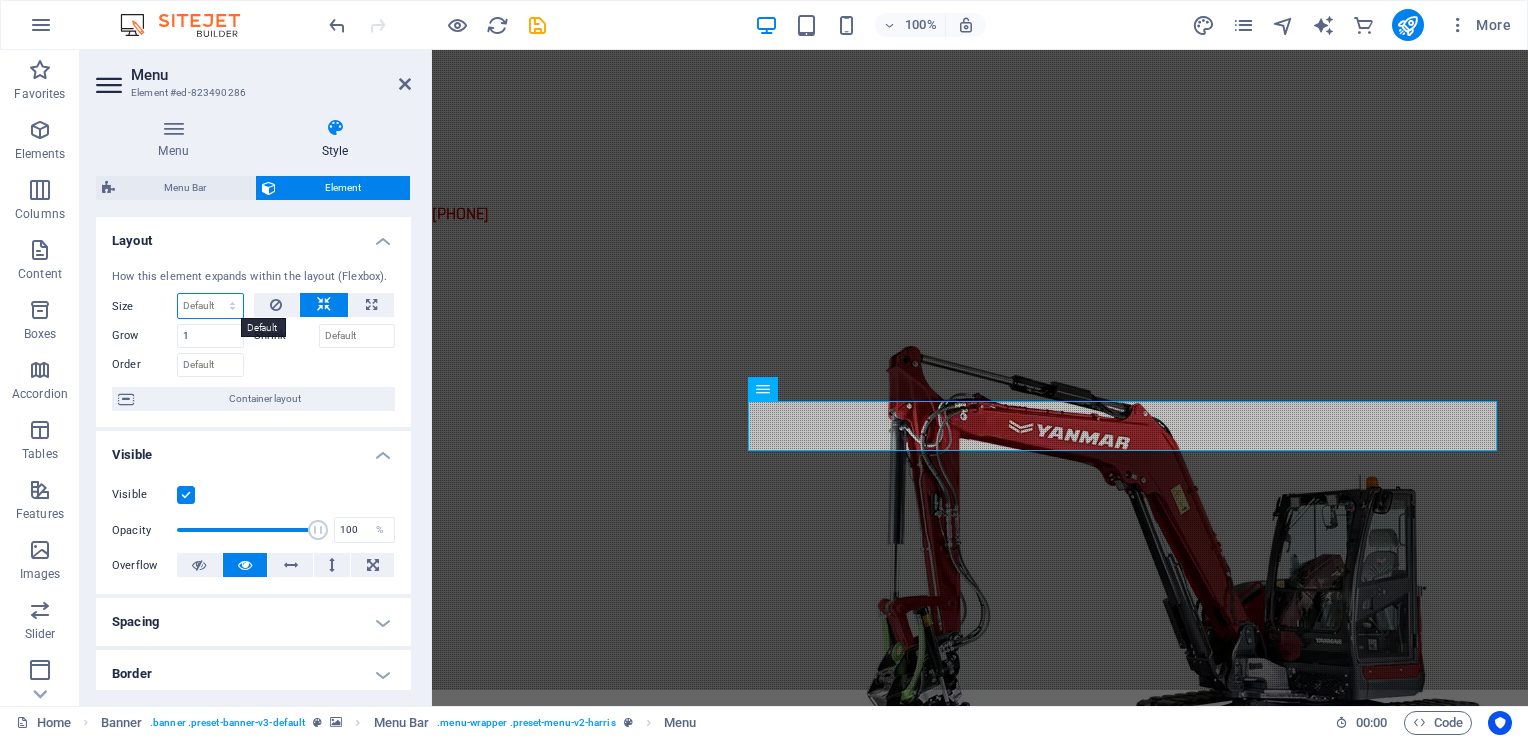 click on "Default auto px % 1/1 1/2 1/3 1/4 1/5 1/6 1/7 1/8 1/9 1/10" at bounding box center (210, 306) 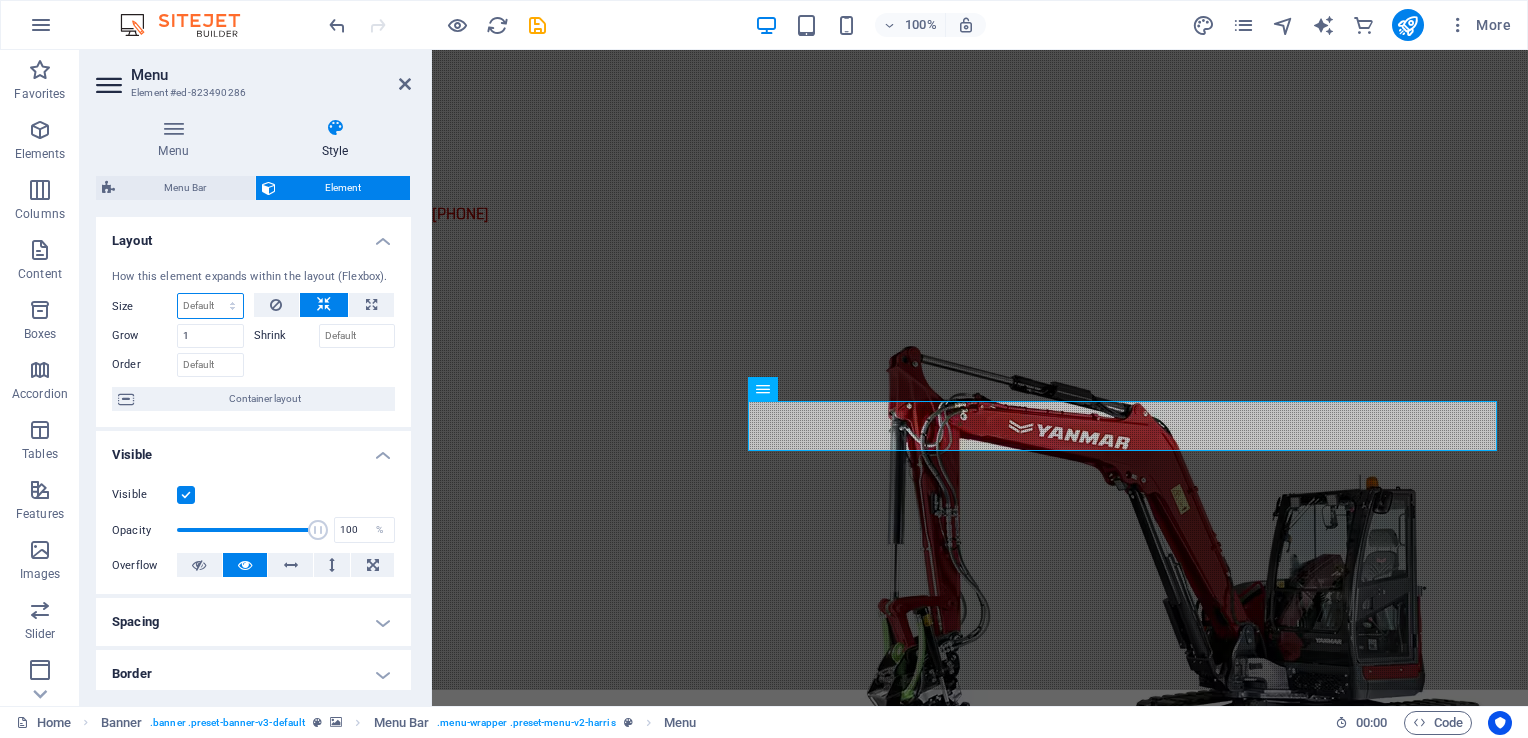 click on "Default auto px % 1/1 1/2 1/3 1/4 1/5 1/6 1/7 1/8 1/9 1/10" at bounding box center (210, 306) 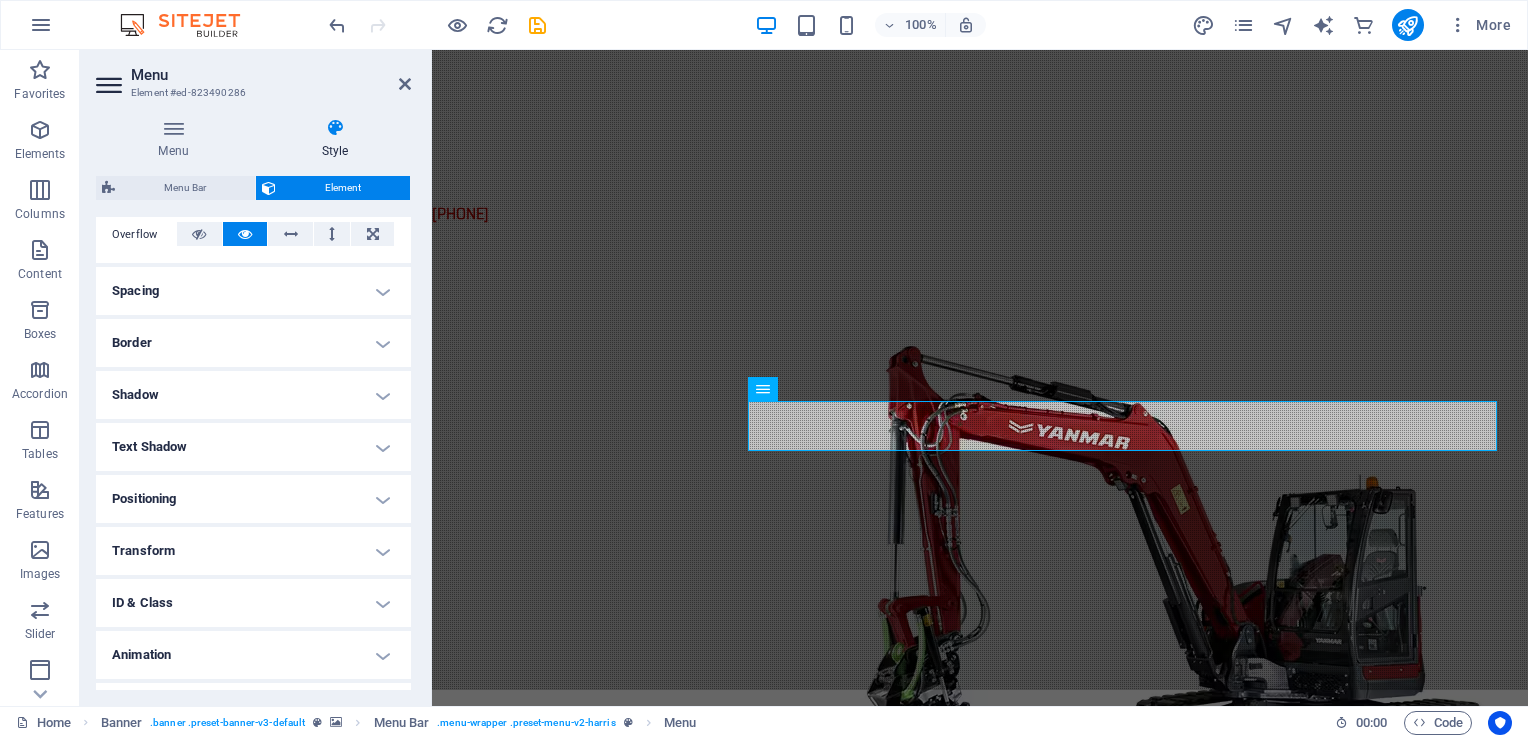 scroll, scrollTop: 332, scrollLeft: 0, axis: vertical 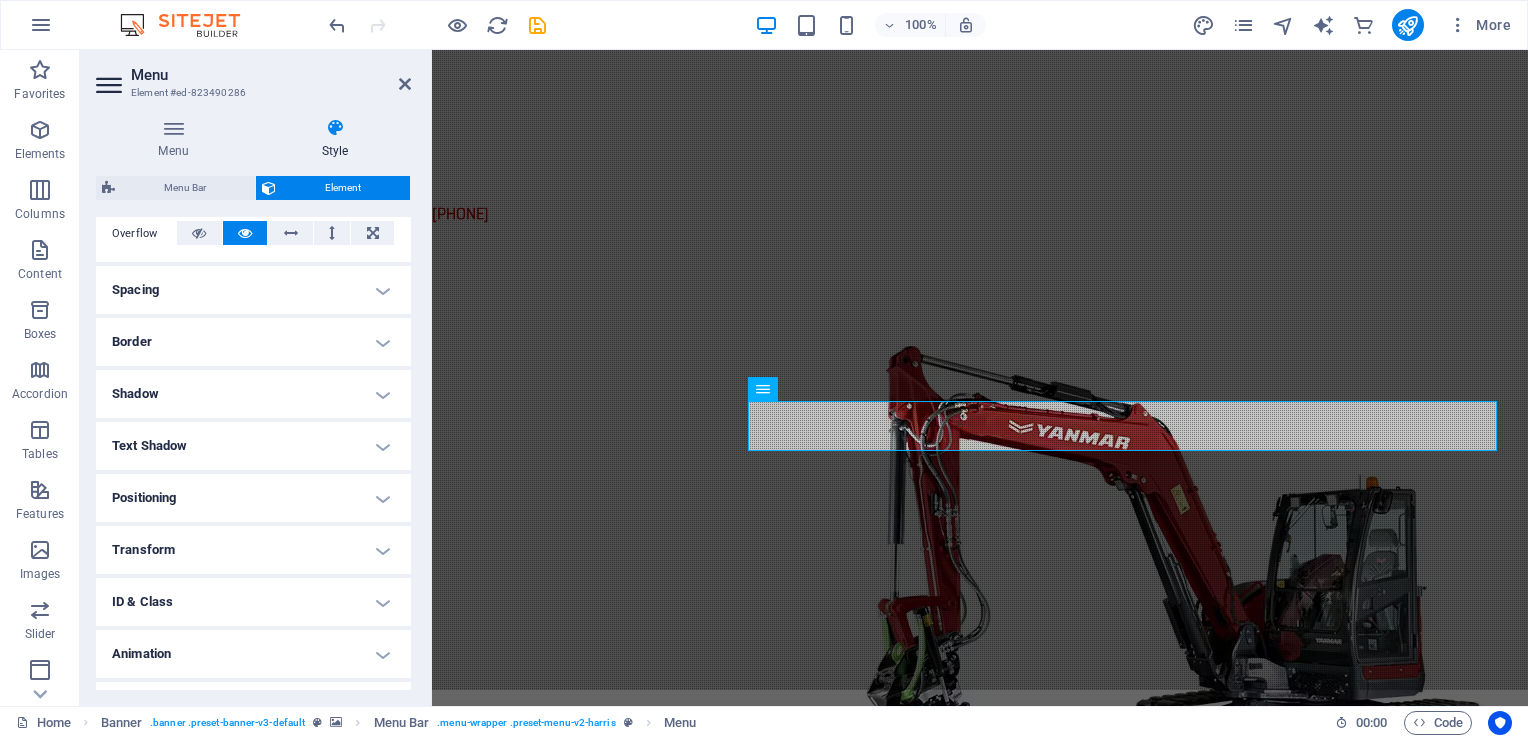 click on "Positioning" at bounding box center [253, 498] 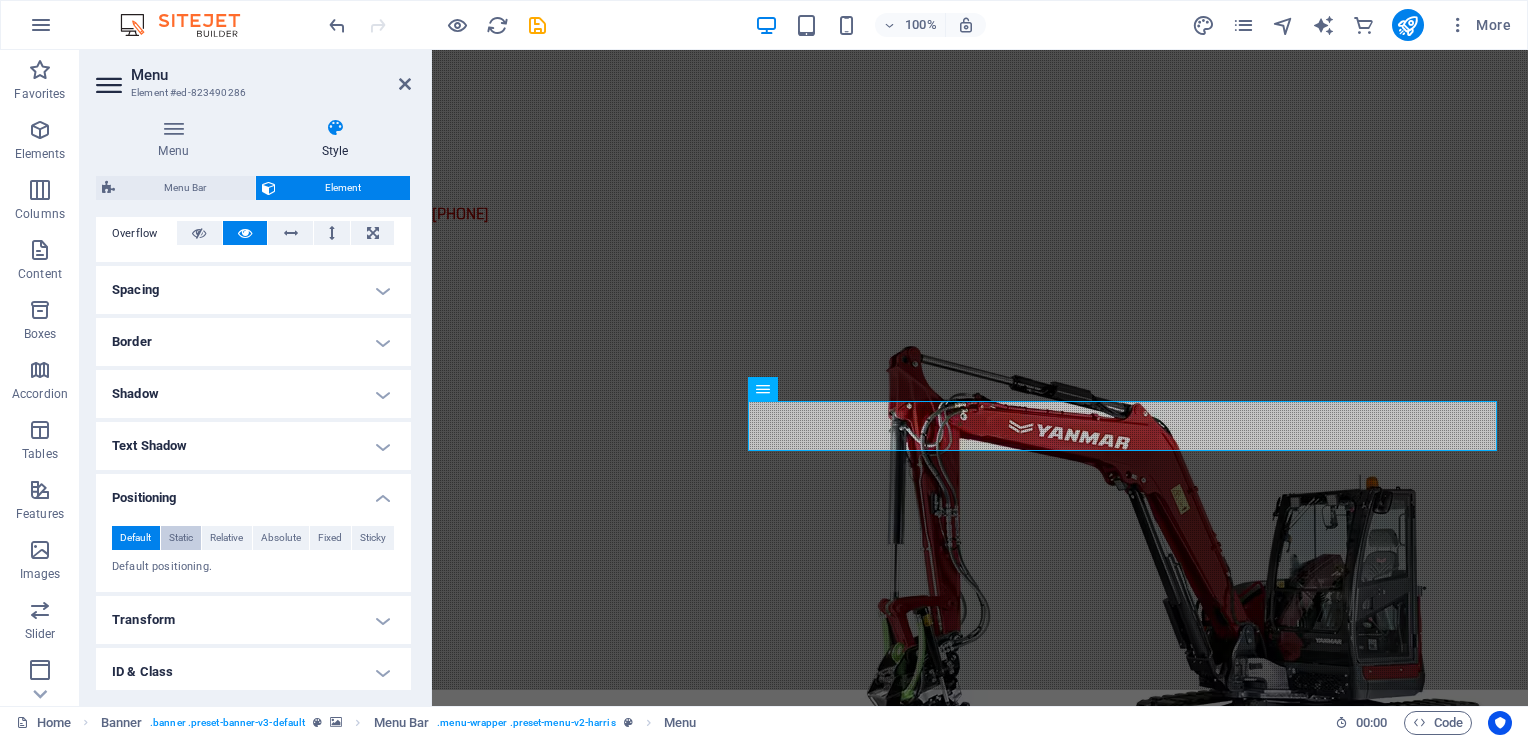 click on "Static" at bounding box center (181, 538) 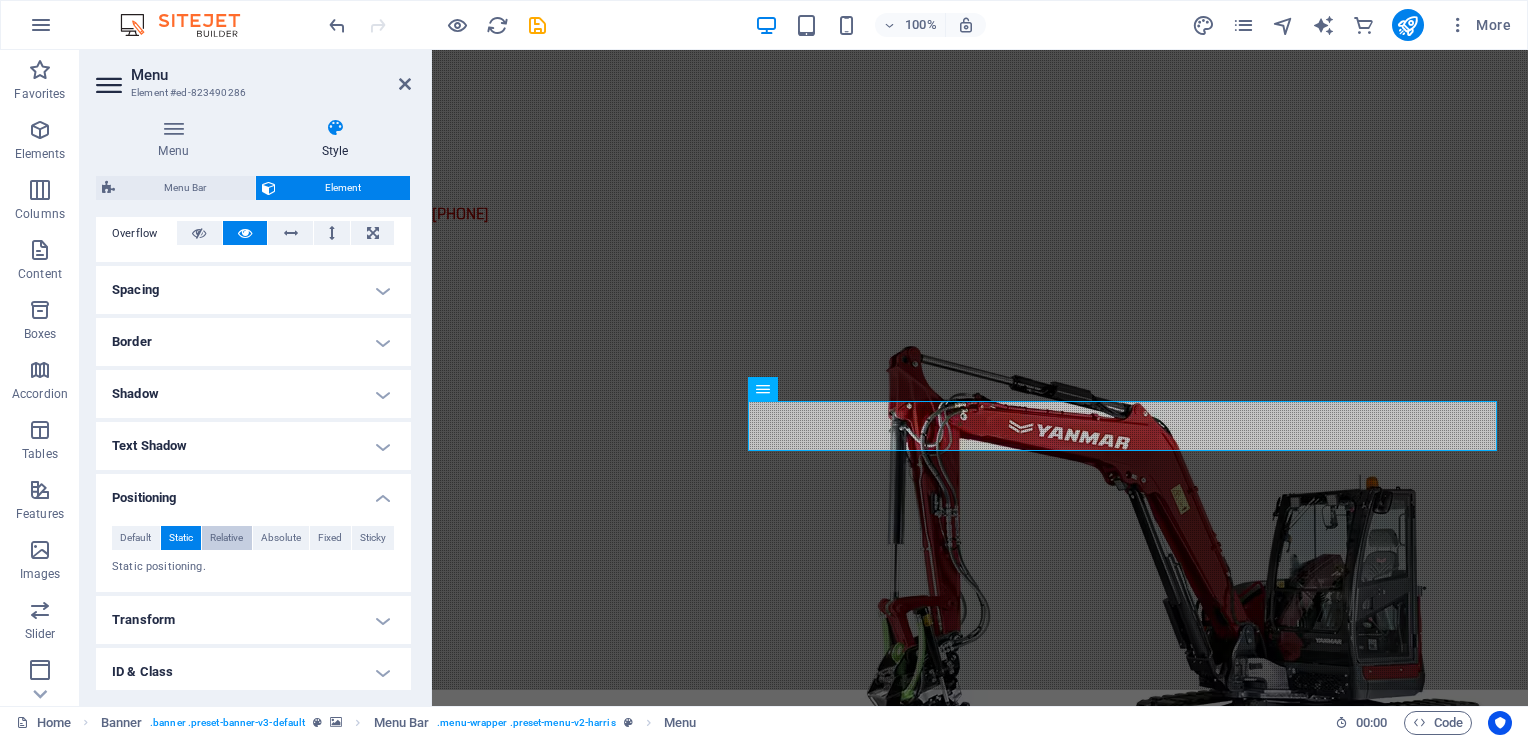 click on "Relative" at bounding box center (226, 538) 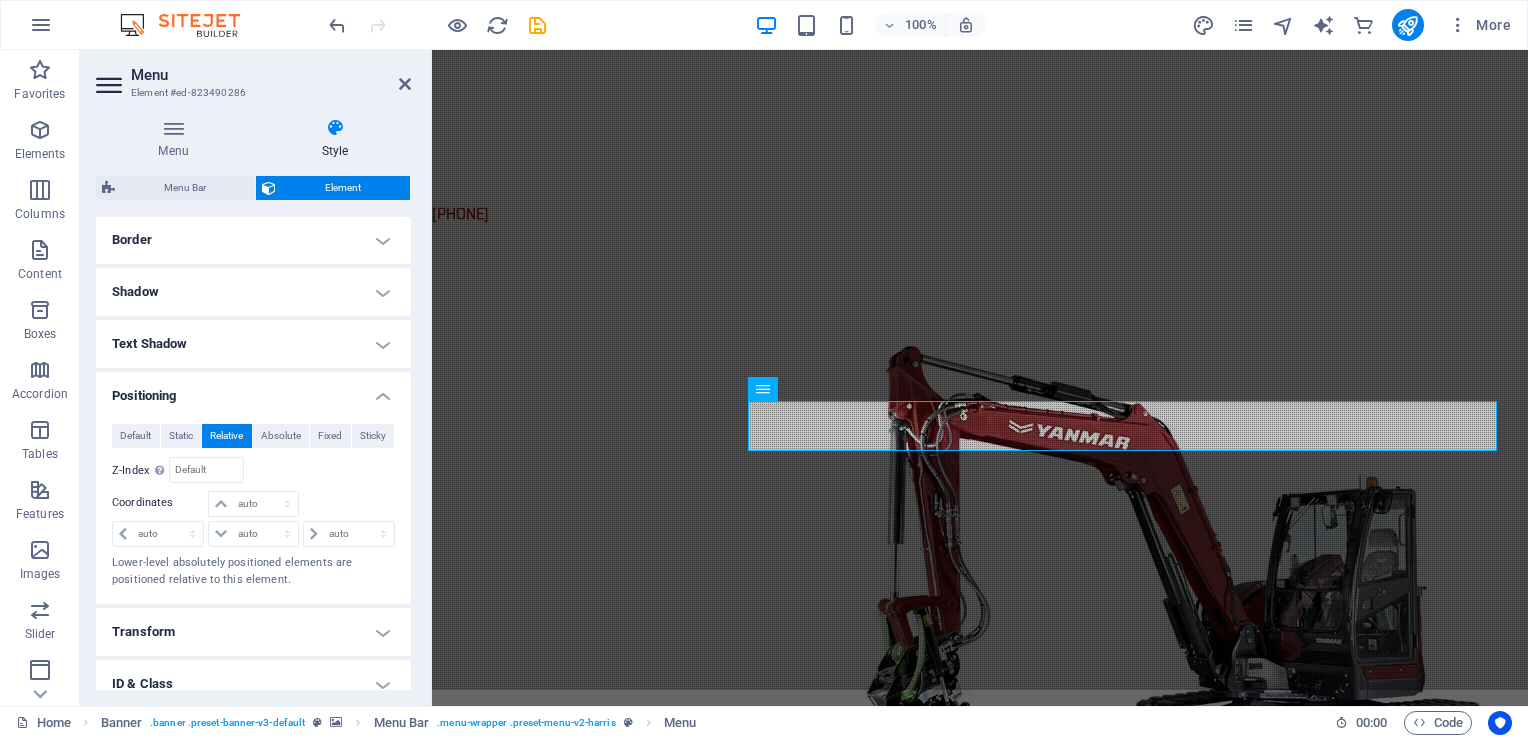 scroll, scrollTop: 432, scrollLeft: 0, axis: vertical 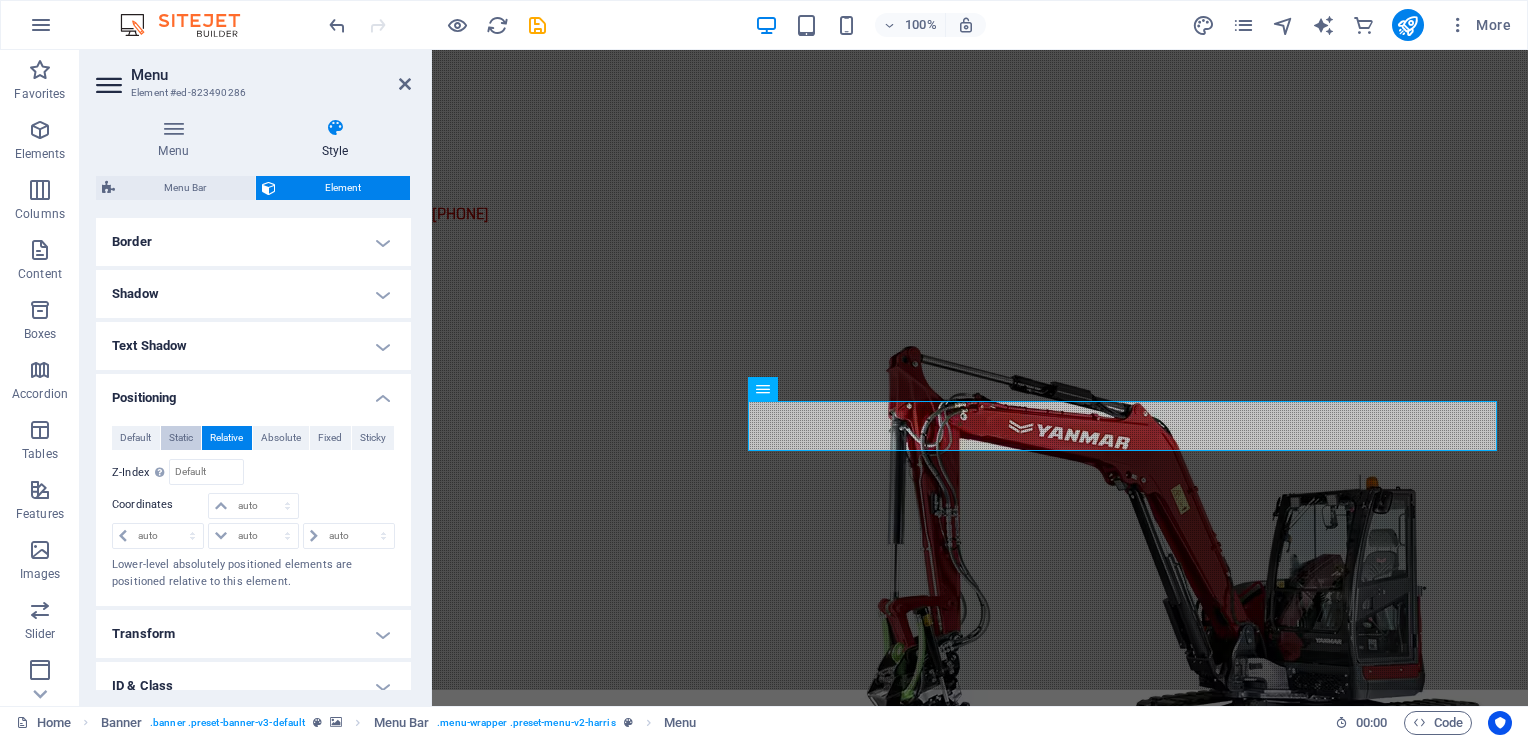 click on "Static" at bounding box center (181, 438) 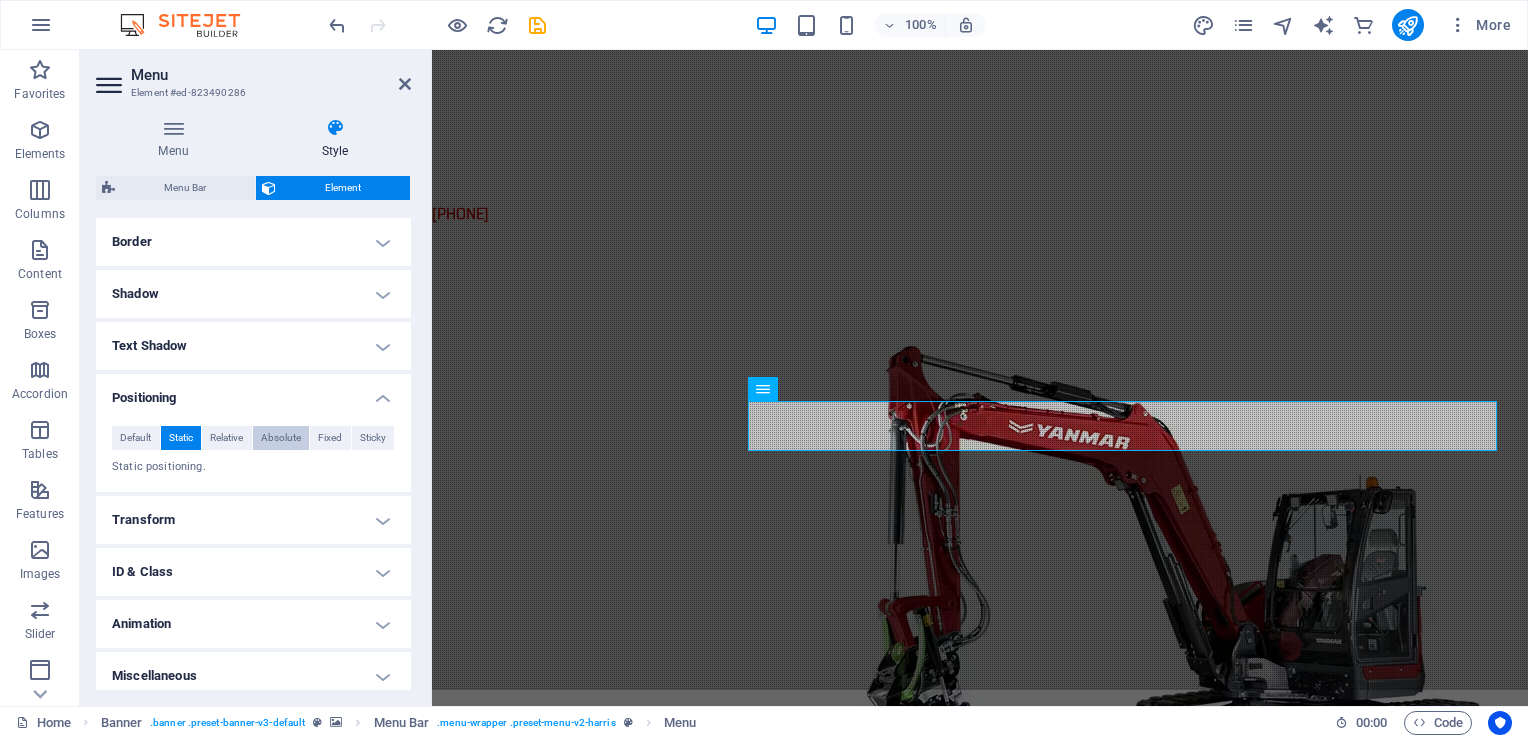 click on "Absolute" at bounding box center [281, 438] 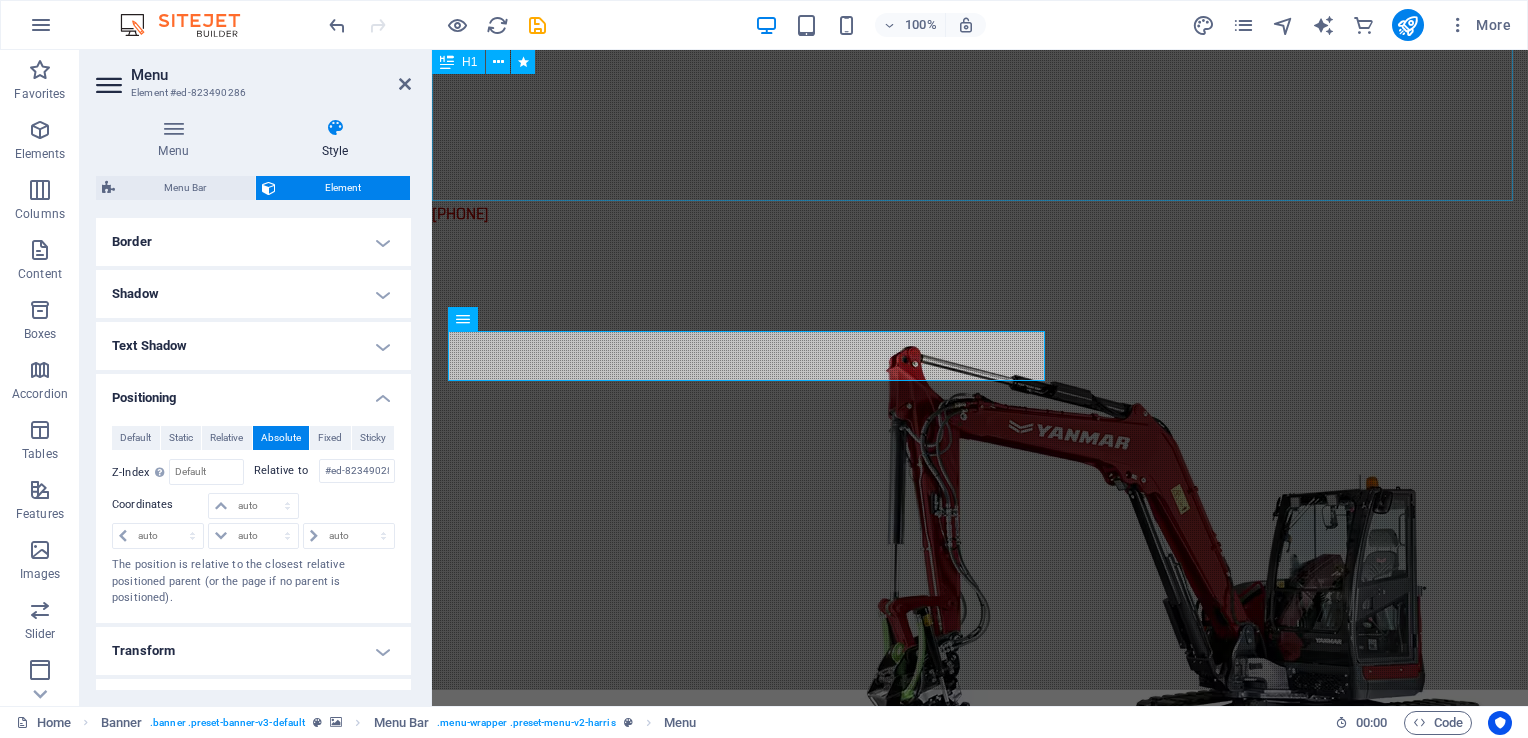 click on "We Exceed Your Expectations" at bounding box center [980, 118] 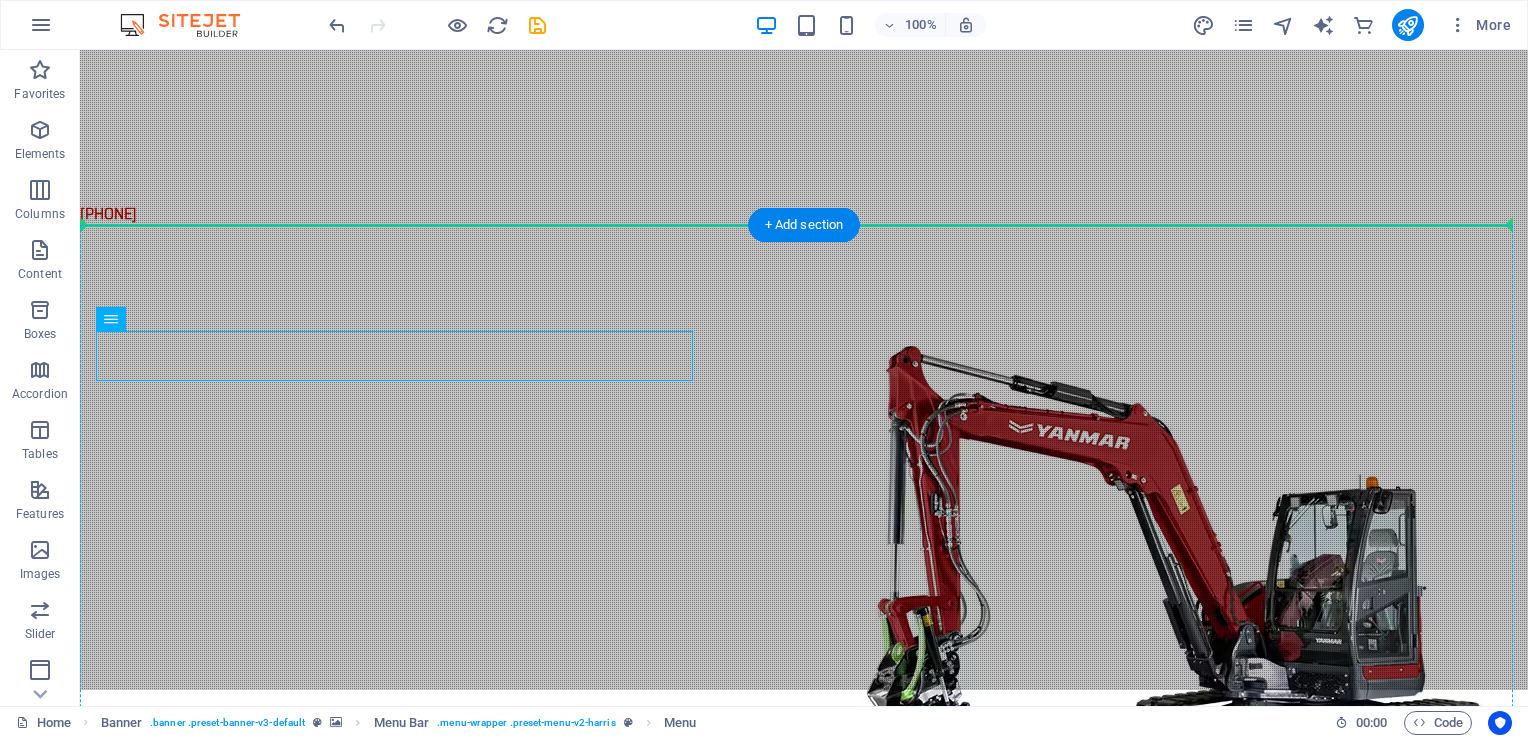 drag, startPoint x: 533, startPoint y: 362, endPoint x: 543, endPoint y: 459, distance: 97.5141 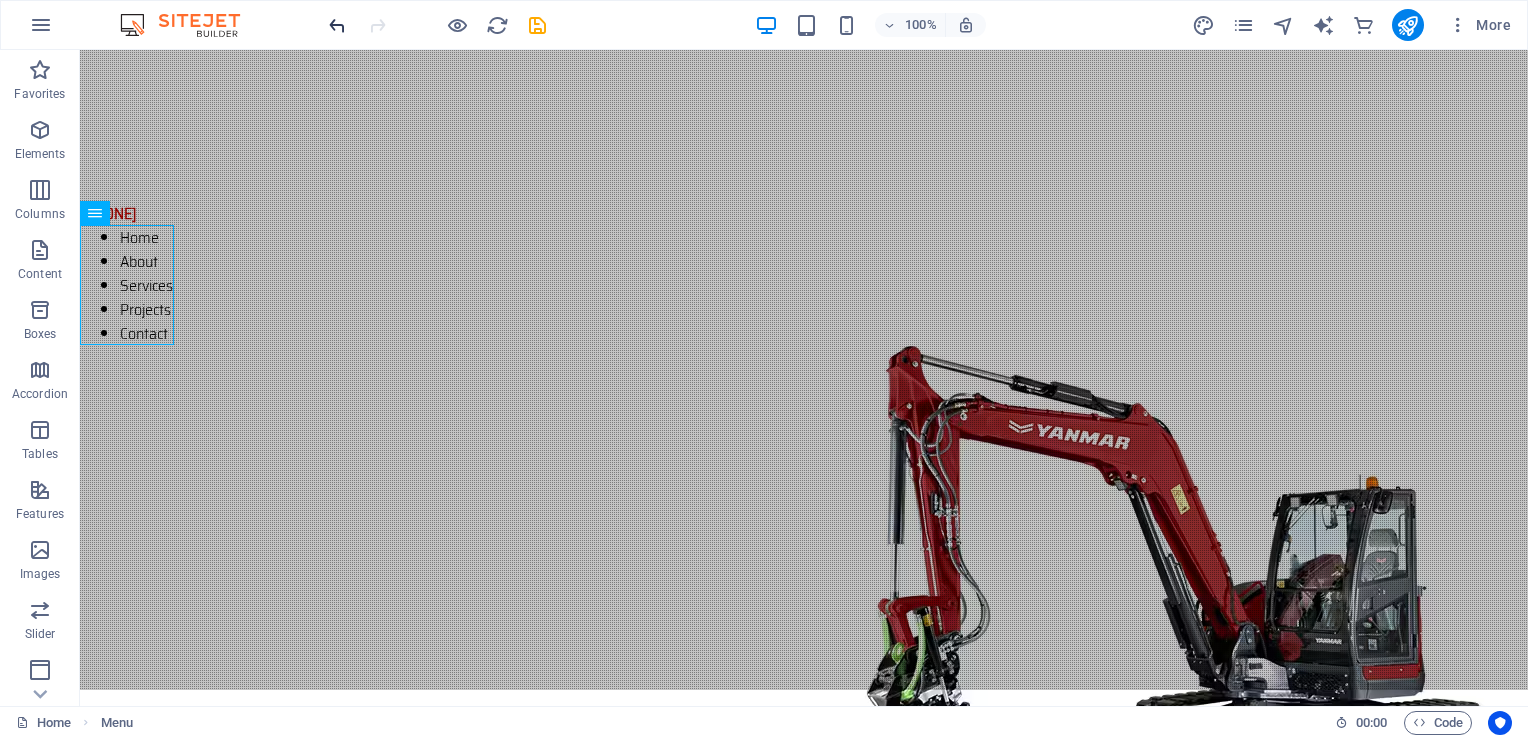 click at bounding box center [337, 25] 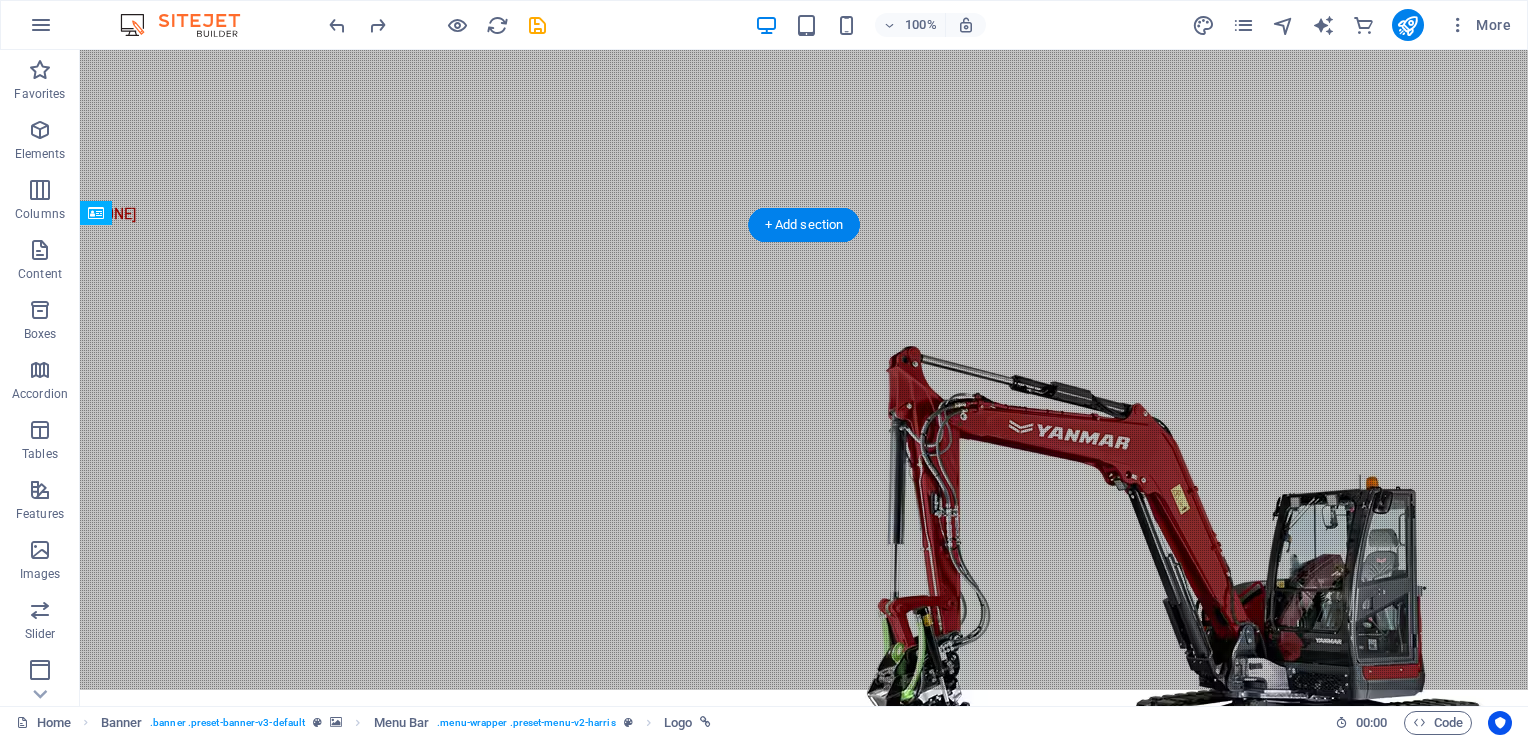 drag, startPoint x: 174, startPoint y: 432, endPoint x: 133, endPoint y: 418, distance: 43.32436 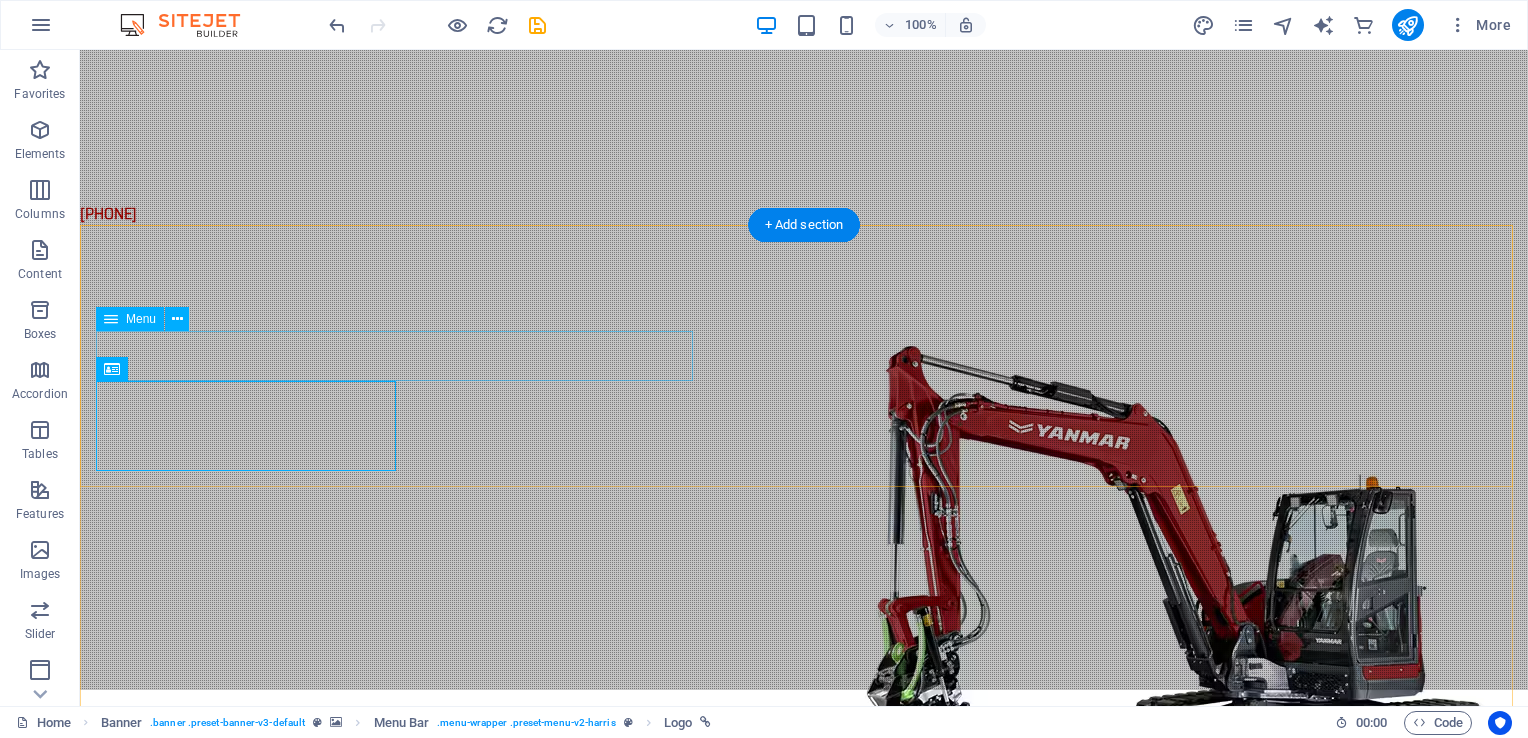 click on "Home About Services Projects Contact" at bounding box center [393, 1071] 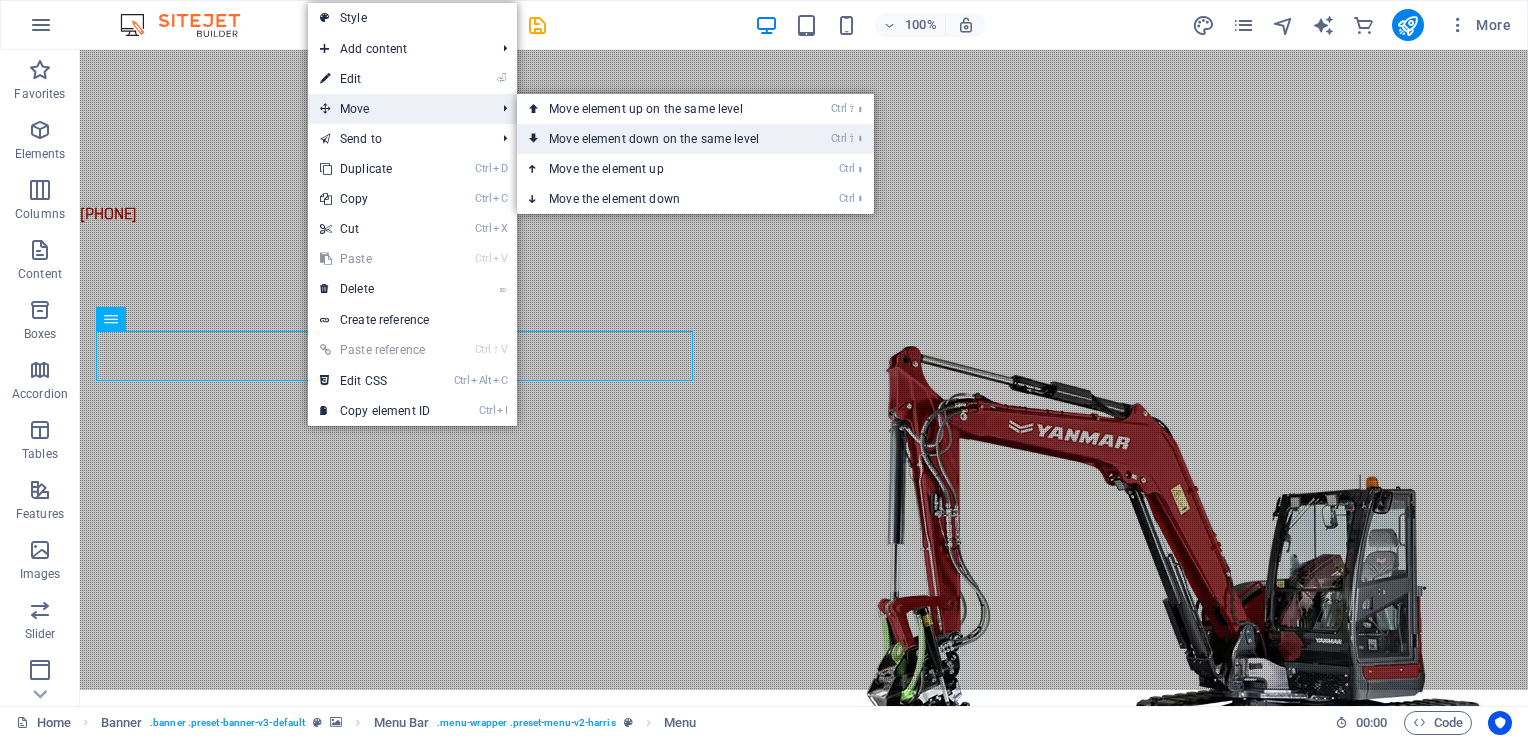 click on "Ctrl ⇧ ⬇  Move element down on the same level" at bounding box center (658, 139) 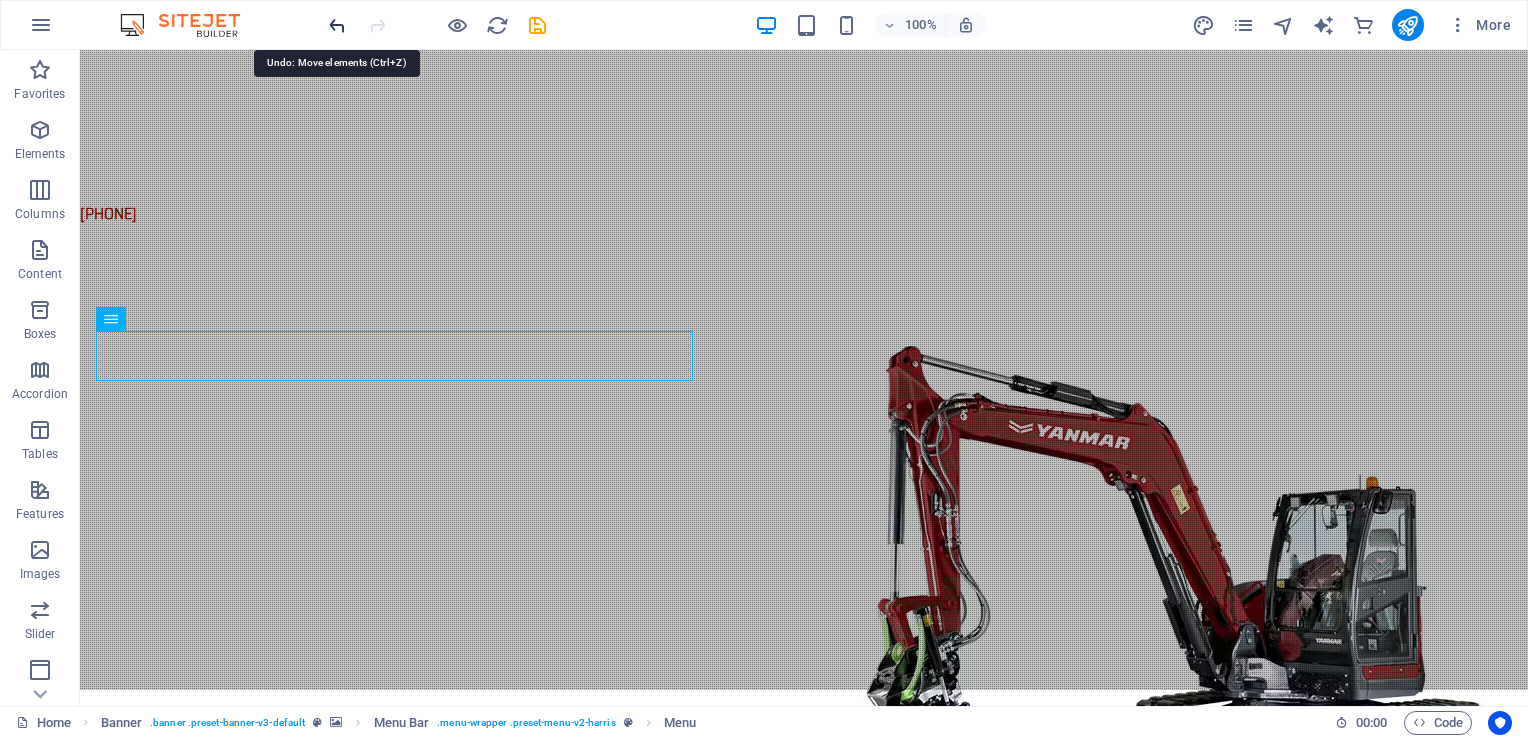 click at bounding box center [337, 25] 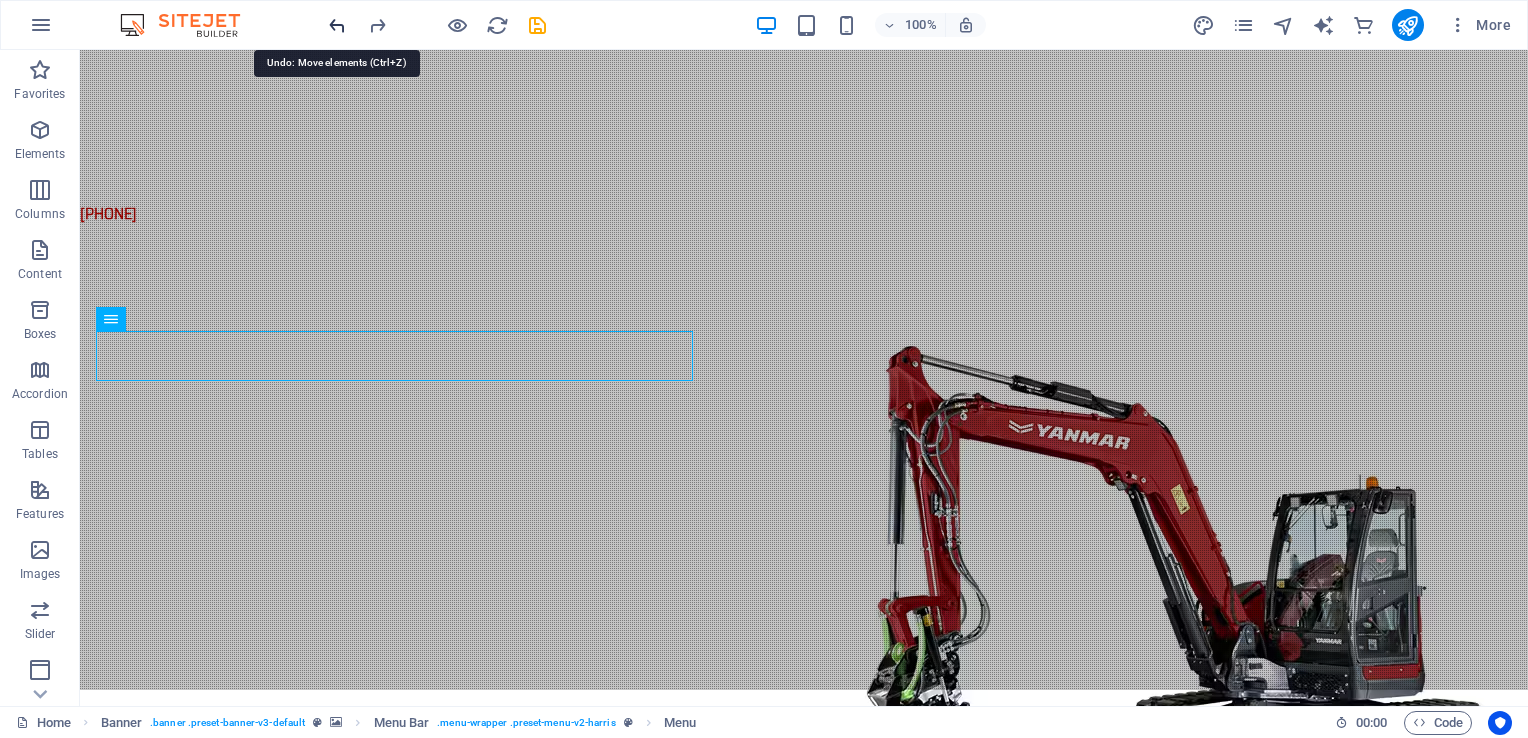 click at bounding box center (337, 25) 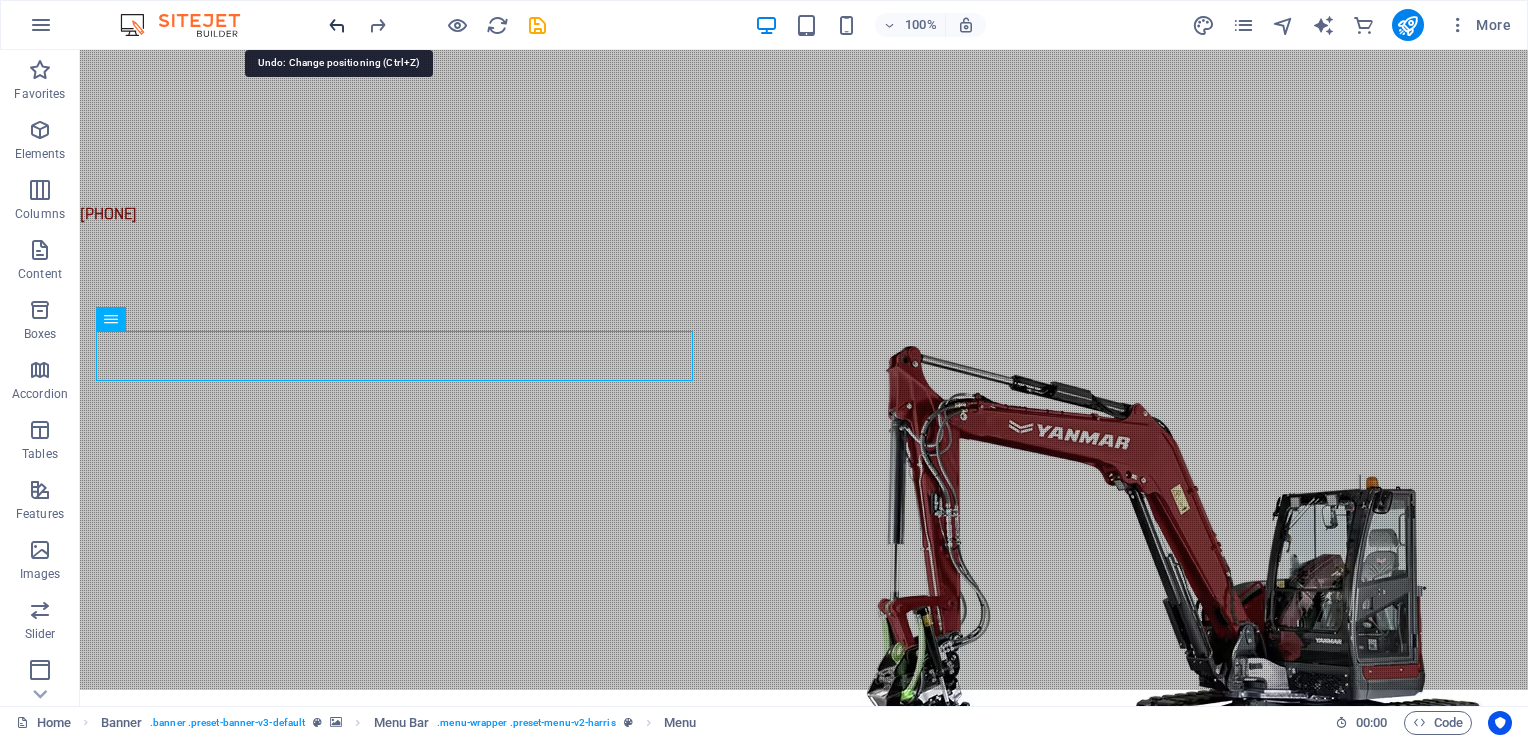 click at bounding box center (337, 25) 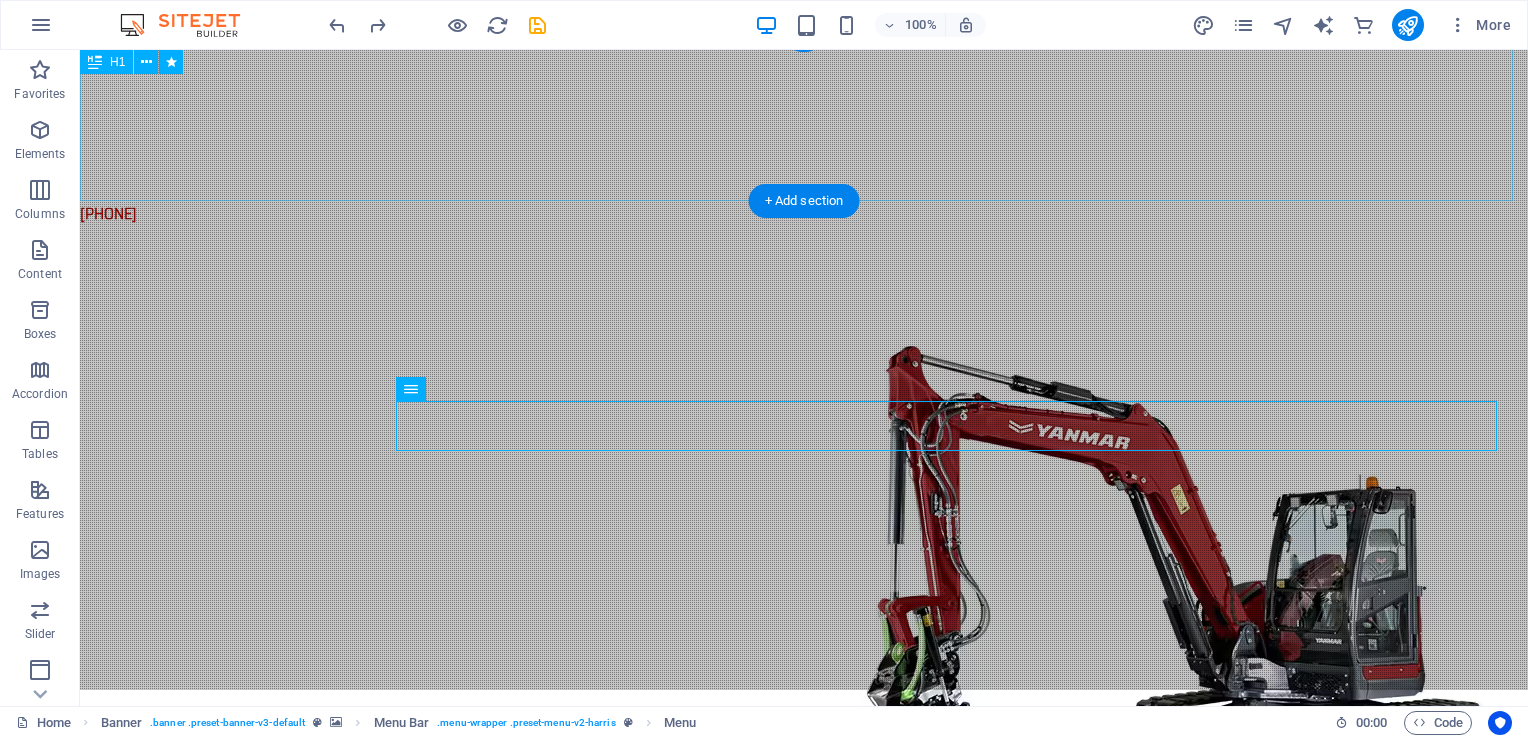 click on "We Exceed Your Expectations" at bounding box center (804, 118) 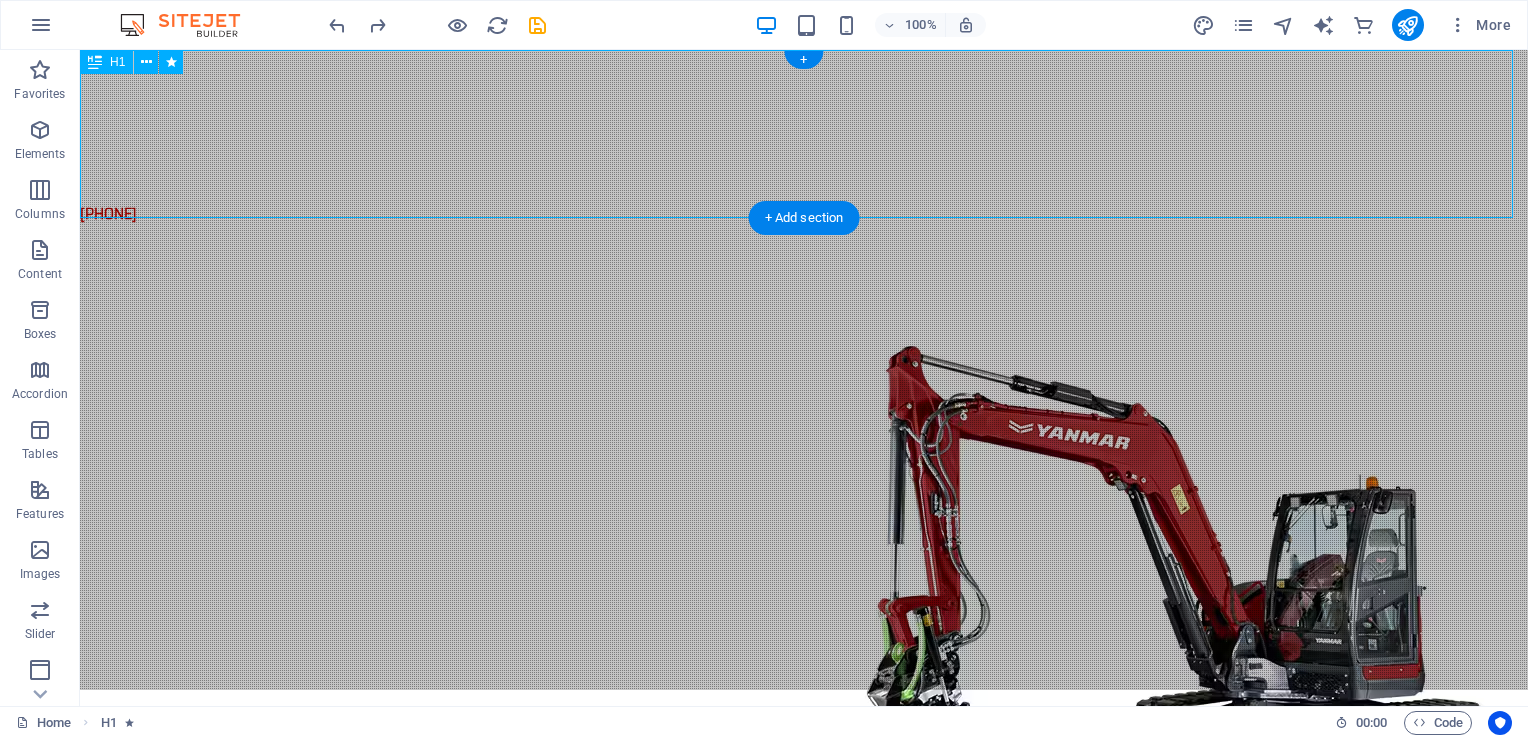 scroll, scrollTop: 0, scrollLeft: 0, axis: both 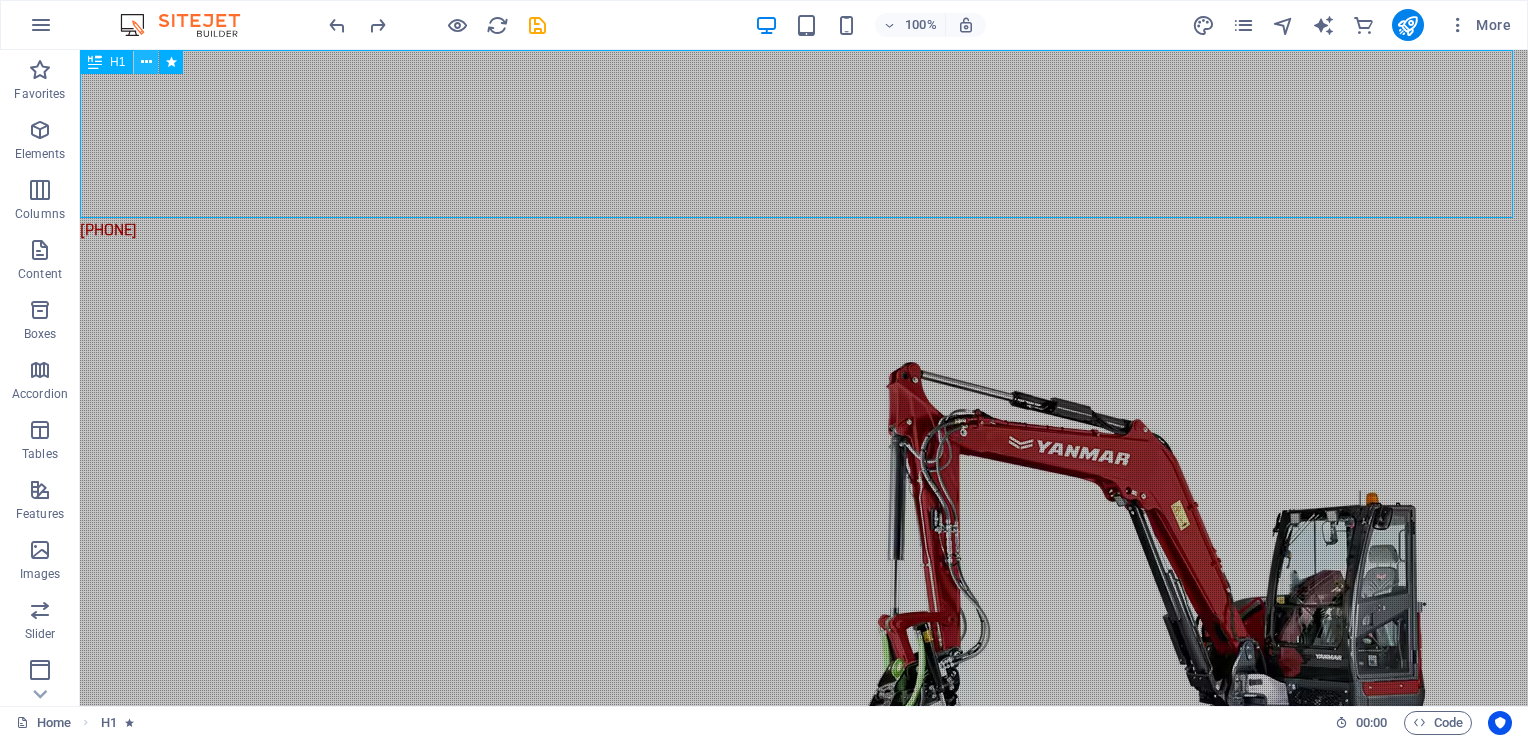click at bounding box center [146, 62] 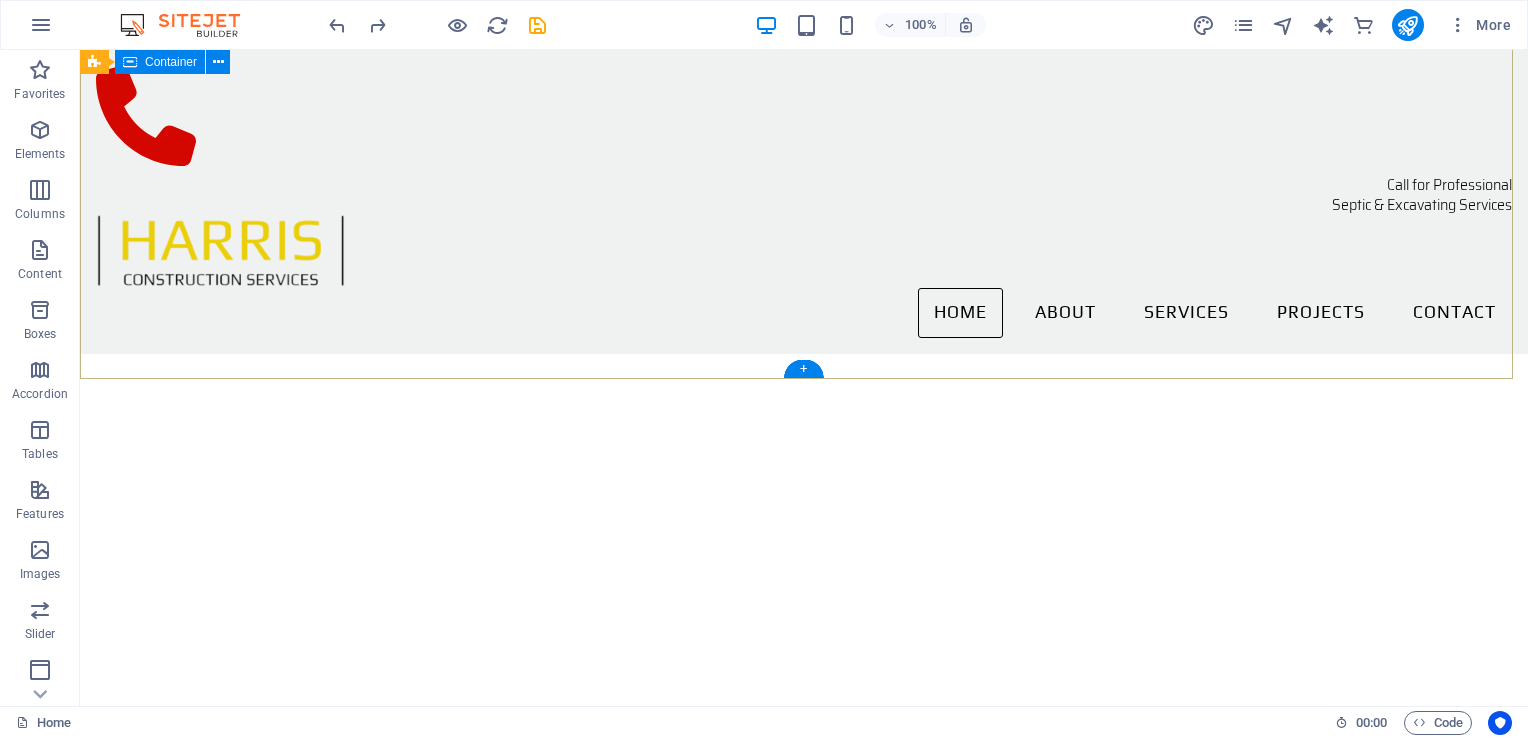 scroll, scrollTop: 0, scrollLeft: 0, axis: both 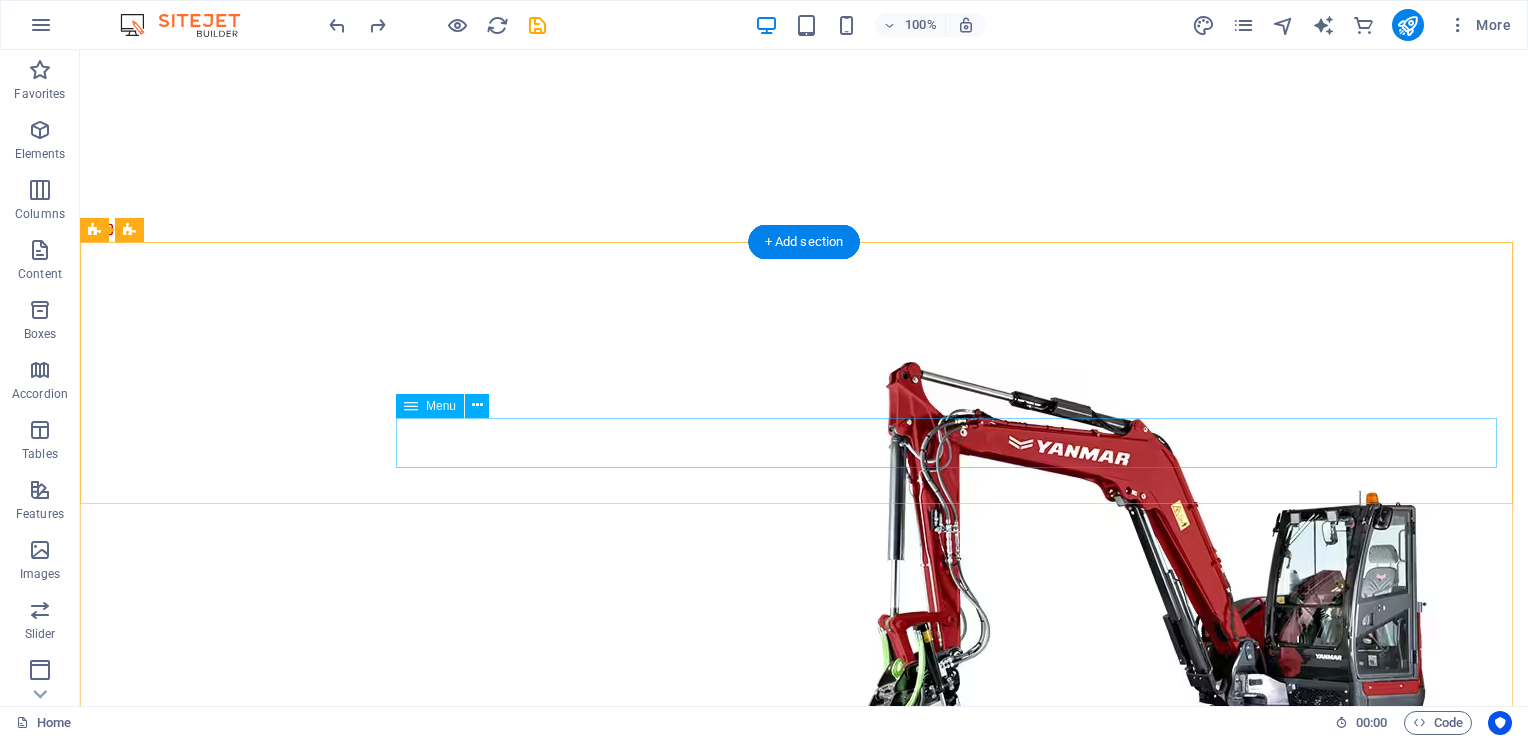 click on "Home About Services Projects Contact" at bounding box center (804, 1177) 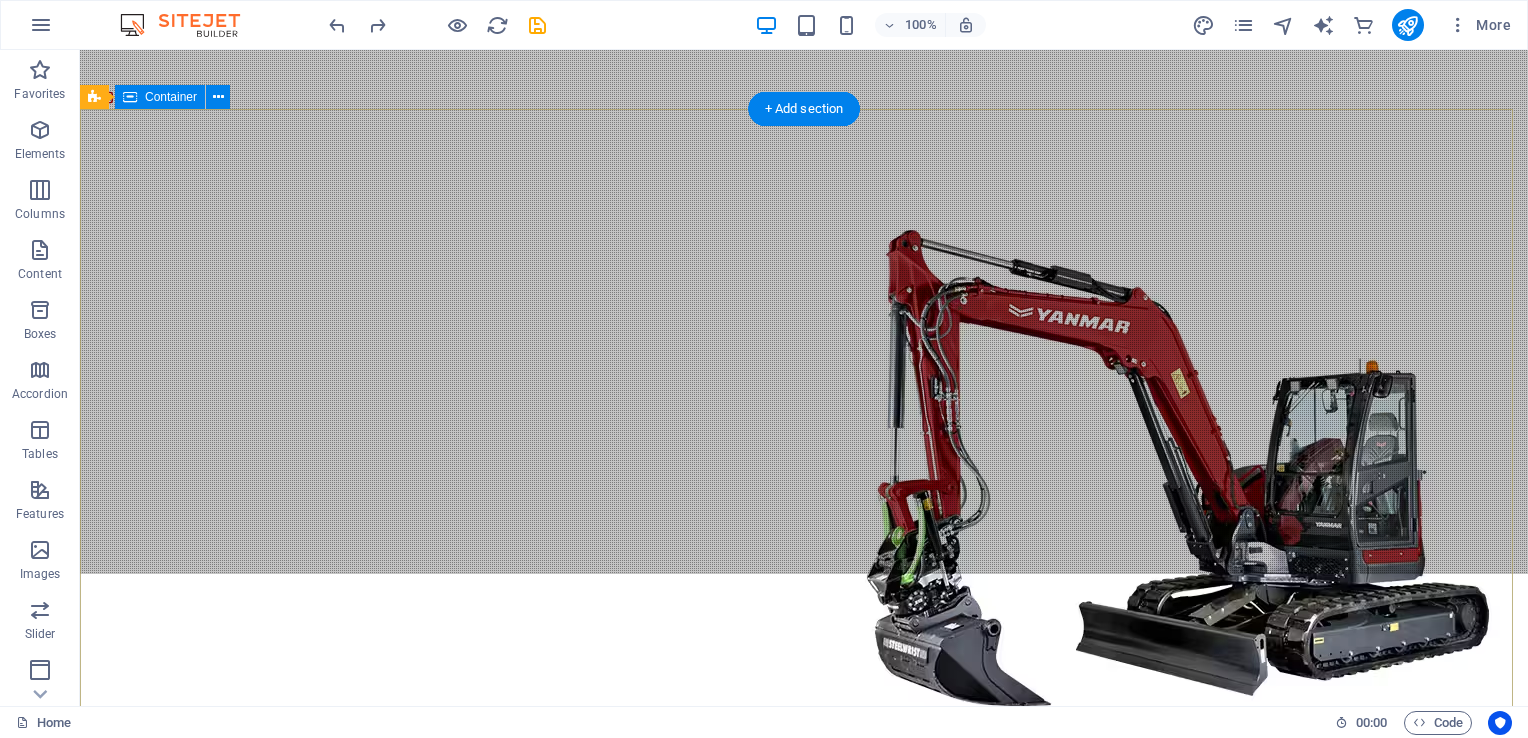 scroll, scrollTop: 0, scrollLeft: 0, axis: both 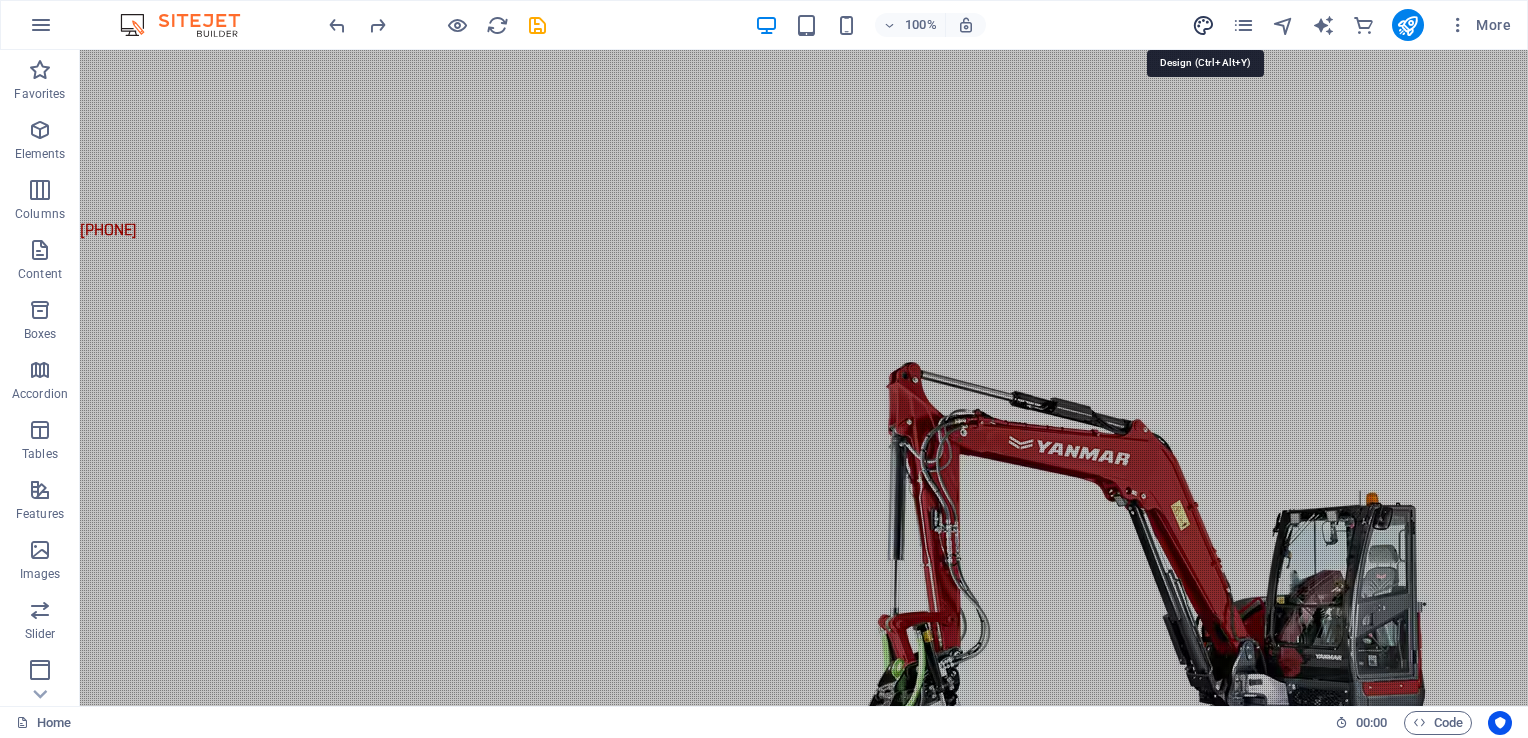 click at bounding box center (1203, 25) 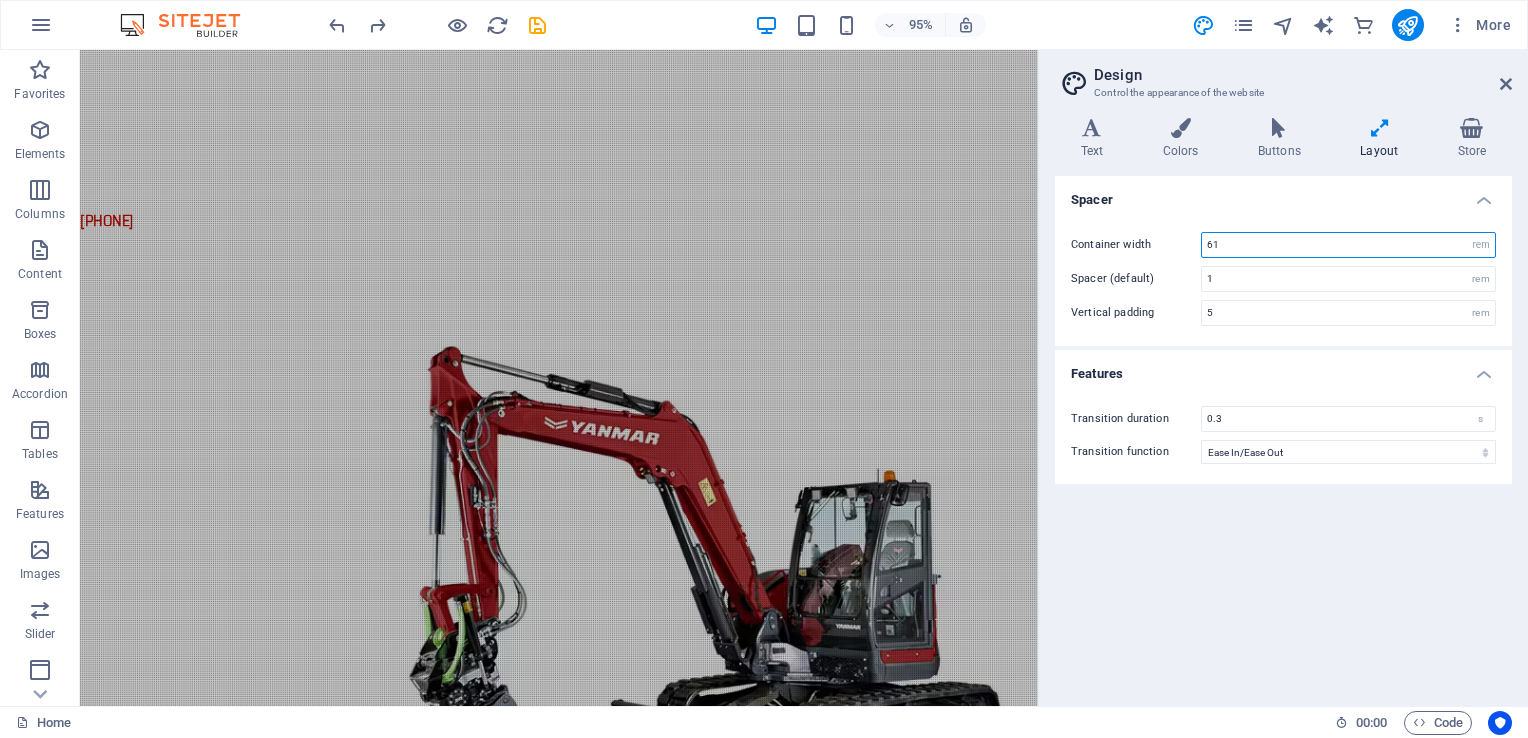 click on "61" at bounding box center [1348, 245] 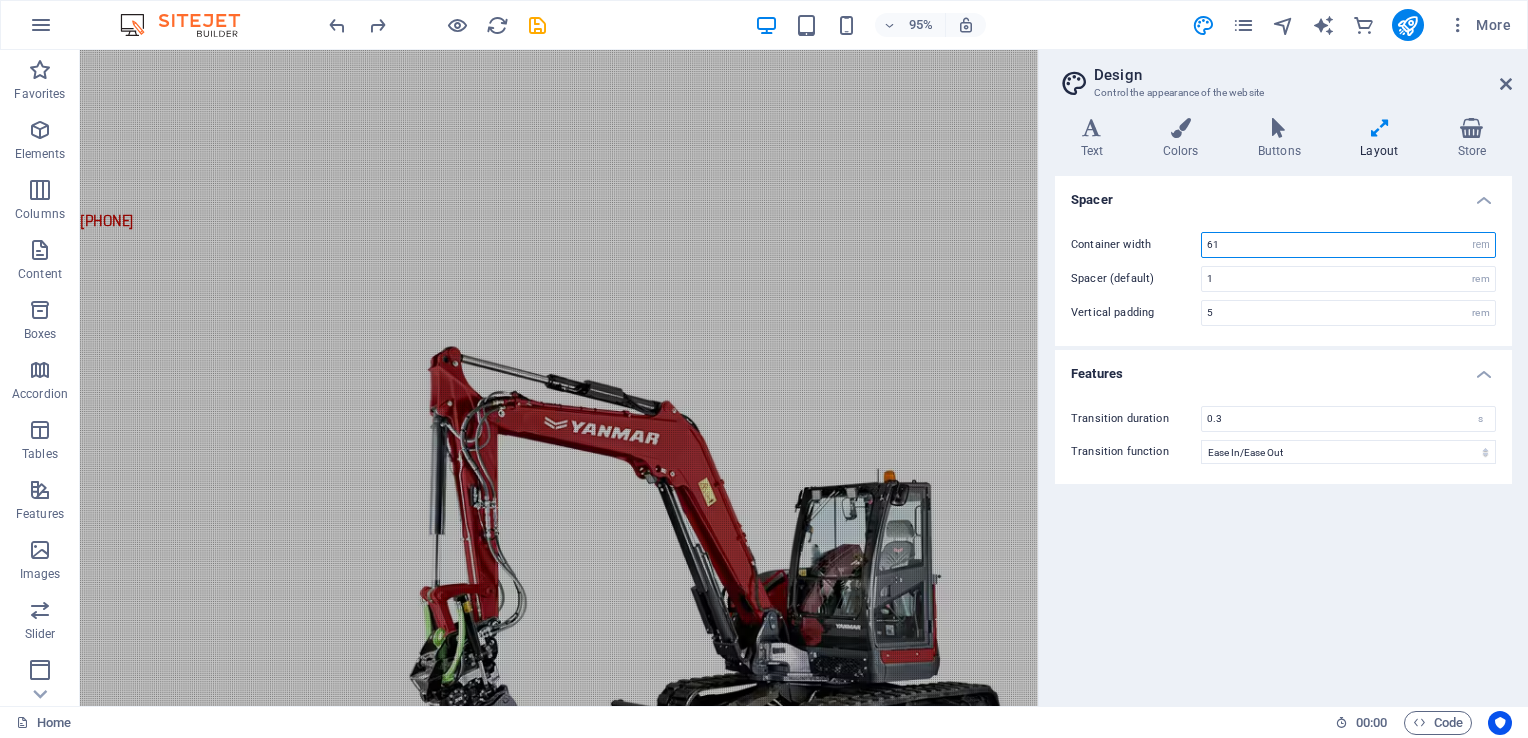 type on "6" 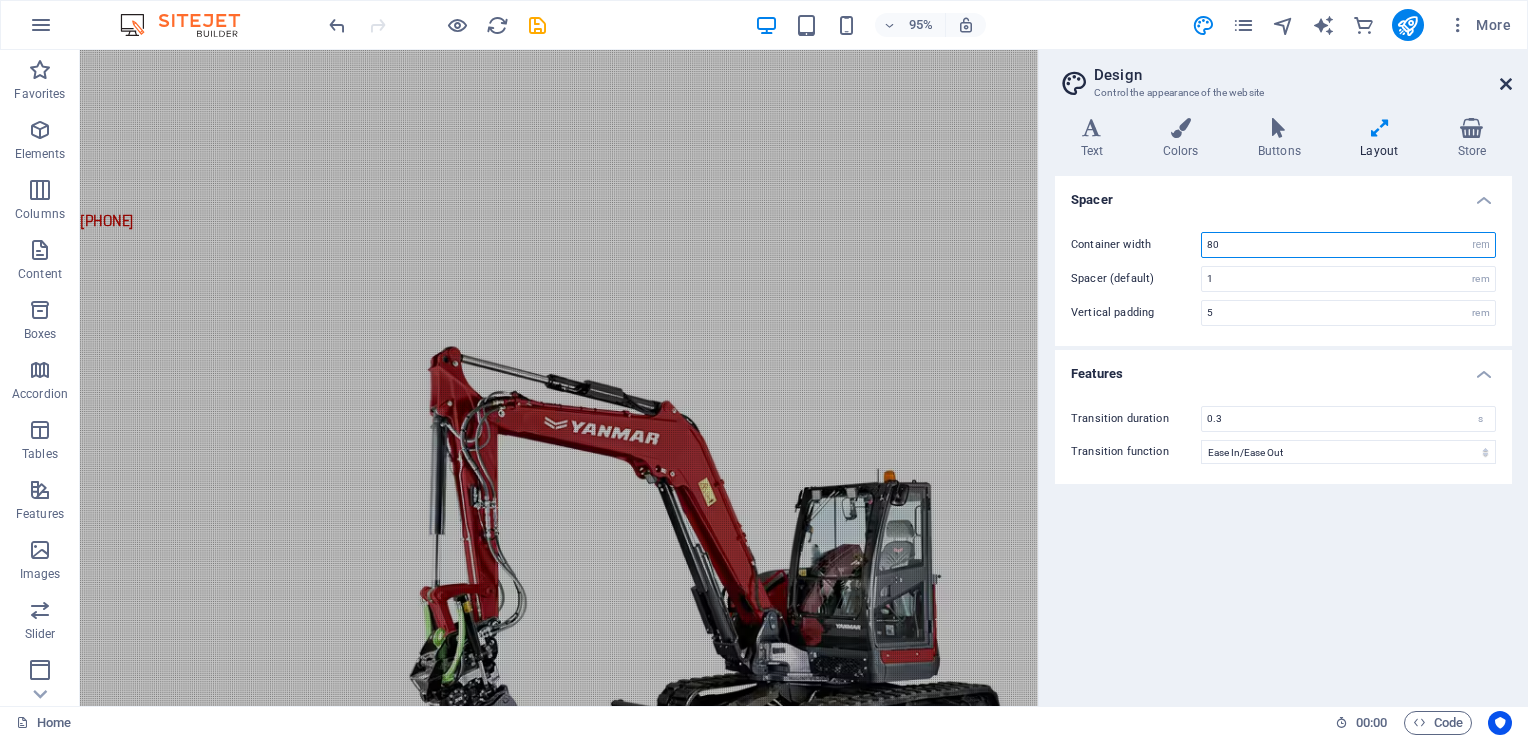 type on "80" 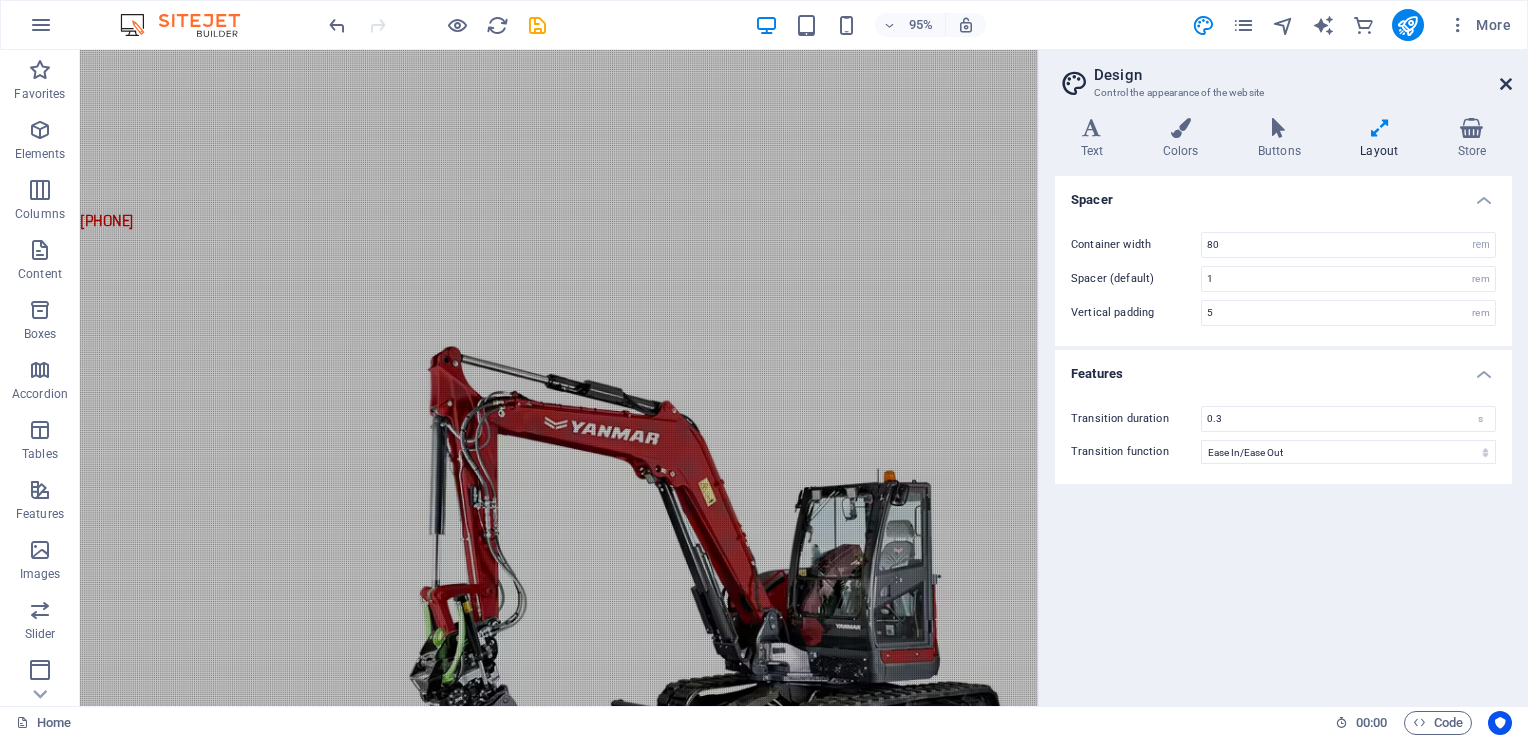 click at bounding box center [1506, 84] 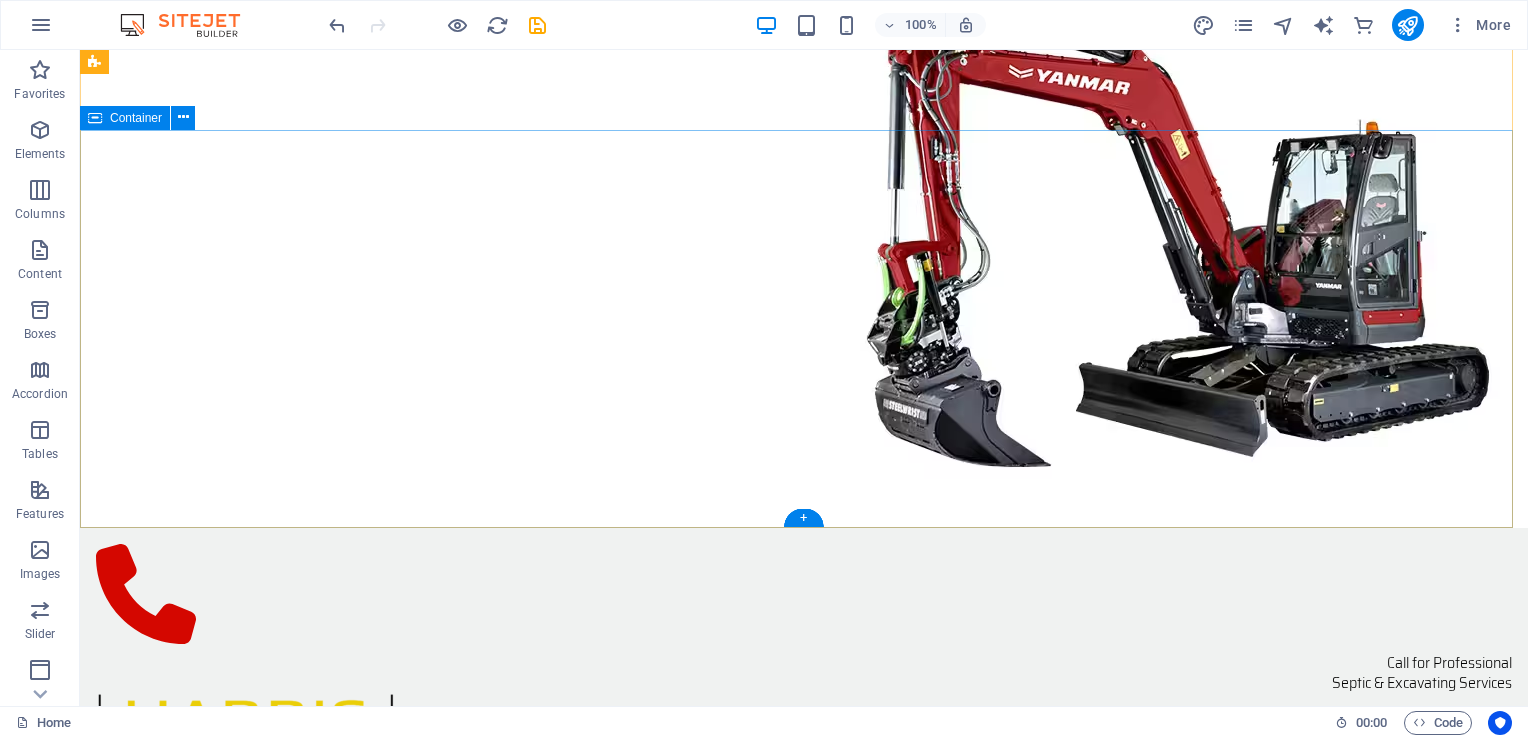 scroll, scrollTop: 0, scrollLeft: 0, axis: both 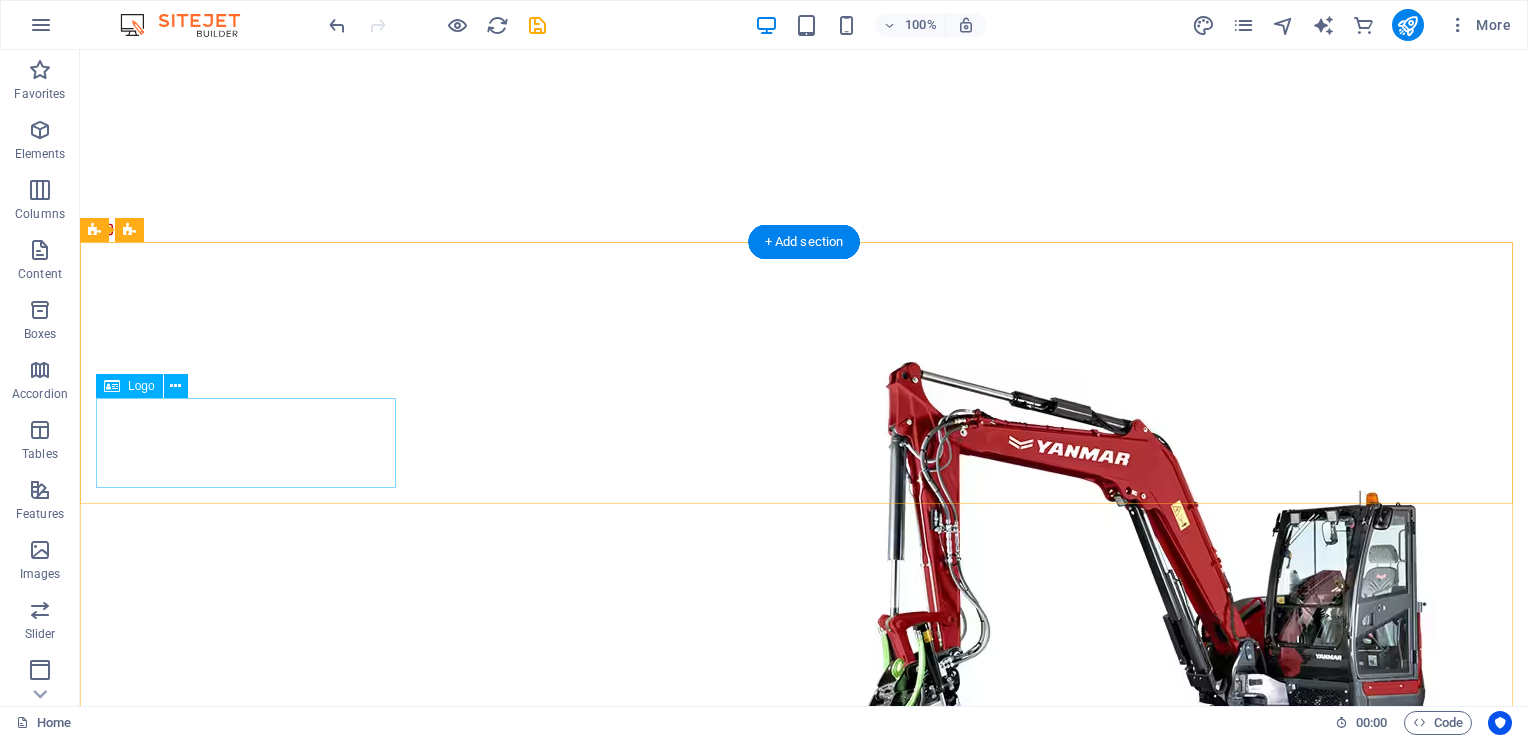 click at bounding box center [804, 1107] 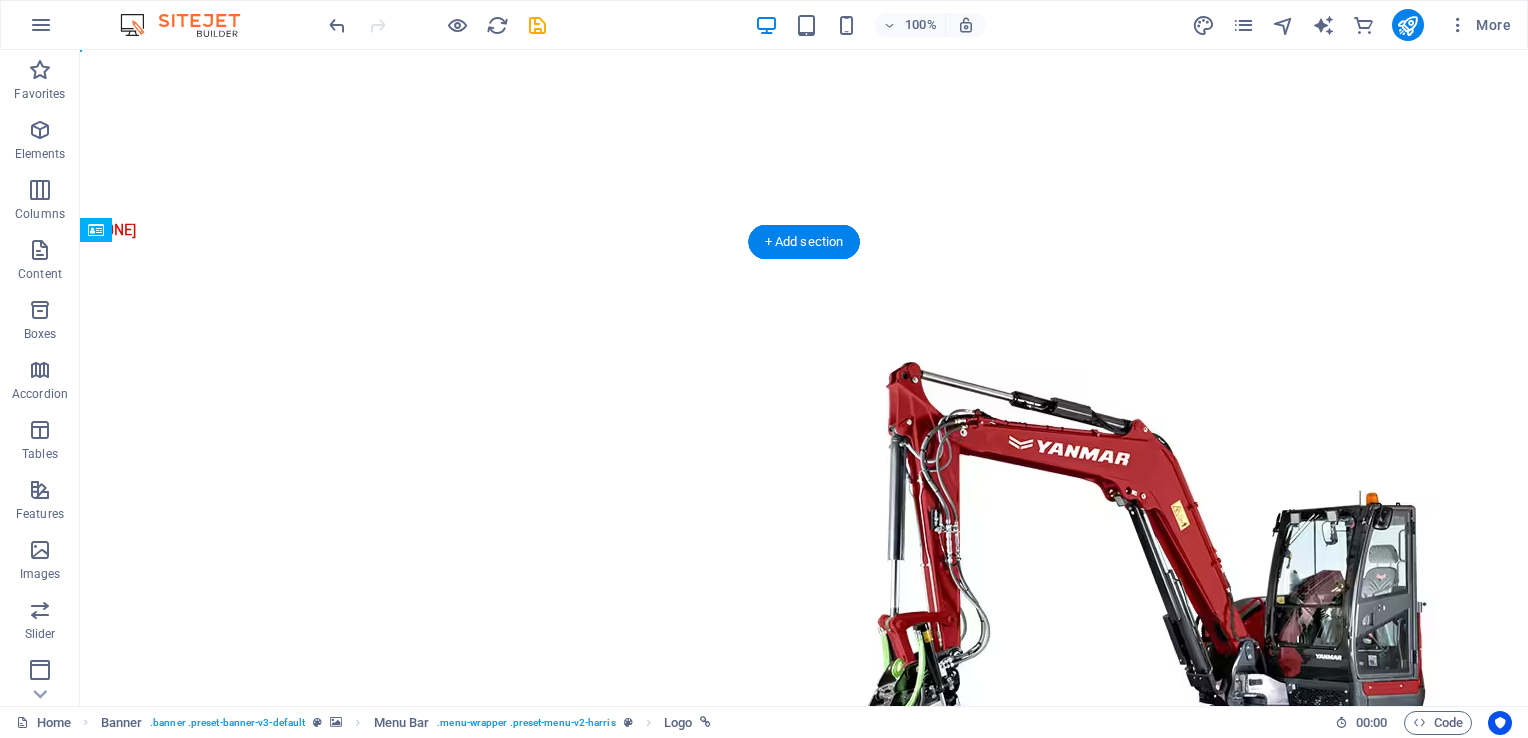 drag, startPoint x: 307, startPoint y: 448, endPoint x: 249, endPoint y: 444, distance: 58.137768 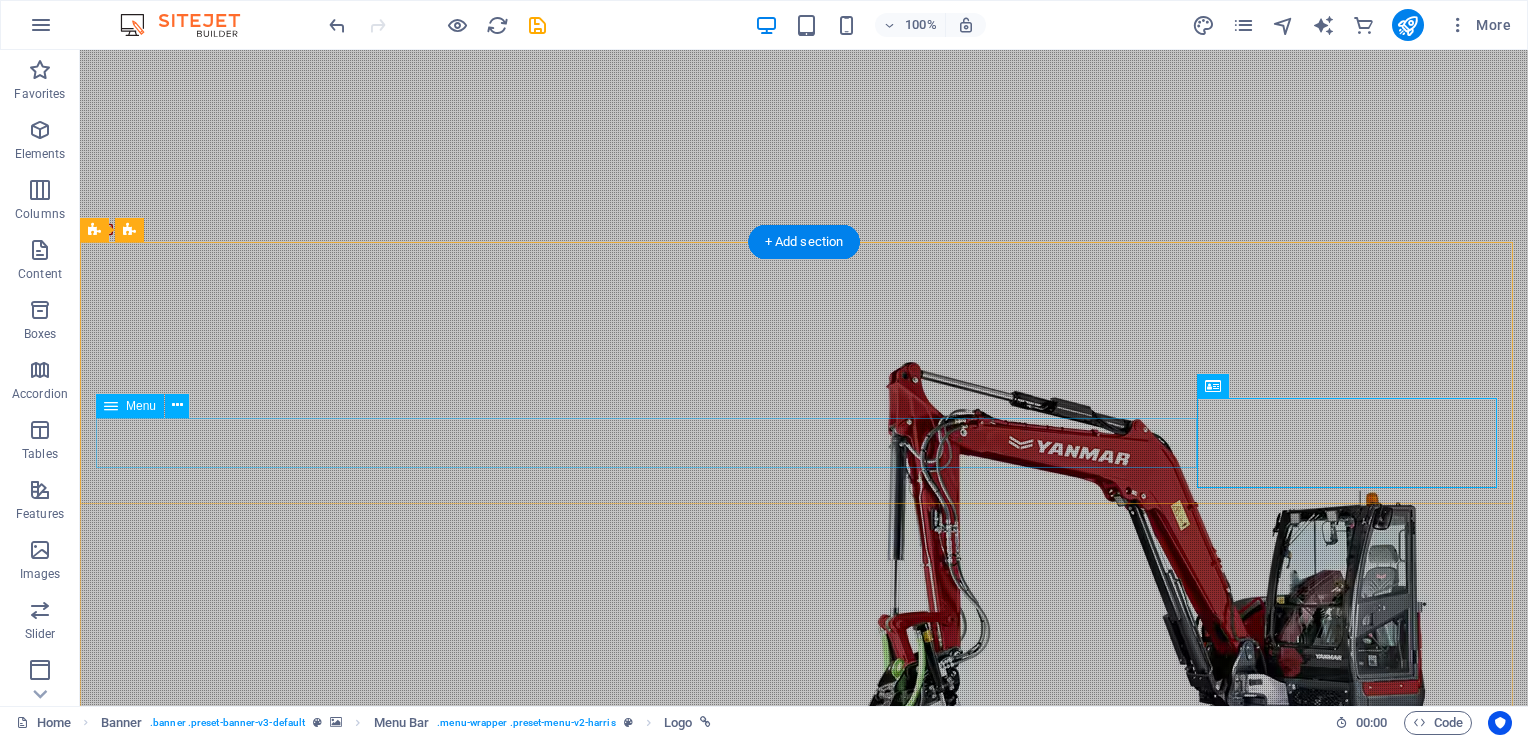 click on "Home About Services Projects Contact" at bounding box center (804, 1087) 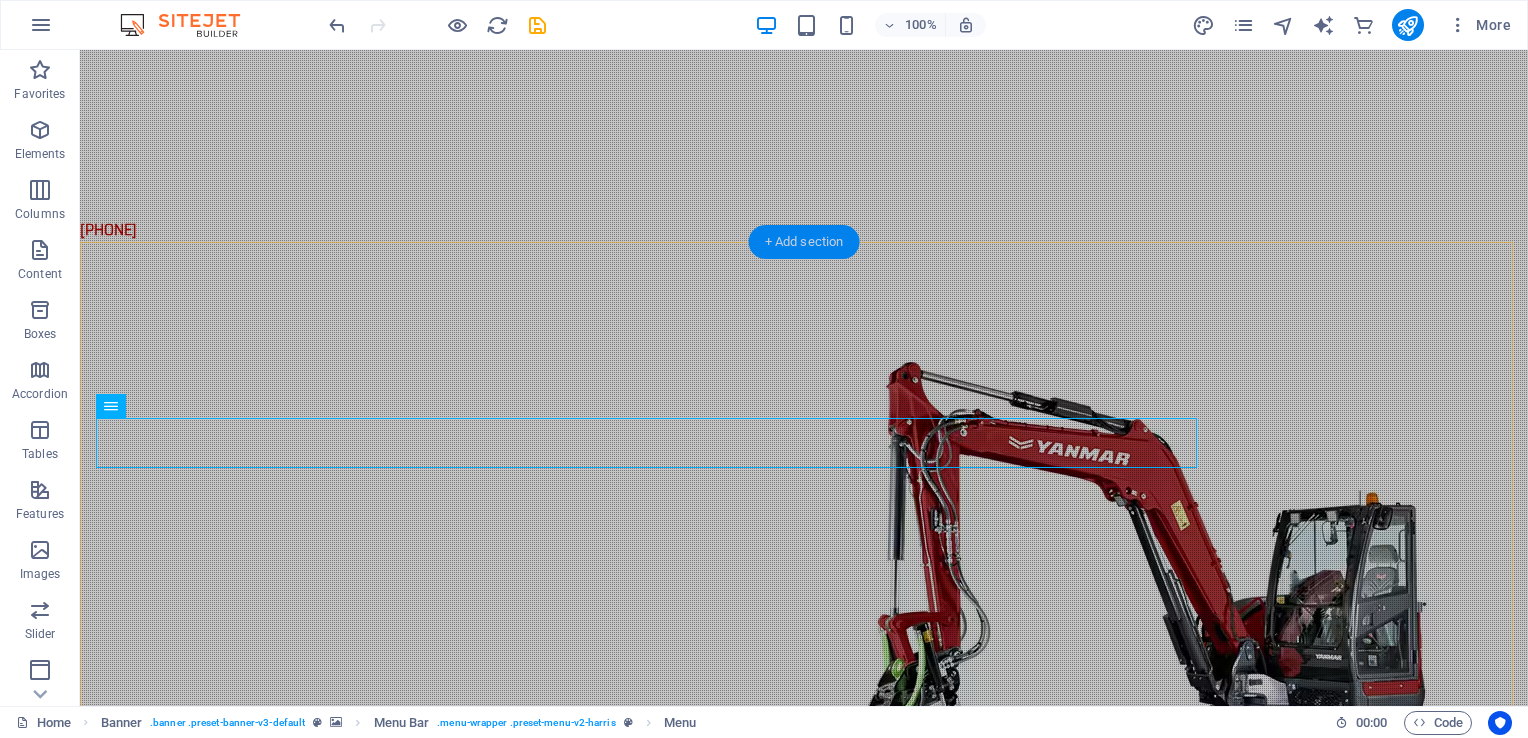 click on "+ Add section" at bounding box center (804, 242) 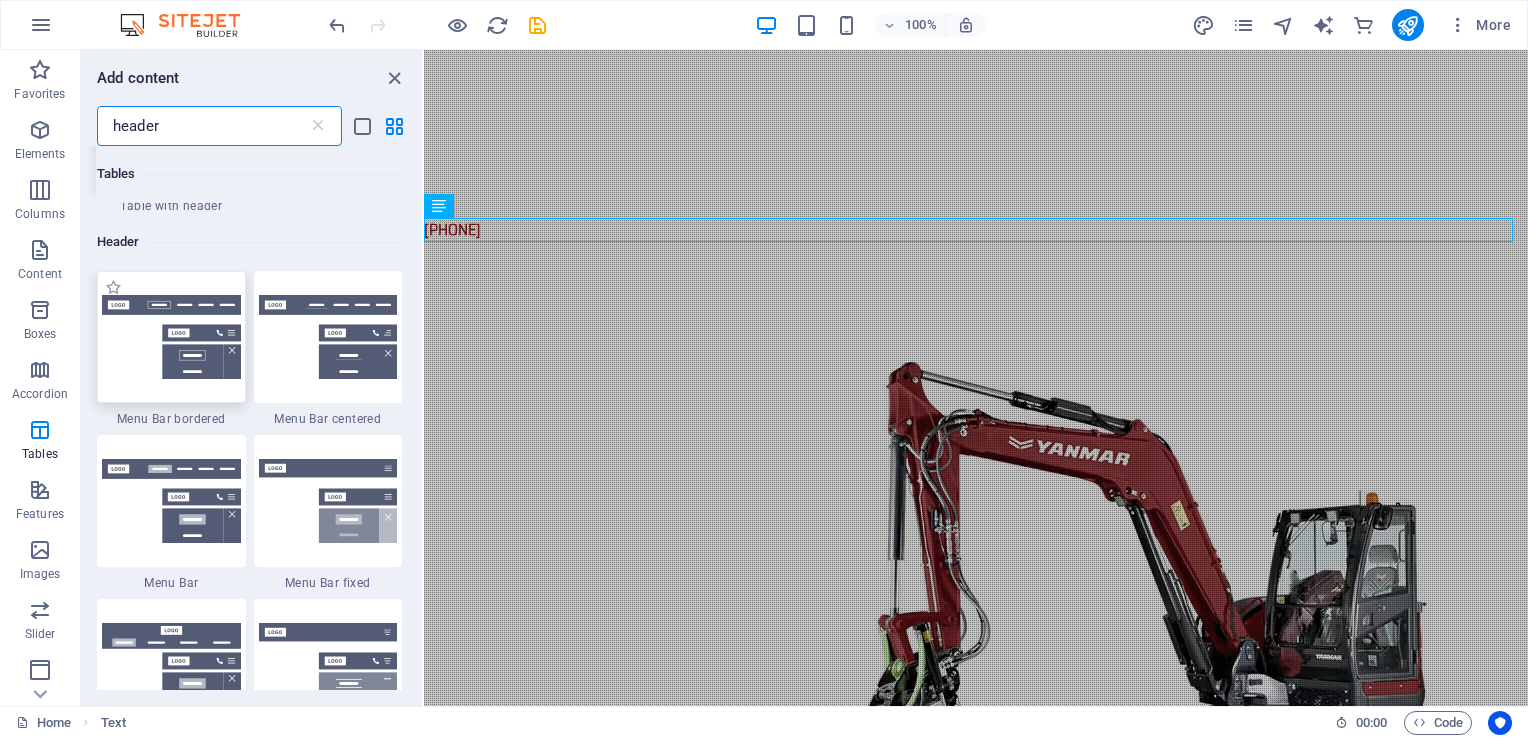 scroll, scrollTop: 88, scrollLeft: 0, axis: vertical 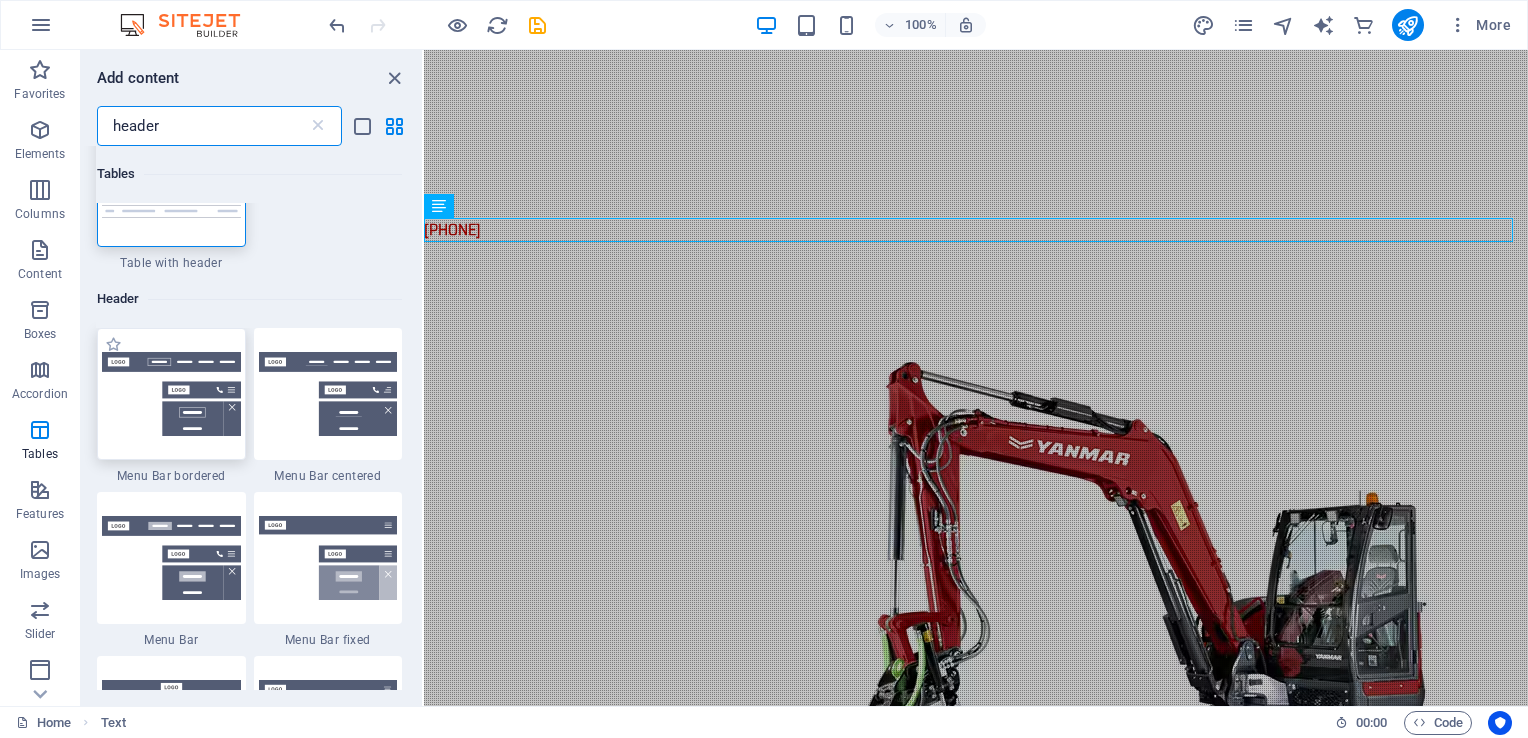 type on "header" 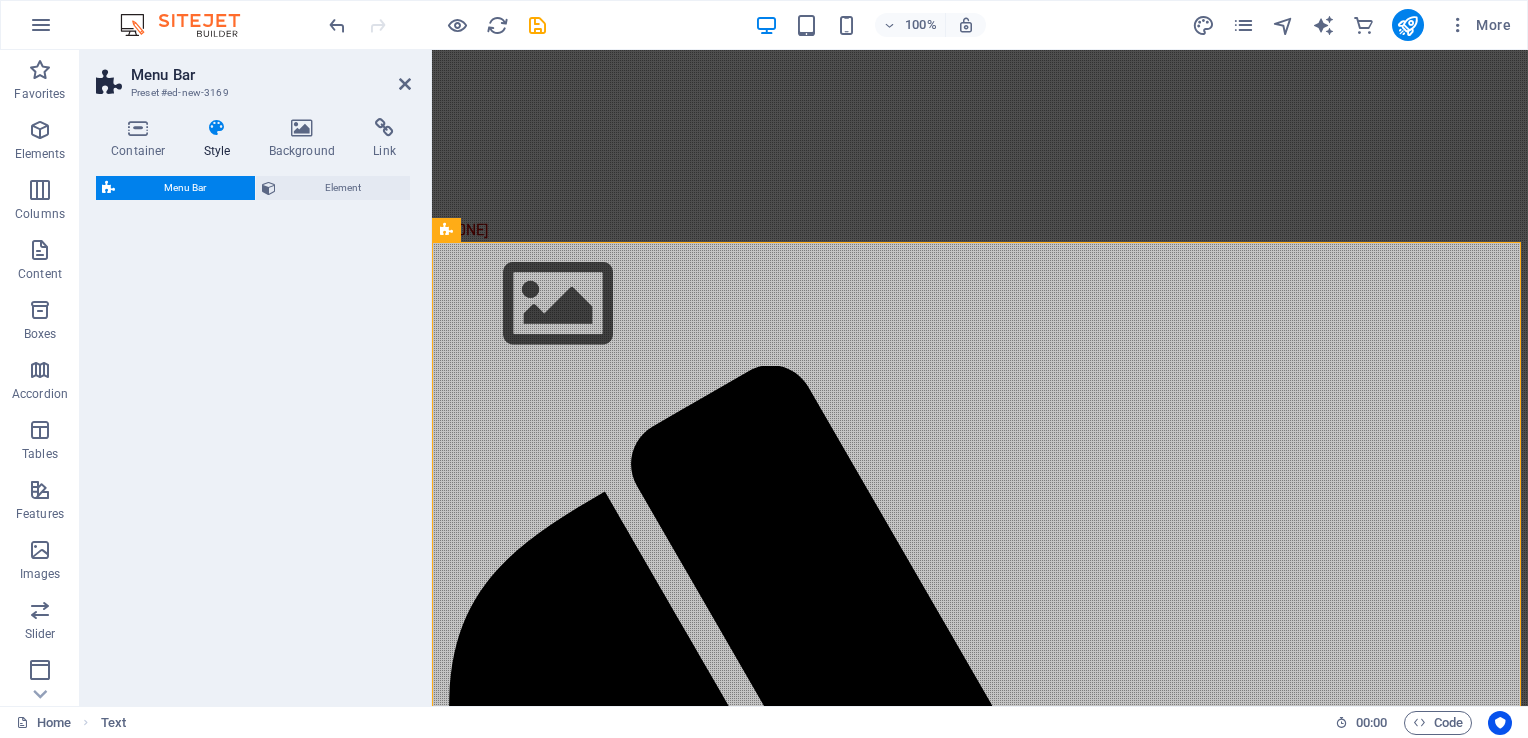 select on "rem" 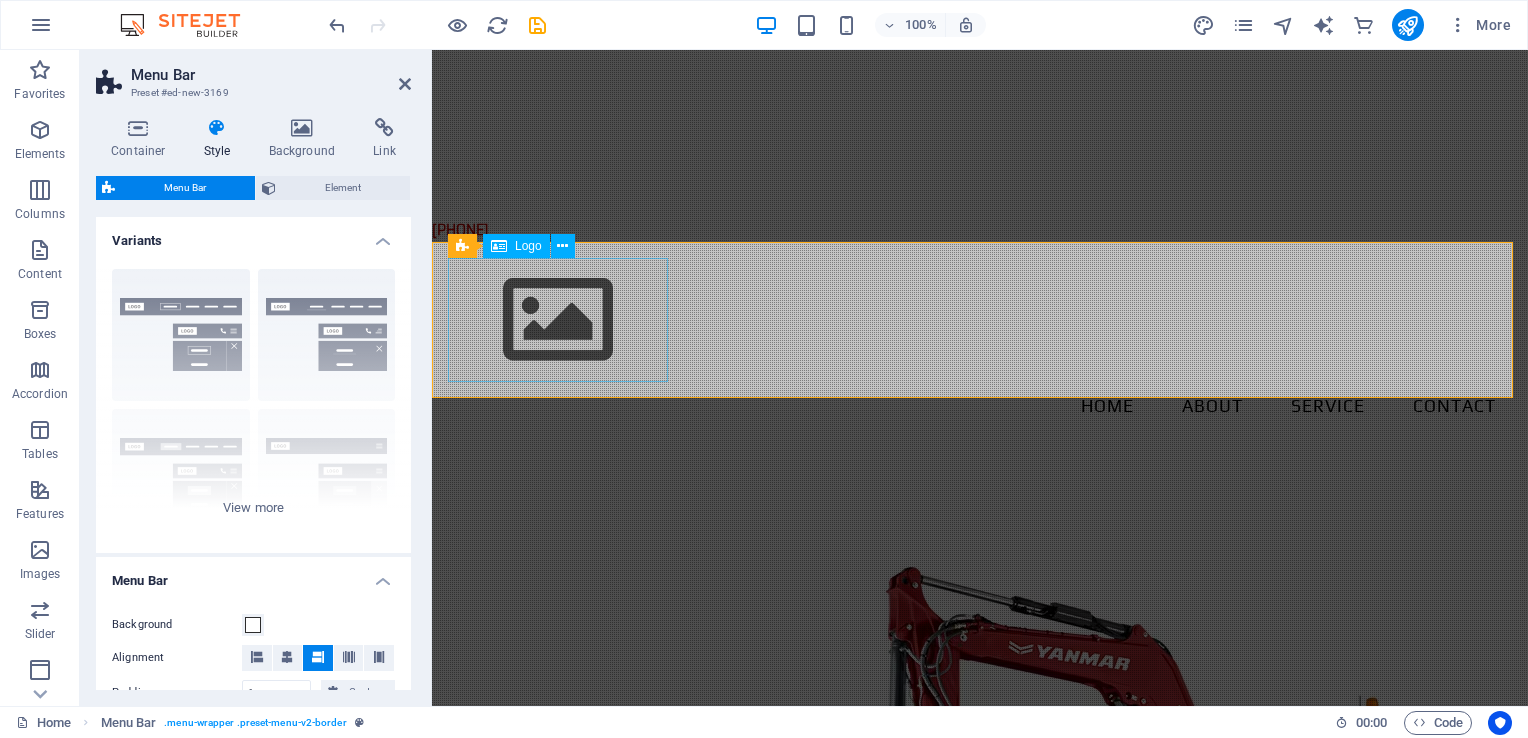 click at bounding box center (980, 320) 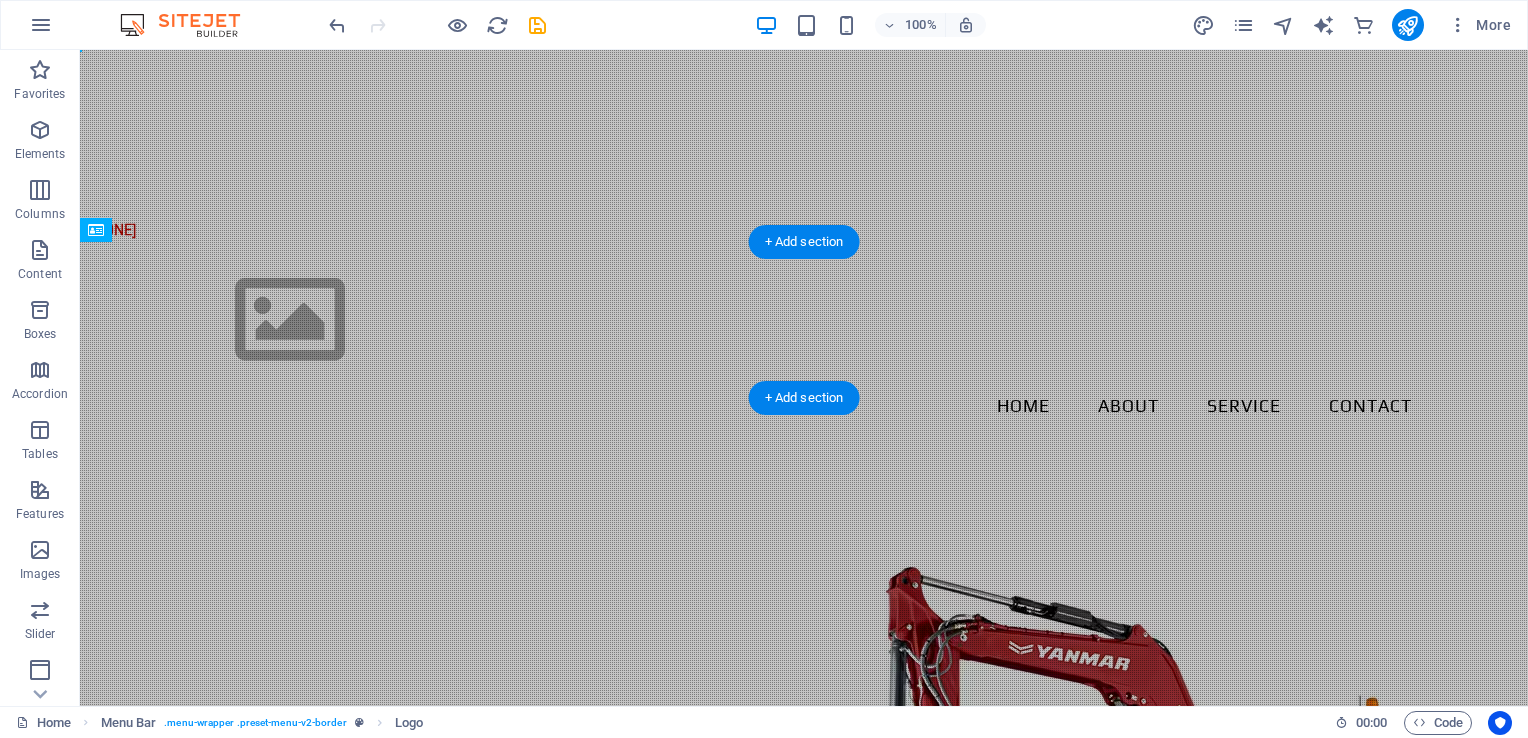 drag, startPoint x: 263, startPoint y: 341, endPoint x: 523, endPoint y: 338, distance: 260.0173 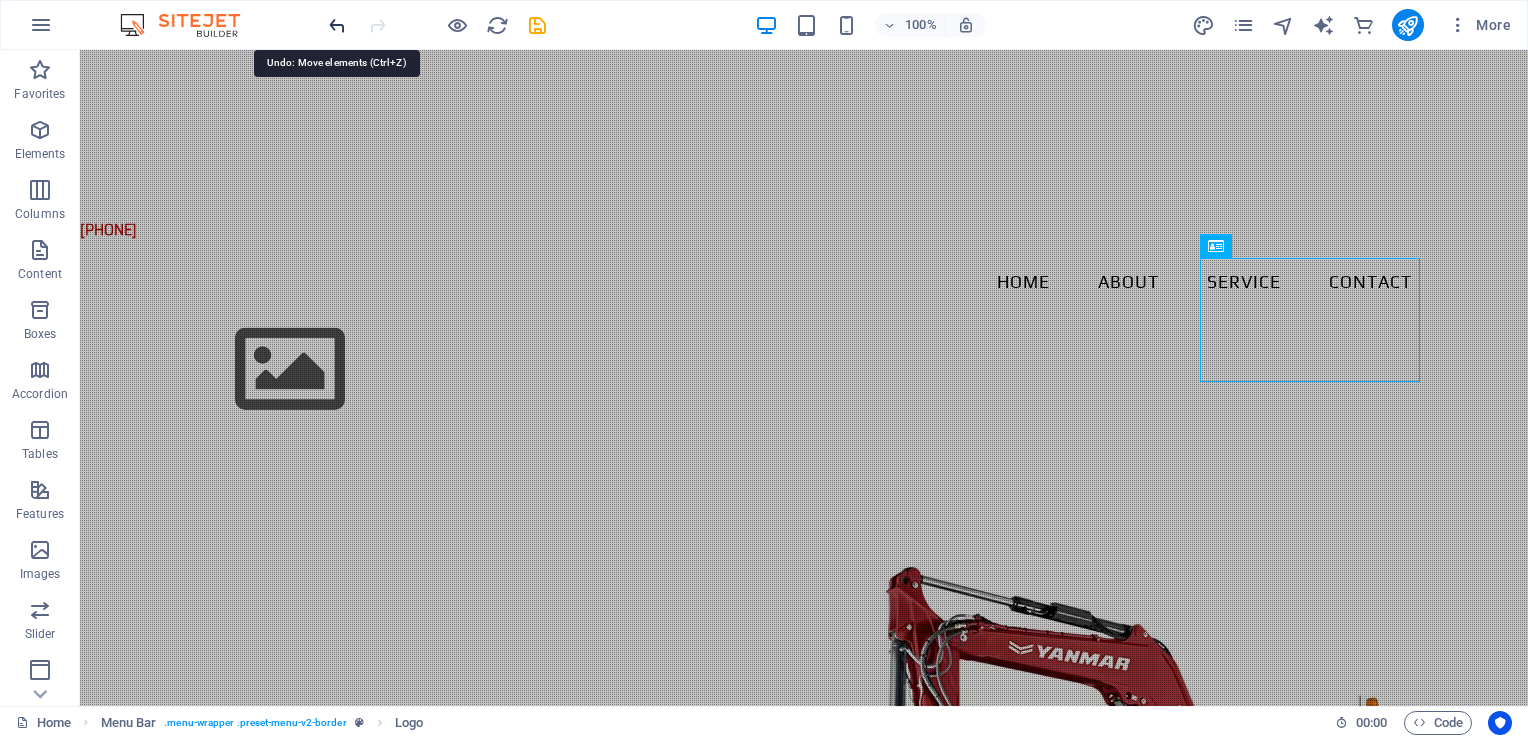 click at bounding box center [337, 25] 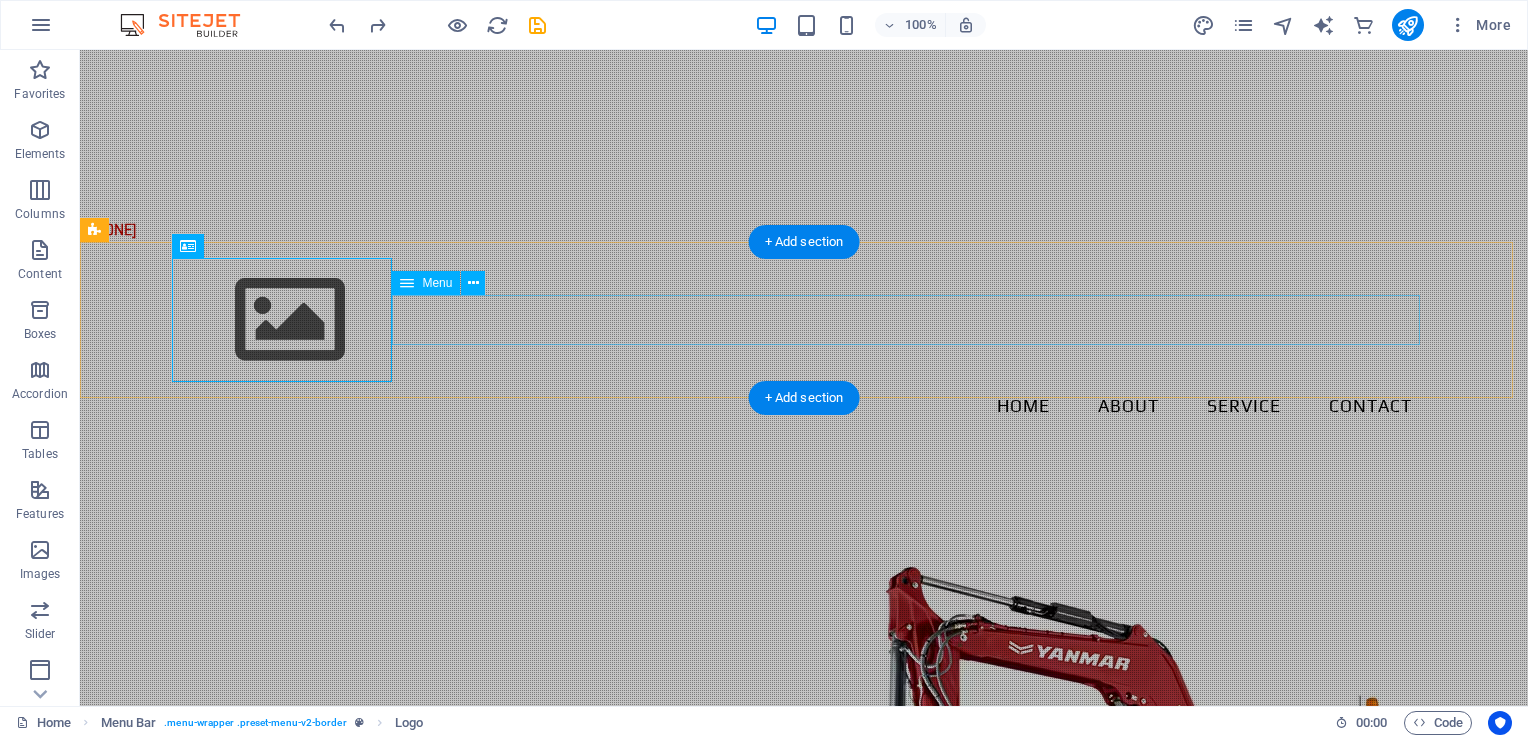 click on "Home About Service Contact" at bounding box center [804, 407] 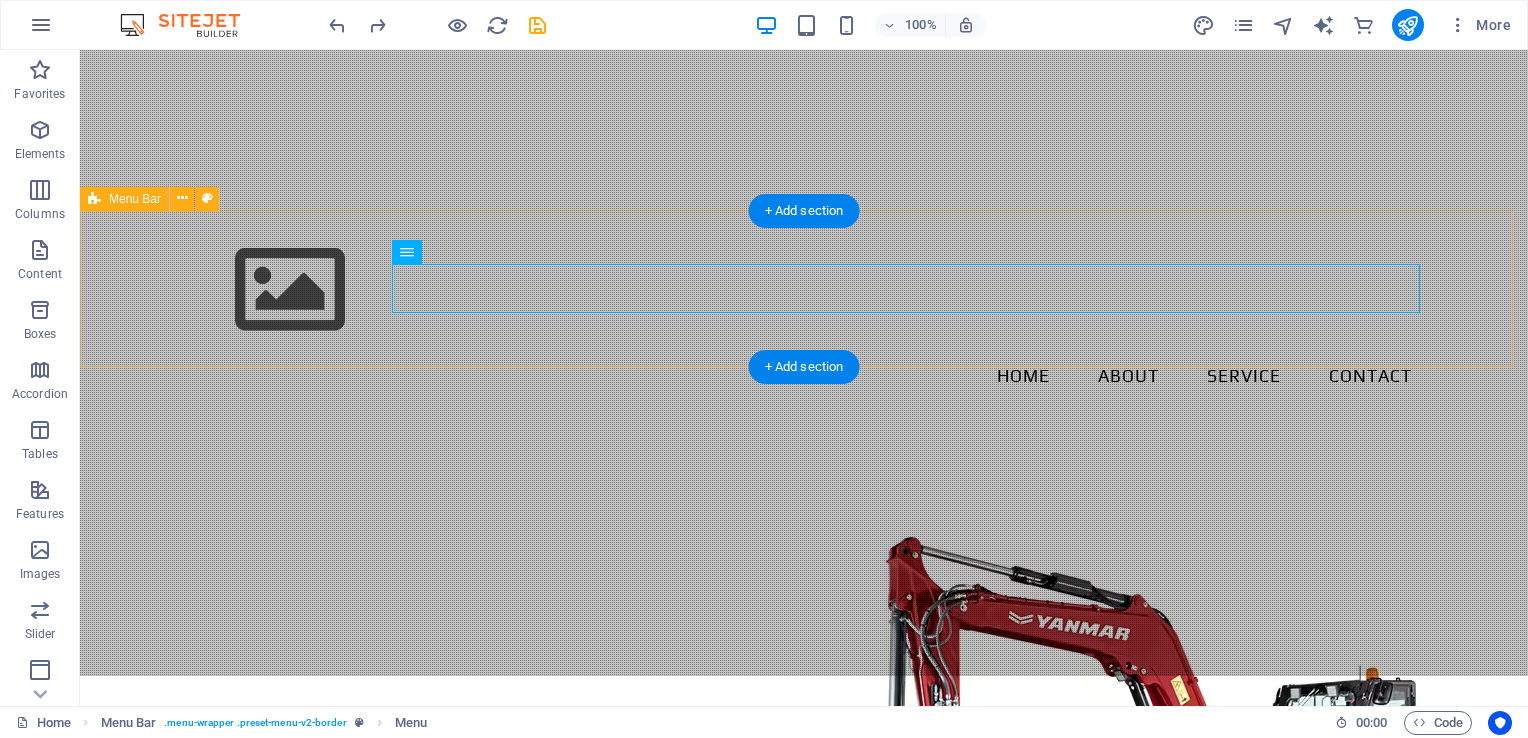 scroll, scrollTop: 31, scrollLeft: 0, axis: vertical 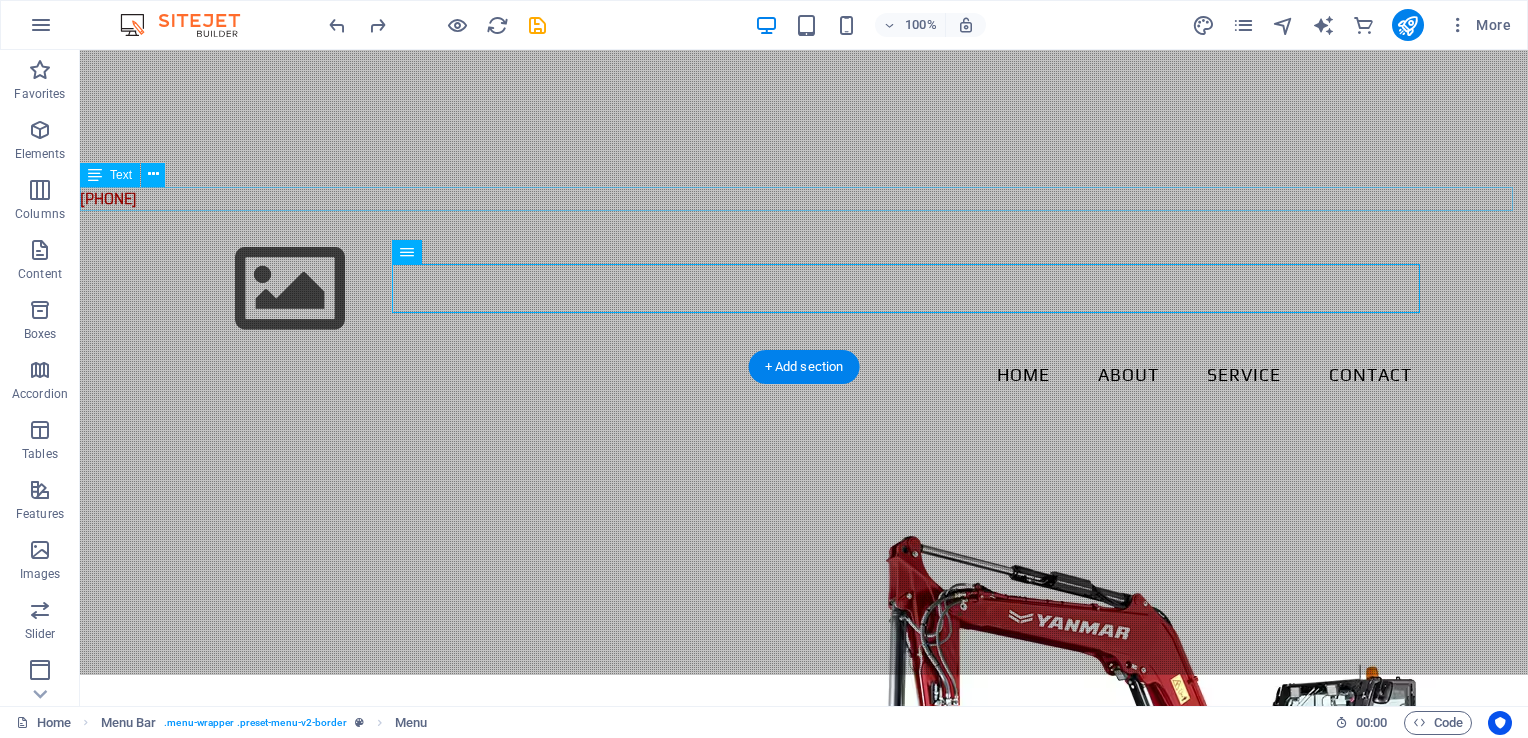 click on "[PHONE]" at bounding box center (804, 199) 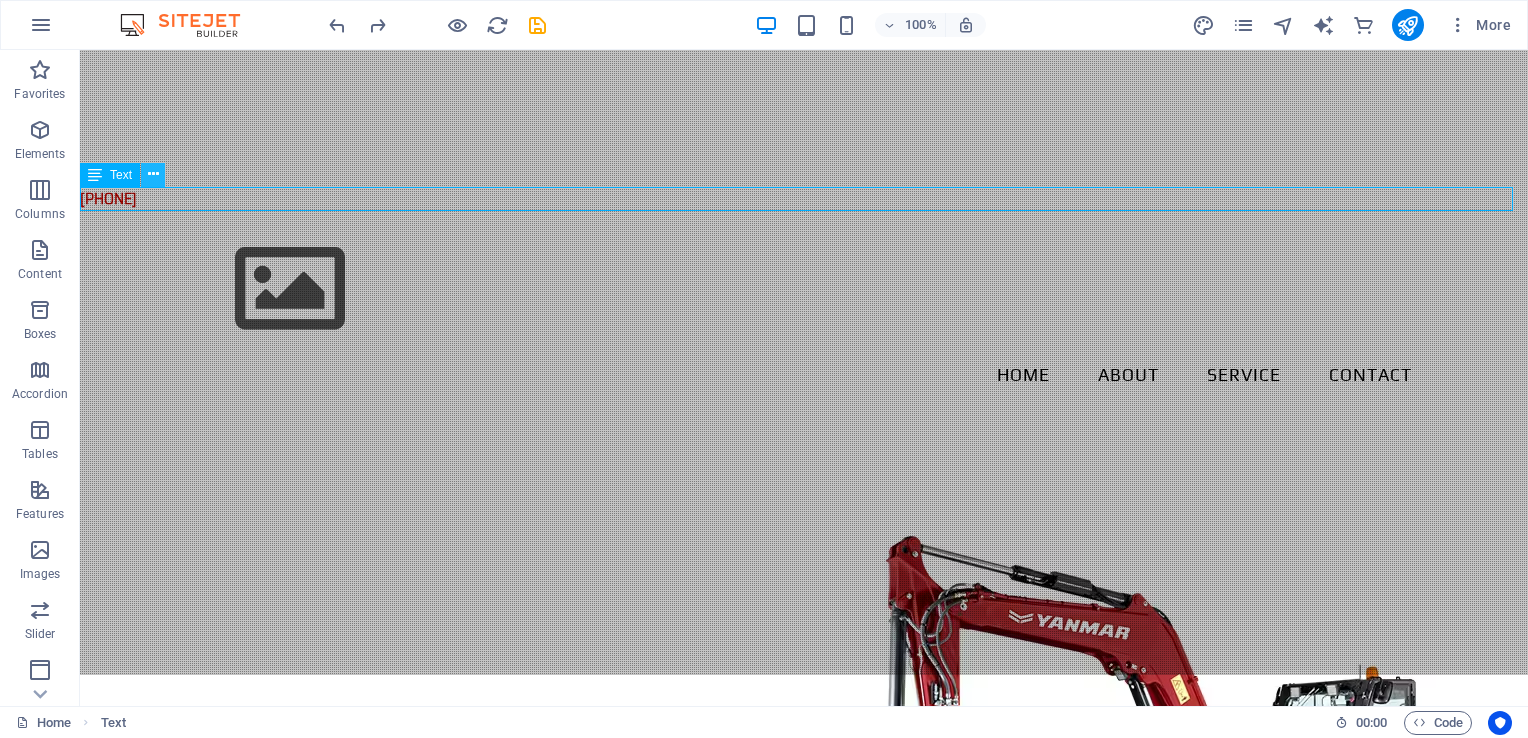 click at bounding box center [153, 174] 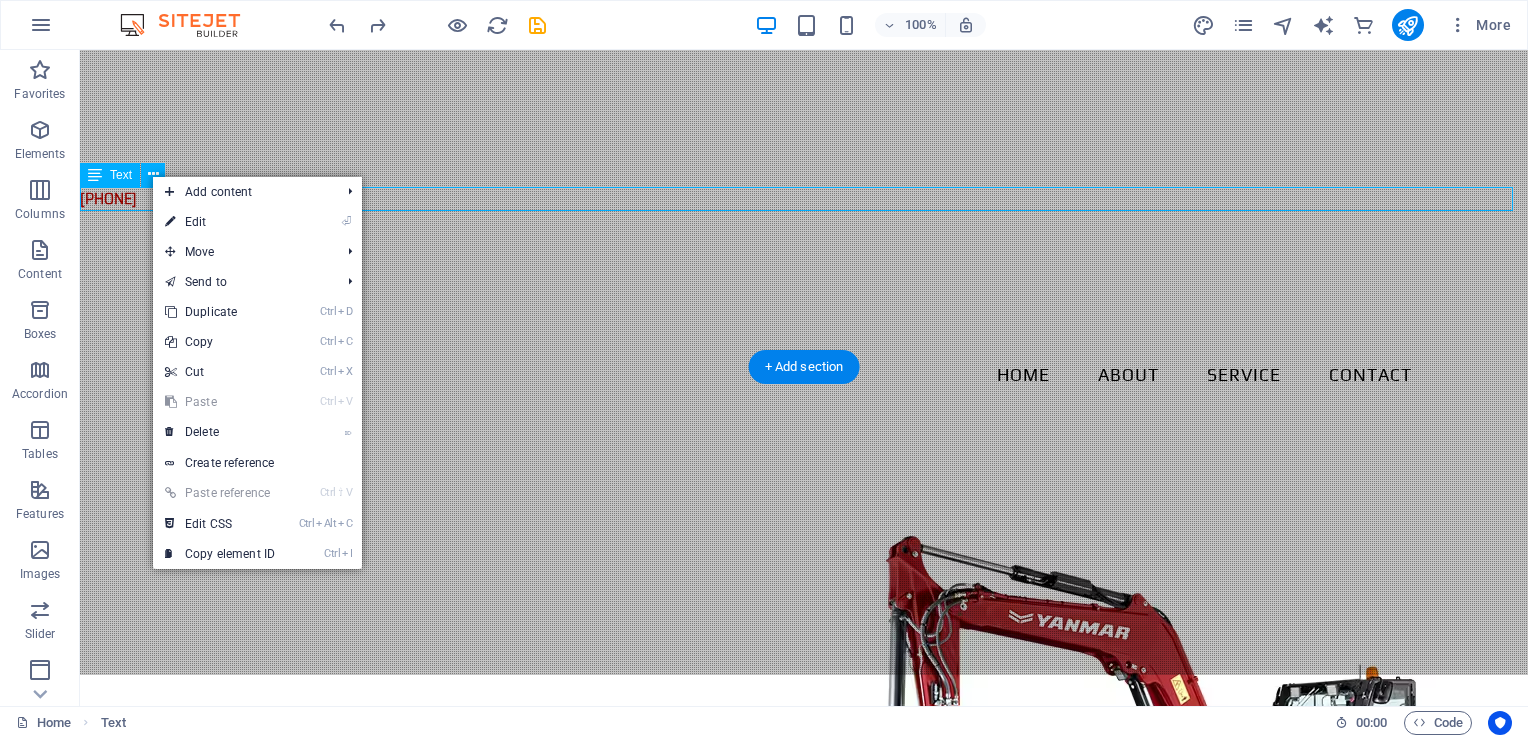 click on "[PHONE]" at bounding box center (804, 199) 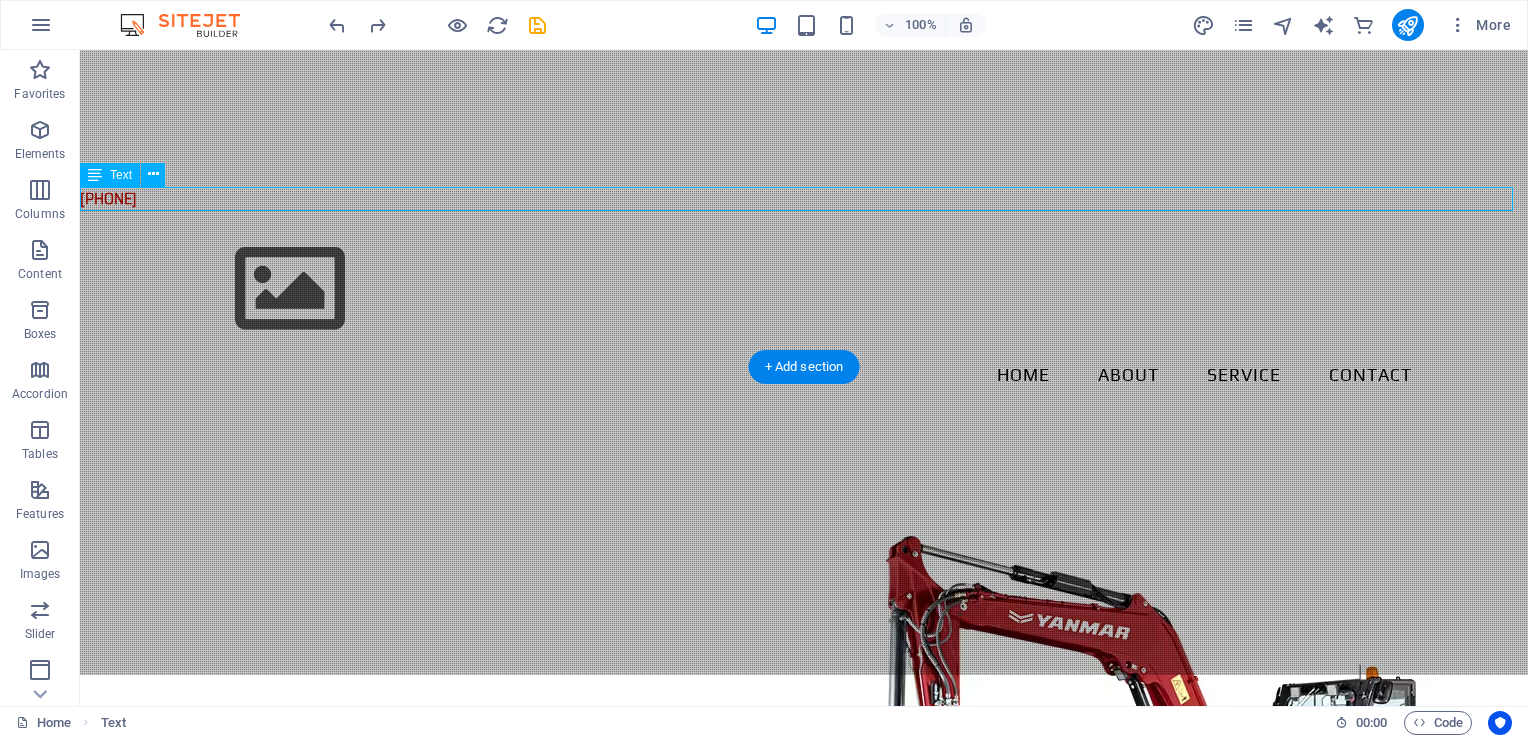 click on "[PHONE]" at bounding box center (804, 199) 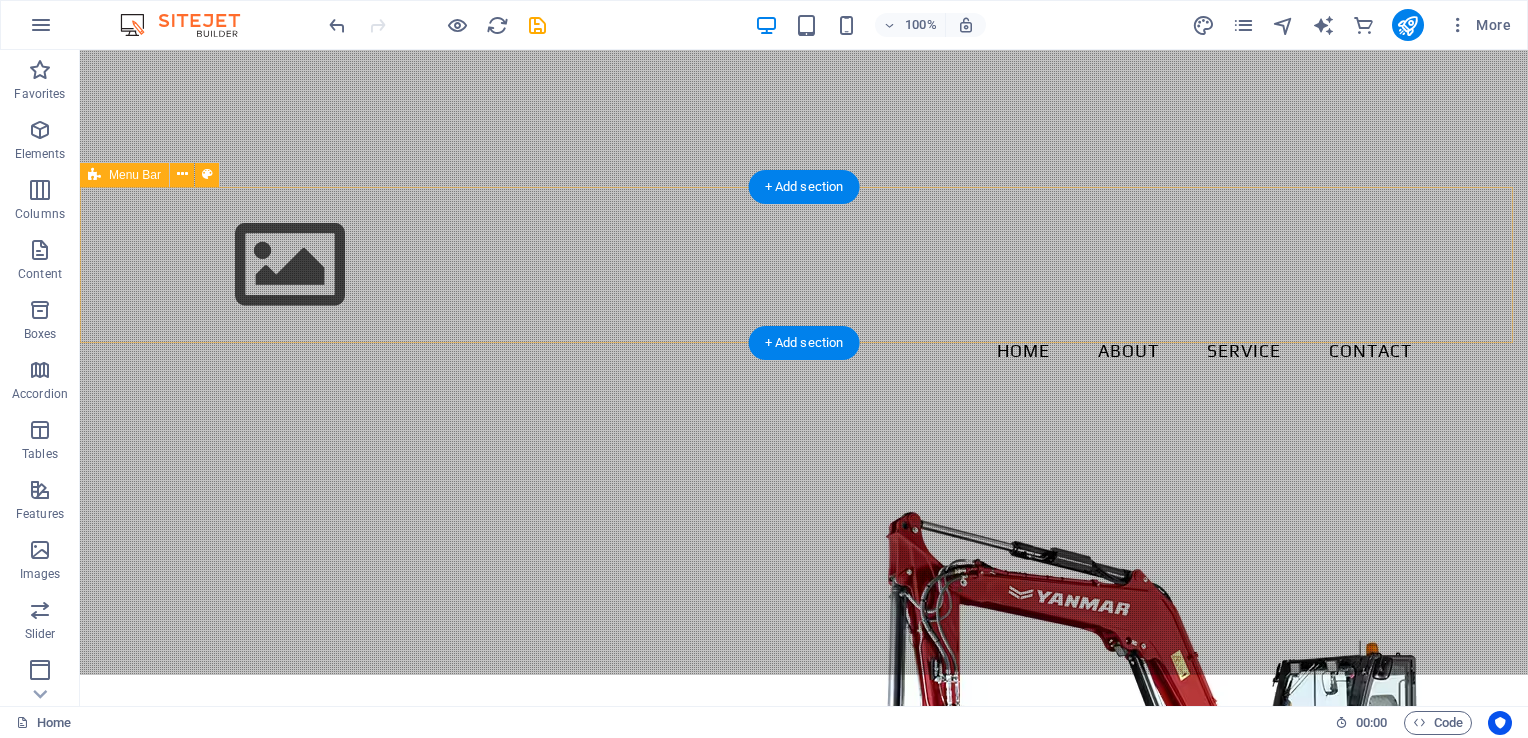 click on "Menu Home About Service Contact" at bounding box center (804, 289) 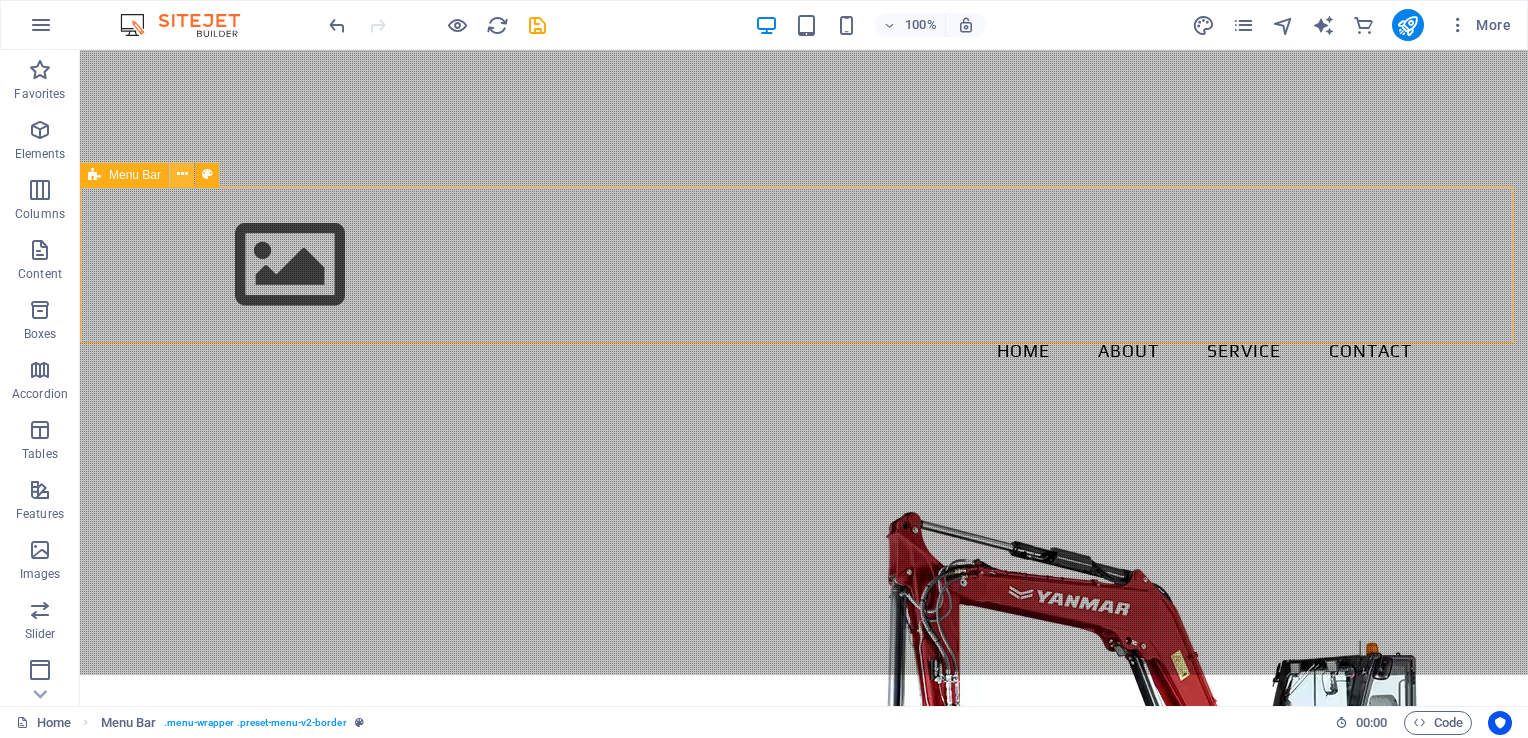 click at bounding box center (182, 174) 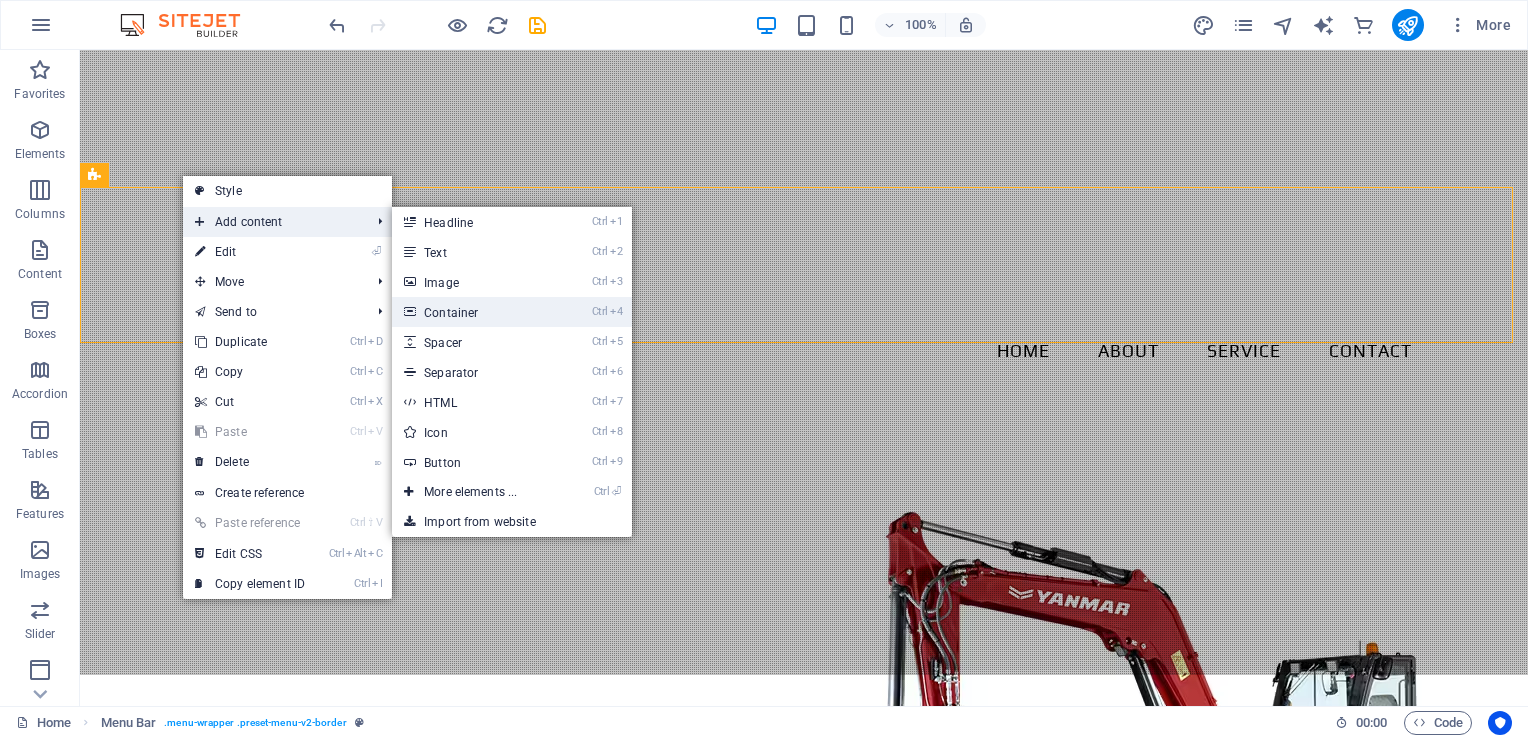 click on "Ctrl 4  Container" at bounding box center (474, 312) 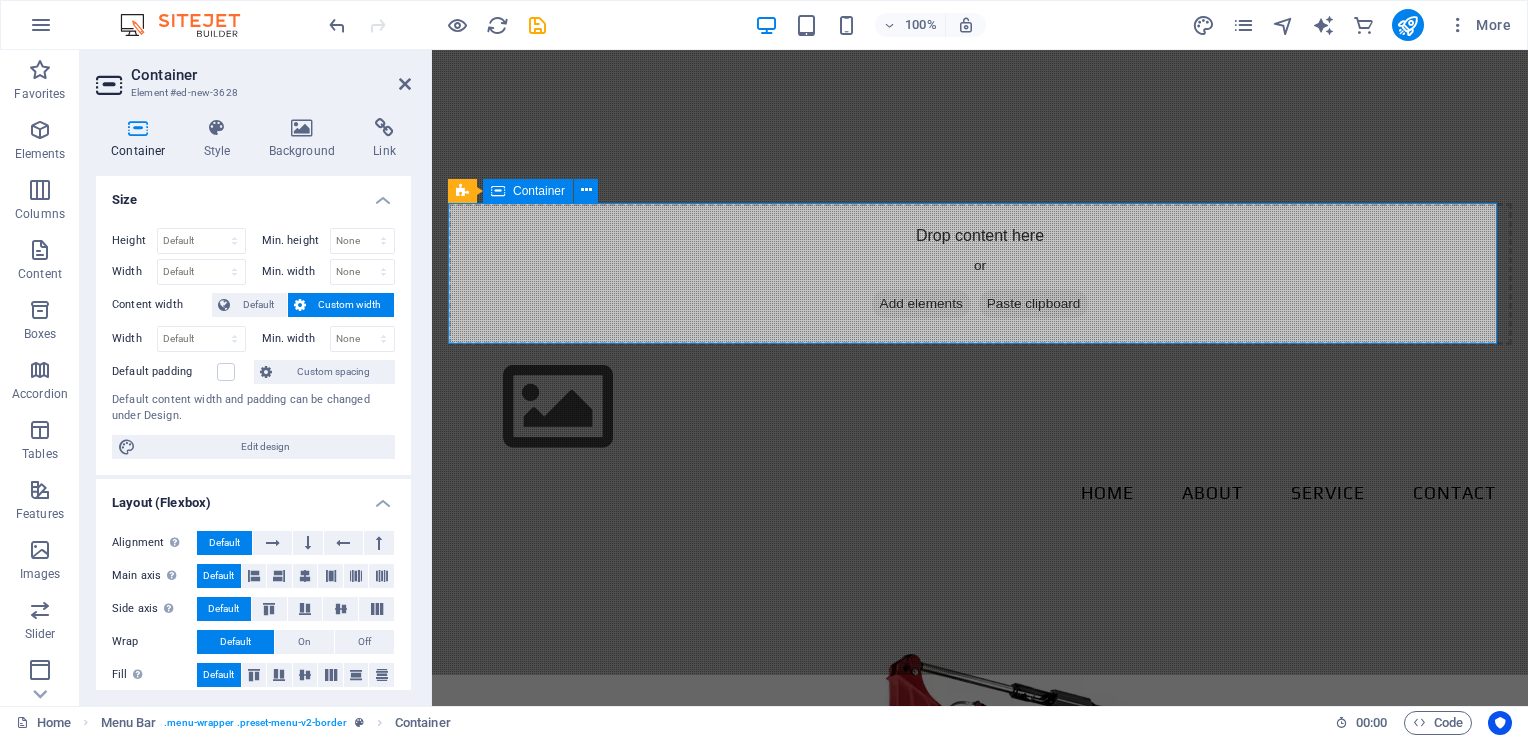 click on "Add elements" at bounding box center (921, 304) 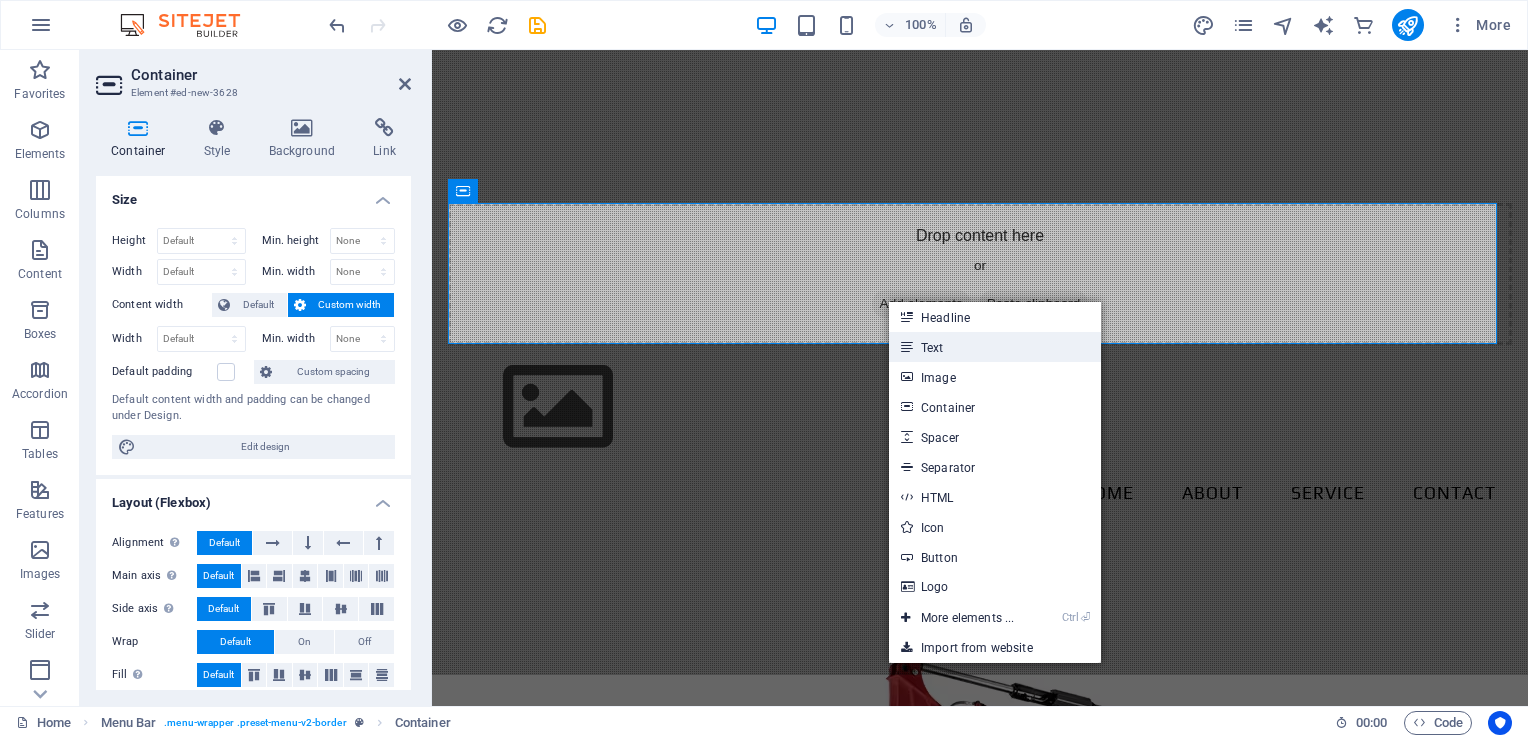 drag, startPoint x: 936, startPoint y: 345, endPoint x: 500, endPoint y: 289, distance: 439.58163 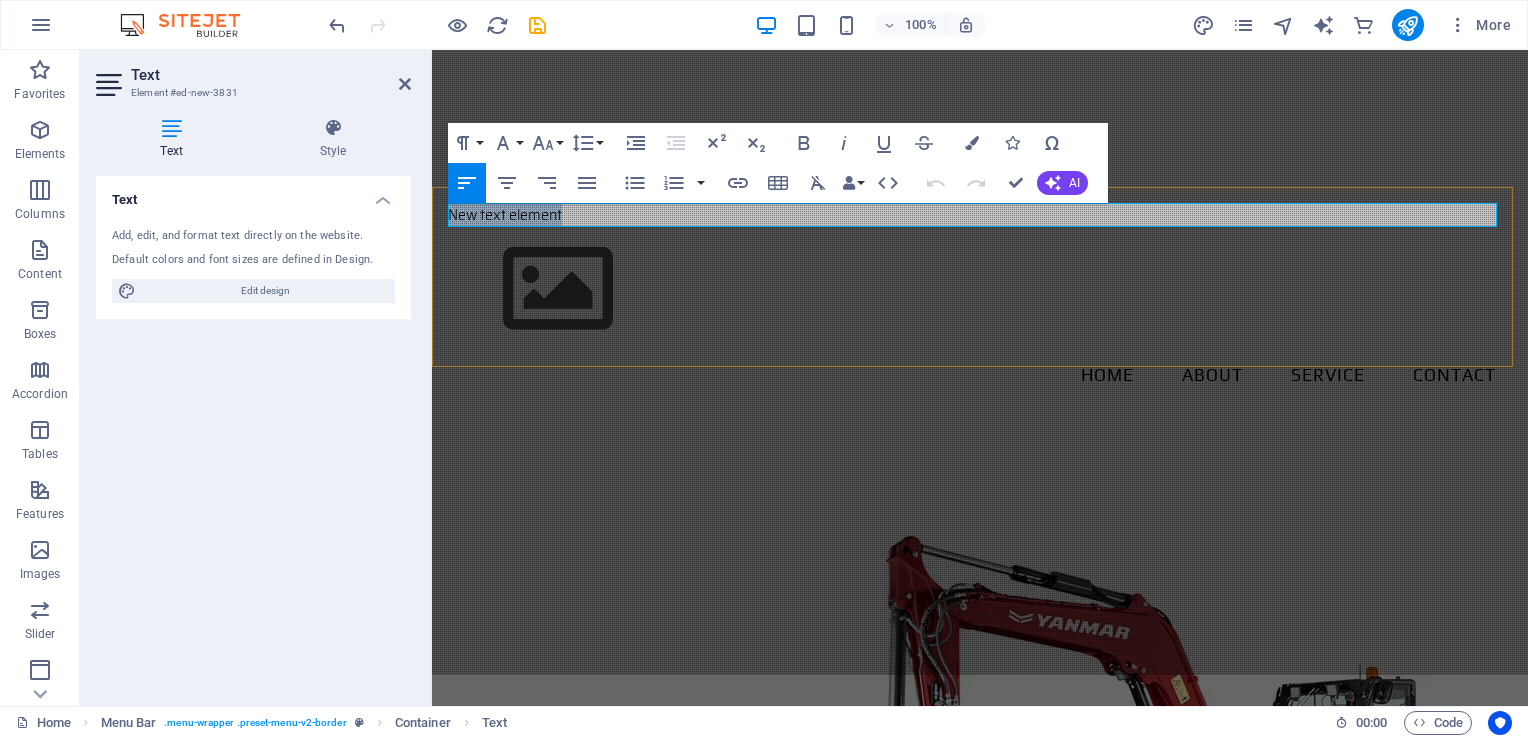 type 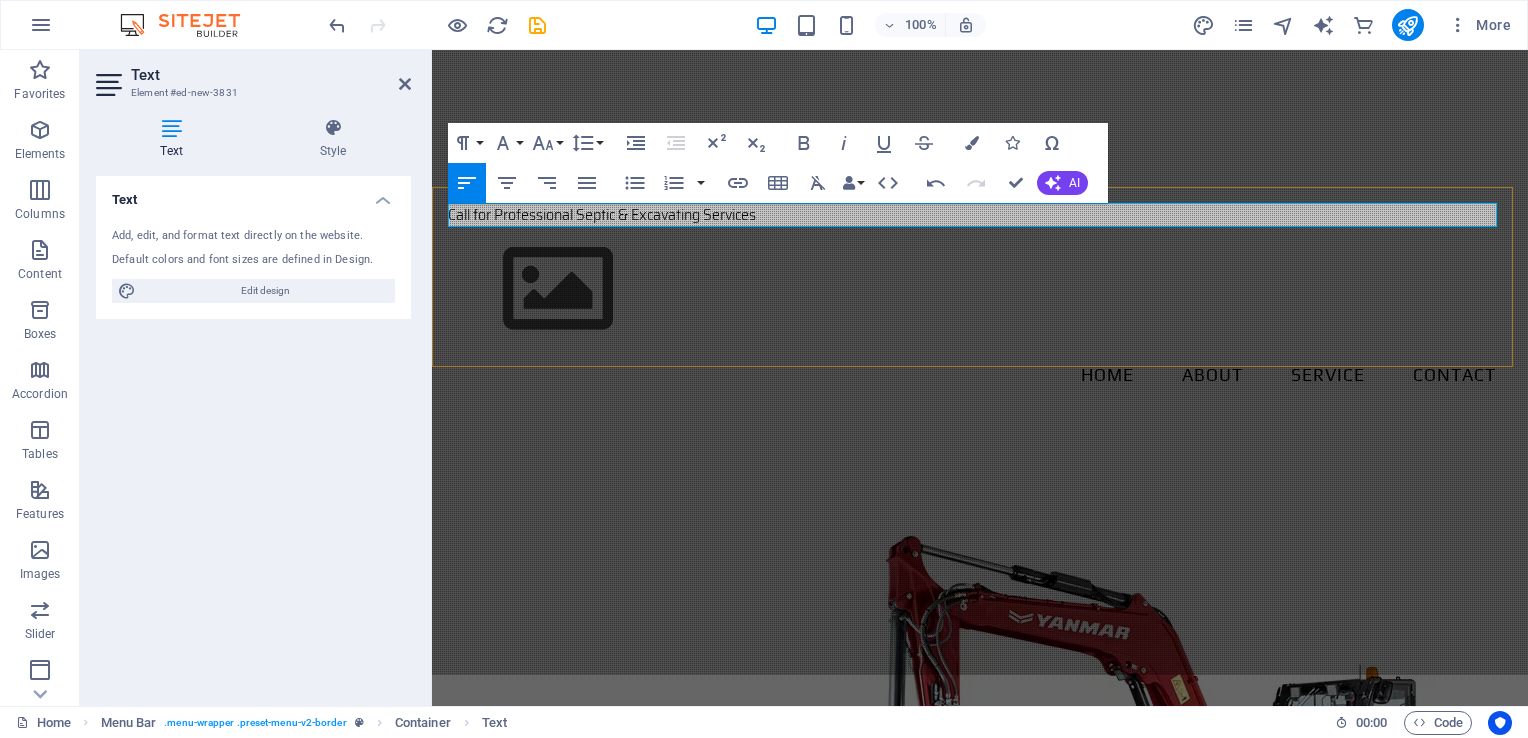 click on "Call for Professional Septic & Excavating Services" at bounding box center (980, 215) 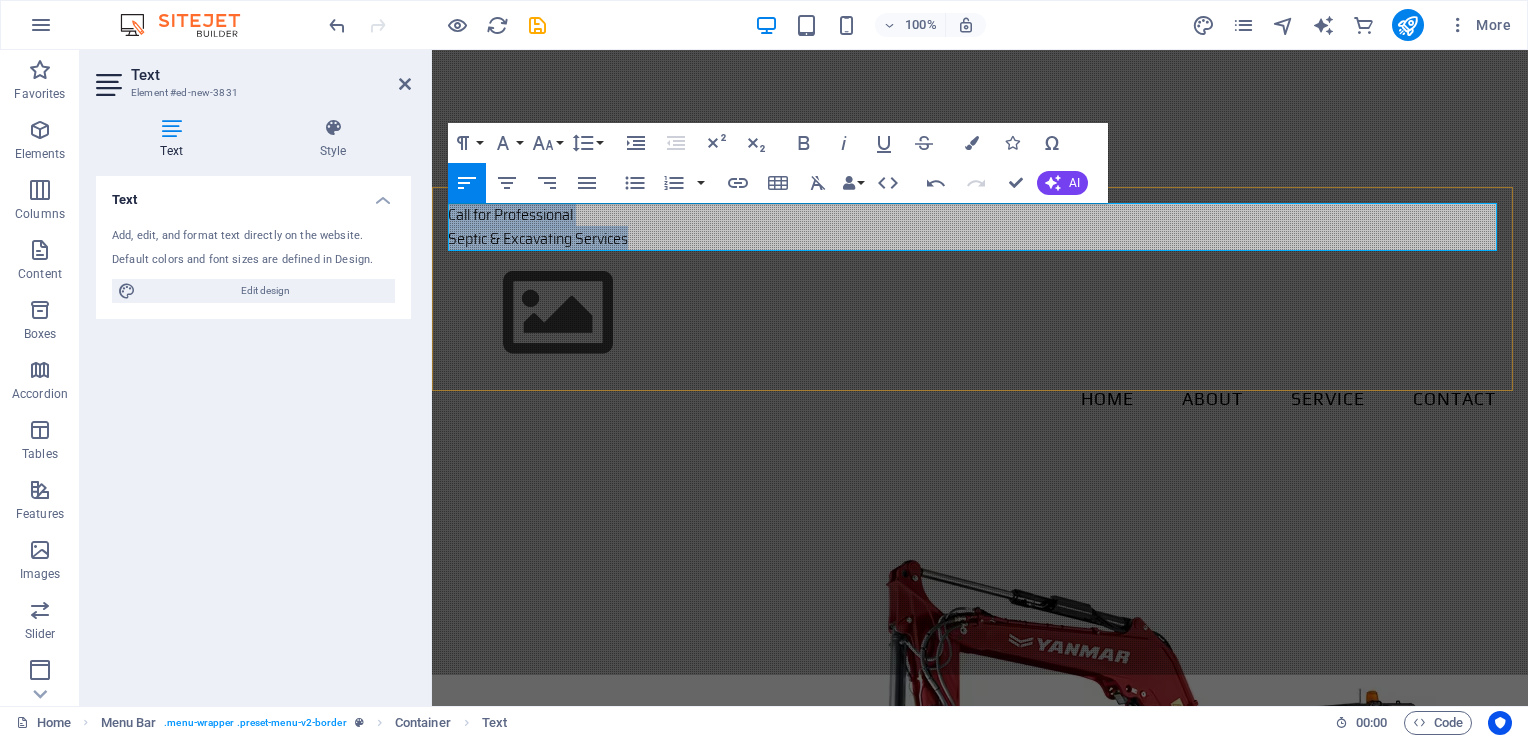 drag, startPoint x: 646, startPoint y: 244, endPoint x: 448, endPoint y: 214, distance: 200.25983 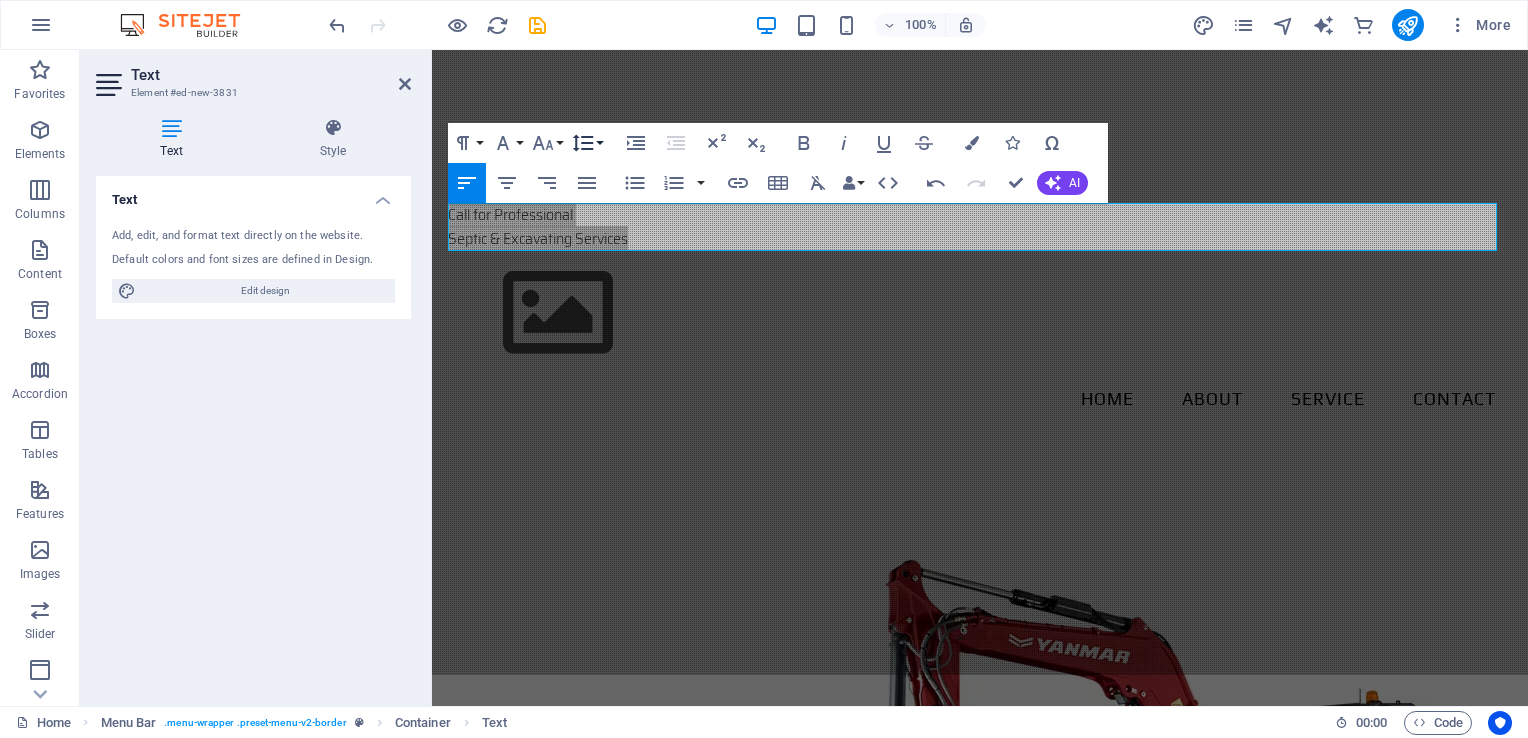 click on "Line Height" at bounding box center [587, 143] 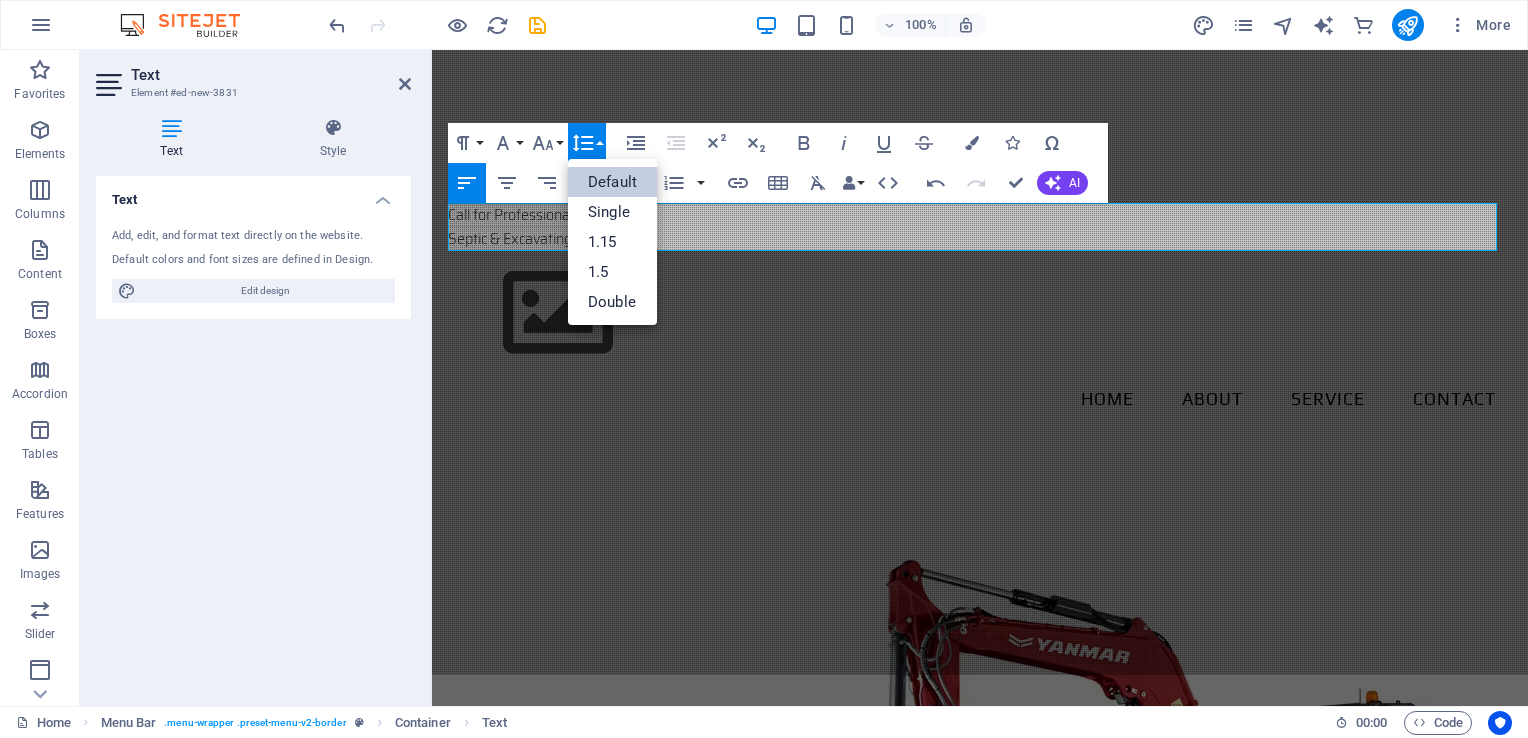 scroll, scrollTop: 0, scrollLeft: 0, axis: both 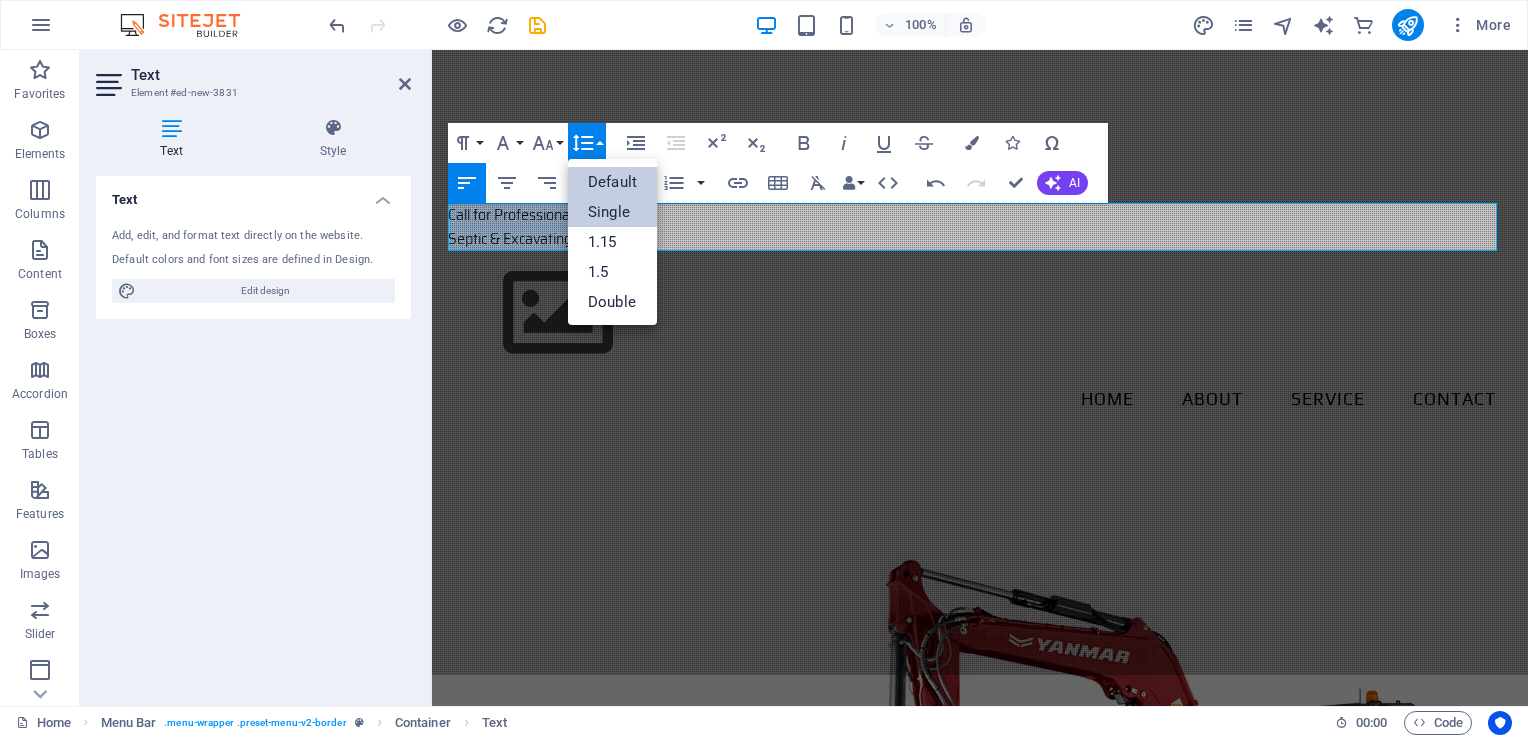 click on "Single" at bounding box center (612, 212) 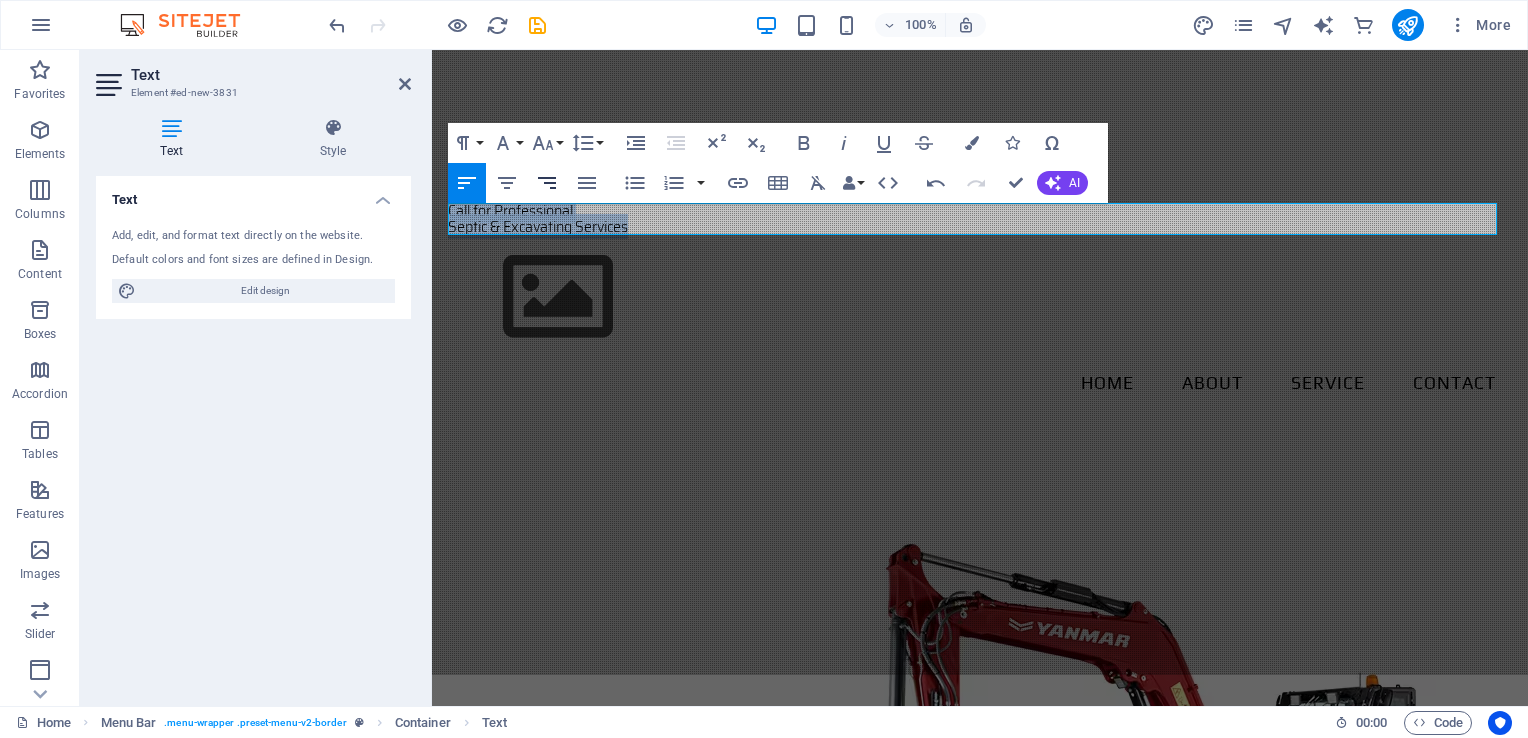 click 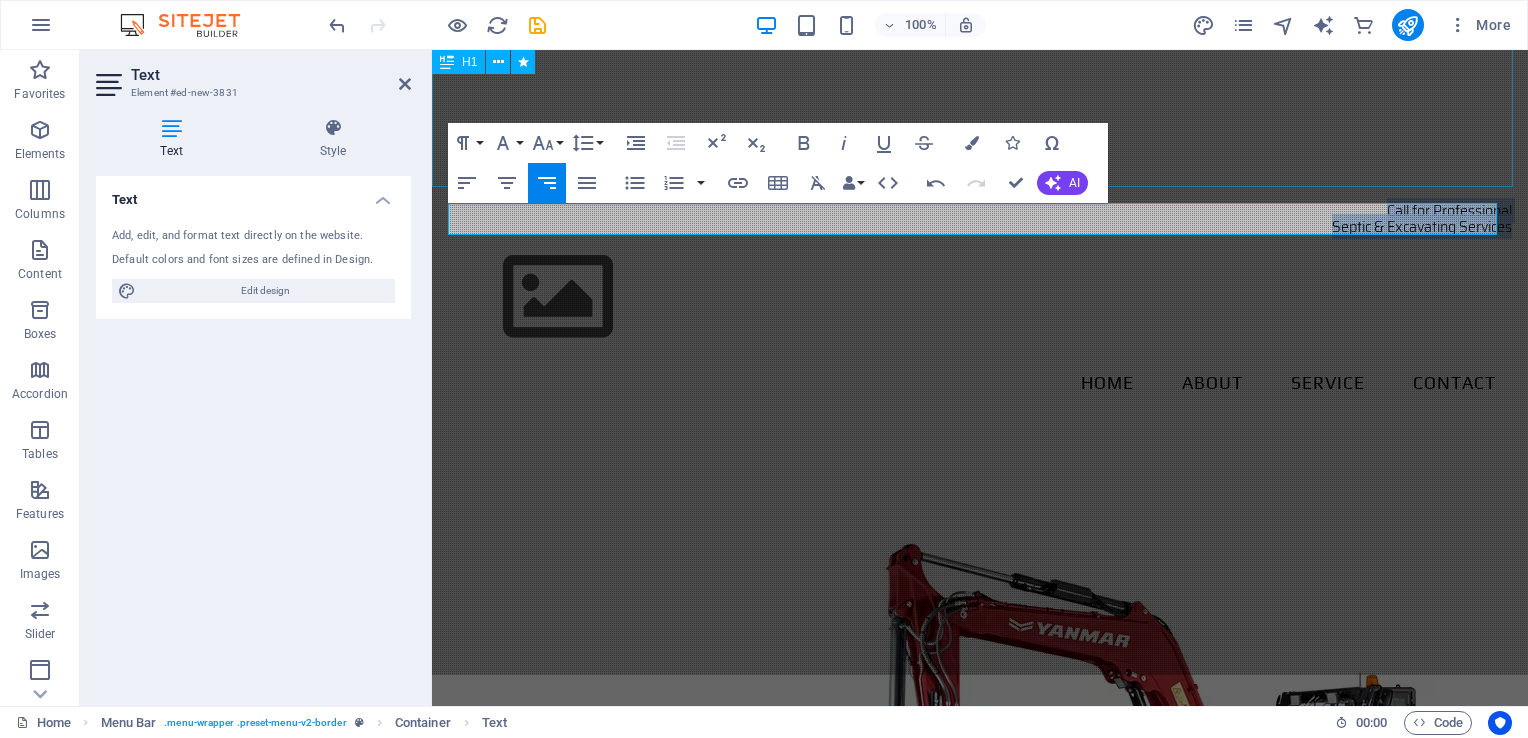 click on "We Exceed Your Expectations" at bounding box center [980, 103] 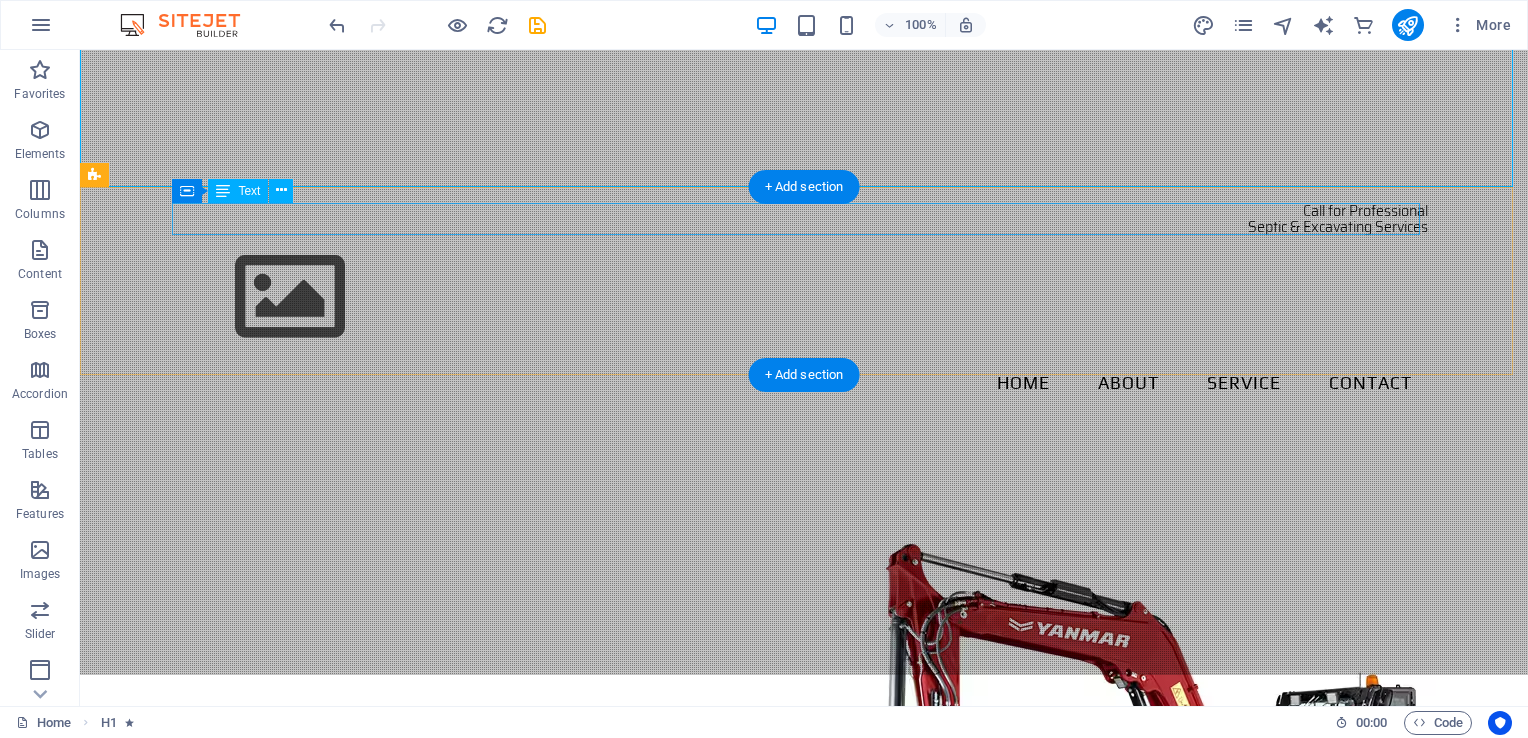 click on "Call for Professional Septic & Excavating Services" at bounding box center (804, 219) 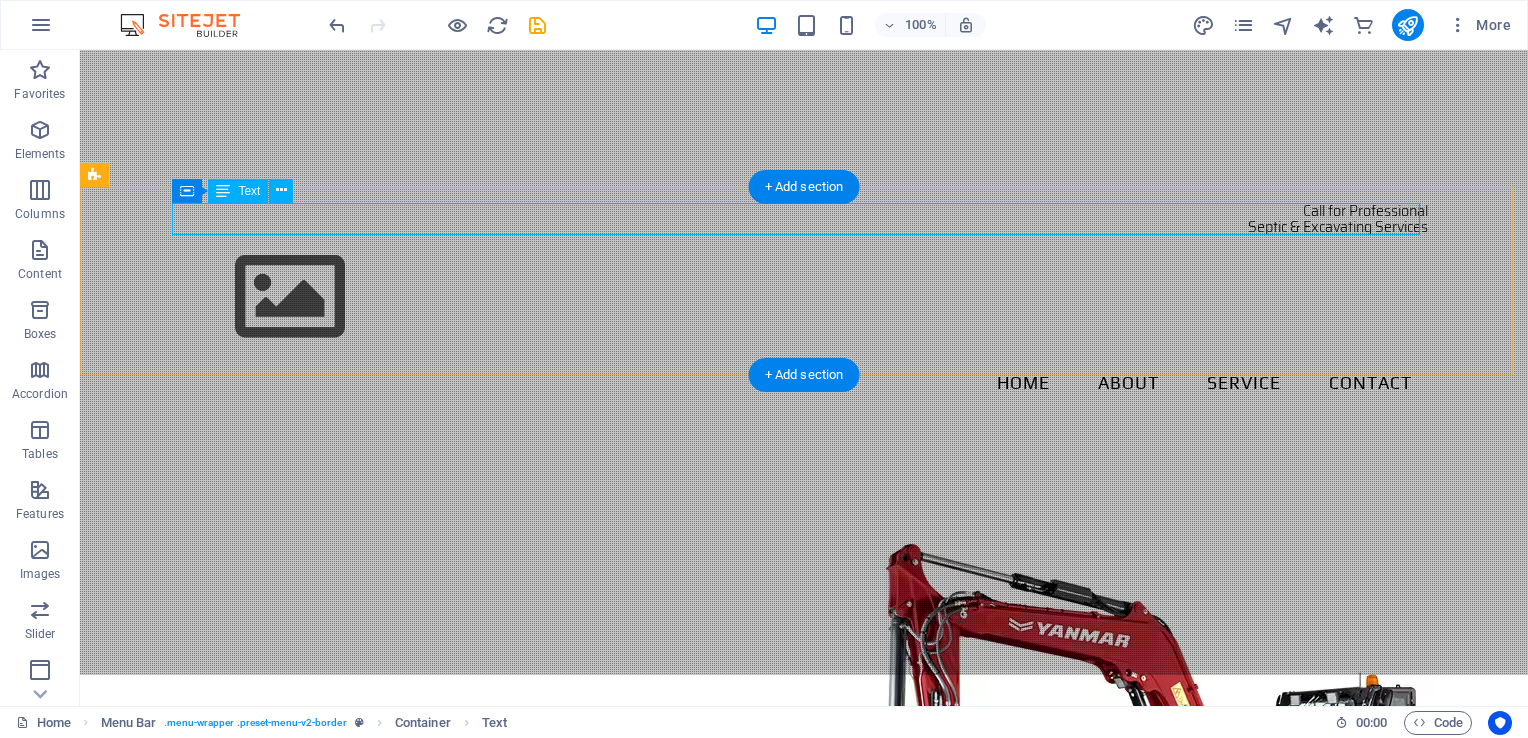click on "Call for Professional Septic & Excavating Services" at bounding box center (804, 219) 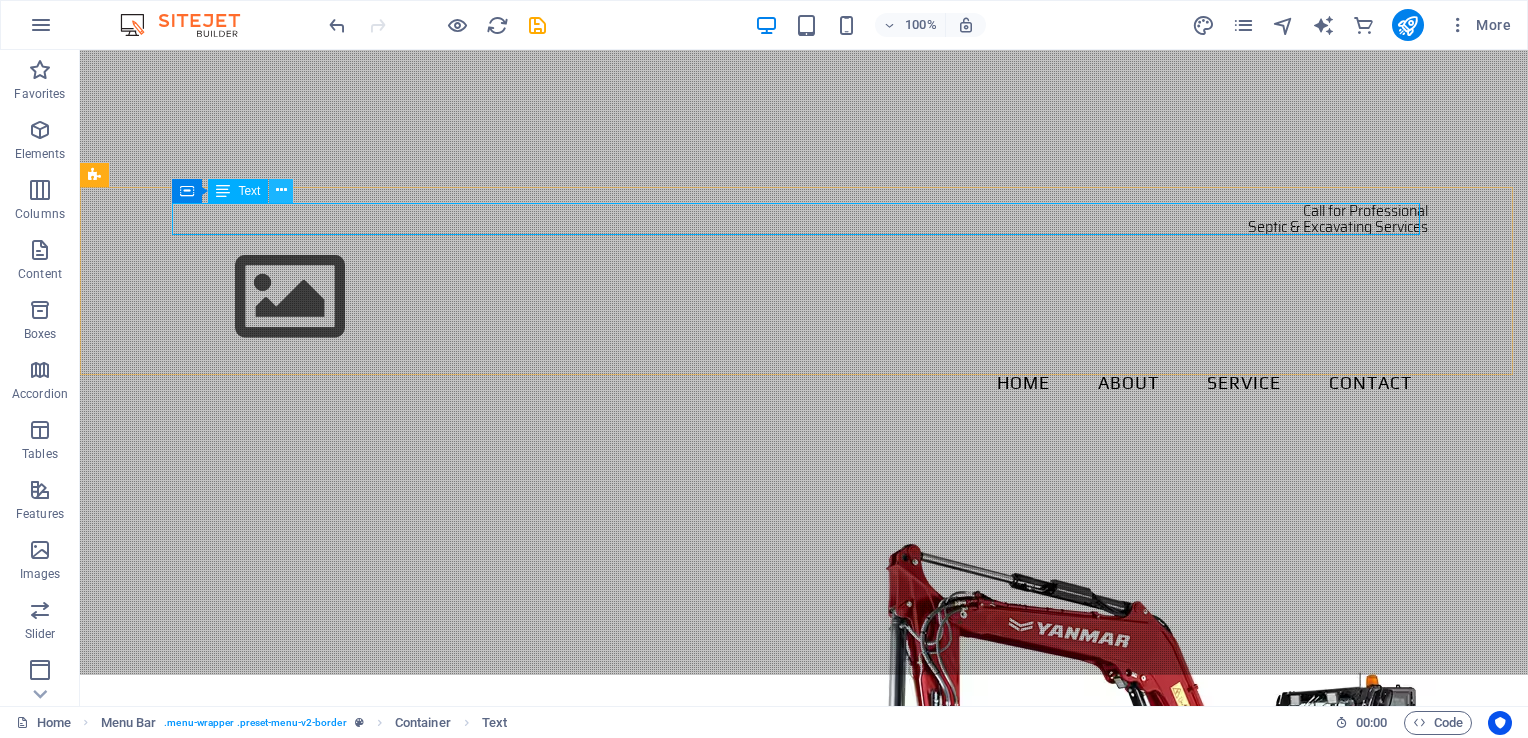 click at bounding box center [281, 190] 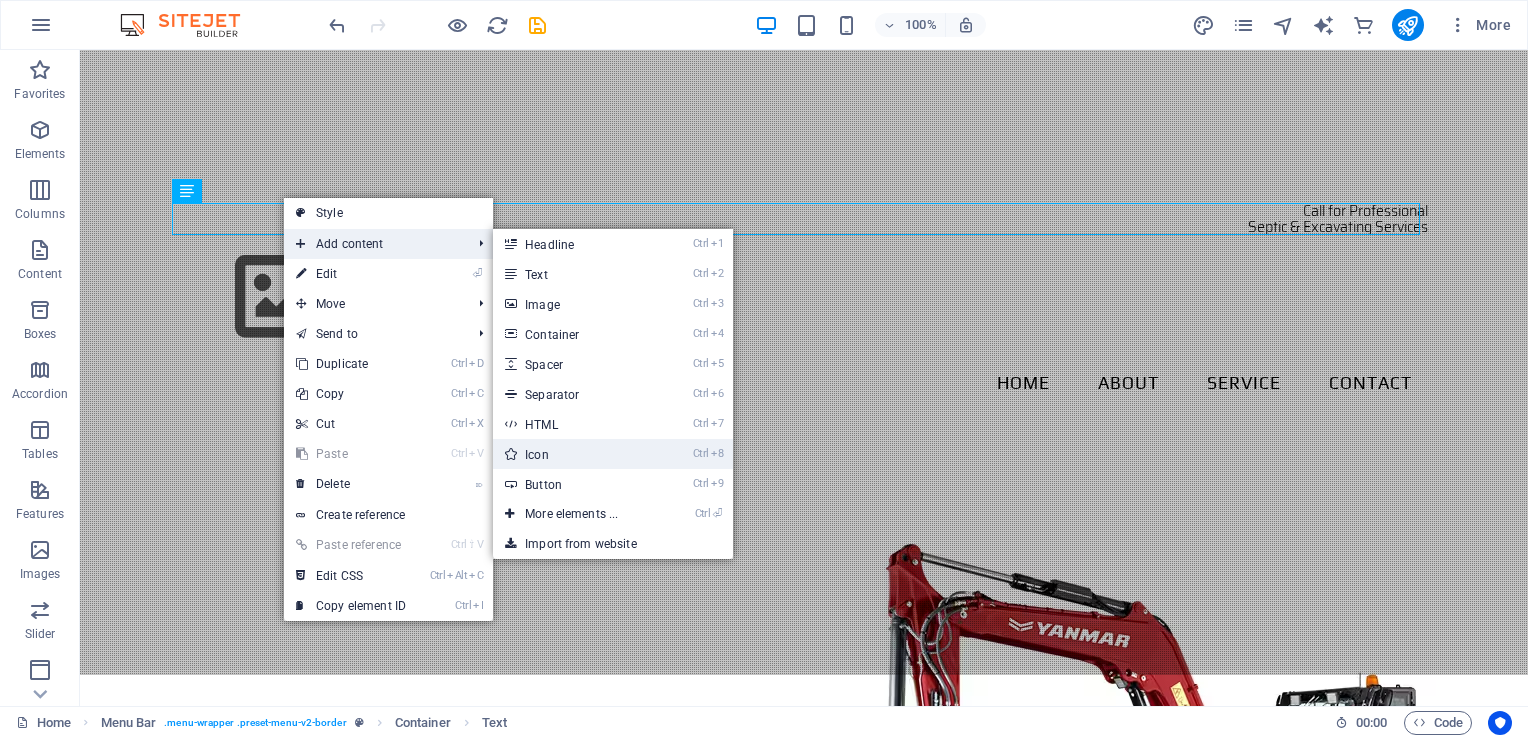click on "Ctrl 8  Icon" at bounding box center [575, 454] 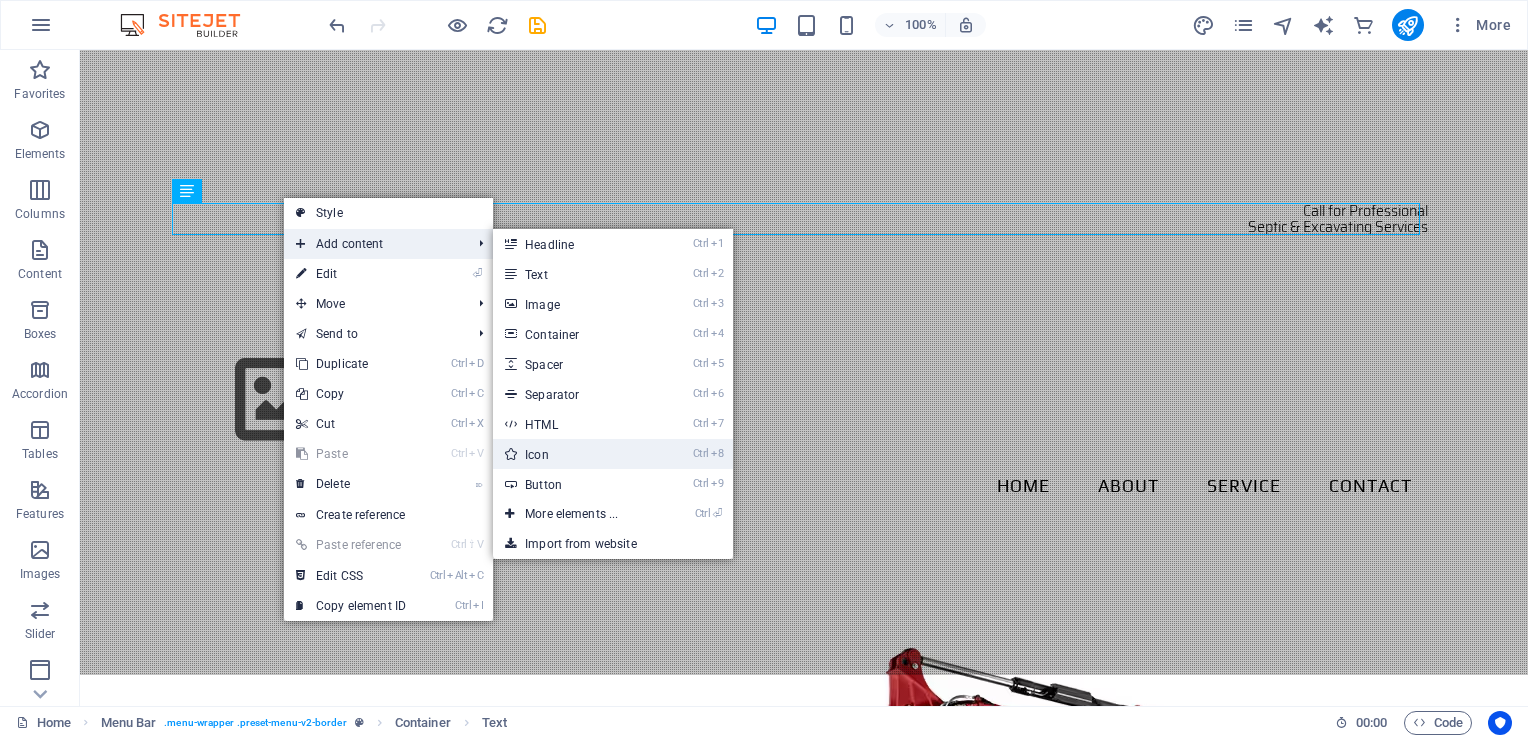 select on "xMidYMid" 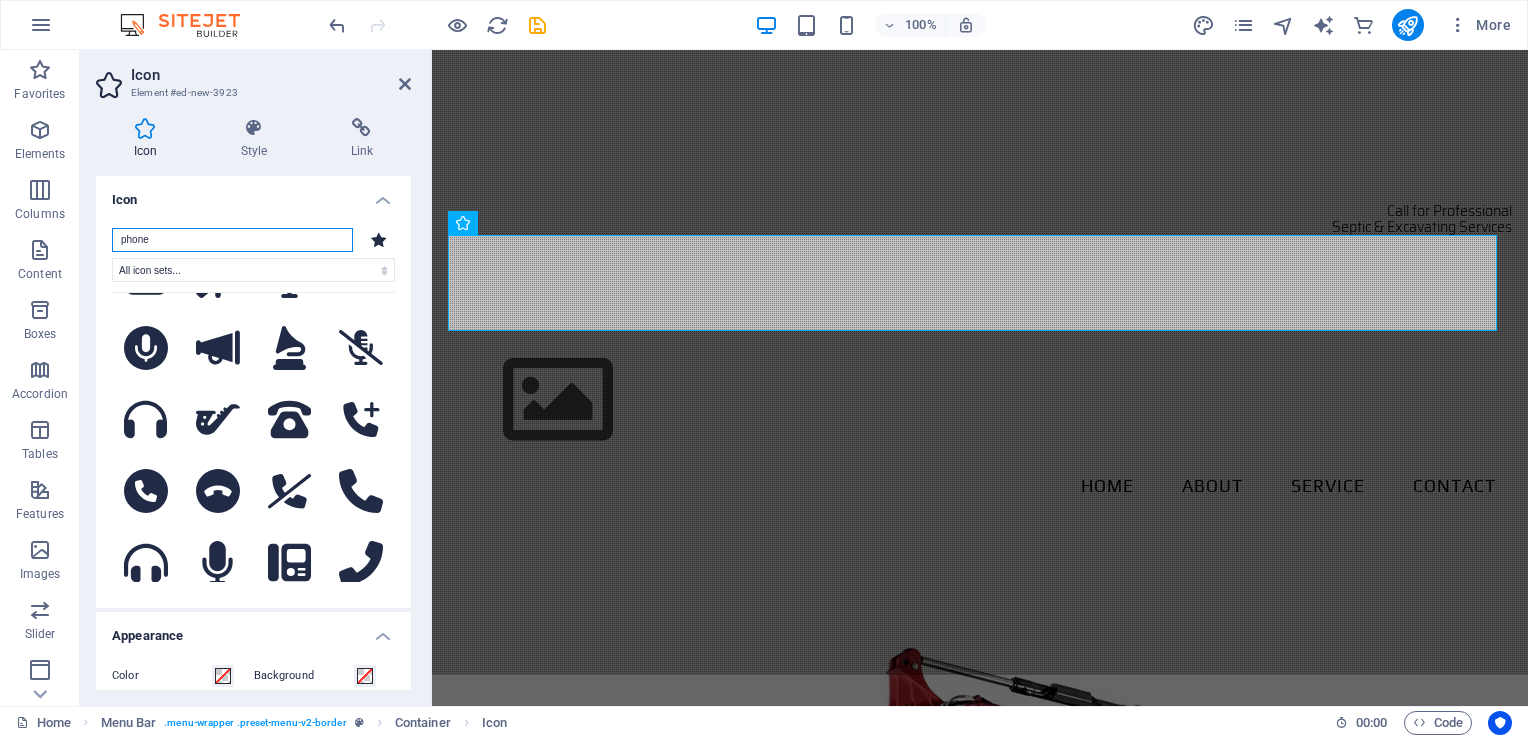 scroll, scrollTop: 1352, scrollLeft: 0, axis: vertical 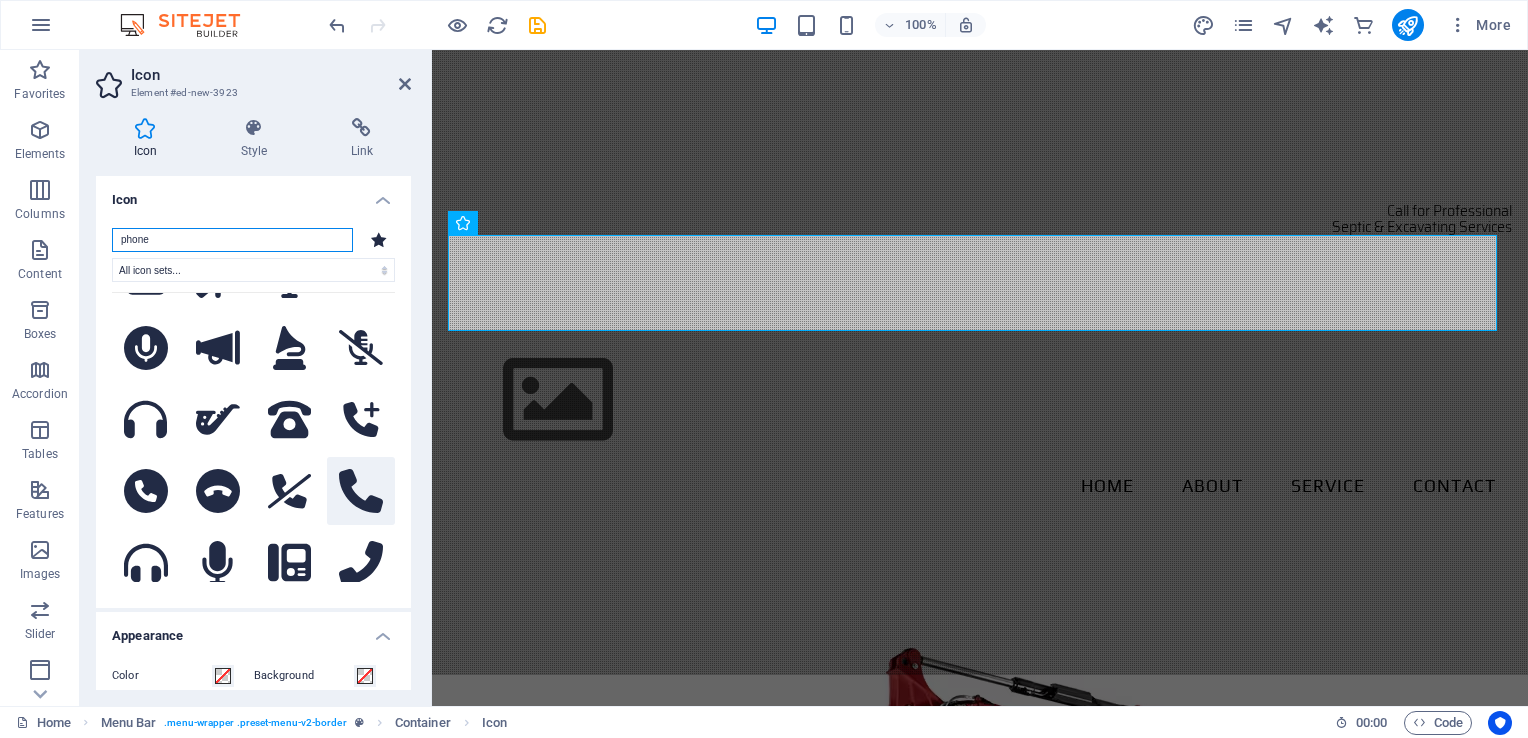 type on "phone" 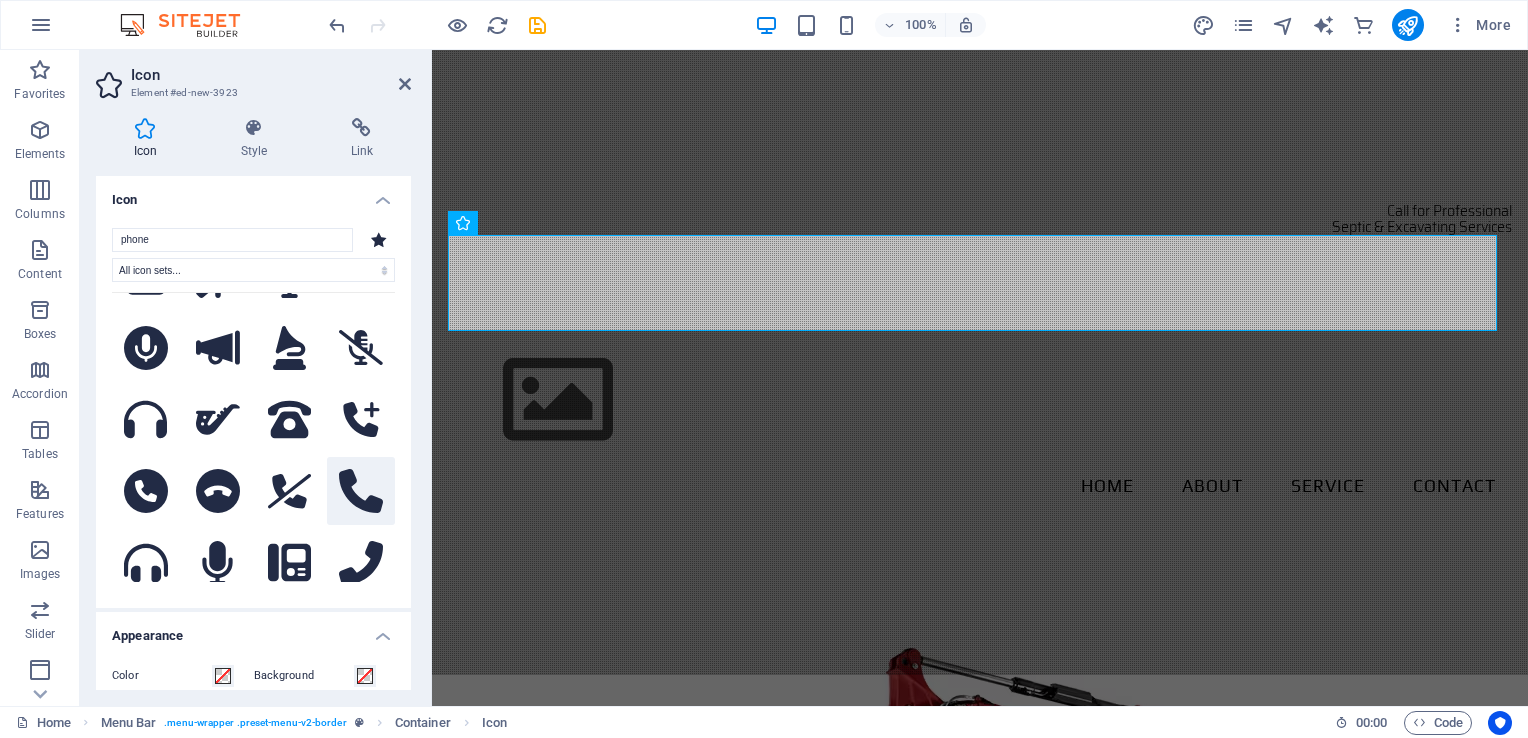 click 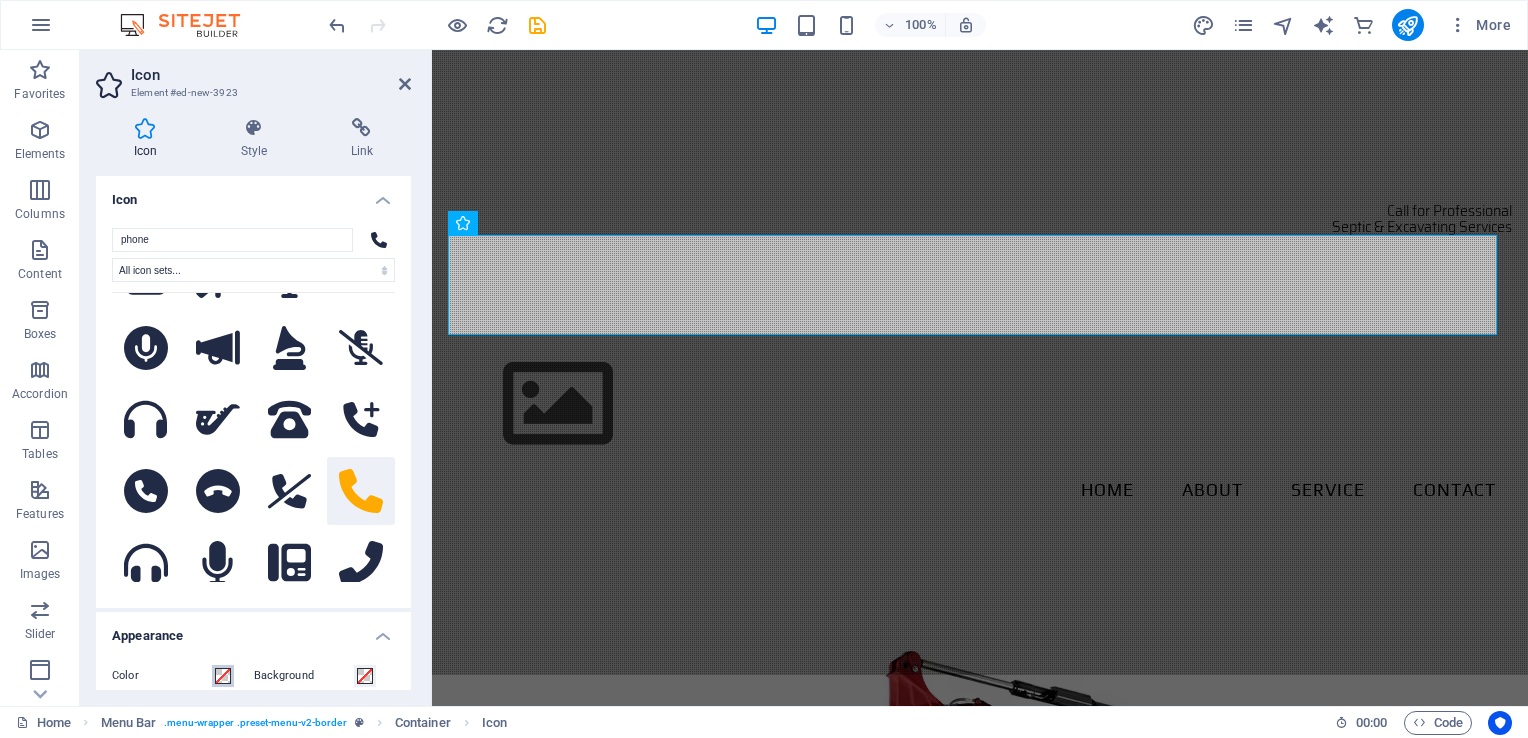 click at bounding box center [223, 676] 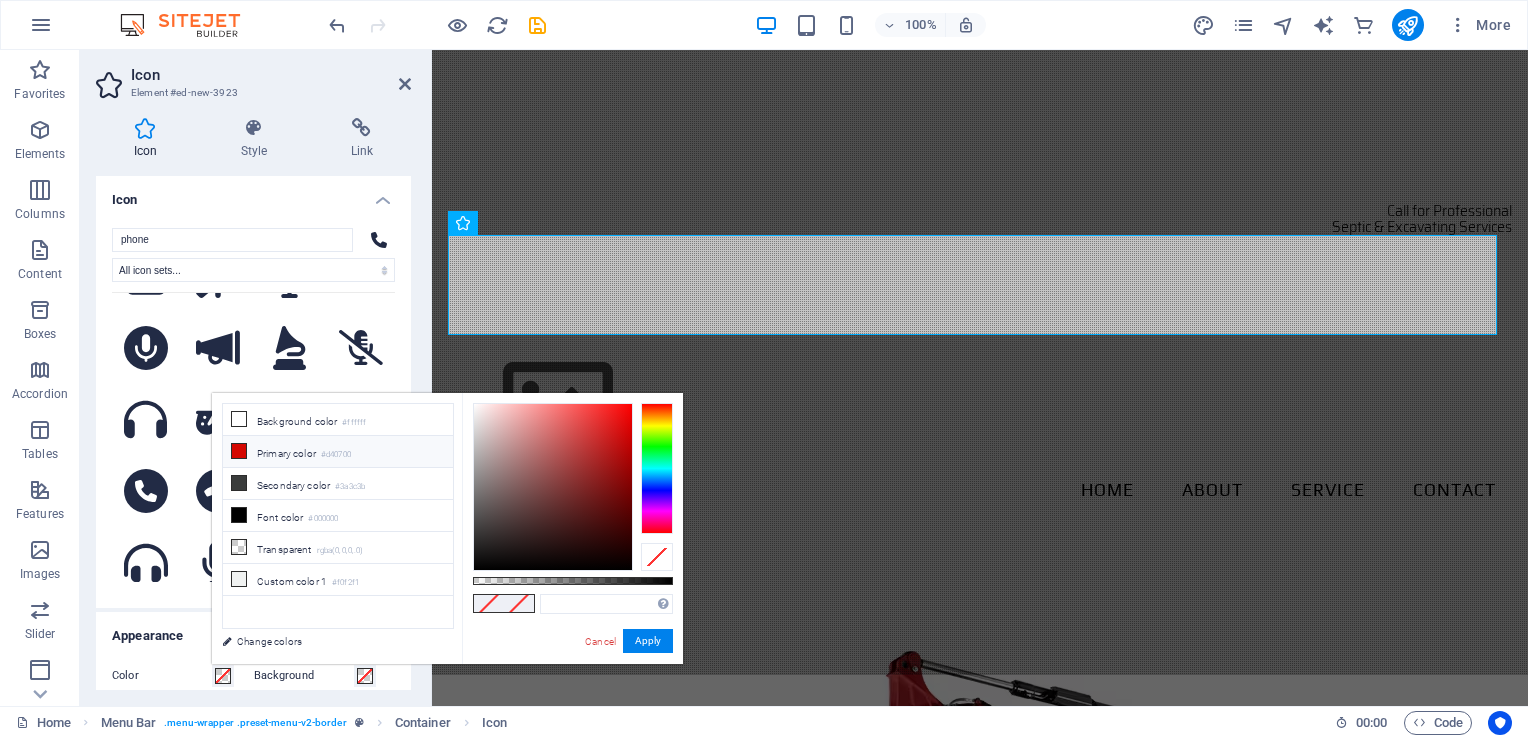 click on "Primary color
#d40700" at bounding box center (338, 452) 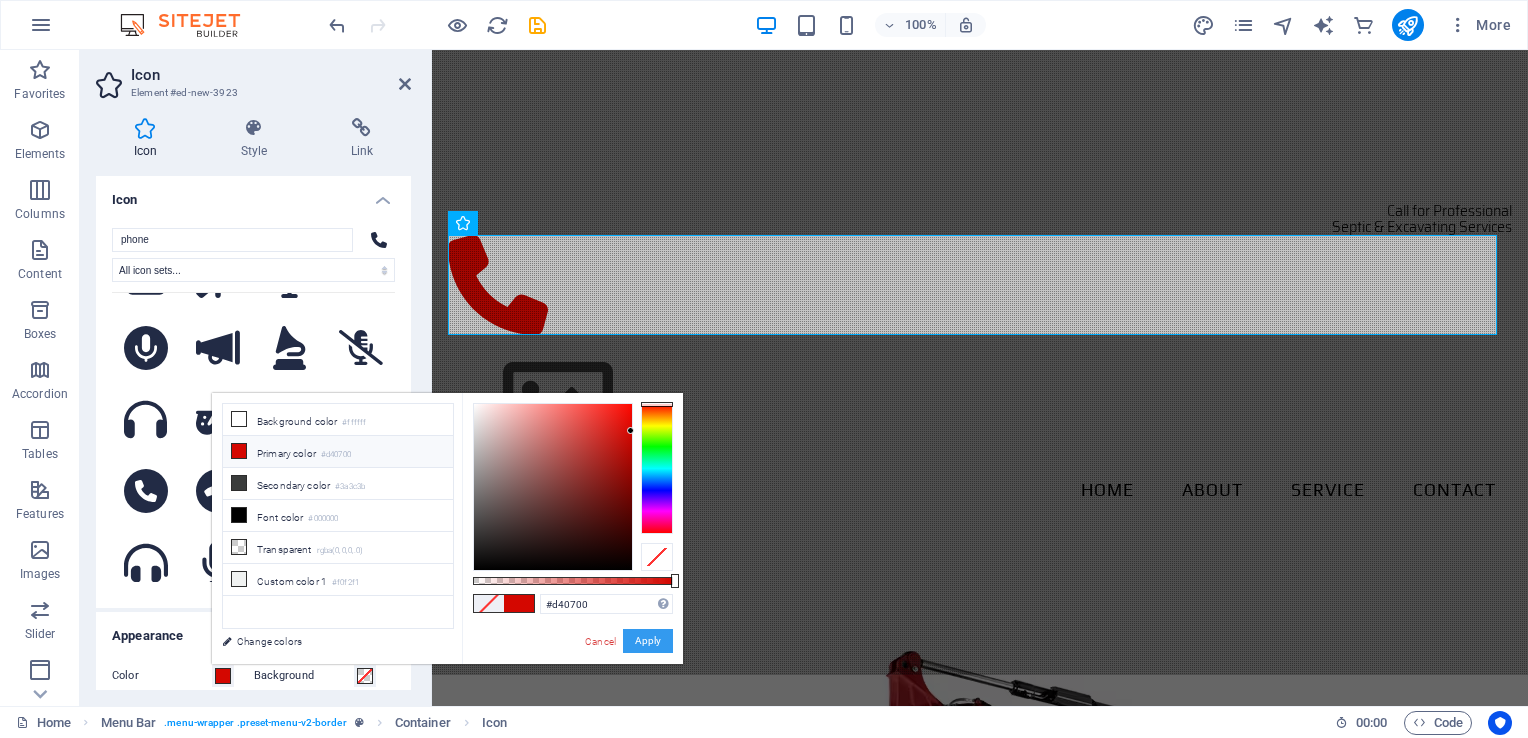 click on "Apply" at bounding box center [648, 641] 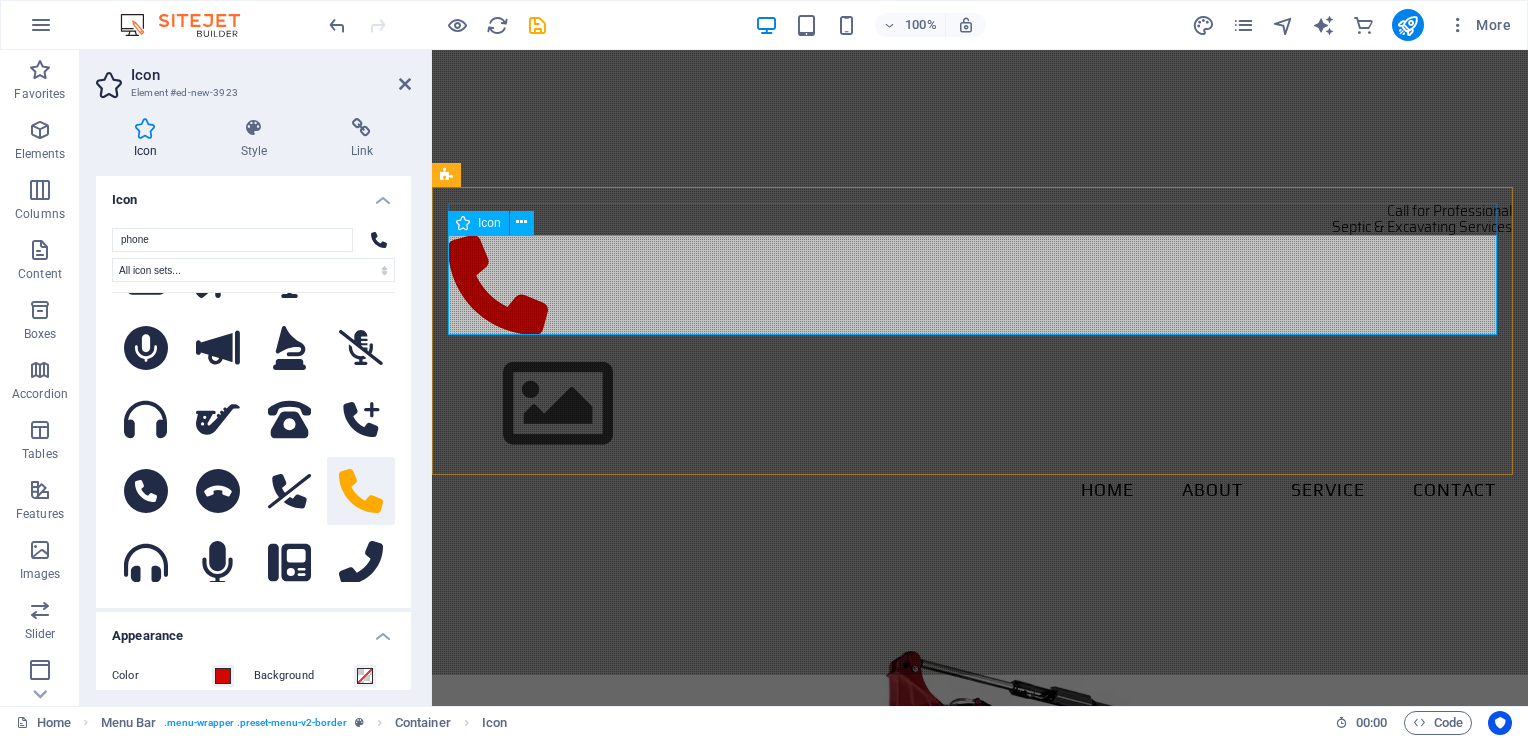 click at bounding box center [980, 288] 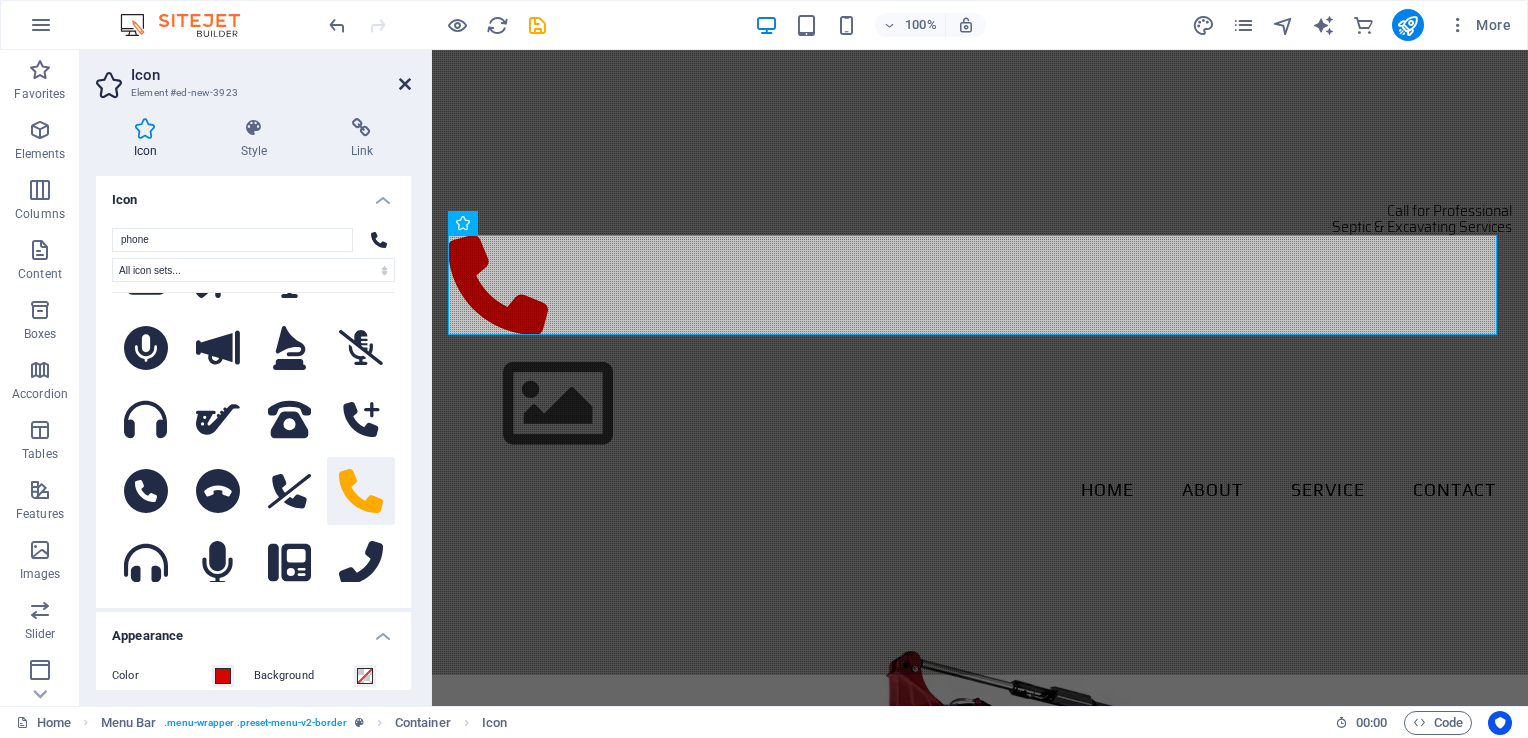 click at bounding box center [405, 84] 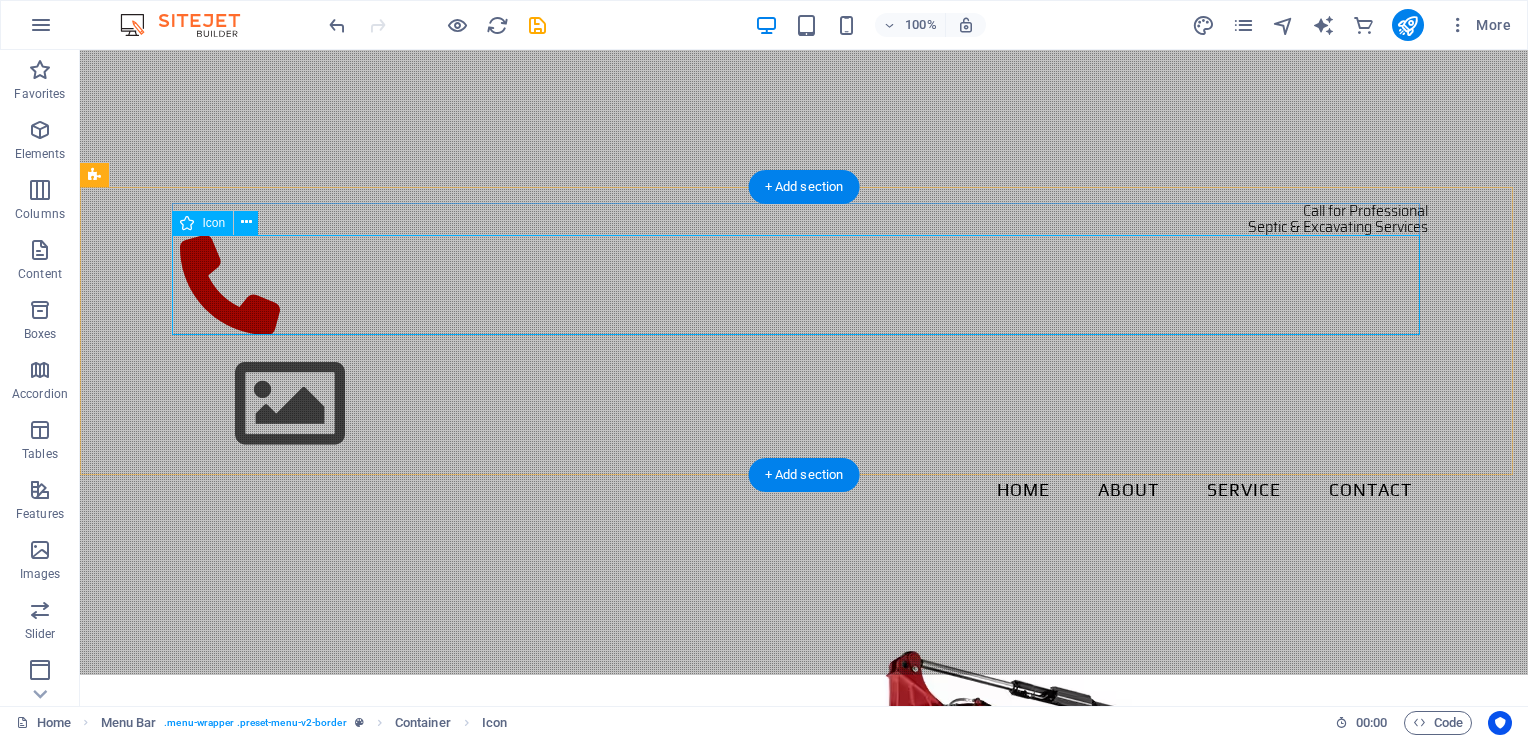 click at bounding box center (804, 288) 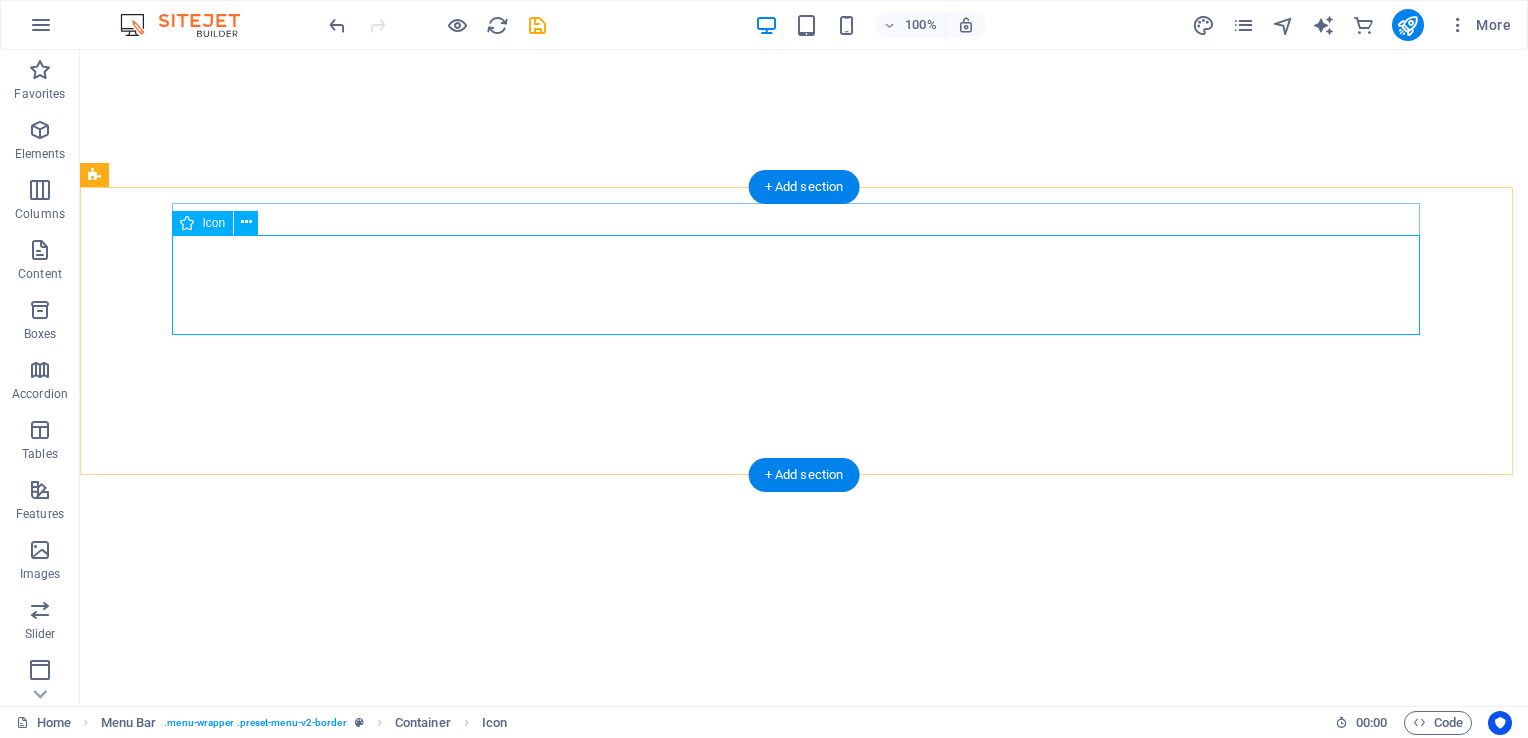 scroll, scrollTop: 0, scrollLeft: 0, axis: both 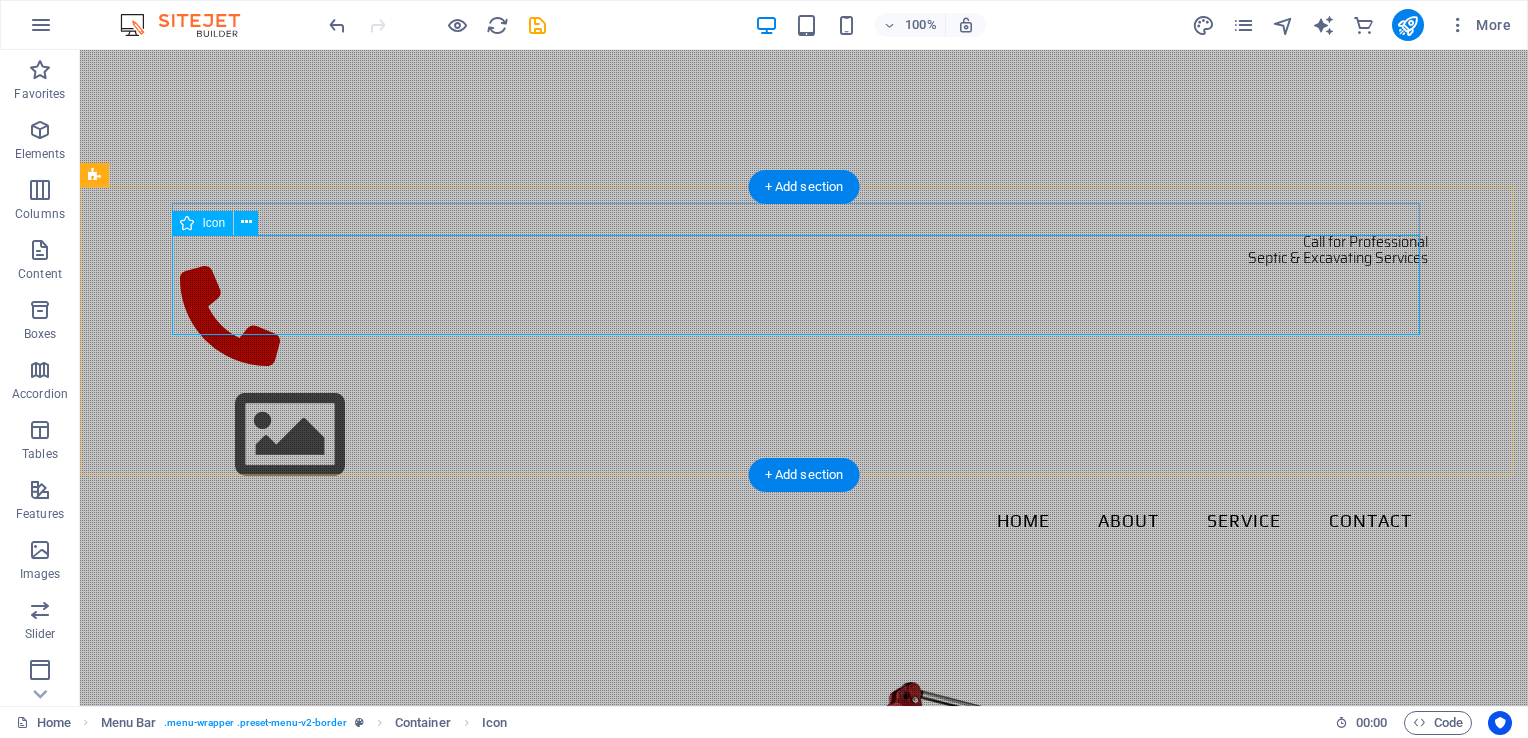 click at bounding box center [804, 319] 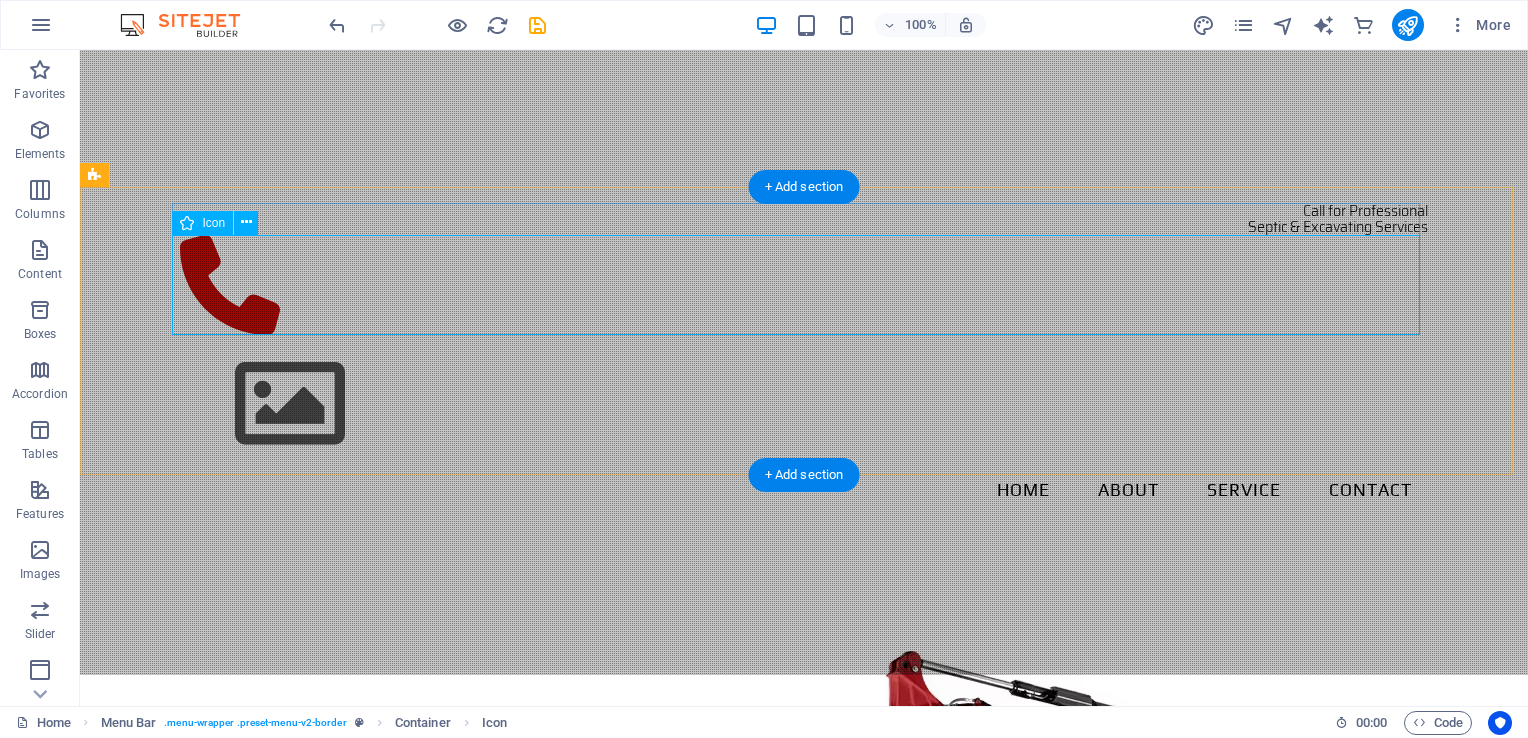 scroll, scrollTop: 31, scrollLeft: 0, axis: vertical 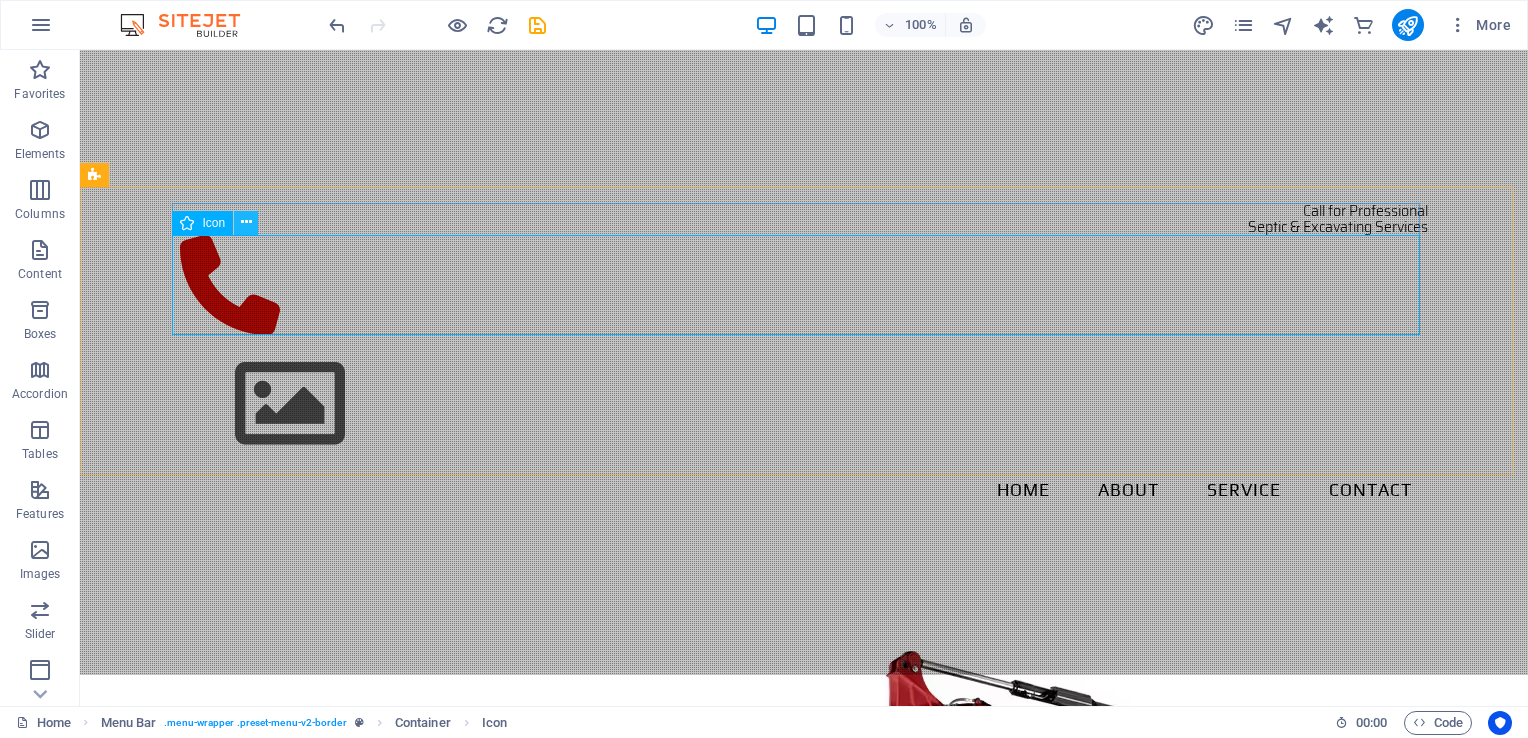 click at bounding box center [246, 222] 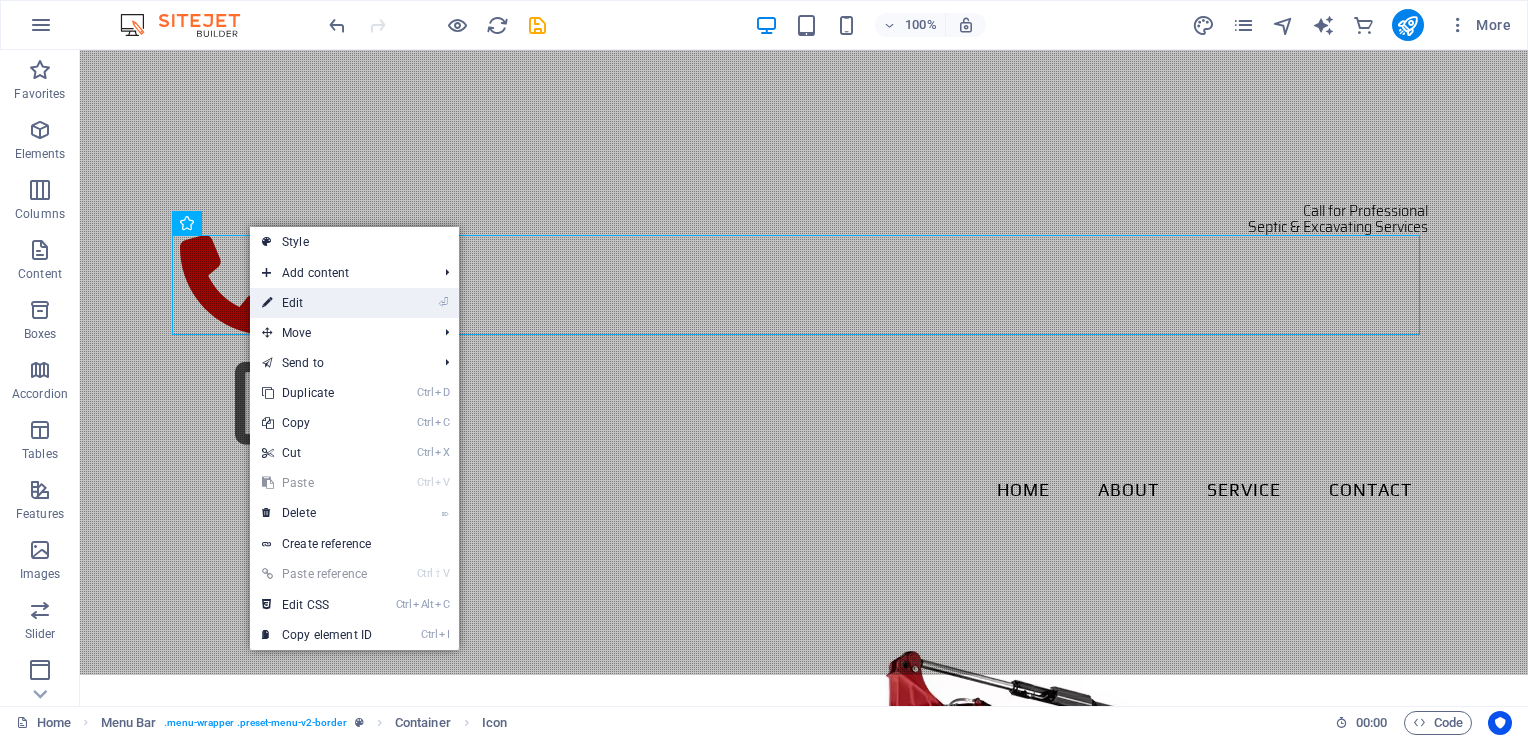 click on "⏎  Edit" at bounding box center [317, 303] 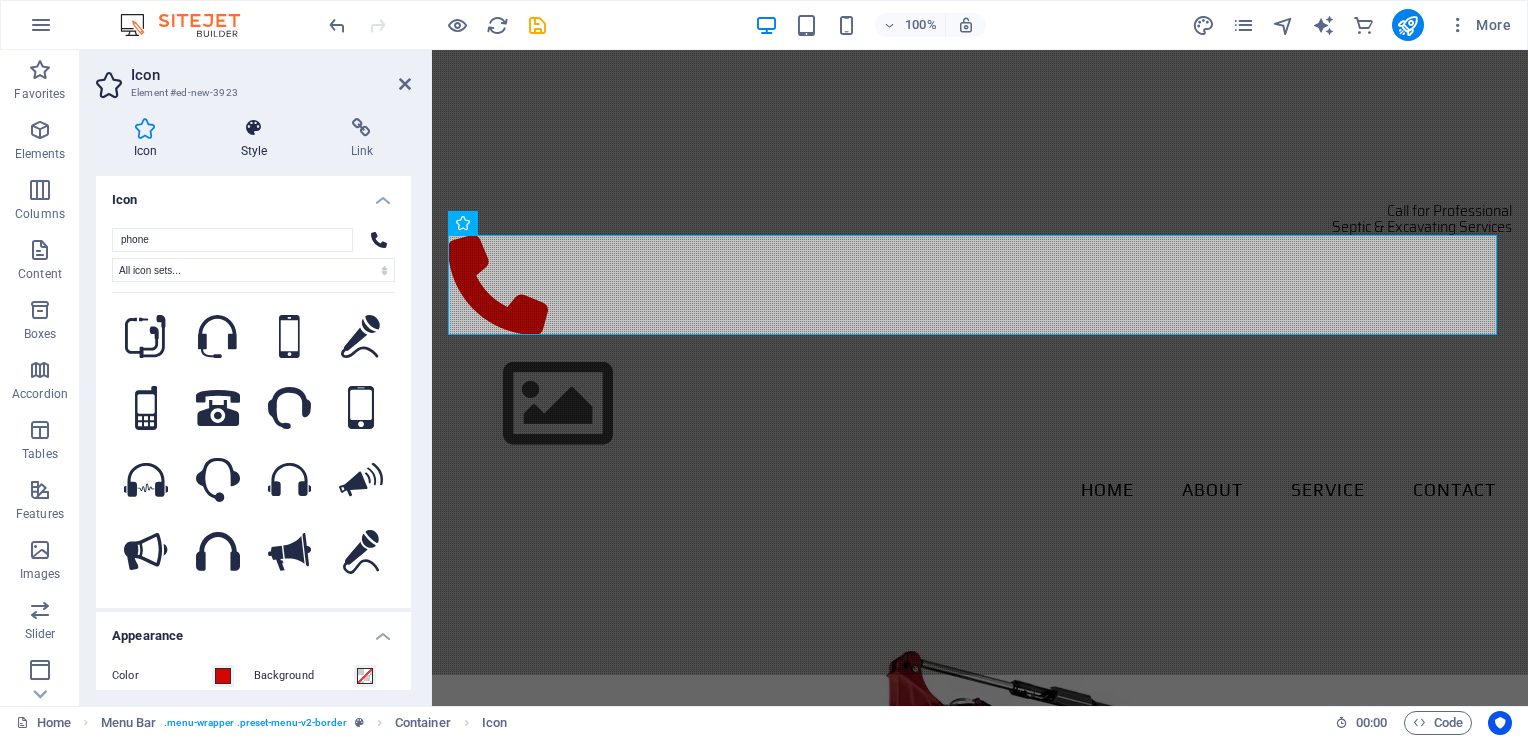 click at bounding box center (254, 128) 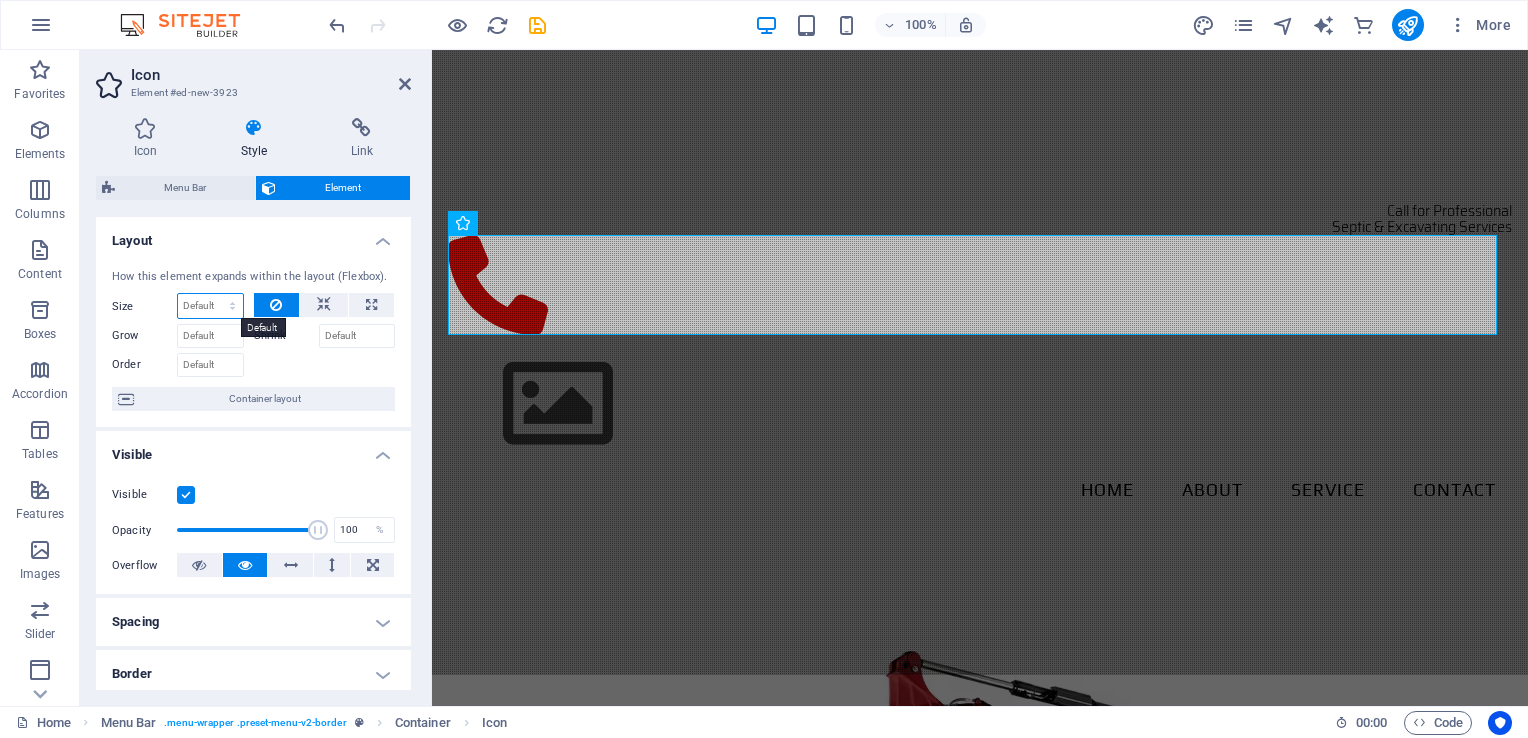 click on "Default auto px % 1/1 1/2 1/3 1/4 1/5 1/6 1/7 1/8 1/9 1/10" at bounding box center [210, 306] 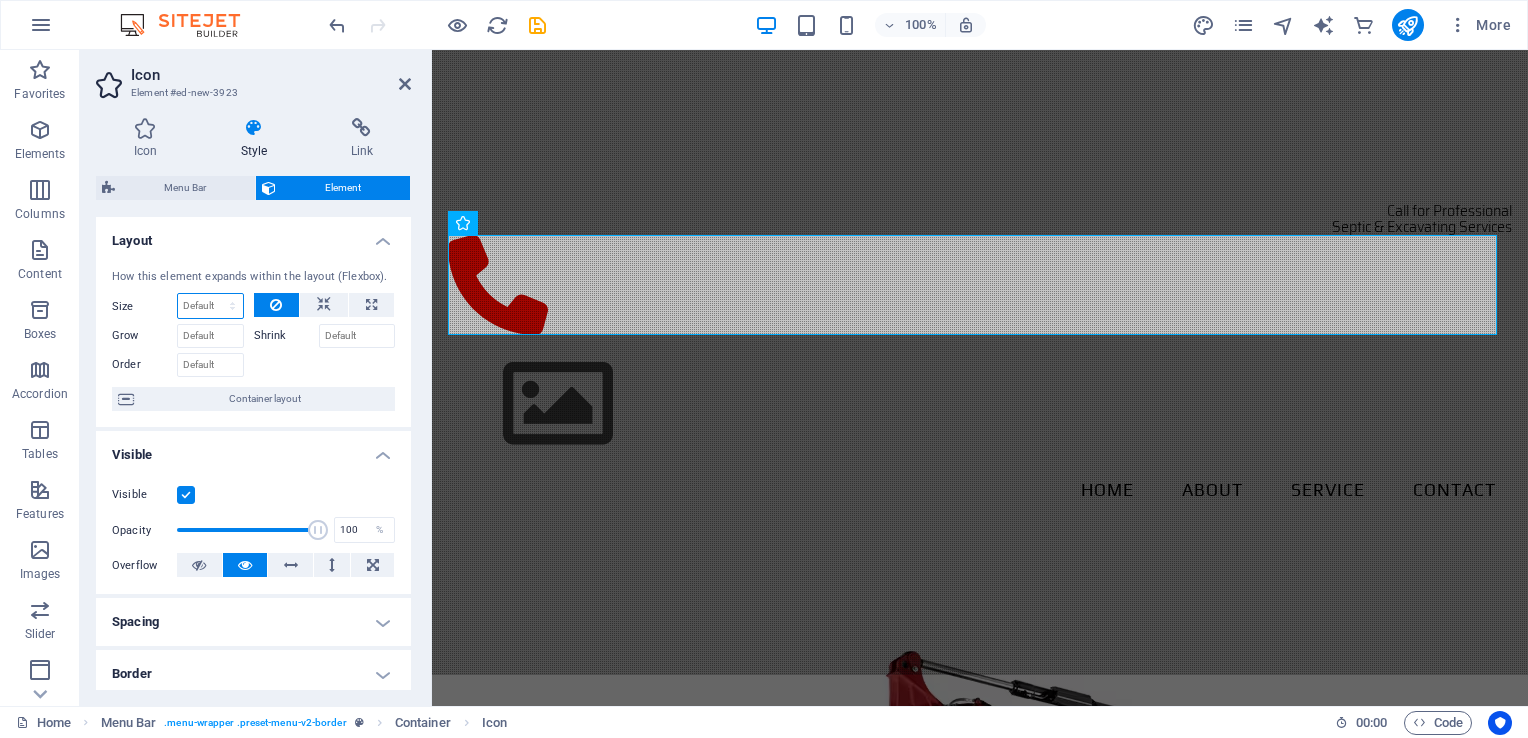 select on "px" 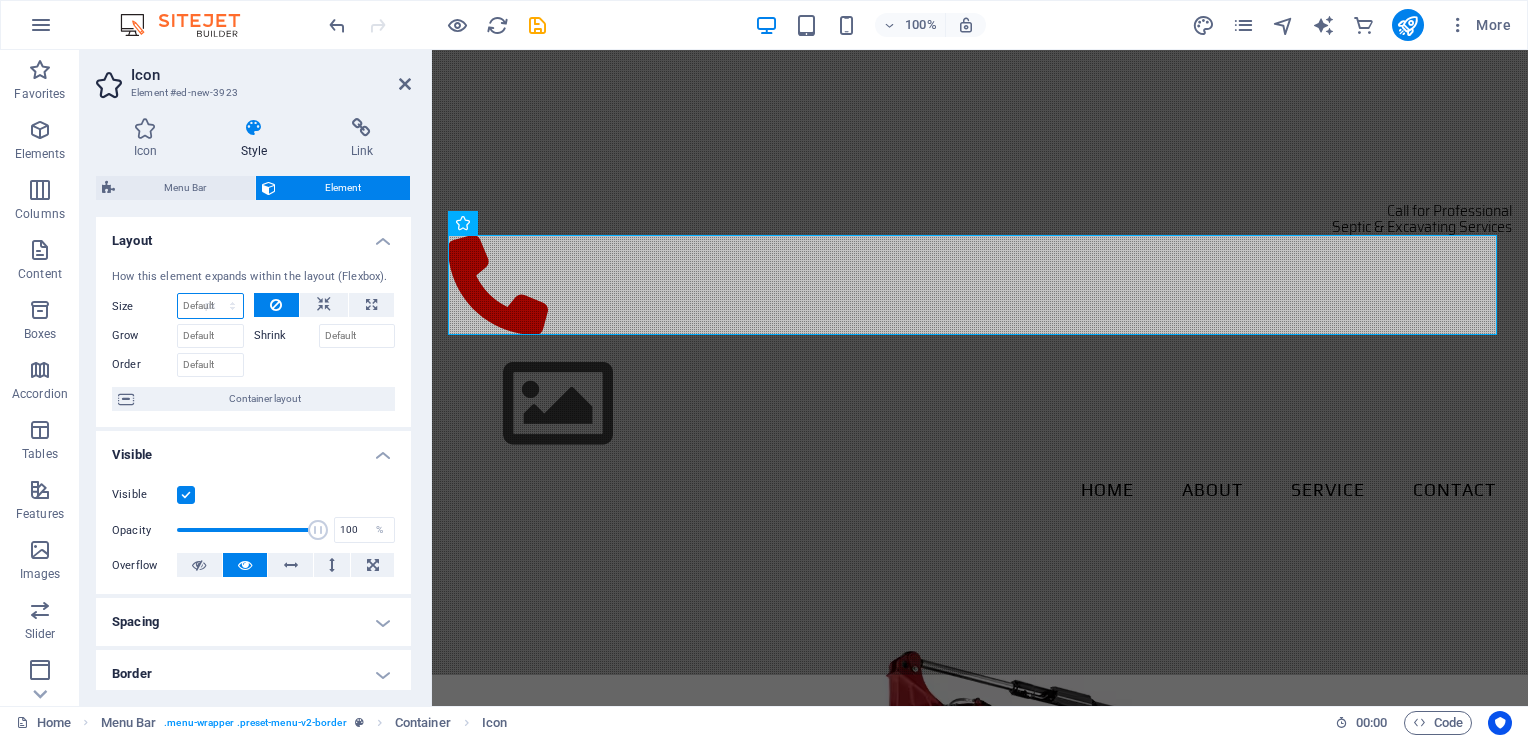 click on "Default auto px % 1/1 1/2 1/3 1/4 1/5 1/6 1/7 1/8 1/9 1/10" at bounding box center (210, 306) 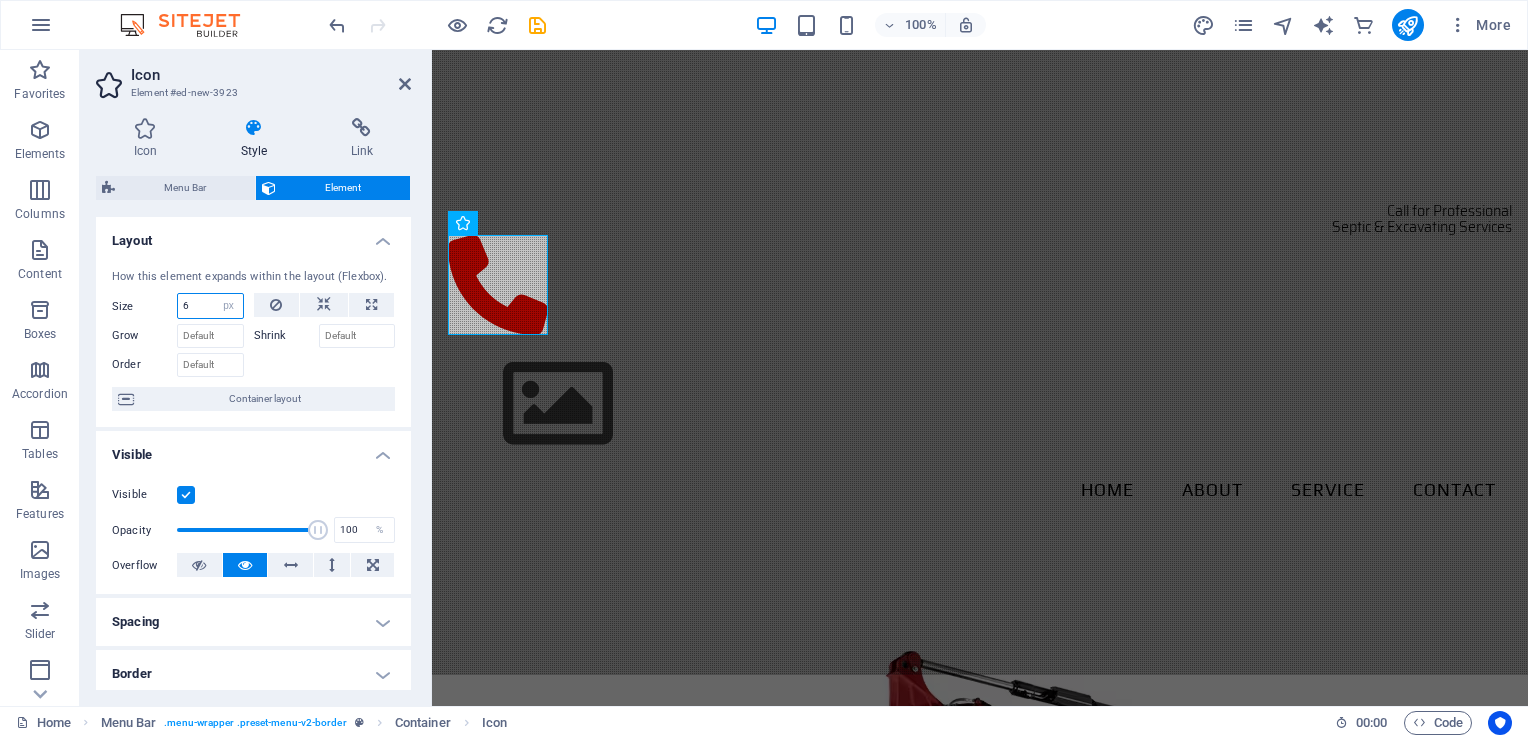 type on "6" 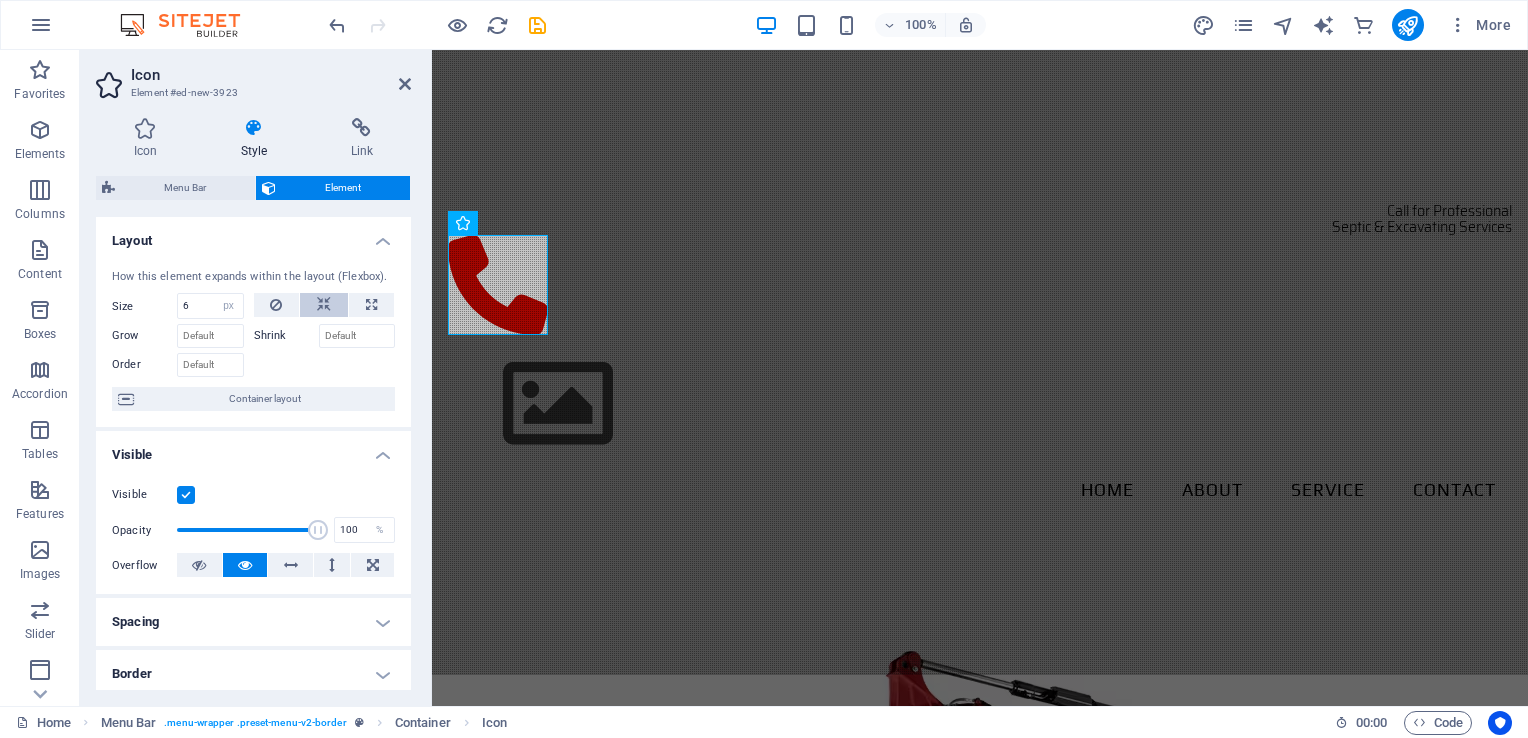 click at bounding box center [324, 305] 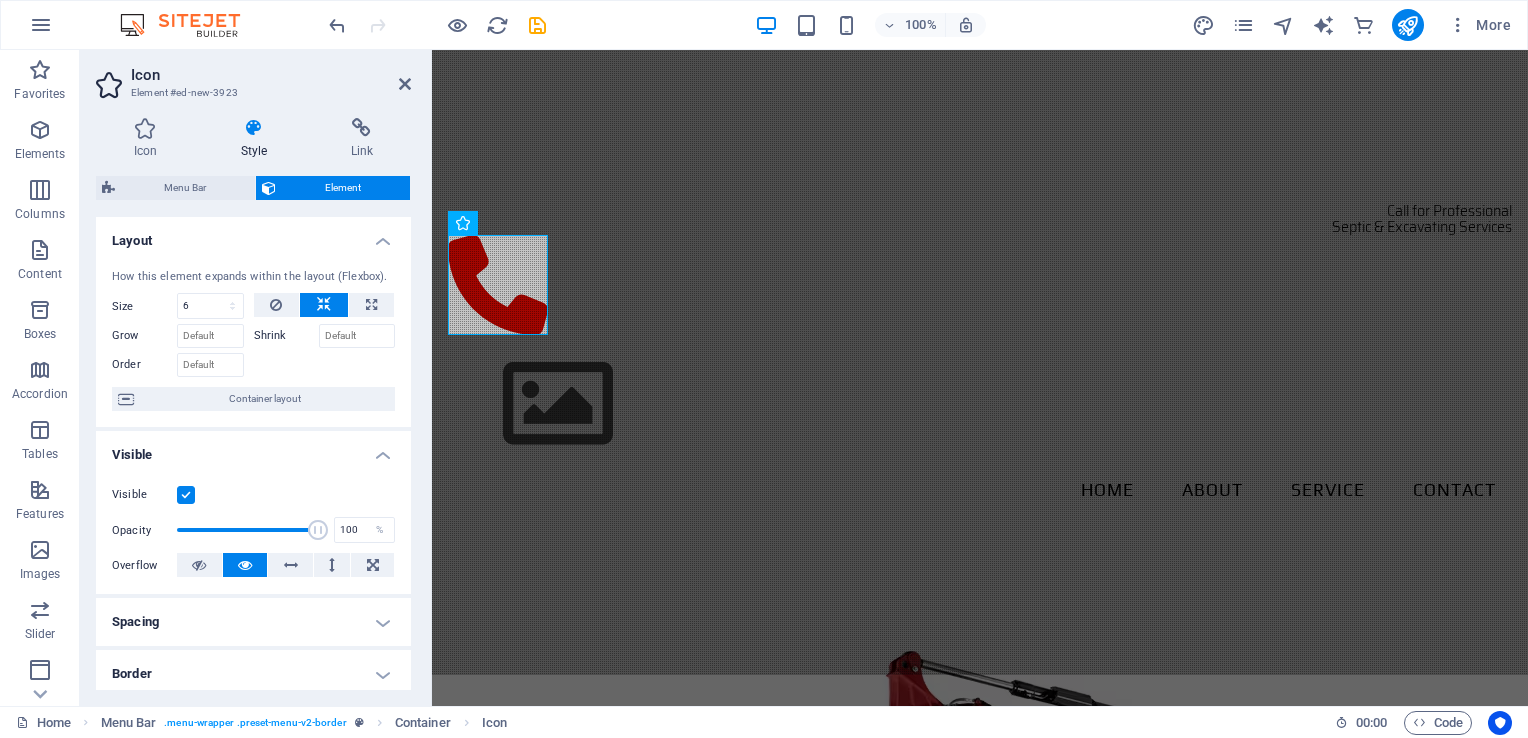 click at bounding box center (324, 305) 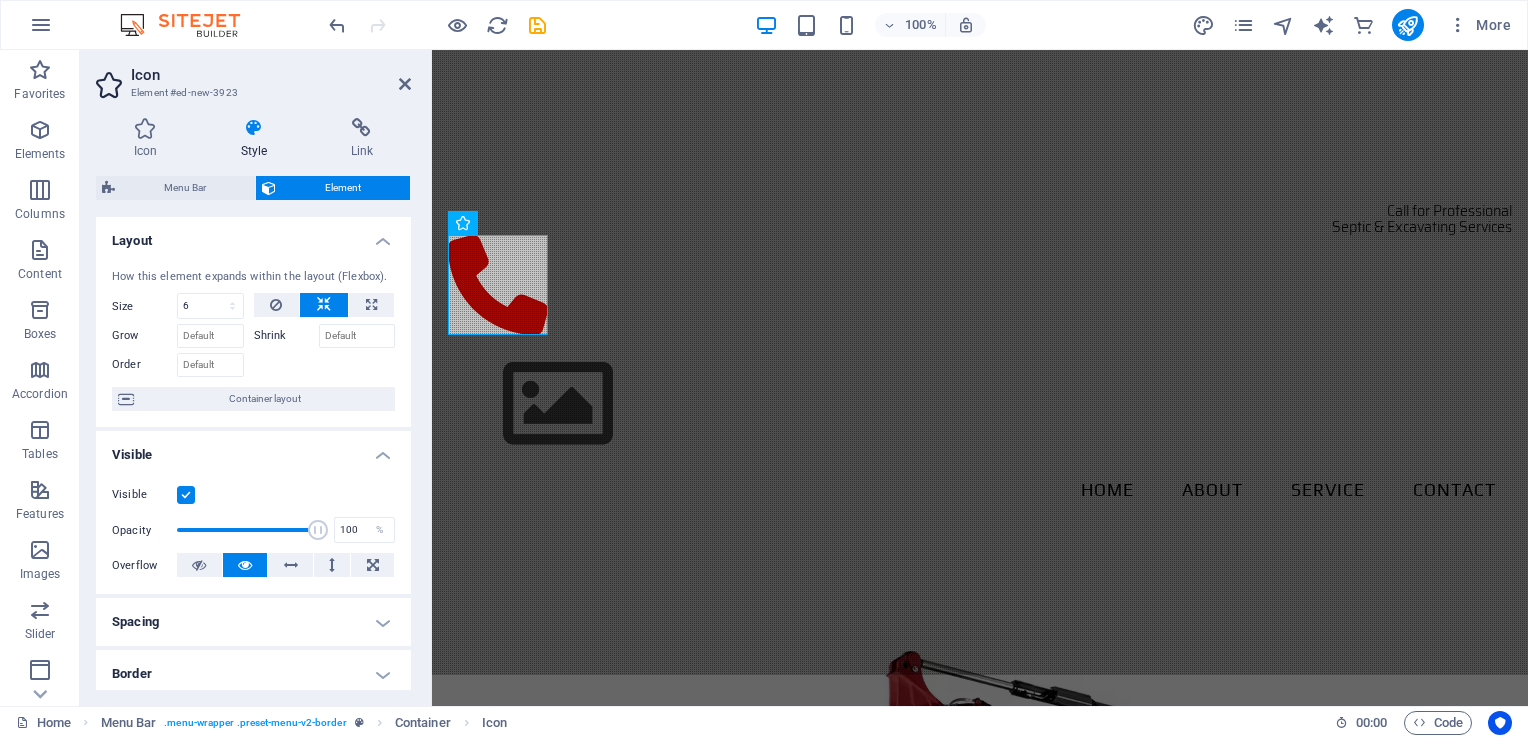 click on "Shrink" at bounding box center (286, 336) 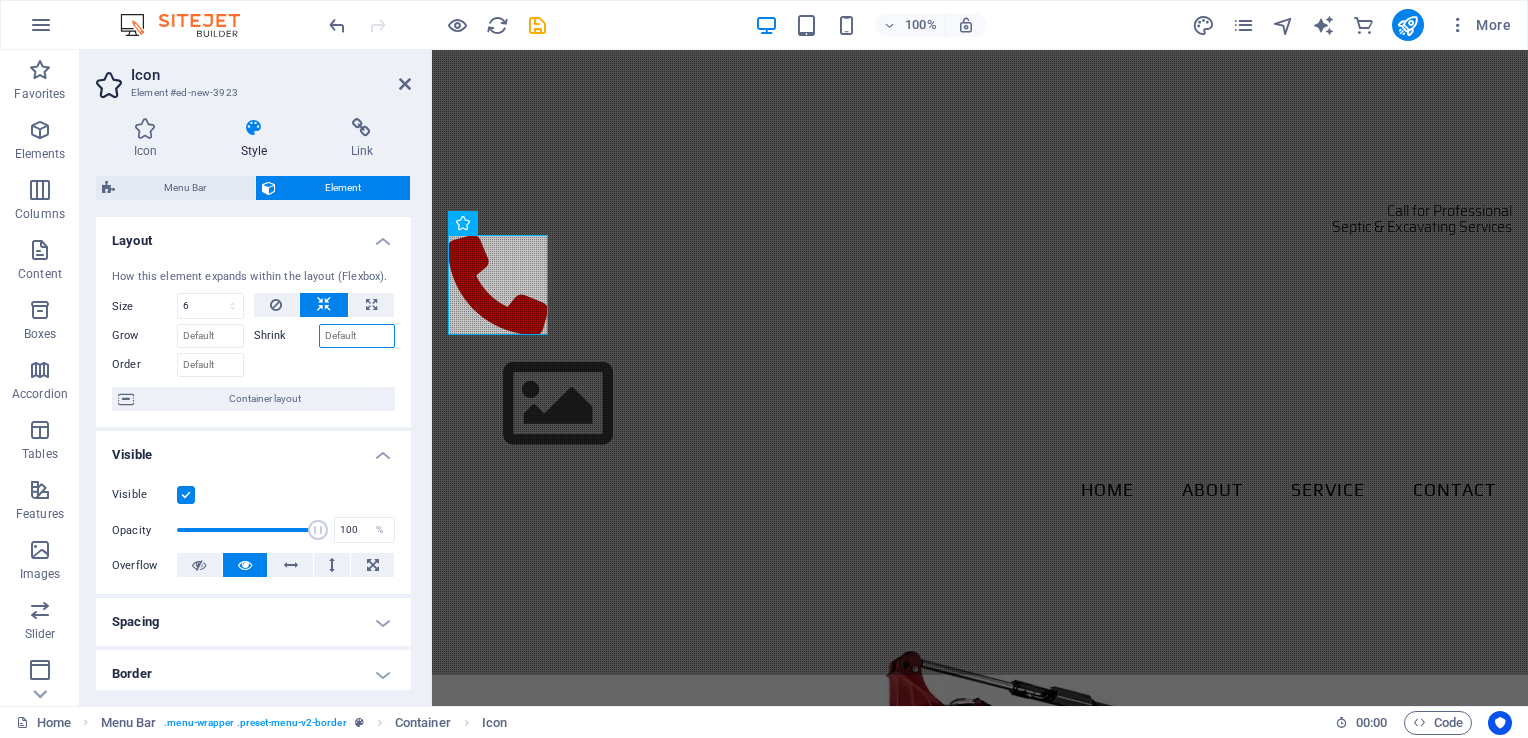 click on "Shrink" at bounding box center (357, 336) 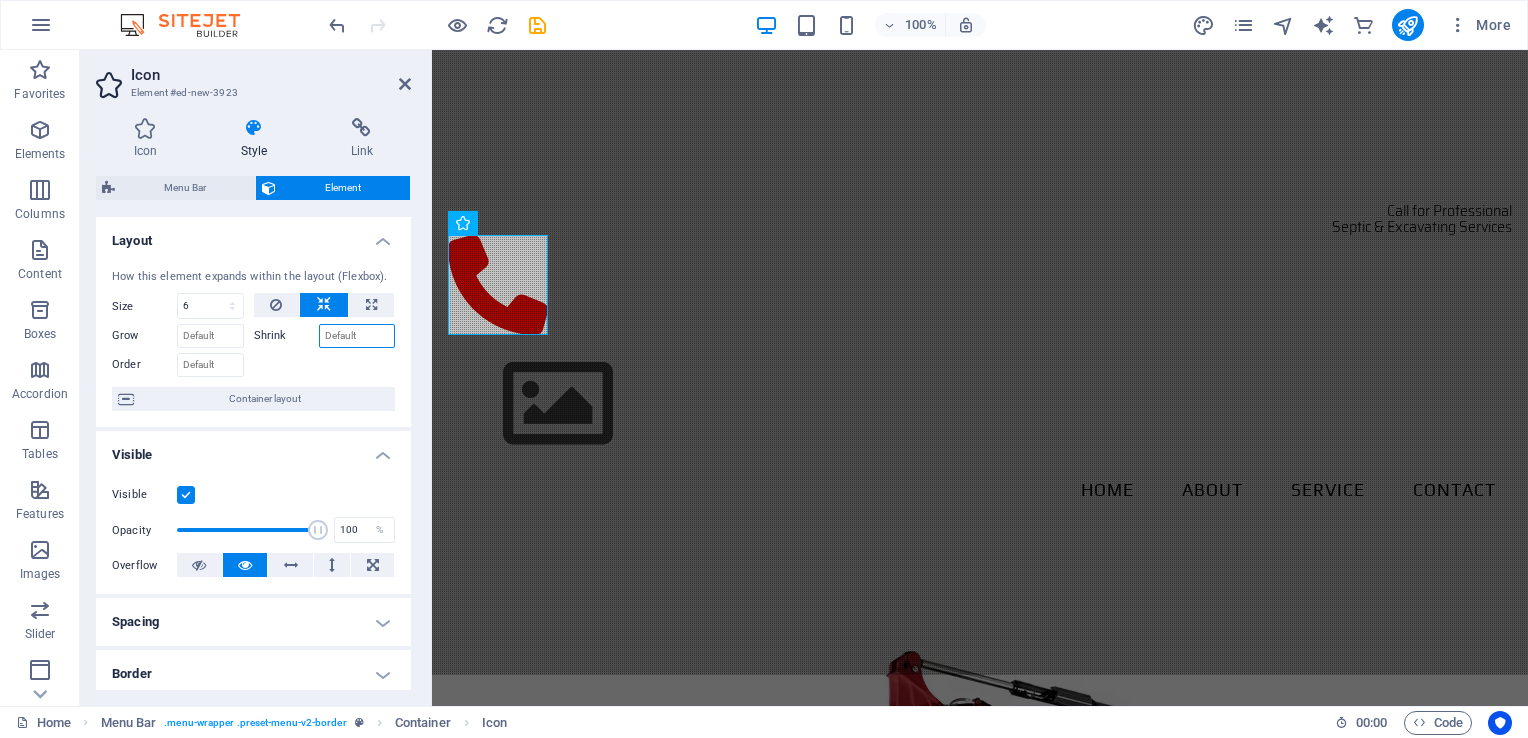 click on "Shrink" at bounding box center (357, 336) 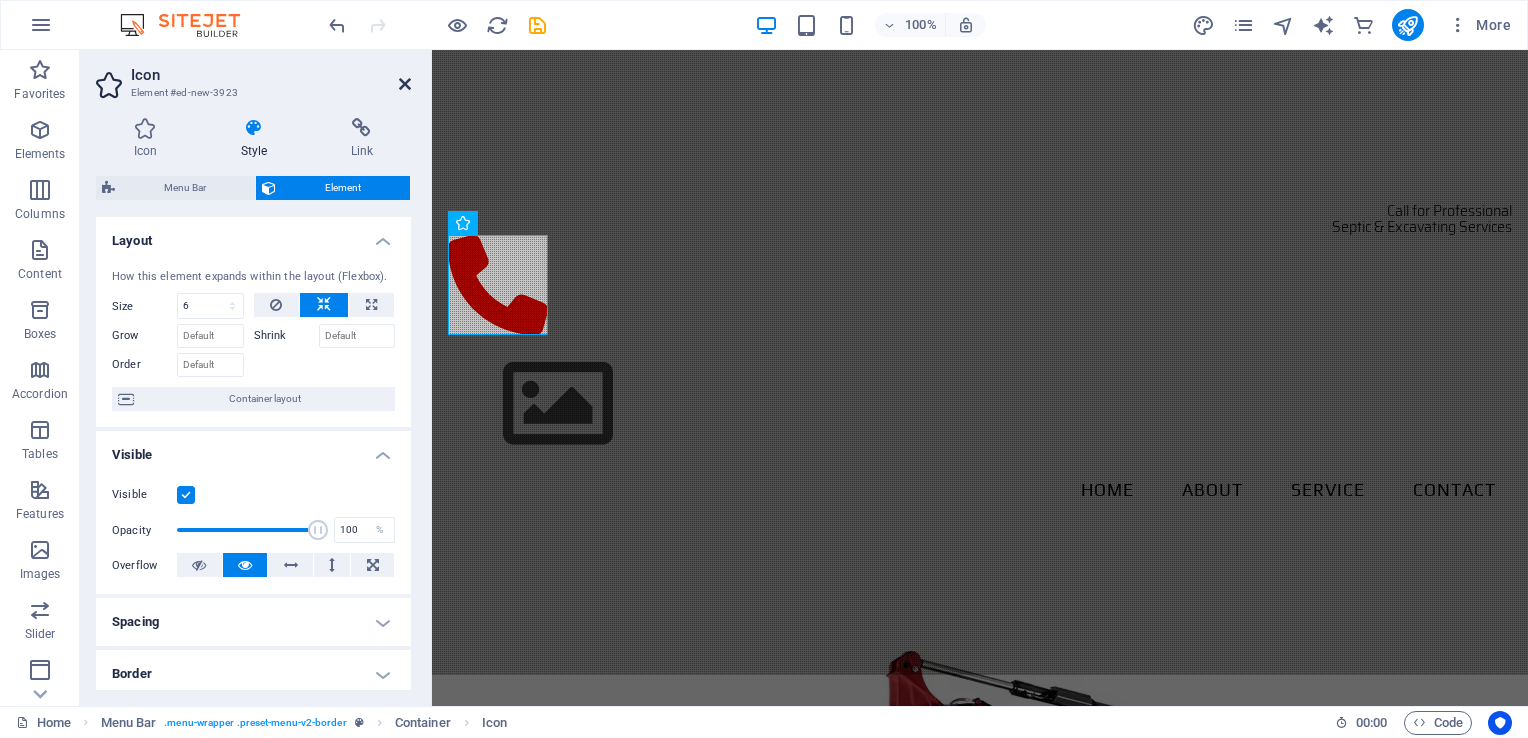 click at bounding box center (405, 84) 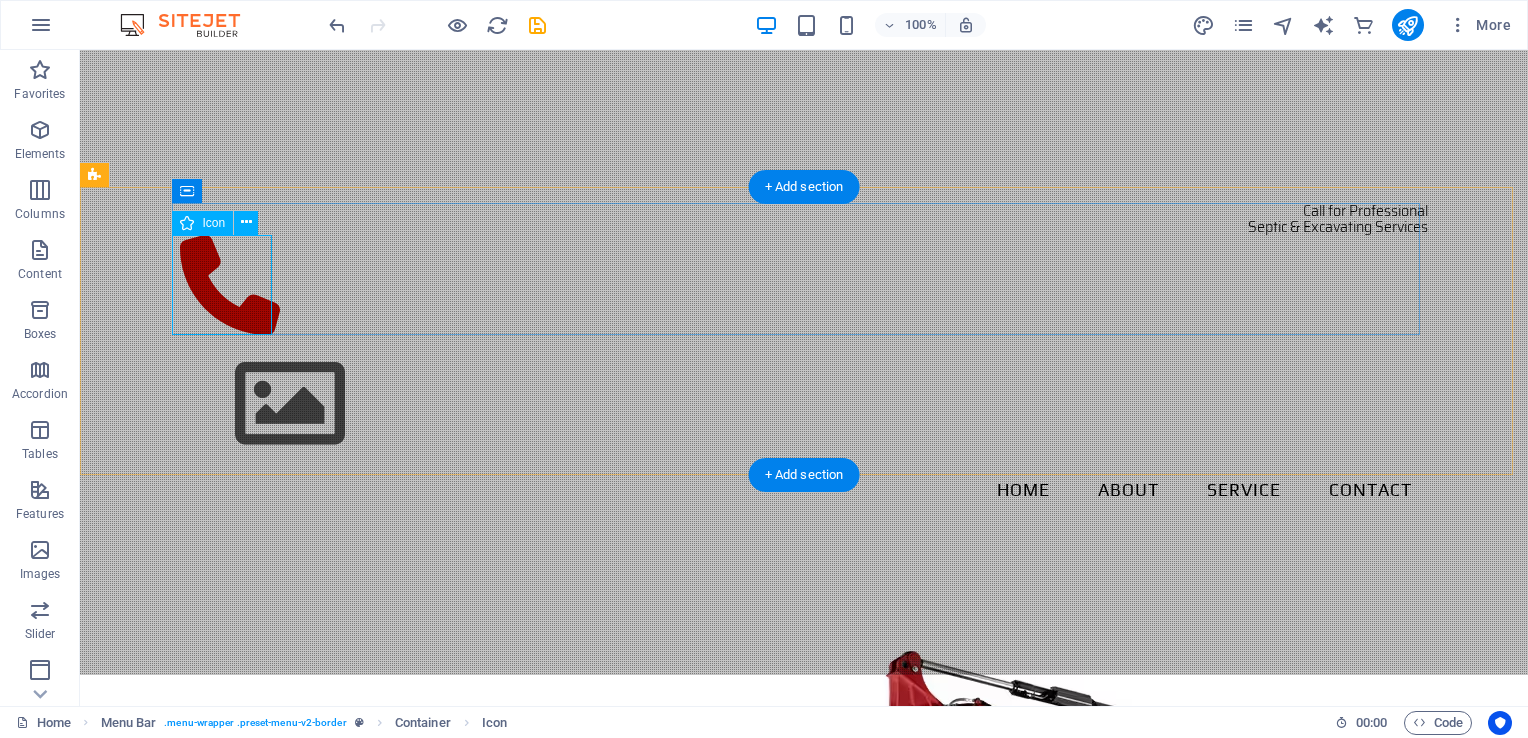 click at bounding box center [804, 288] 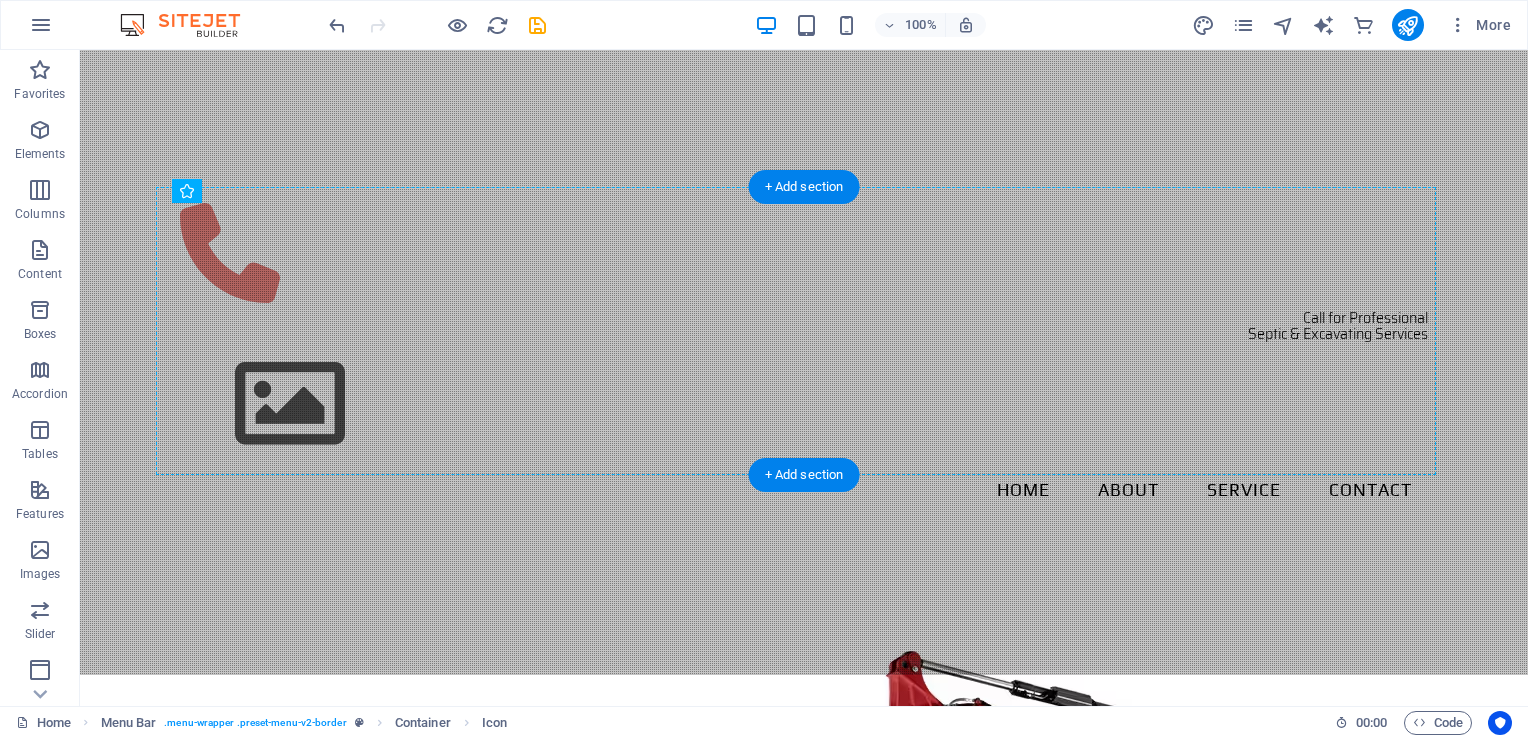 drag, startPoint x: 227, startPoint y: 276, endPoint x: 1412, endPoint y: 224, distance: 1186.1404 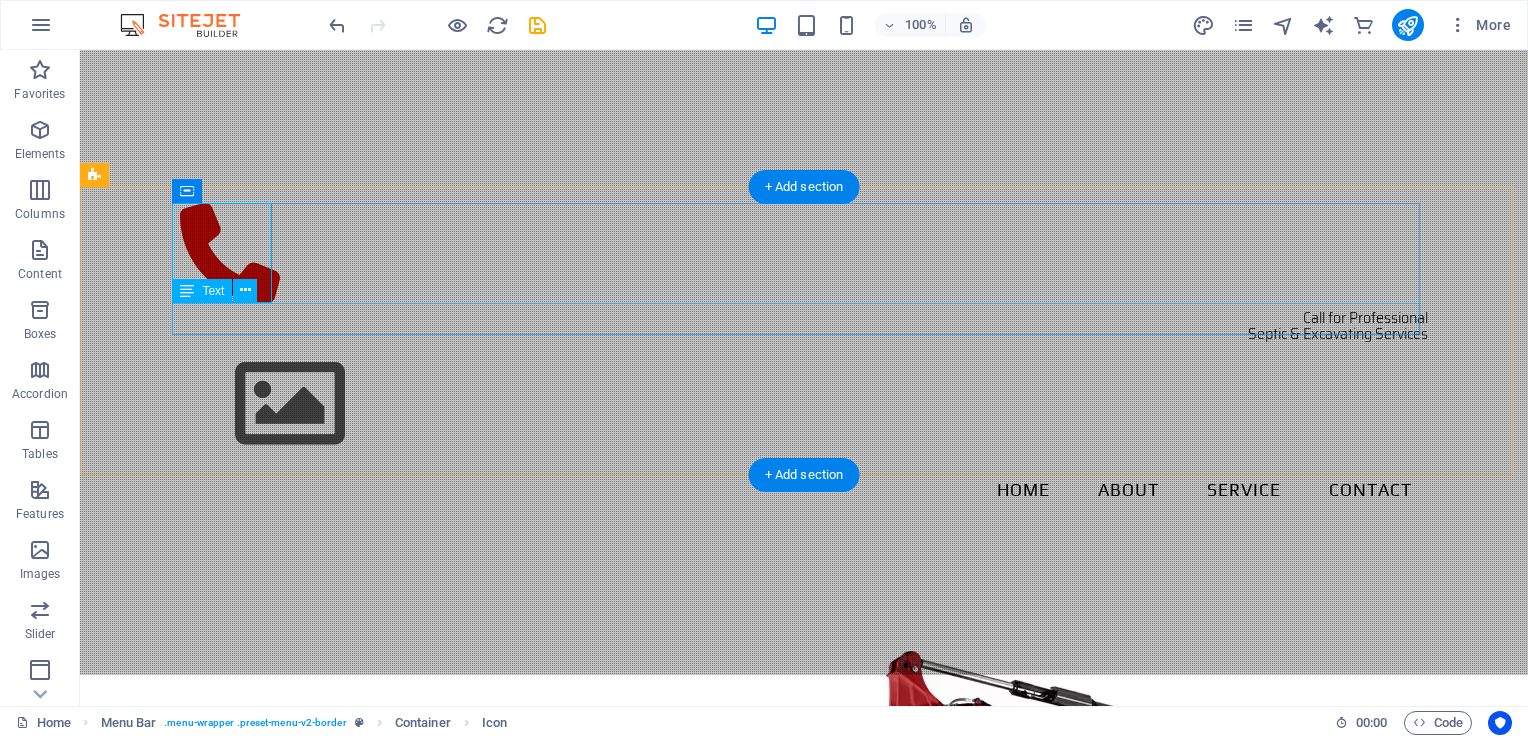click on "Call for Professional Septic & Excavating Services" at bounding box center [804, 326] 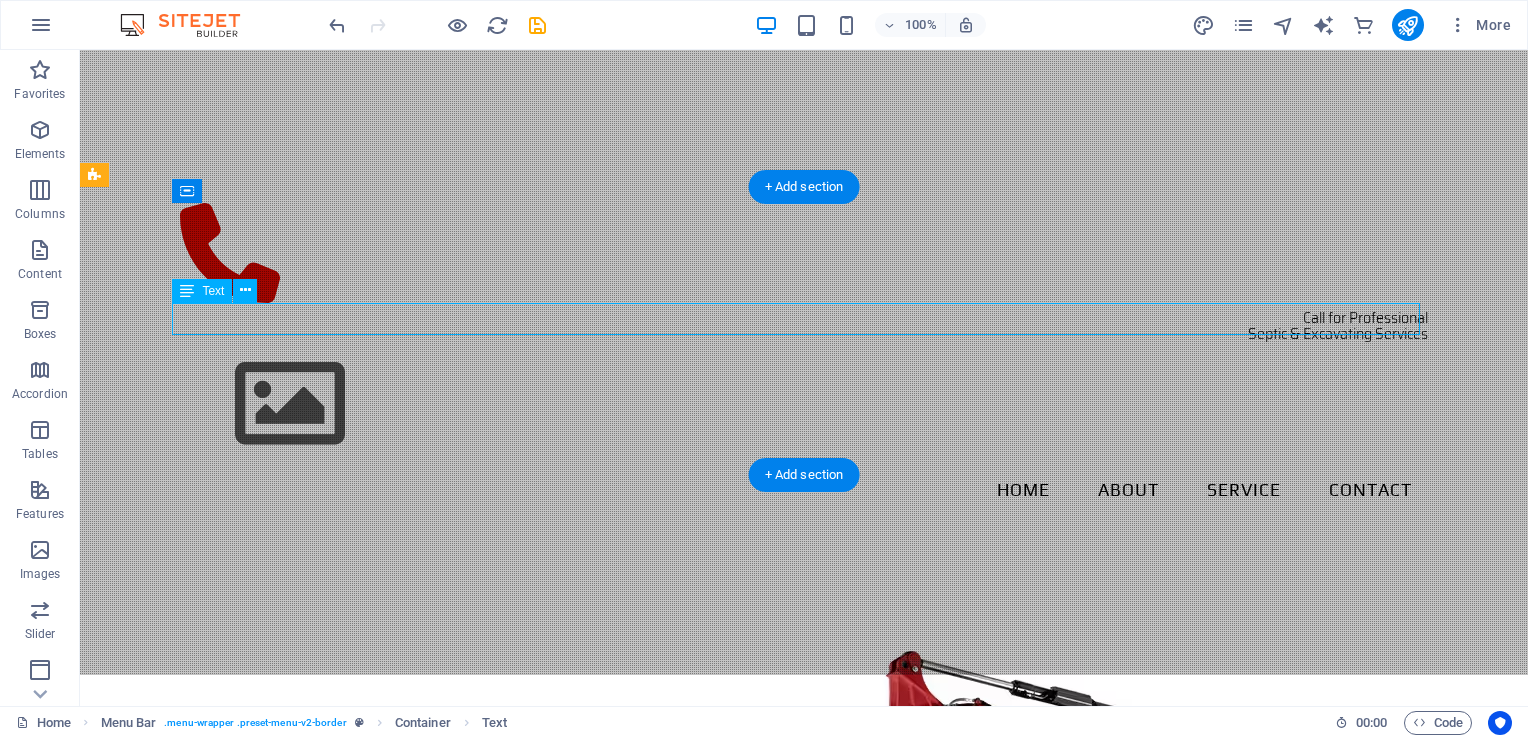 click on "Call for Professional Septic & Excavating Services" at bounding box center (804, 326) 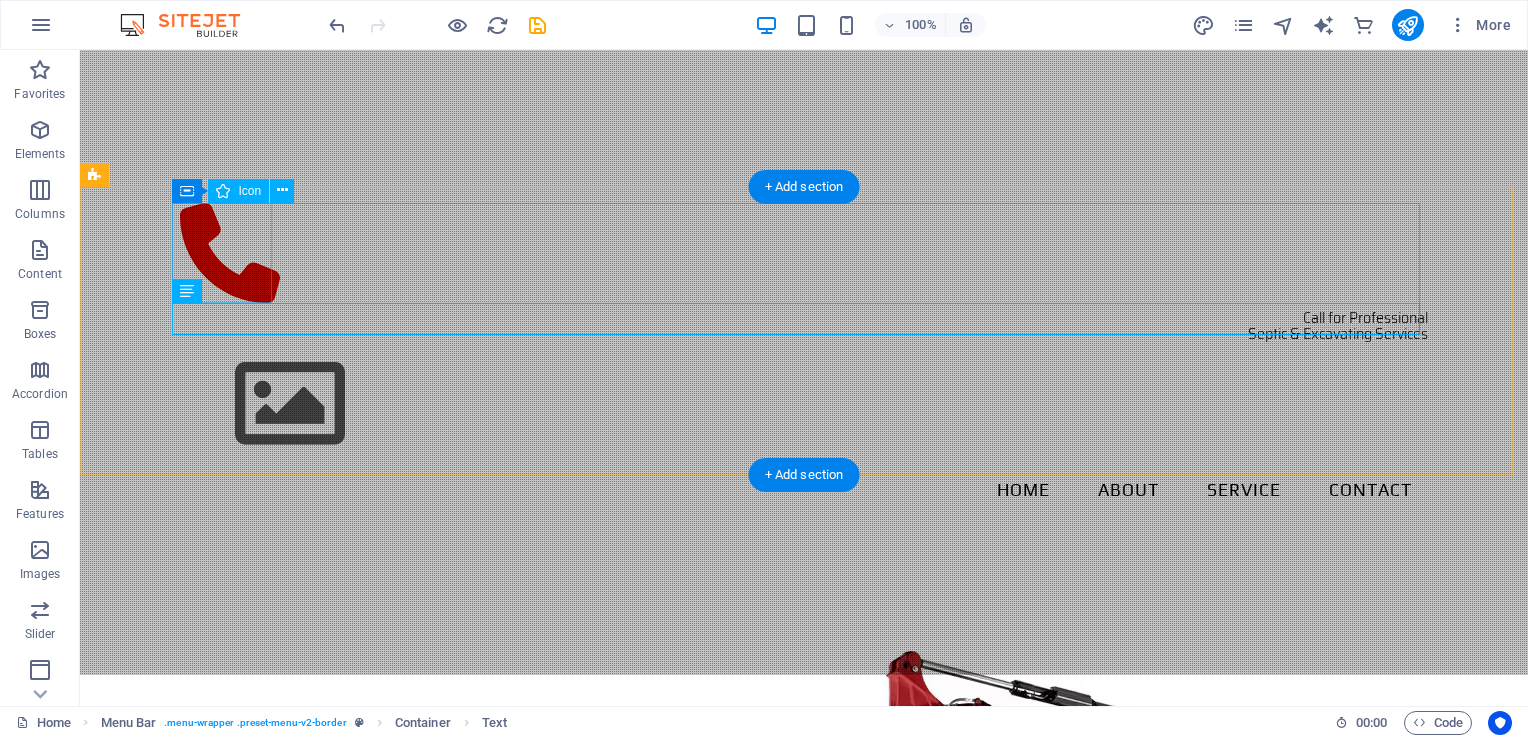 click at bounding box center [804, 256] 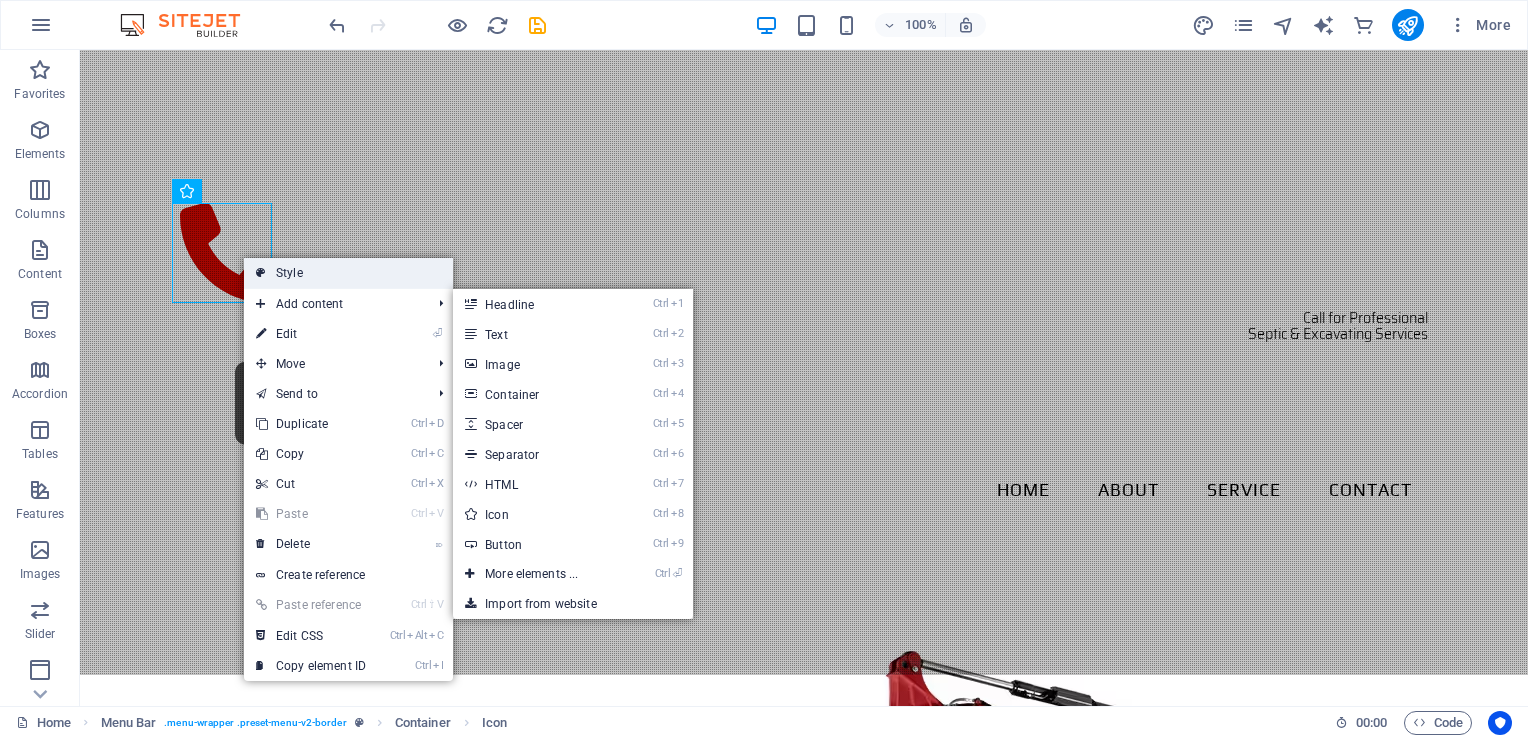 click on "Style" at bounding box center [348, 273] 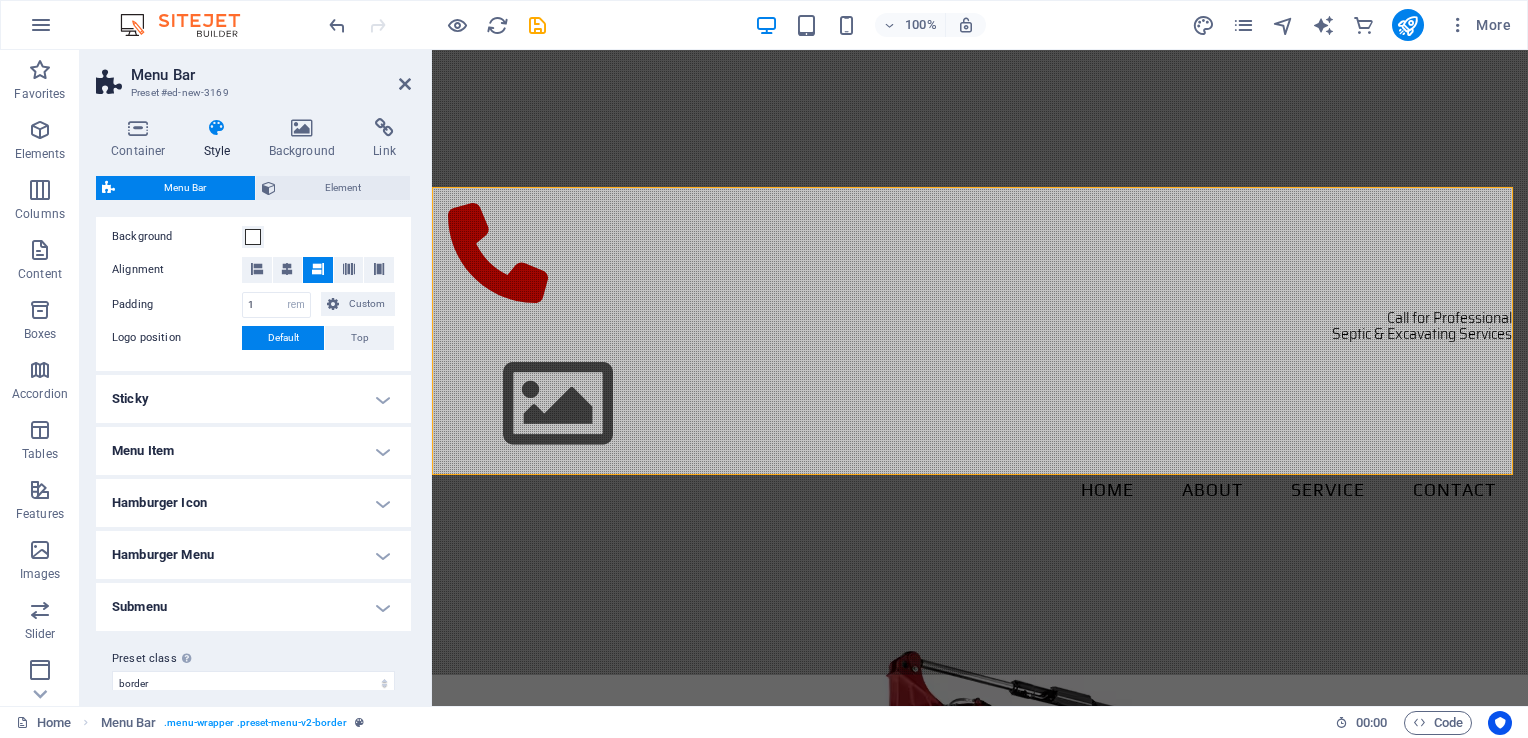 scroll, scrollTop: 407, scrollLeft: 0, axis: vertical 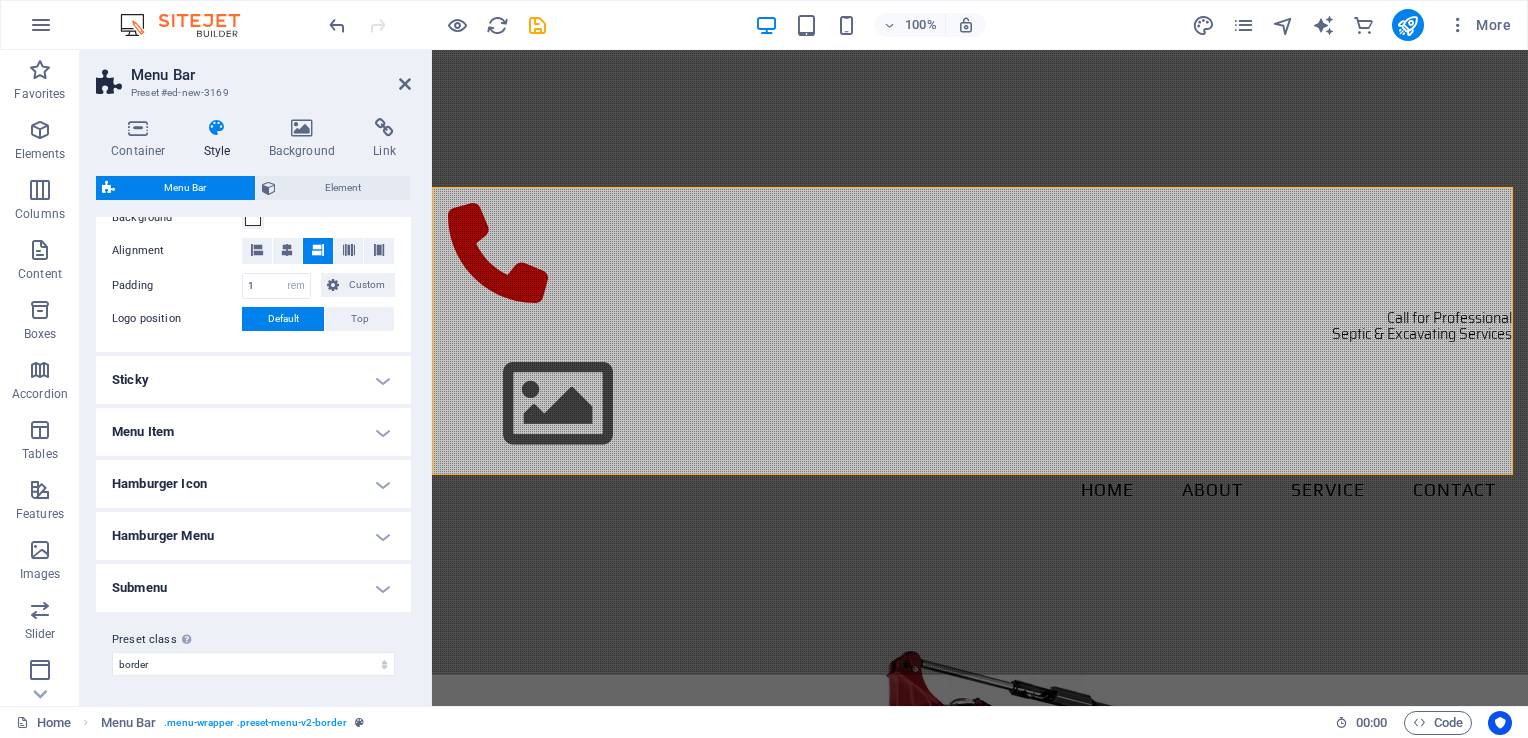 click on "Hamburger Icon" at bounding box center [253, 484] 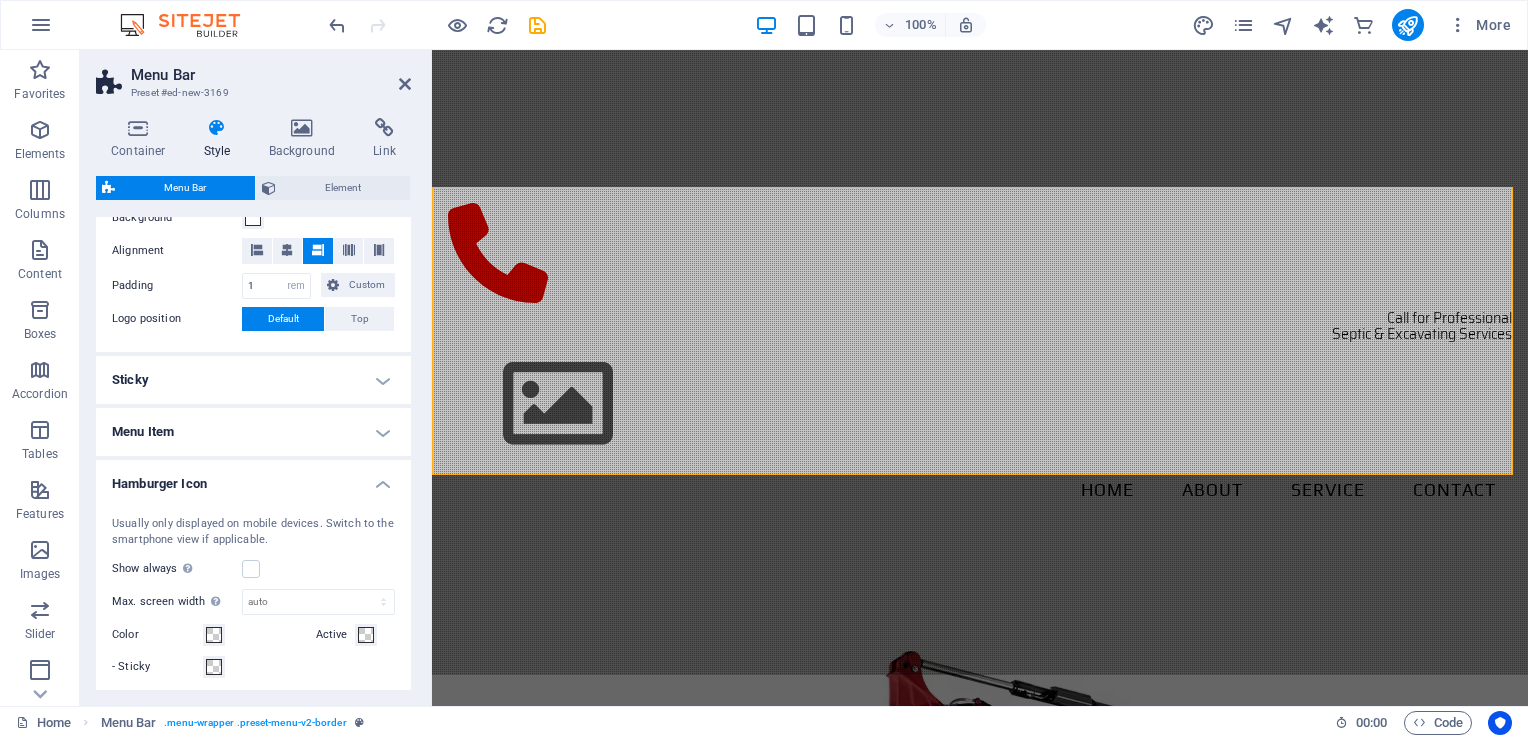 click on "Hamburger Icon" at bounding box center (253, 478) 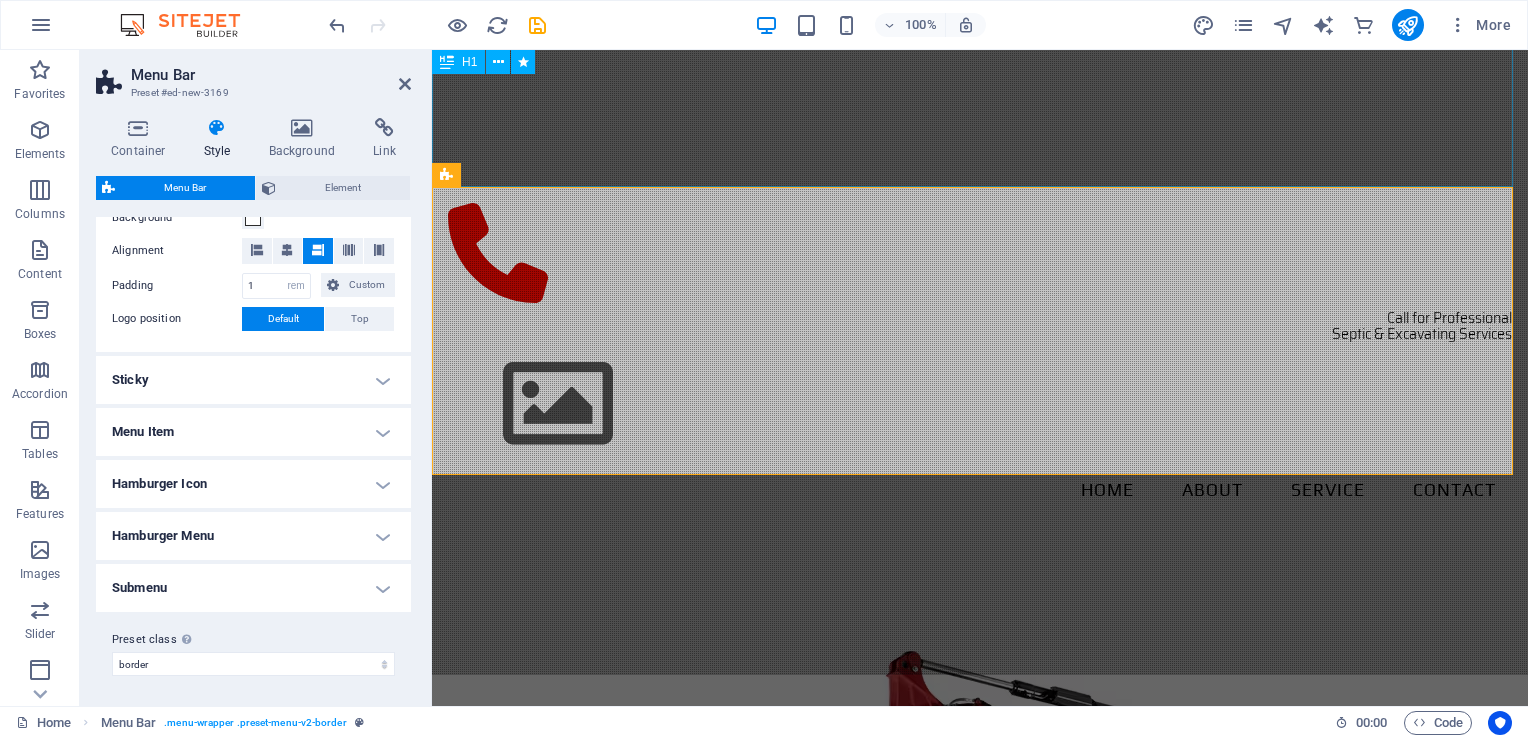 click on "We Exceed Your Expectations" at bounding box center (980, 103) 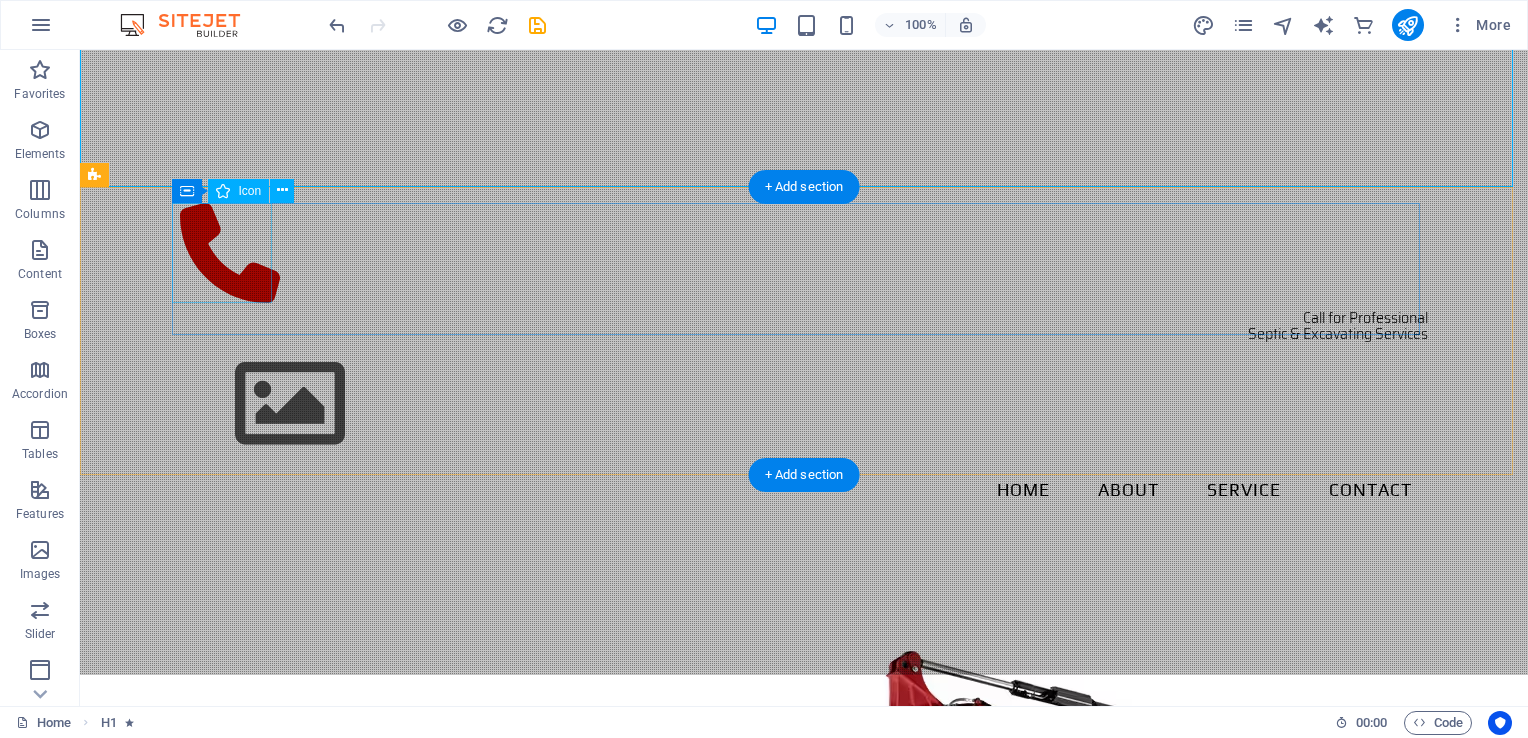 click at bounding box center (804, 256) 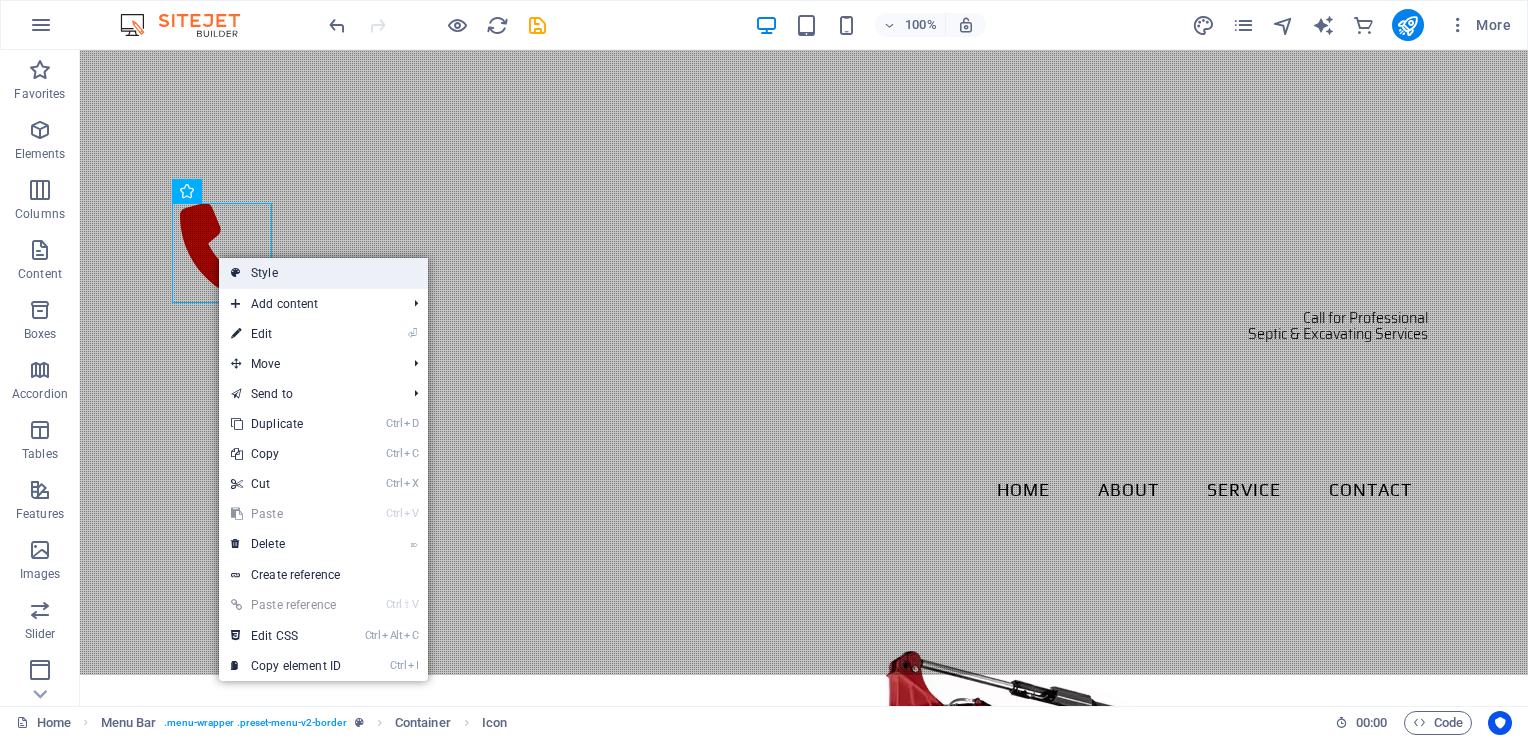 click on "Style" at bounding box center [323, 273] 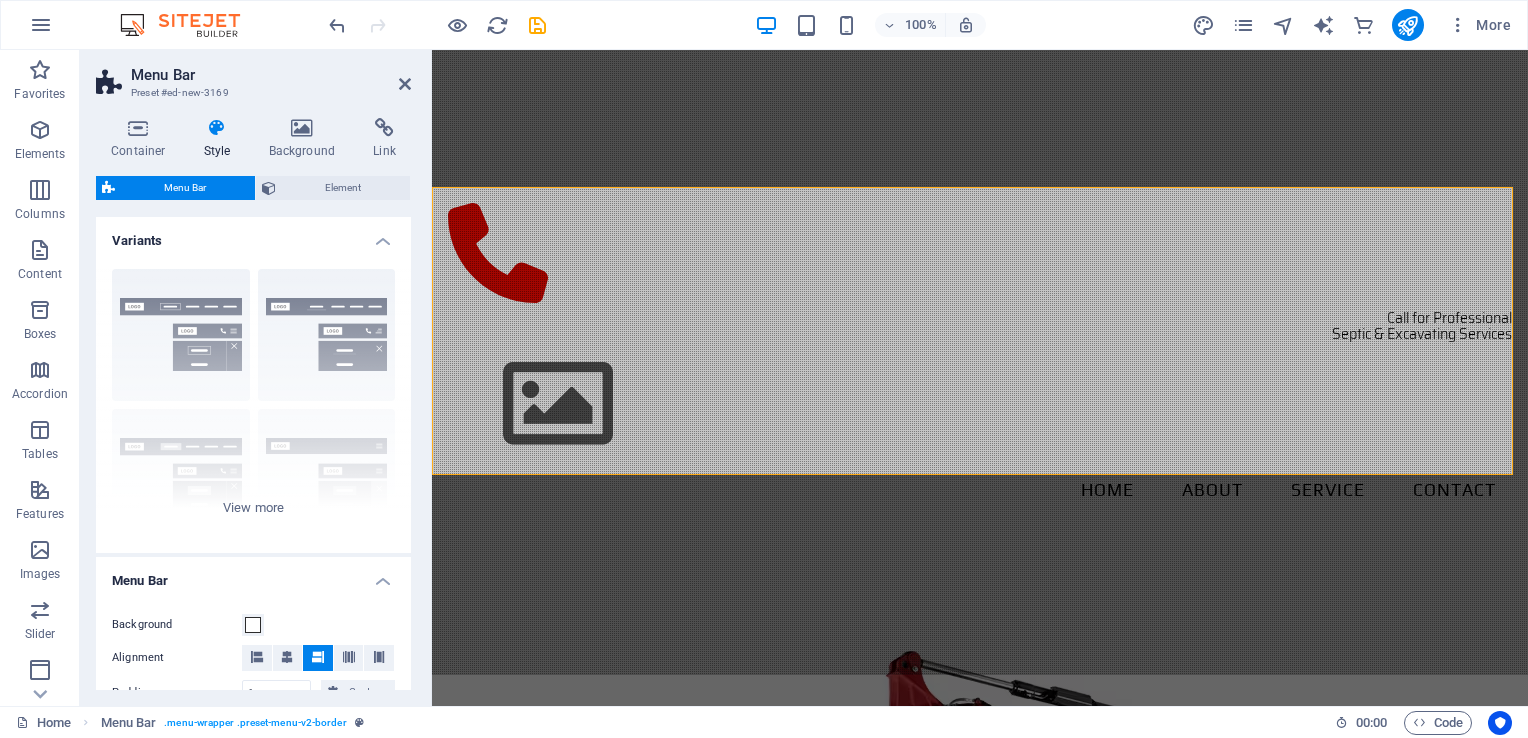 click on "Menu Bar Preset #ed-new-3169
Container Style Background Link Size Height Default px rem % vh vw Min. height None px rem % vh vw Width Default px rem % em vh vw Min. width None px rem % vh vw Content width Default Custom width Width Default px rem % em vh vw Min. width None px rem % vh vw Default padding Custom spacing Default content width and padding can be changed under Design. Edit design Layout (Flexbox) Alignment Determines the flex direction. Default Main axis Determine how elements should behave along the main axis inside this container (justify content). Default Side axis Control the vertical direction of the element inside of the container (align items). Default Wrap Default On Off Fill Controls the distances and direction of elements on the y-axis across several lines (align content). Default Accessibility ARIA helps assistive technologies (like screen readers) to understand the role, state, and behavior of web elements Role The ARIA role defines the purpose of an element.  None Fan" at bounding box center (256, 378) 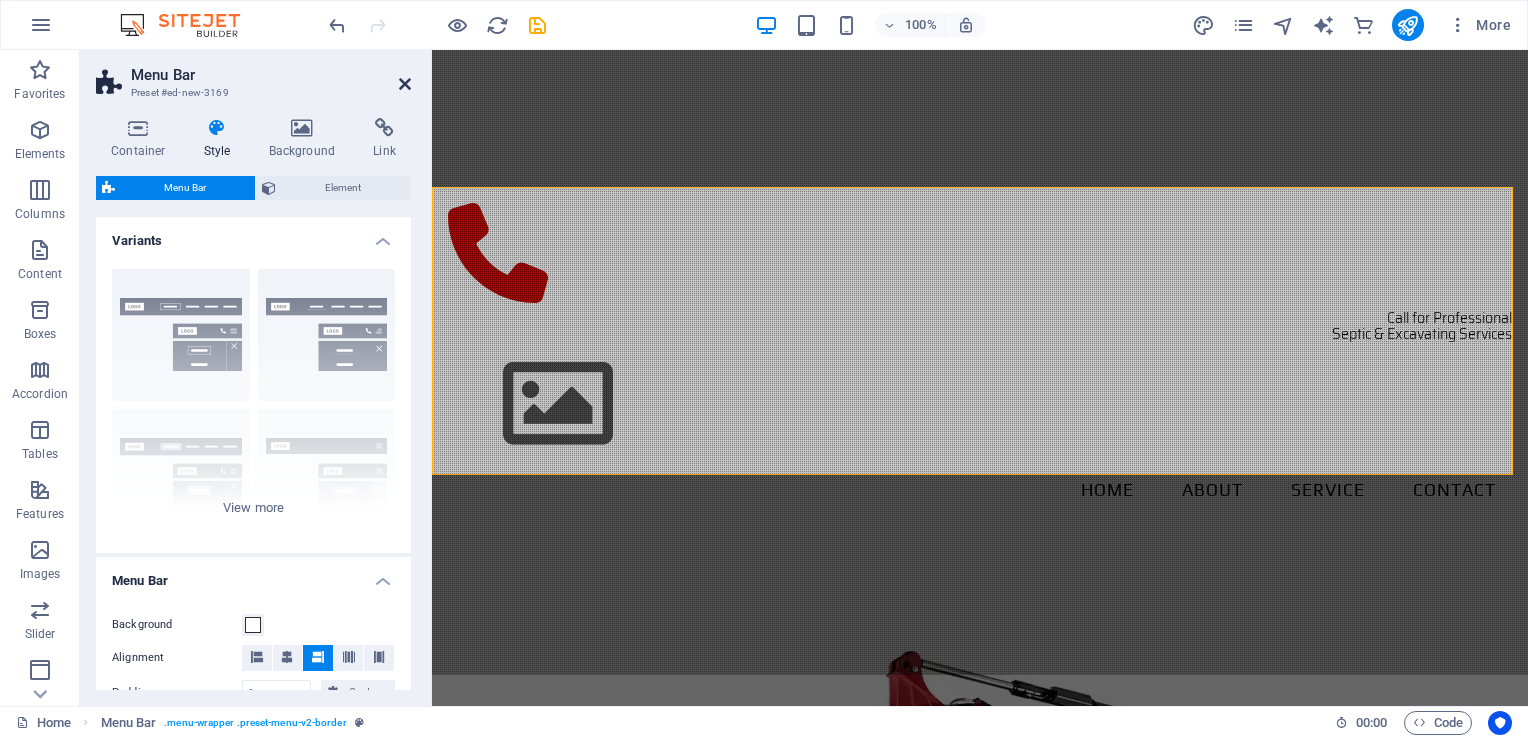 click at bounding box center [405, 84] 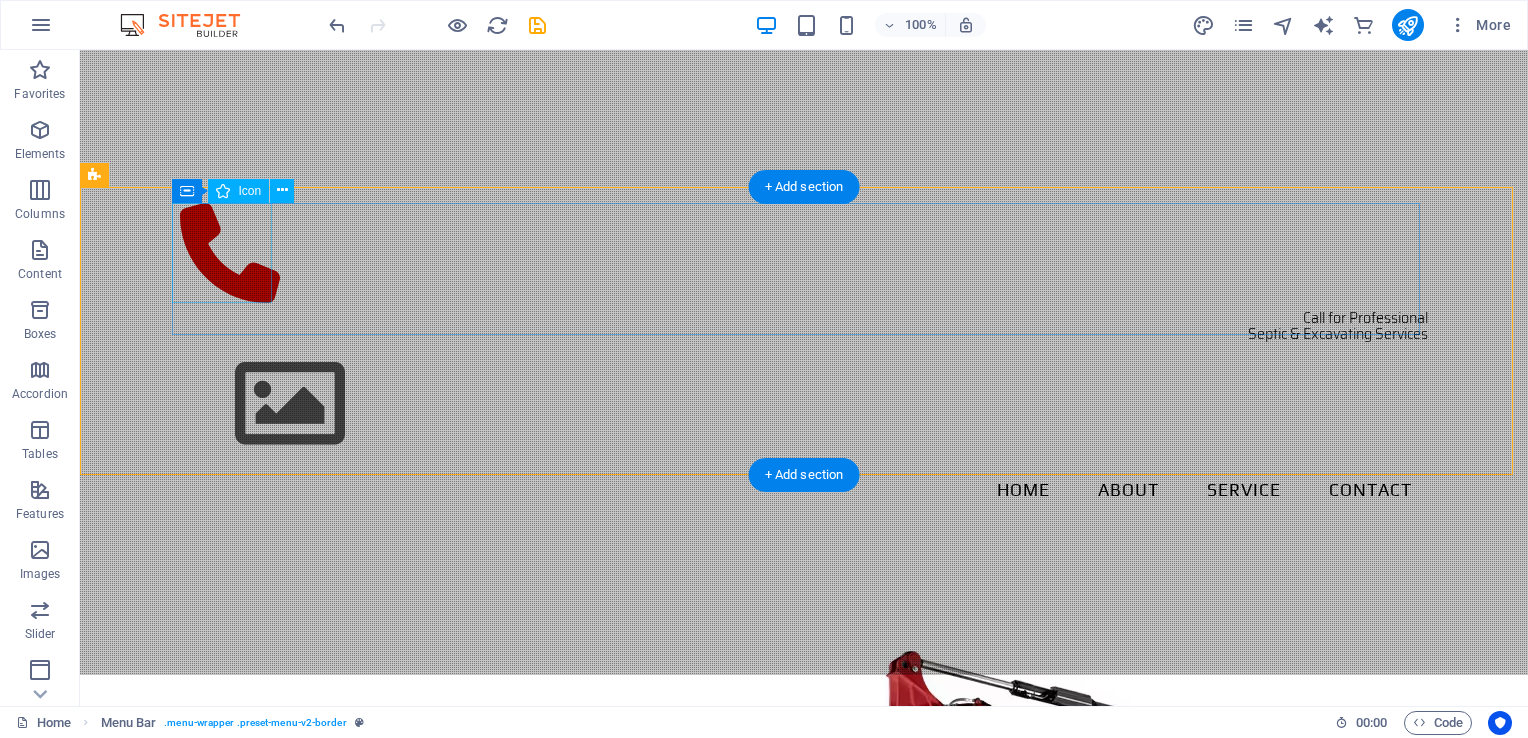 click at bounding box center [804, 256] 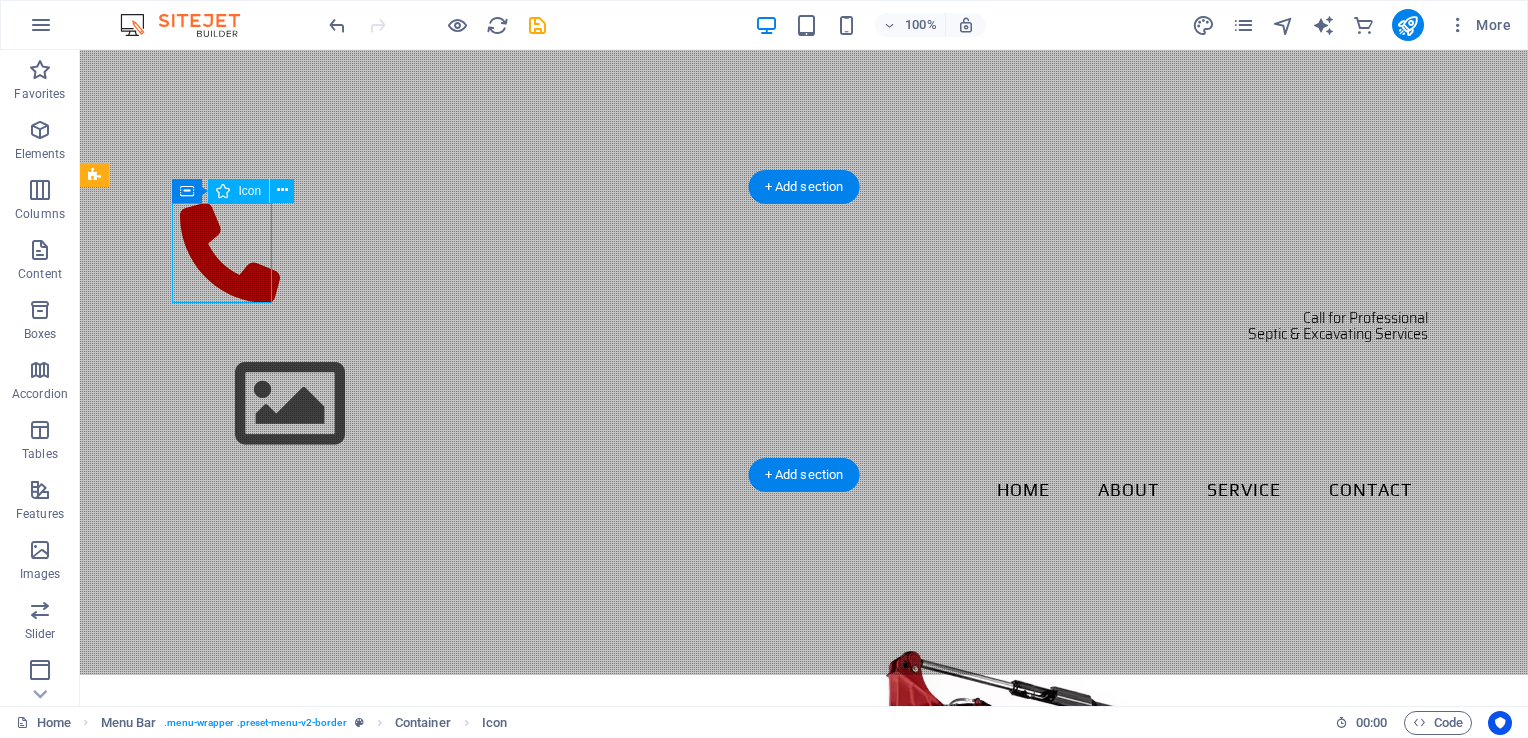 click at bounding box center [804, 256] 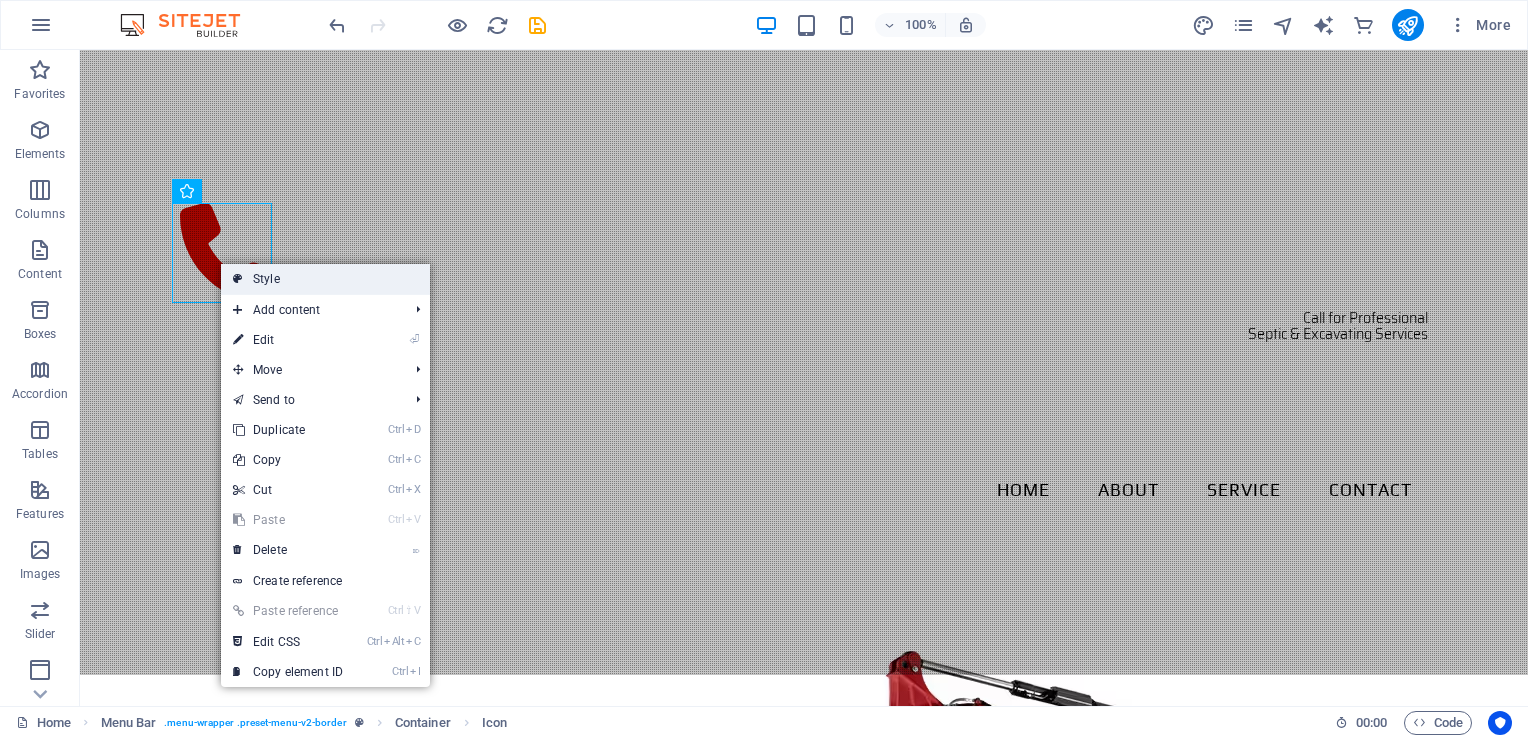 click on "Style" at bounding box center (325, 279) 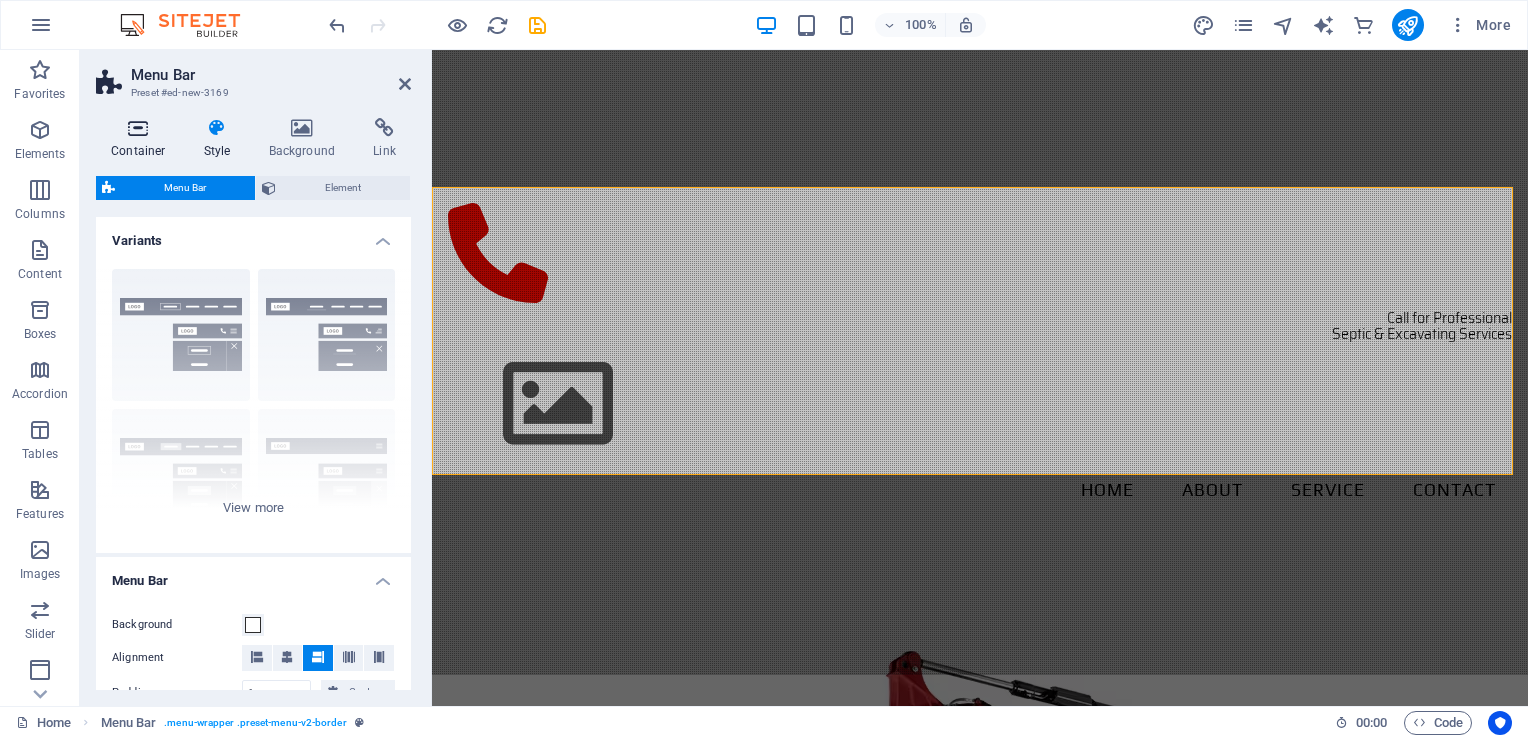 click on "Container" at bounding box center [142, 139] 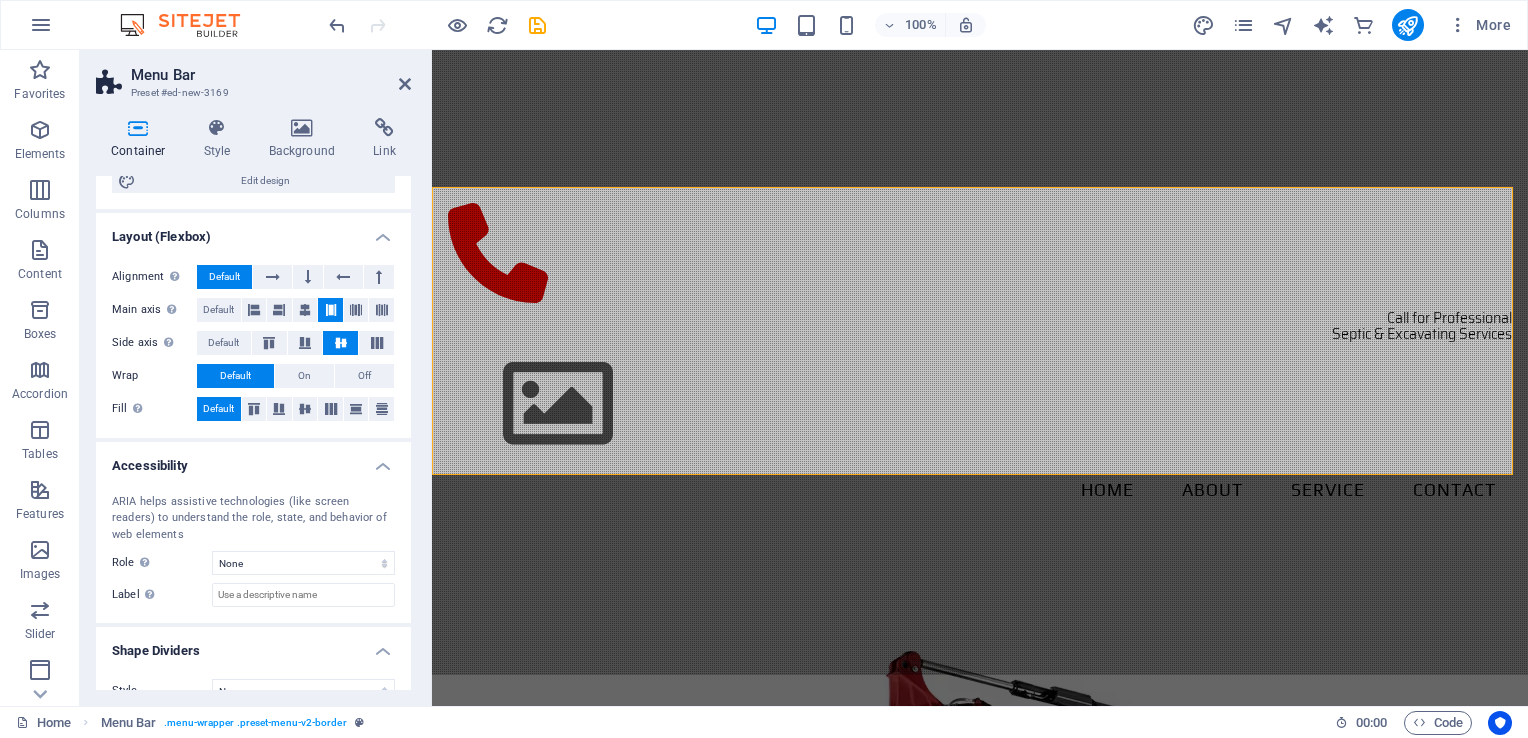 scroll, scrollTop: 231, scrollLeft: 0, axis: vertical 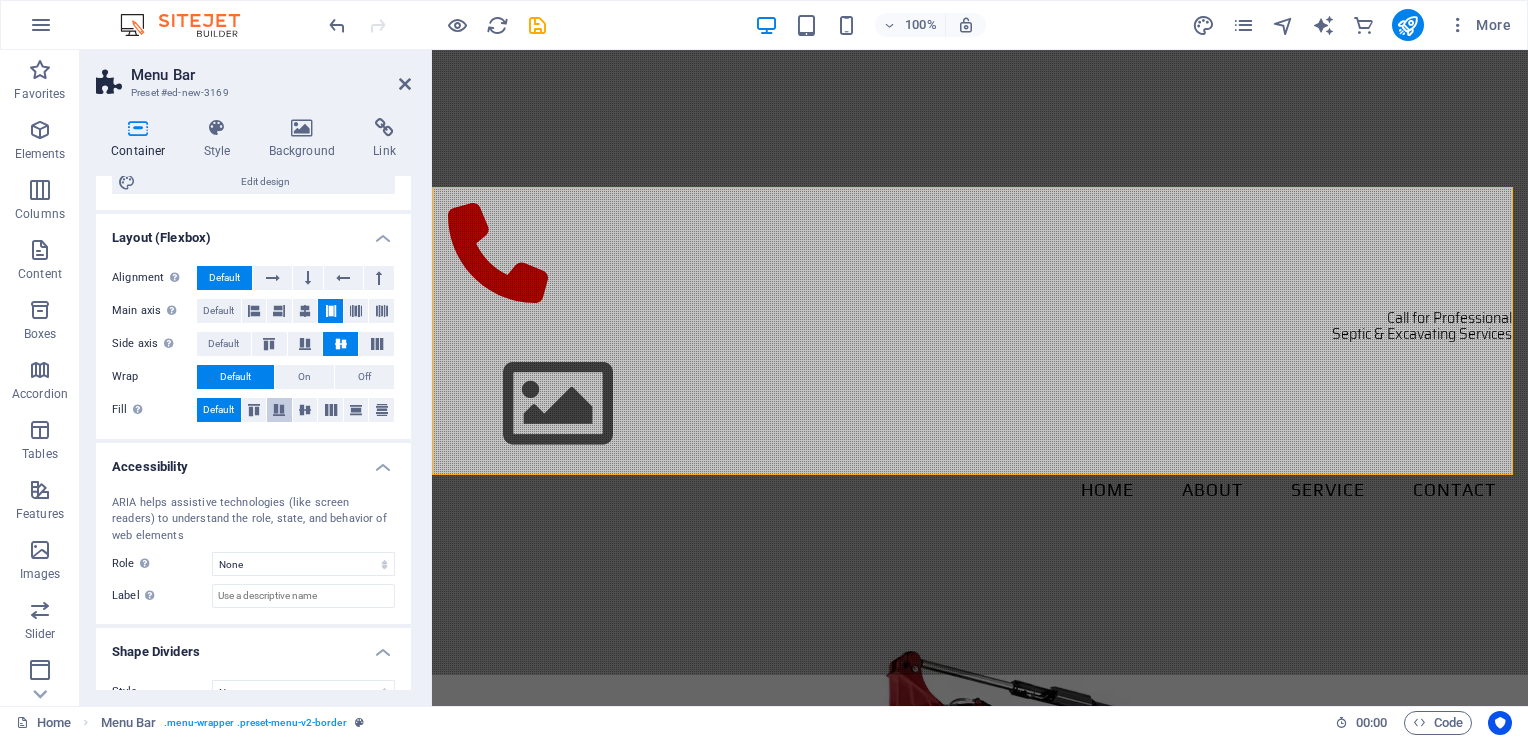 click at bounding box center [279, 410] 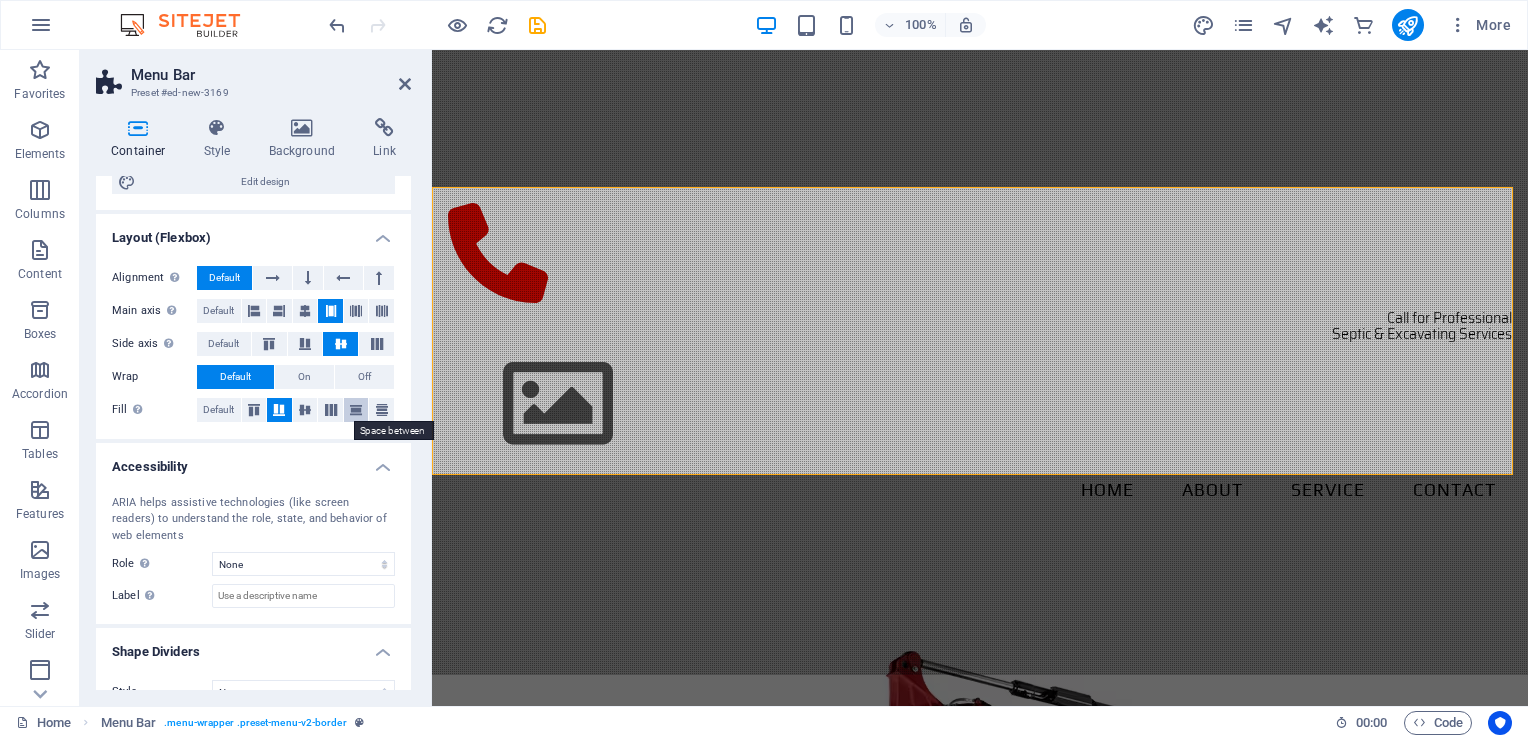 click at bounding box center [356, 410] 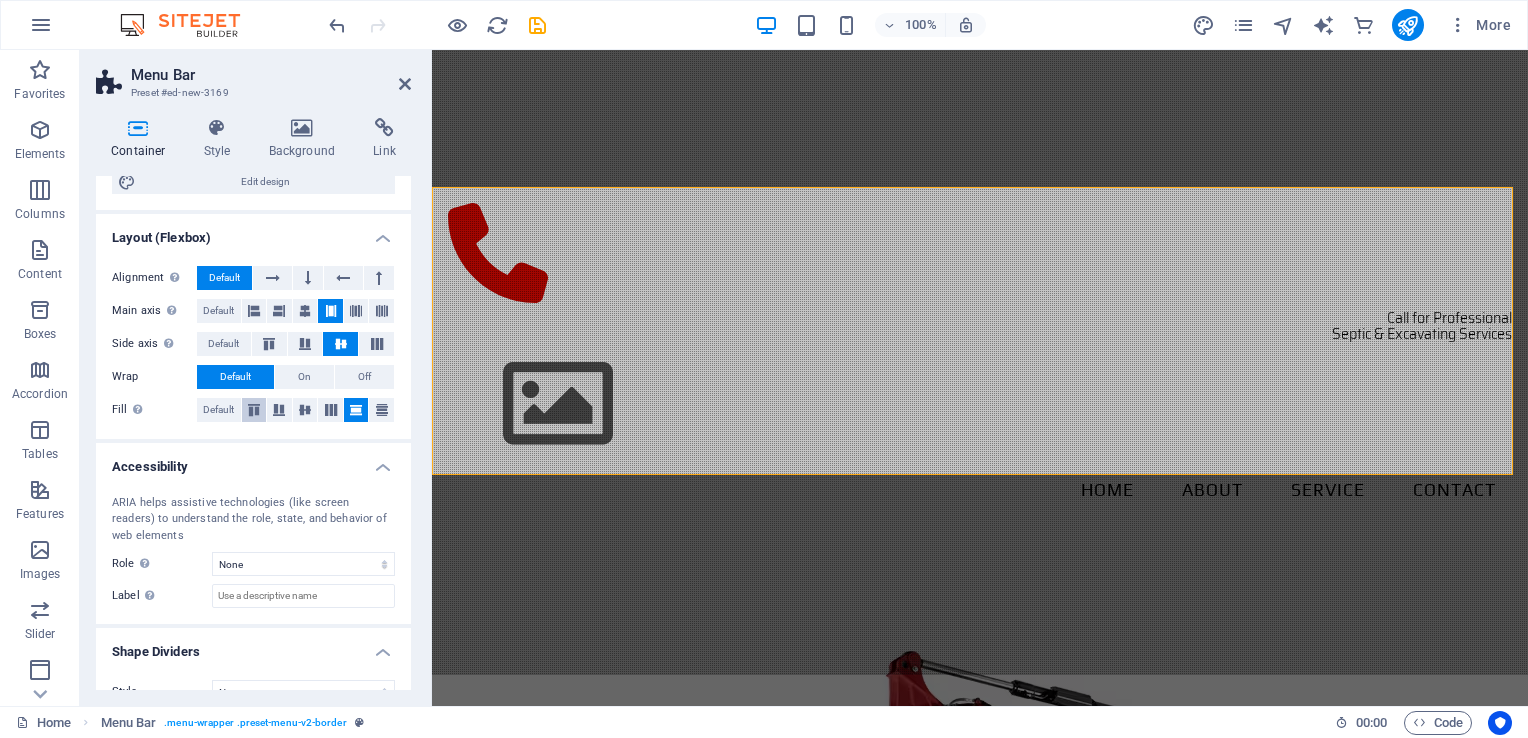 click at bounding box center (254, 410) 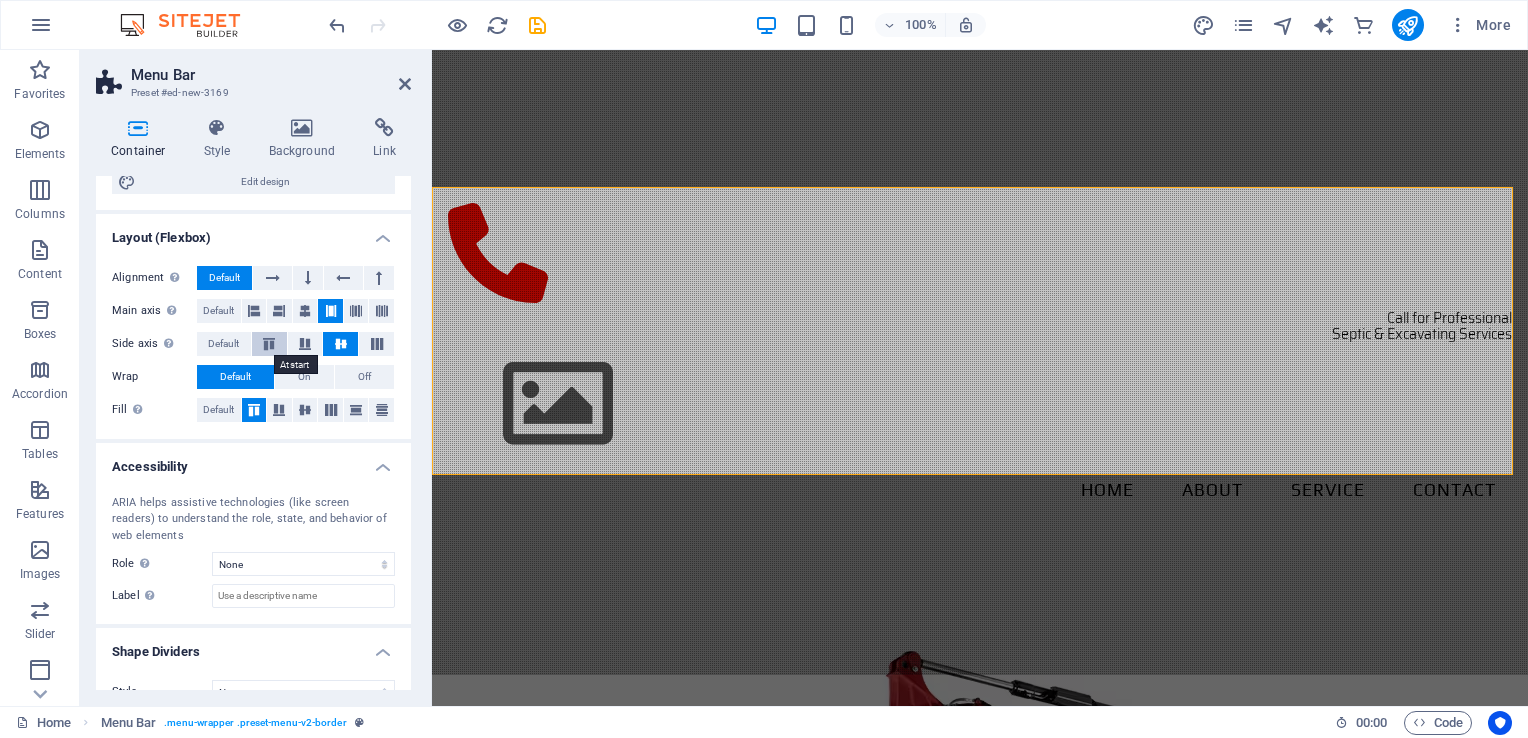 click at bounding box center (269, 344) 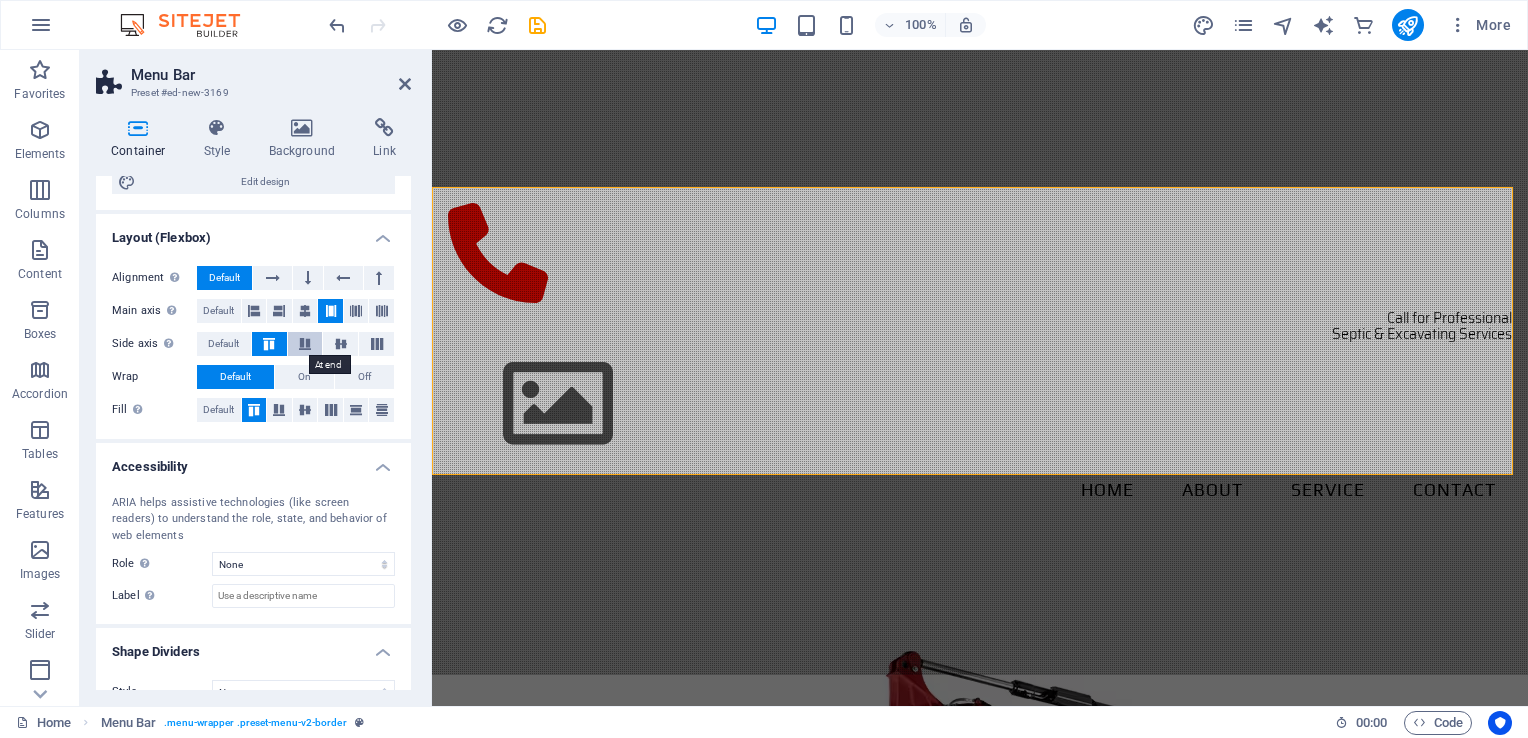 click at bounding box center [305, 344] 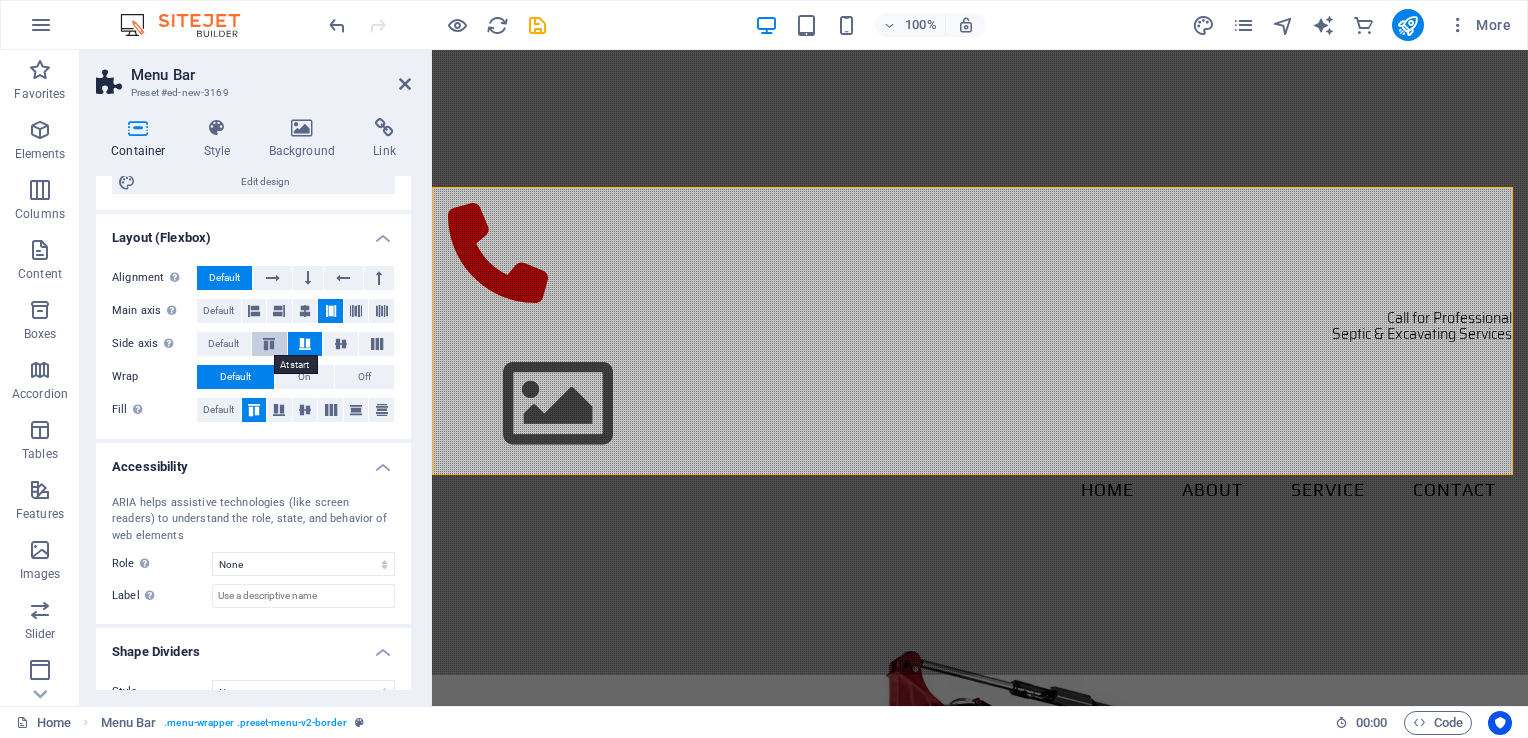click at bounding box center [269, 344] 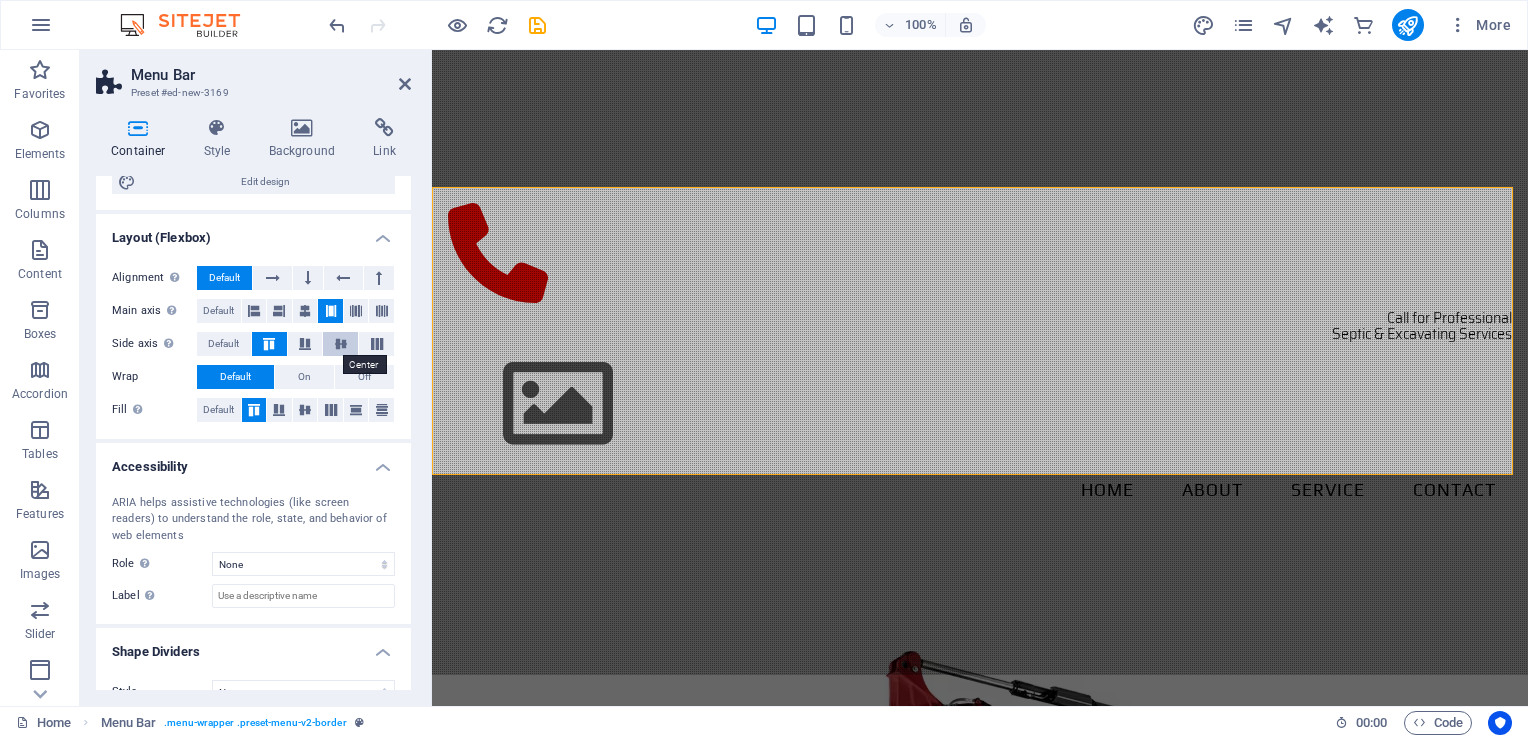 click at bounding box center [341, 344] 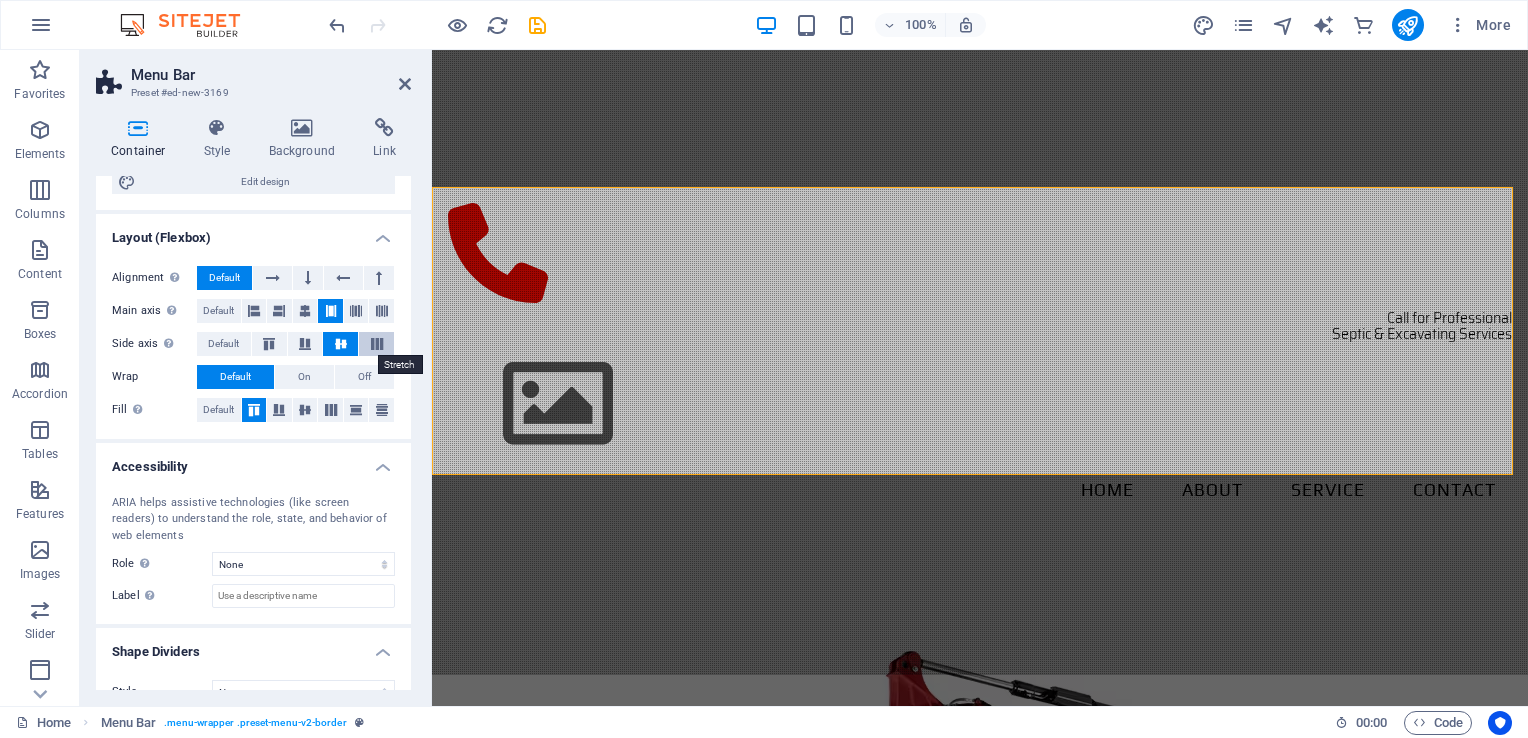 click at bounding box center [377, 344] 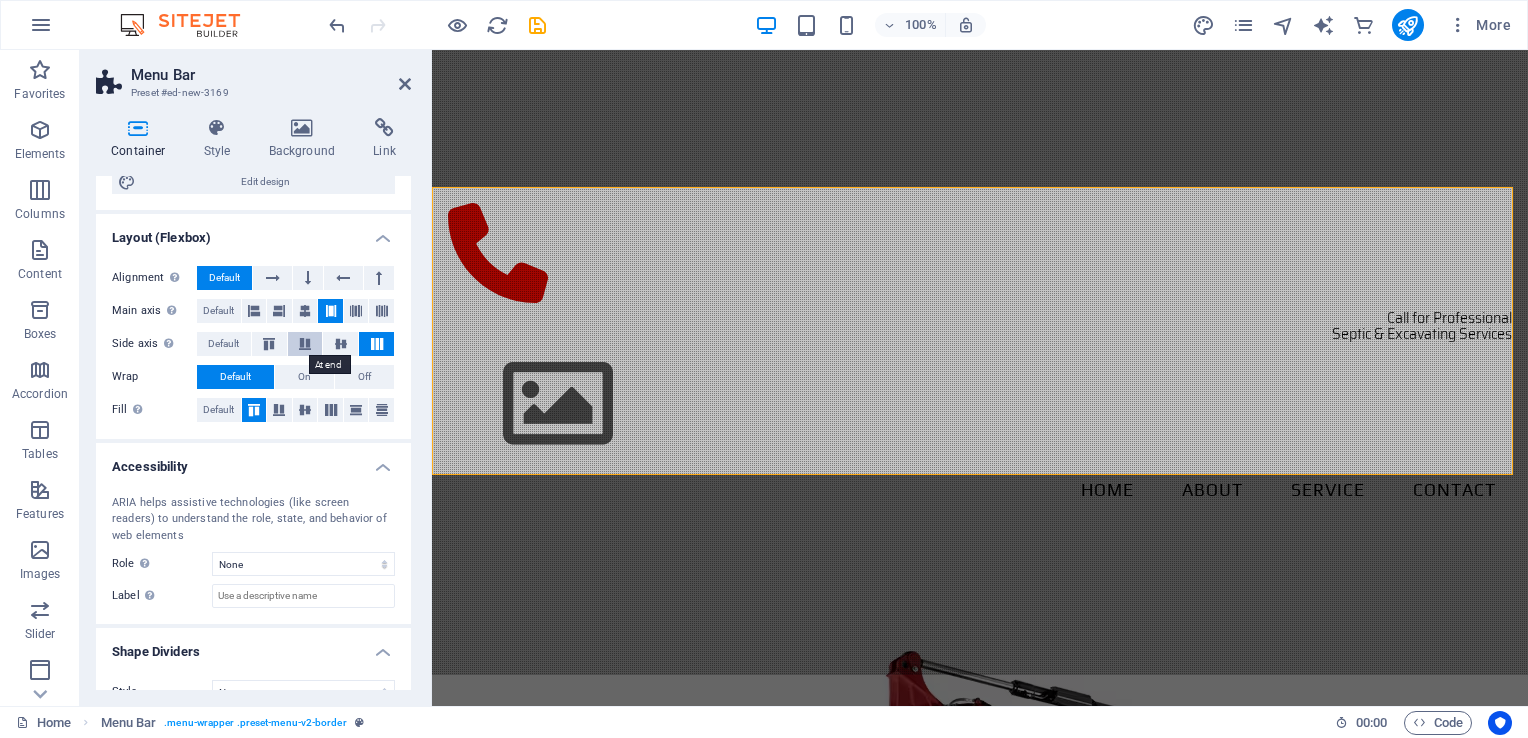 click at bounding box center [305, 344] 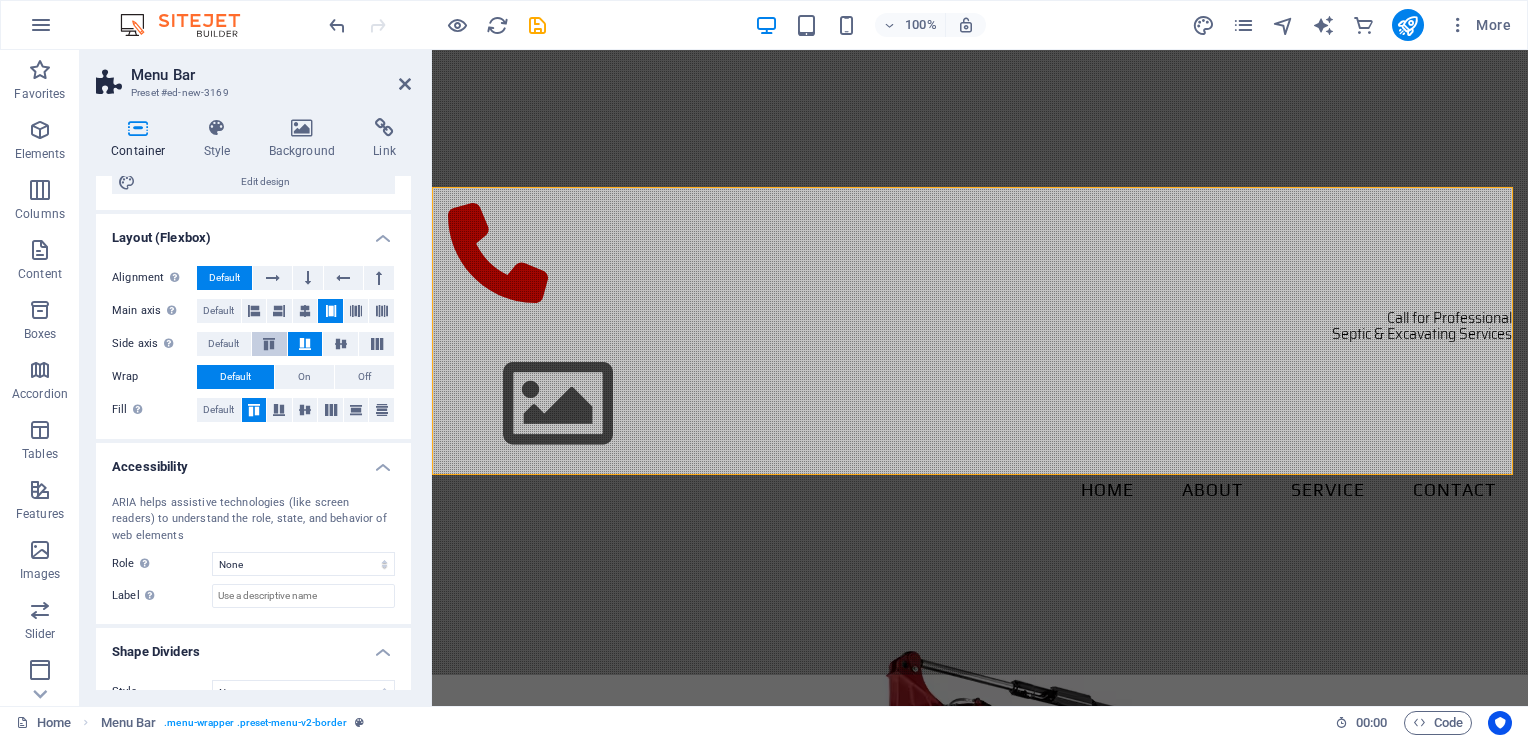 click at bounding box center [269, 344] 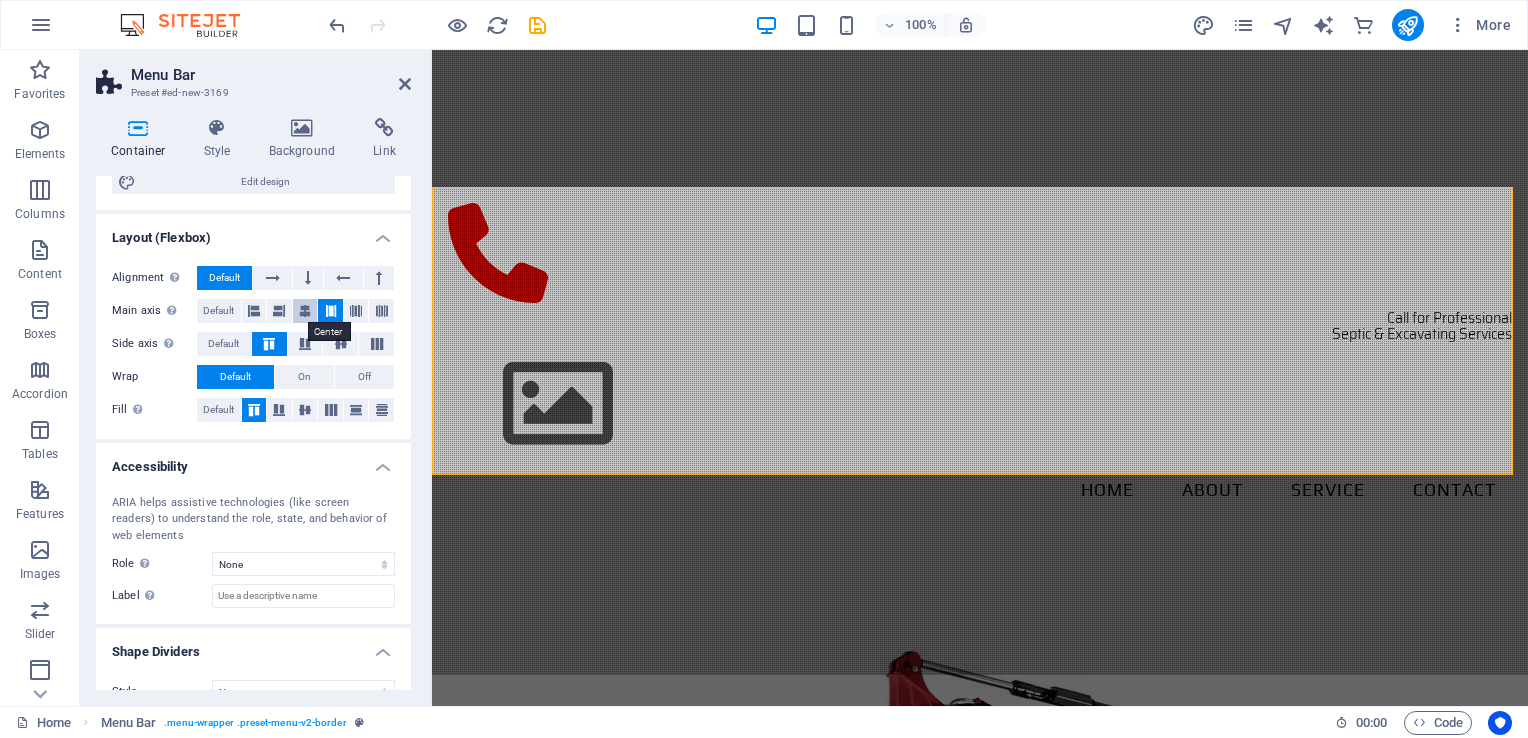 click at bounding box center [305, 311] 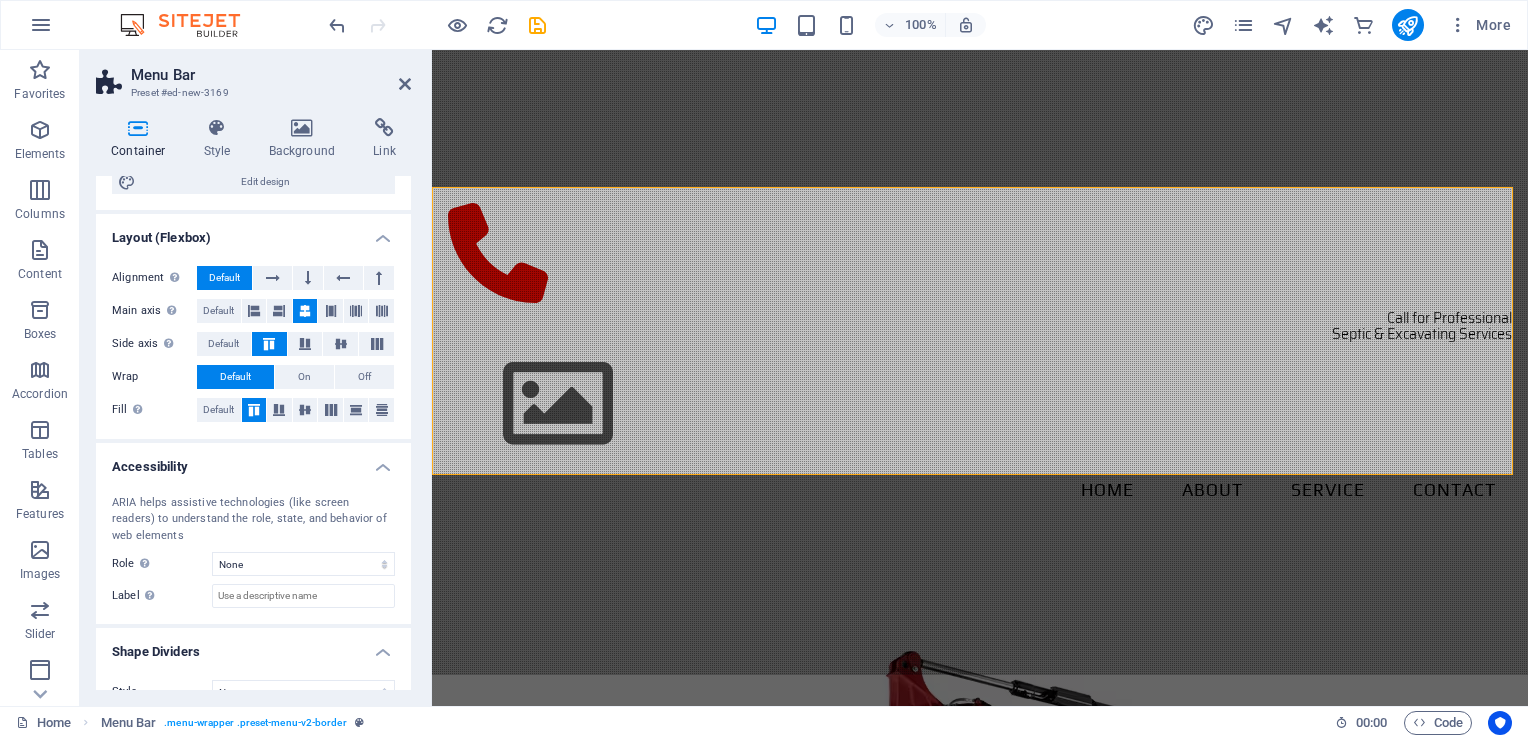 scroll, scrollTop: 259, scrollLeft: 0, axis: vertical 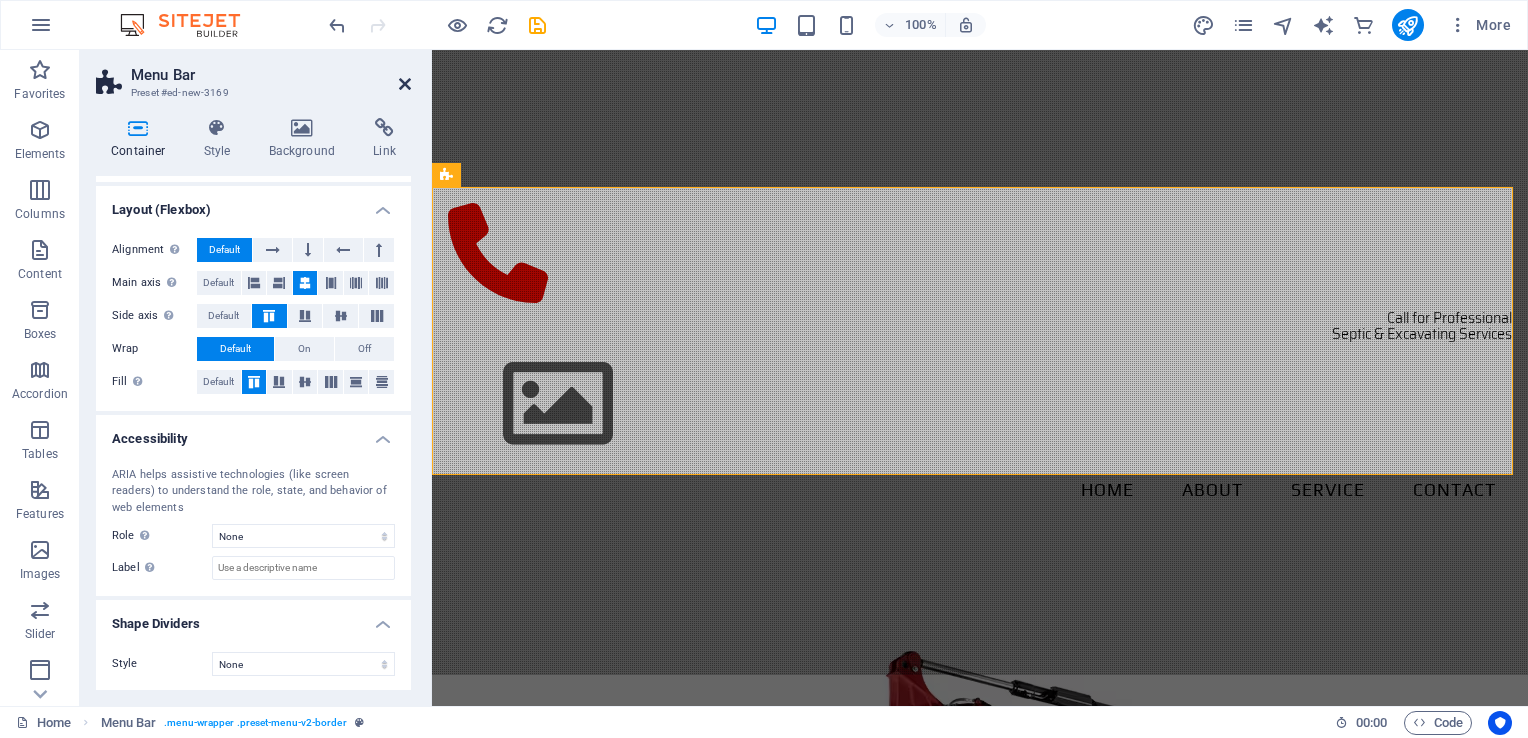 click at bounding box center [405, 84] 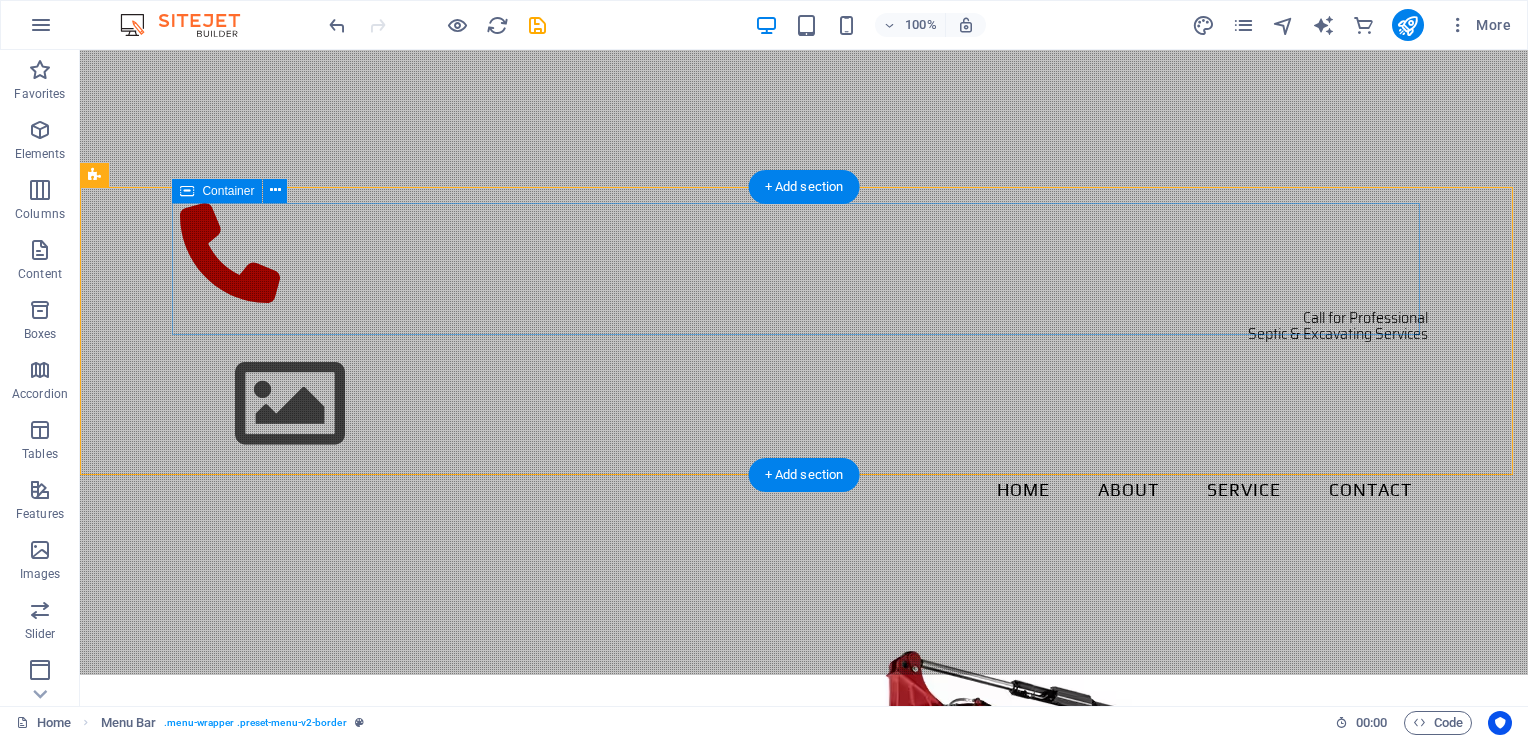 click on "Call for Professional Septic & Excavating Services" at bounding box center [804, 272] 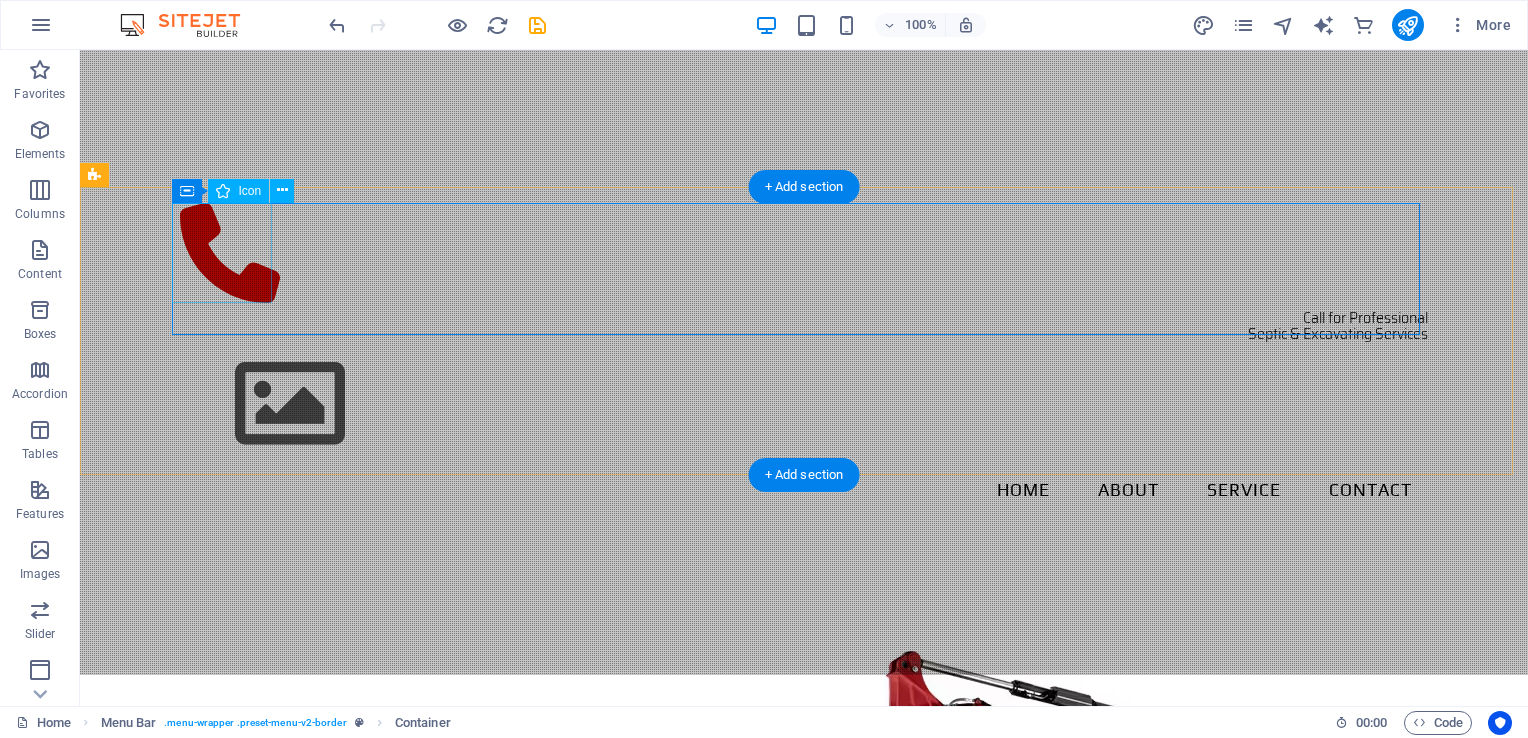 click at bounding box center (804, 256) 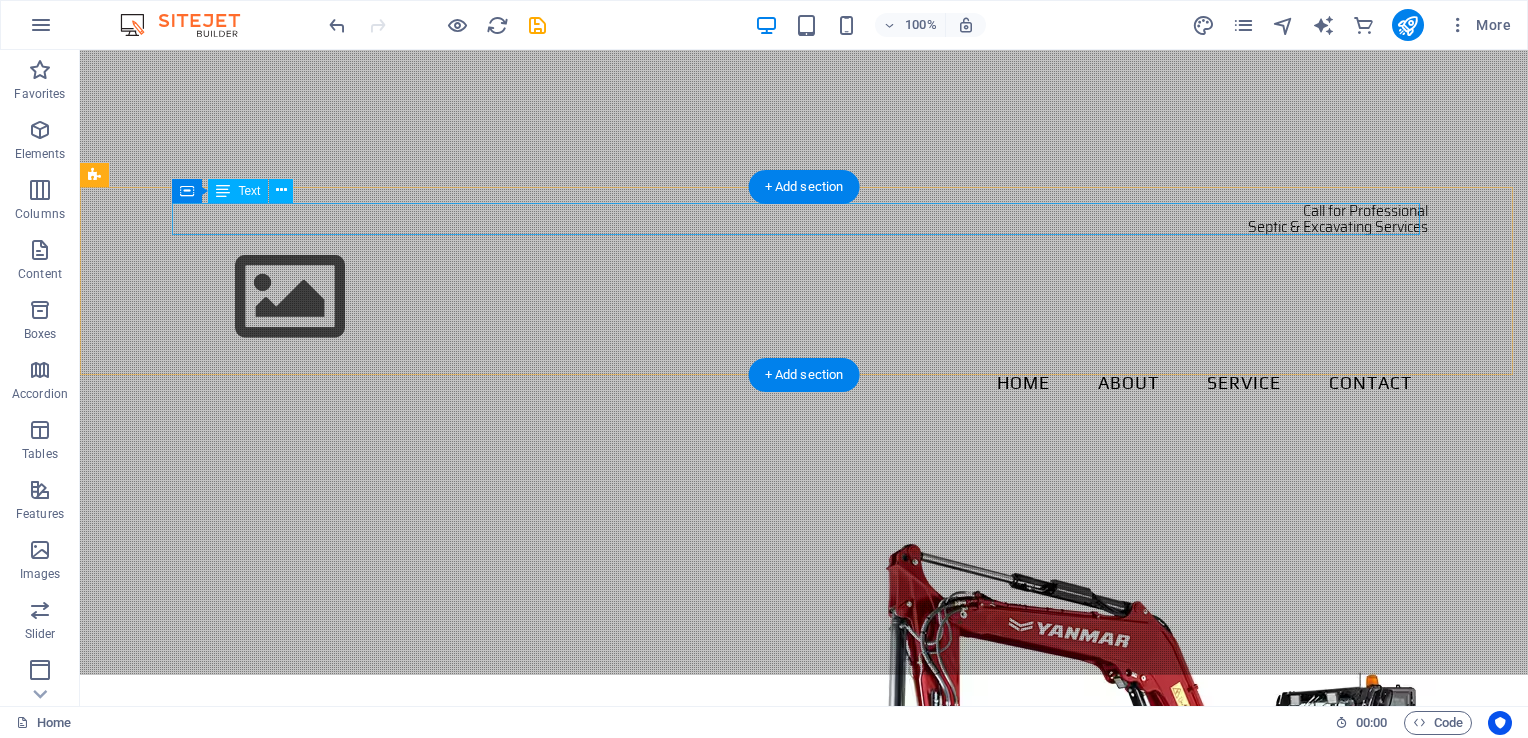 click on "Call for Professional Septic & Excavating Services" at bounding box center (804, 219) 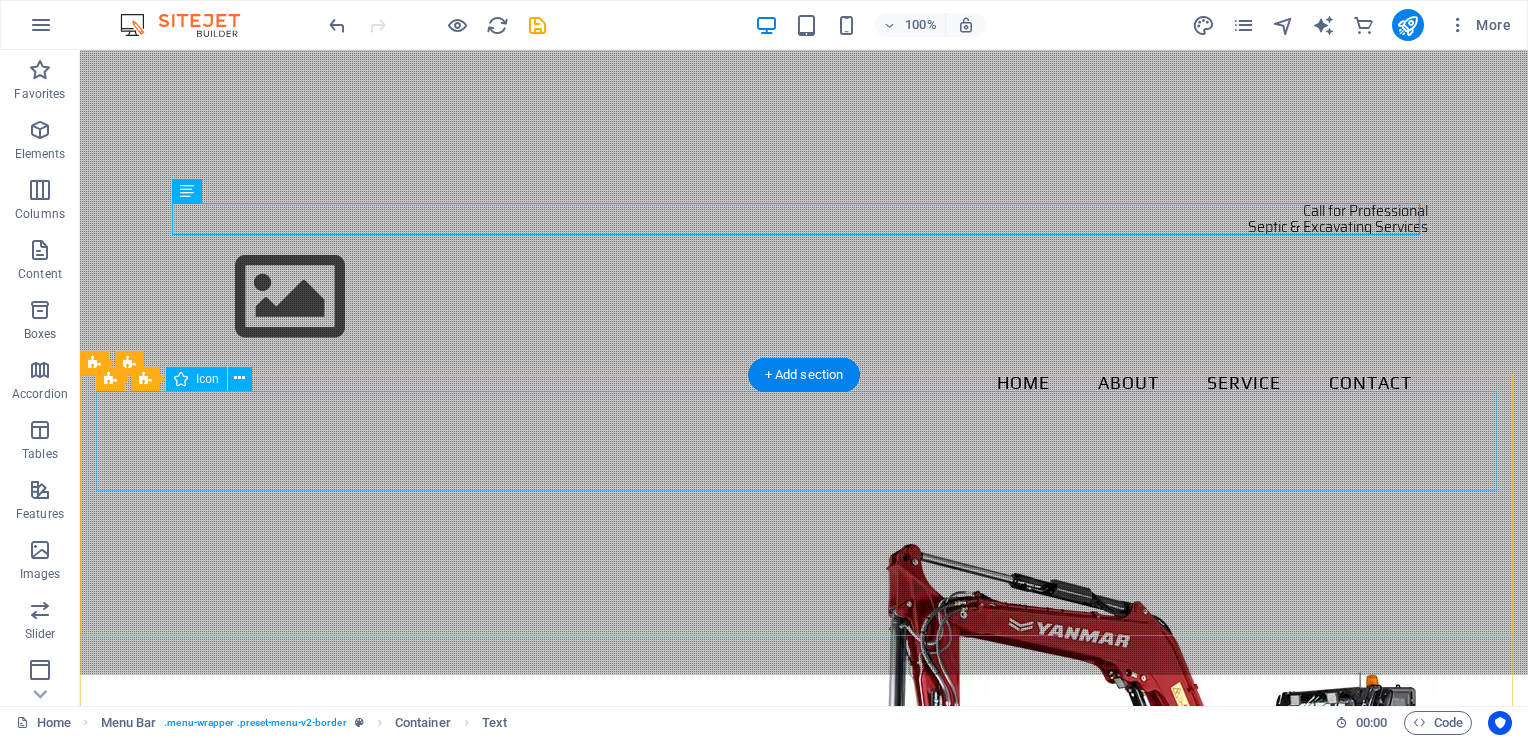 click at bounding box center [804, 1150] 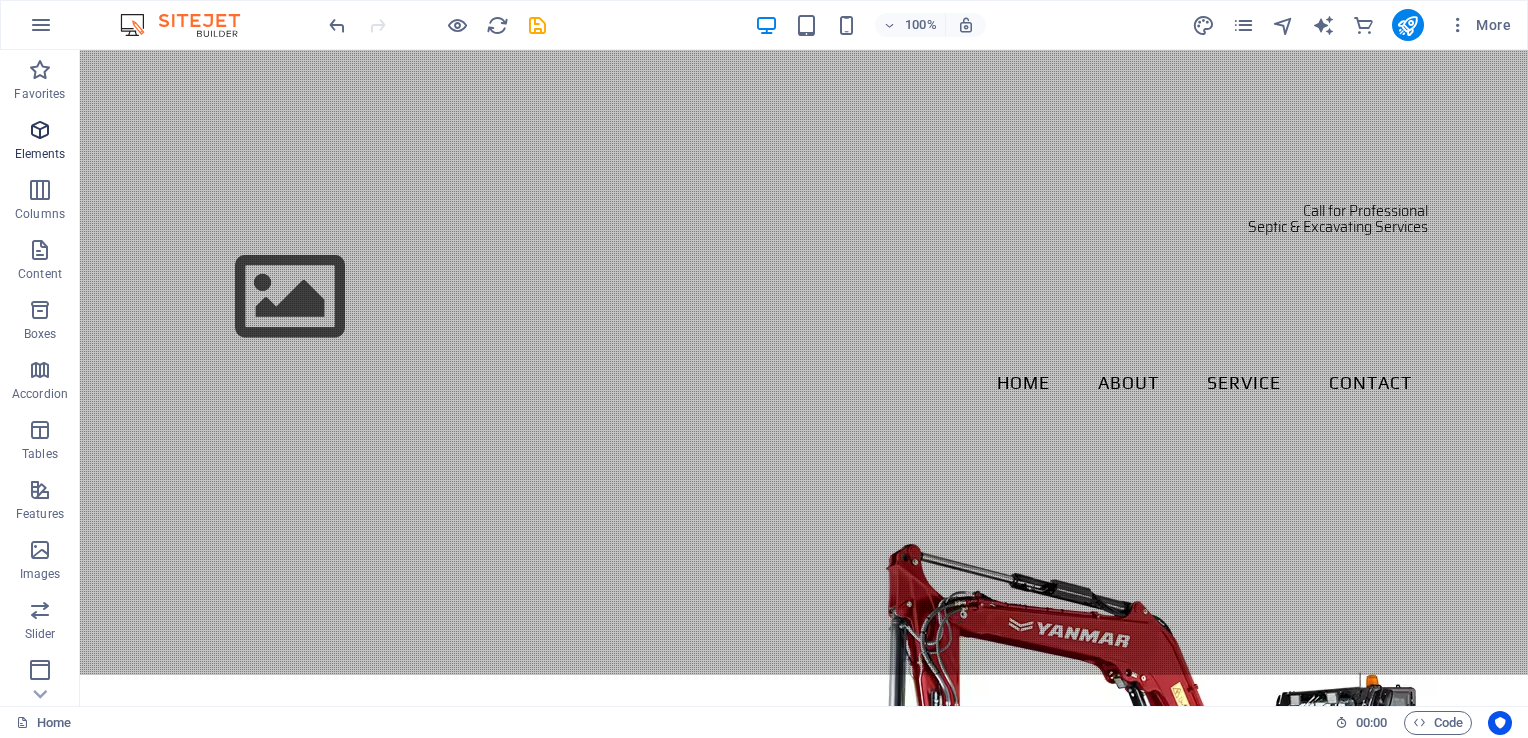 click at bounding box center (40, 130) 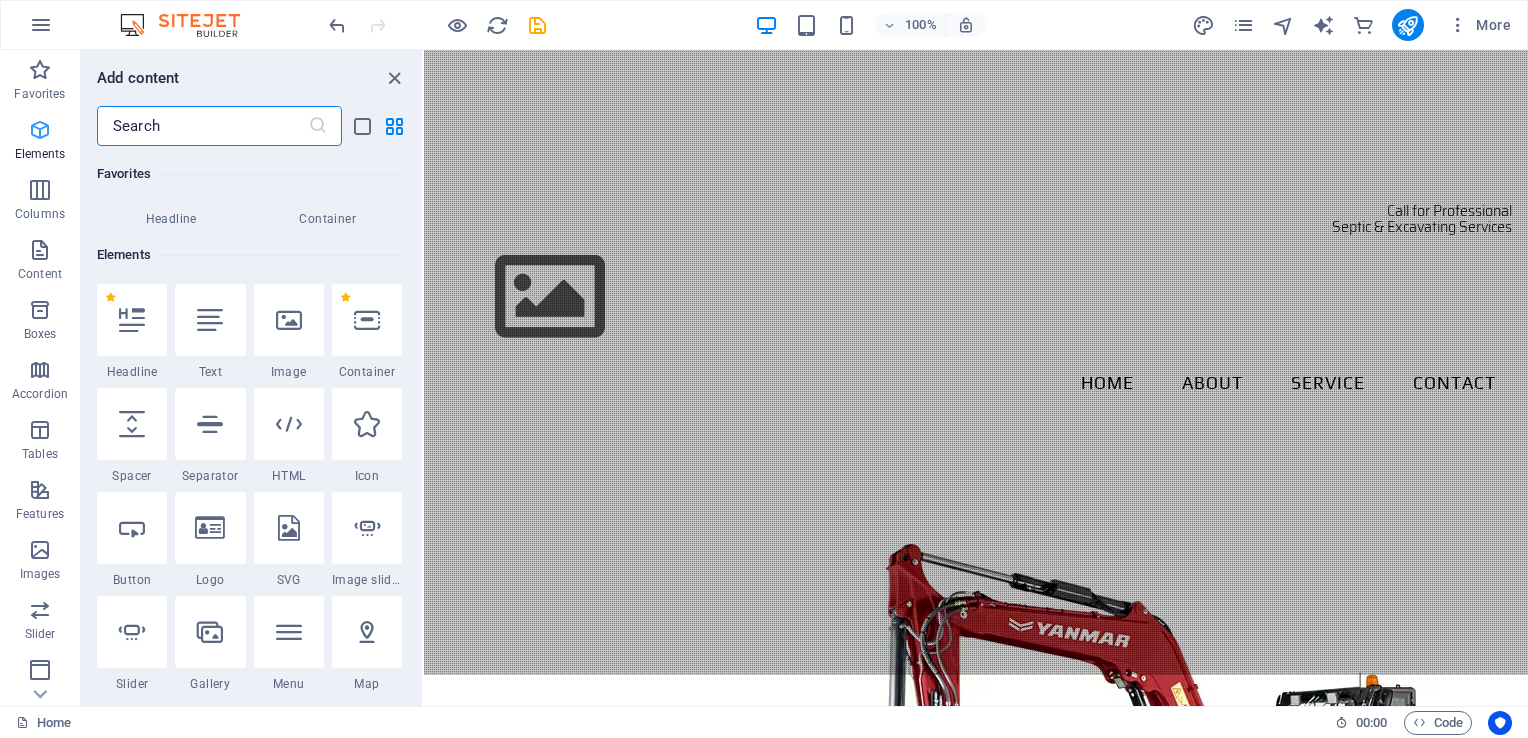 scroll, scrollTop: 212, scrollLeft: 0, axis: vertical 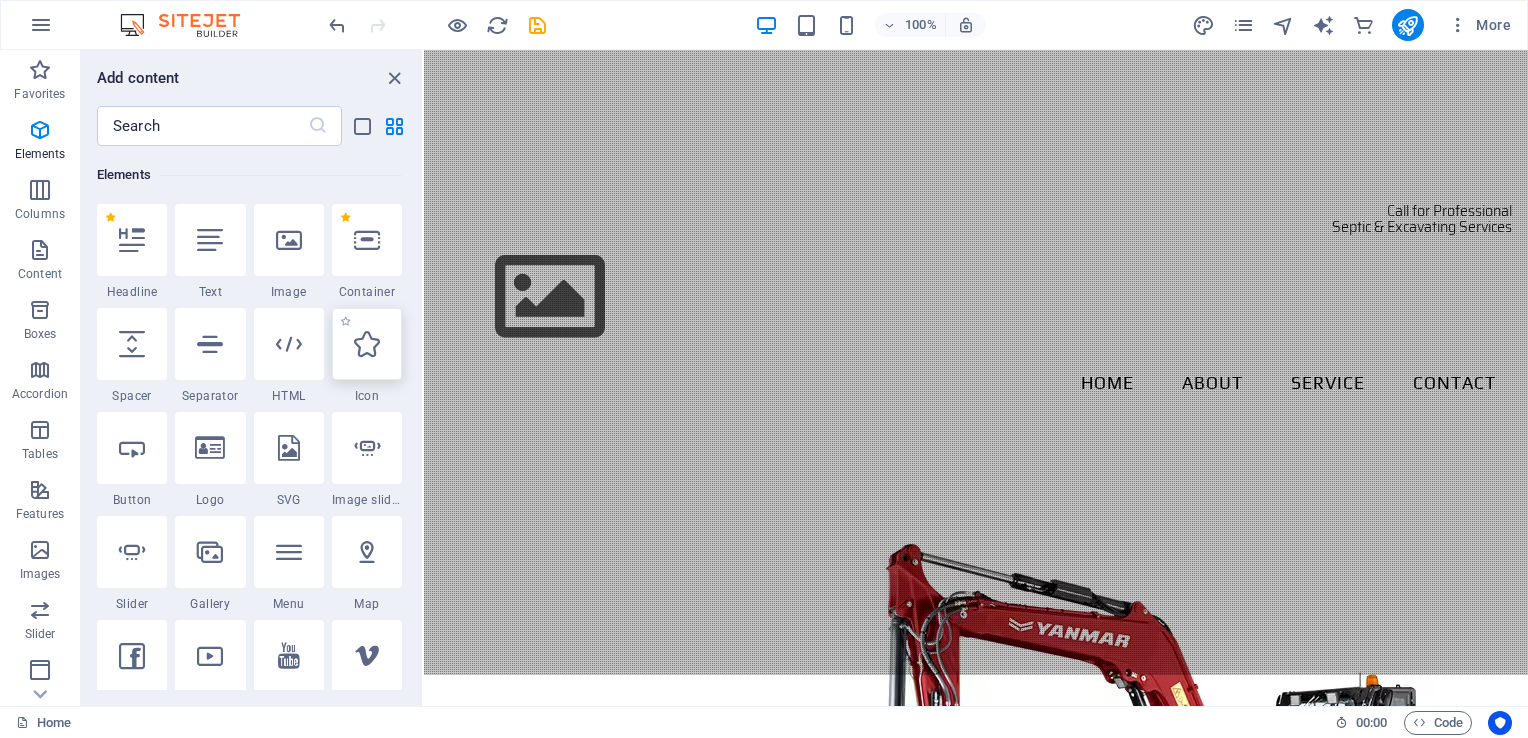 click at bounding box center (367, 344) 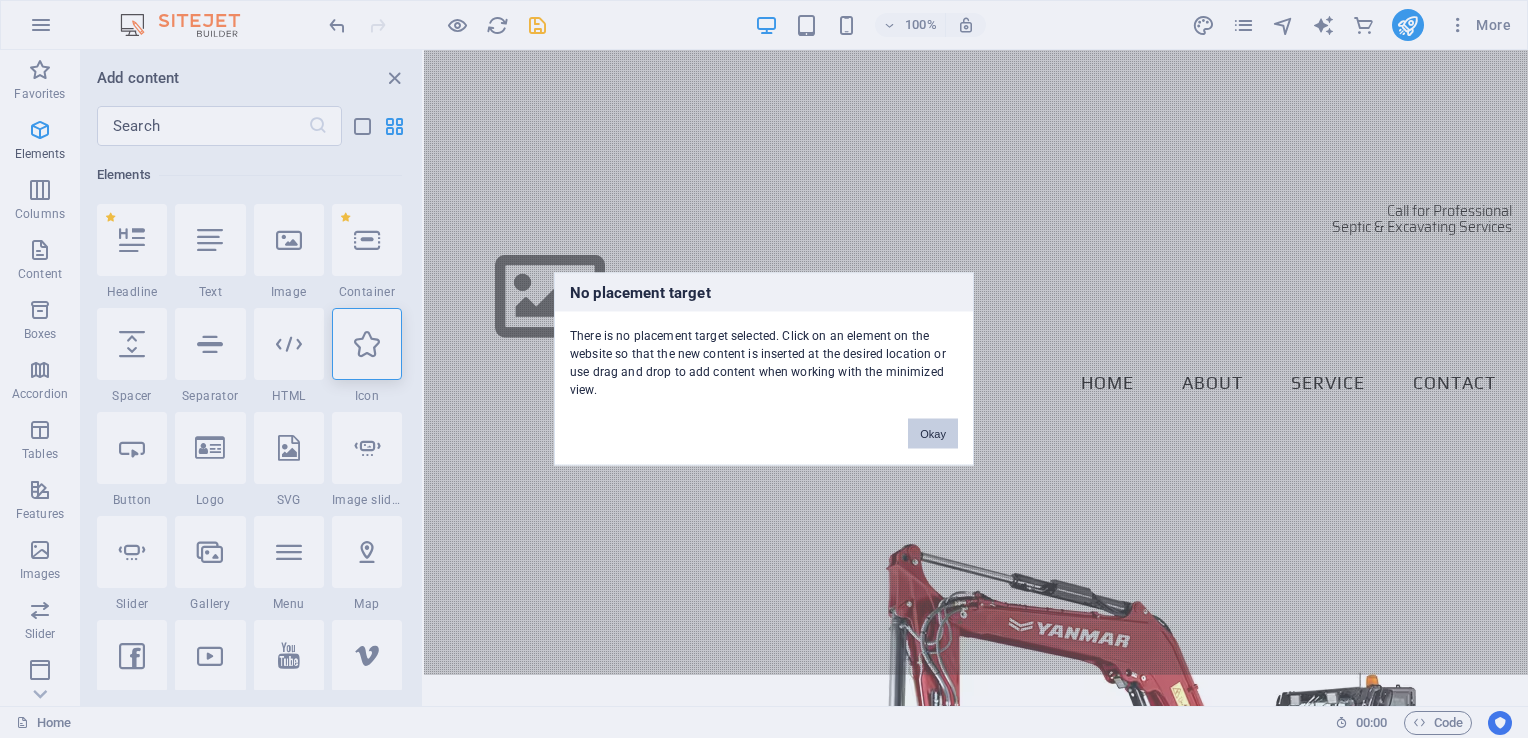click on "Okay" at bounding box center [933, 434] 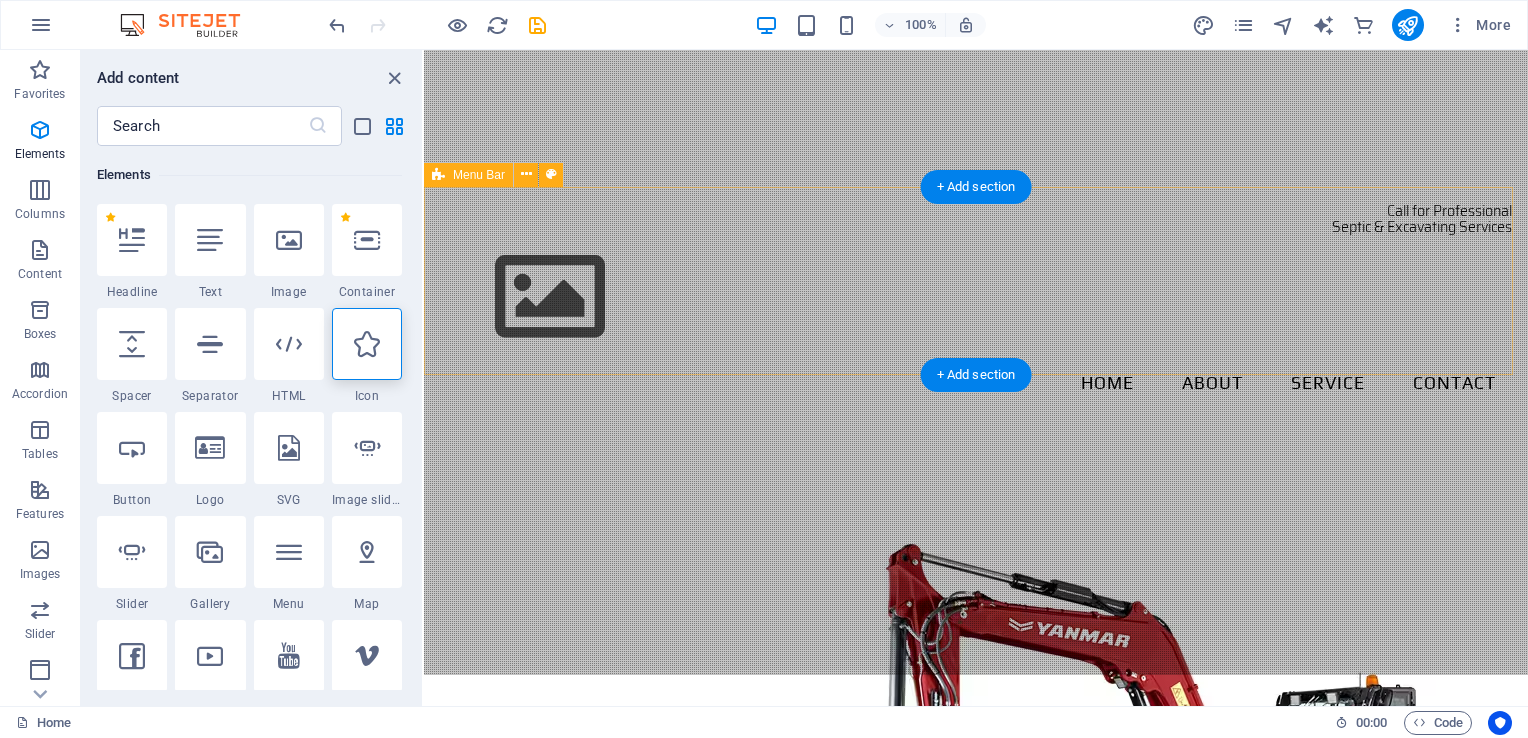 click on "Call for Professional Septic & Excavating Services Menu Home About Service Contact" at bounding box center (976, 305) 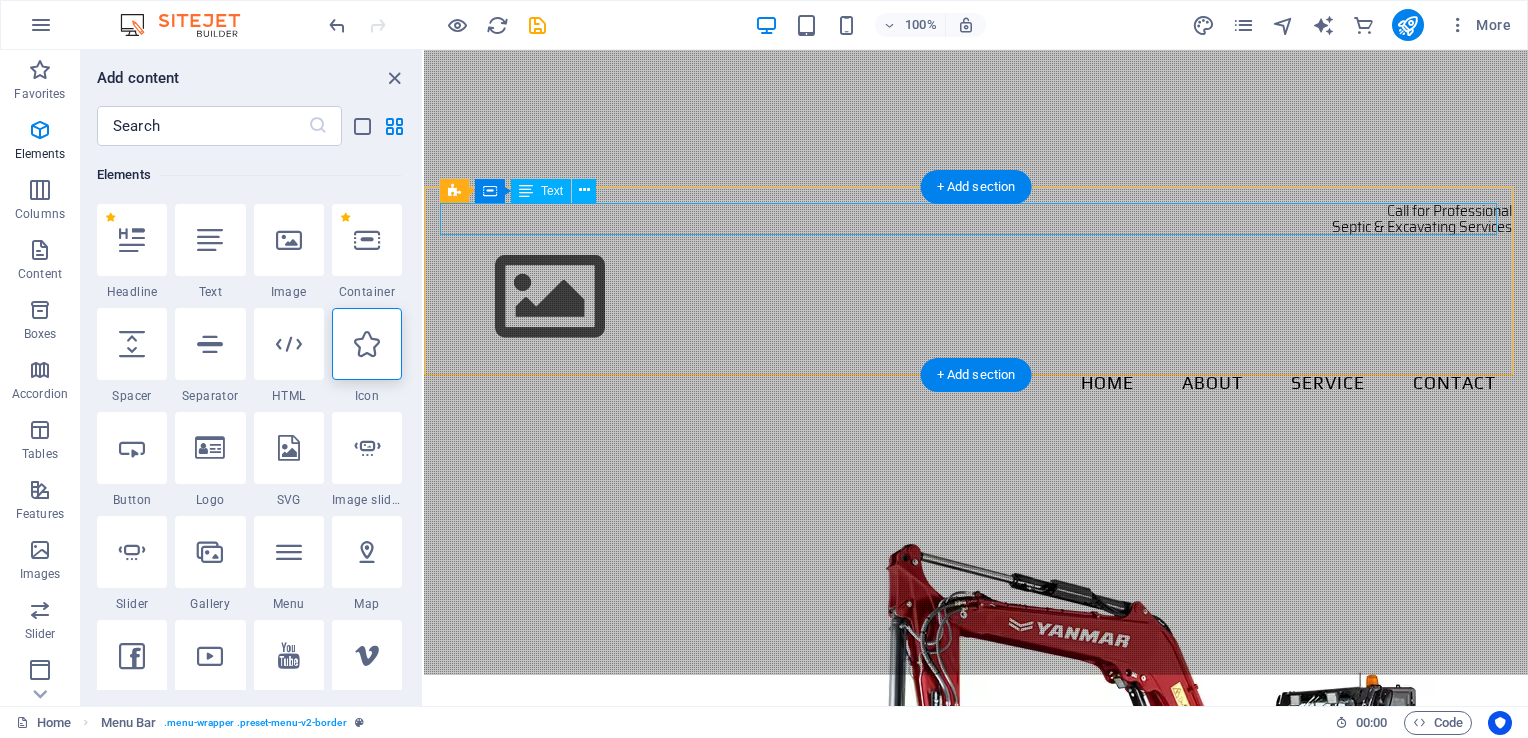 click on "Call for Professional Septic & Excavating Services" at bounding box center (976, 219) 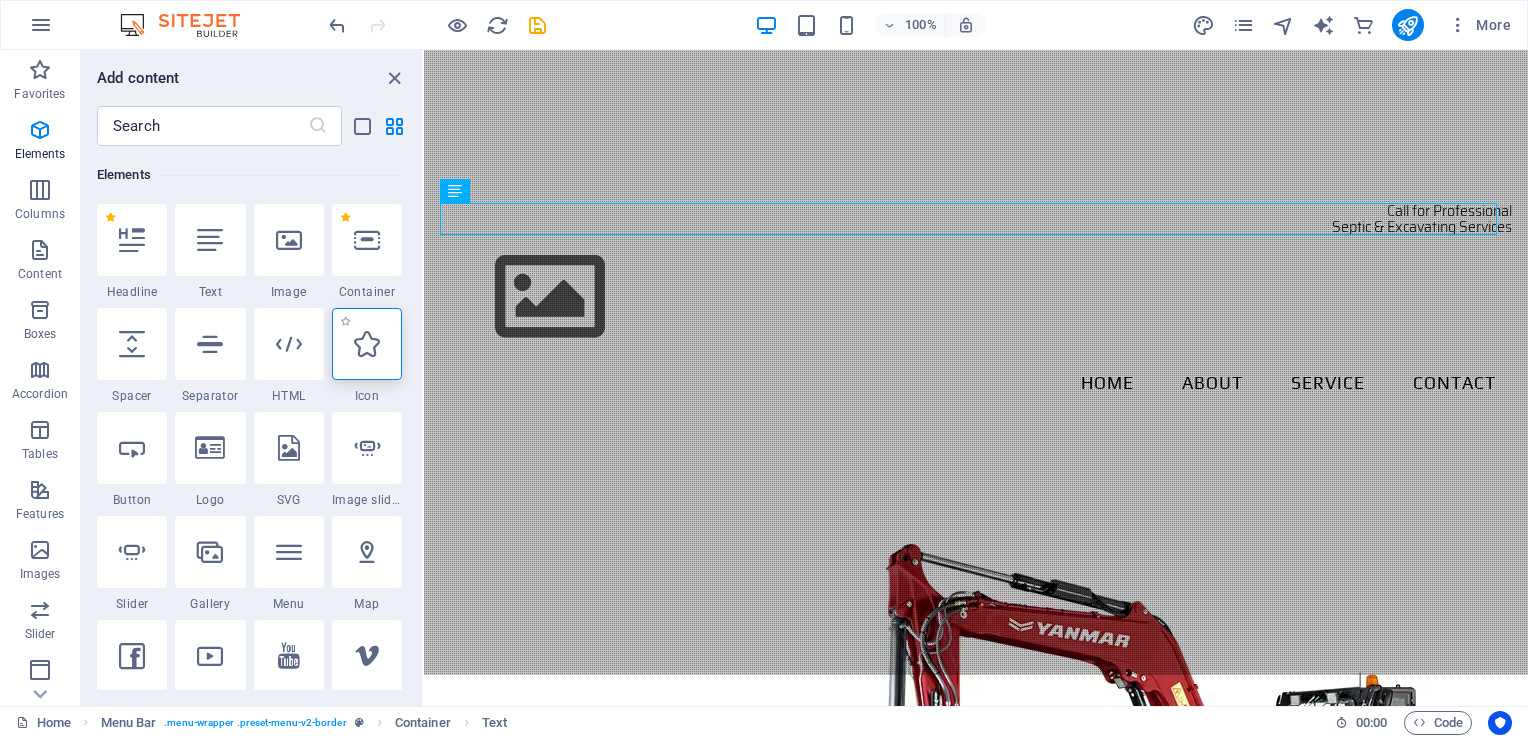 click at bounding box center (367, 344) 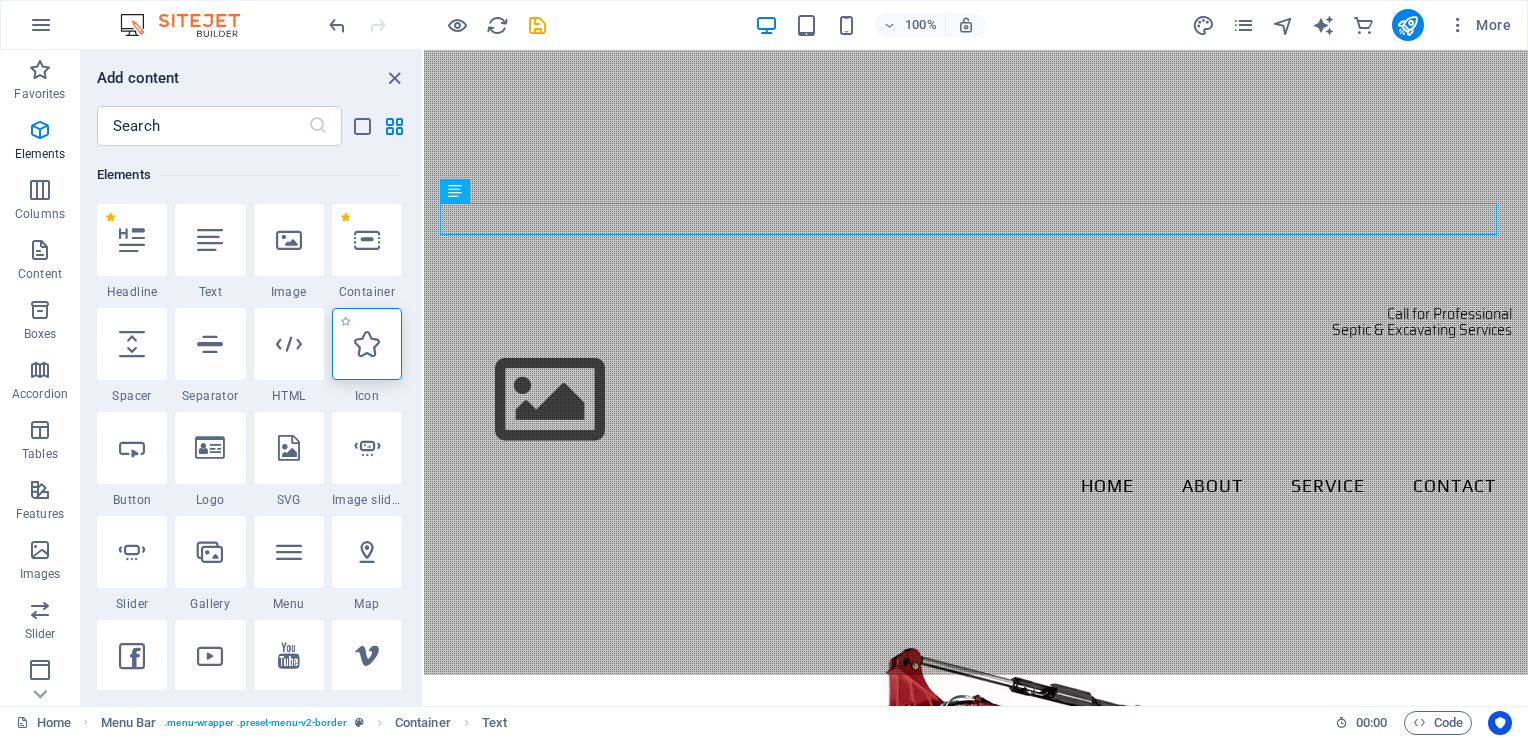 select on "xMidYMid" 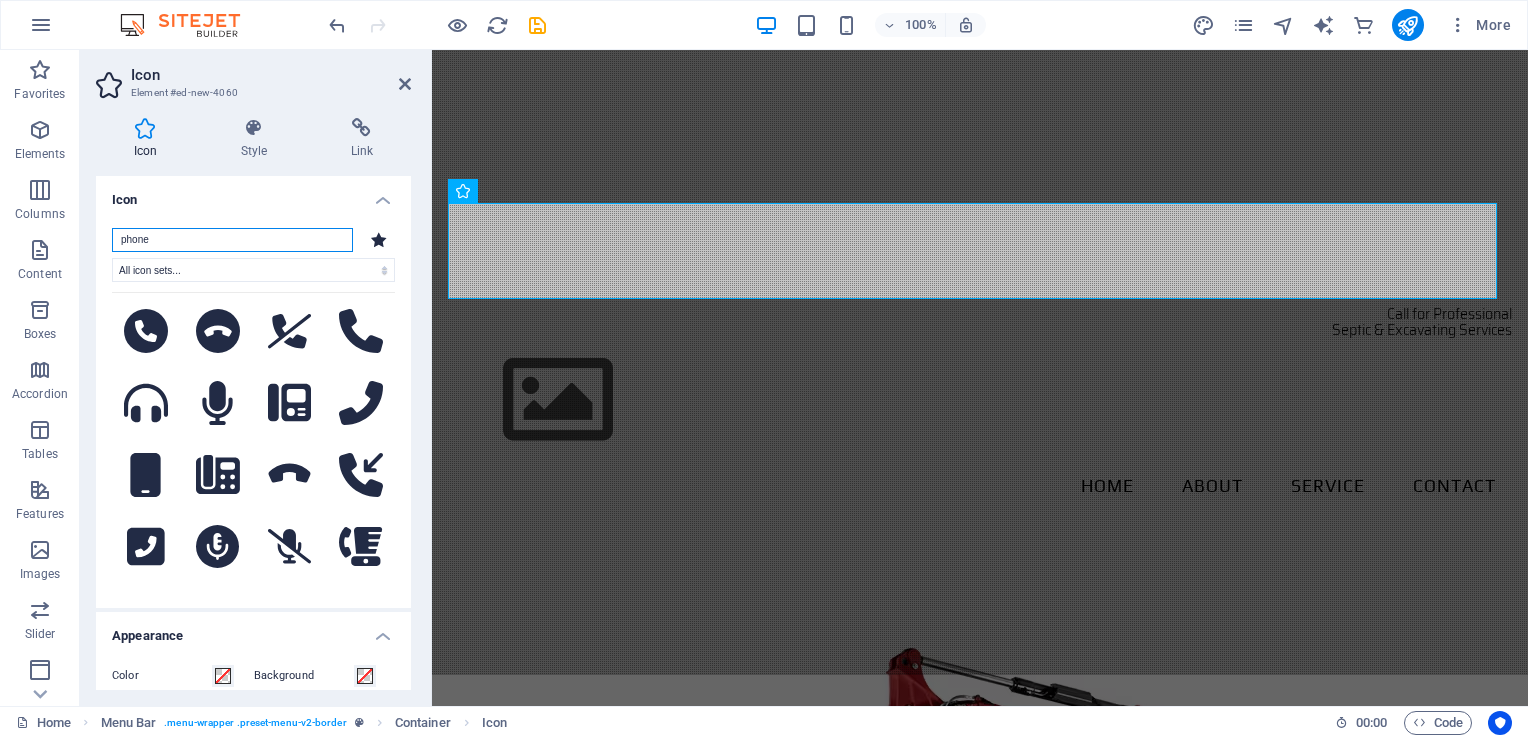 scroll, scrollTop: 1430, scrollLeft: 0, axis: vertical 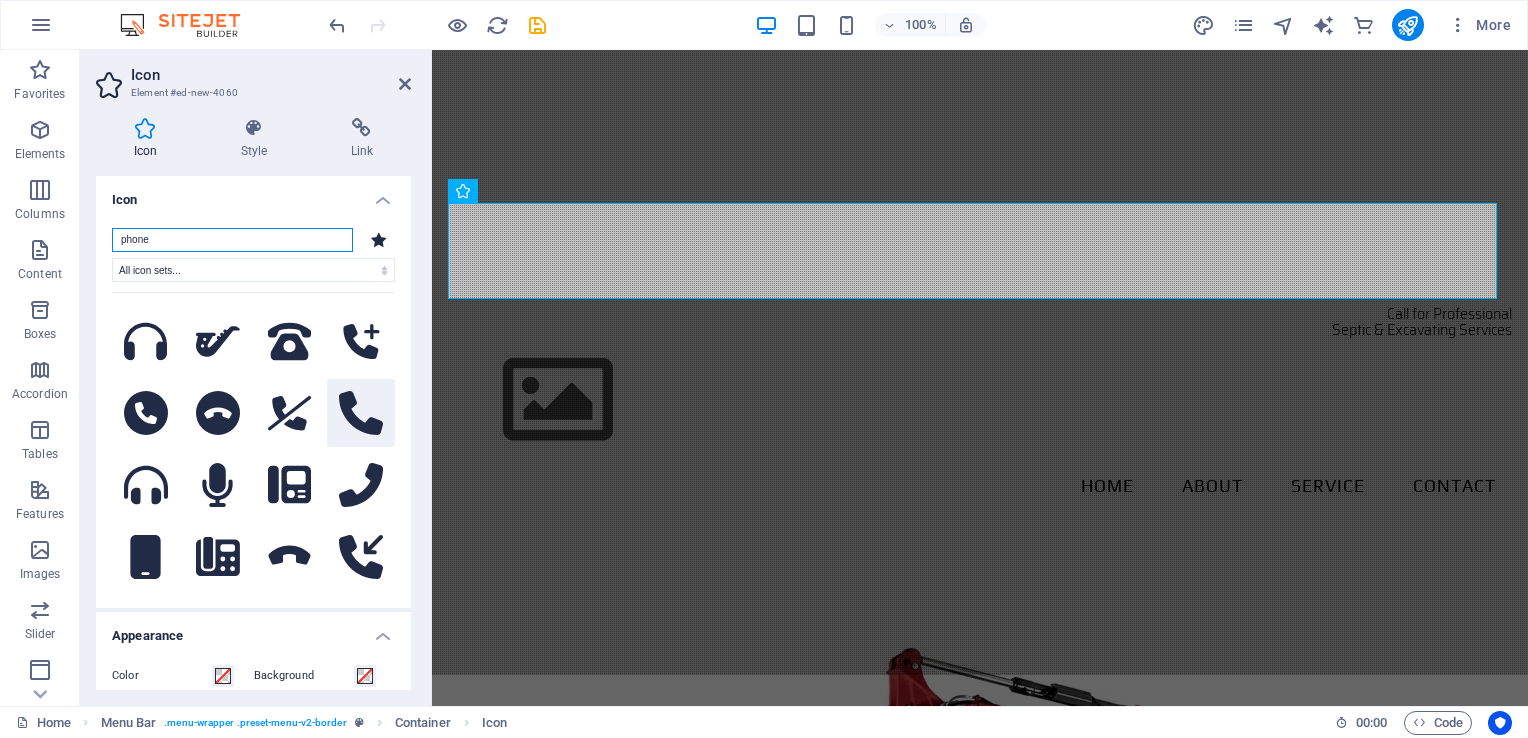 type on "phone" 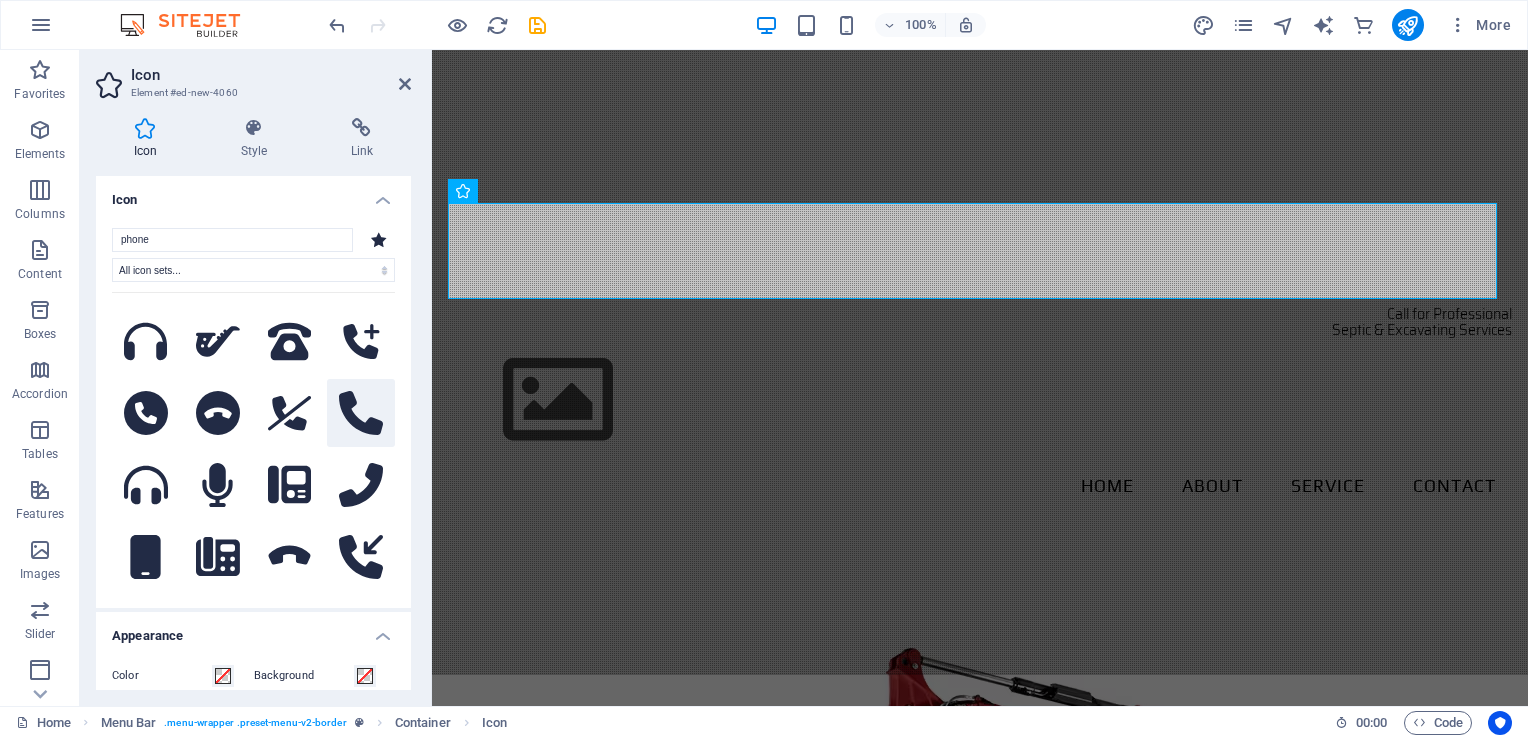 click 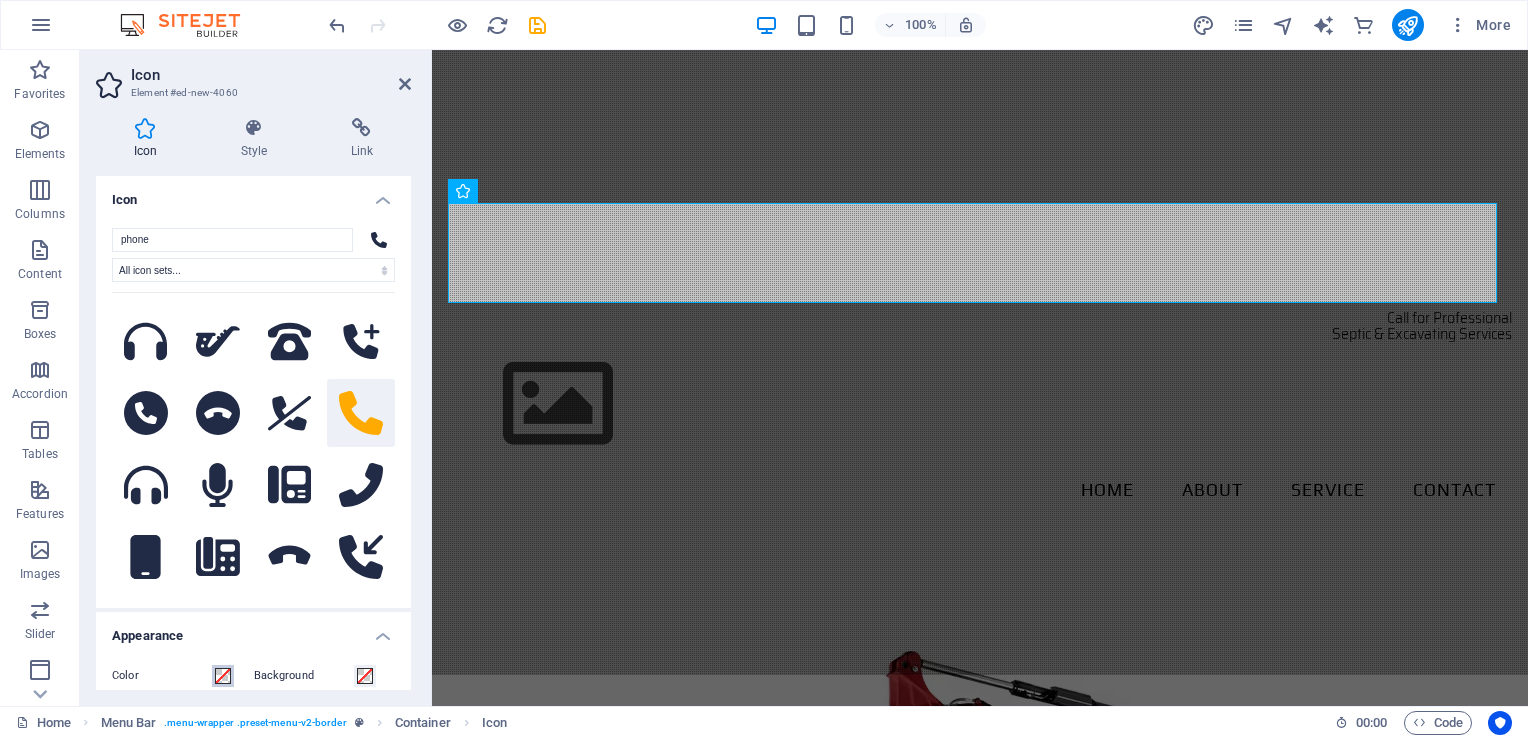 click at bounding box center [223, 676] 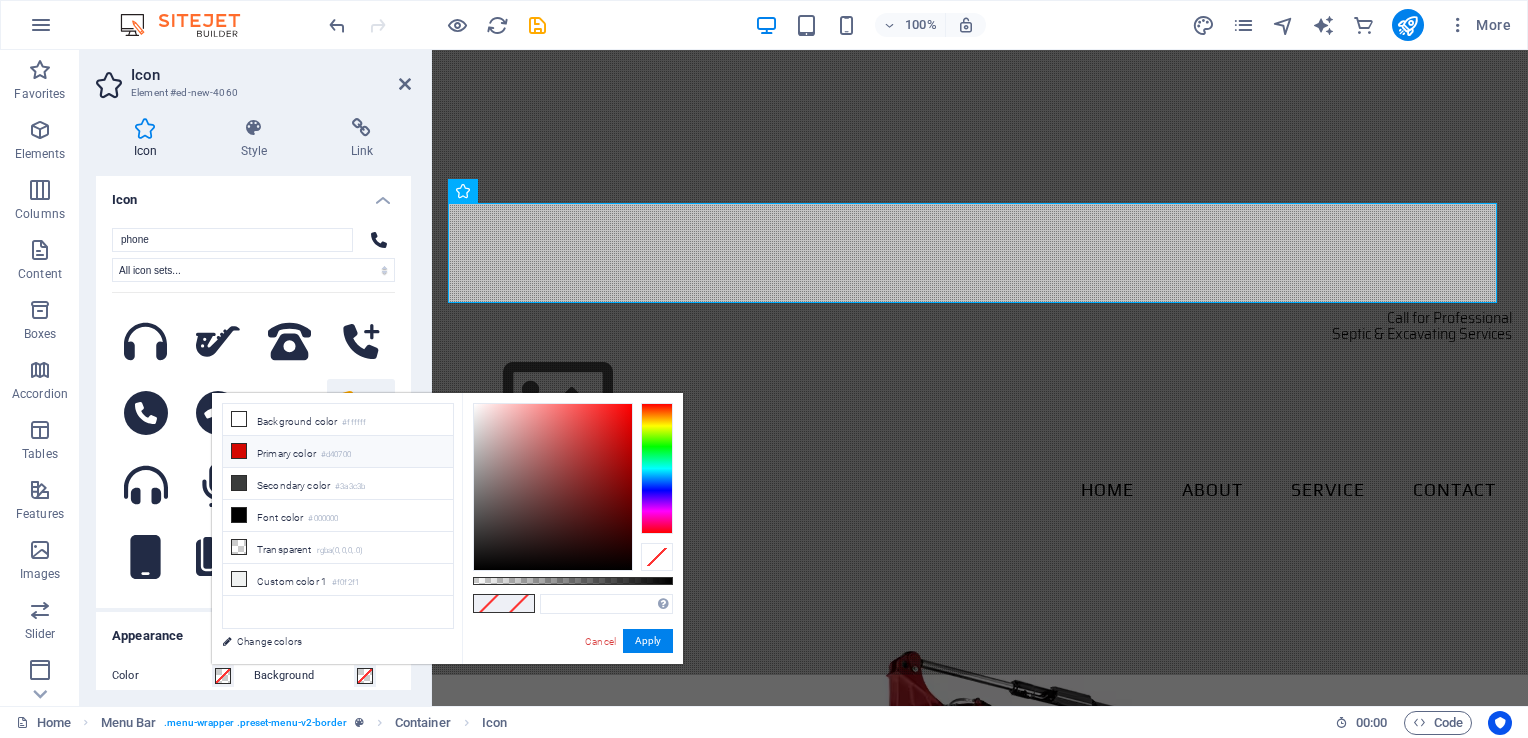click on "Primary color
#d40700" at bounding box center [338, 452] 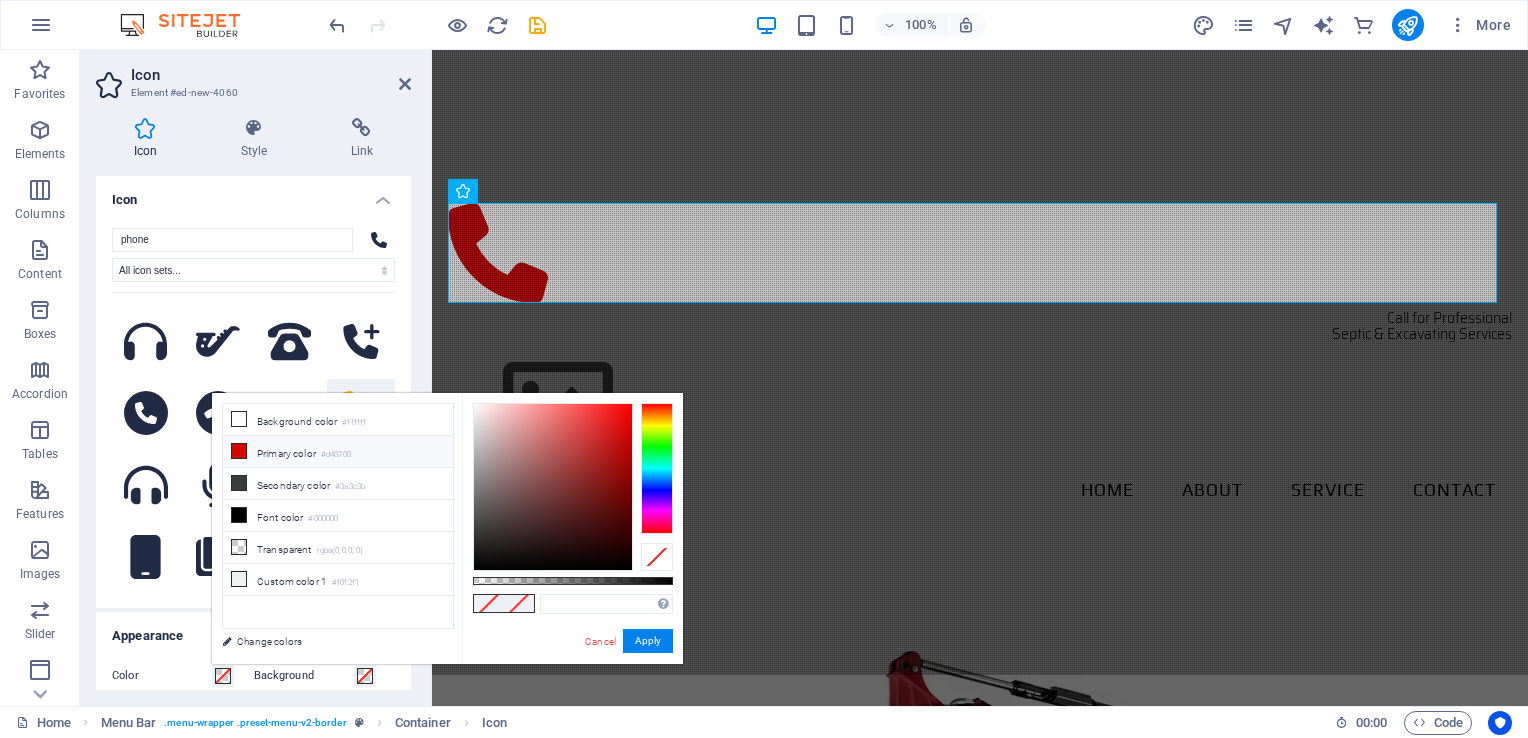type on "#d40700" 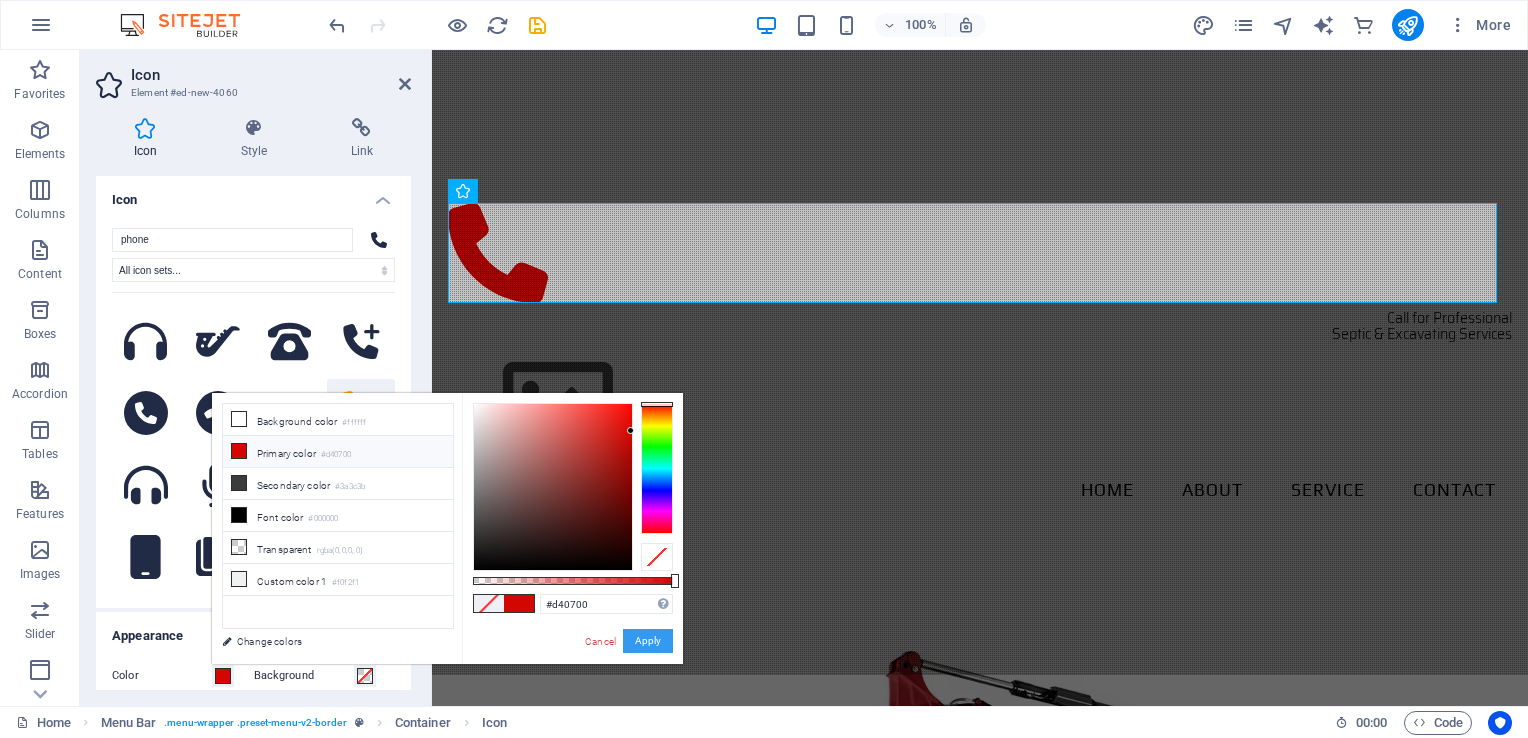 click on "Apply" at bounding box center [648, 641] 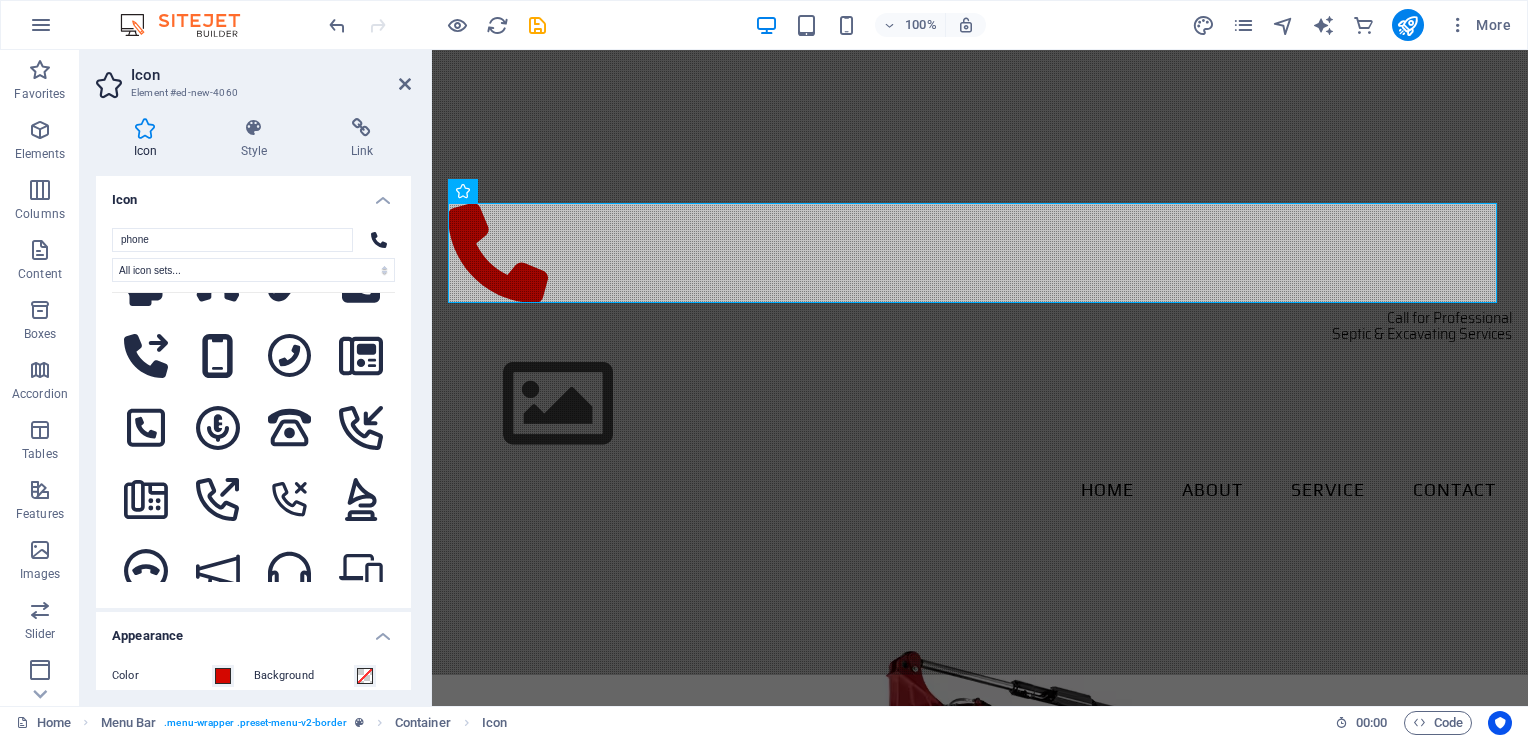 scroll, scrollTop: 1955, scrollLeft: 0, axis: vertical 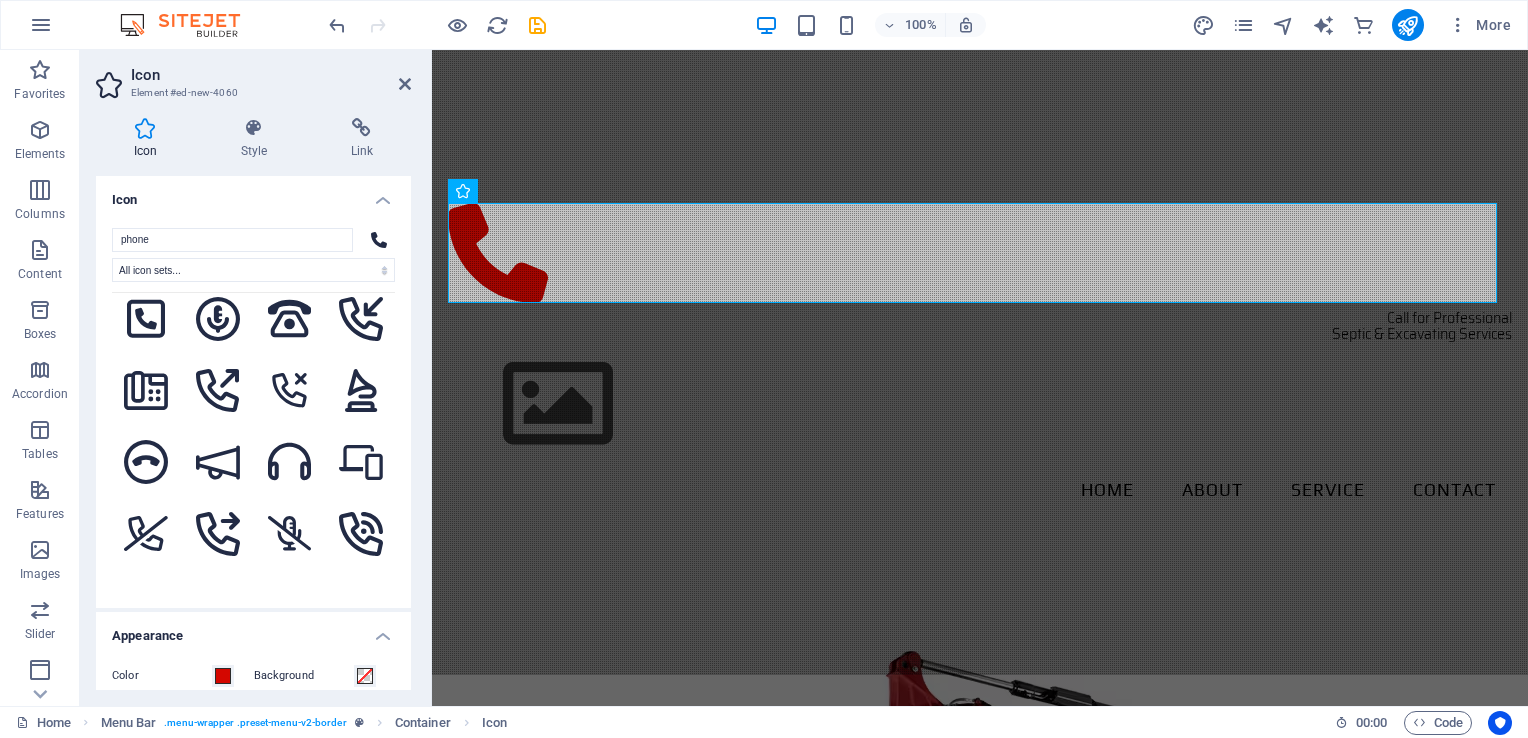 click on "Icon" at bounding box center [253, 194] 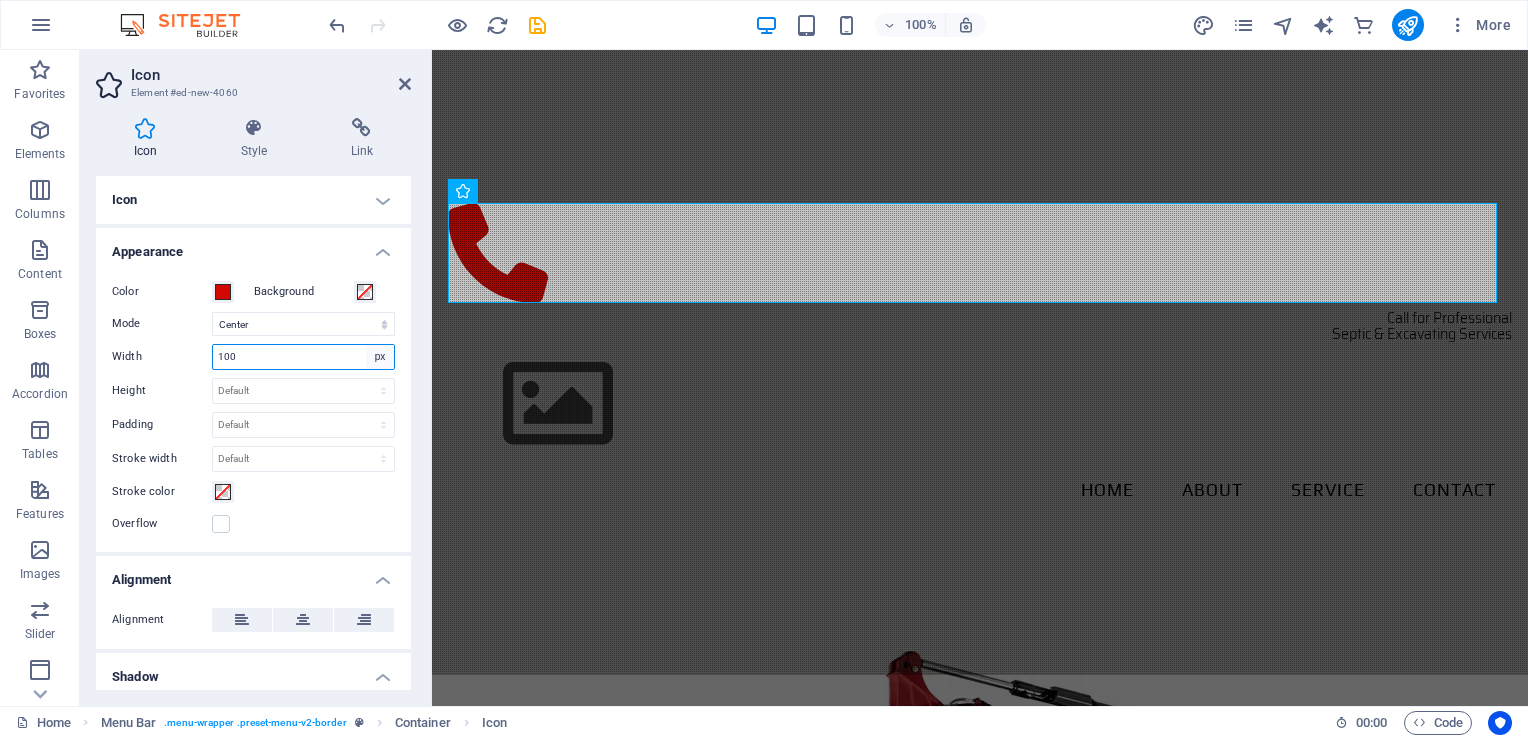 click on "Default auto px rem % em vh vw" at bounding box center [380, 357] 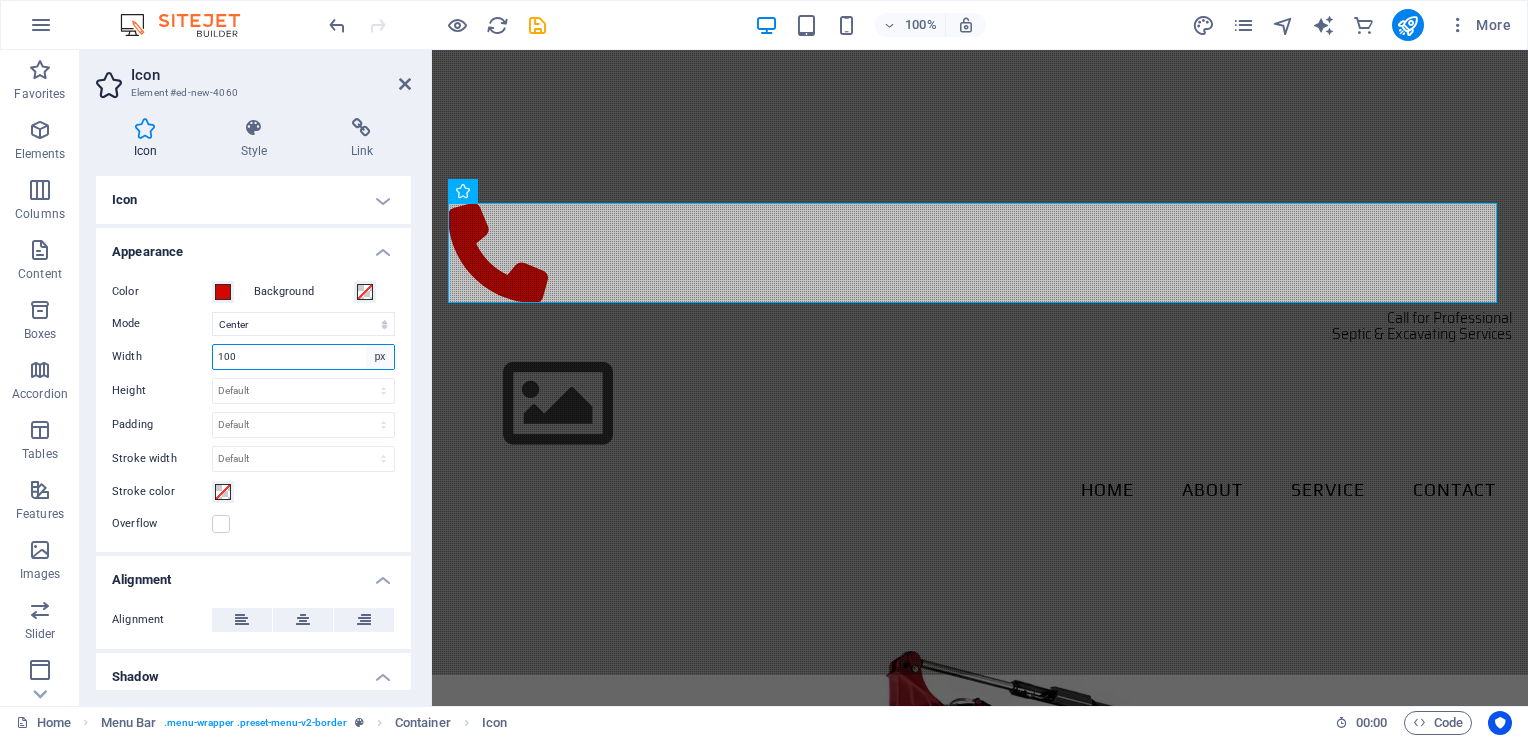 select on "auto" 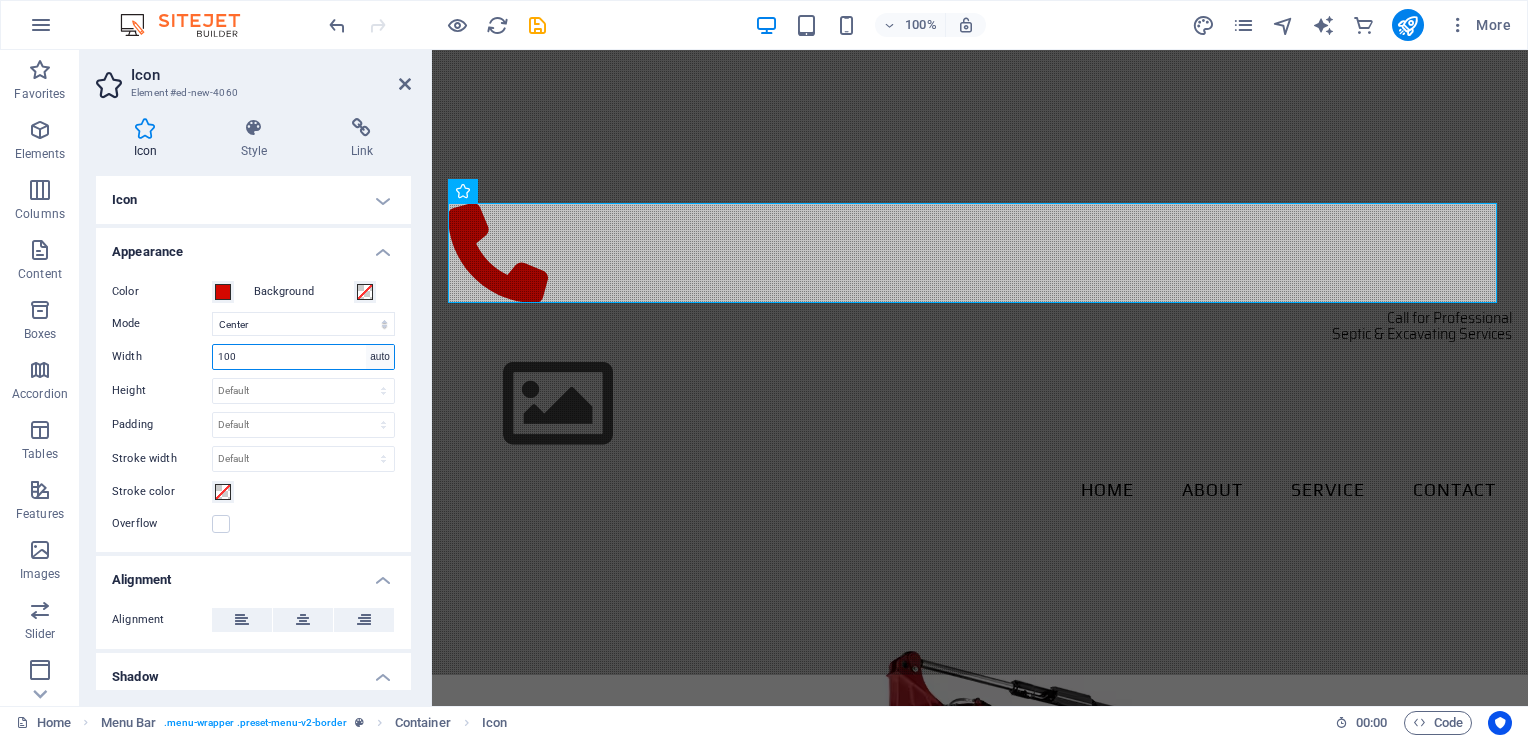 click on "Default auto px rem % em vh vw" at bounding box center (380, 357) 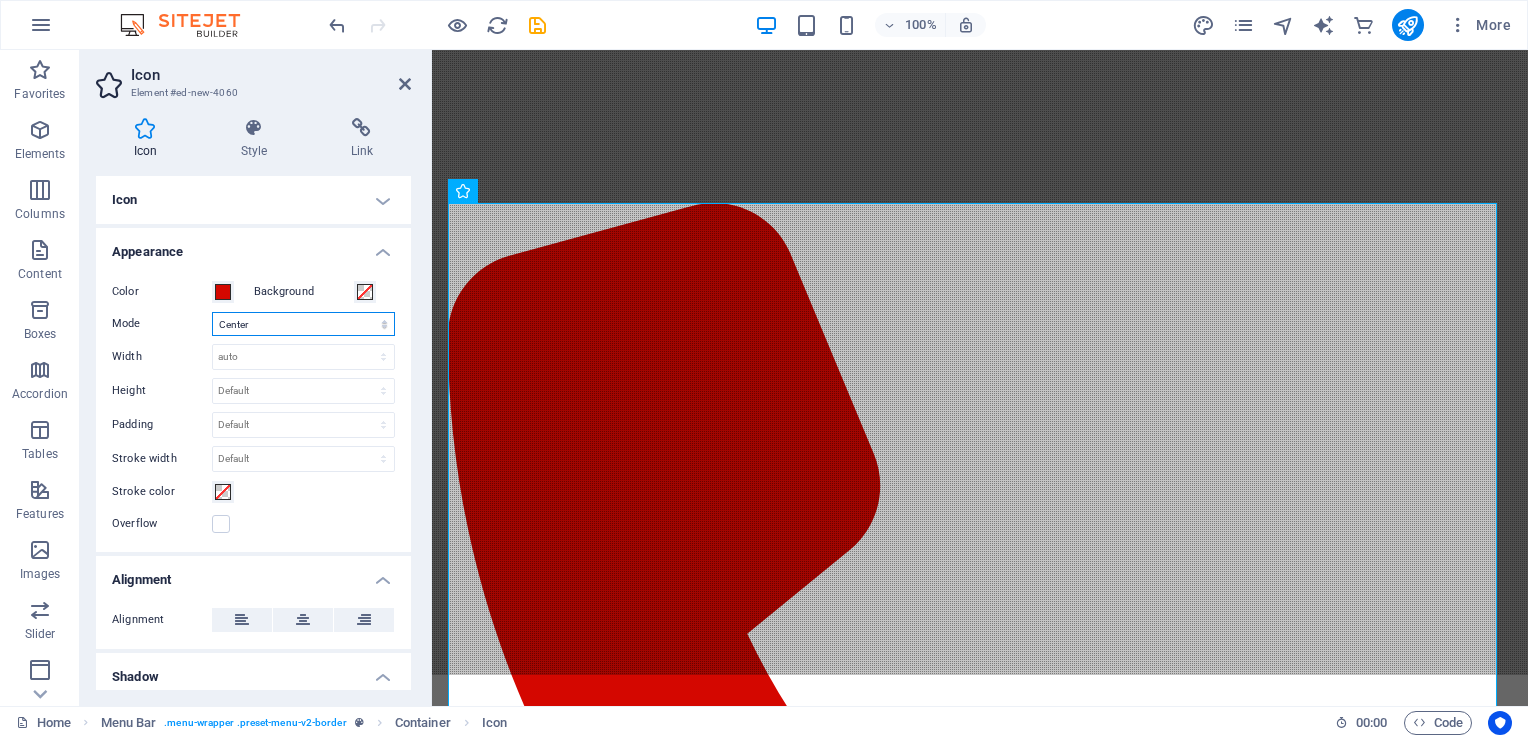 click on "Scale Left Center Right" at bounding box center [303, 324] 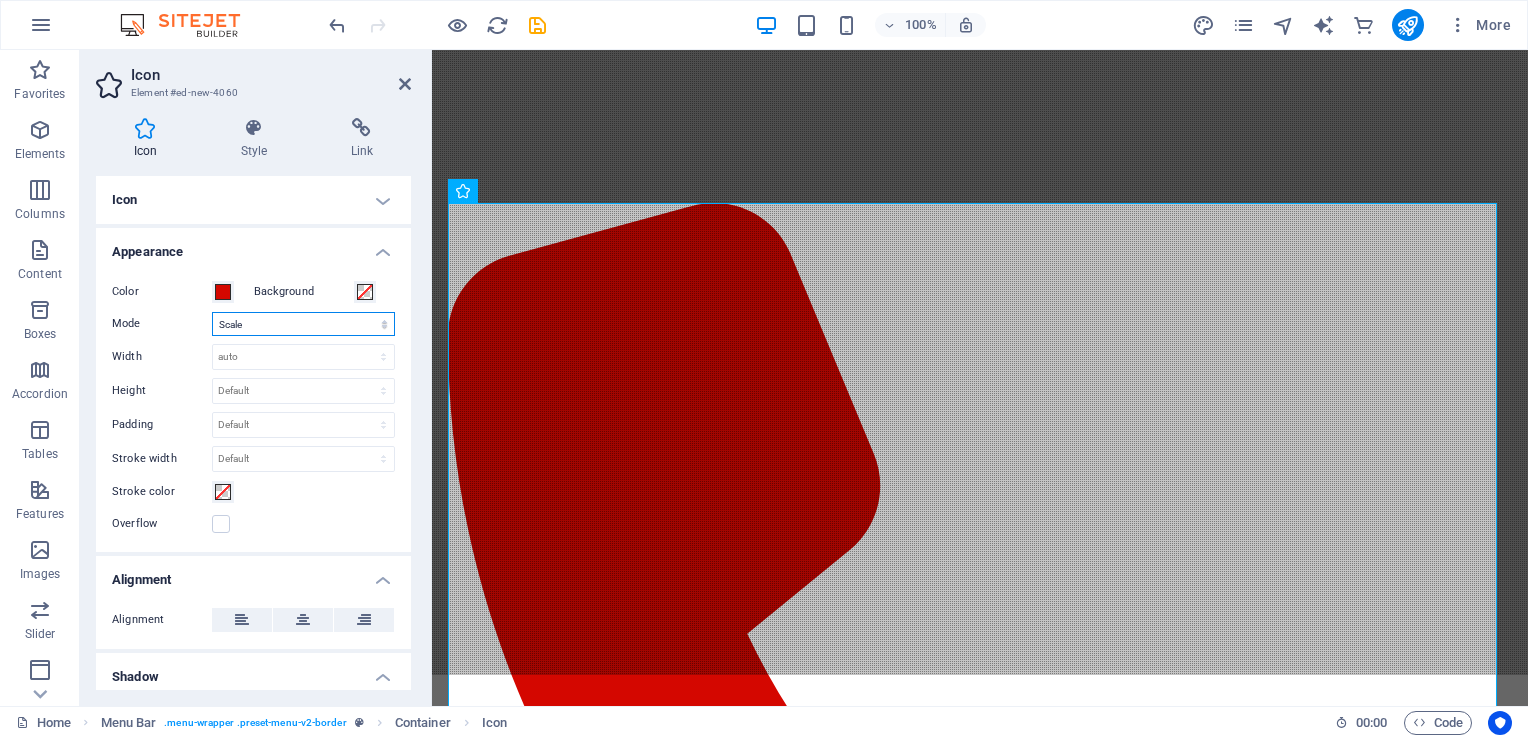 click on "Scale Left Center Right" at bounding box center (303, 324) 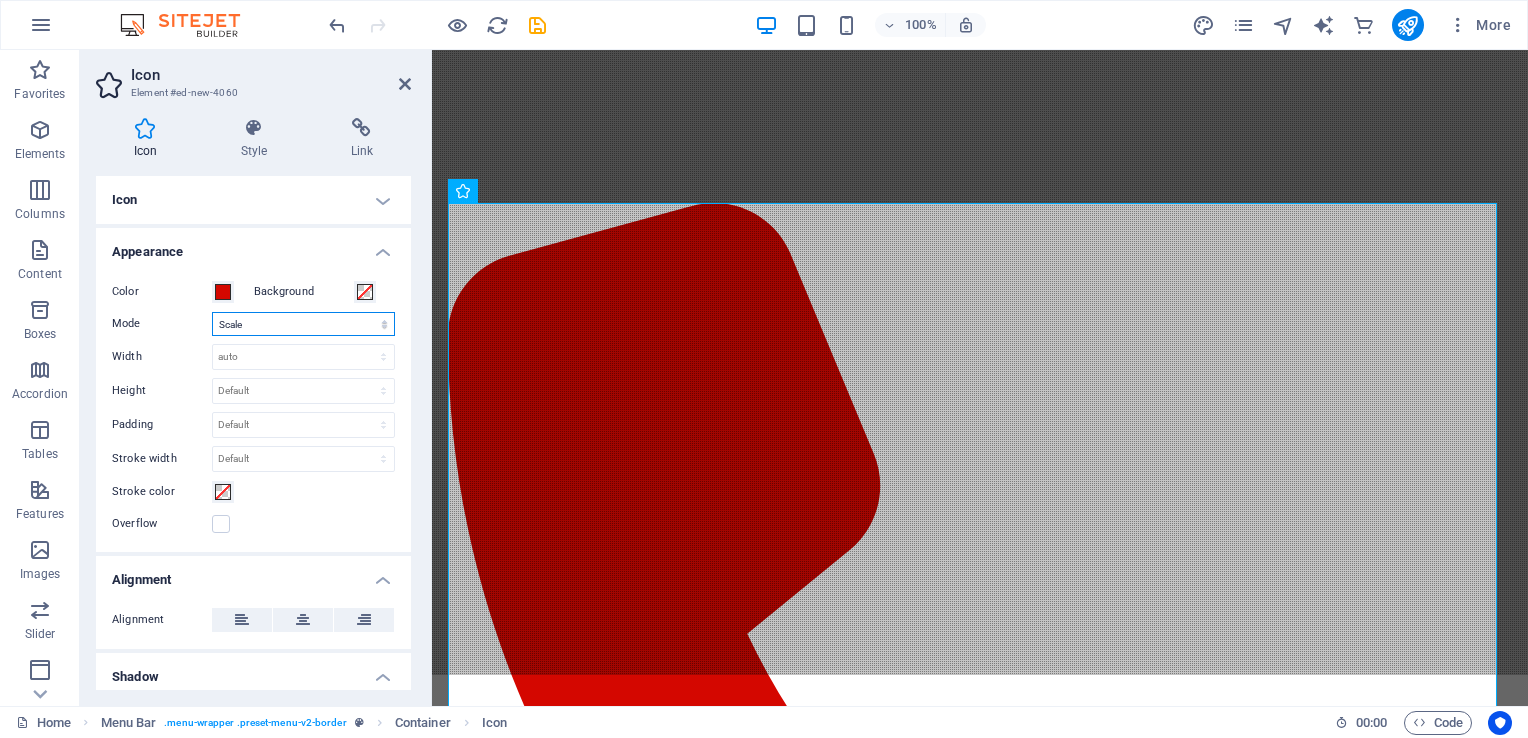 select on "xMinYMid" 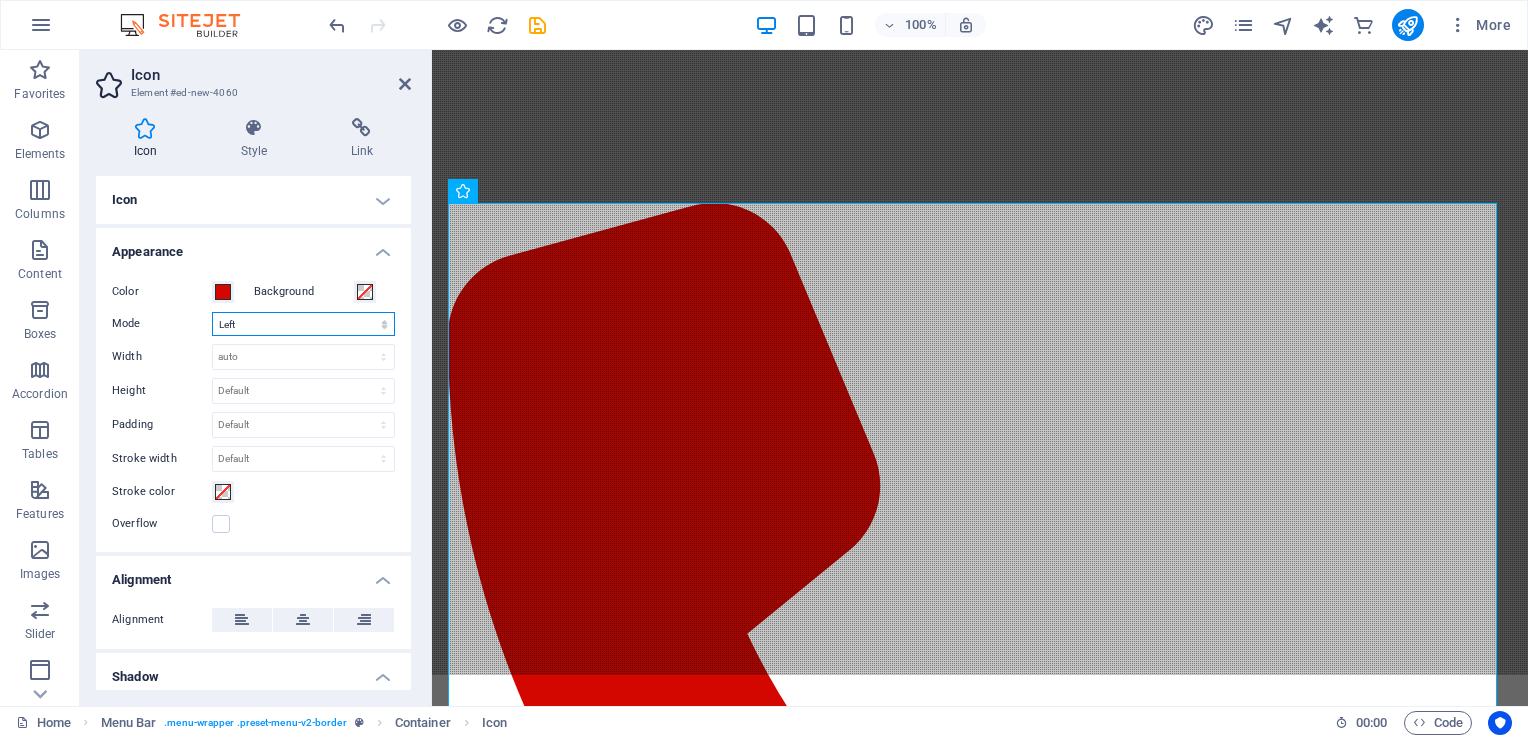 click on "Scale Left Center Right" at bounding box center (303, 324) 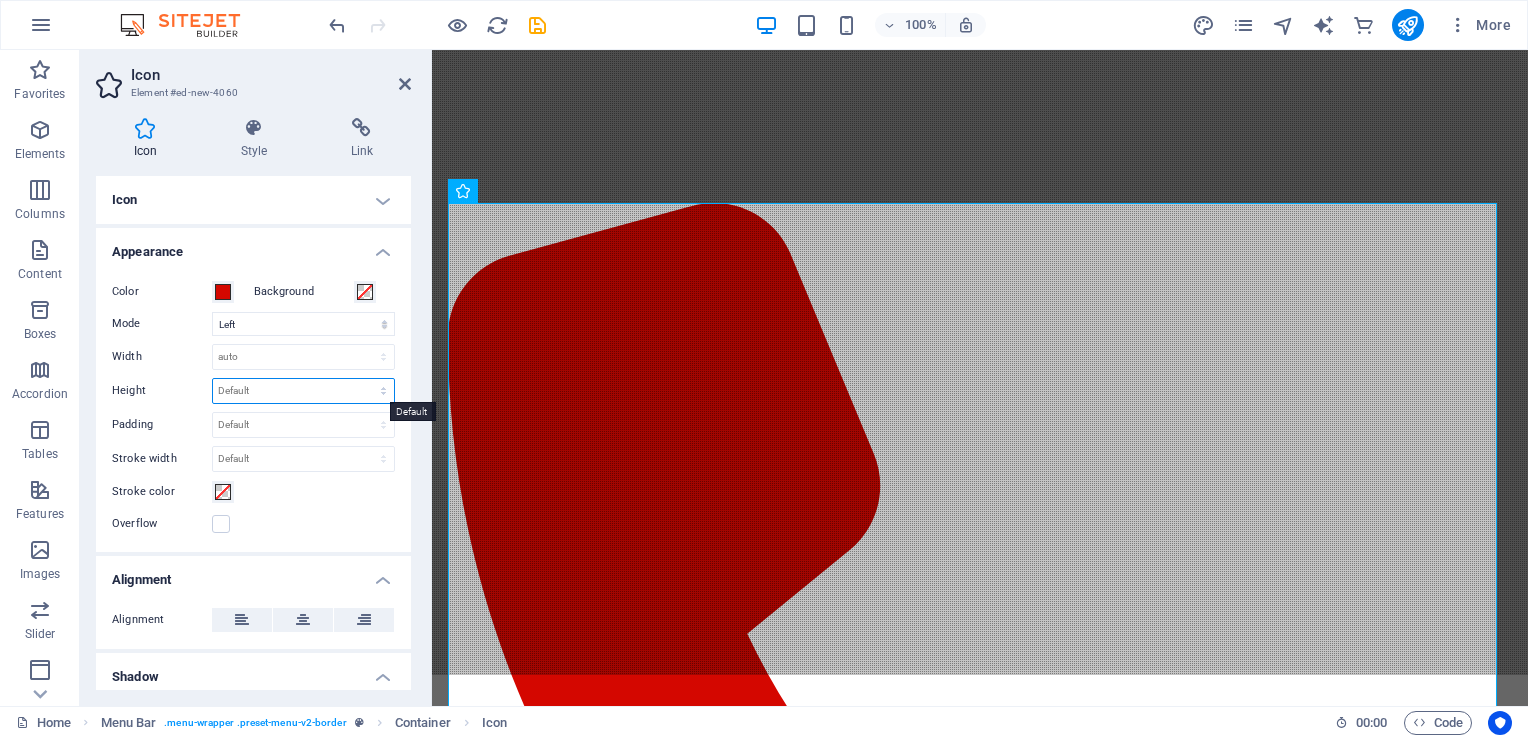 click on "Default auto px rem em vh vw" at bounding box center (303, 391) 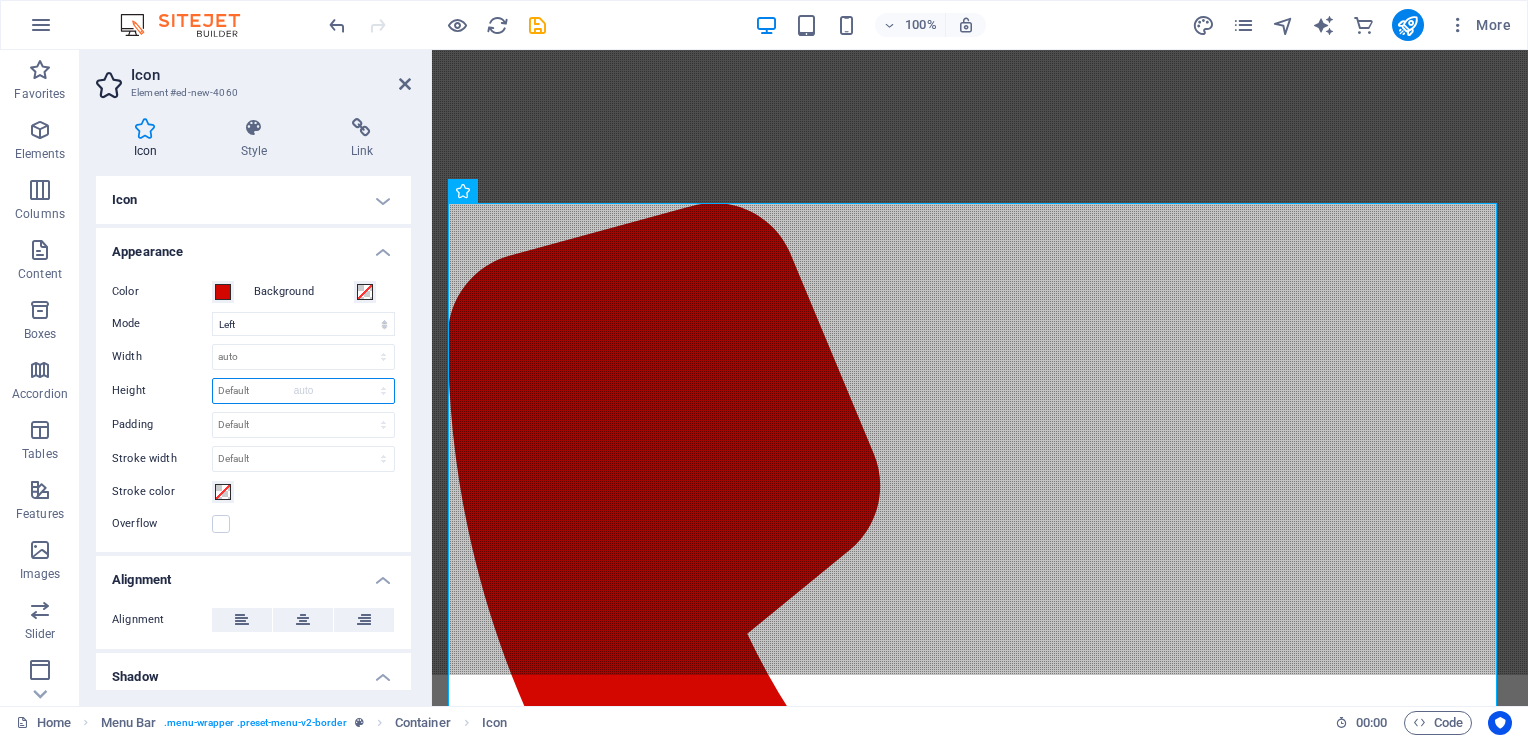 click on "Default auto px rem em vh vw" at bounding box center [303, 391] 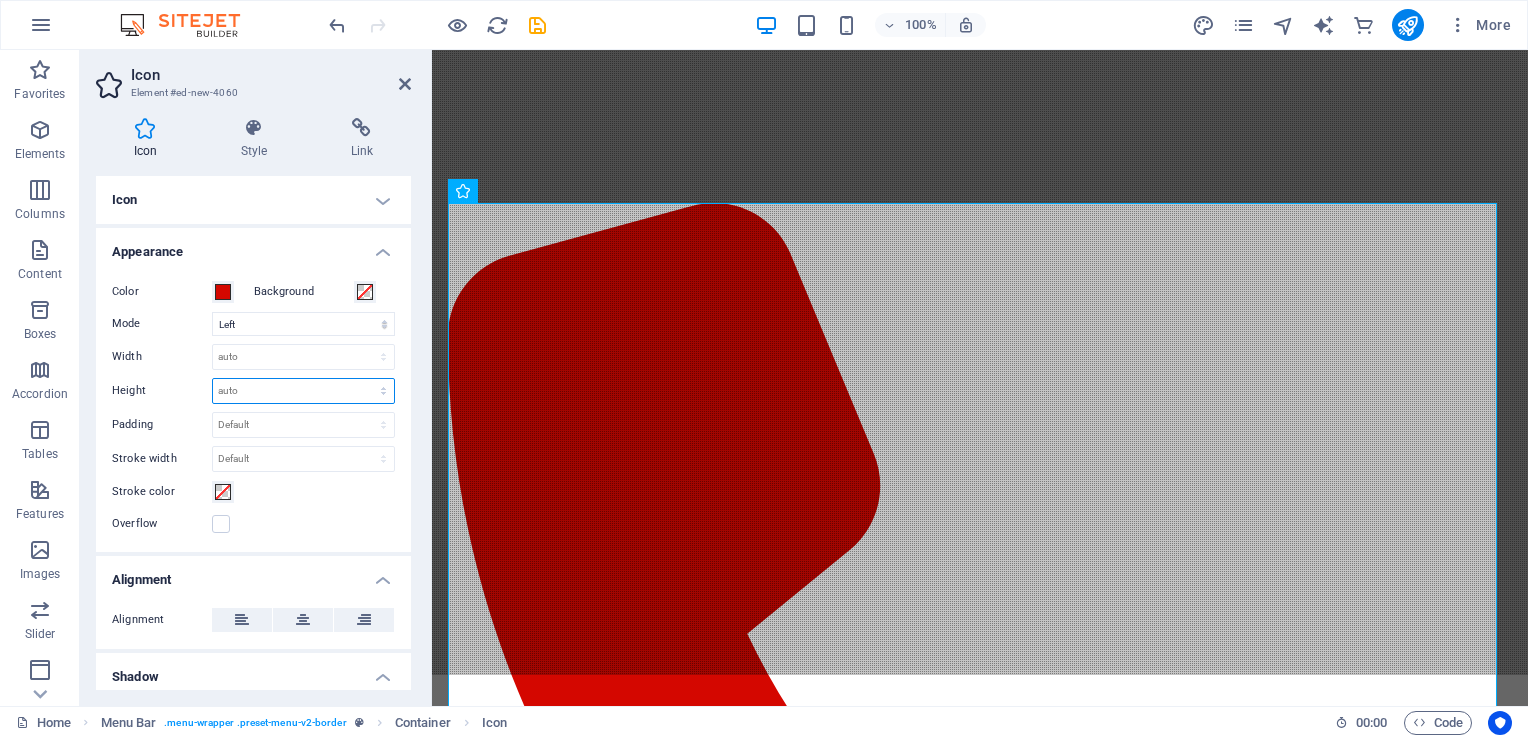 click on "Default auto px rem em vh vw" at bounding box center [303, 391] 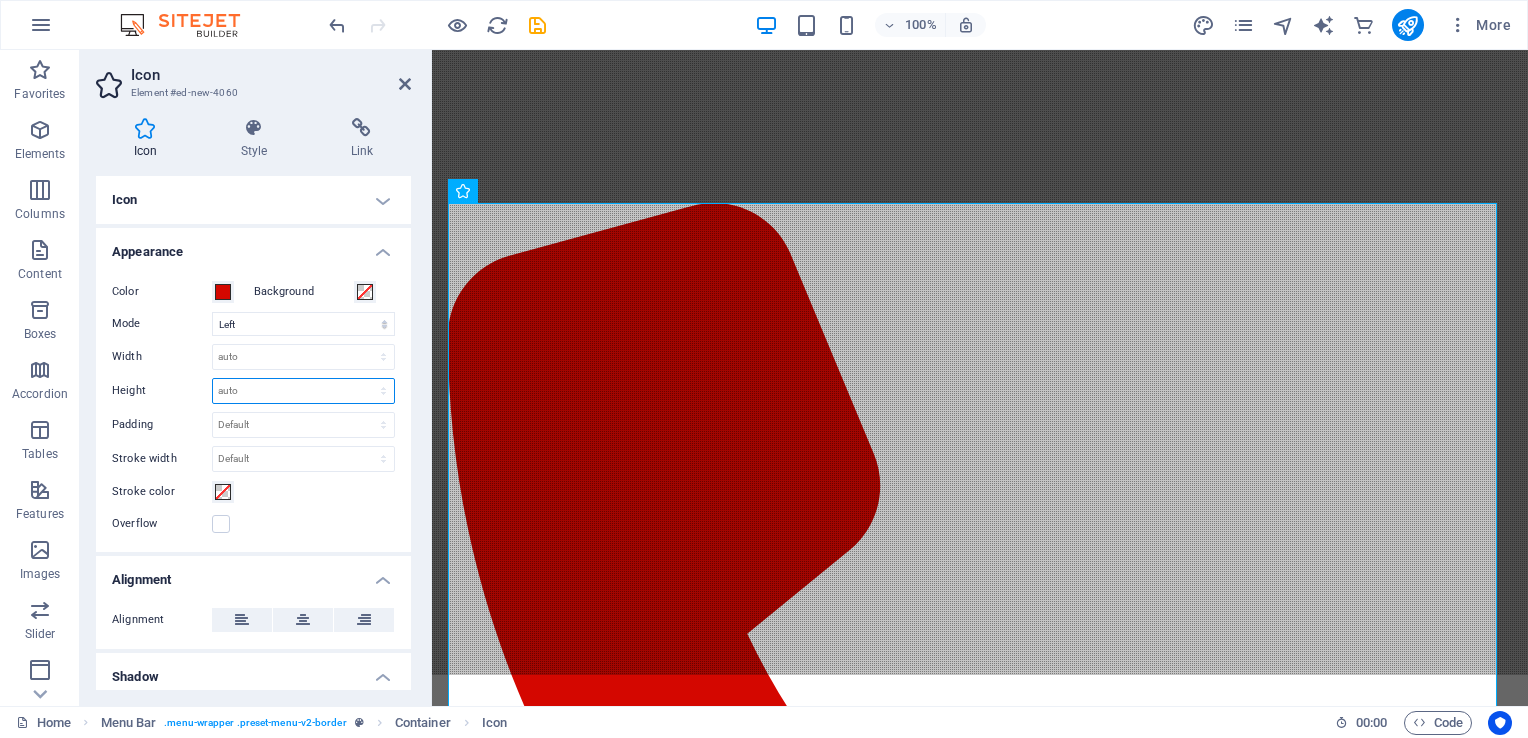 select on "px" 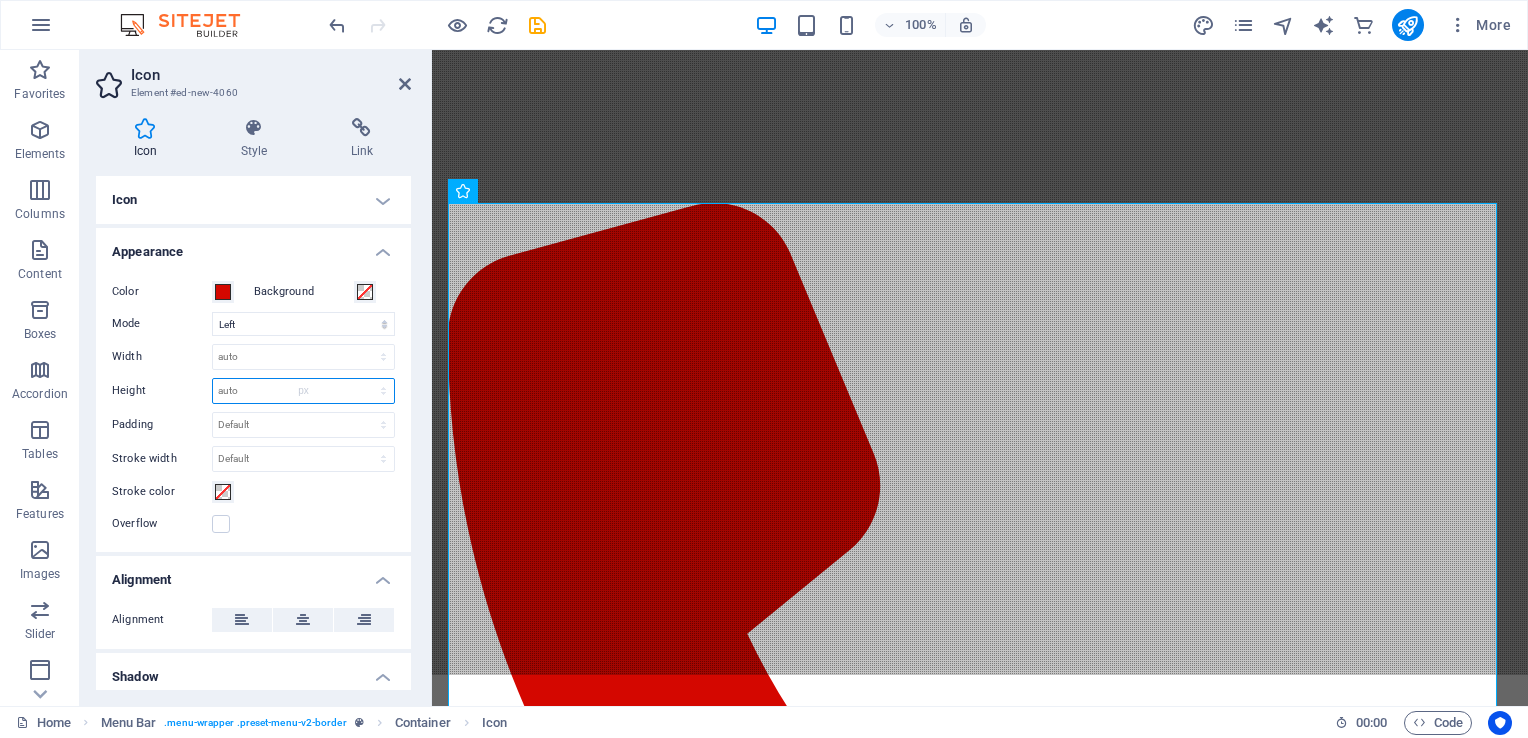 click on "Default auto px rem em vh vw" at bounding box center [303, 391] 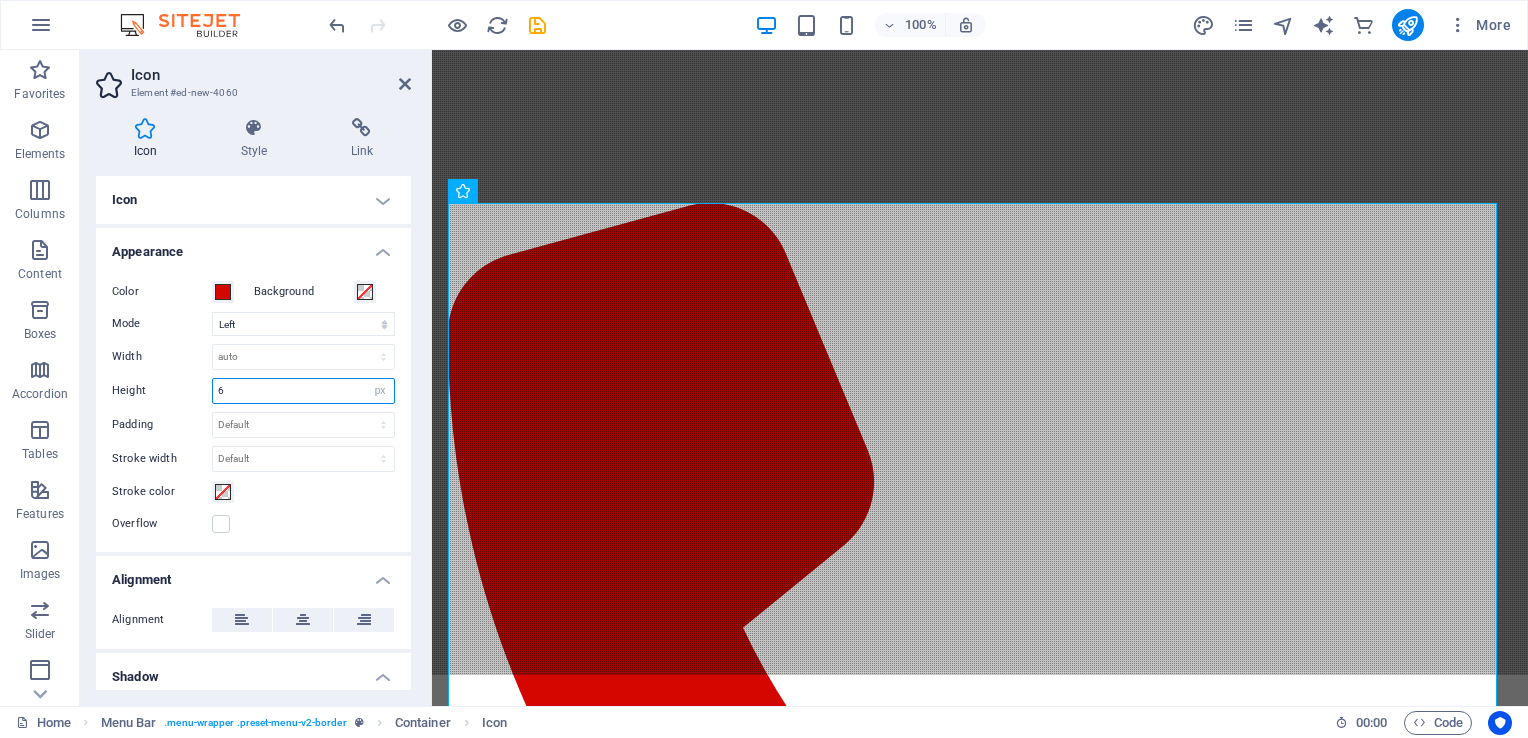 type on "6" 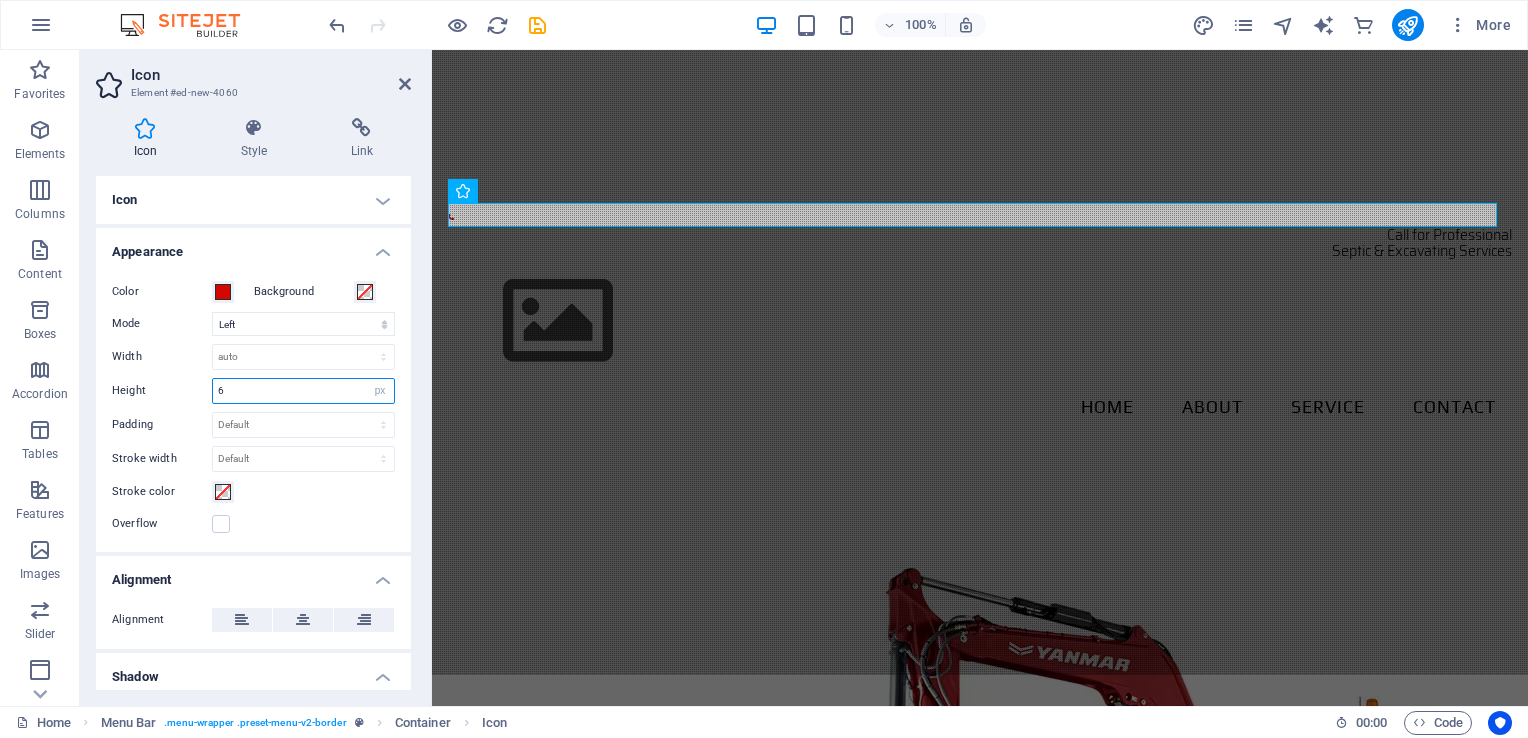 click on "6" at bounding box center (303, 391) 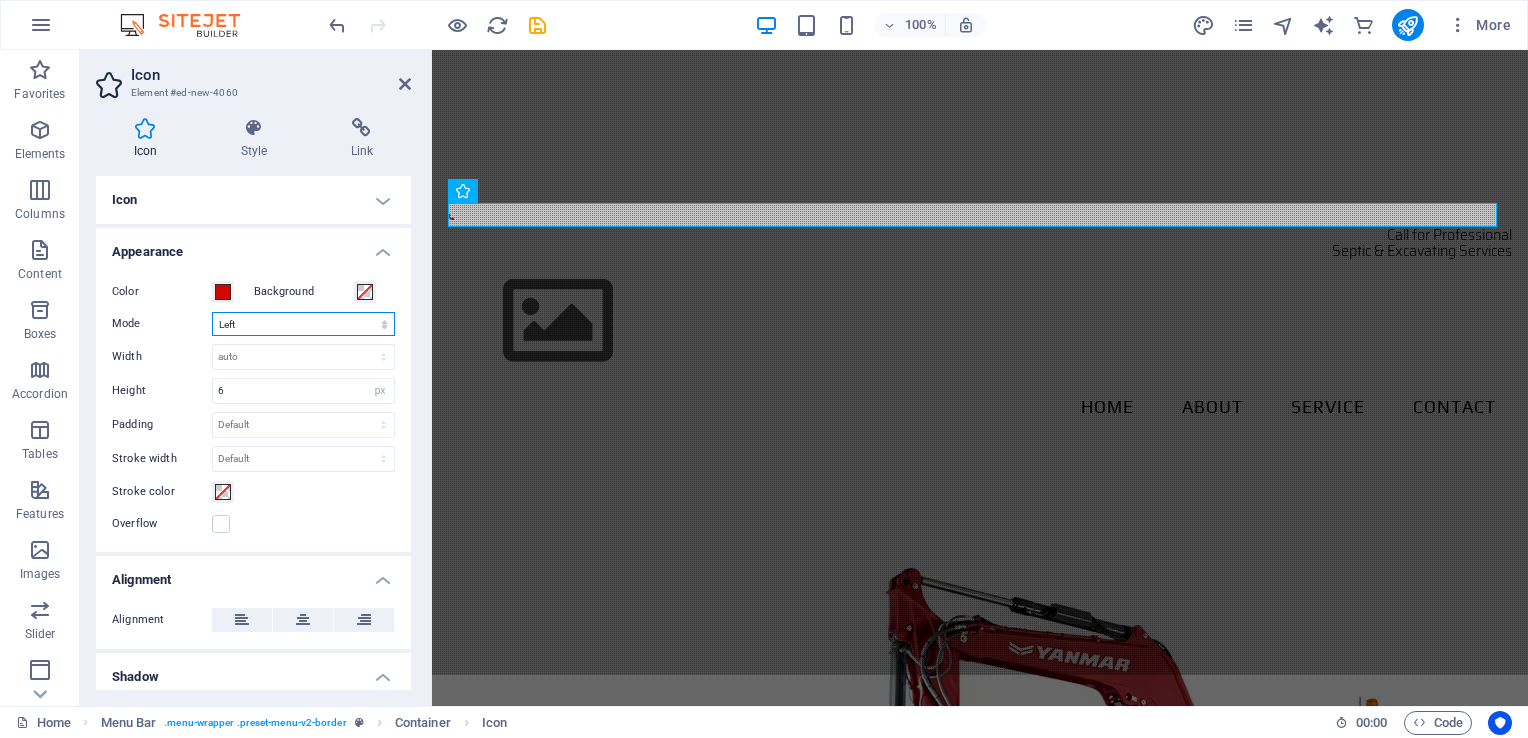 click on "Scale Left Center Right" at bounding box center (303, 324) 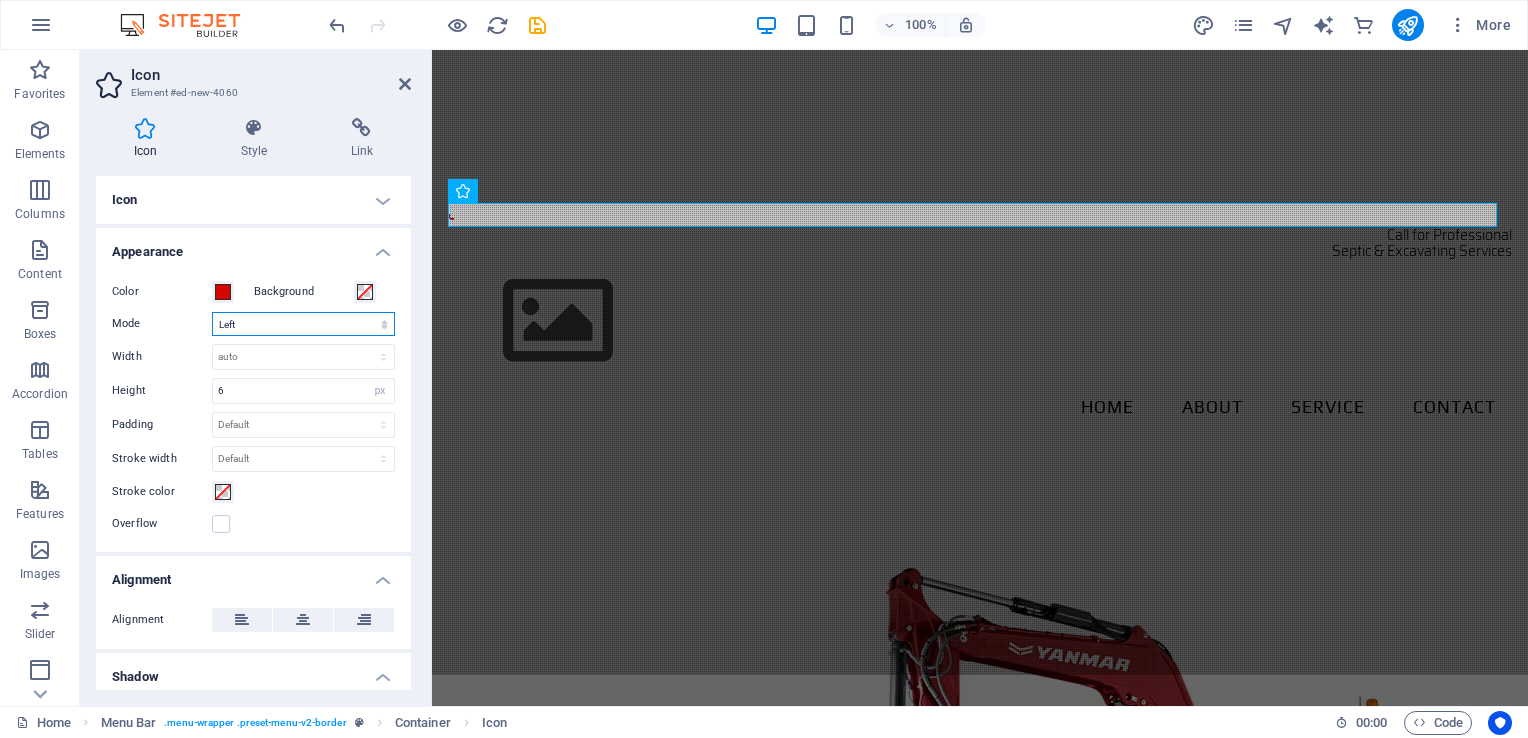 select on "none" 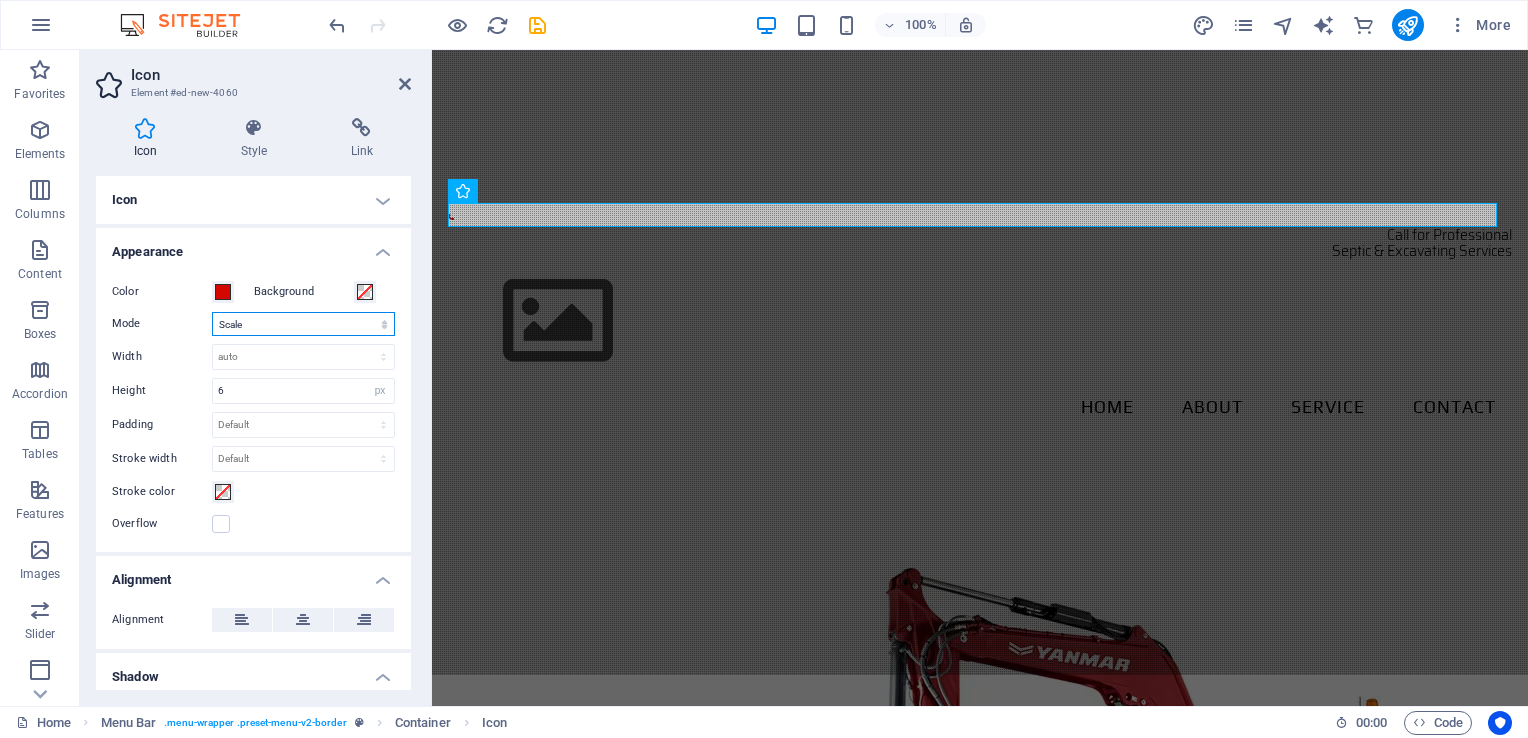 click on "Scale Left Center Right" at bounding box center (303, 324) 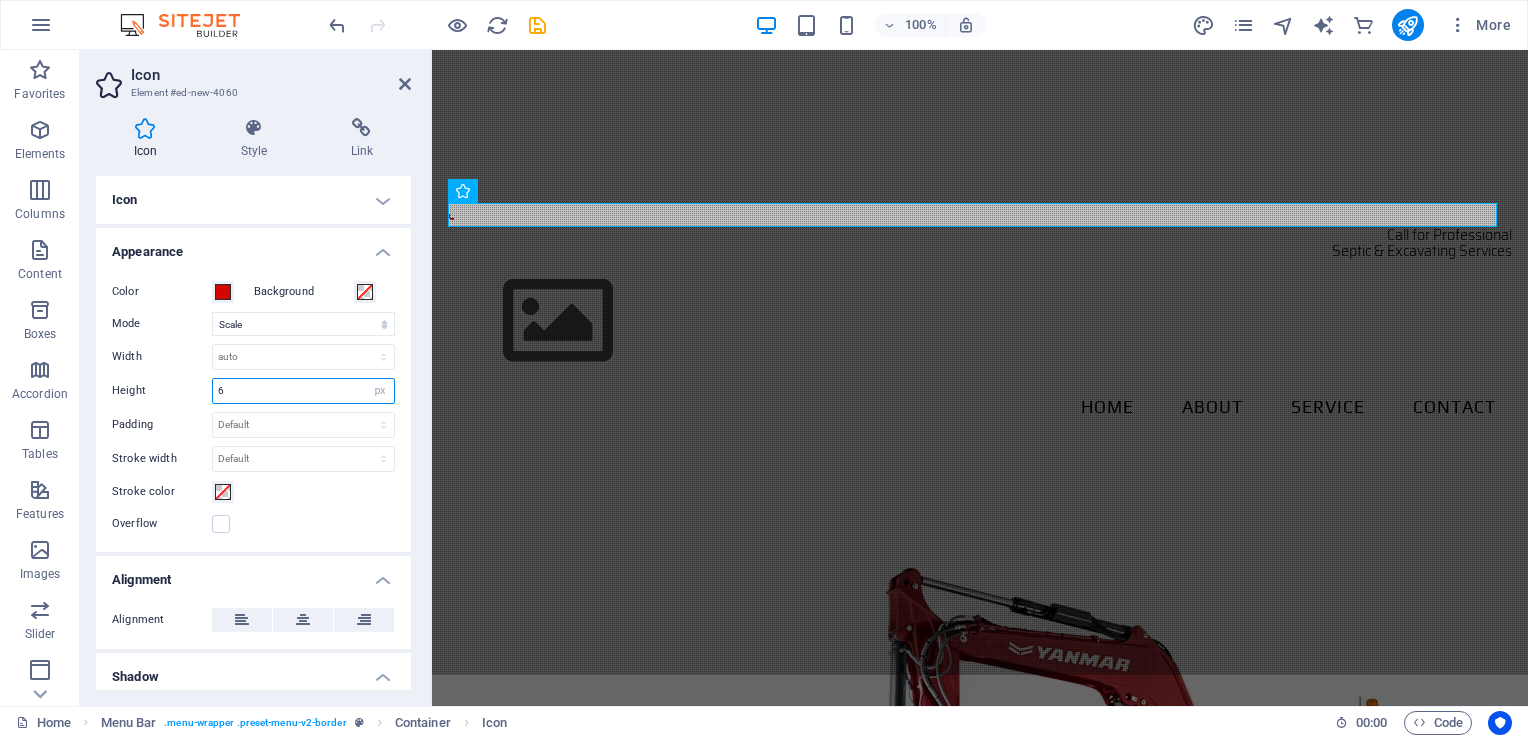click on "6" at bounding box center (303, 391) 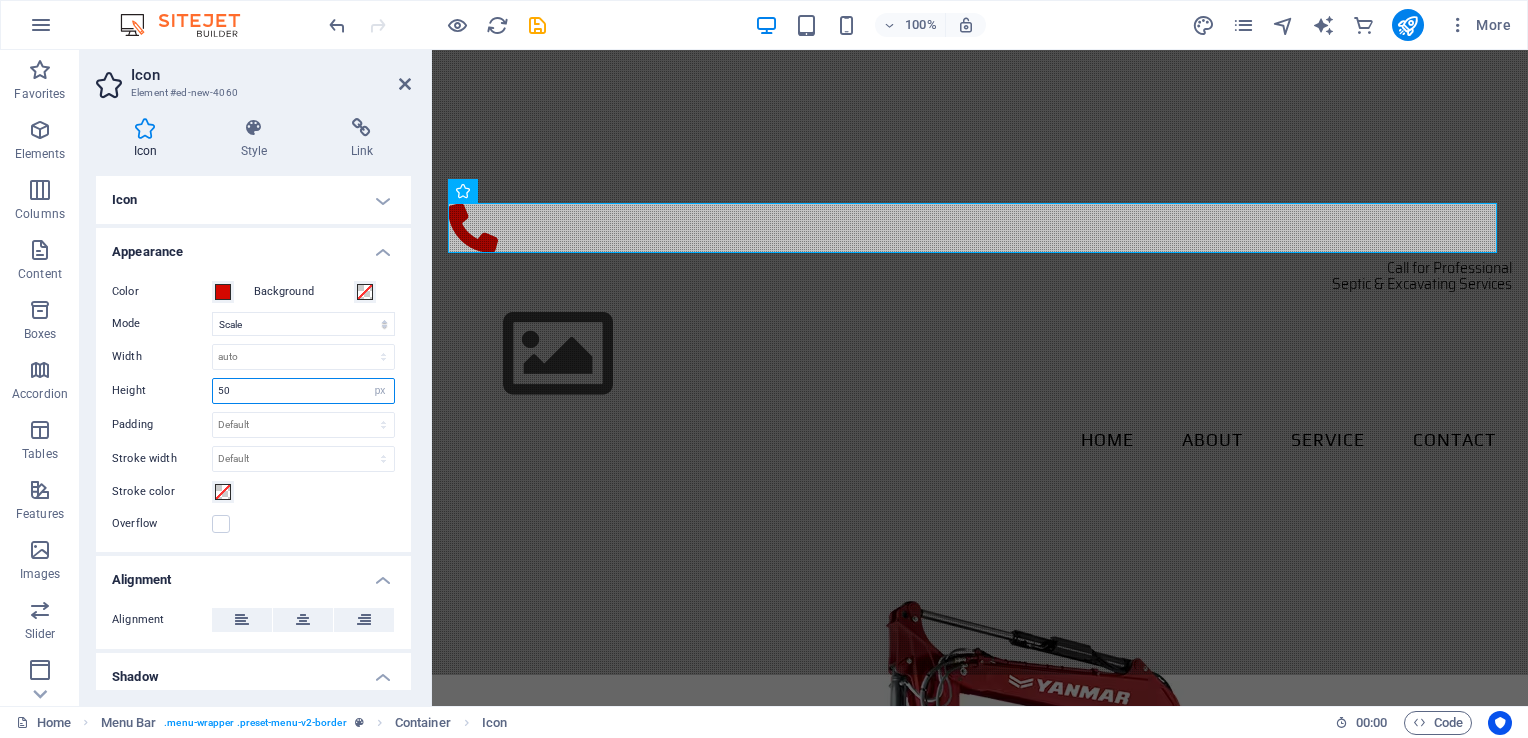 click on "50" at bounding box center (303, 391) 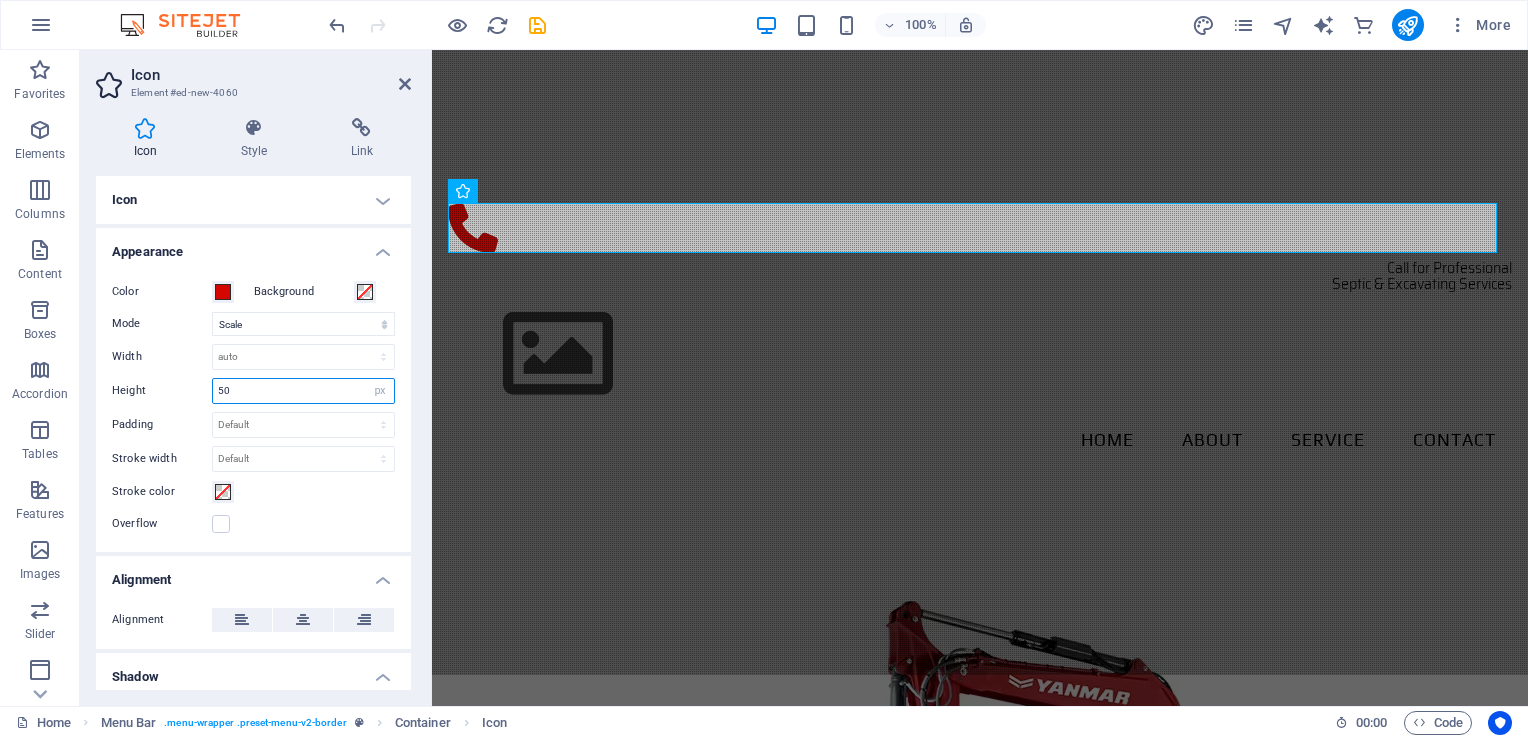 type on "5" 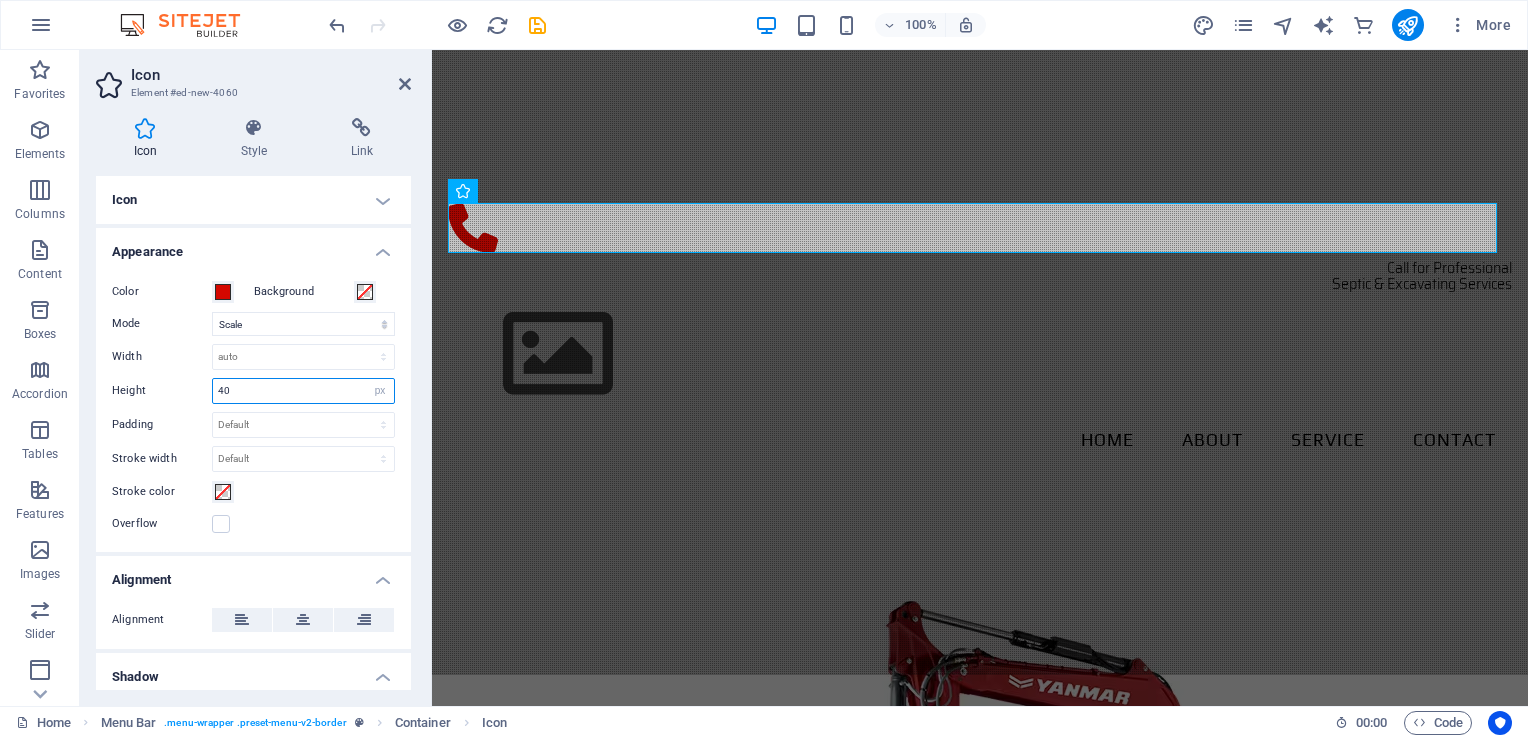 type on "40" 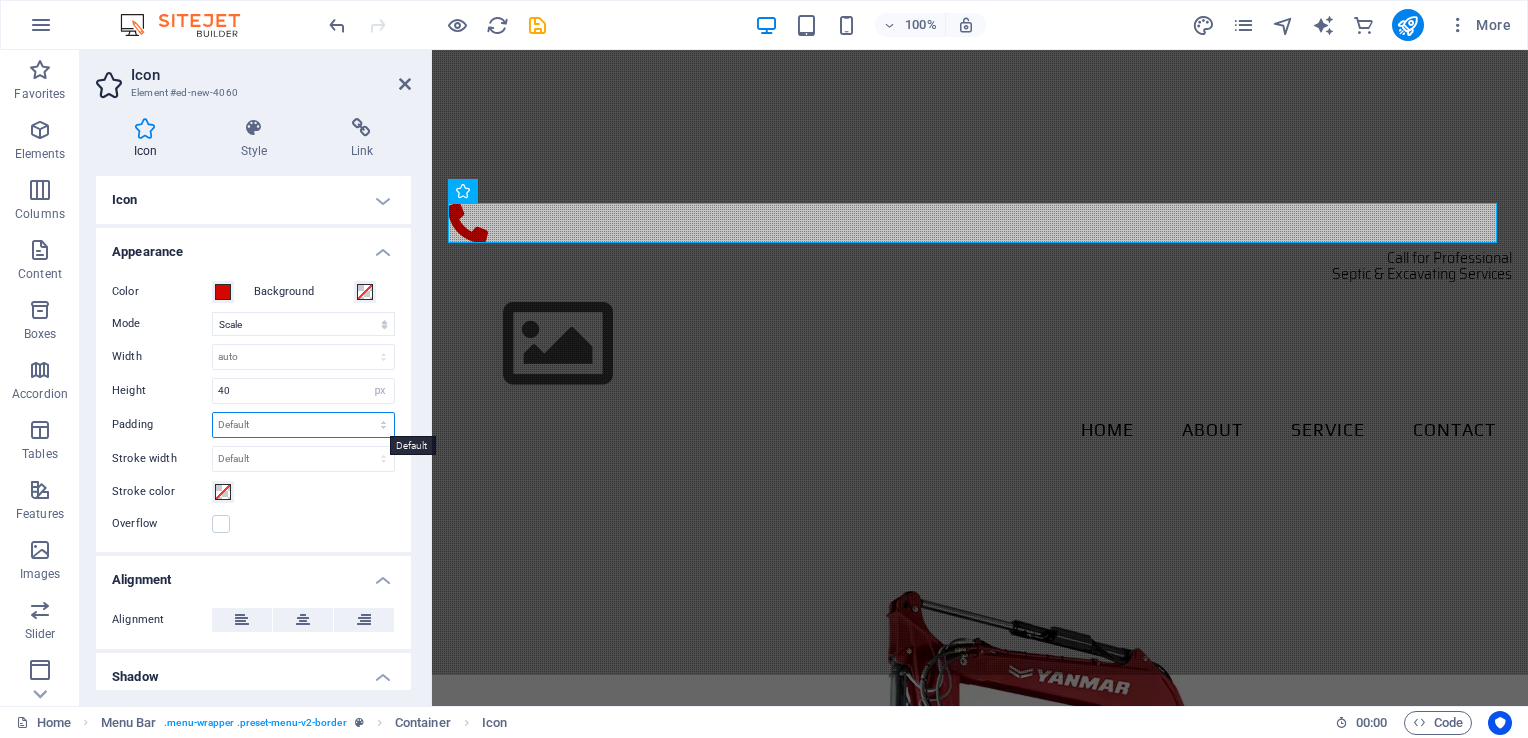 click on "Default px rem % em vh vw" at bounding box center [303, 425] 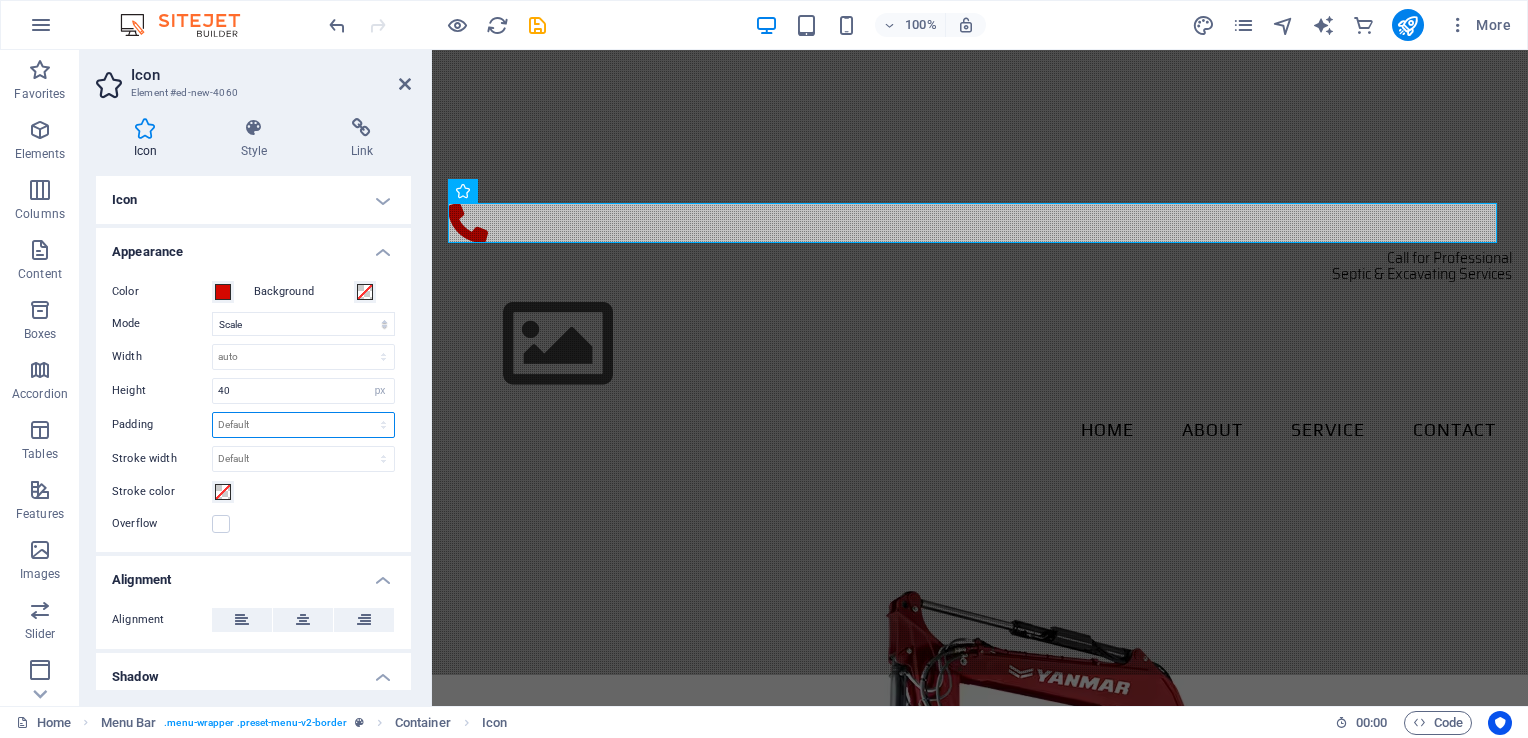 select on "%" 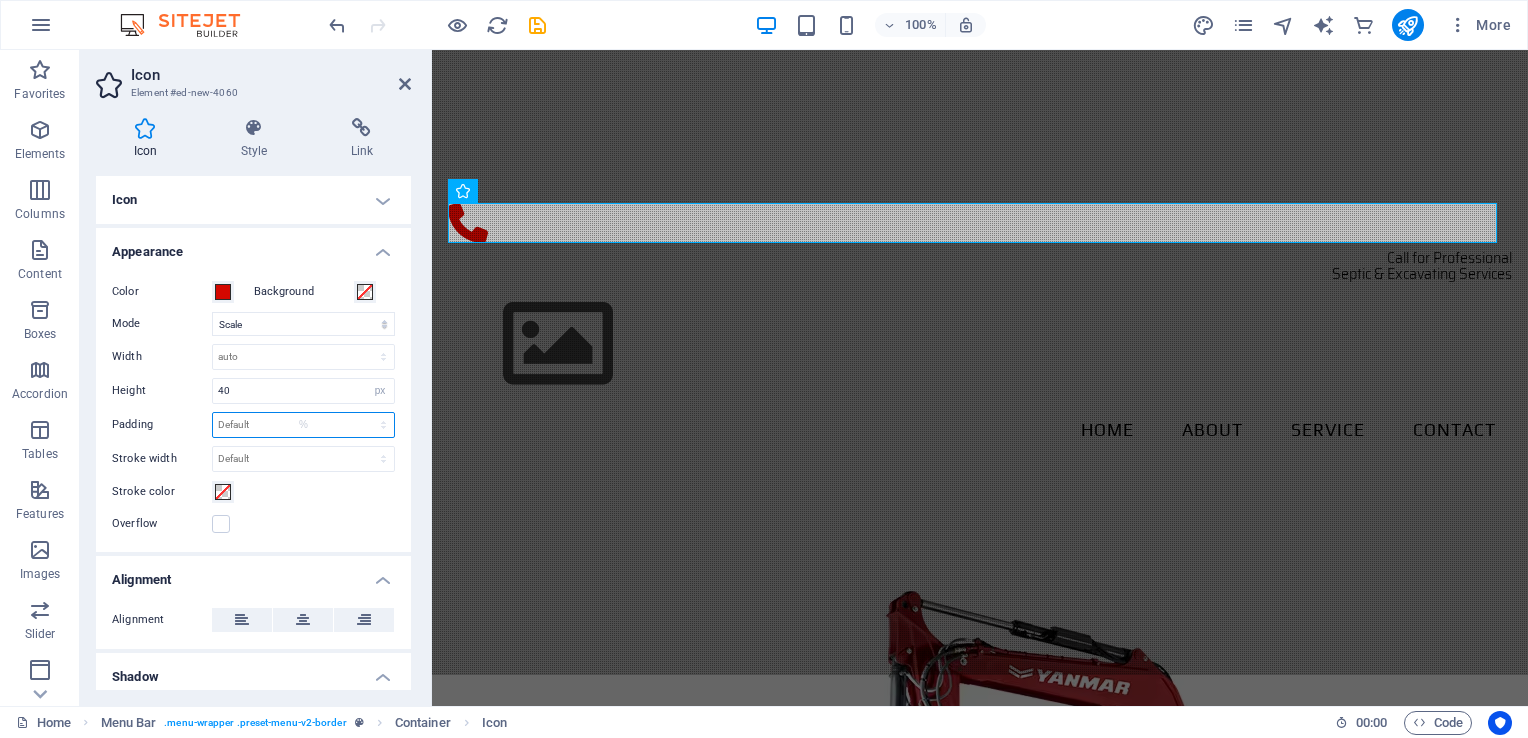 click on "Default px rem % em vh vw" at bounding box center [303, 425] 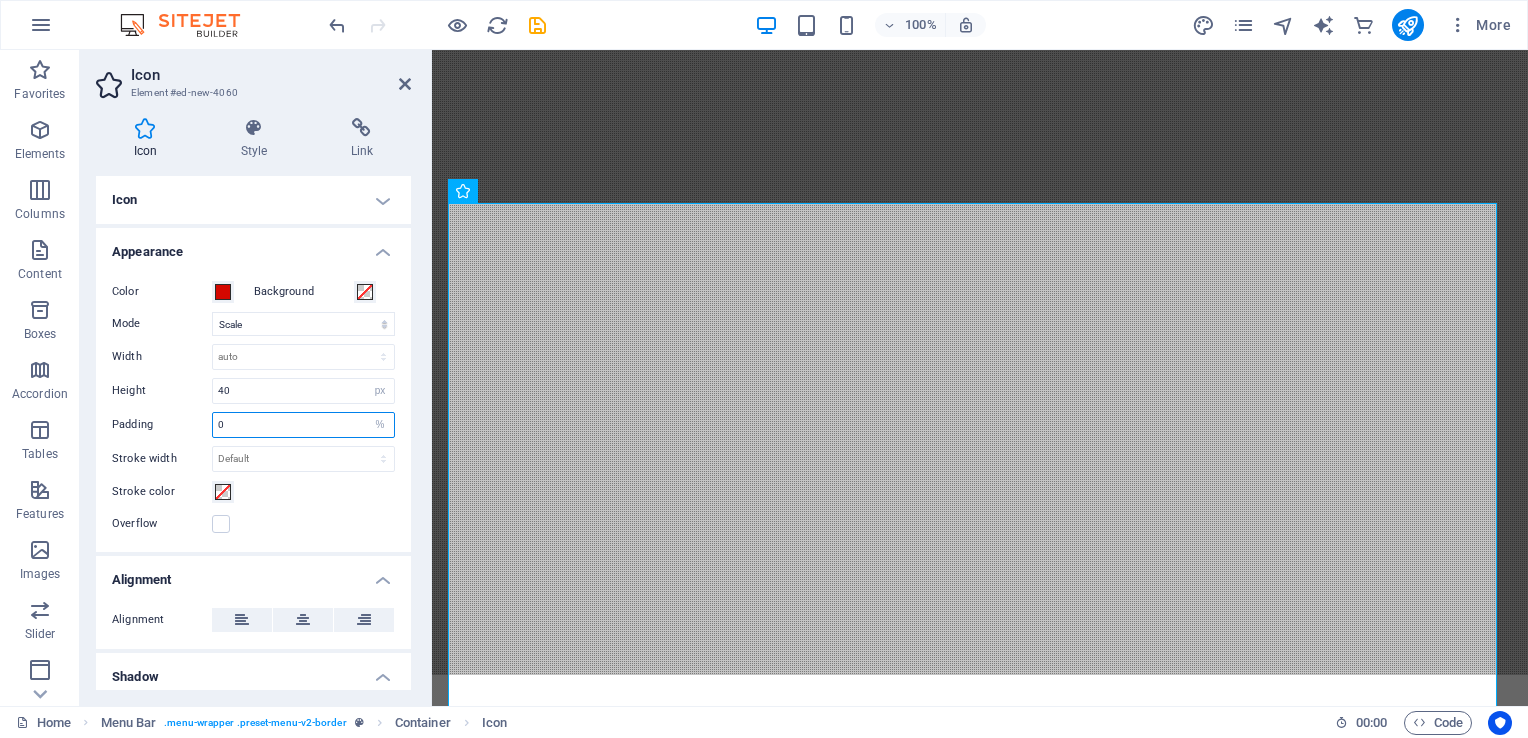 type on "0" 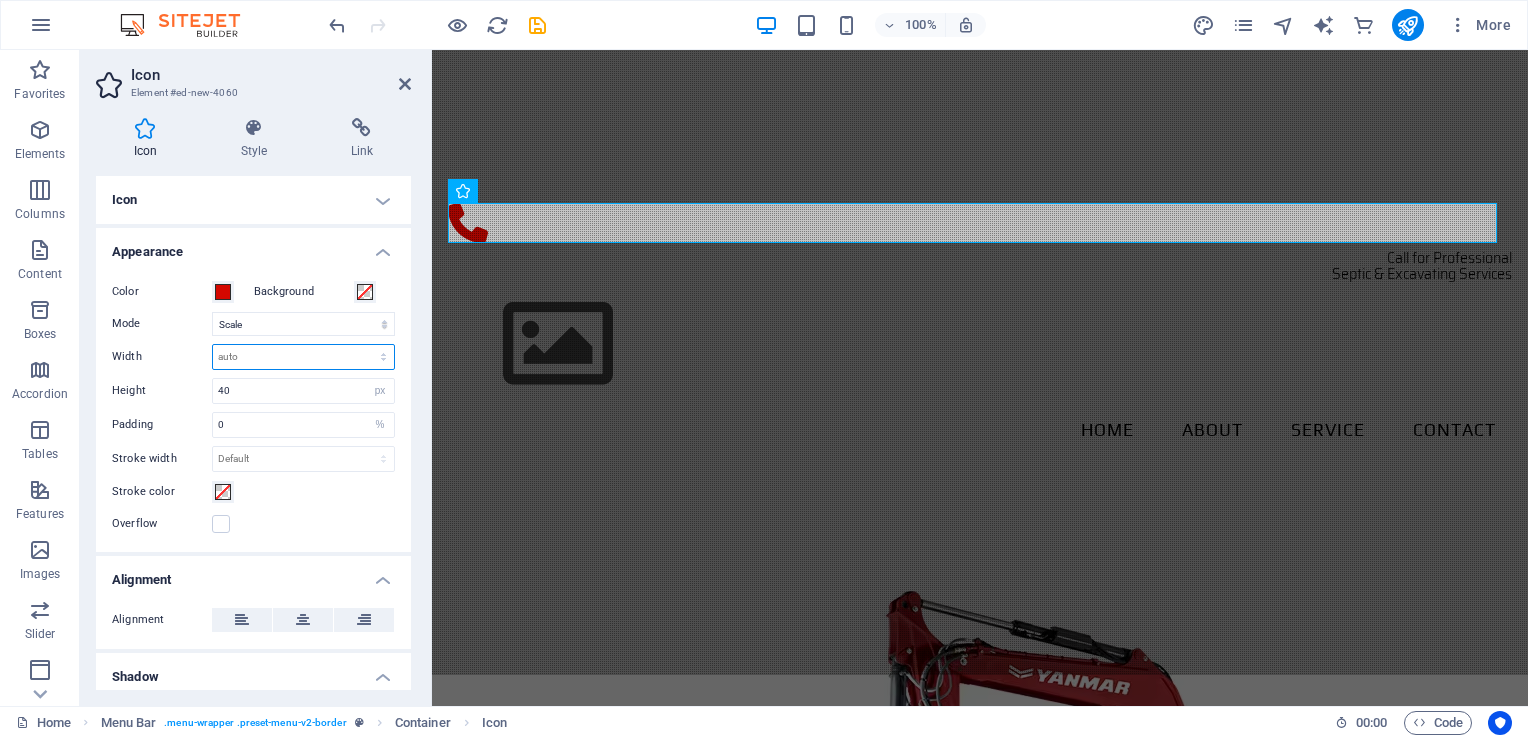 click on "Default auto px rem % em vh vw" at bounding box center (303, 357) 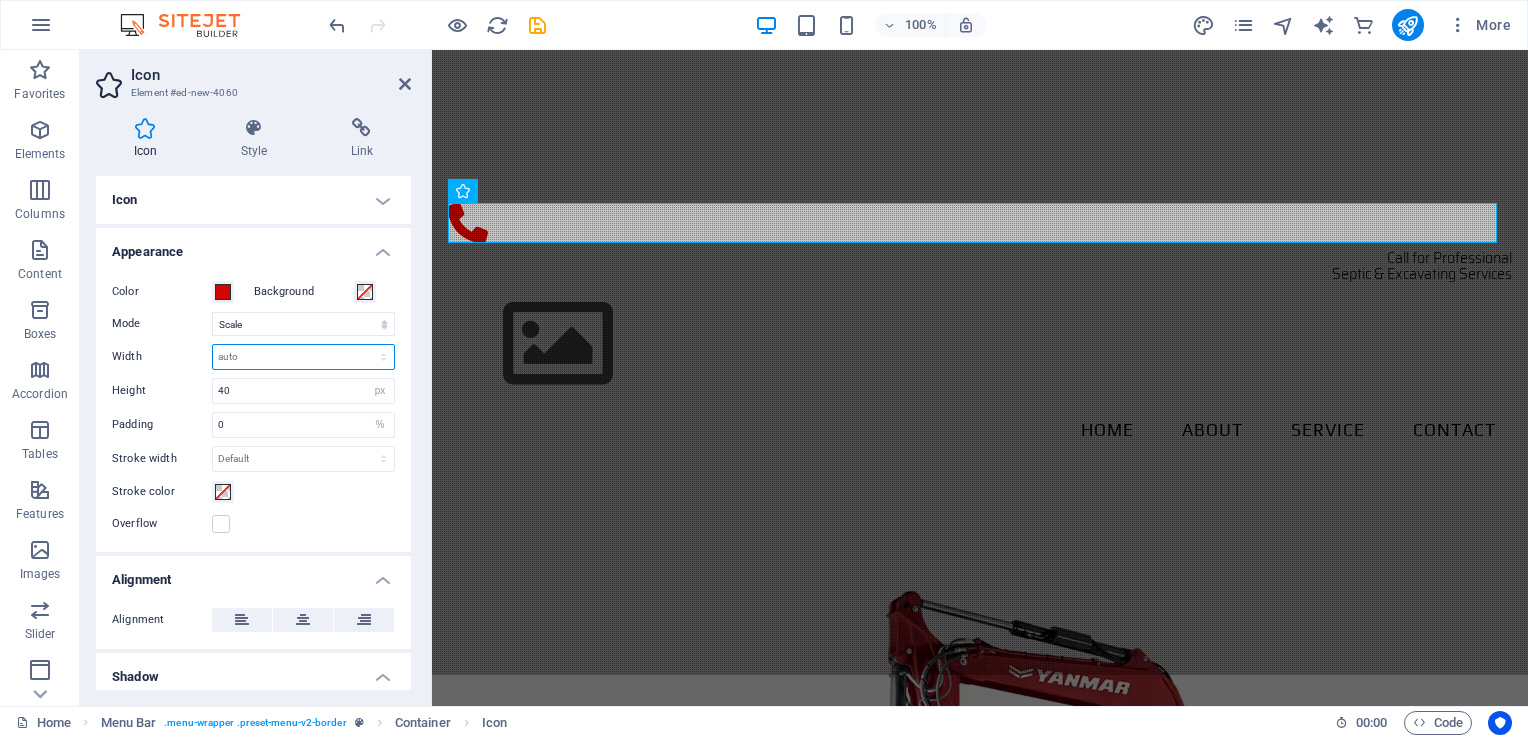 select on "px" 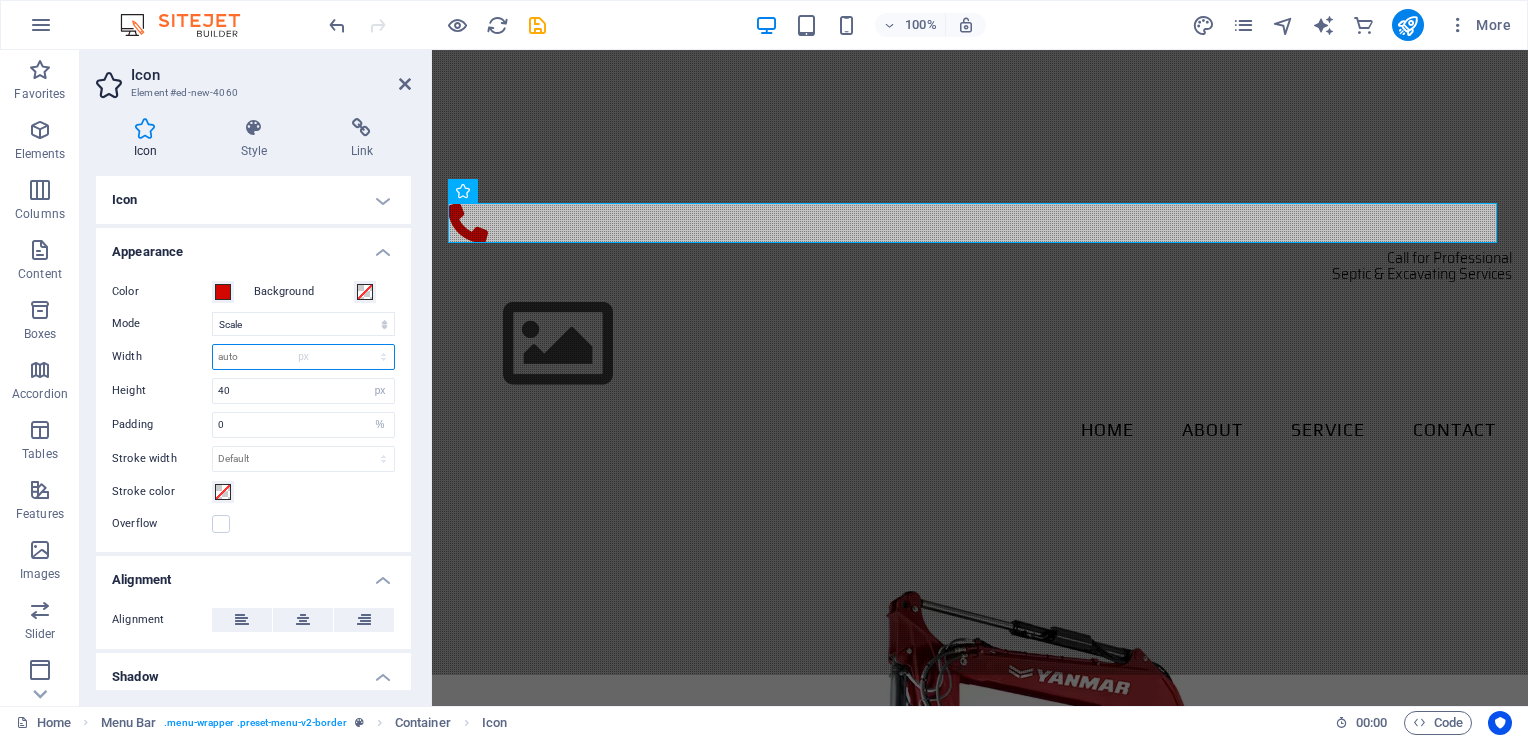 click on "Default auto px rem % em vh vw" at bounding box center (303, 357) 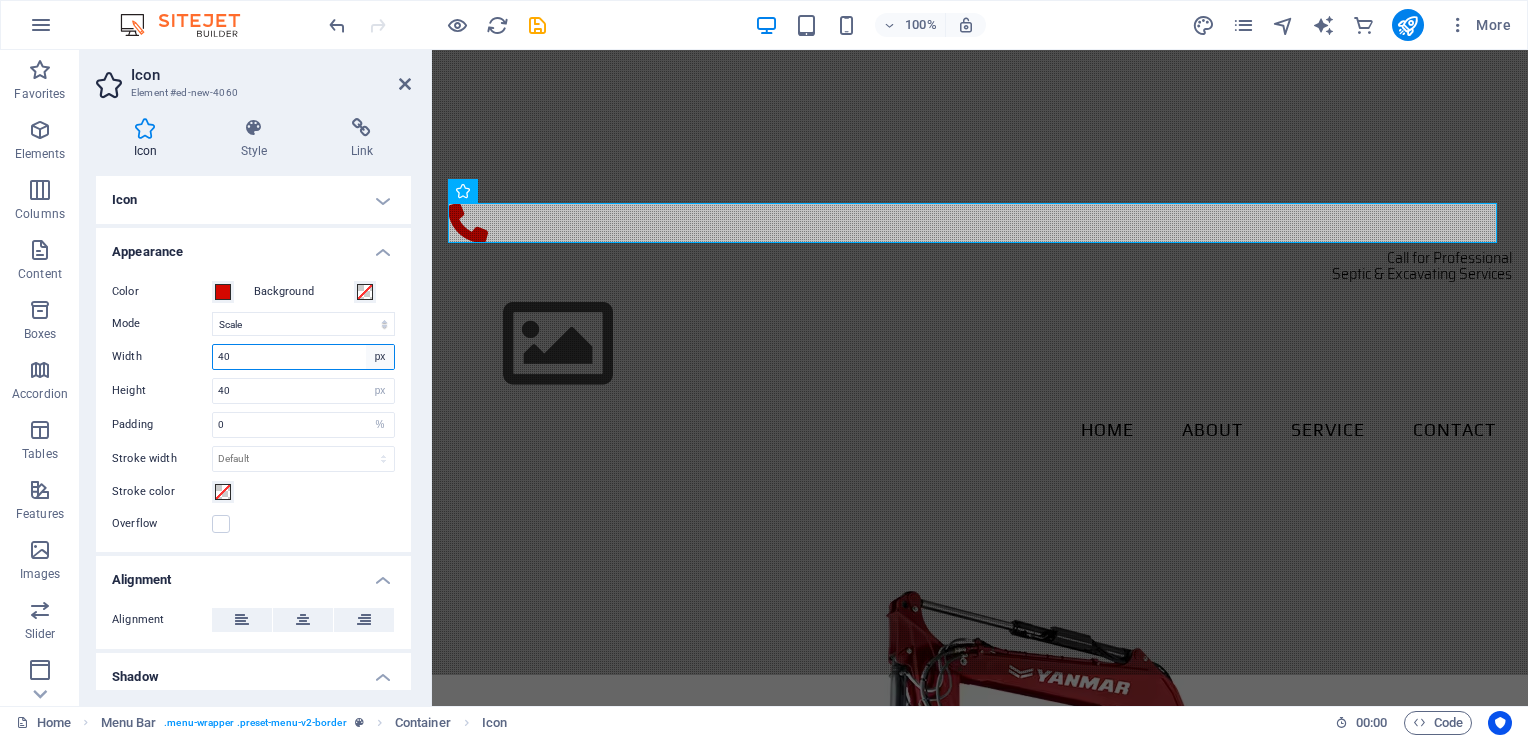 click on "Default auto px rem % em vh vw" at bounding box center [380, 357] 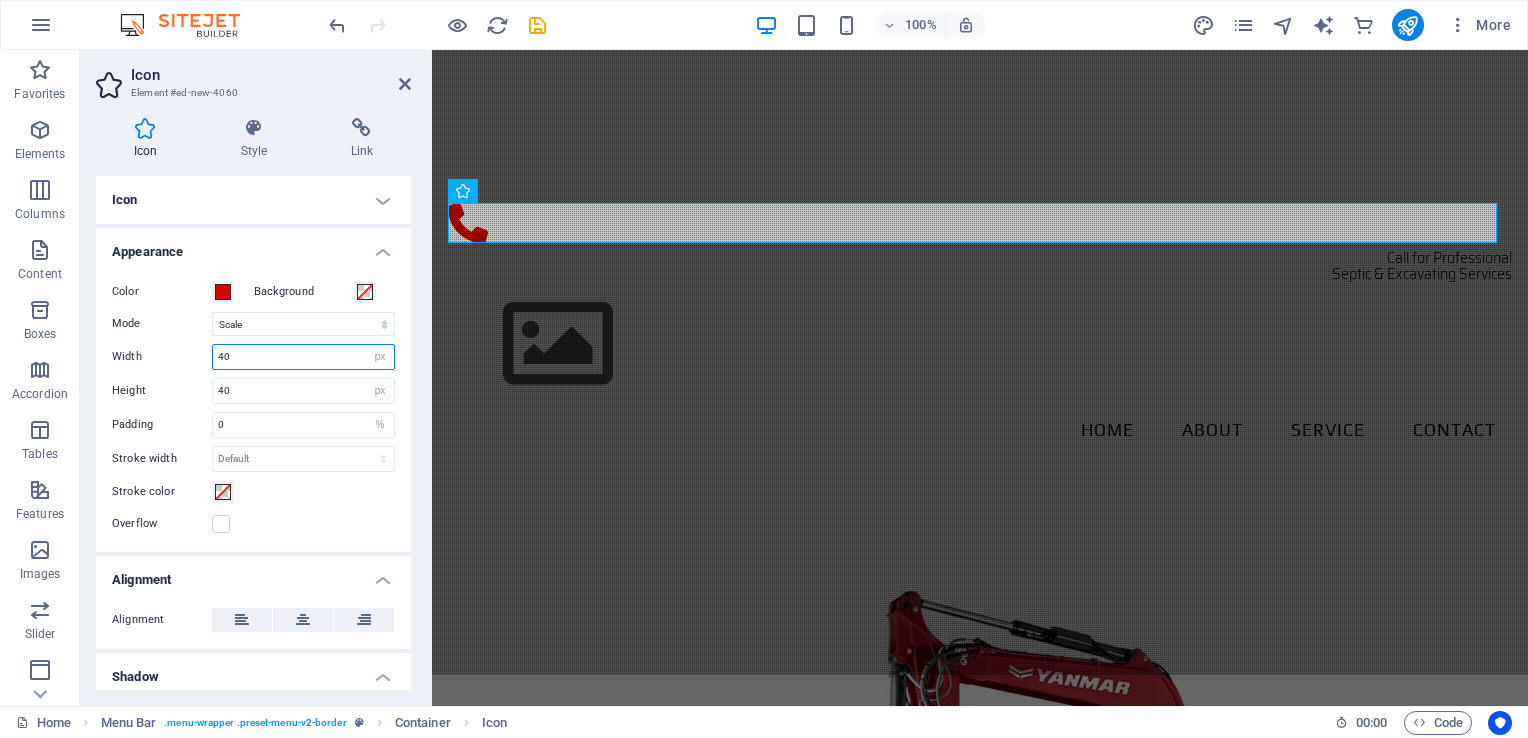 select on "%" 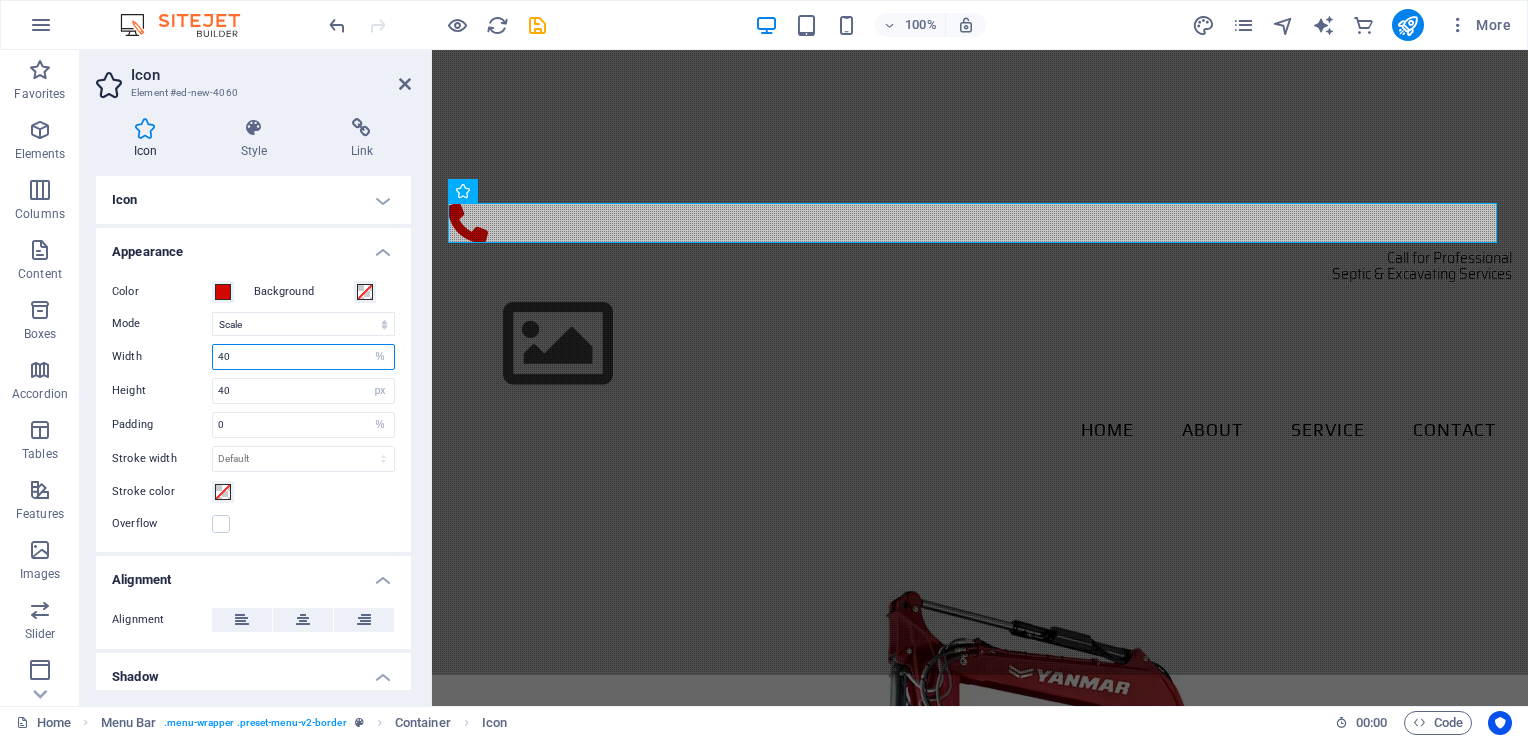 click on "Default auto px rem % em vh vw" at bounding box center (380, 357) 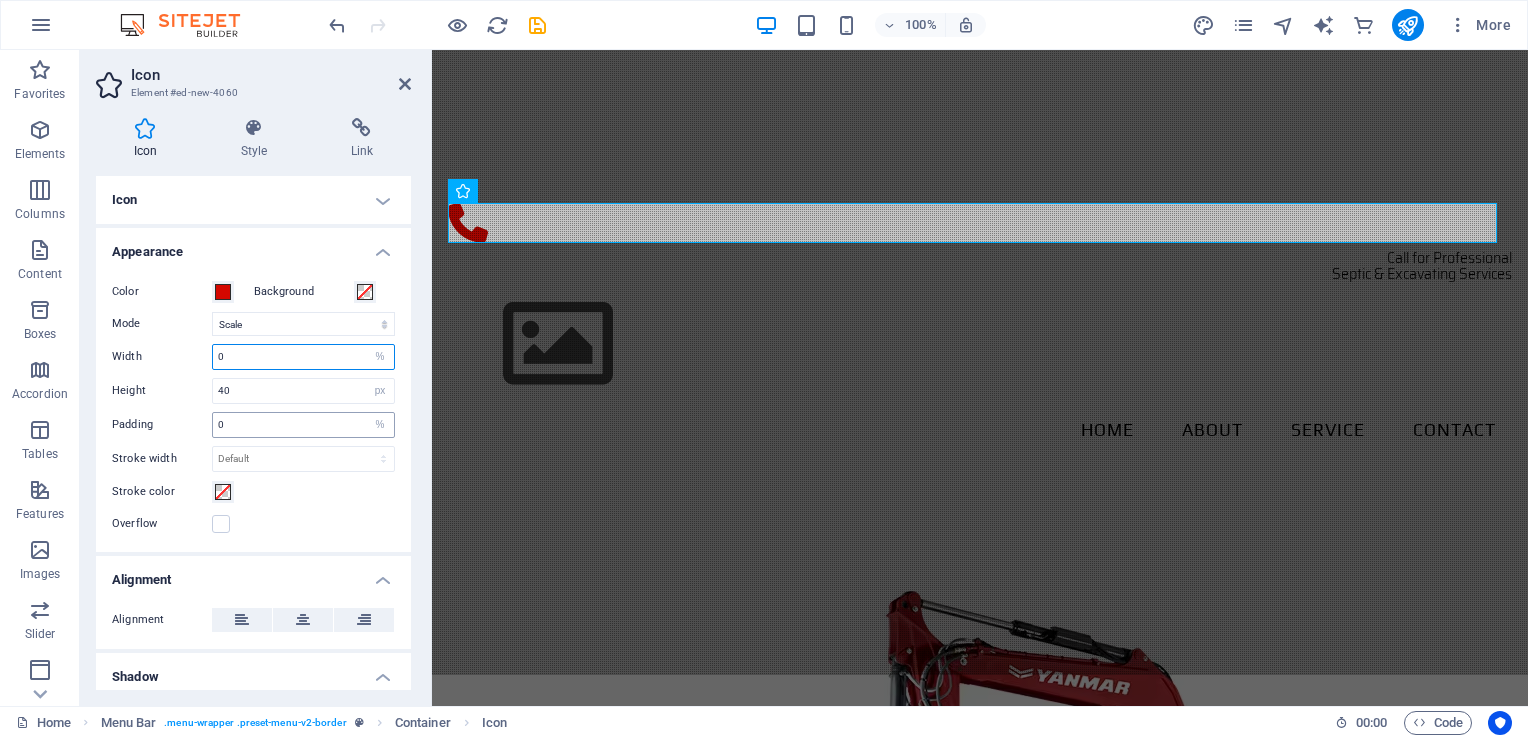 type on "0" 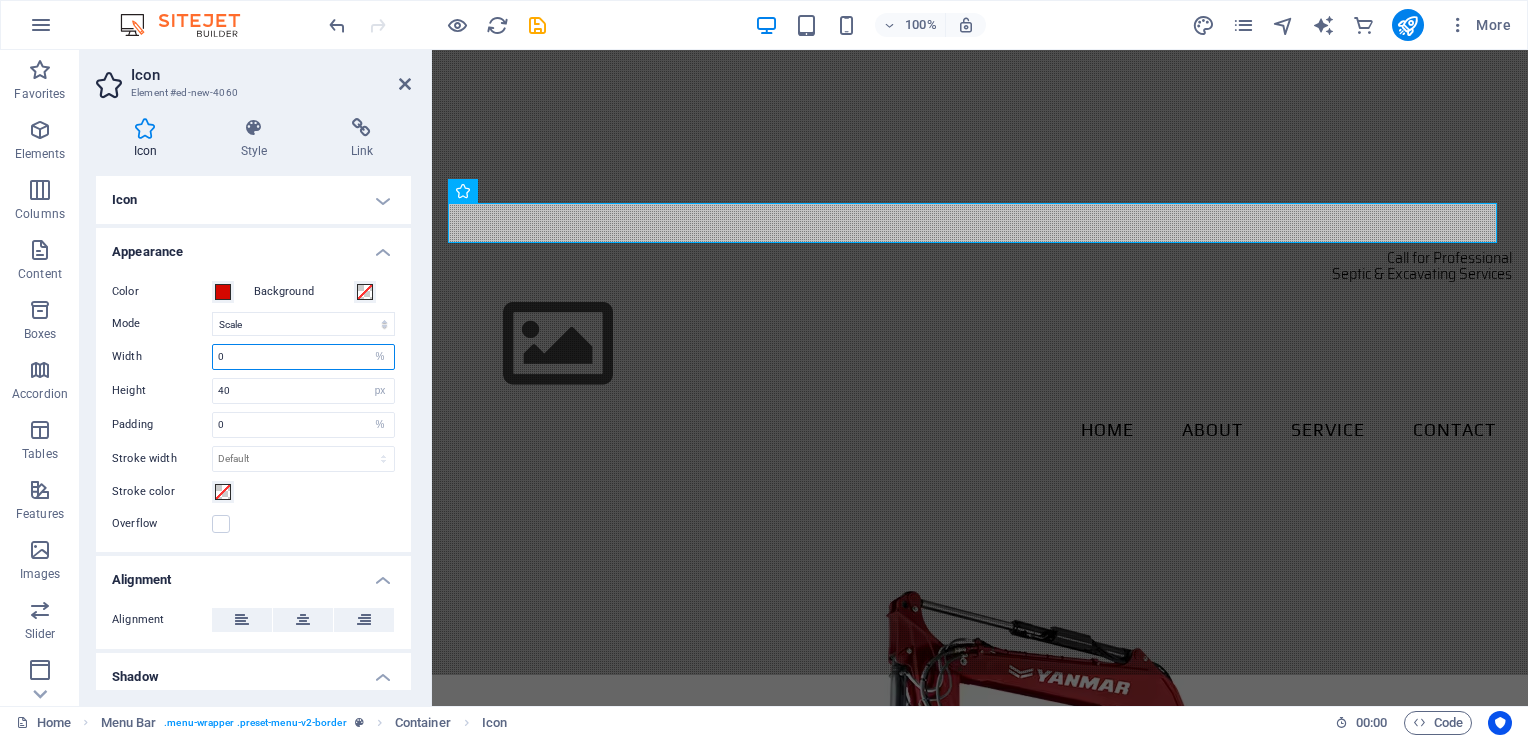 click on "0" at bounding box center (303, 357) 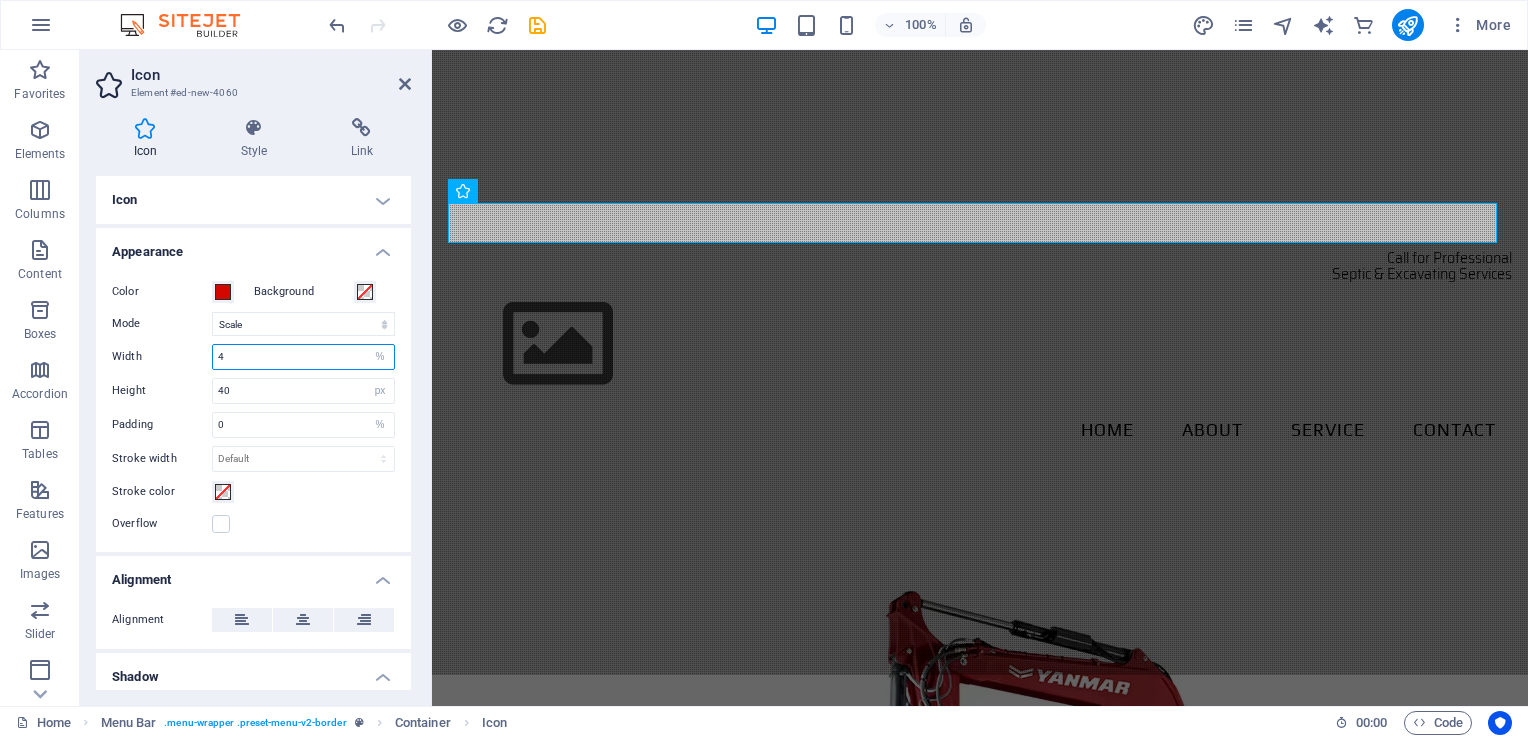 type on "4" 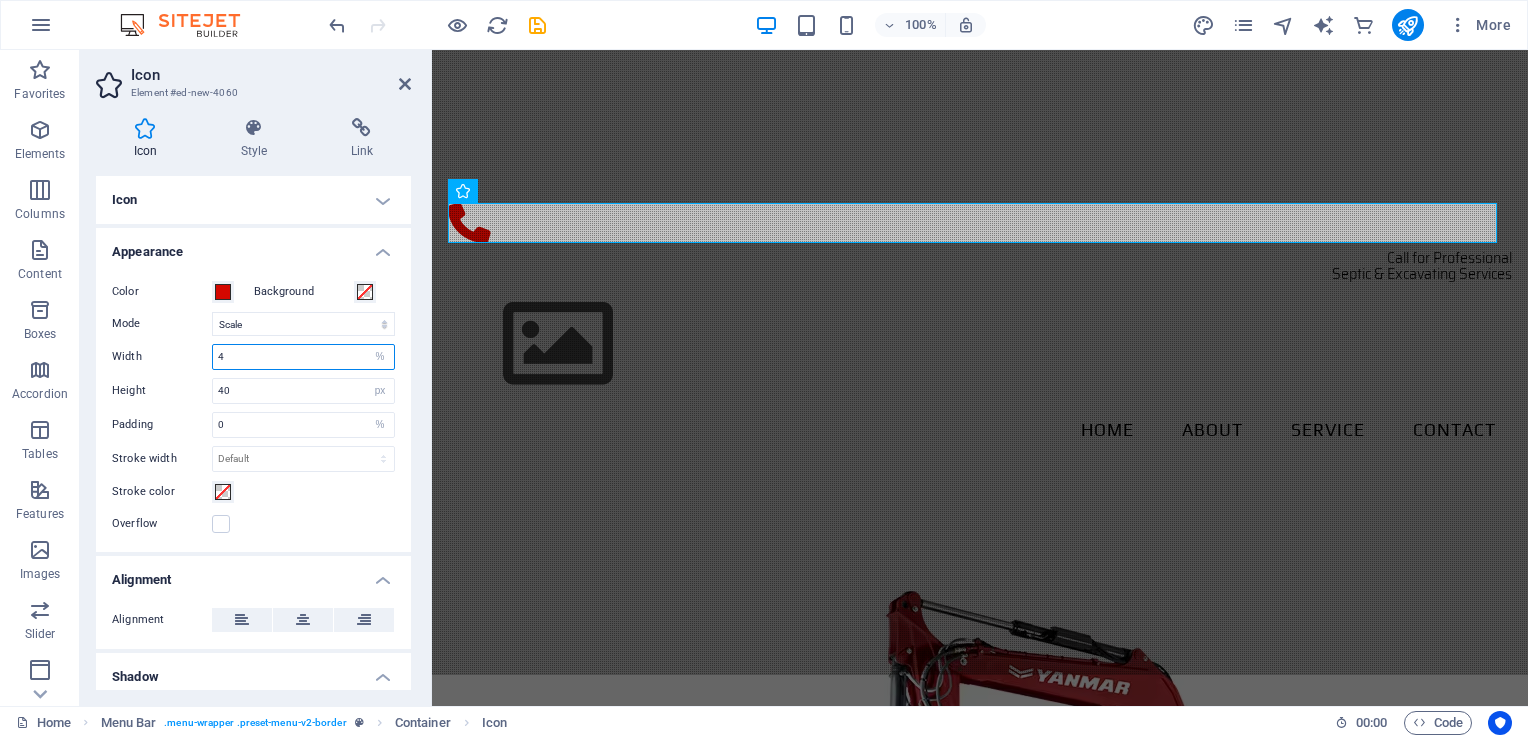 click on "4" at bounding box center [303, 357] 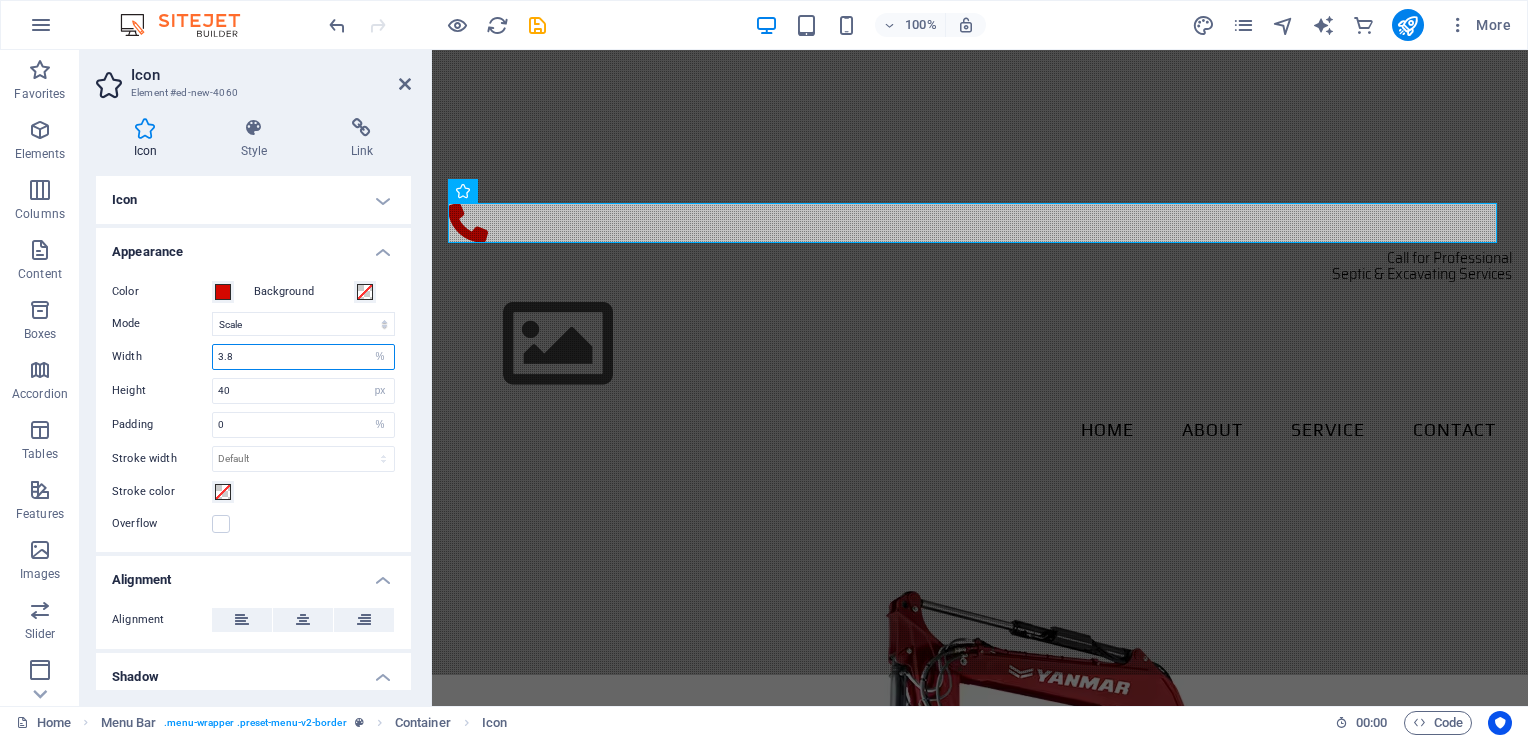 type on "3.8" 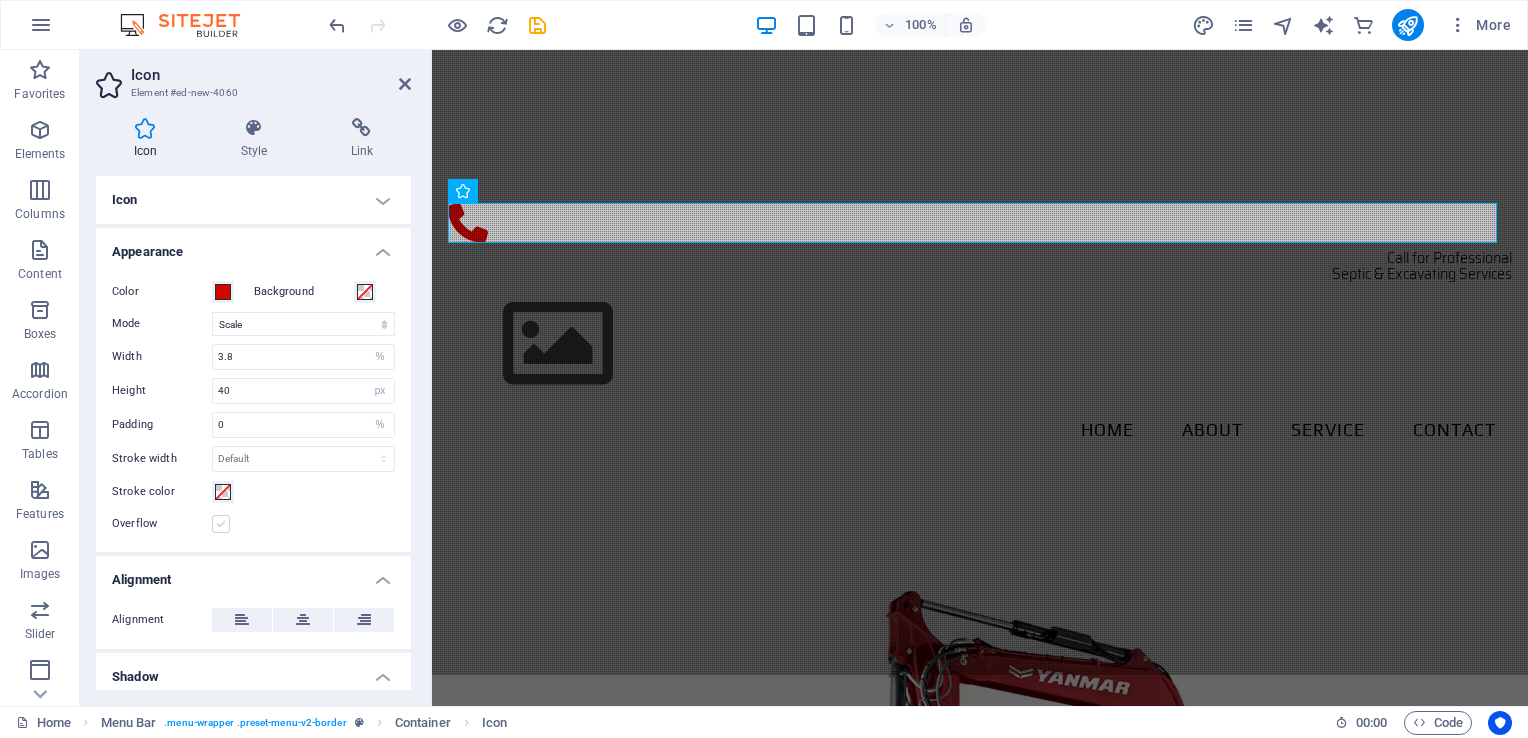 click at bounding box center (221, 524) 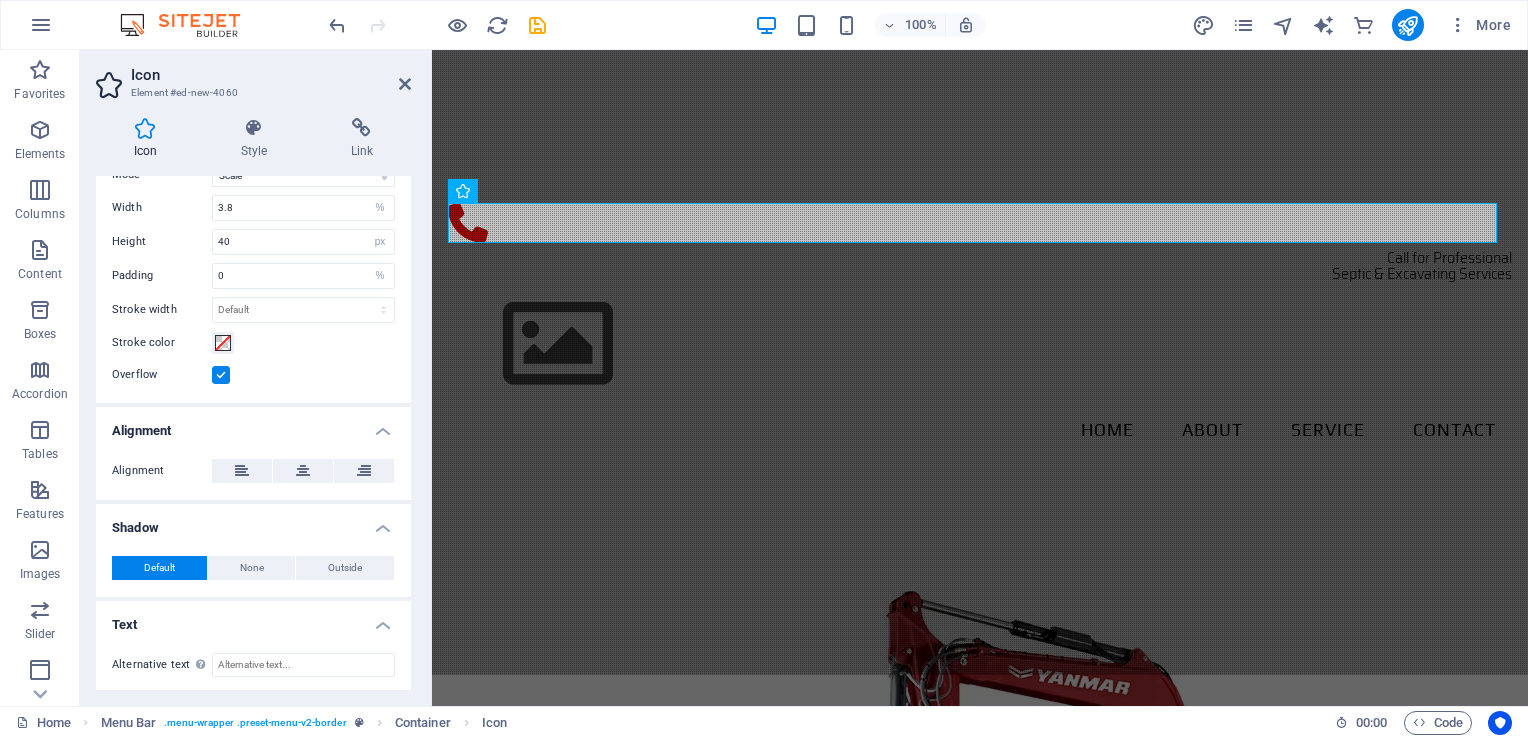 scroll, scrollTop: 0, scrollLeft: 0, axis: both 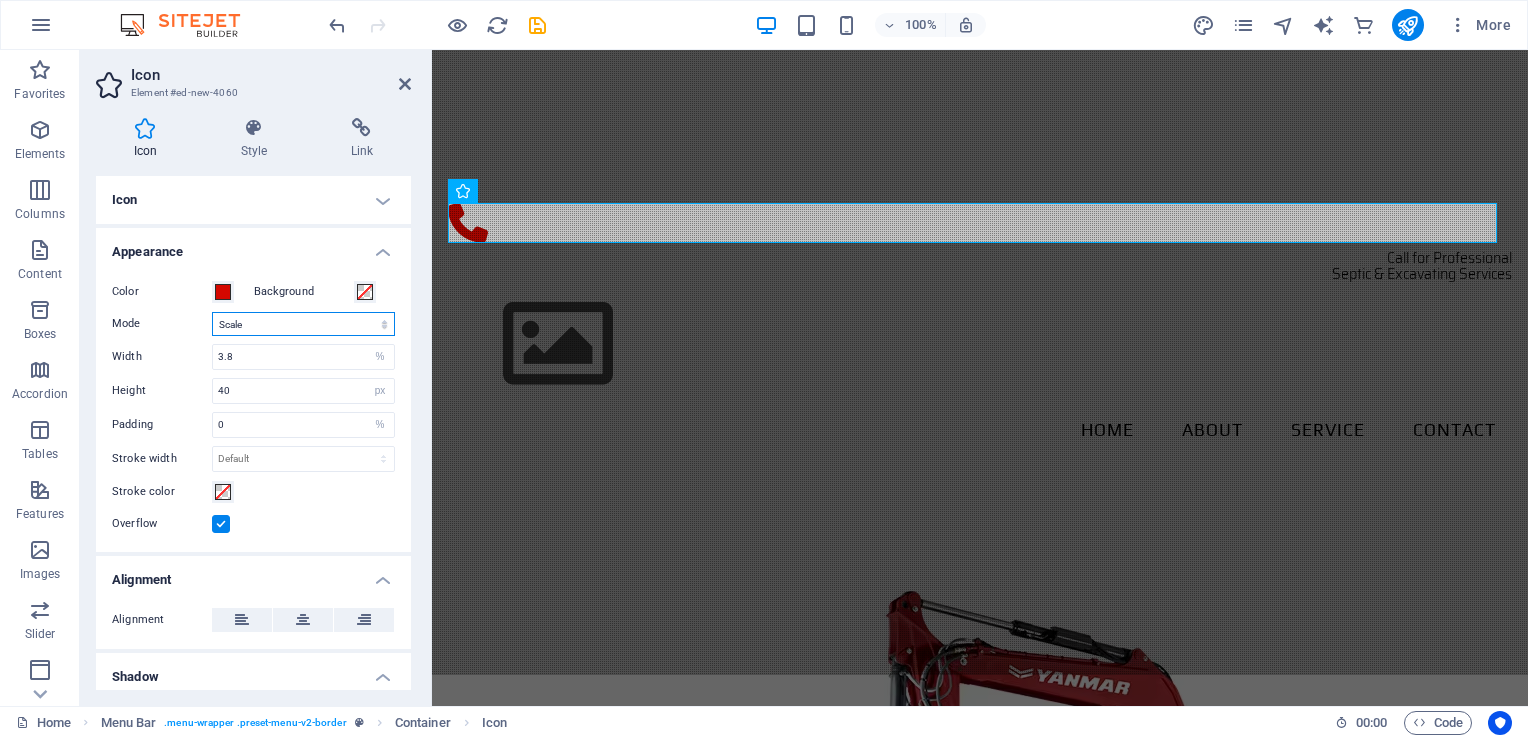 click on "Scale Left Center Right" at bounding box center (303, 324) 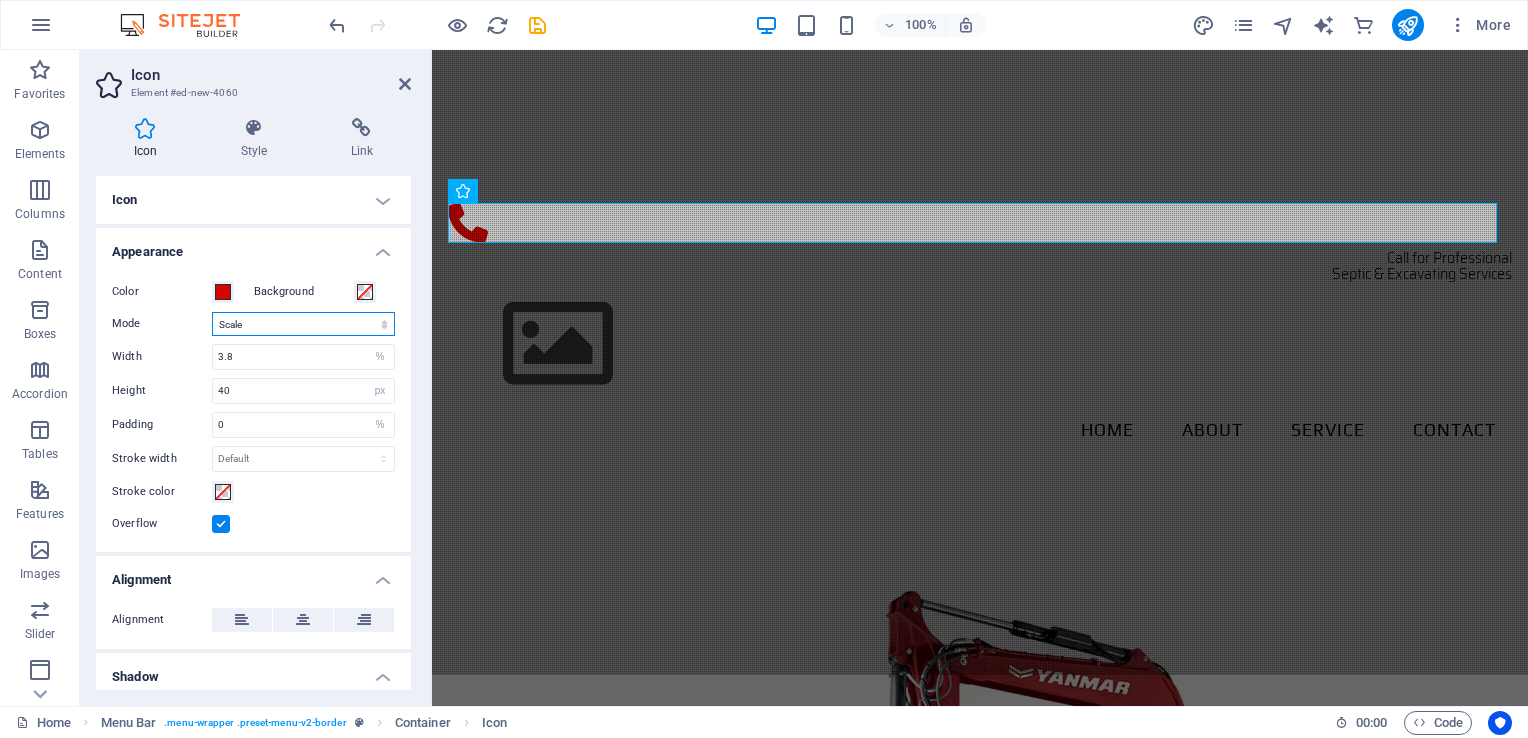 click on "Scale Left Center Right" at bounding box center (303, 324) 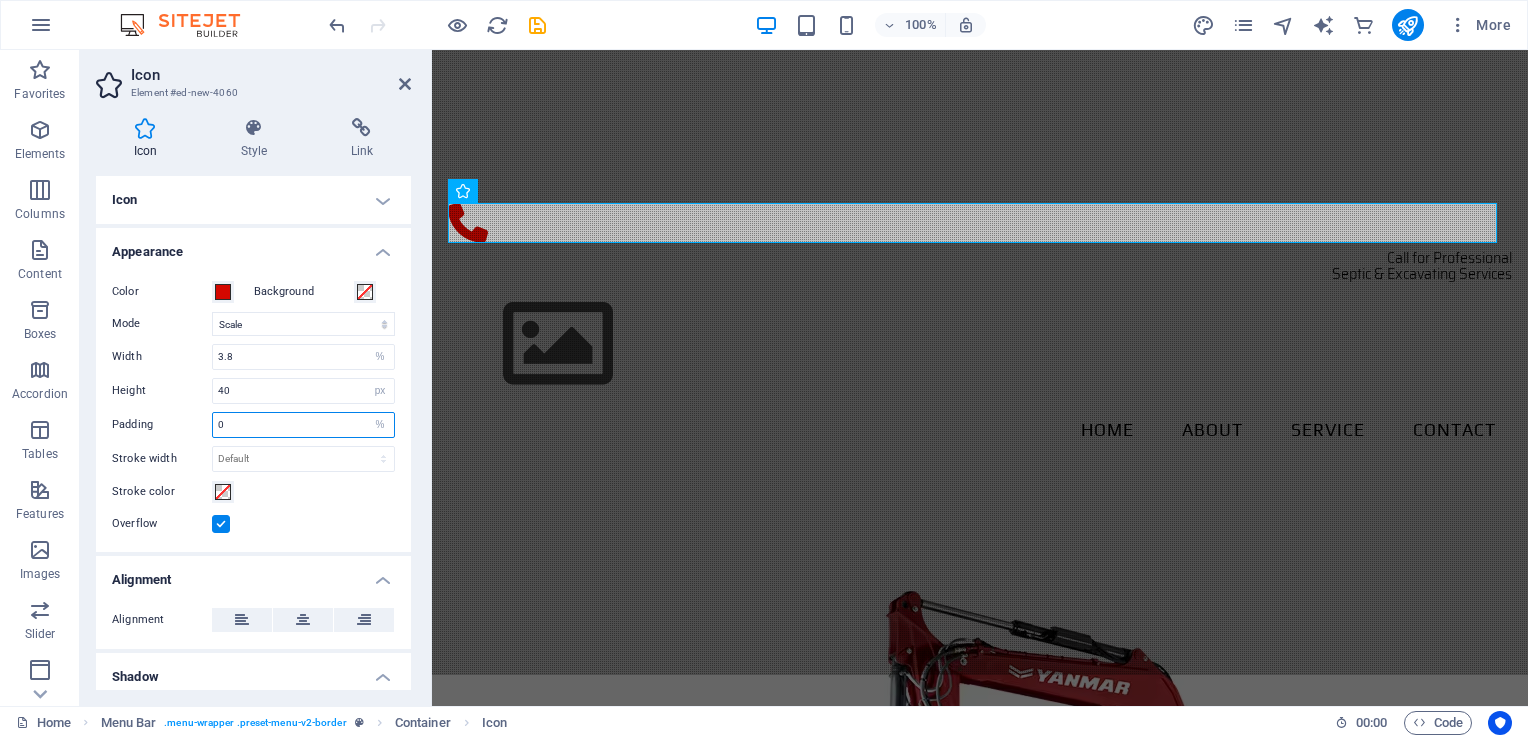 click on "0" at bounding box center [303, 425] 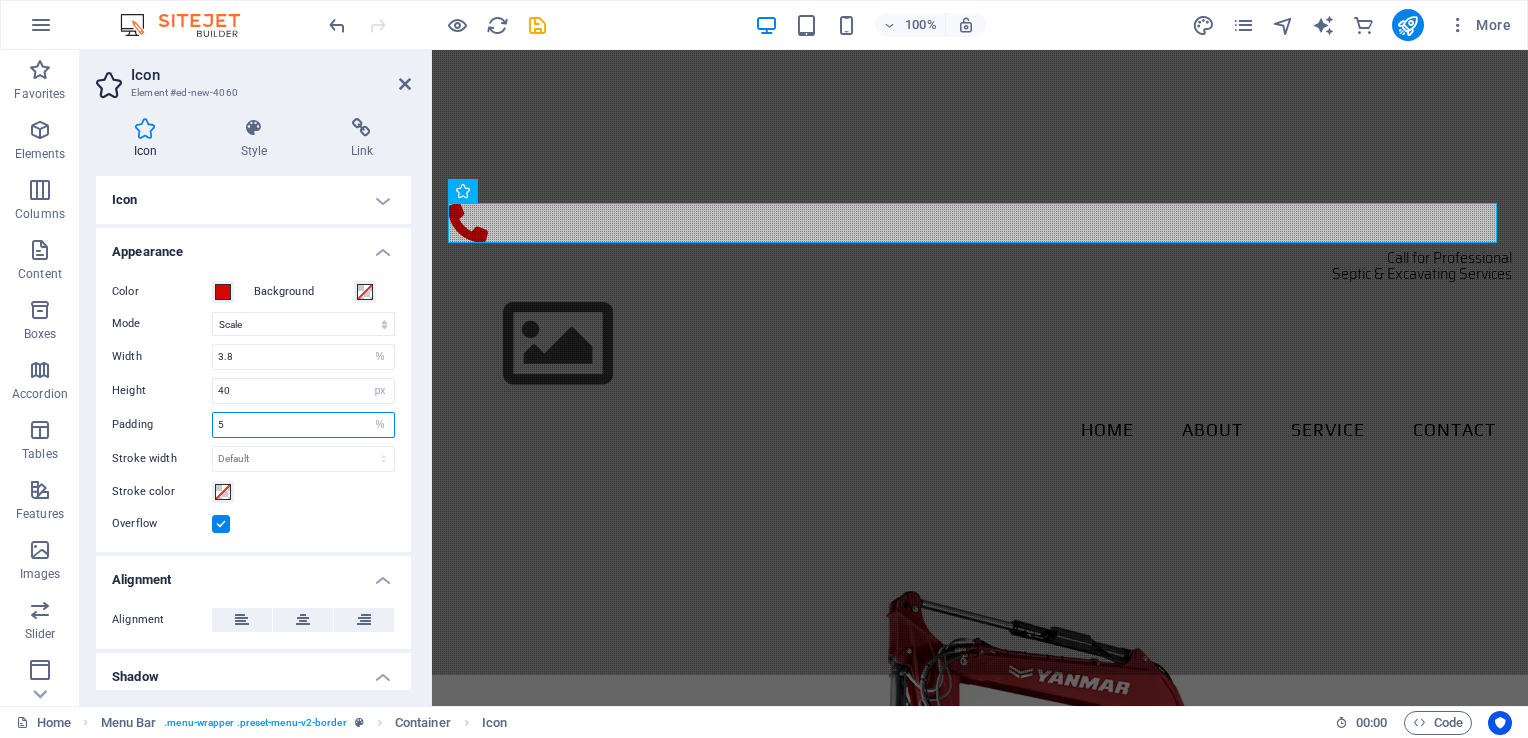 type on "5" 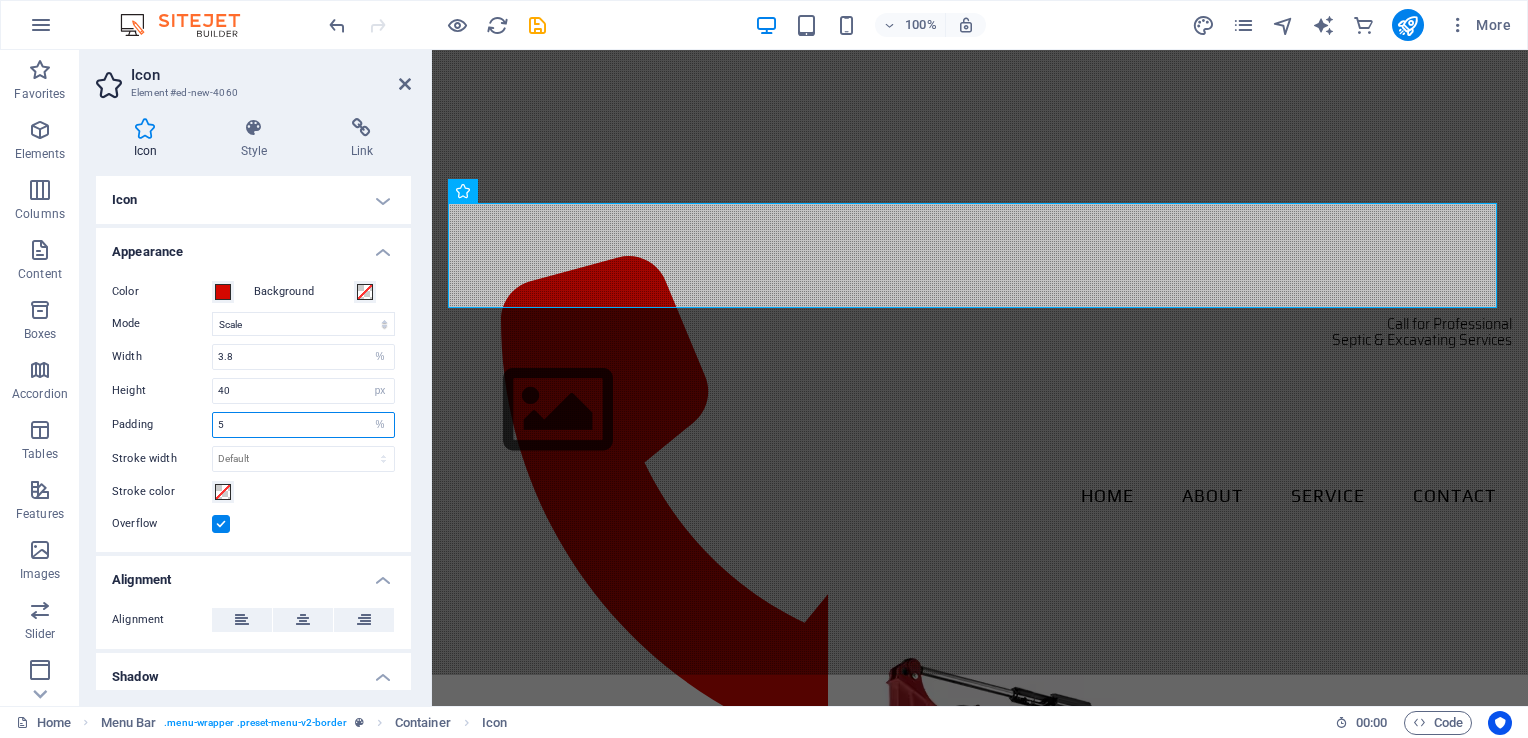 click on "5" at bounding box center [303, 425] 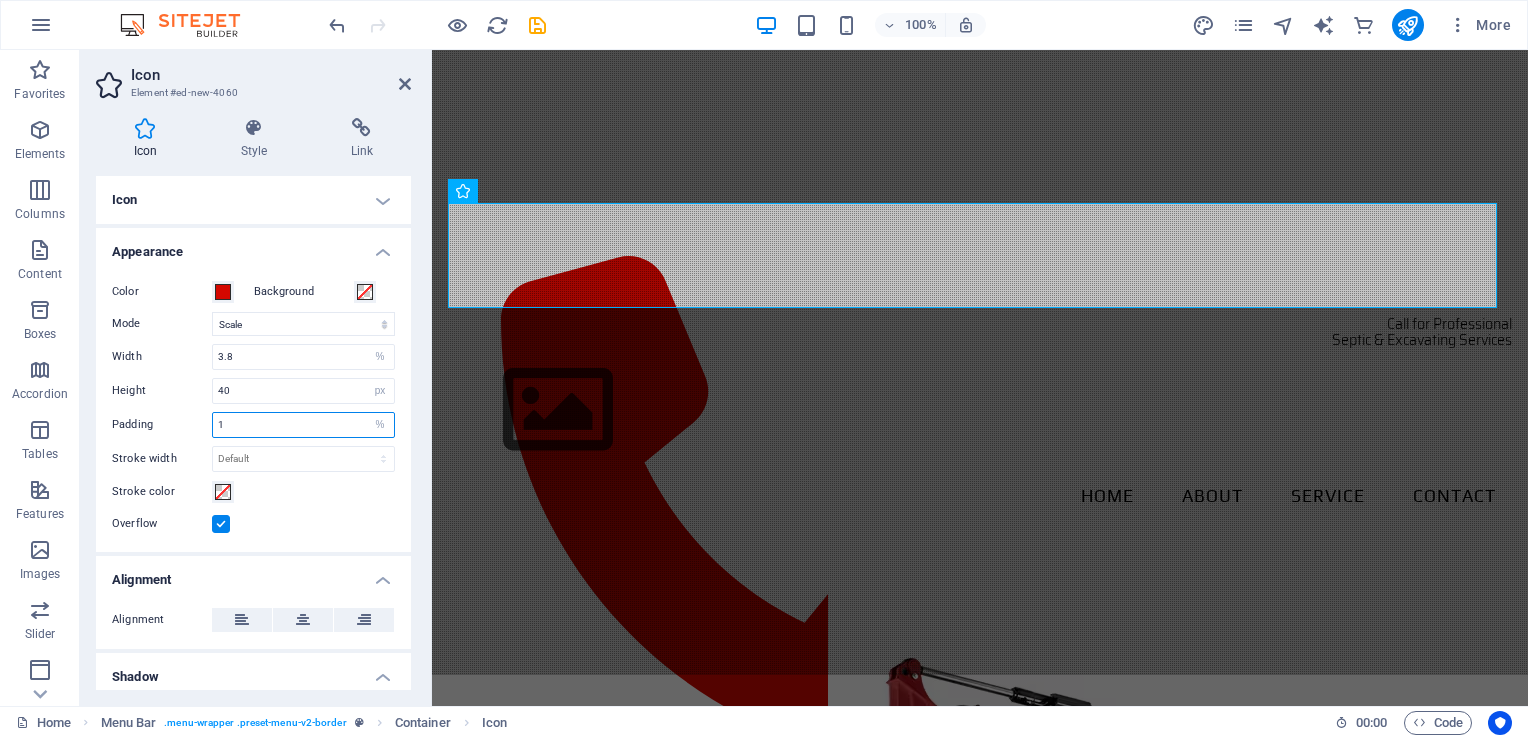type on "1" 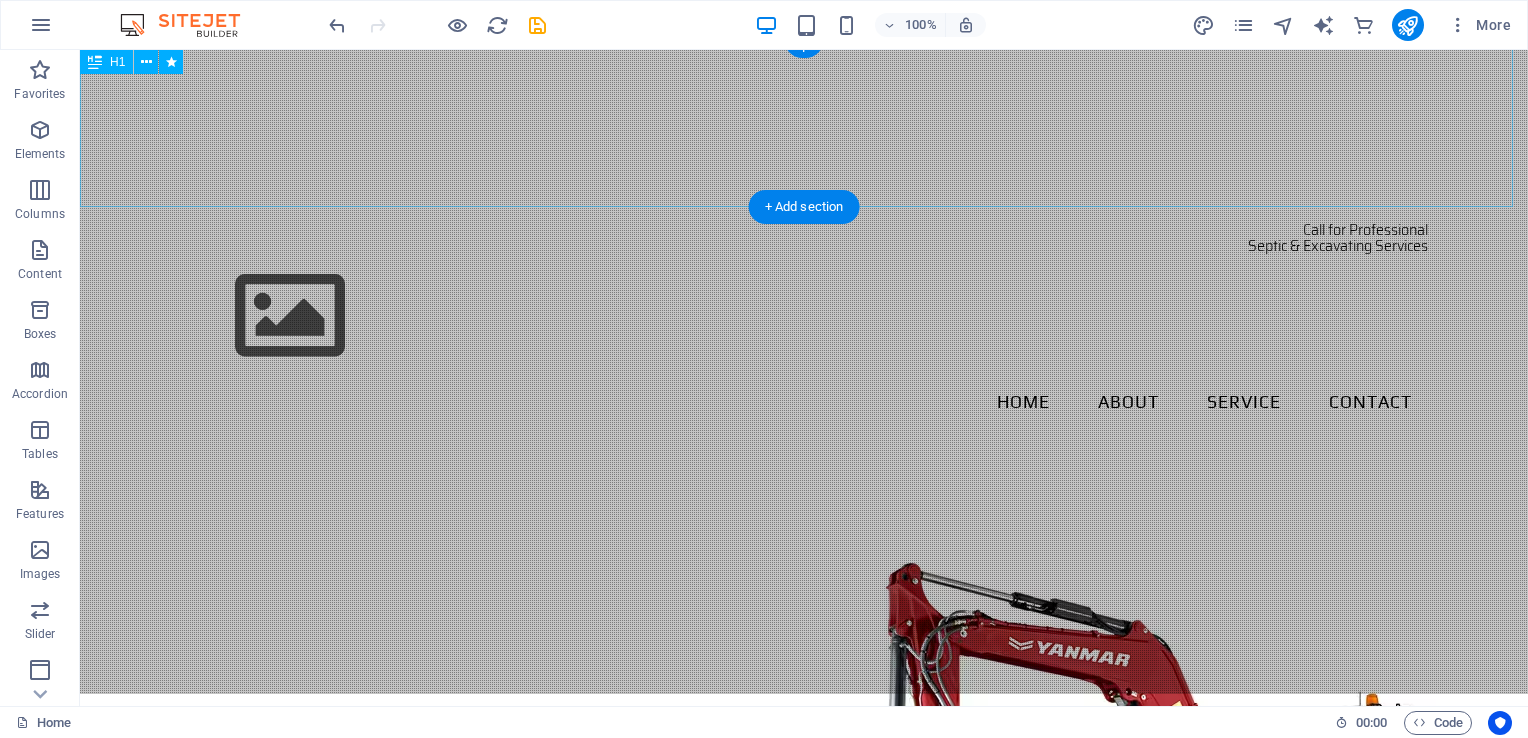 scroll, scrollTop: 11, scrollLeft: 0, axis: vertical 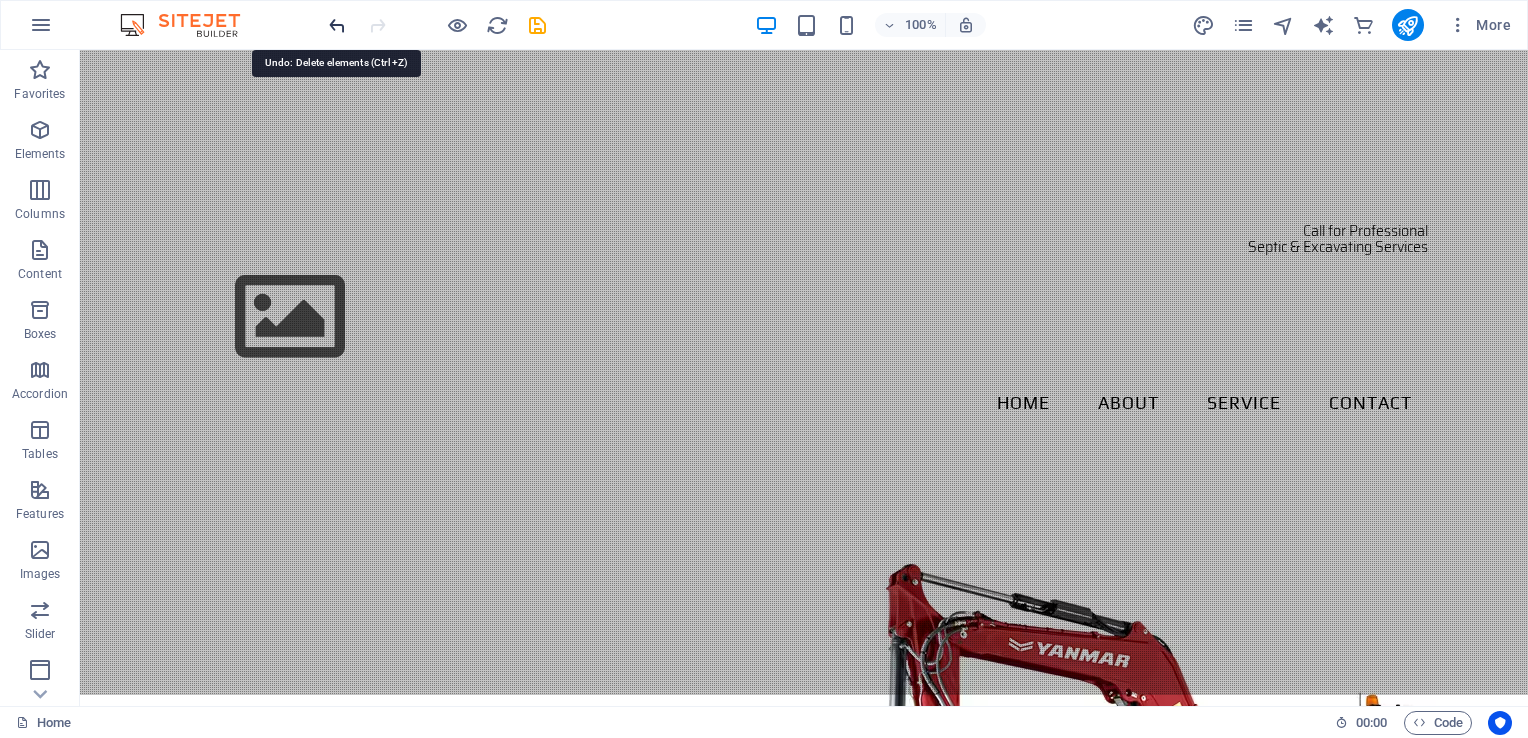 click at bounding box center [337, 25] 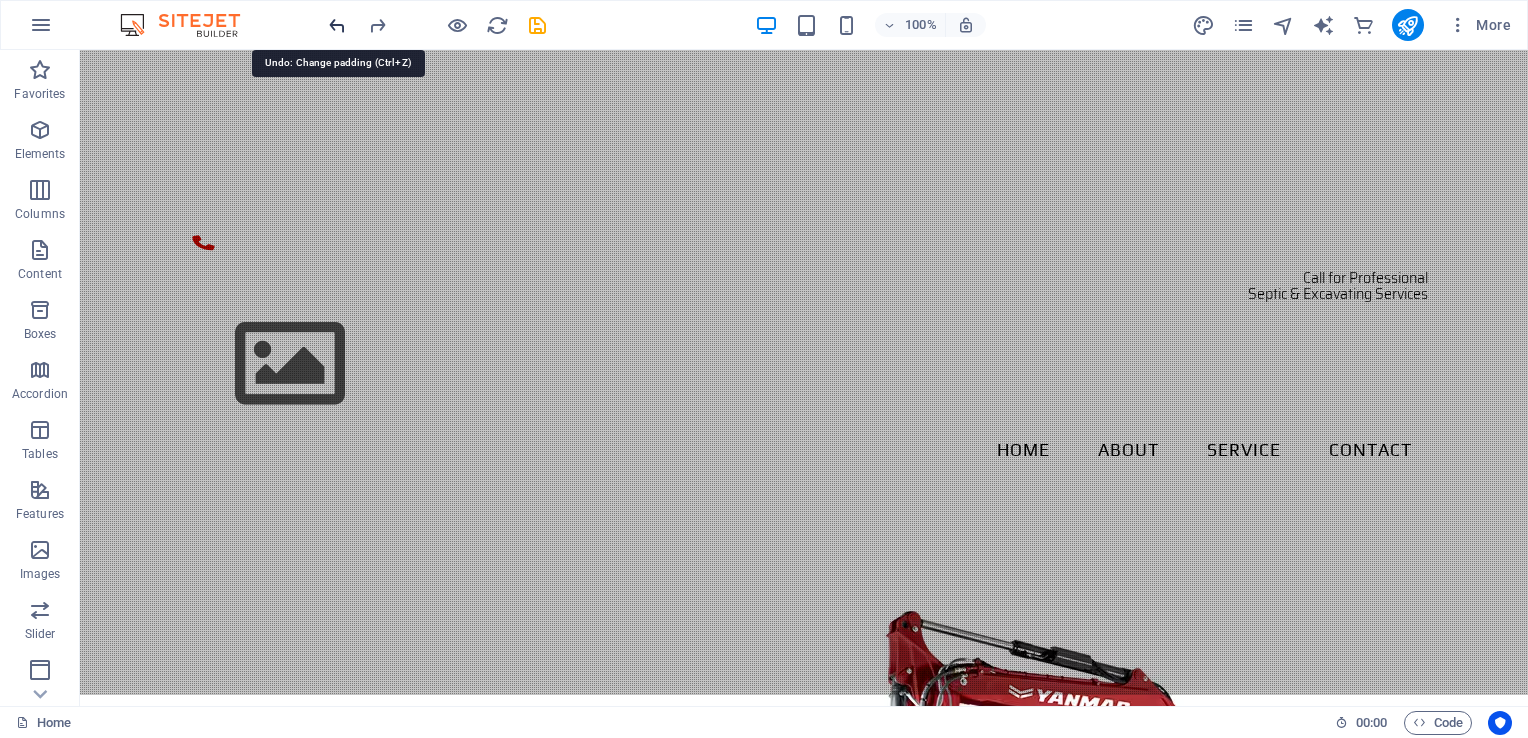 click at bounding box center [337, 25] 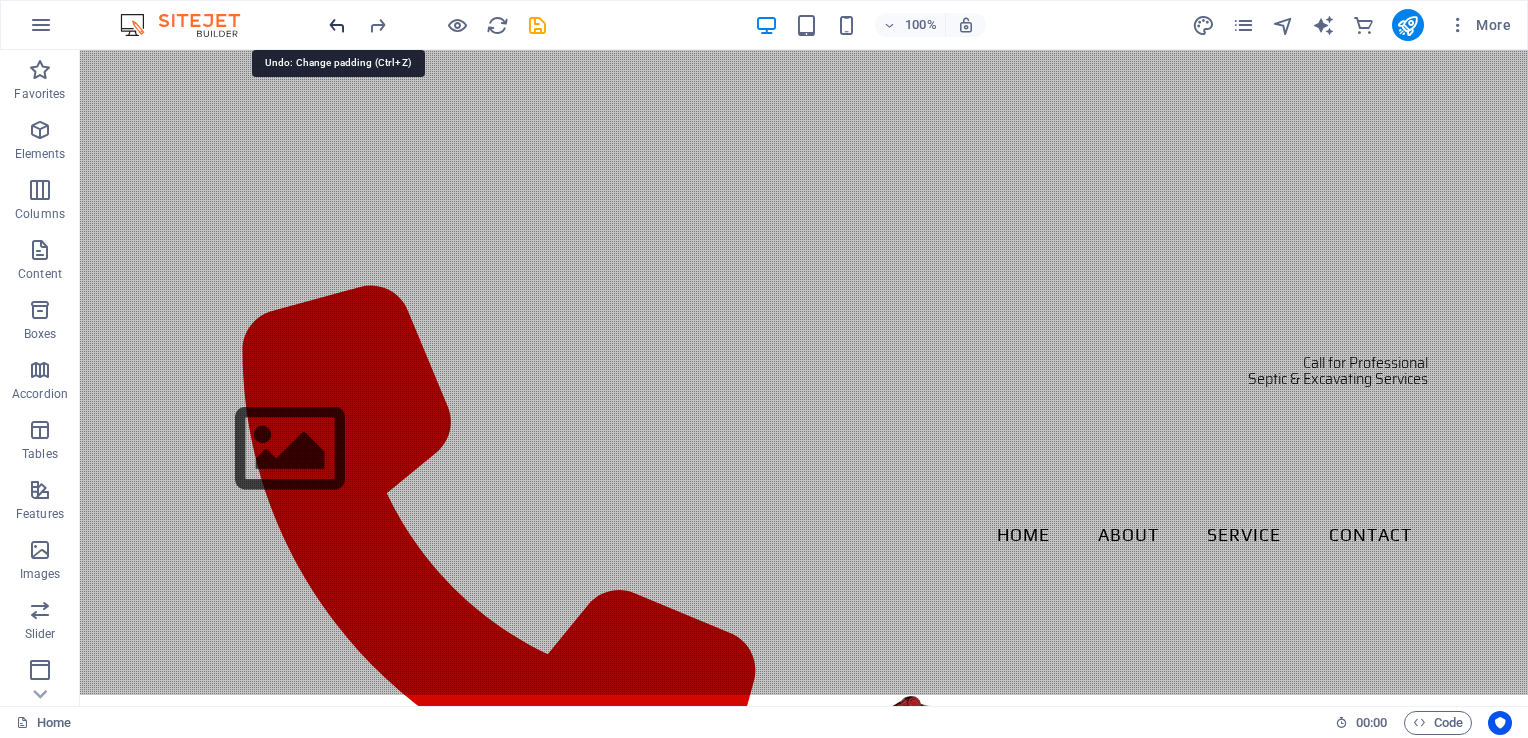 click at bounding box center (337, 25) 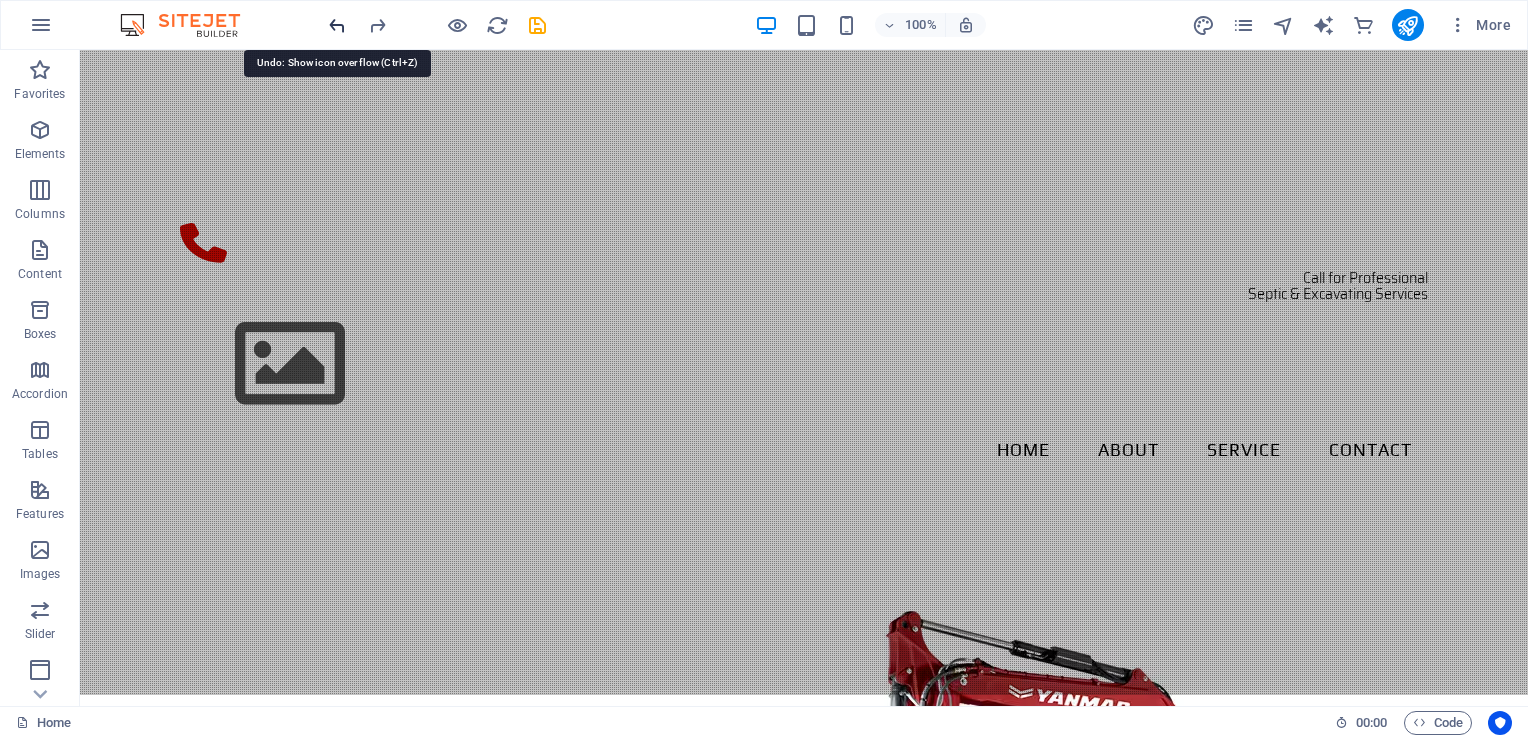 click at bounding box center (337, 25) 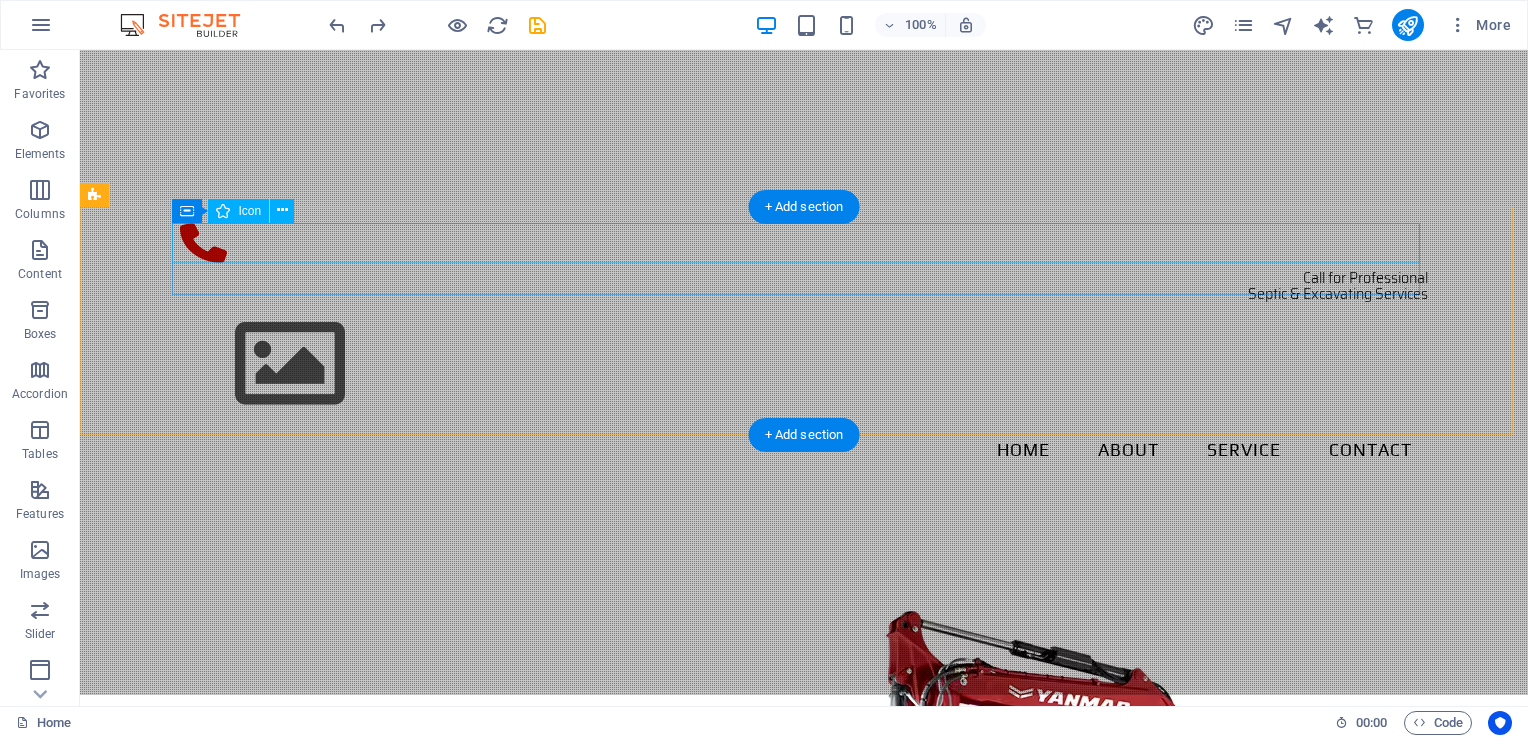 click at bounding box center [804, 246] 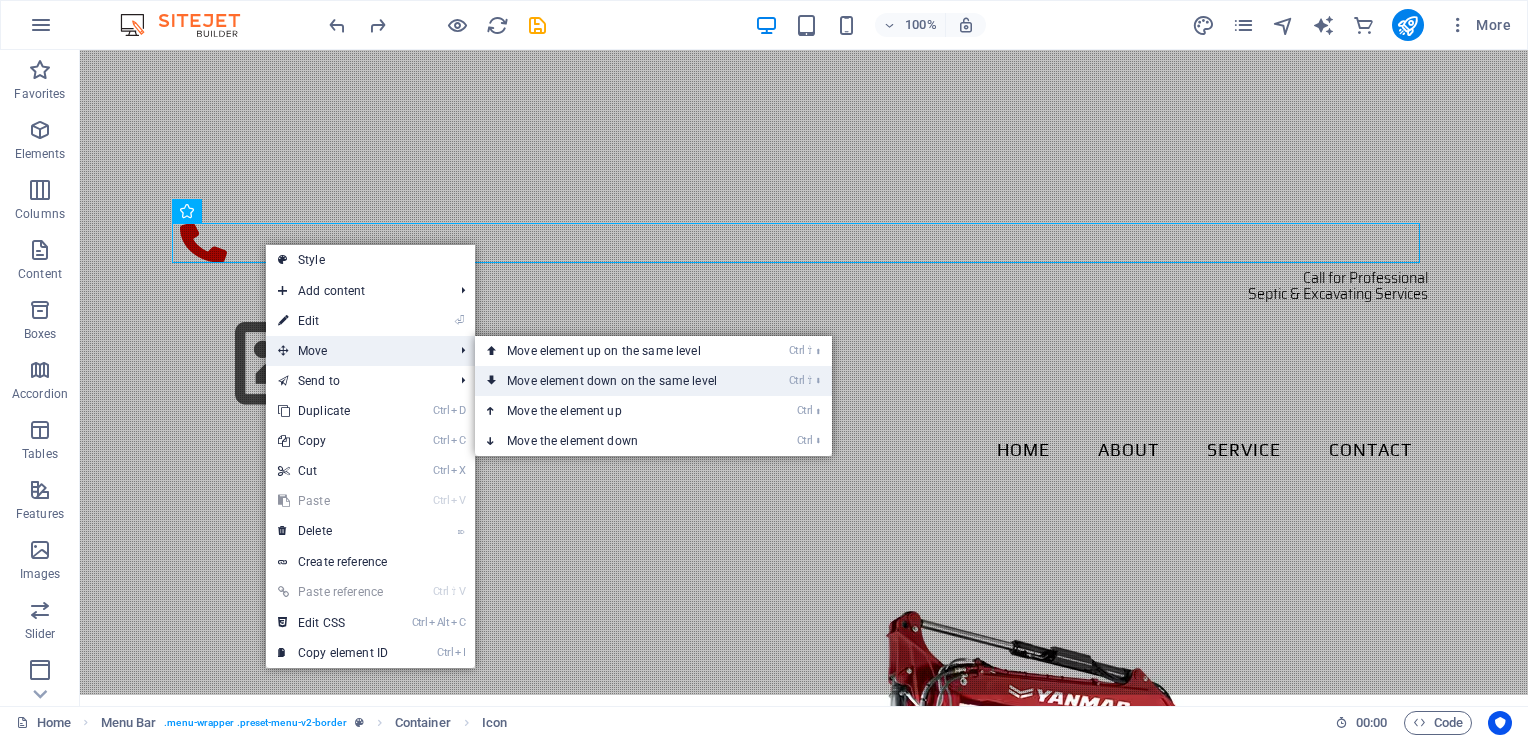 click on "Ctrl ⇧ ⬇  Move element down on the same level" at bounding box center (616, 381) 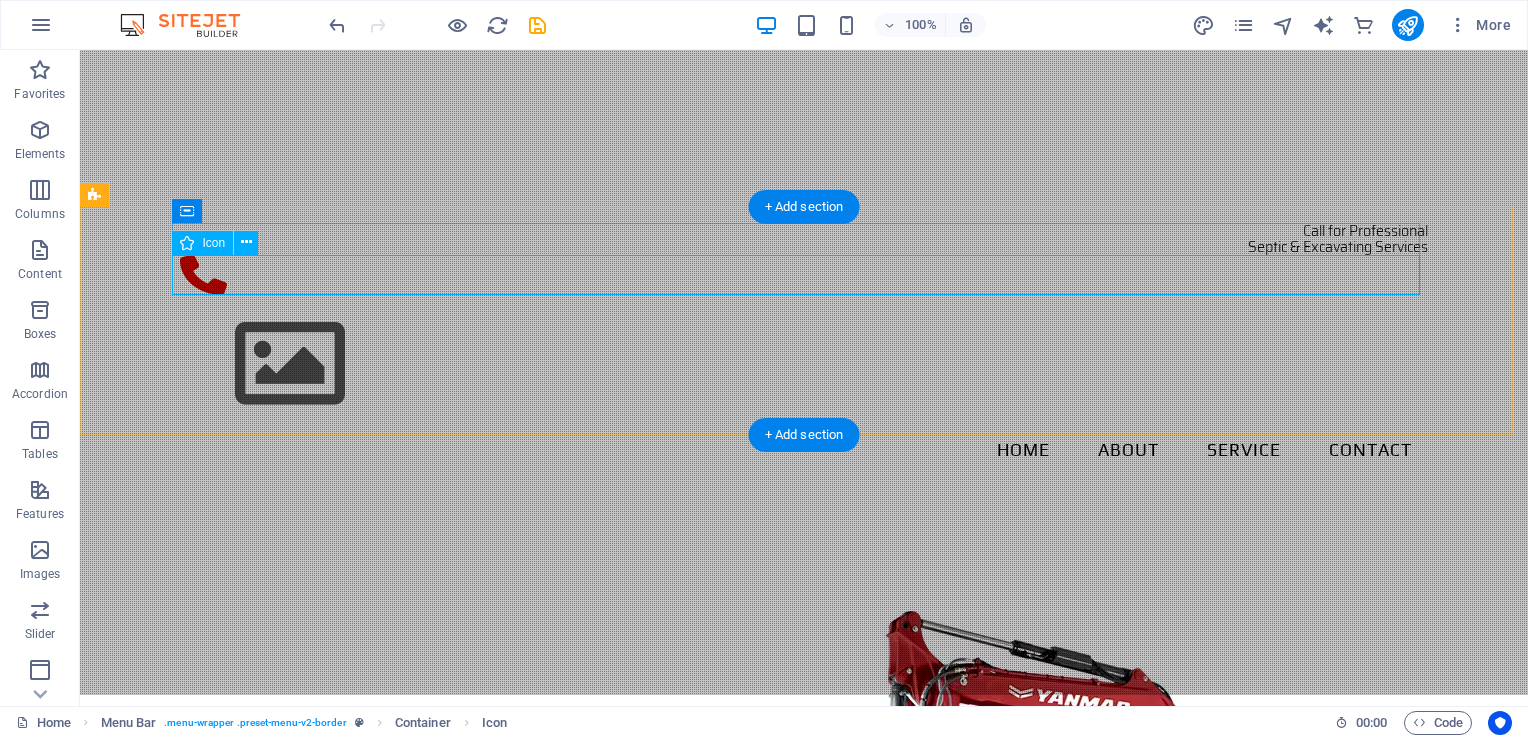 click at bounding box center [804, 278] 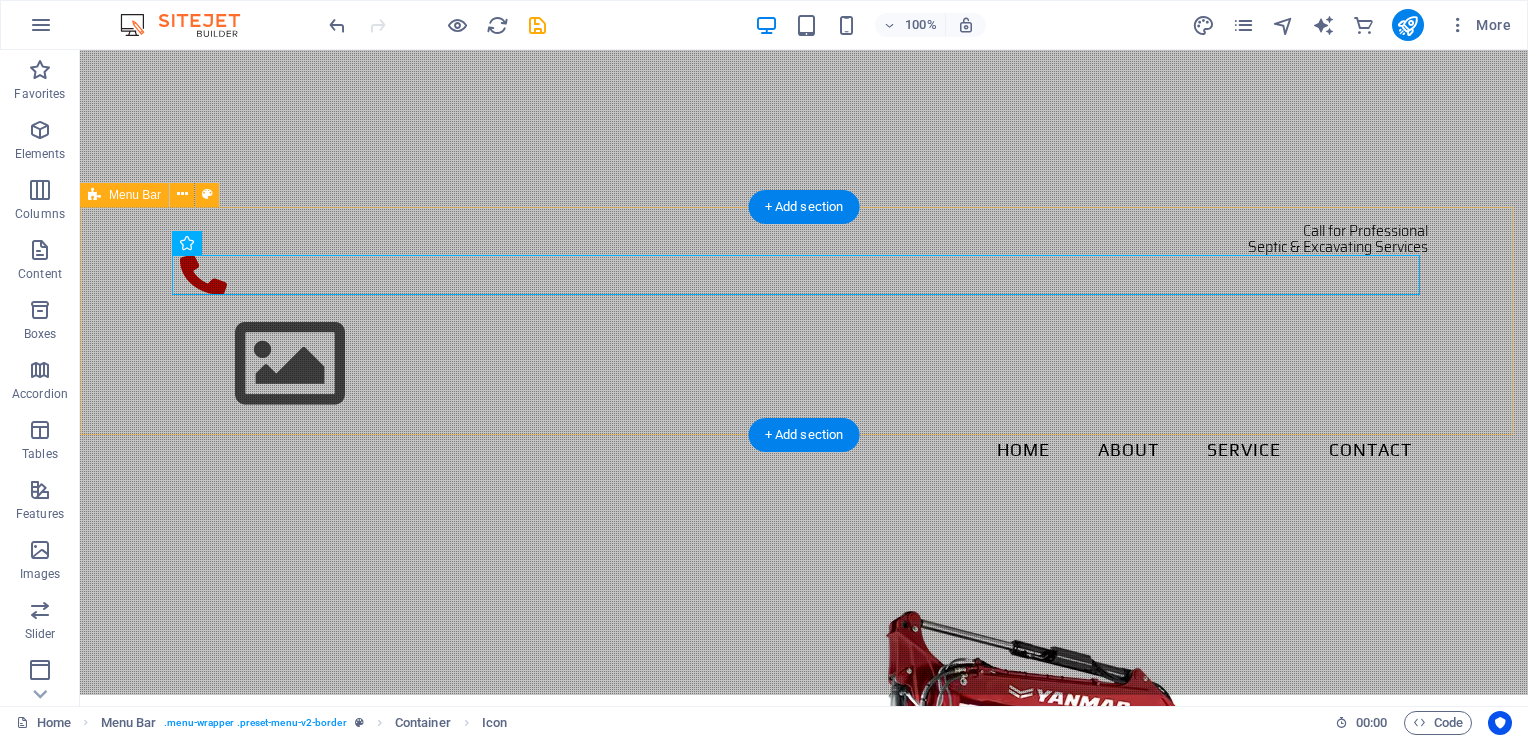 click on "Call for Professional Septic & Excavating Services Menu Home About Service Contact" at bounding box center (804, 349) 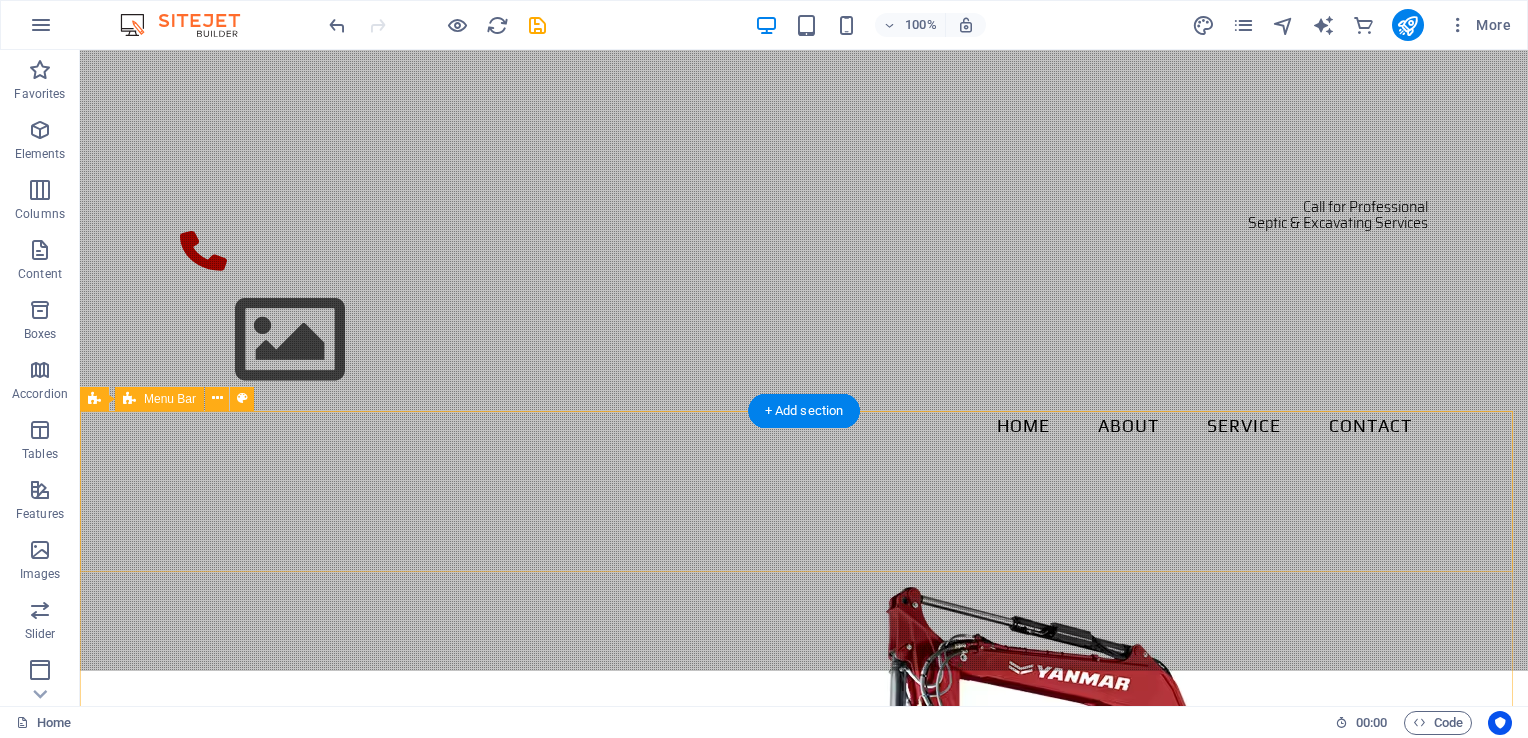 scroll, scrollTop: 0, scrollLeft: 0, axis: both 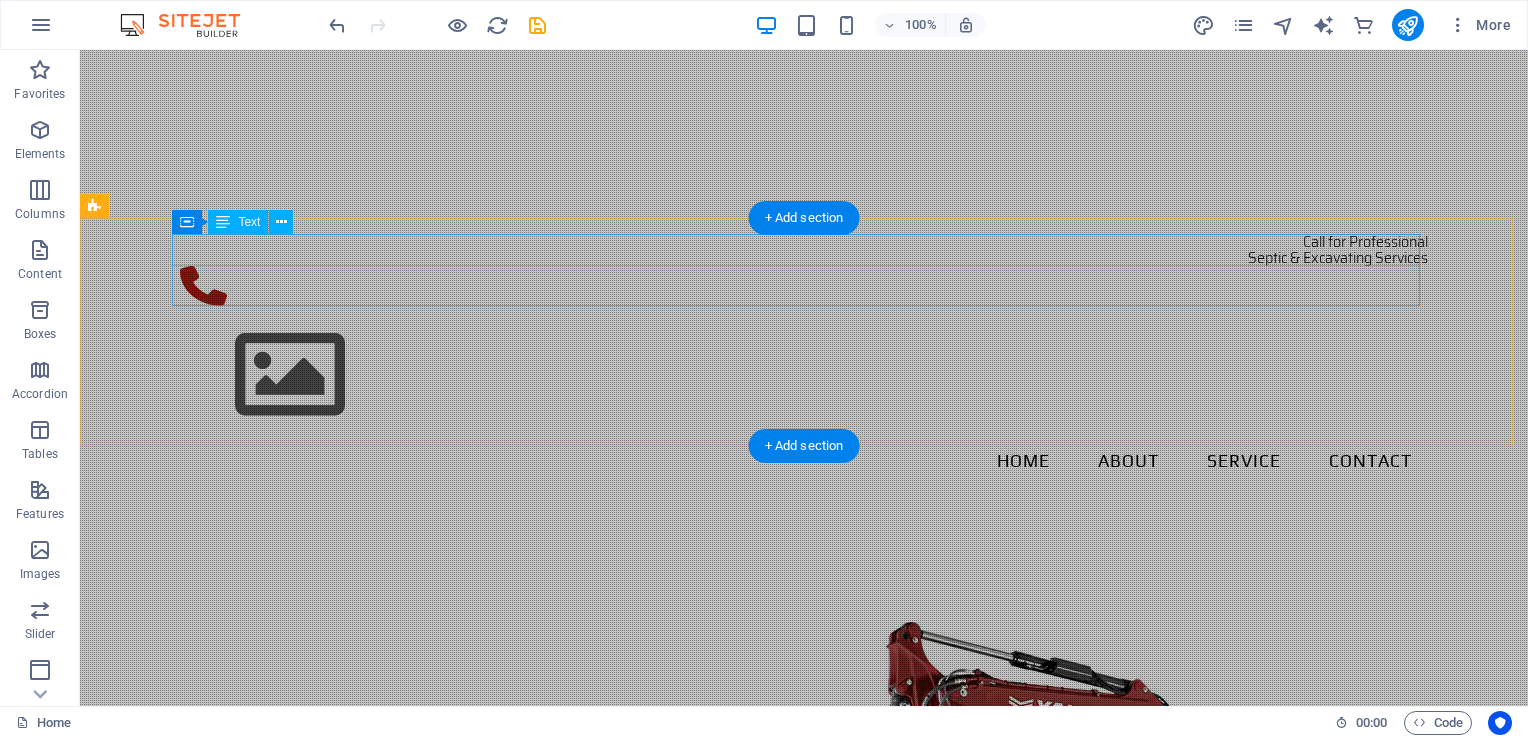 click on "Call for Professional Septic & Excavating Services" at bounding box center [804, 250] 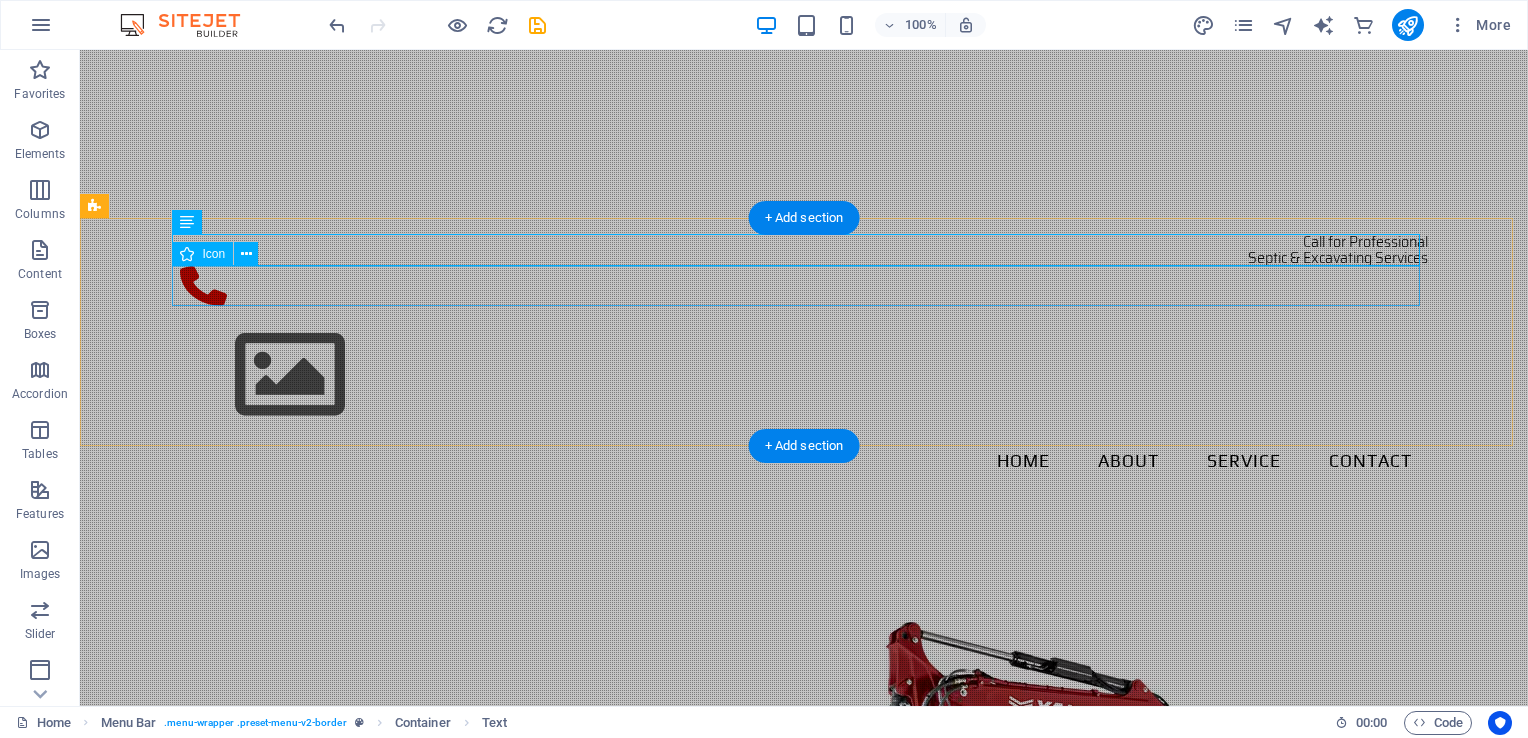 click at bounding box center (804, 289) 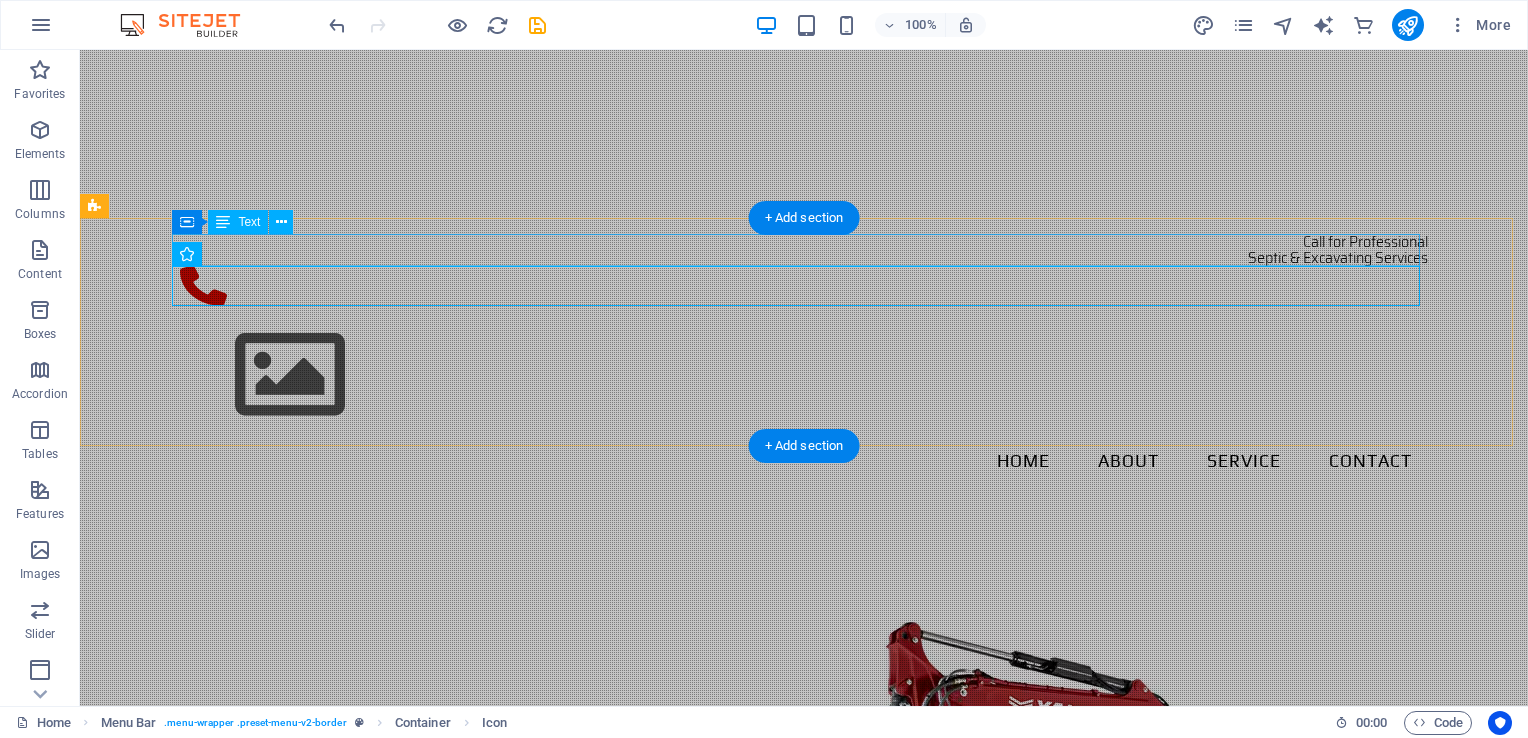 click on "Call for Professional Septic & Excavating Services" at bounding box center (804, 250) 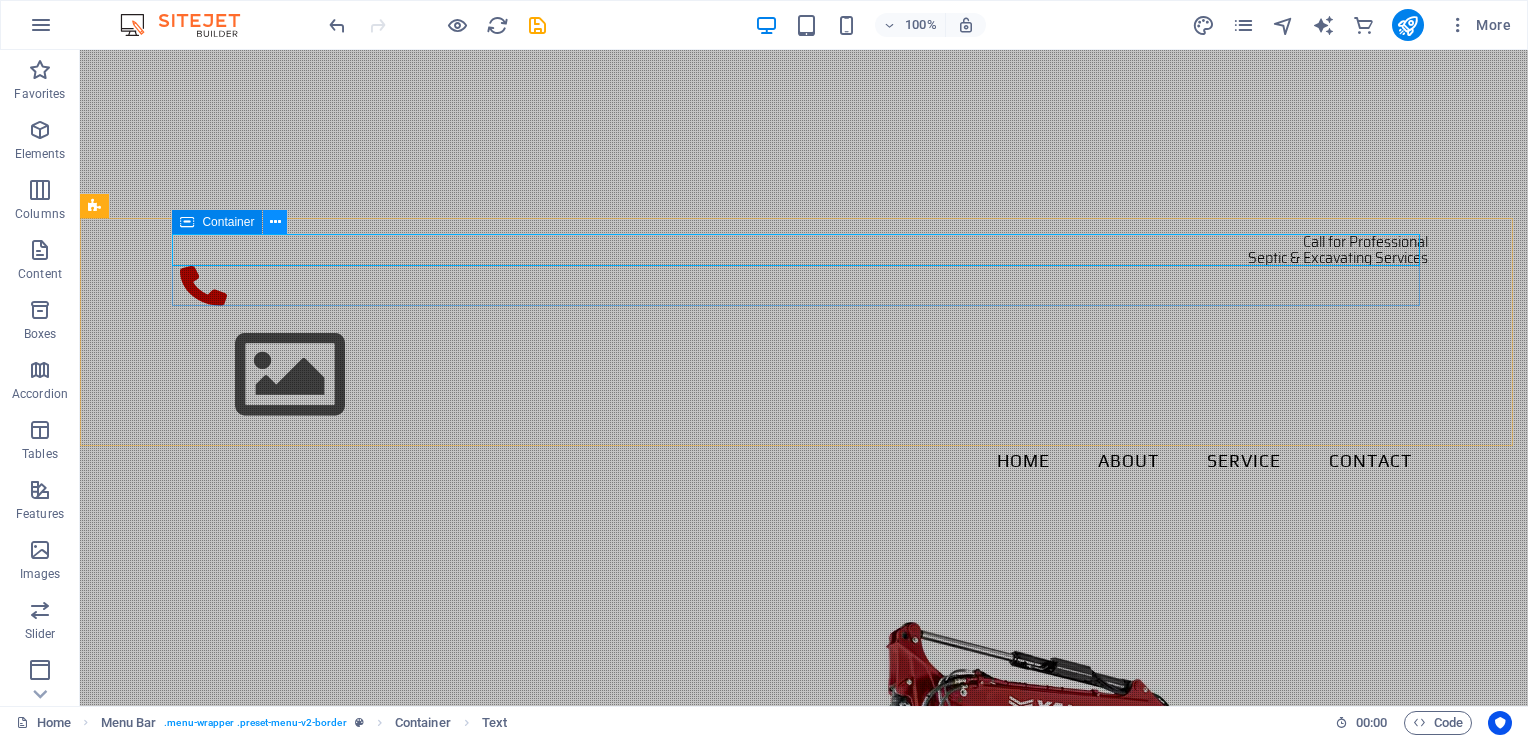 click at bounding box center (275, 222) 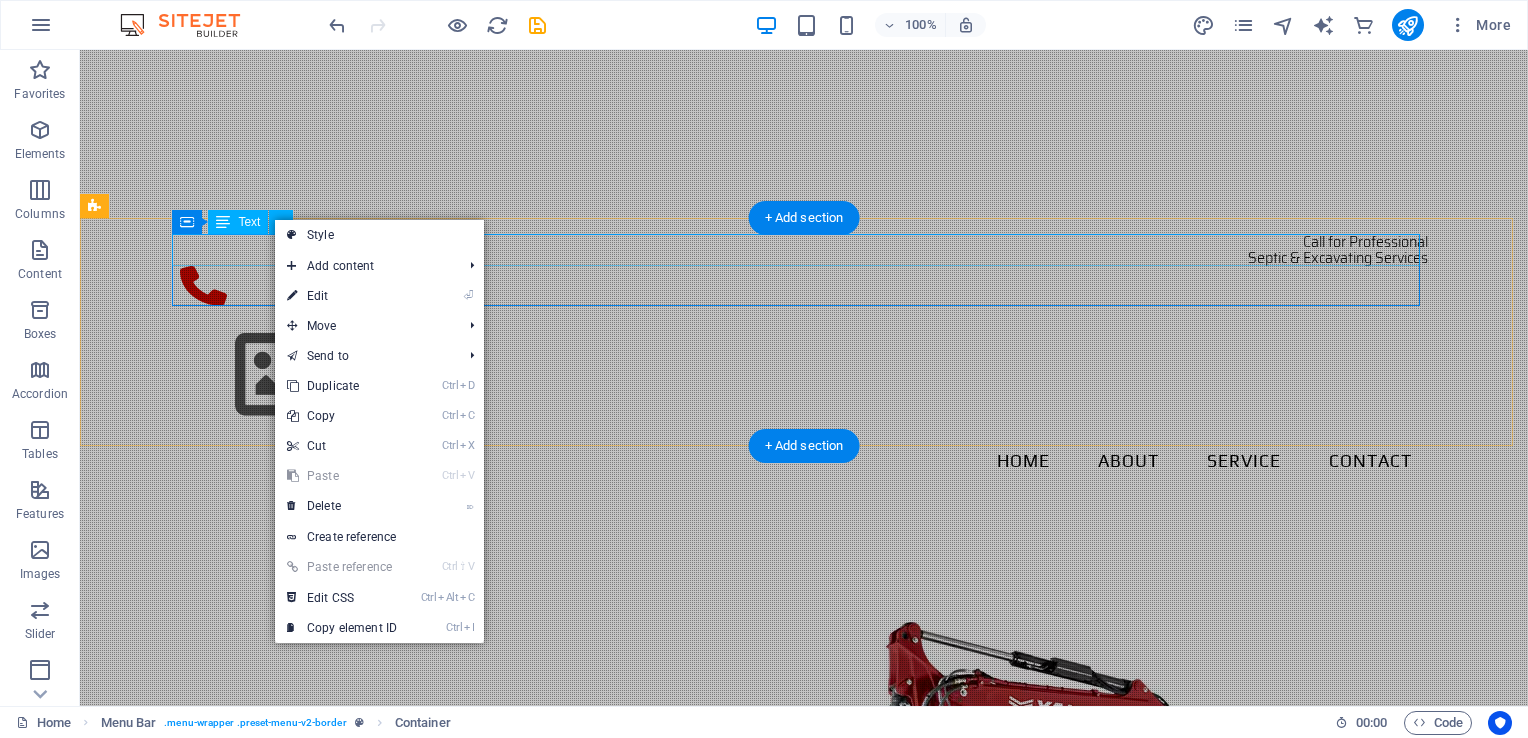 click on "Call for Professional Septic & Excavating Services" at bounding box center [804, 250] 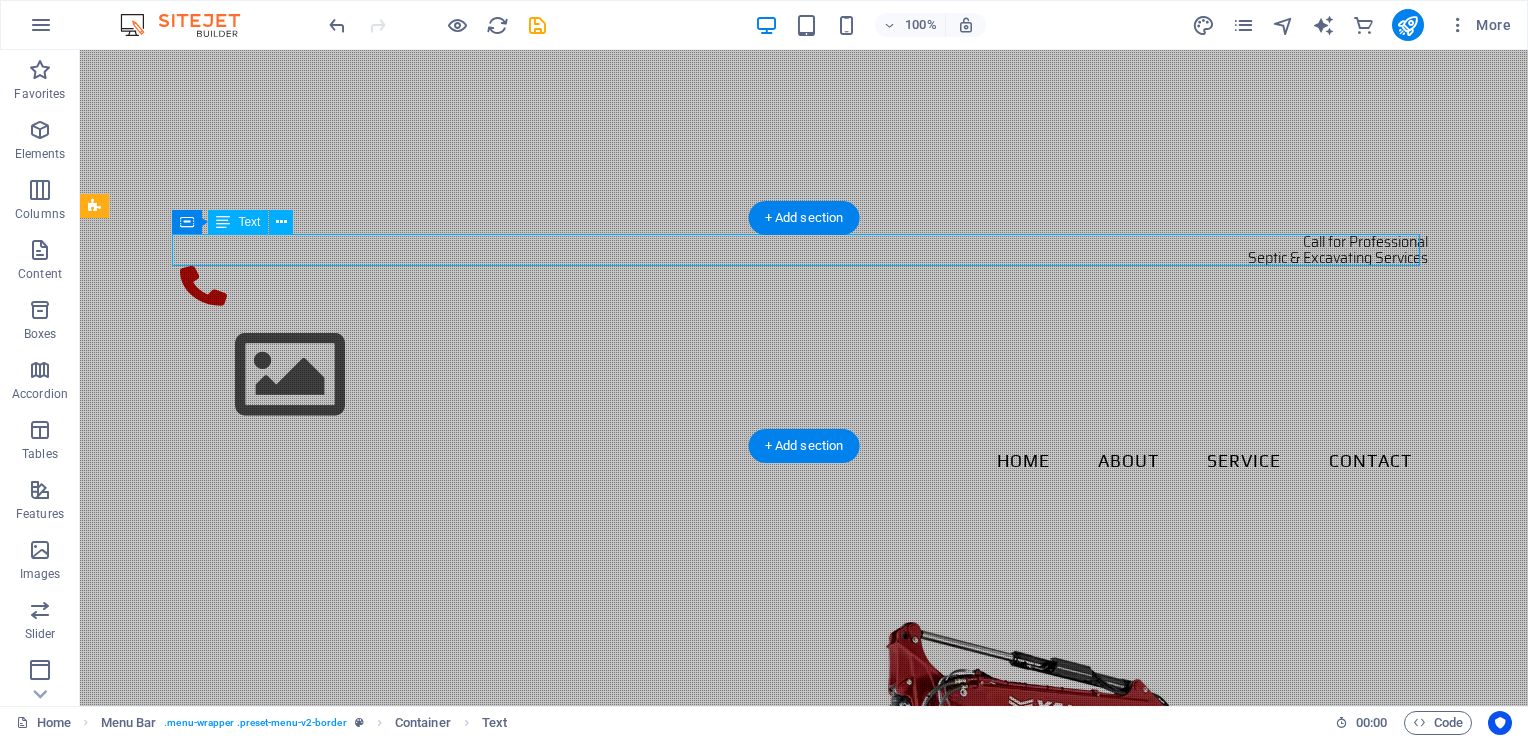 click on "Call for Professional Septic & Excavating Services" at bounding box center [804, 250] 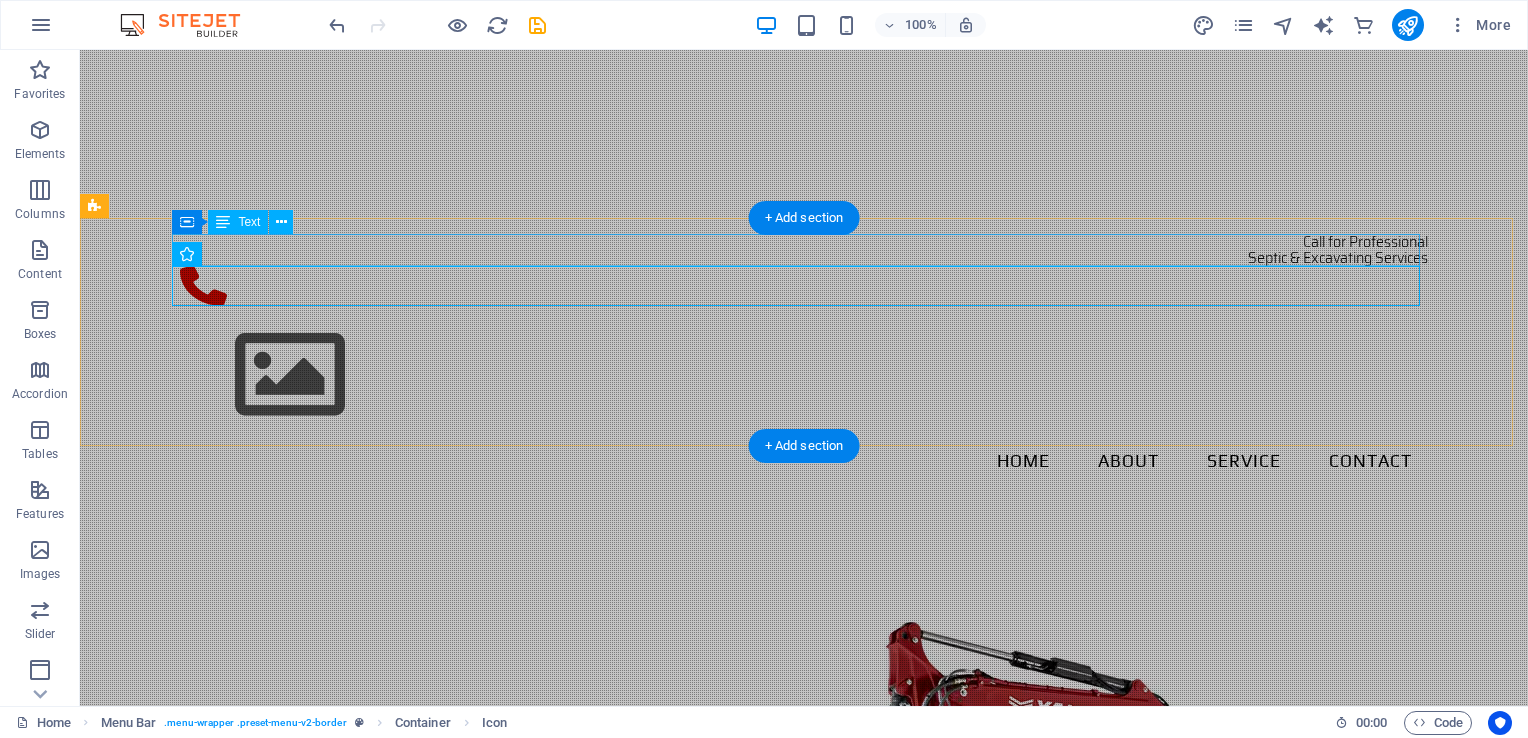 click on "Call for Professional Septic & Excavating Services" at bounding box center [804, 250] 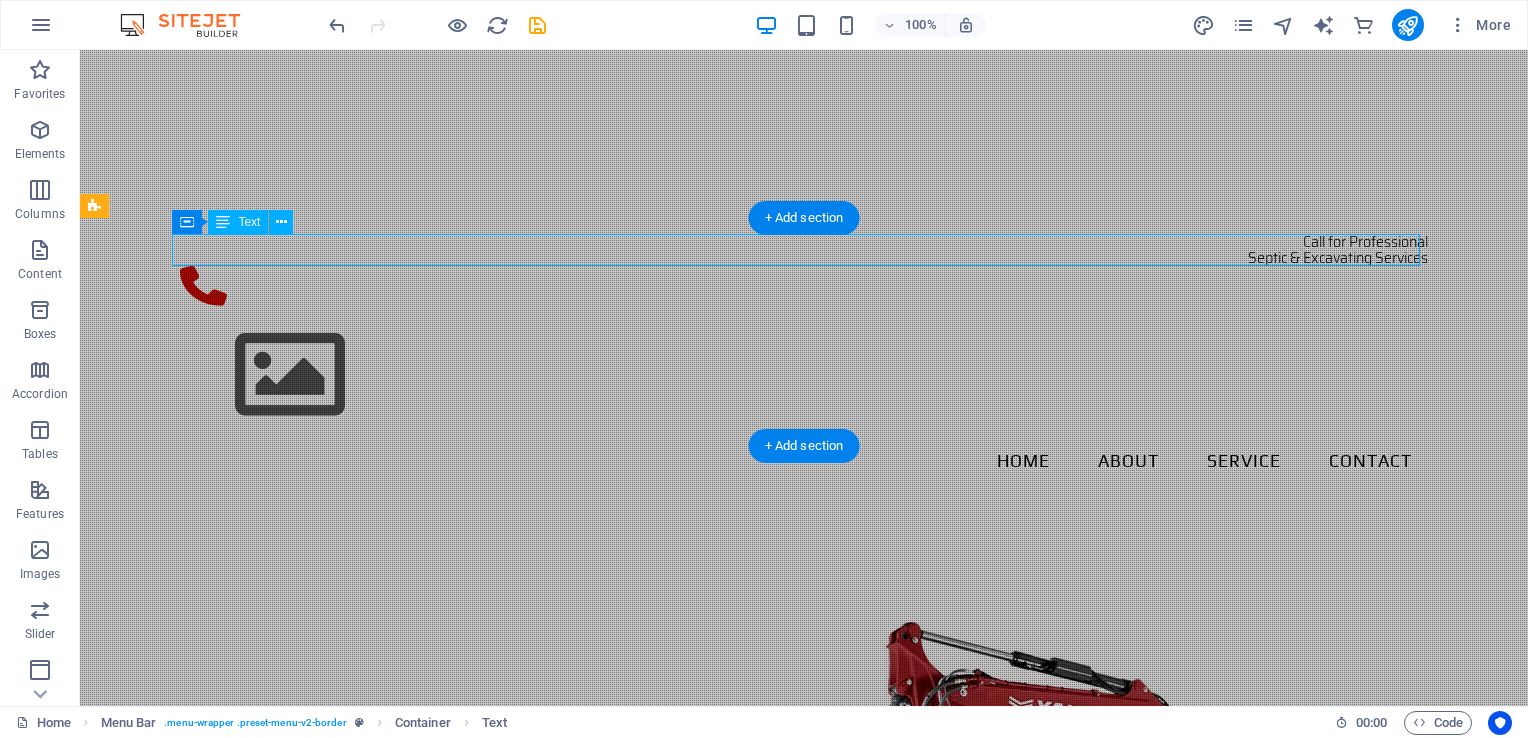 drag, startPoint x: 1286, startPoint y: 241, endPoint x: 1400, endPoint y: 266, distance: 116.70904 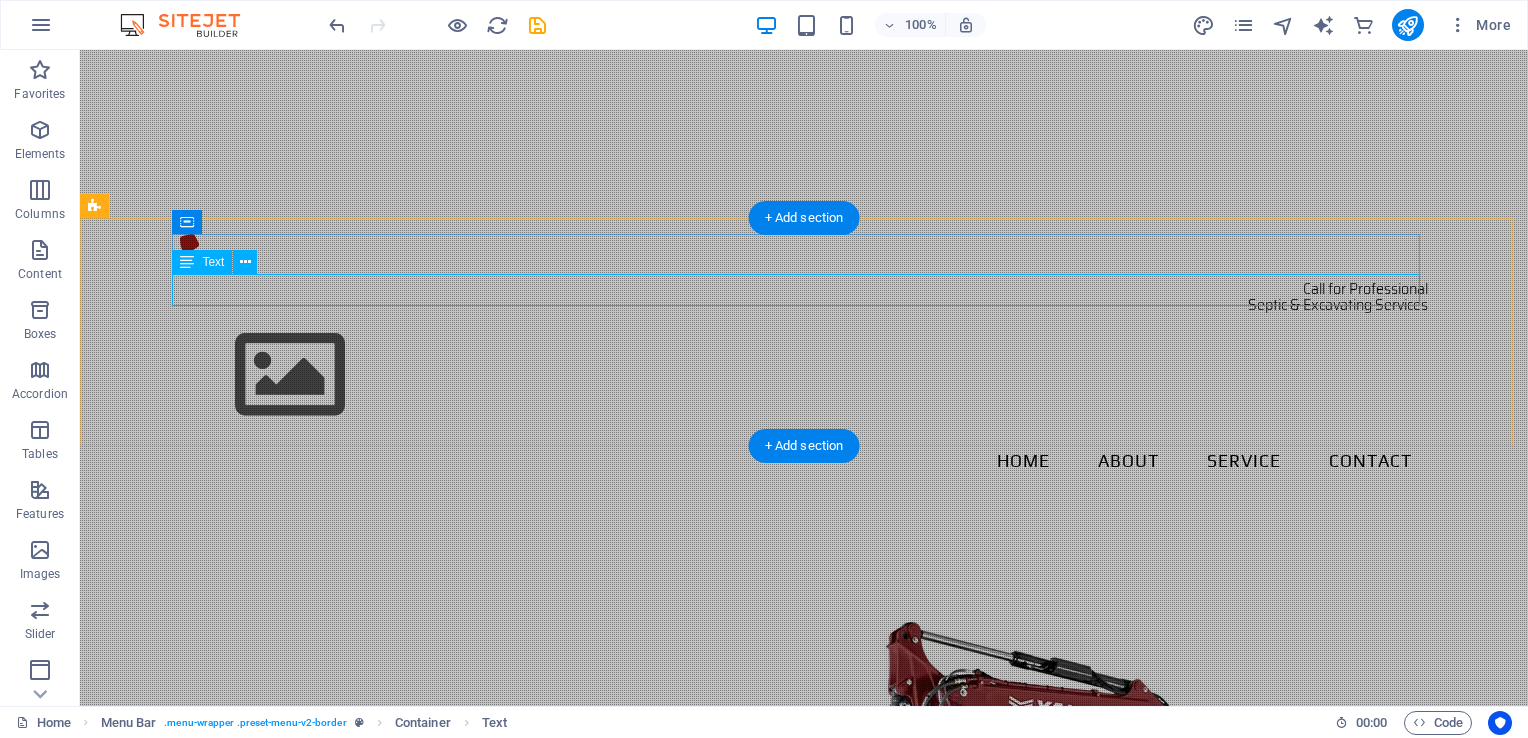 click on "Call for Professional Septic & Excavating Services" at bounding box center [804, 297] 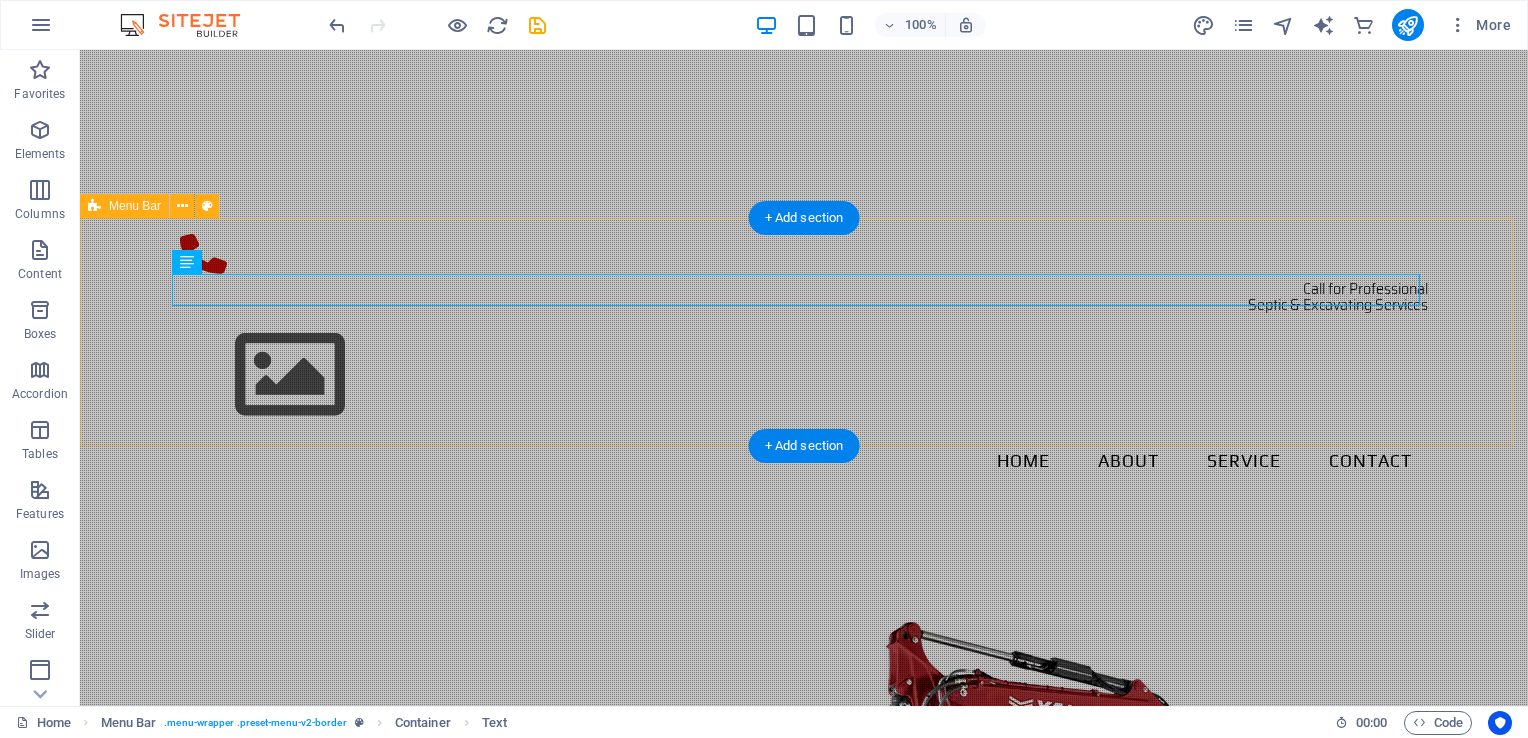 click on "Call for Professional Septic & Excavating Services Menu Home About Service Contact" at bounding box center (804, 360) 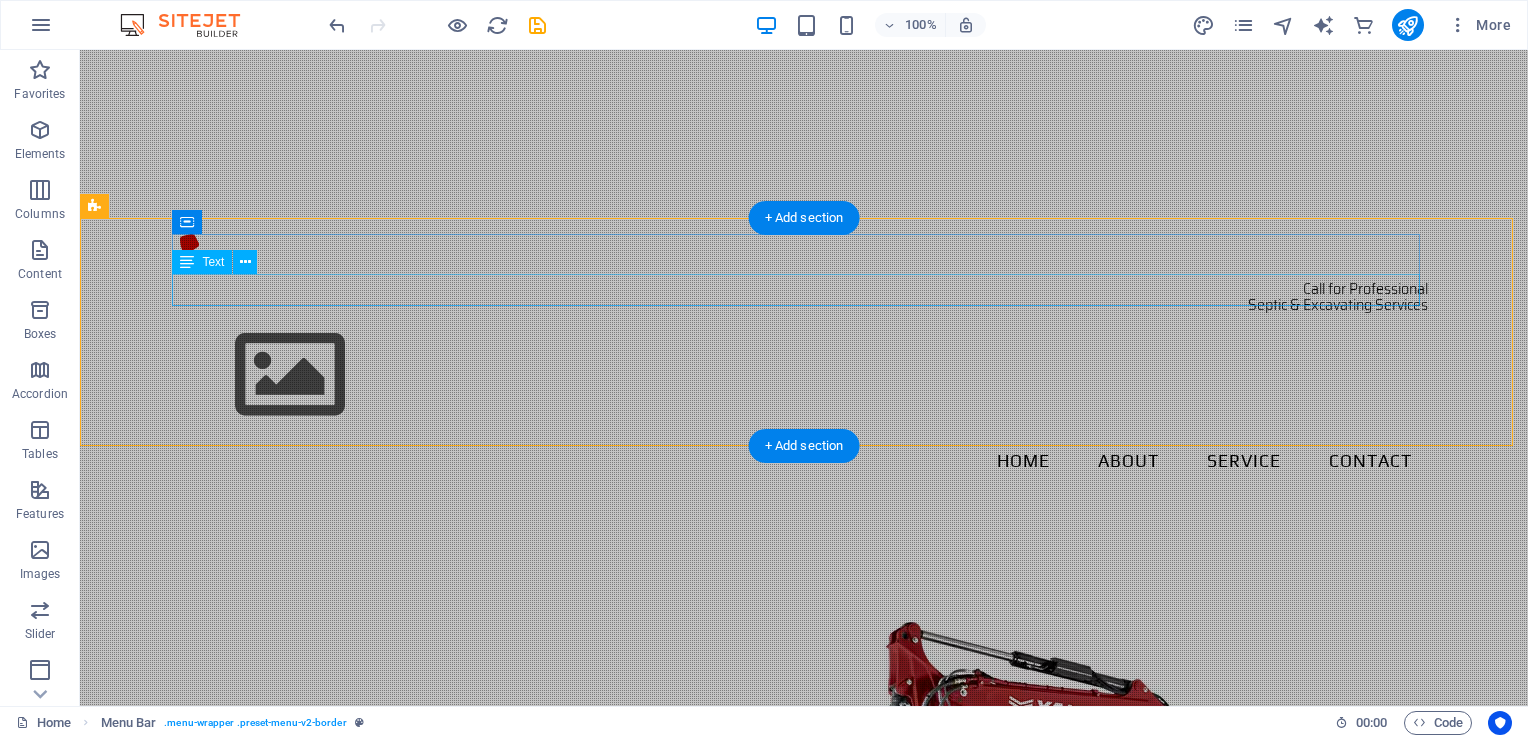 click on "Call for Professional Septic & Excavating Services" at bounding box center [804, 297] 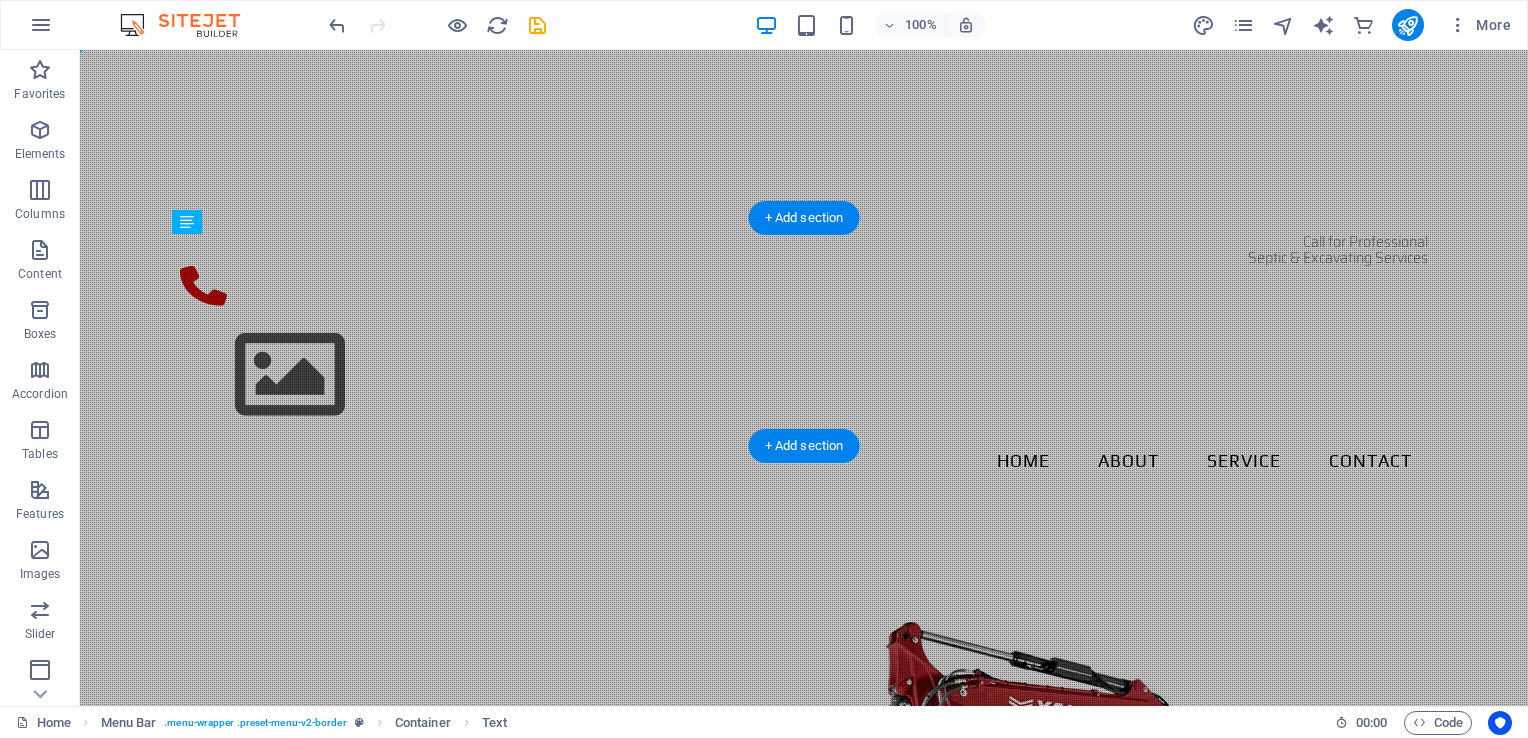 drag, startPoint x: 1419, startPoint y: 278, endPoint x: 1165, endPoint y: 272, distance: 254.07086 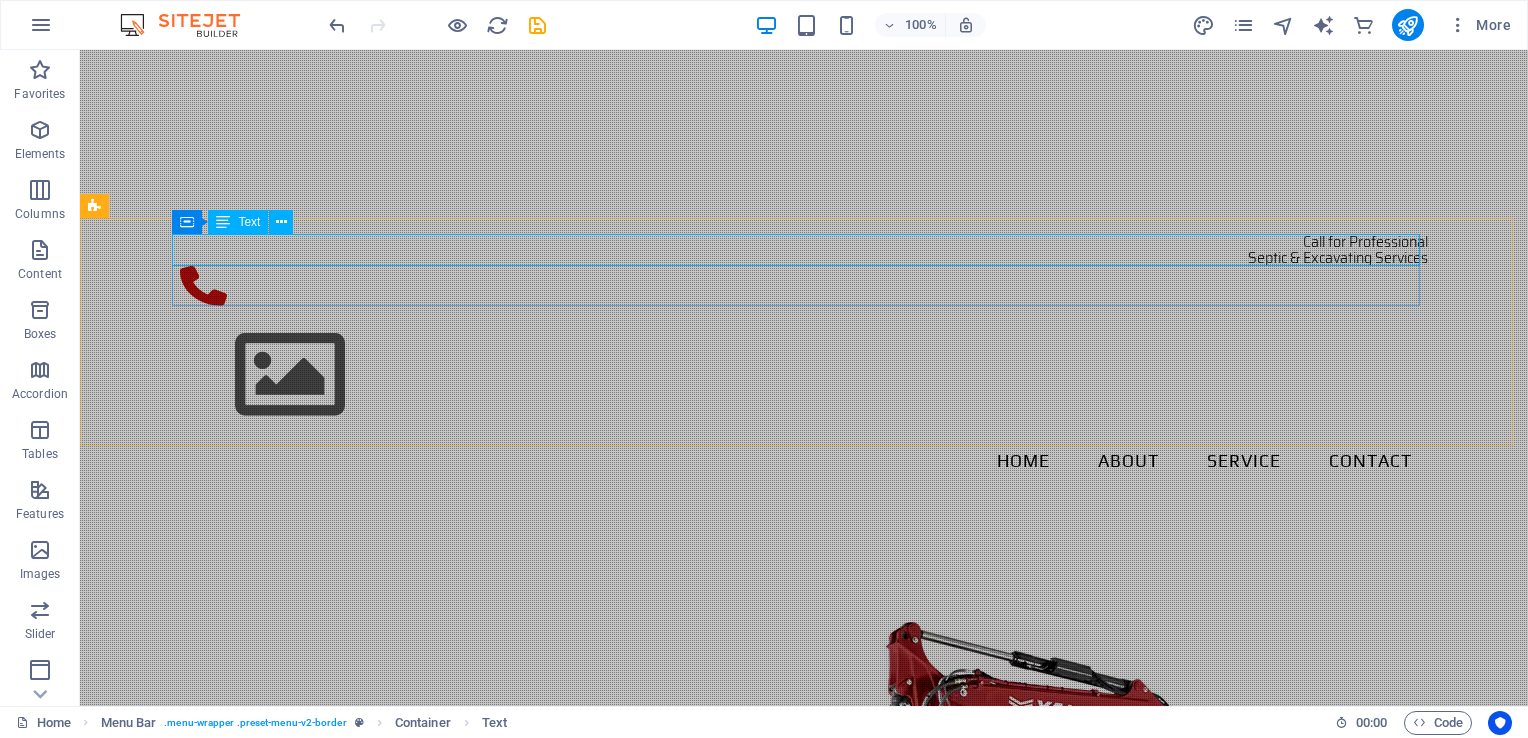 click on "Text" at bounding box center [249, 222] 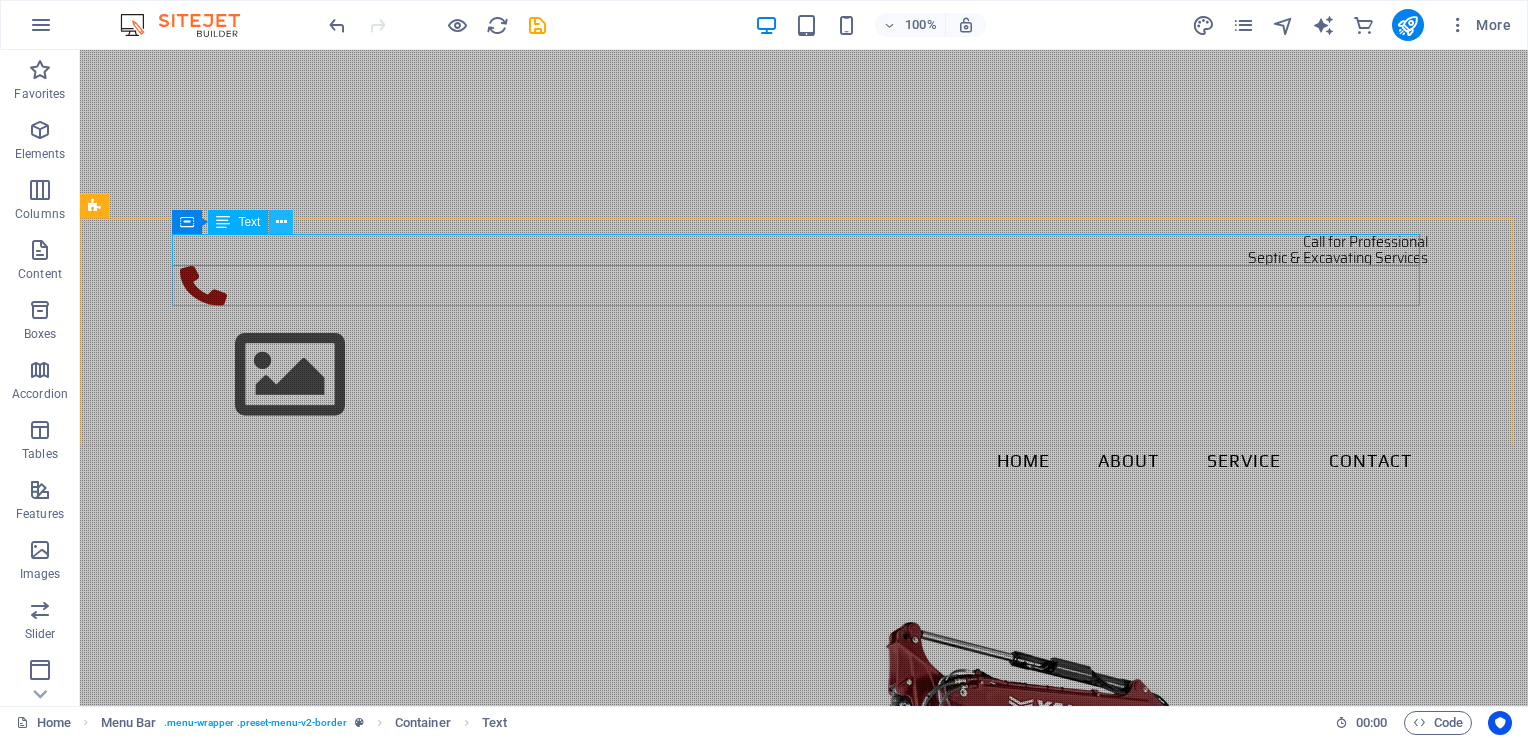 click at bounding box center [281, 222] 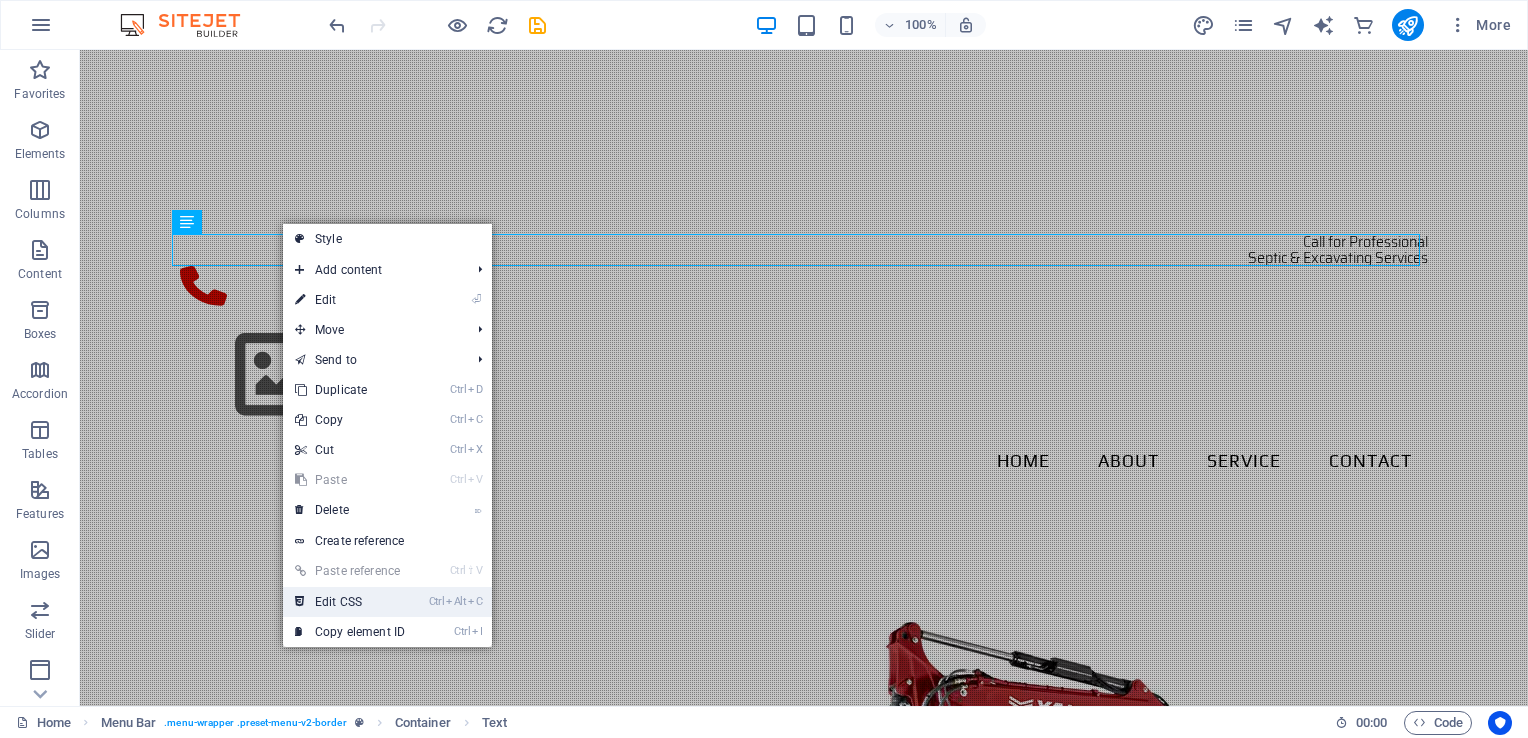 click on "Ctrl Alt C  Edit CSS" at bounding box center (350, 602) 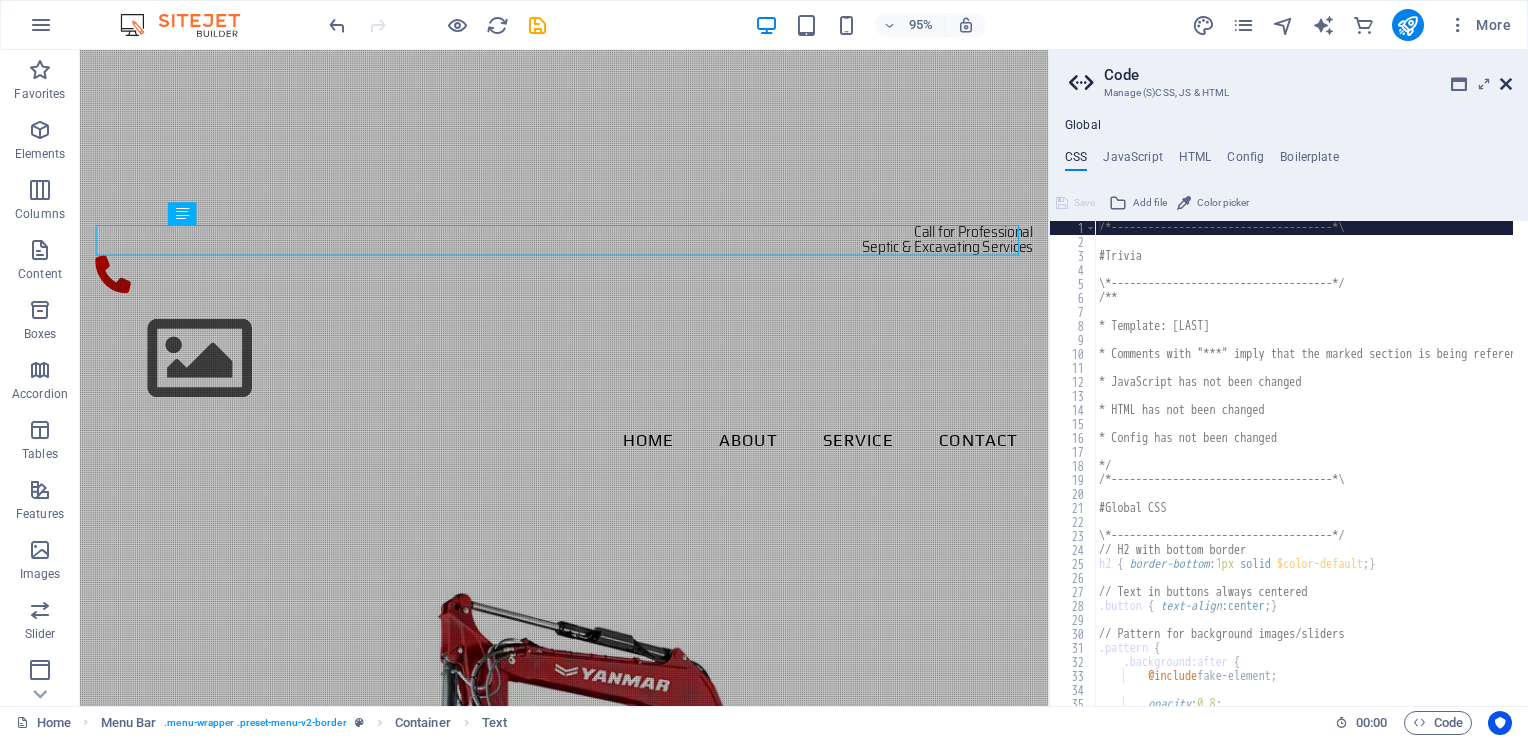 click at bounding box center [1506, 84] 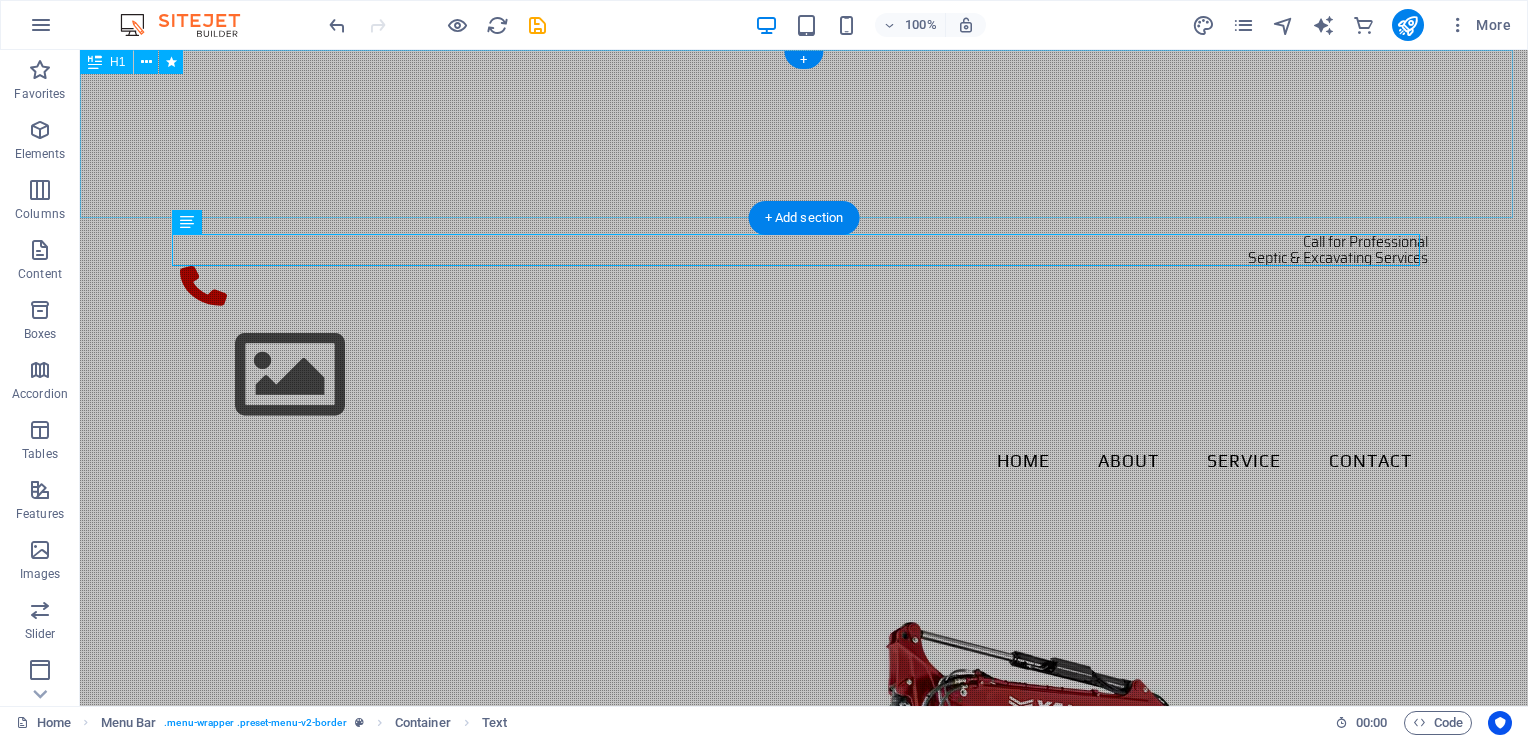 click on "We Exceed Your Expectations" at bounding box center [804, 134] 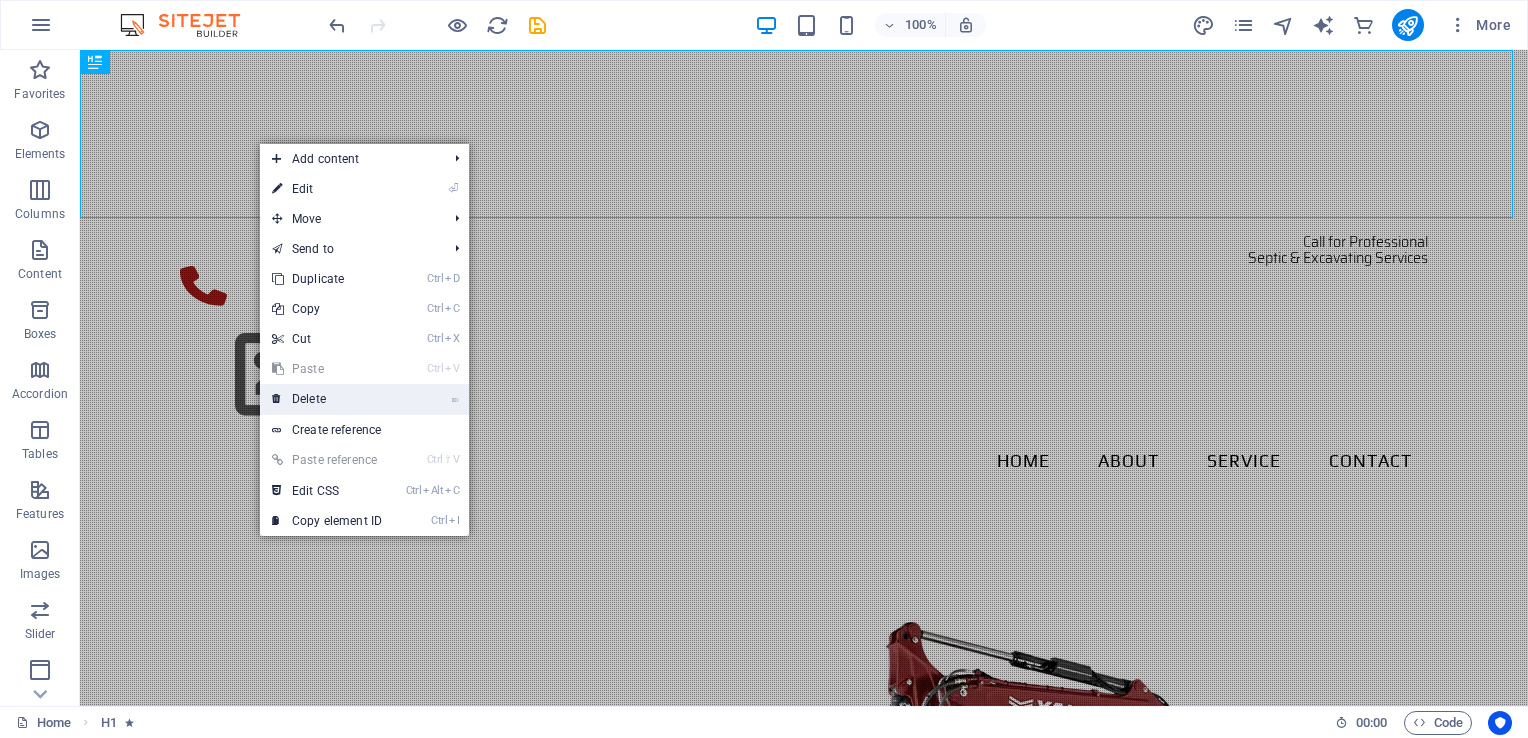 click on "⌦  Delete" at bounding box center (327, 399) 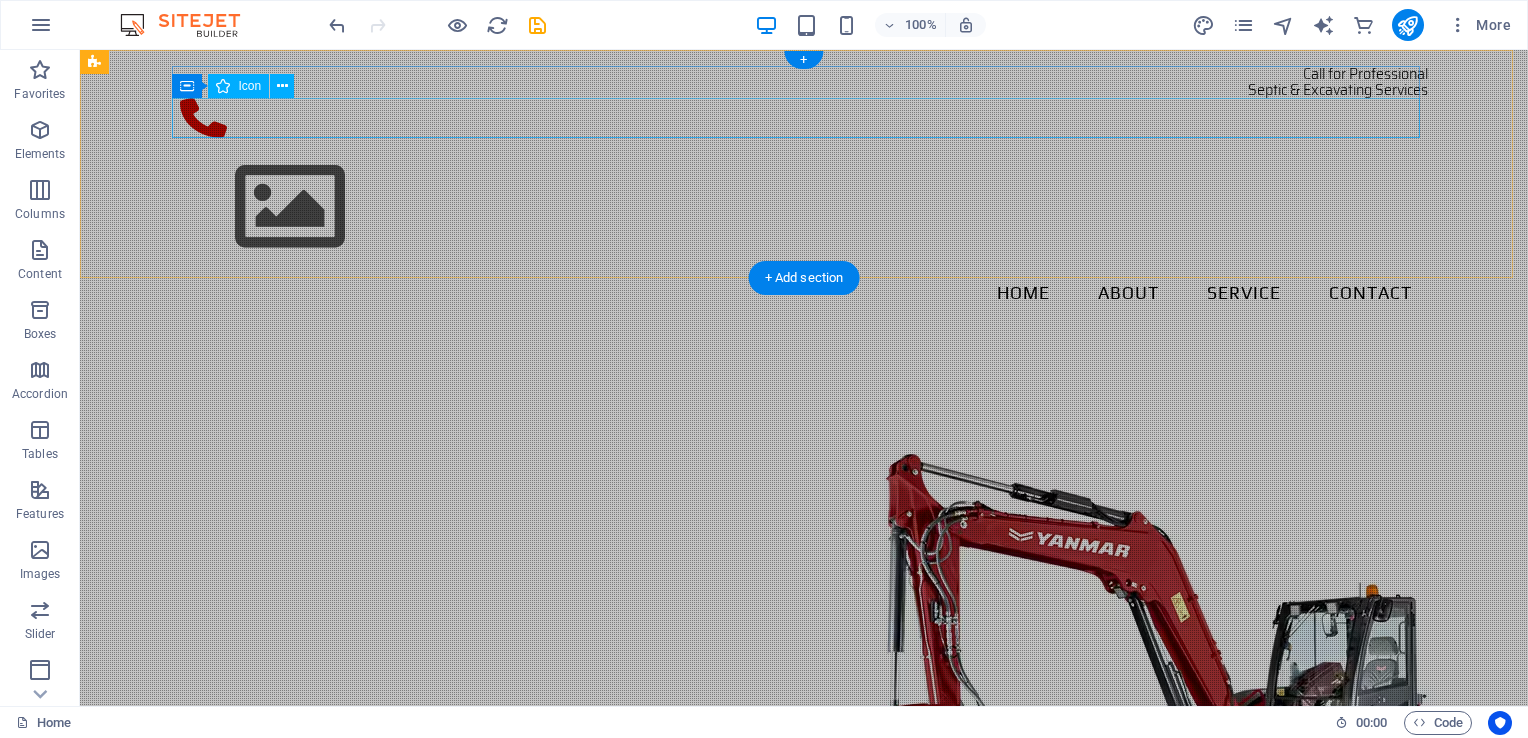 click at bounding box center (804, 121) 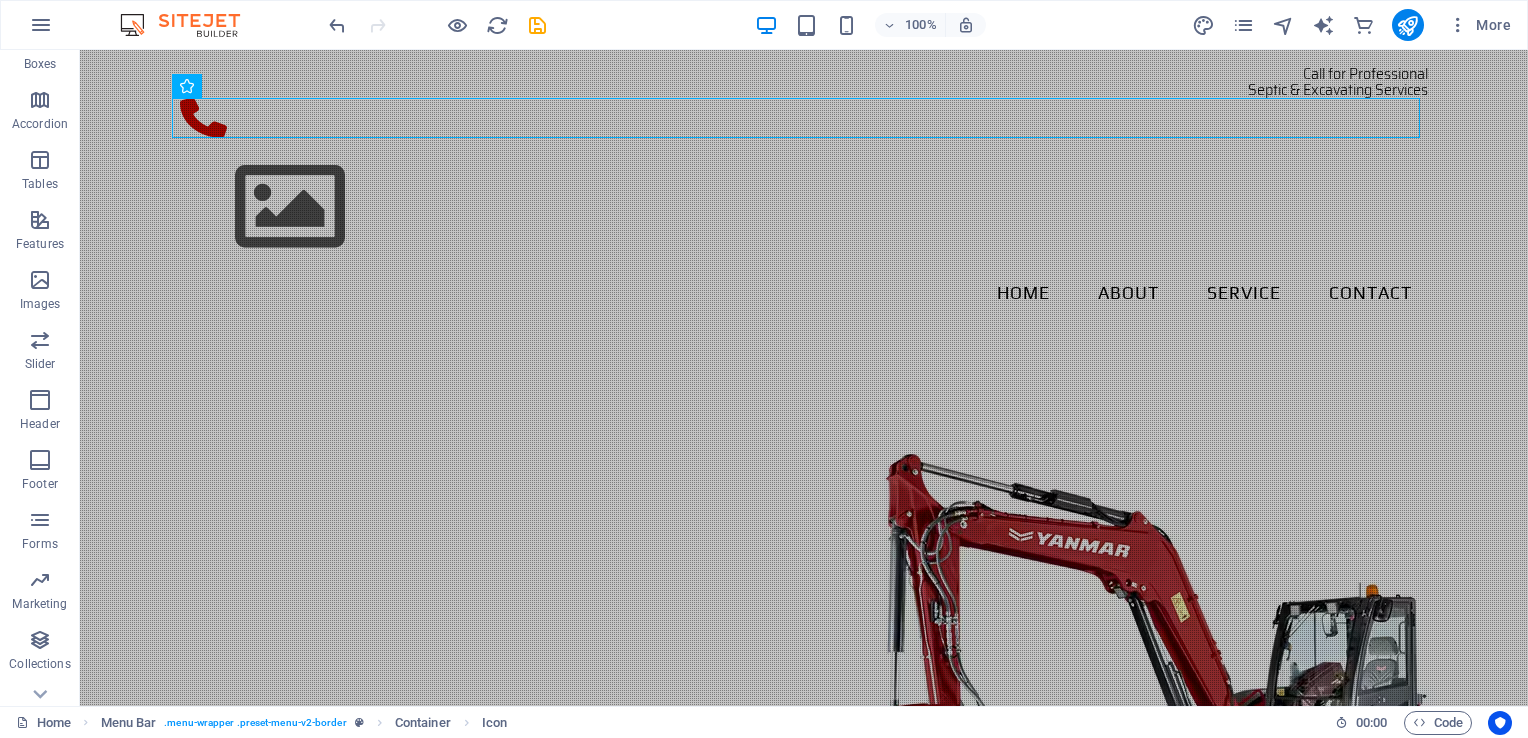 scroll, scrollTop: 303, scrollLeft: 0, axis: vertical 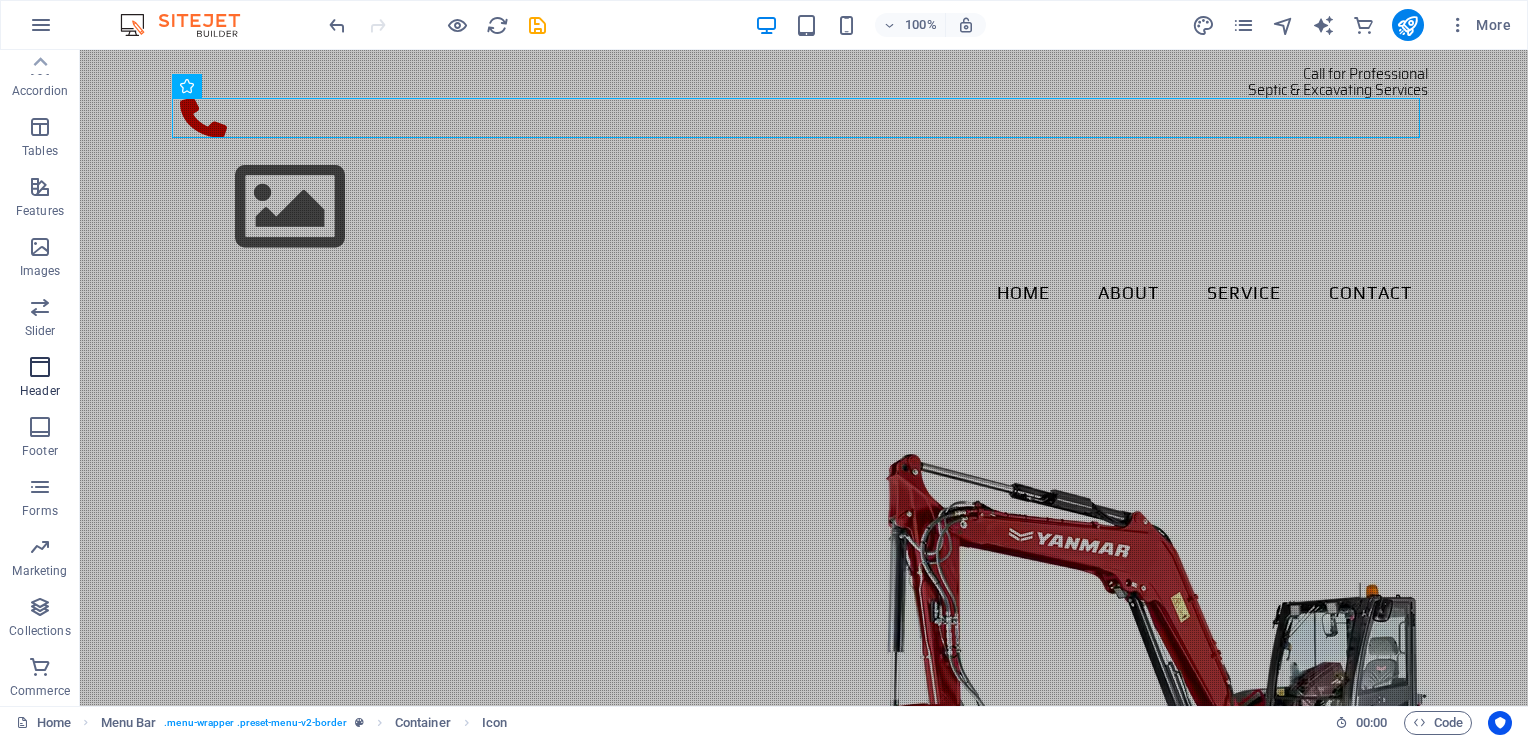click at bounding box center [40, 367] 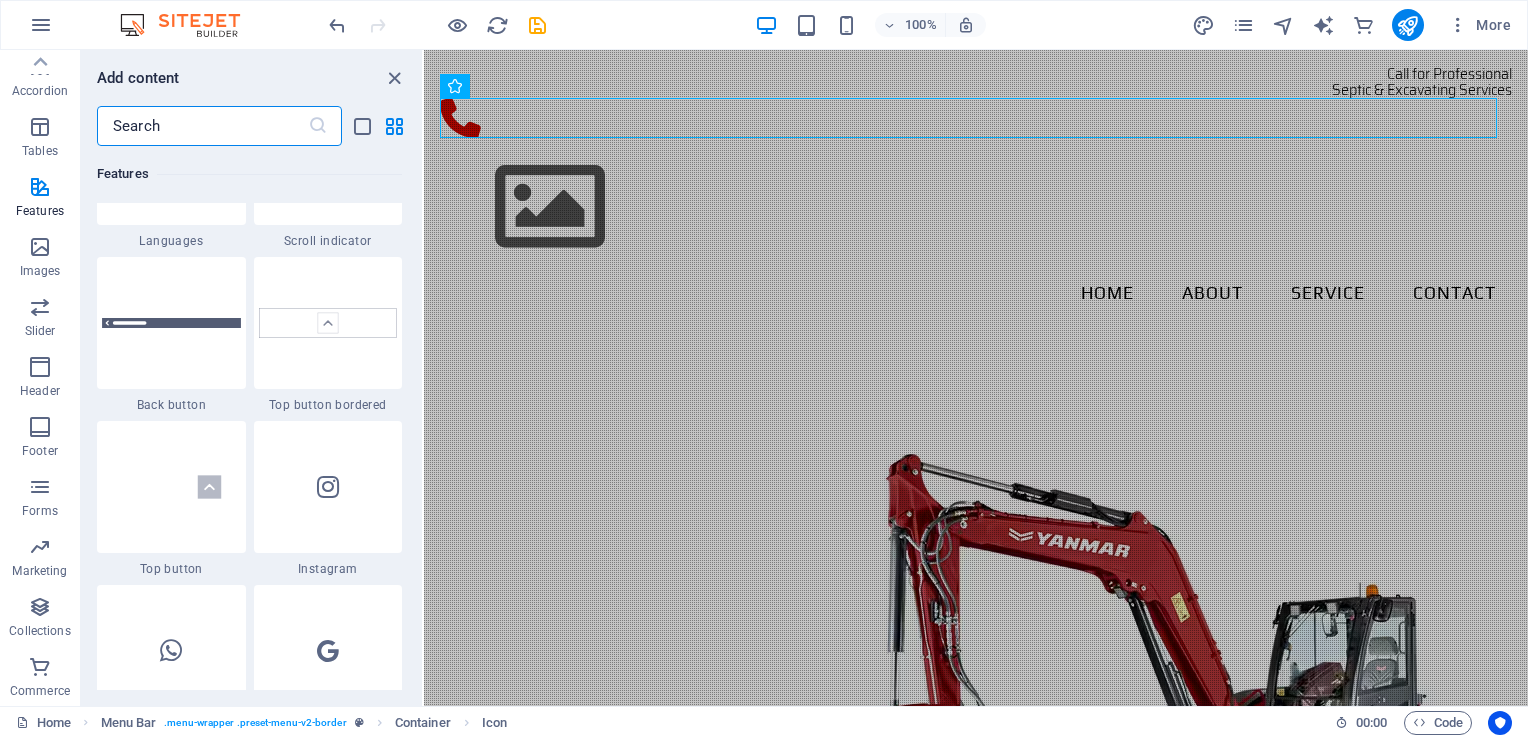 scroll, scrollTop: 9379, scrollLeft: 0, axis: vertical 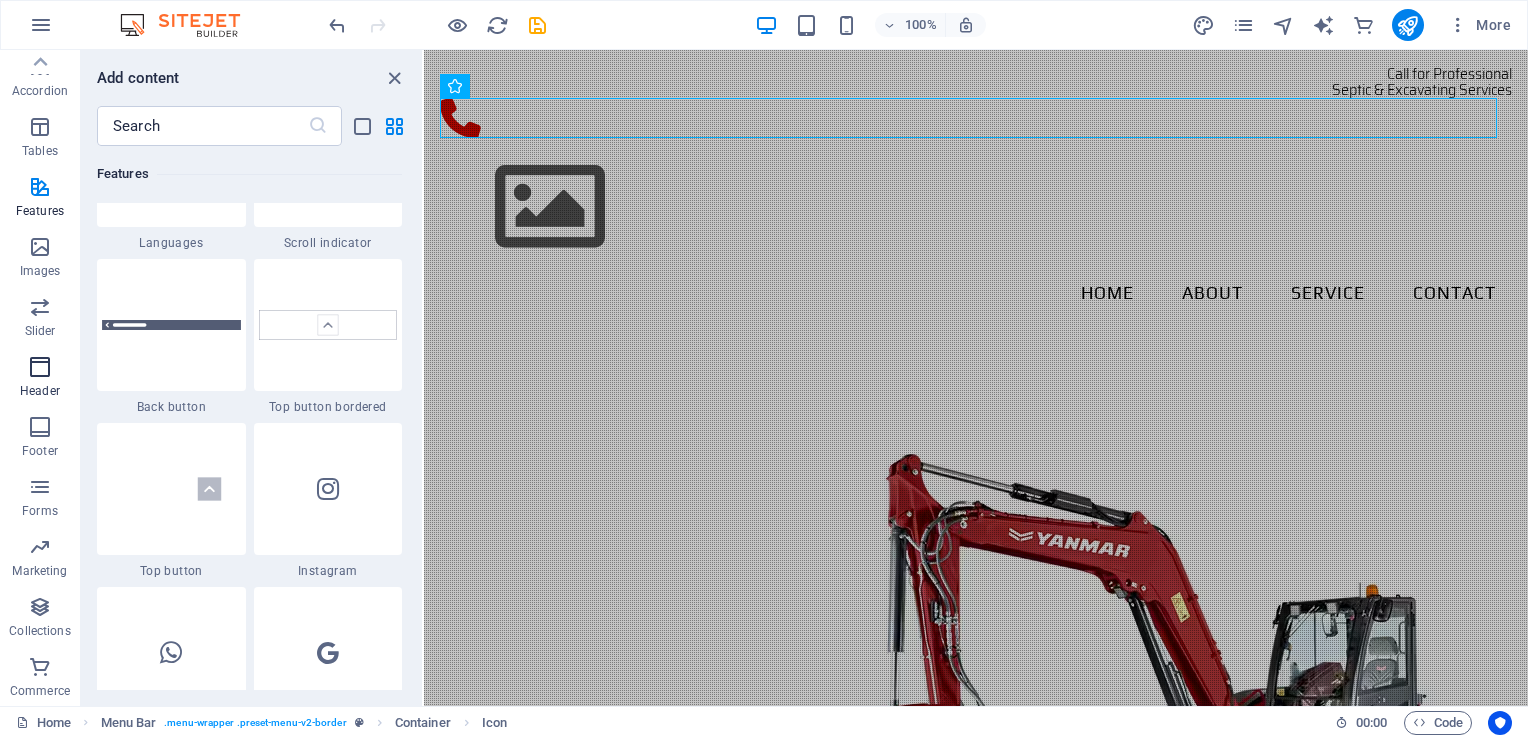 click at bounding box center (40, 367) 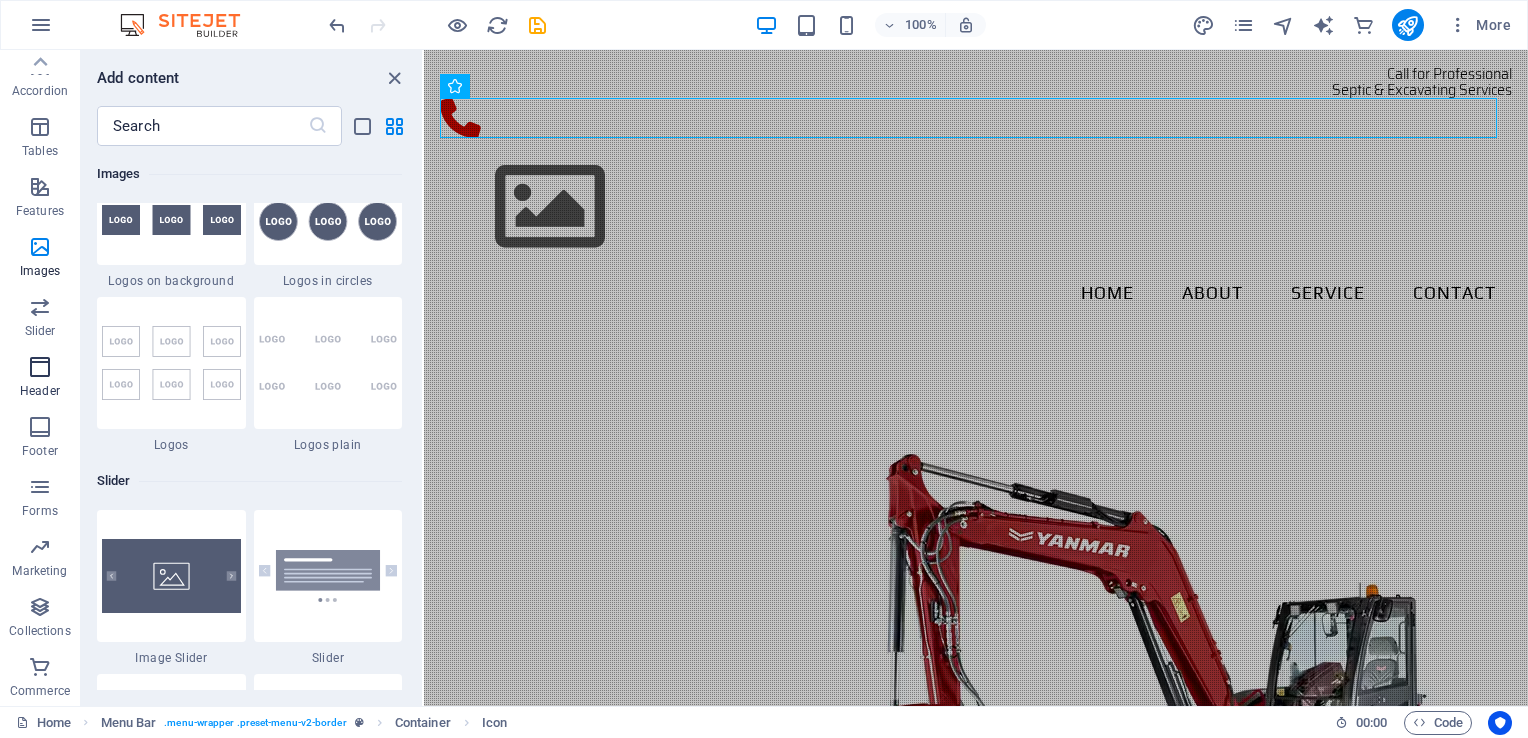 scroll, scrollTop: 12042, scrollLeft: 0, axis: vertical 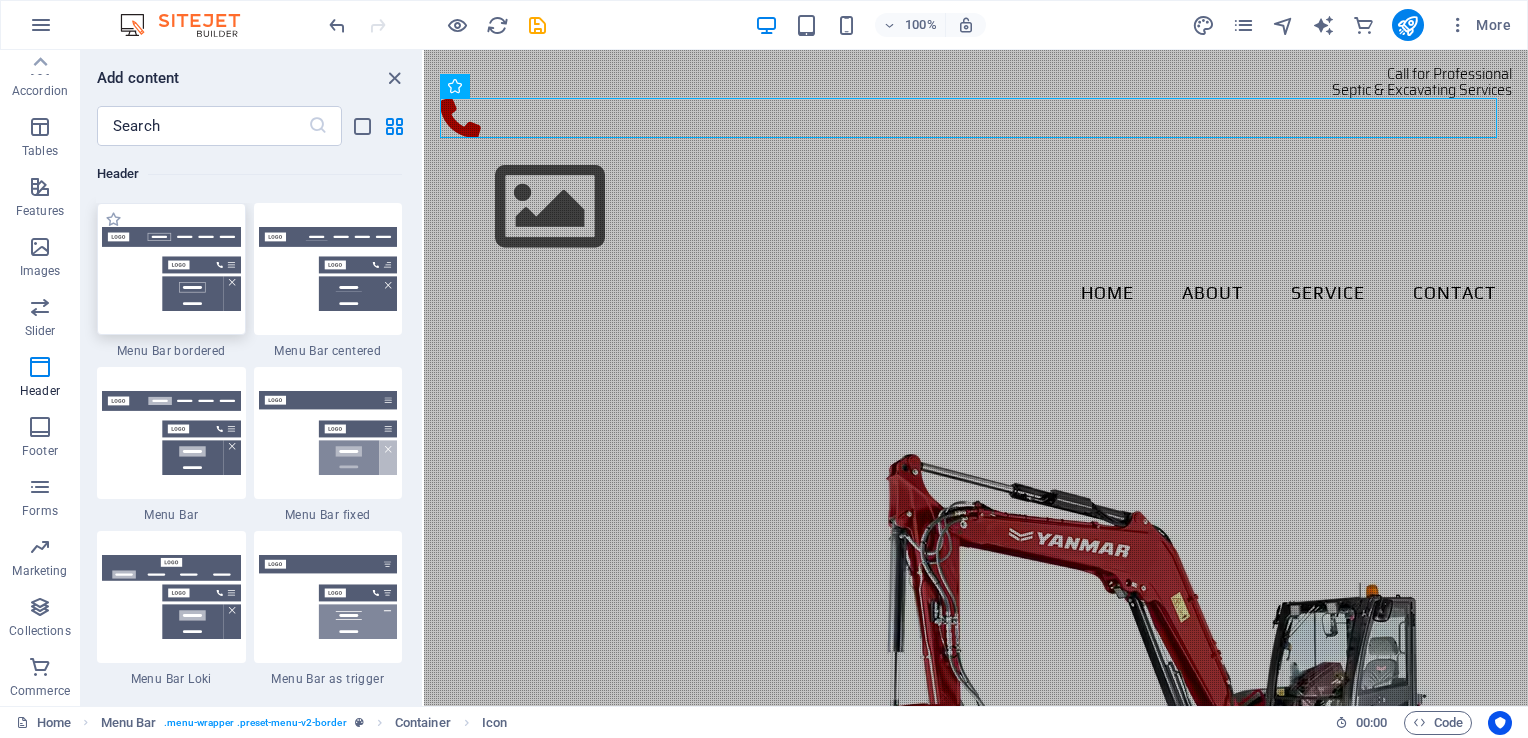 click at bounding box center [171, 269] 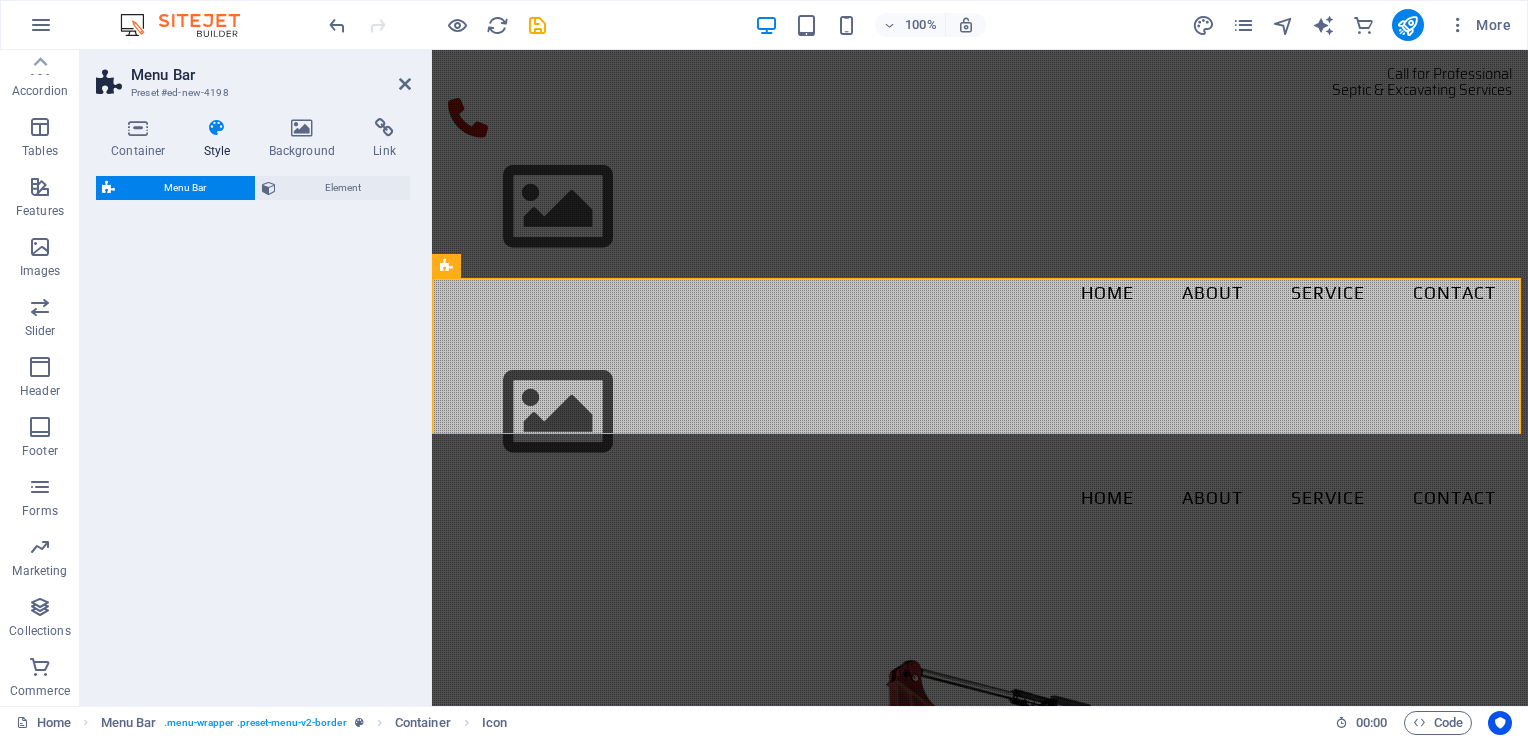 select on "rem" 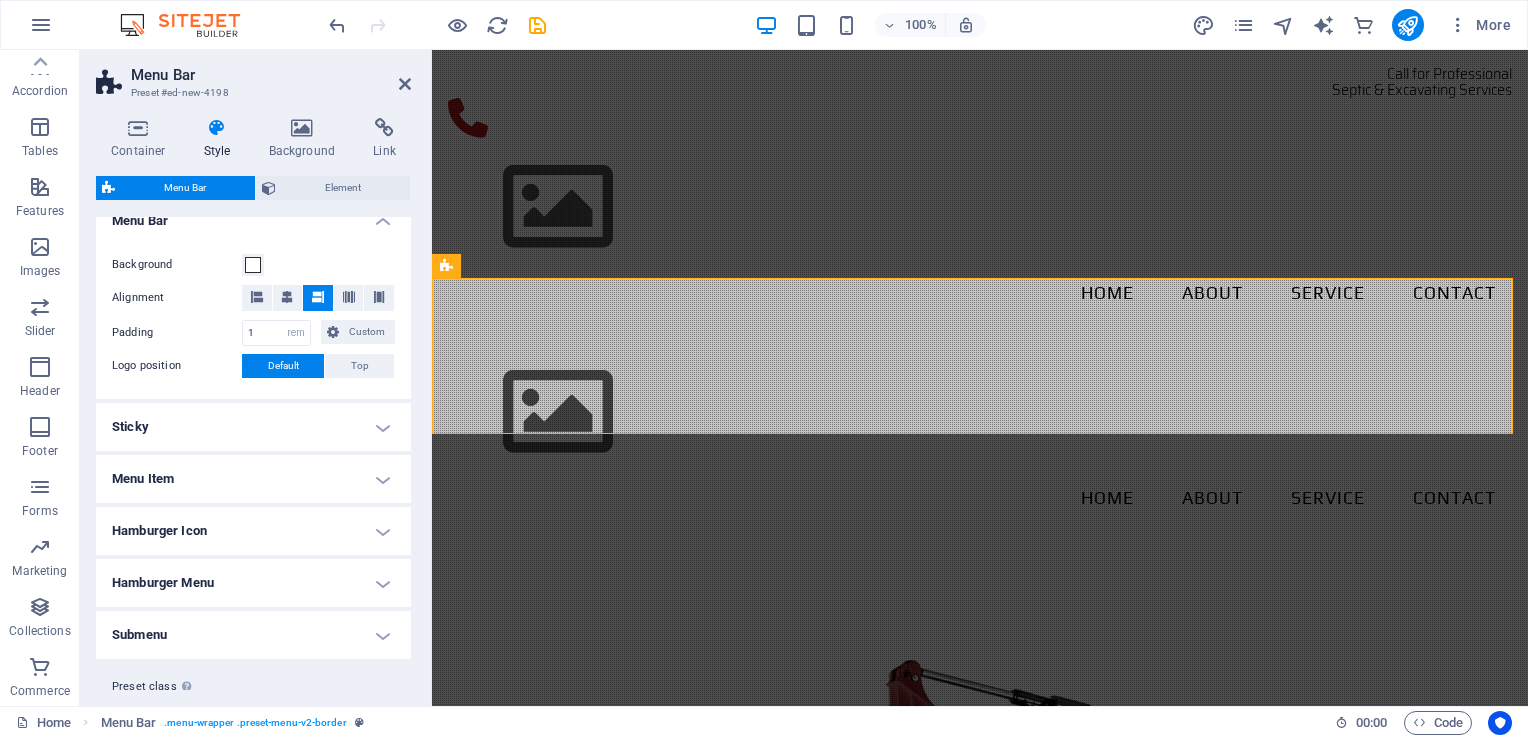 scroll, scrollTop: 362, scrollLeft: 0, axis: vertical 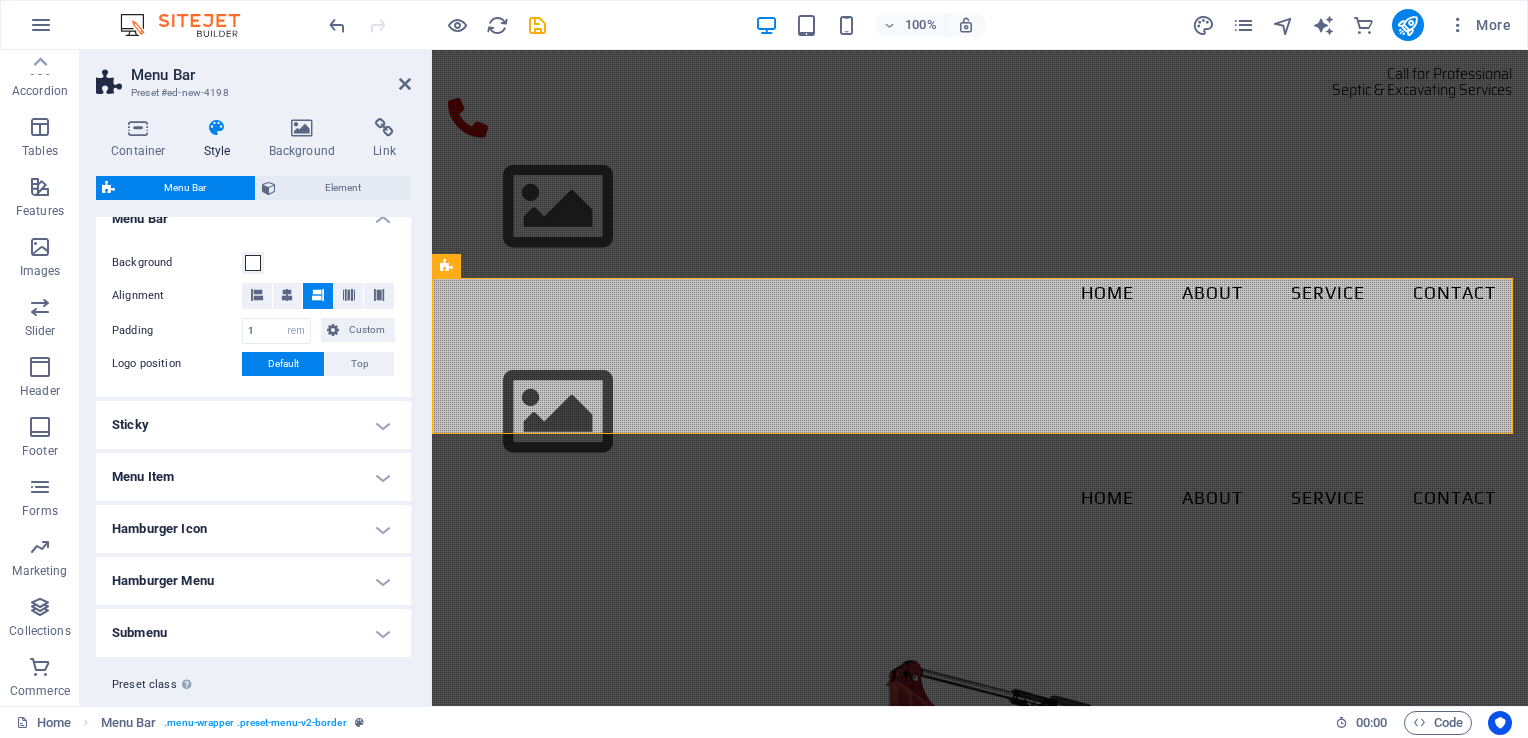 click on "Menu Item" at bounding box center (253, 477) 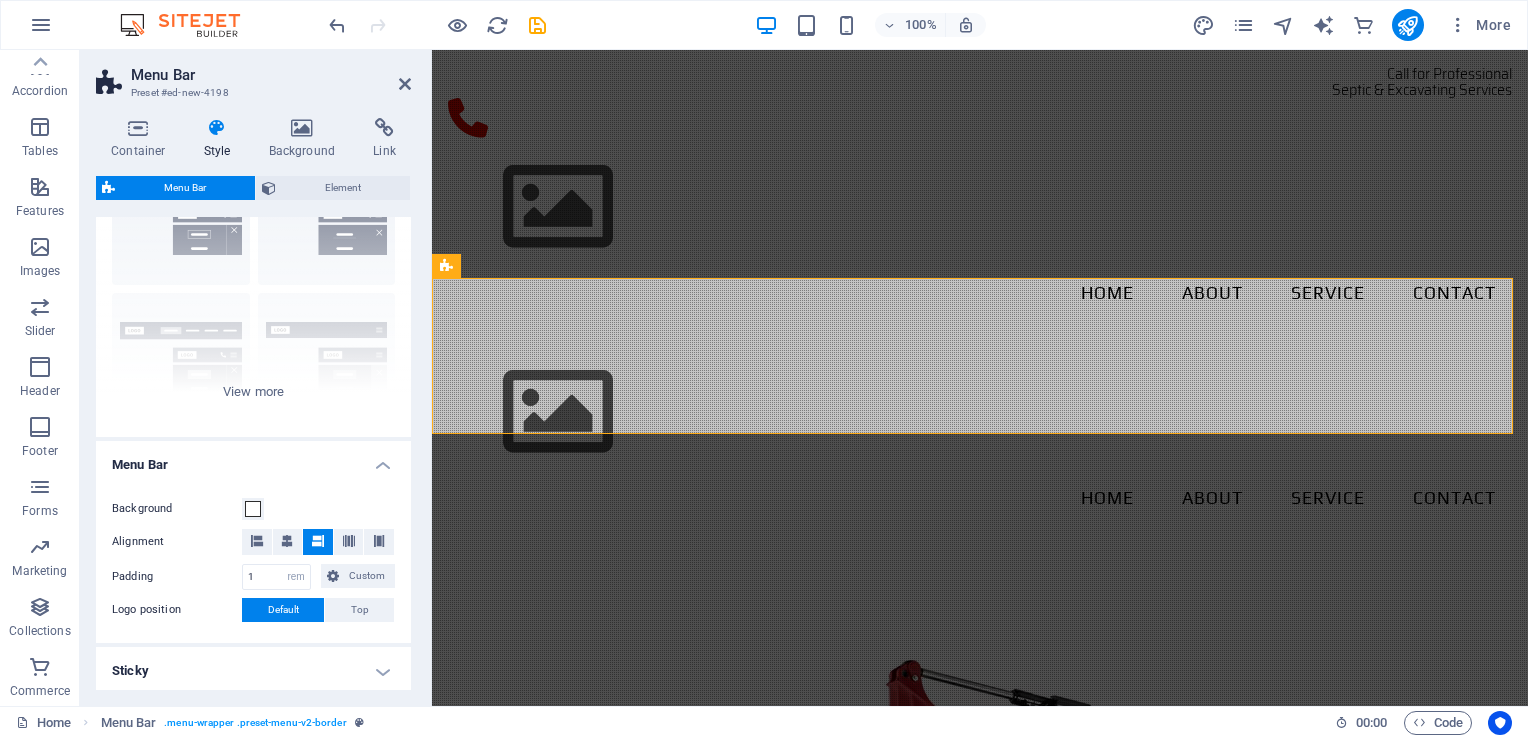scroll, scrollTop: 0, scrollLeft: 0, axis: both 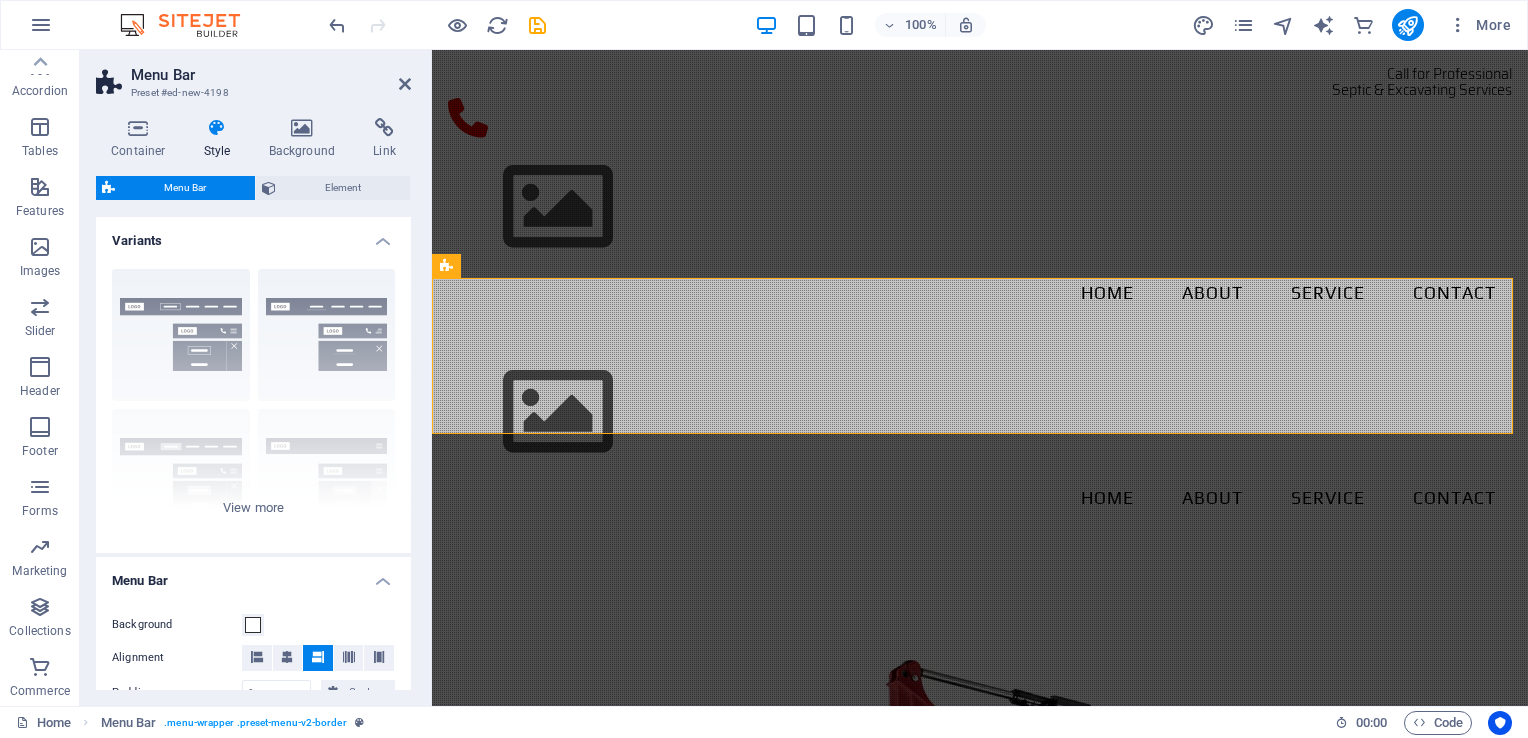 click on "Variants" at bounding box center [253, 235] 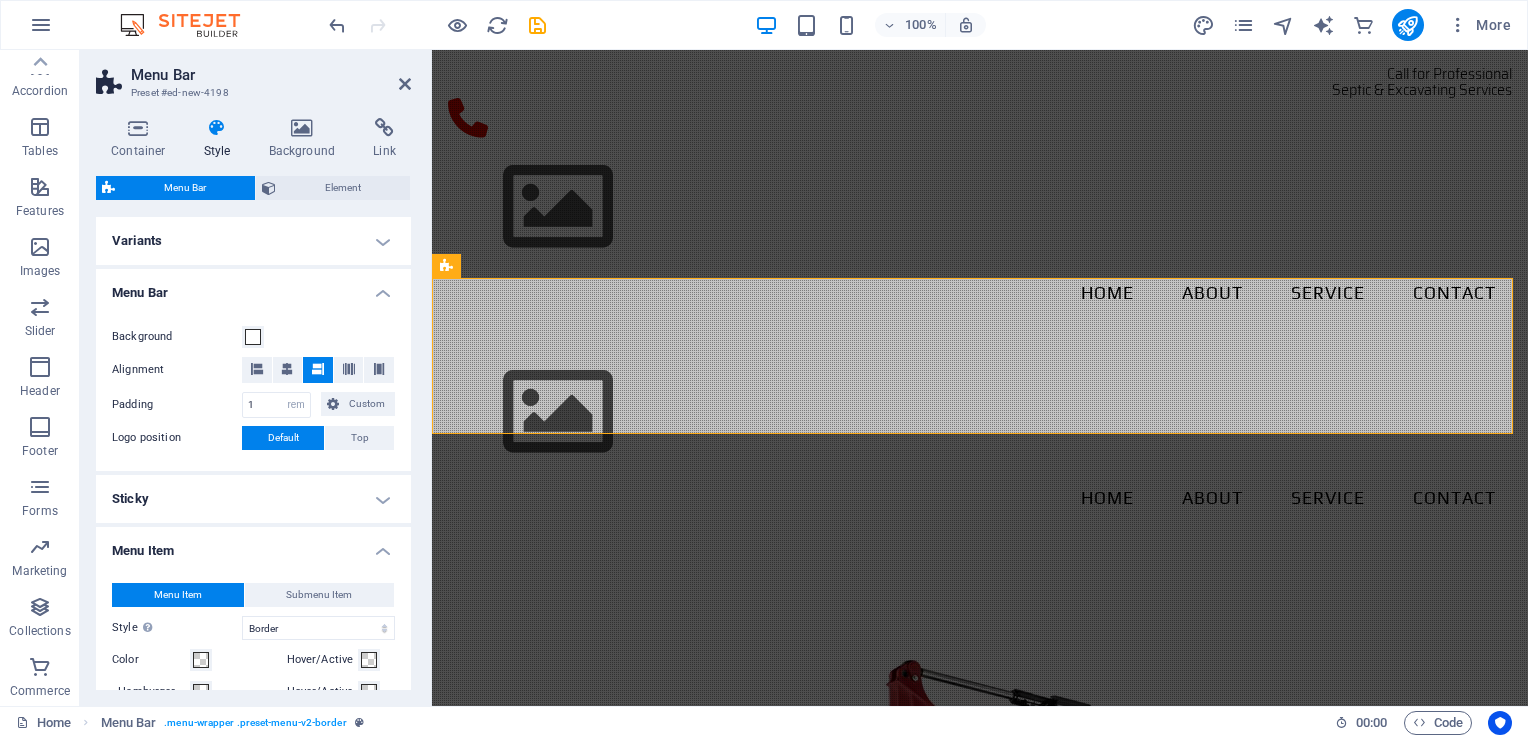 click on "Menu Bar" at bounding box center (253, 287) 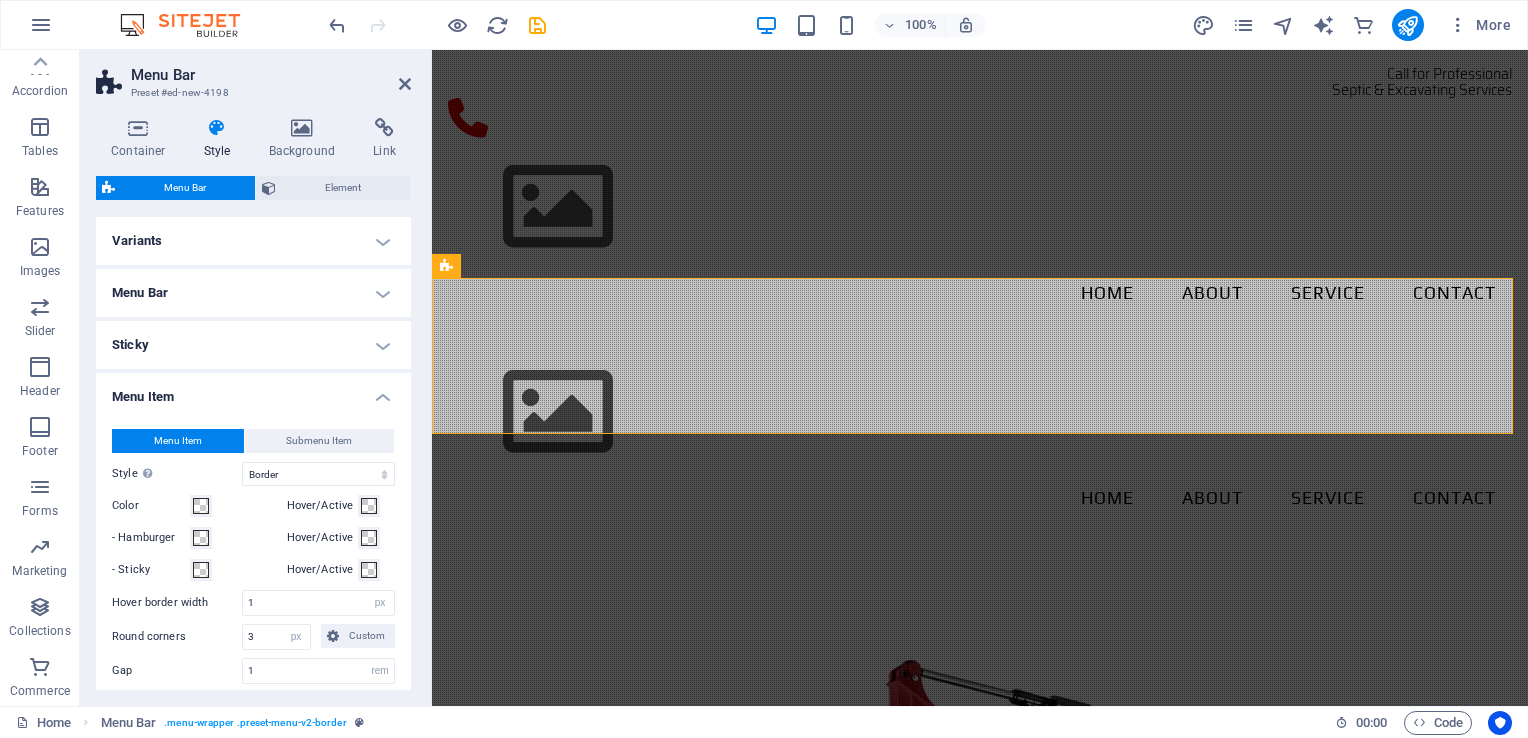 click on "Menu Item" at bounding box center [253, 391] 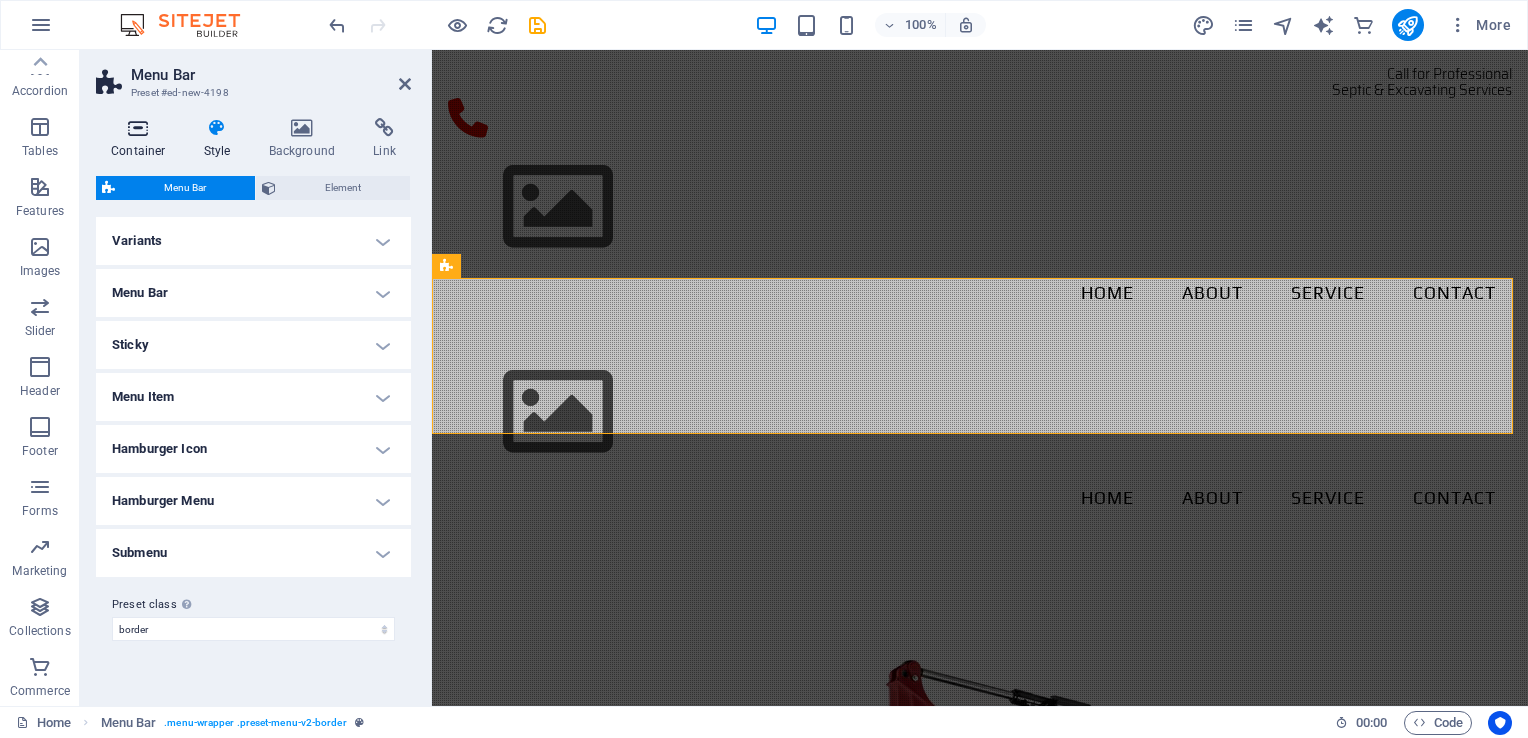 click at bounding box center (138, 128) 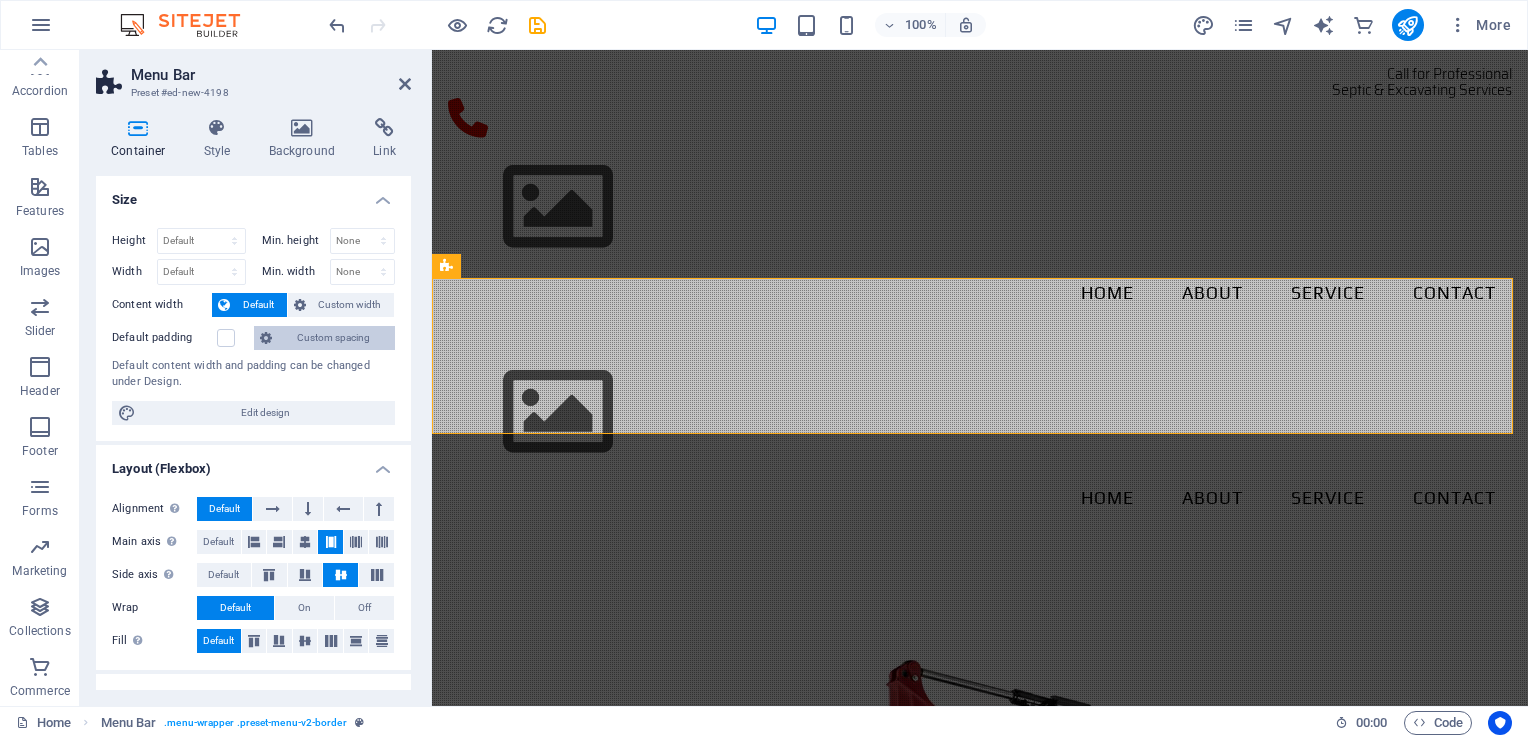 click at bounding box center (266, 338) 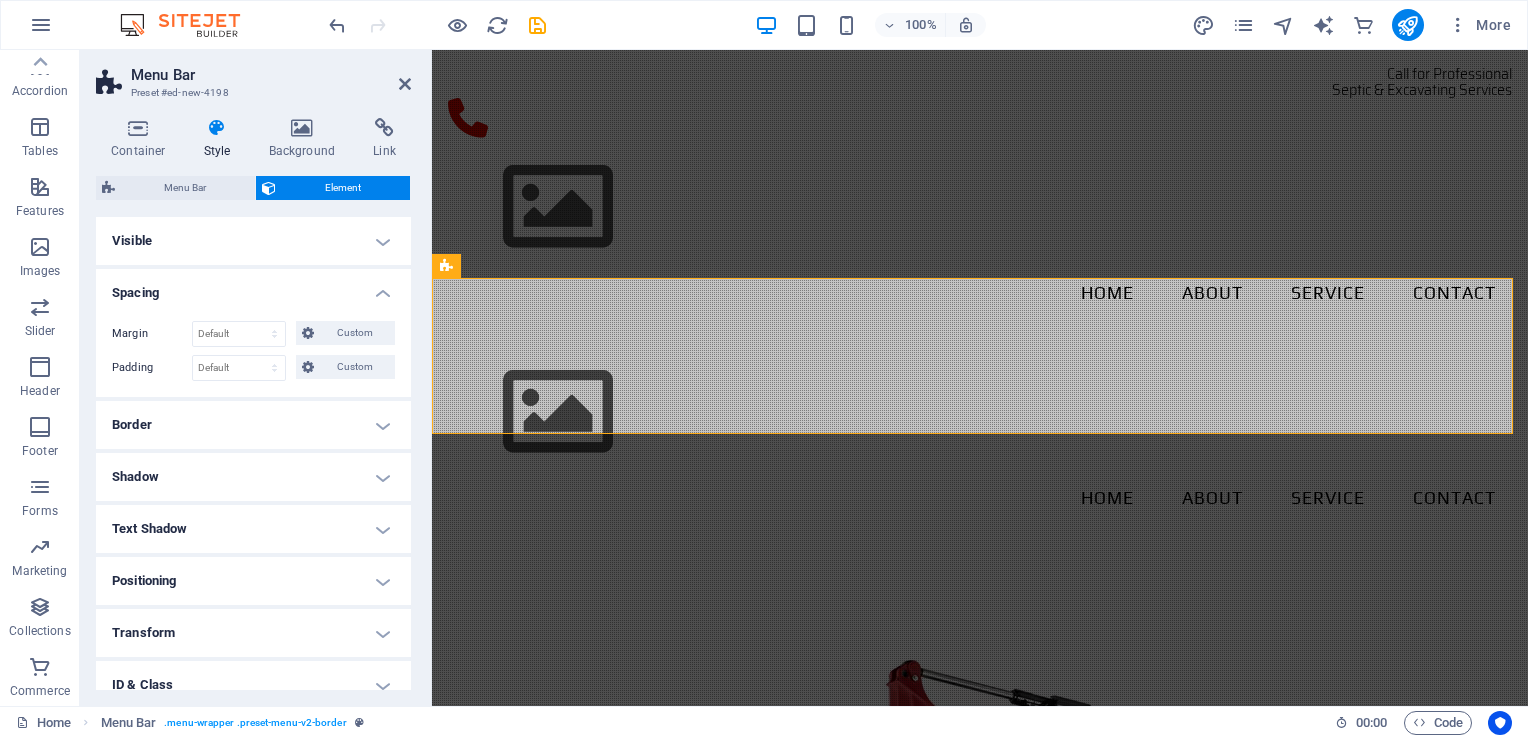 click on "Positioning" at bounding box center [253, 581] 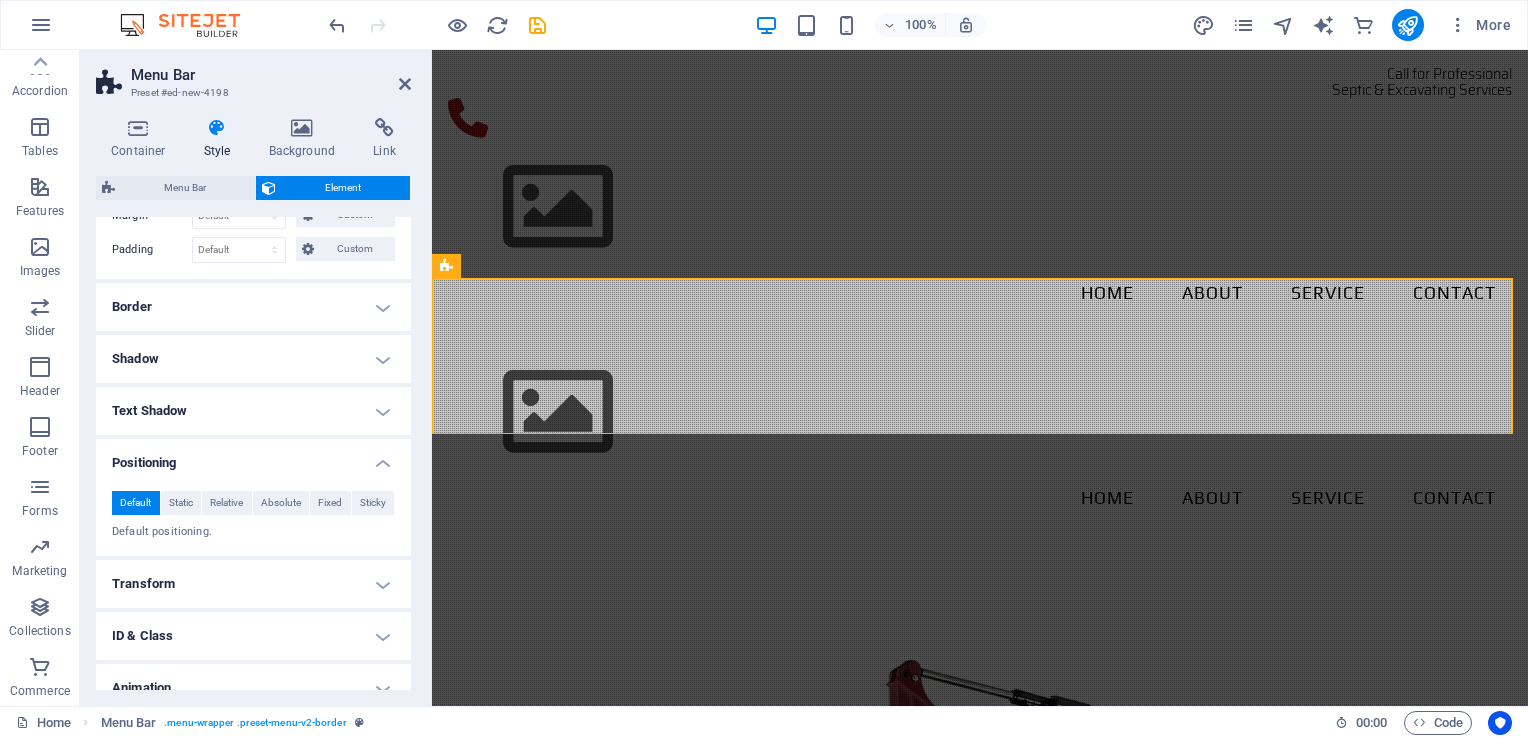 scroll, scrollTop: 119, scrollLeft: 0, axis: vertical 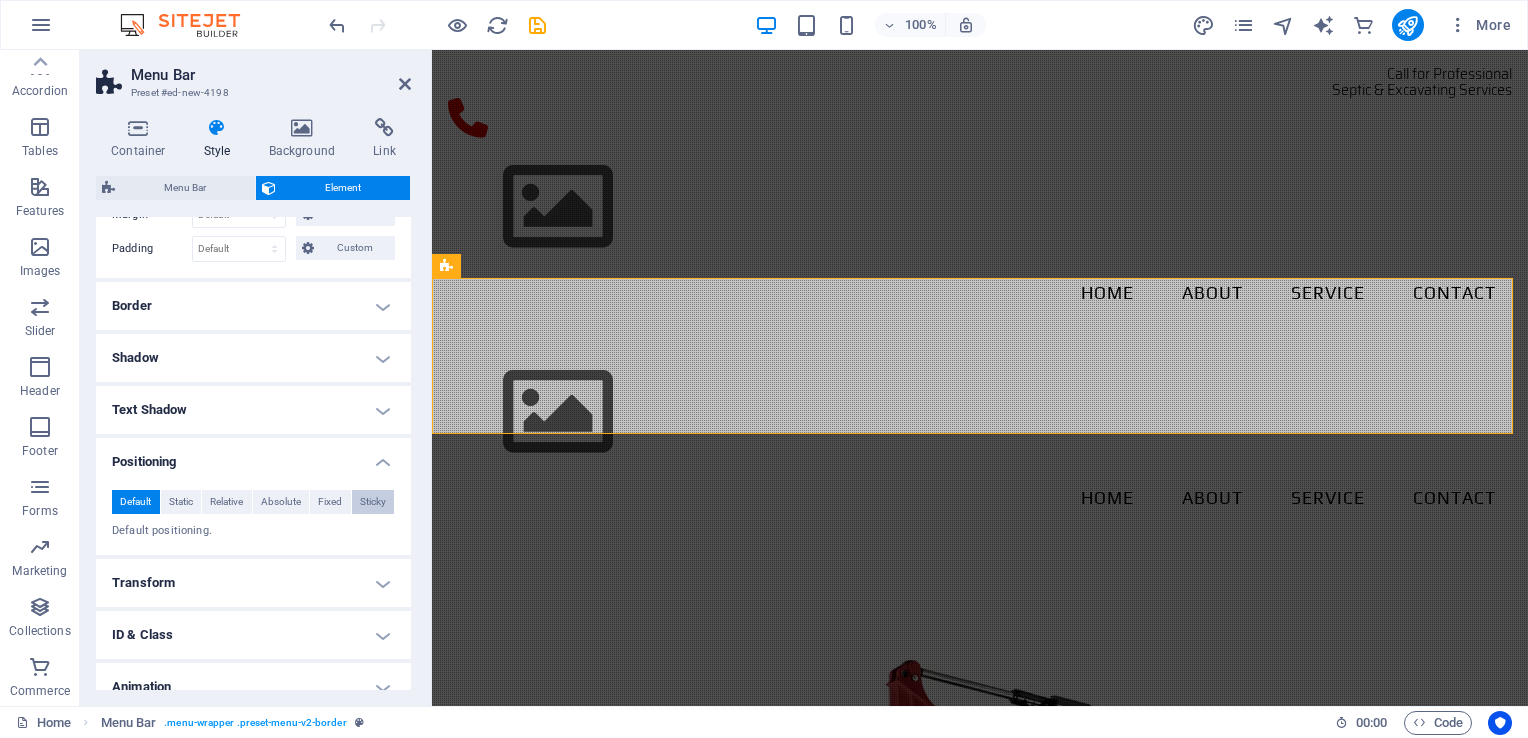 click on "Sticky" at bounding box center (373, 502) 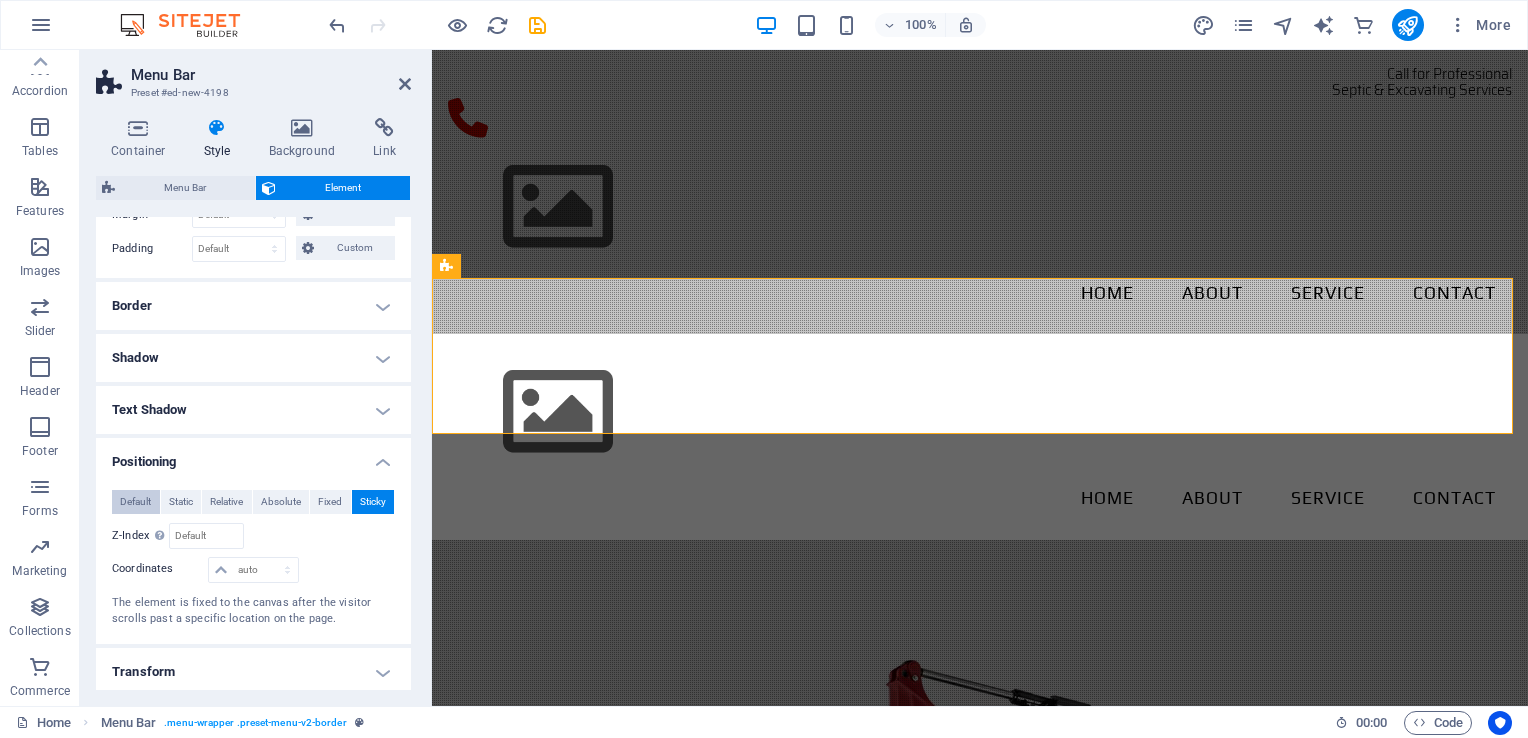 click on "Default" at bounding box center (135, 502) 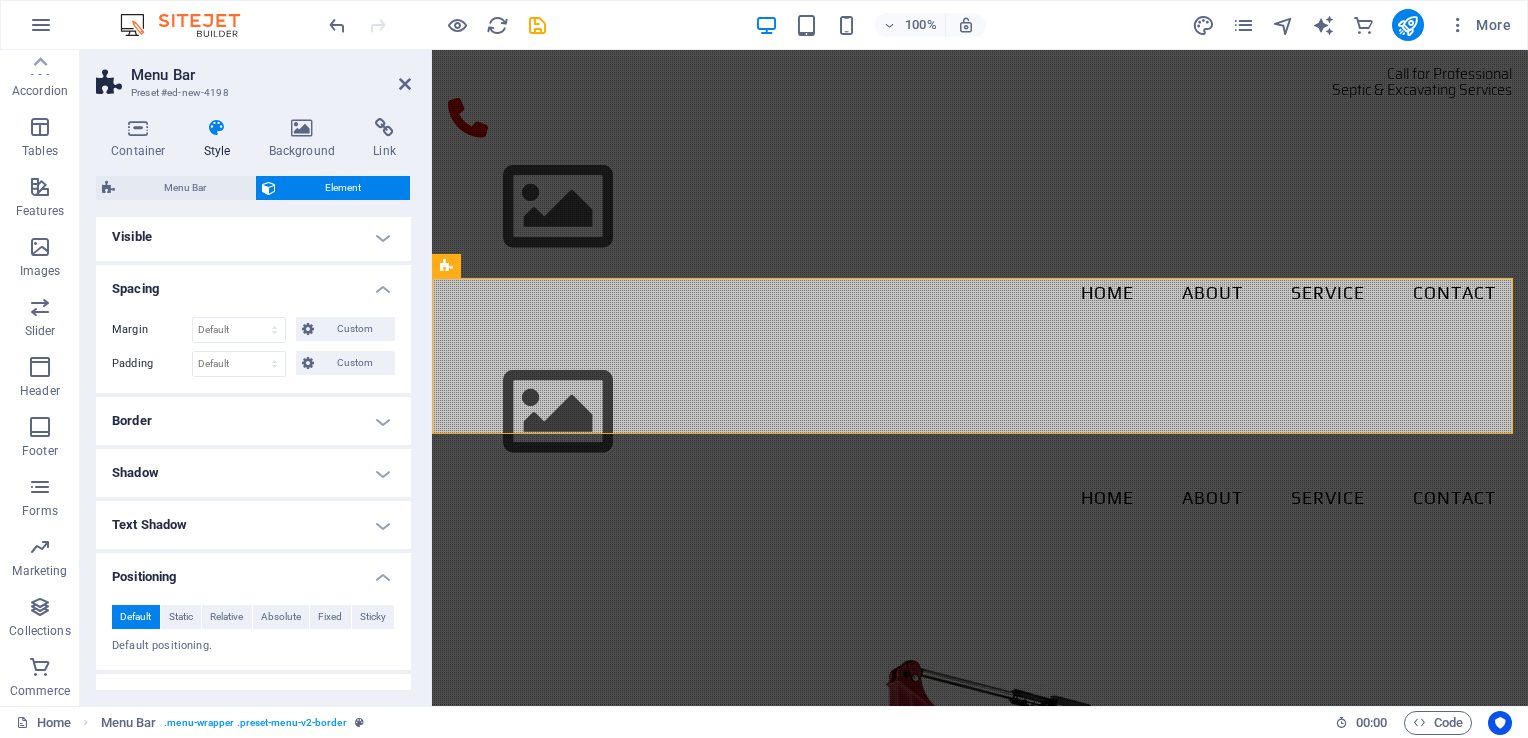 scroll, scrollTop: 0, scrollLeft: 0, axis: both 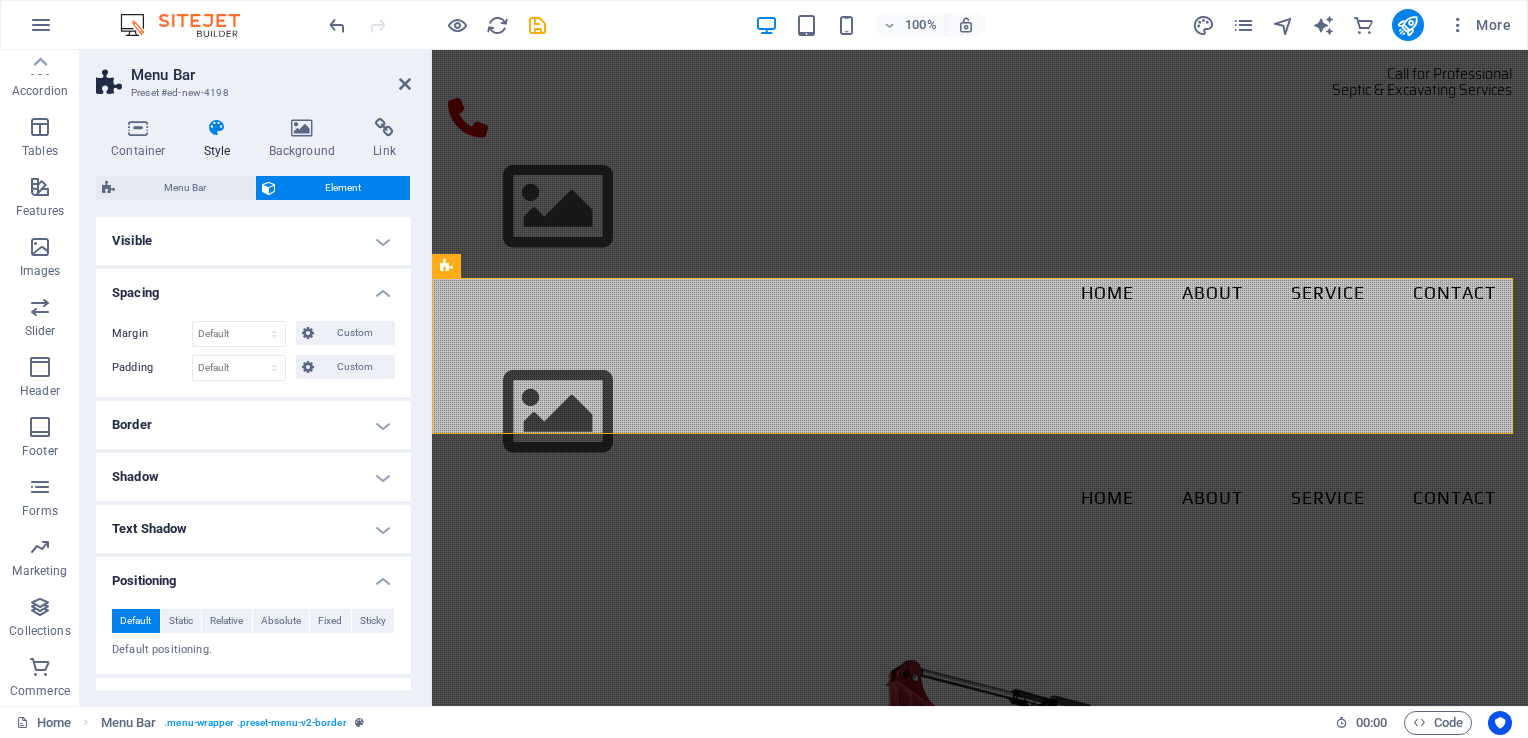 click on "Border" at bounding box center (253, 425) 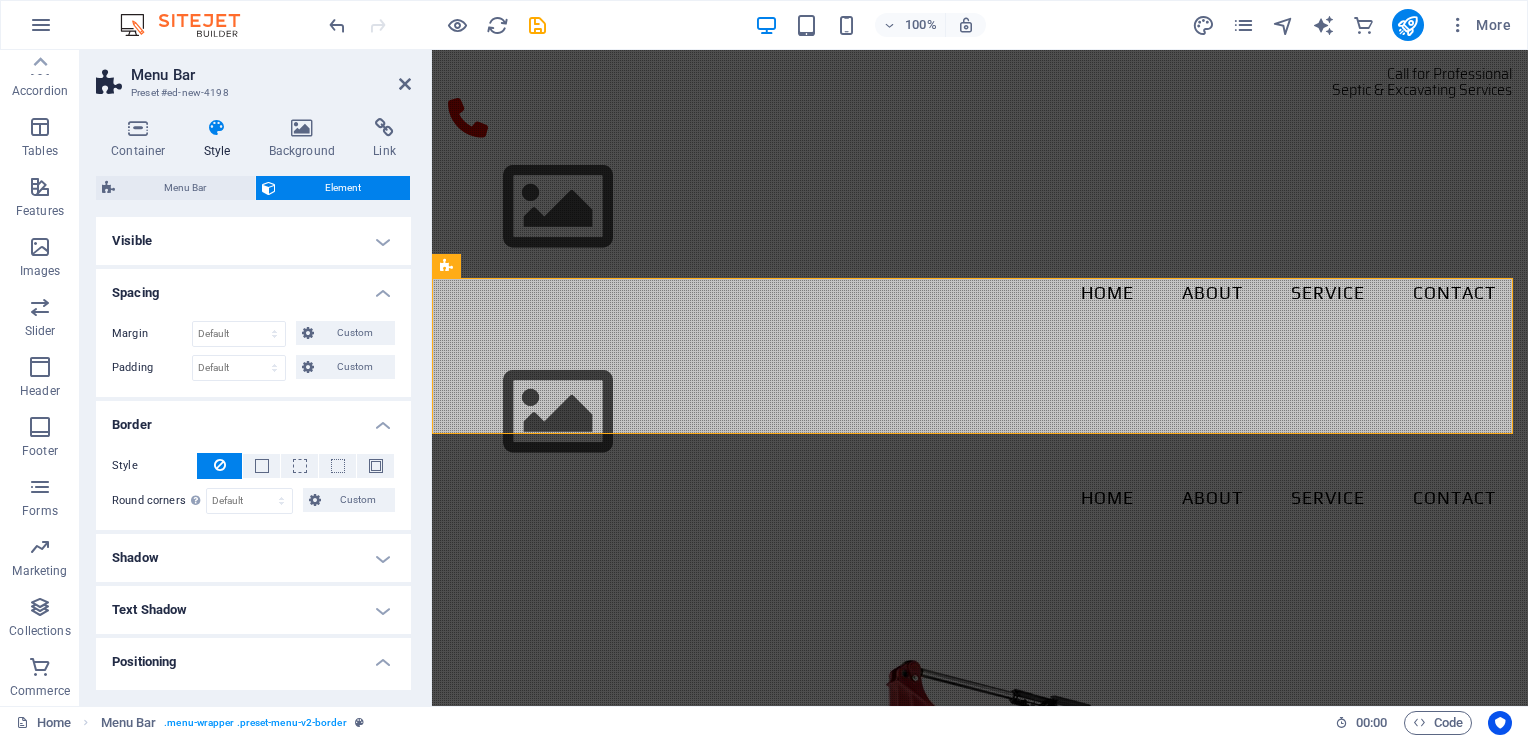 click on "Style              - Width 1 auto px rem % vh vw Custom Custom 1 auto px rem % vh vw 1 auto px rem % vh vw 1 auto px rem % vh vw 1 auto px rem % vh vw  - Color Round corners For background overlay and background images, the overflow must be hidden so that the round corners are visible Default px rem % vh vw Custom Custom px rem % vh vw px rem % vh vw px rem % vh vw px rem % vh vw" at bounding box center [253, 483] 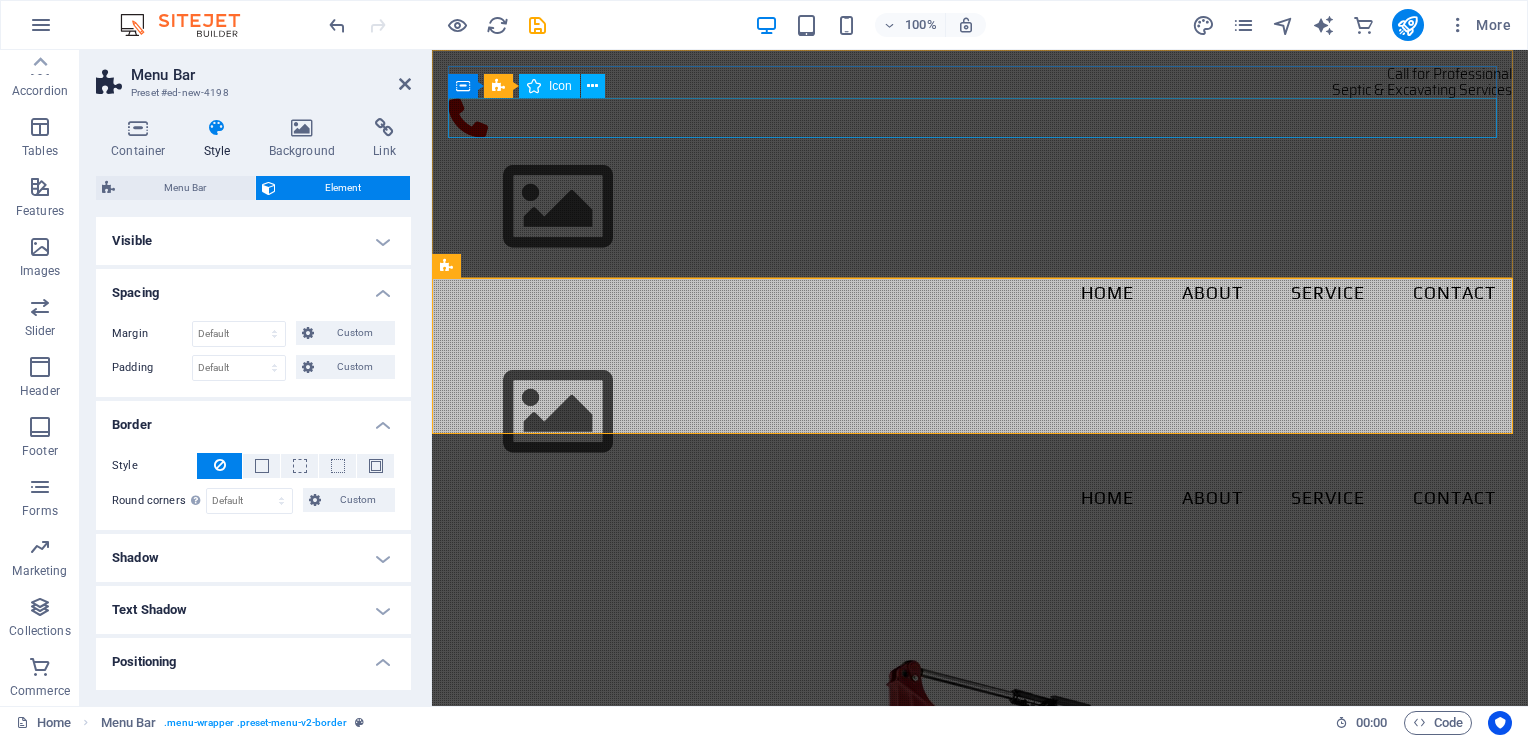 click at bounding box center [980, 121] 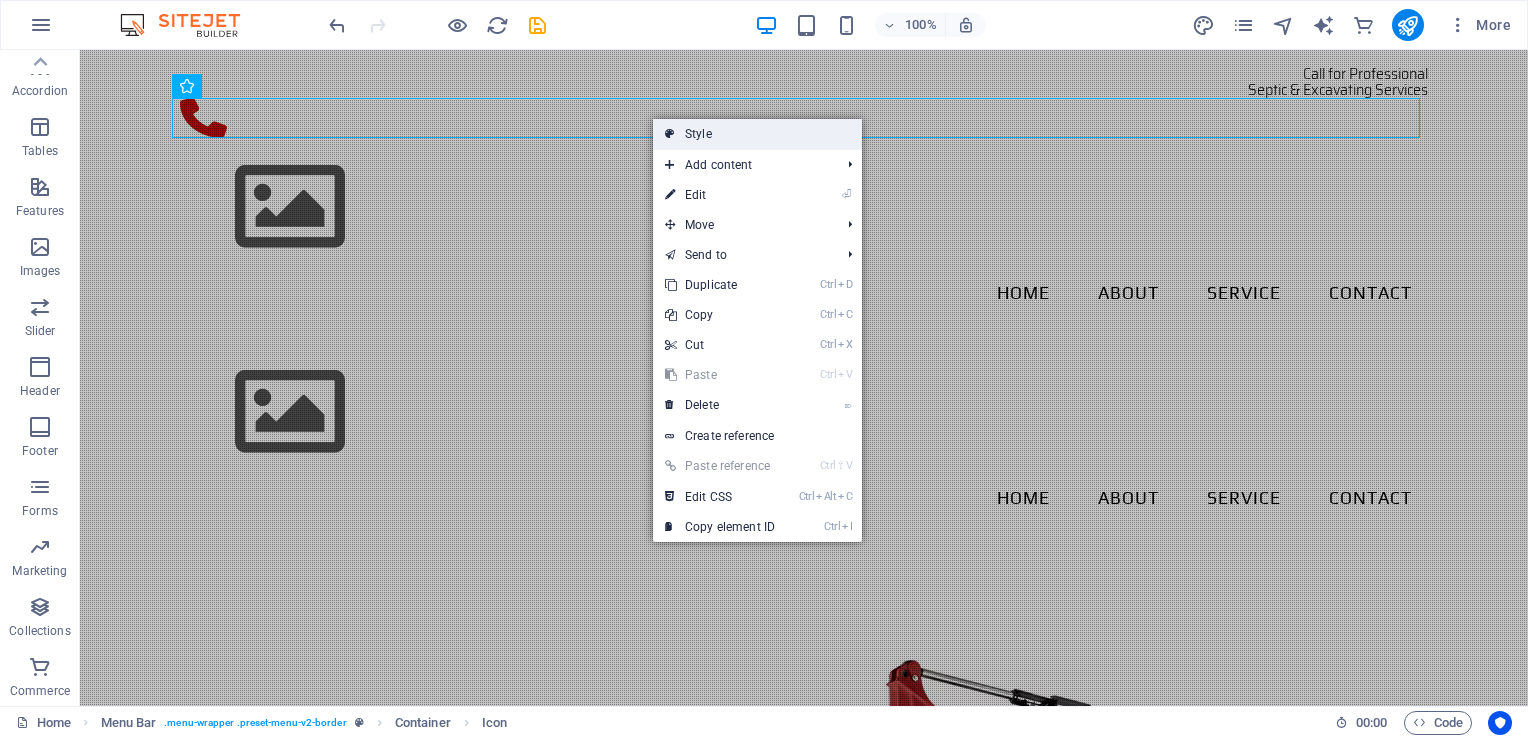 click on "Style" at bounding box center [757, 134] 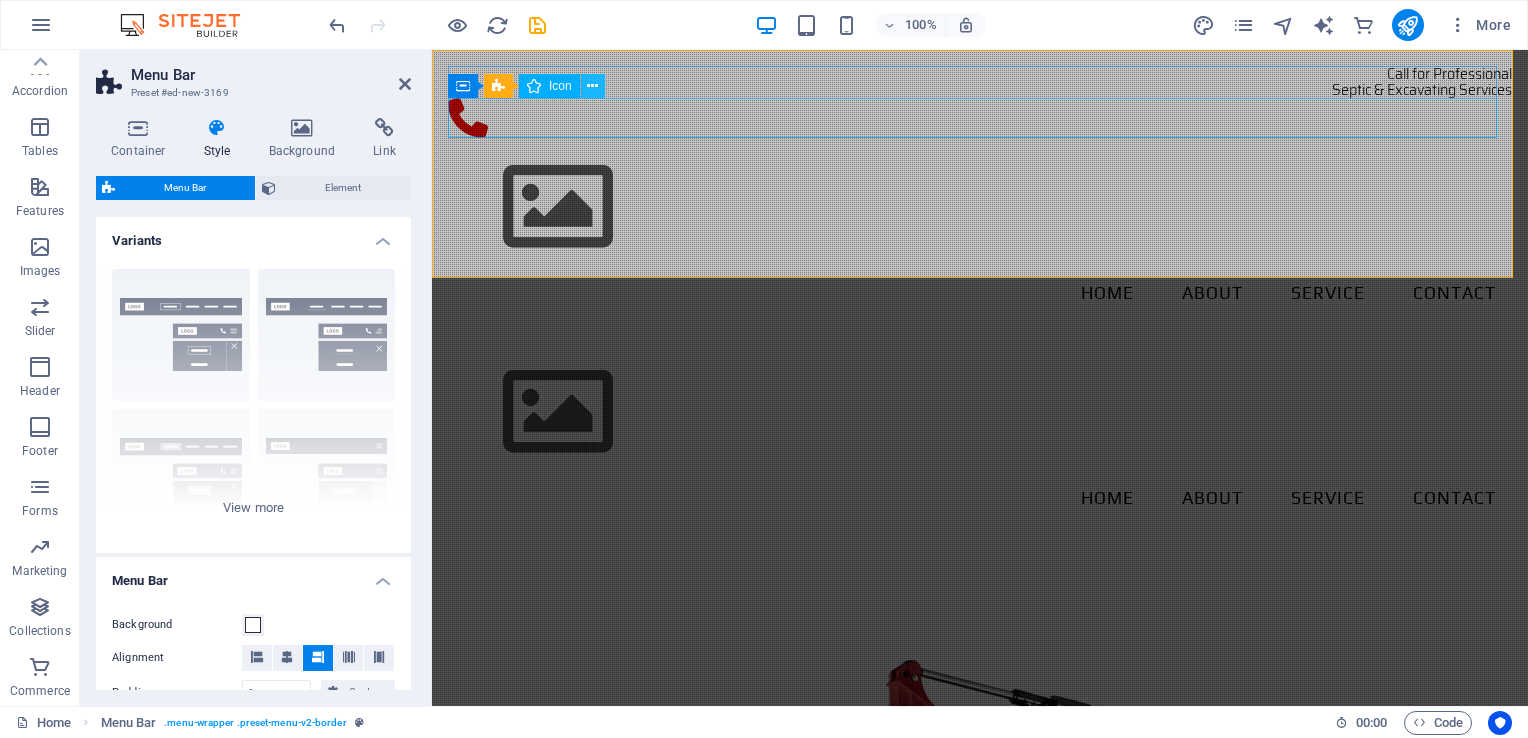 click at bounding box center [592, 86] 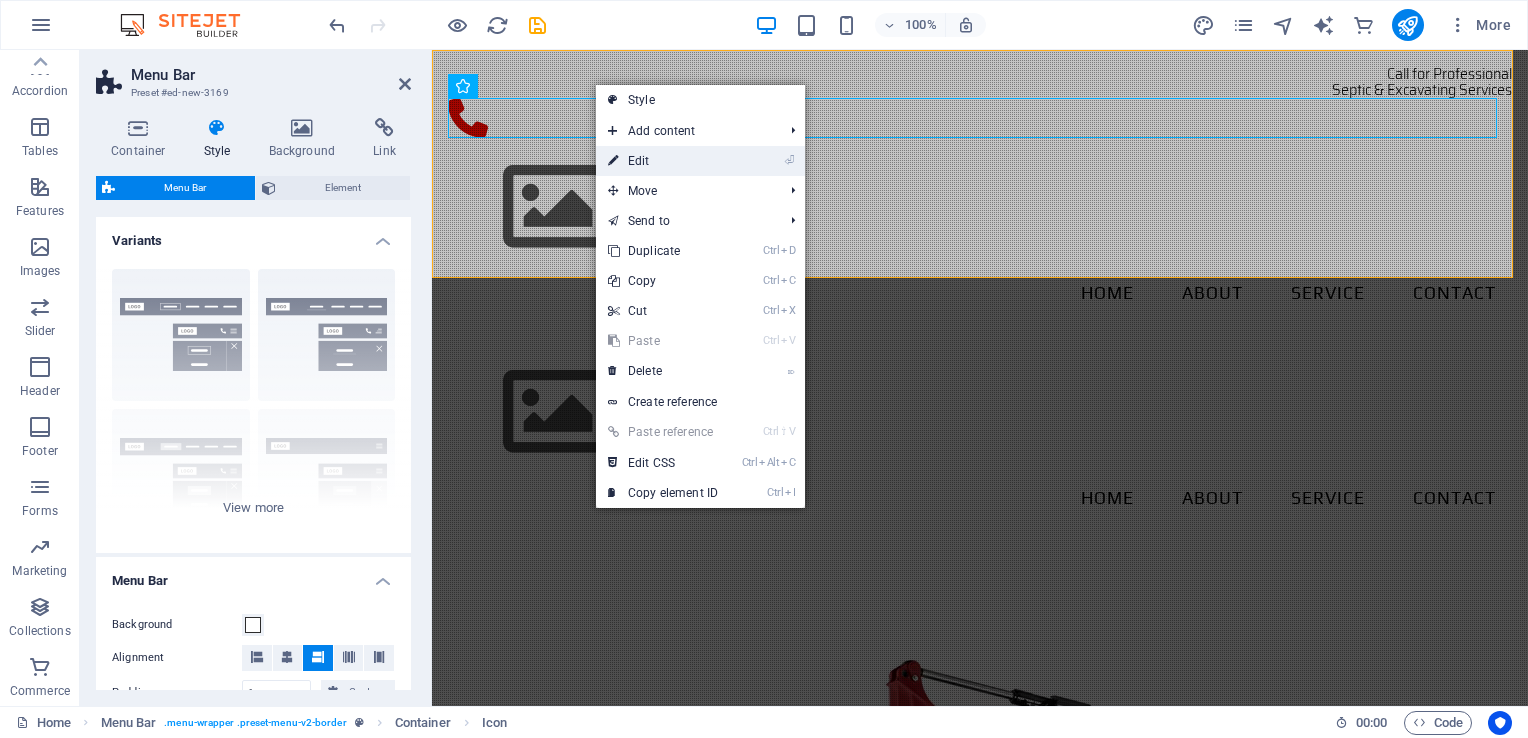 click on "⏎  Edit" at bounding box center (663, 161) 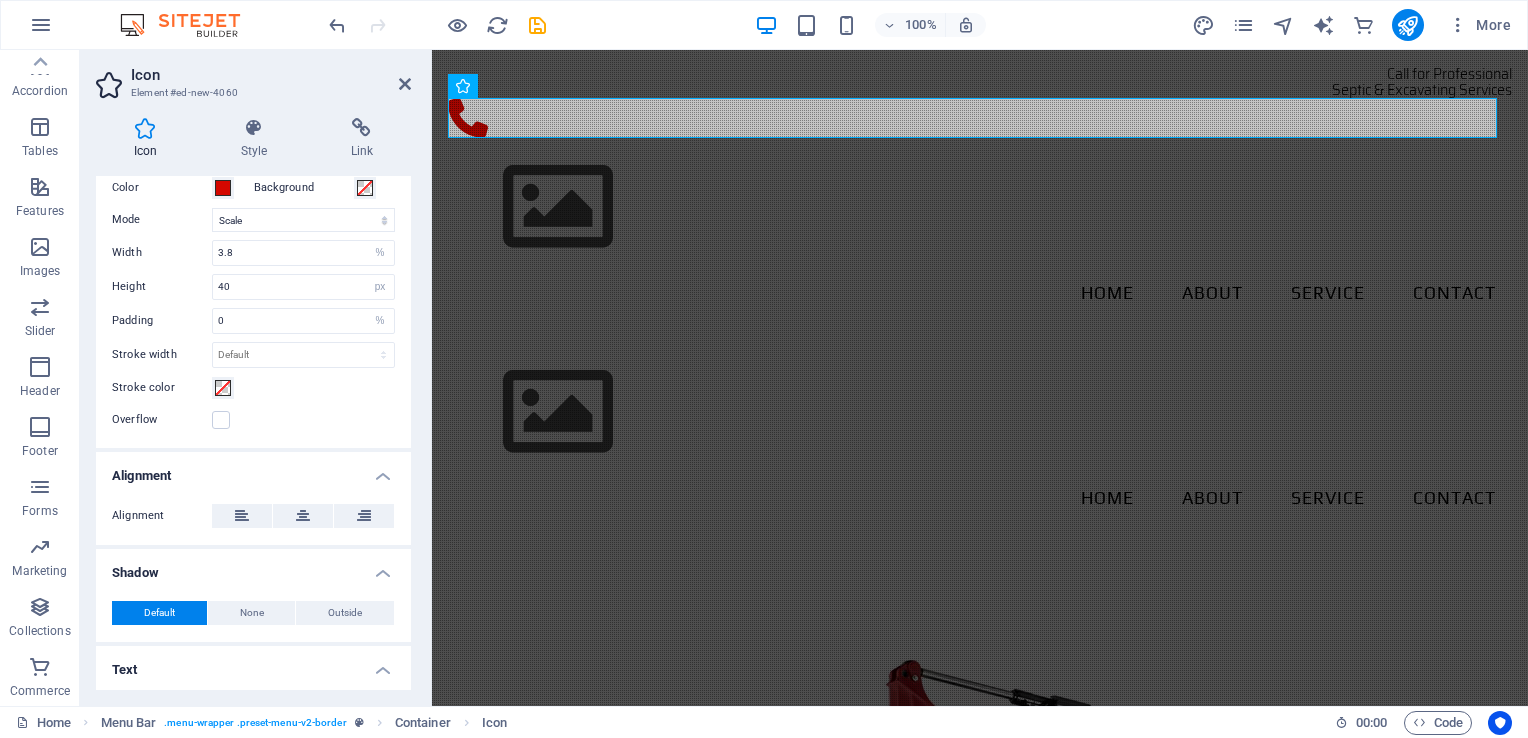 scroll, scrollTop: 106, scrollLeft: 0, axis: vertical 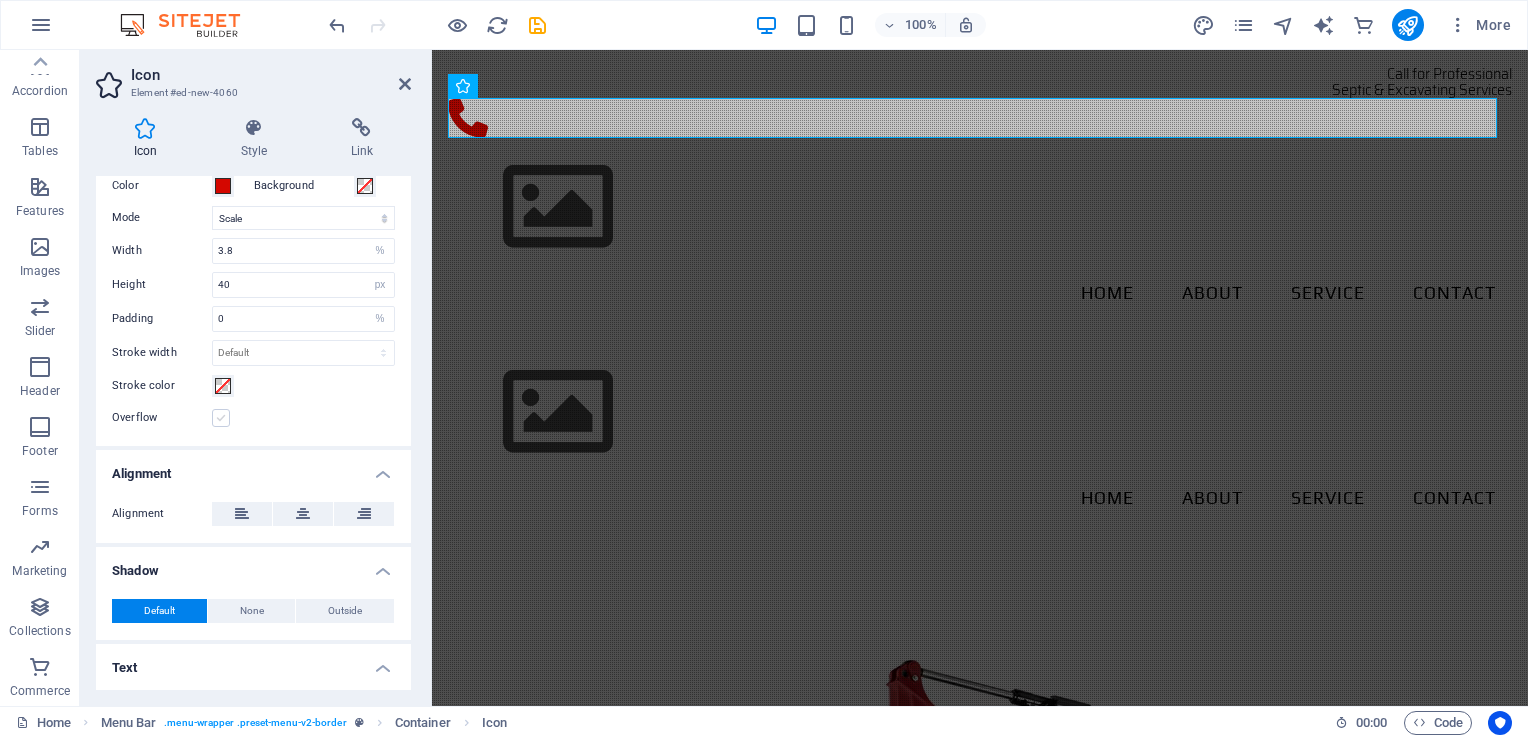 click at bounding box center (221, 418) 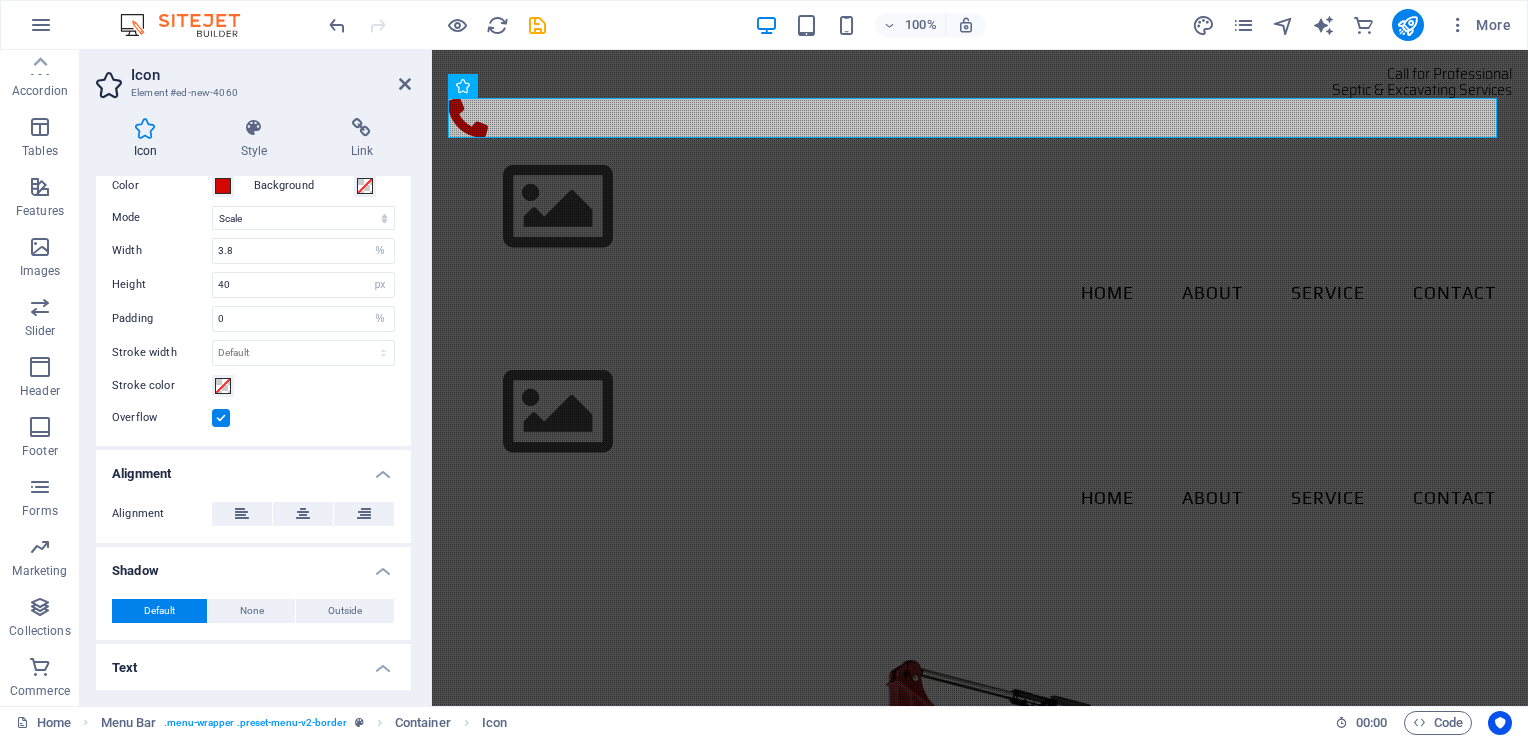 scroll, scrollTop: 149, scrollLeft: 0, axis: vertical 